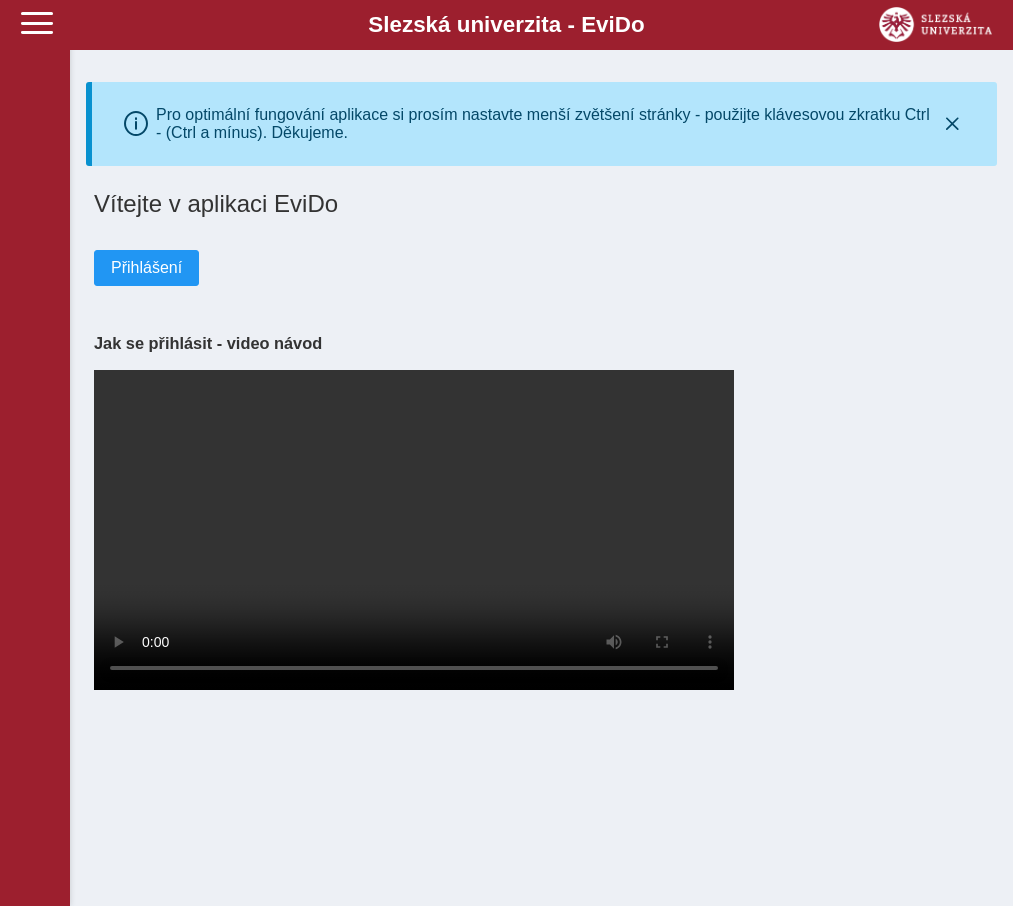 scroll, scrollTop: 0, scrollLeft: 0, axis: both 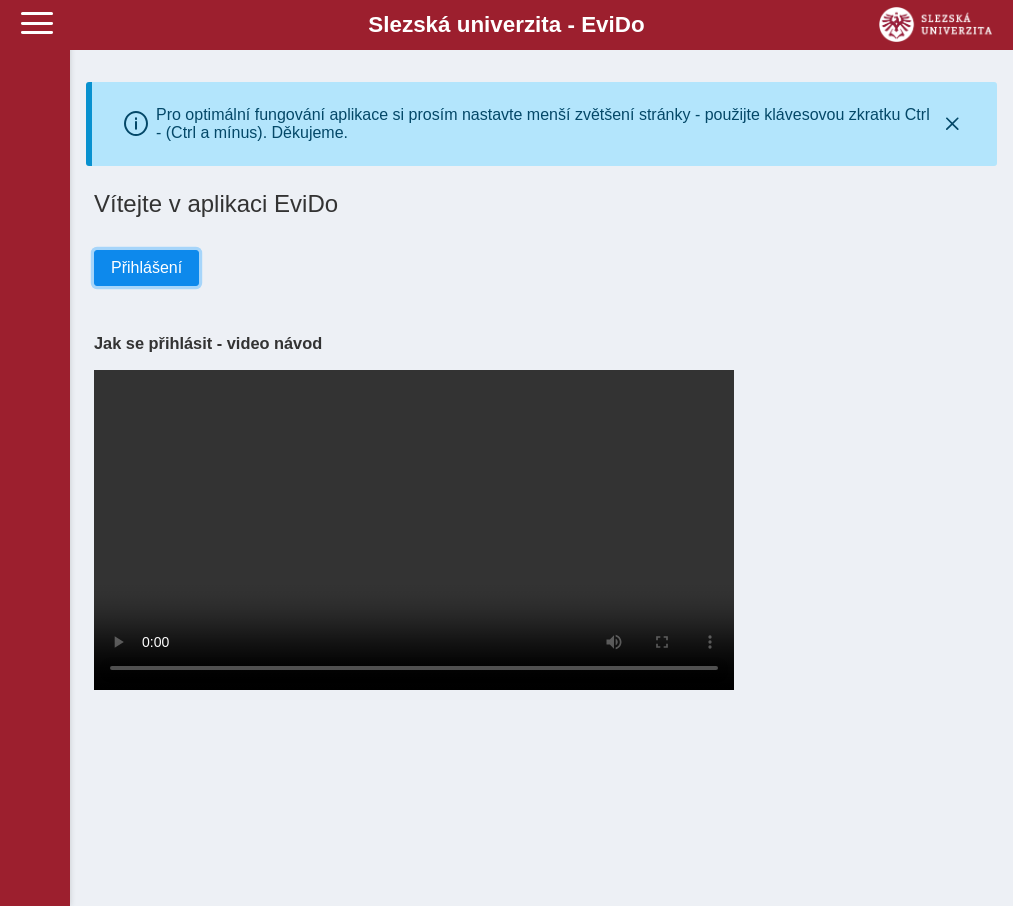 click on "Přihlášení" at bounding box center (146, 268) 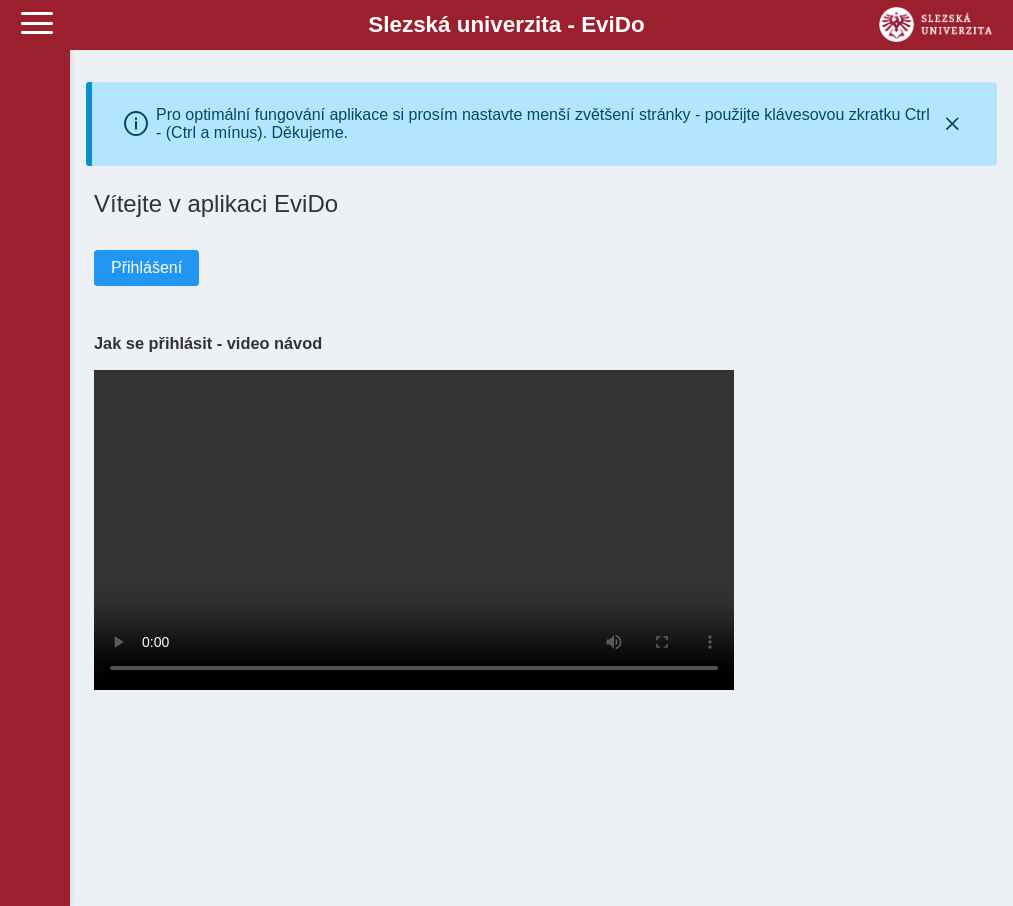 scroll, scrollTop: 0, scrollLeft: 0, axis: both 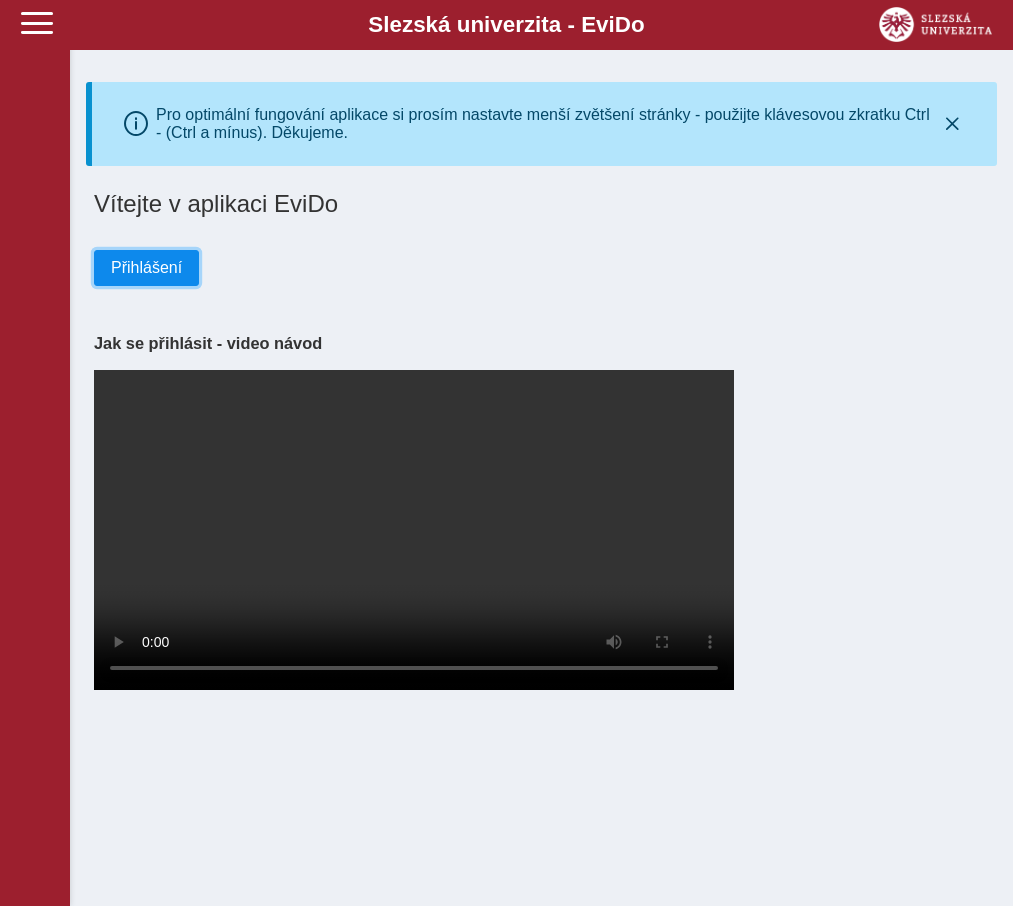 click on "Přihlášení" at bounding box center [146, 268] 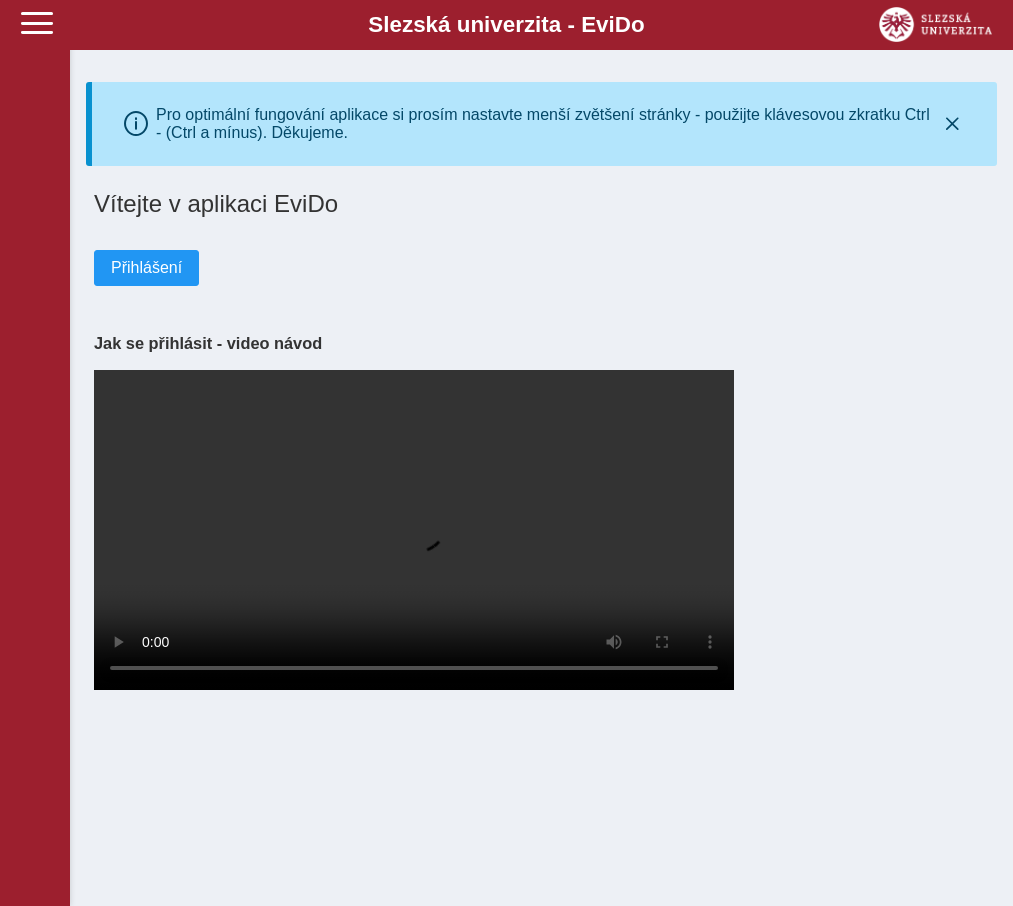 scroll, scrollTop: 0, scrollLeft: 0, axis: both 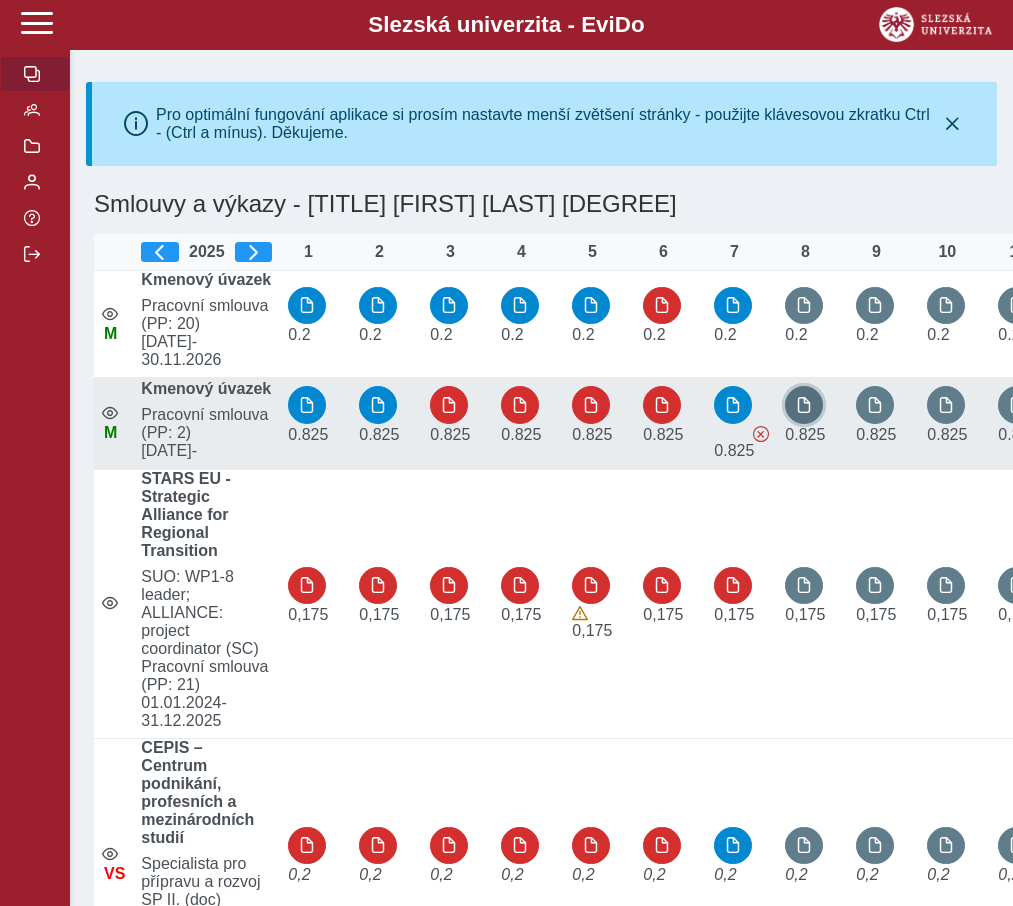 click at bounding box center [804, 405] 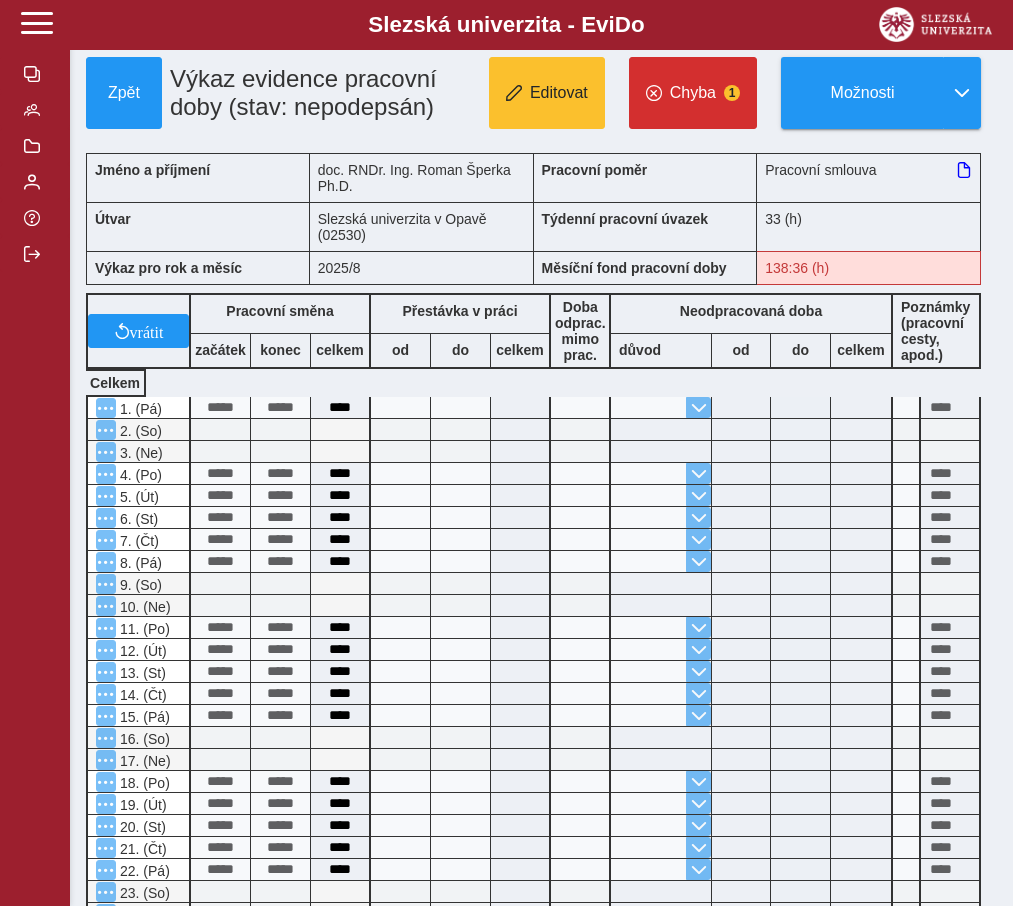 scroll, scrollTop: 120, scrollLeft: 0, axis: vertical 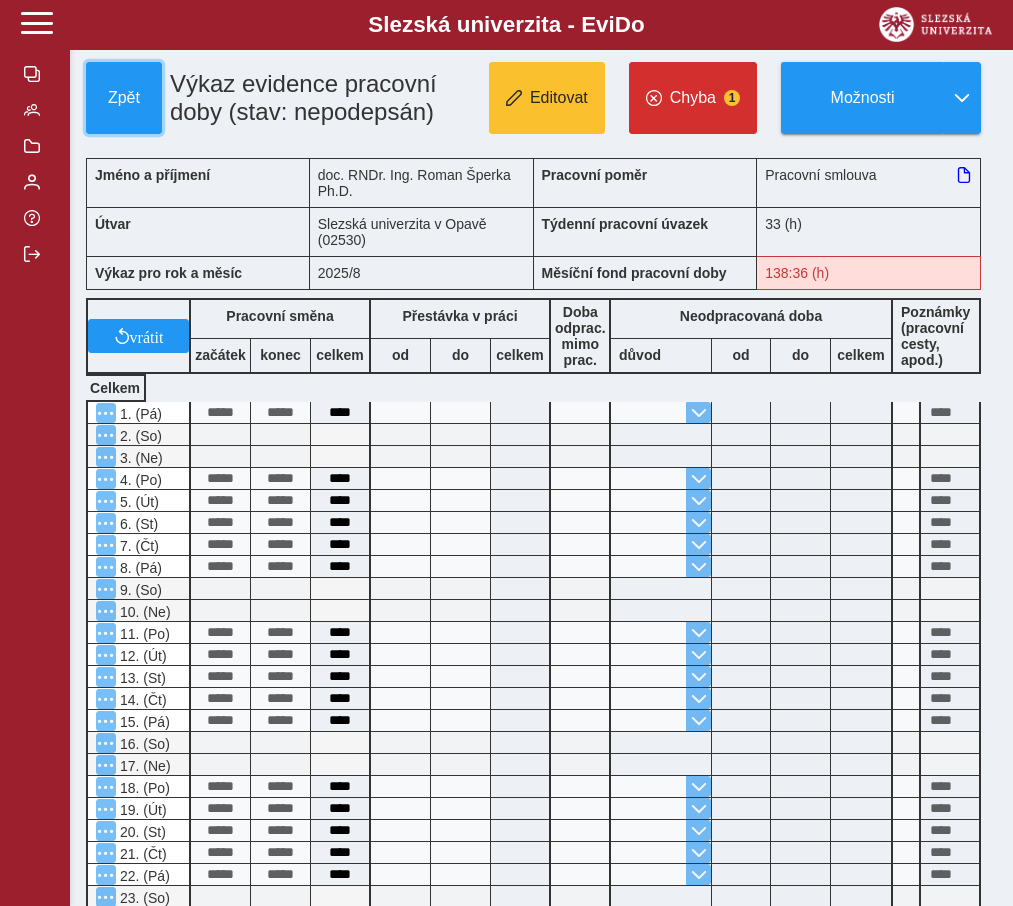 click on "Zpět" at bounding box center [124, 98] 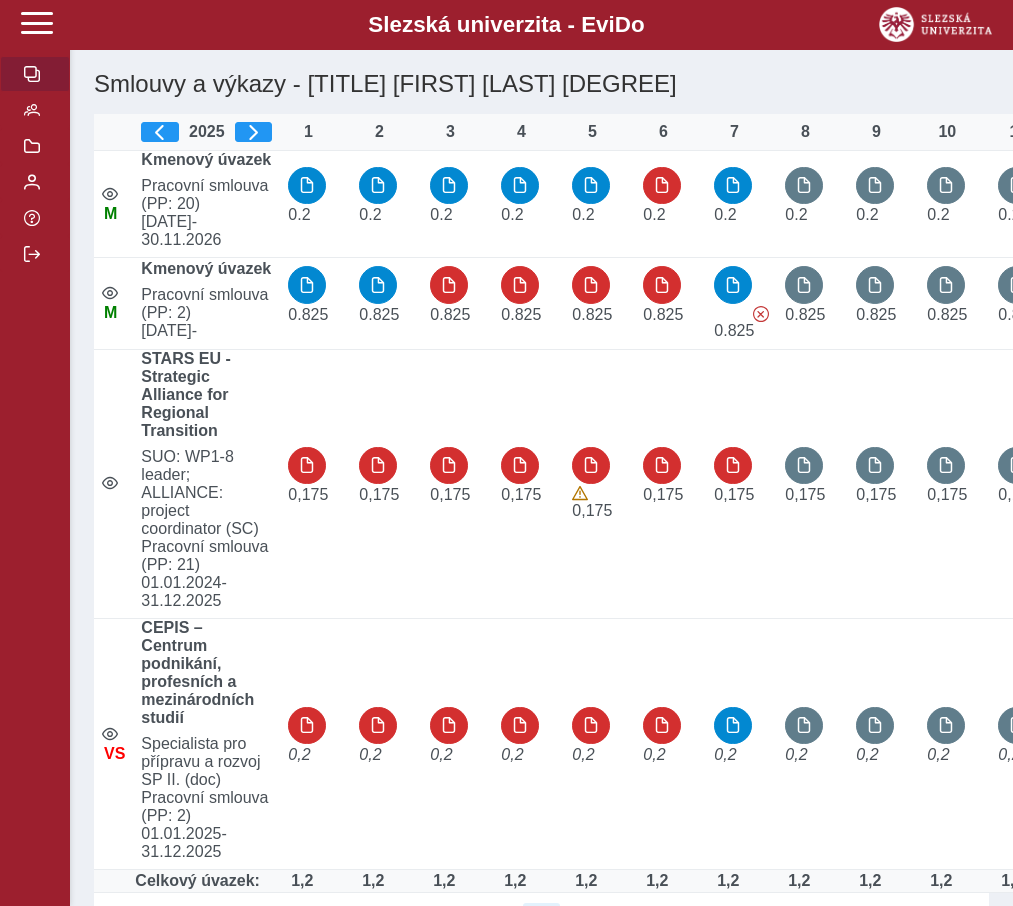scroll, scrollTop: 0, scrollLeft: 0, axis: both 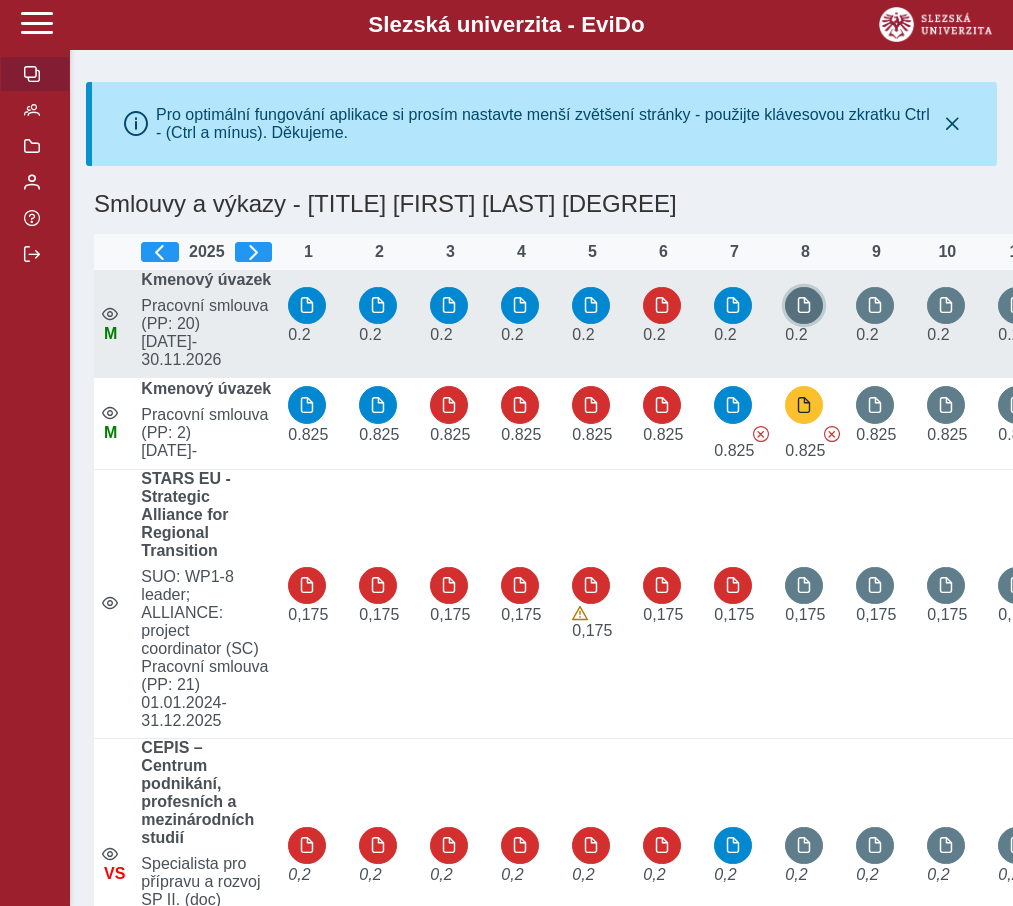click at bounding box center (804, 305) 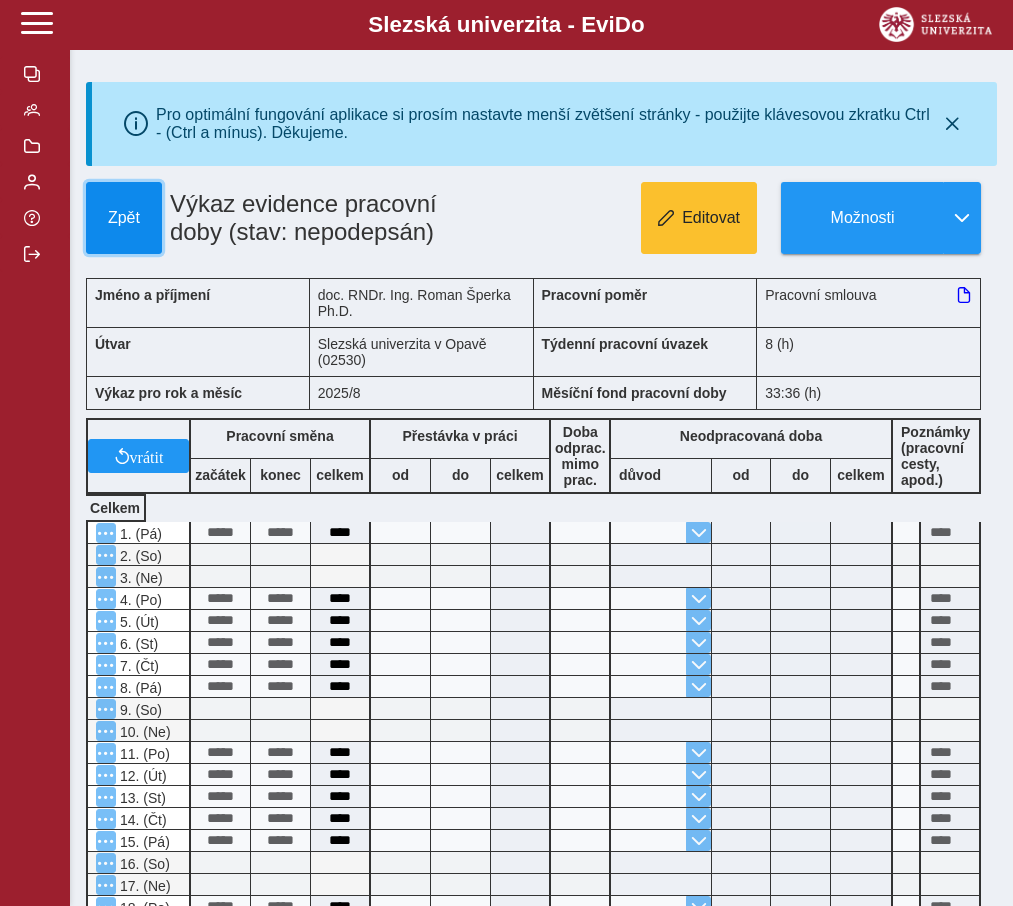 click on "Zpět" at bounding box center (124, 218) 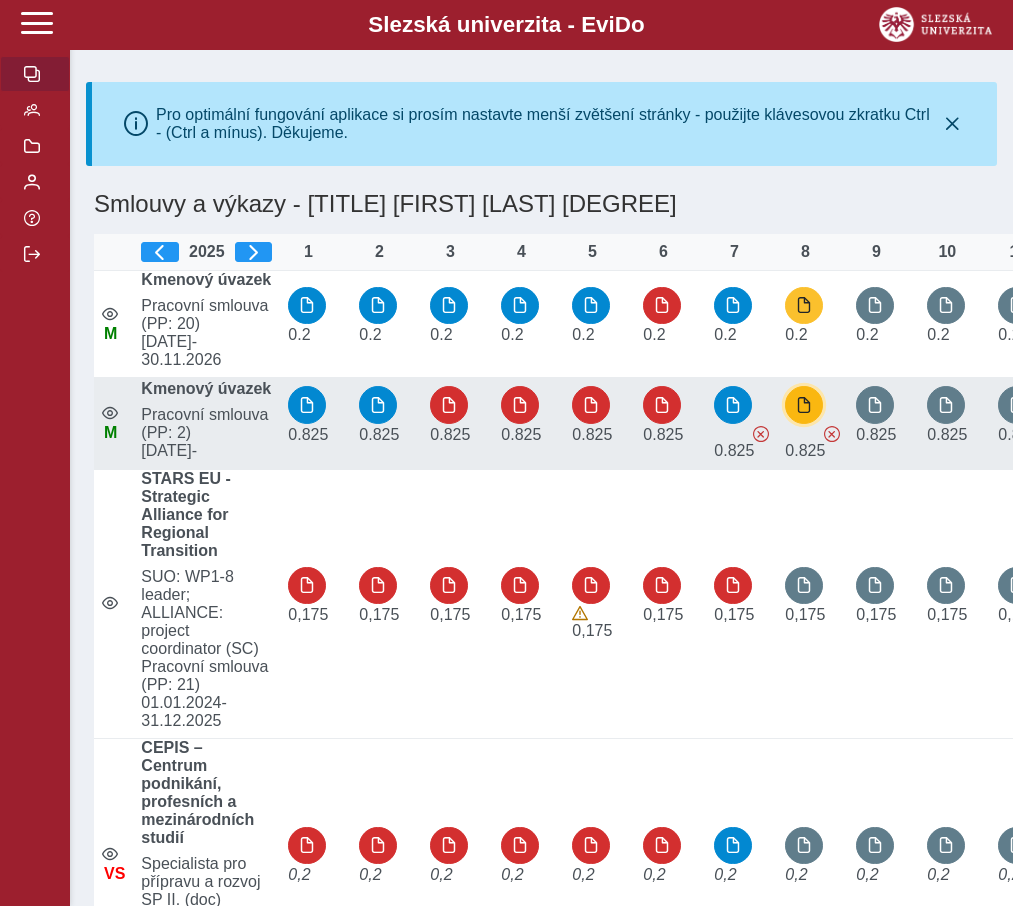 click at bounding box center (804, 405) 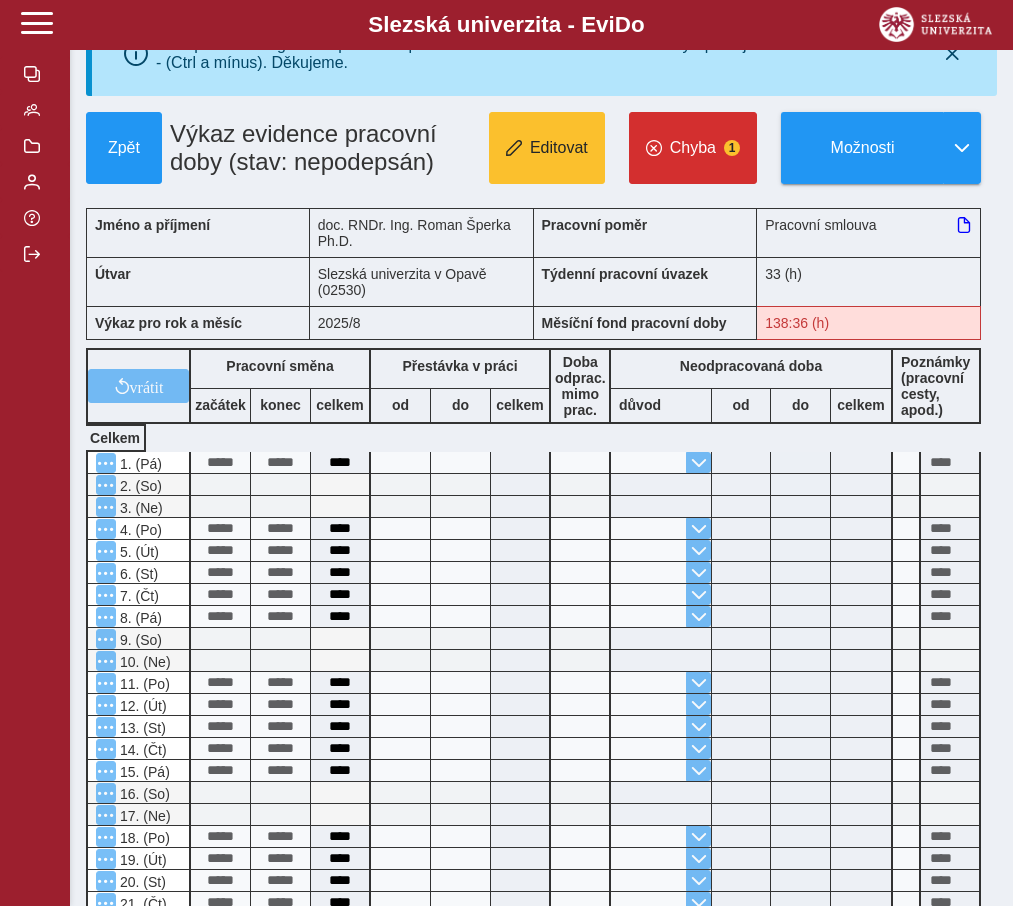 scroll, scrollTop: 83, scrollLeft: 0, axis: vertical 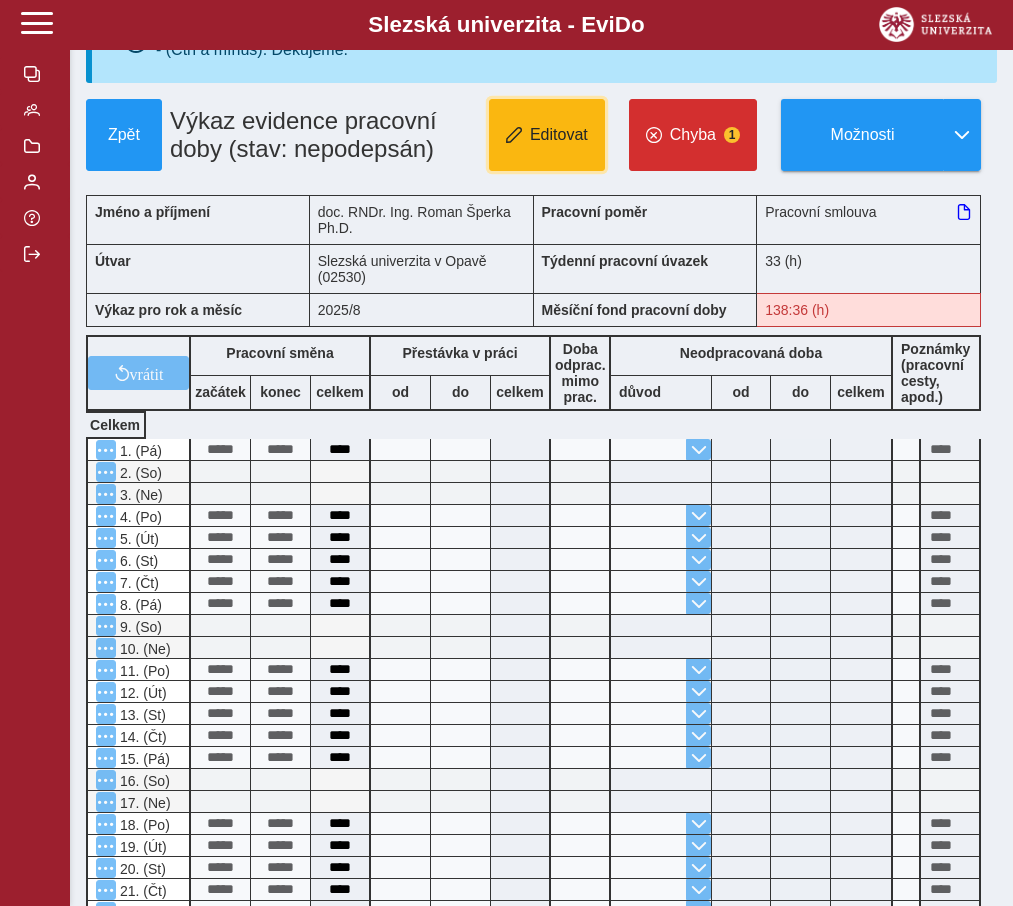 click on "Editovat" at bounding box center (547, 135) 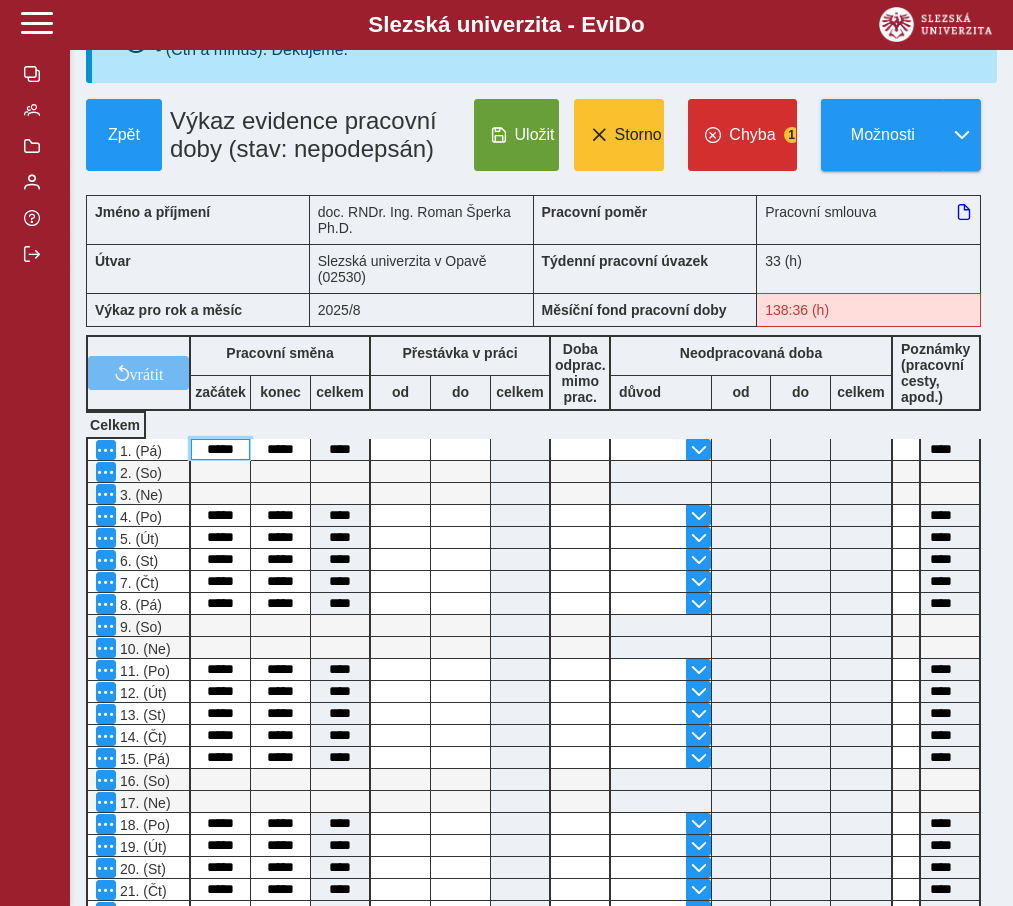 click on "*****" at bounding box center (220, 449) 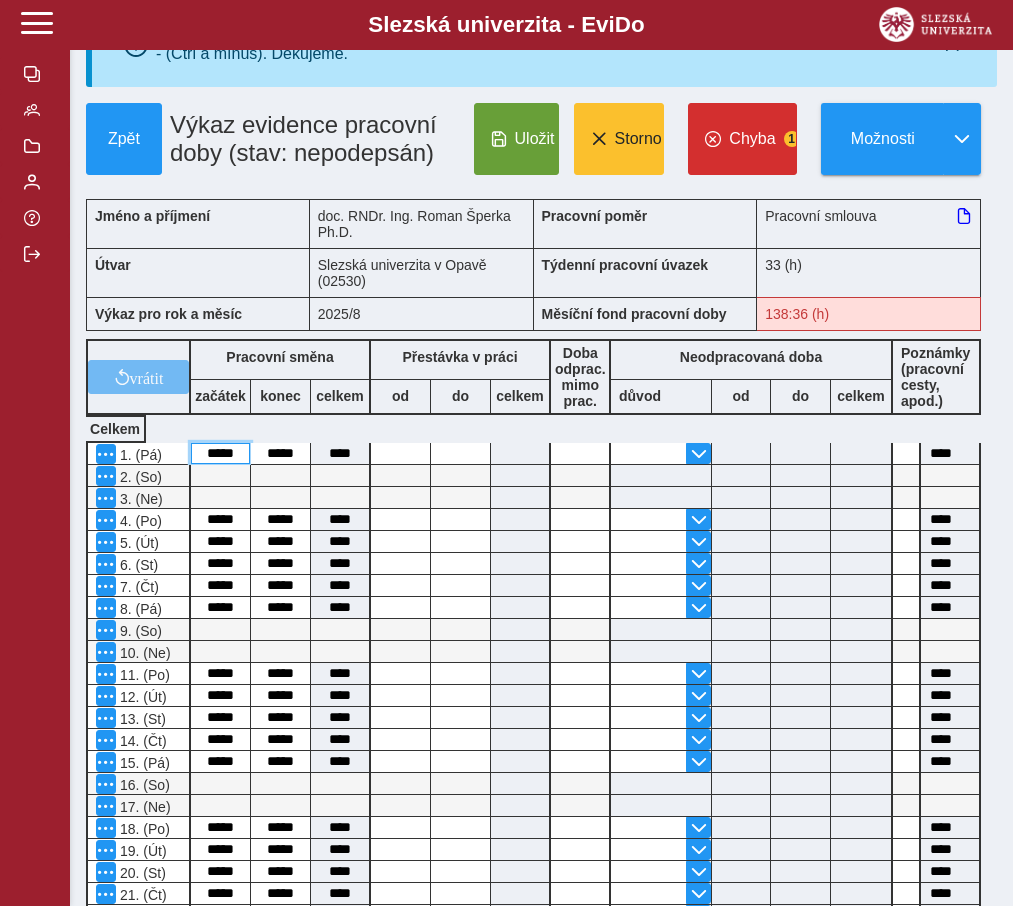 click on "*****" at bounding box center (220, 453) 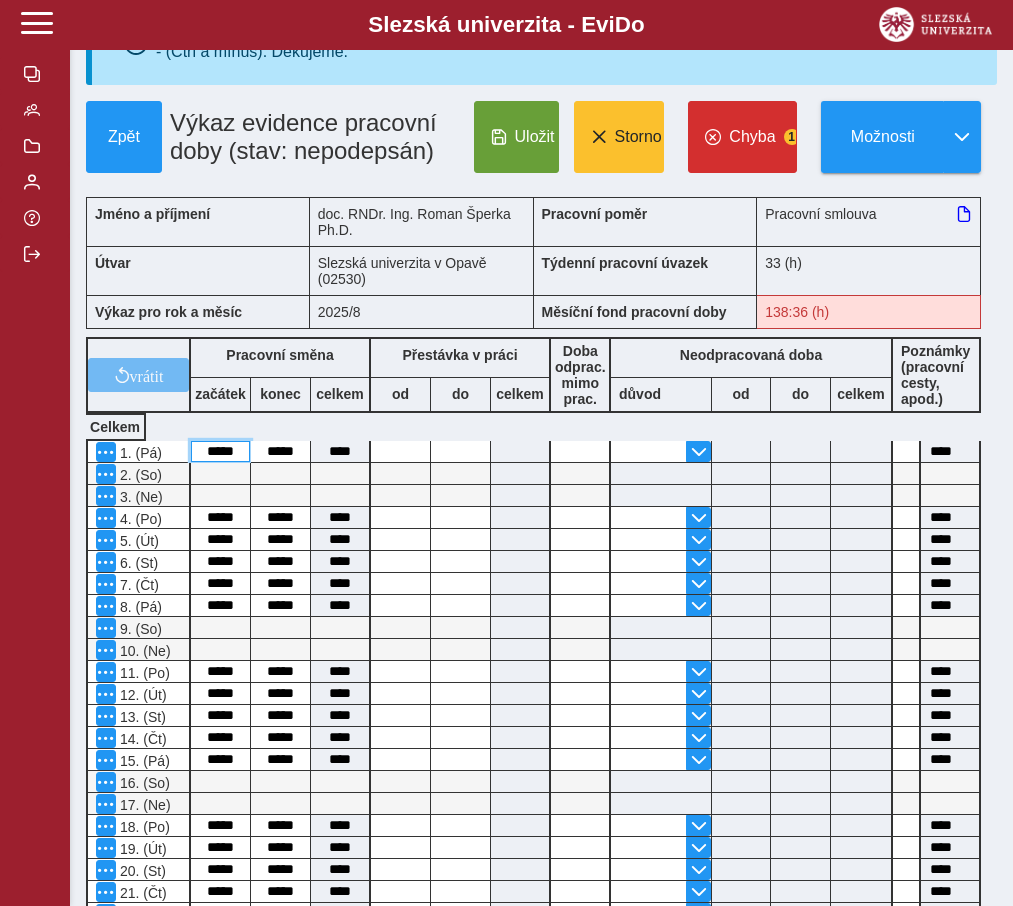 click on "*****" at bounding box center (220, 451) 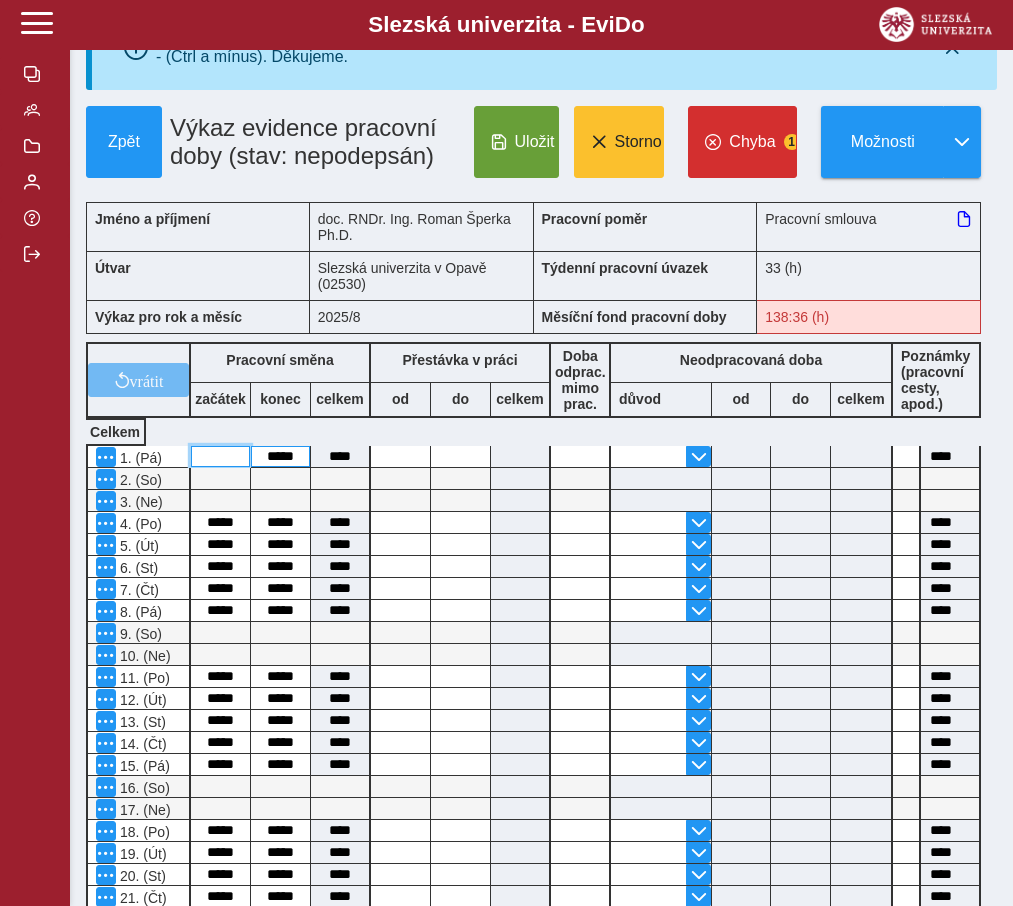 type 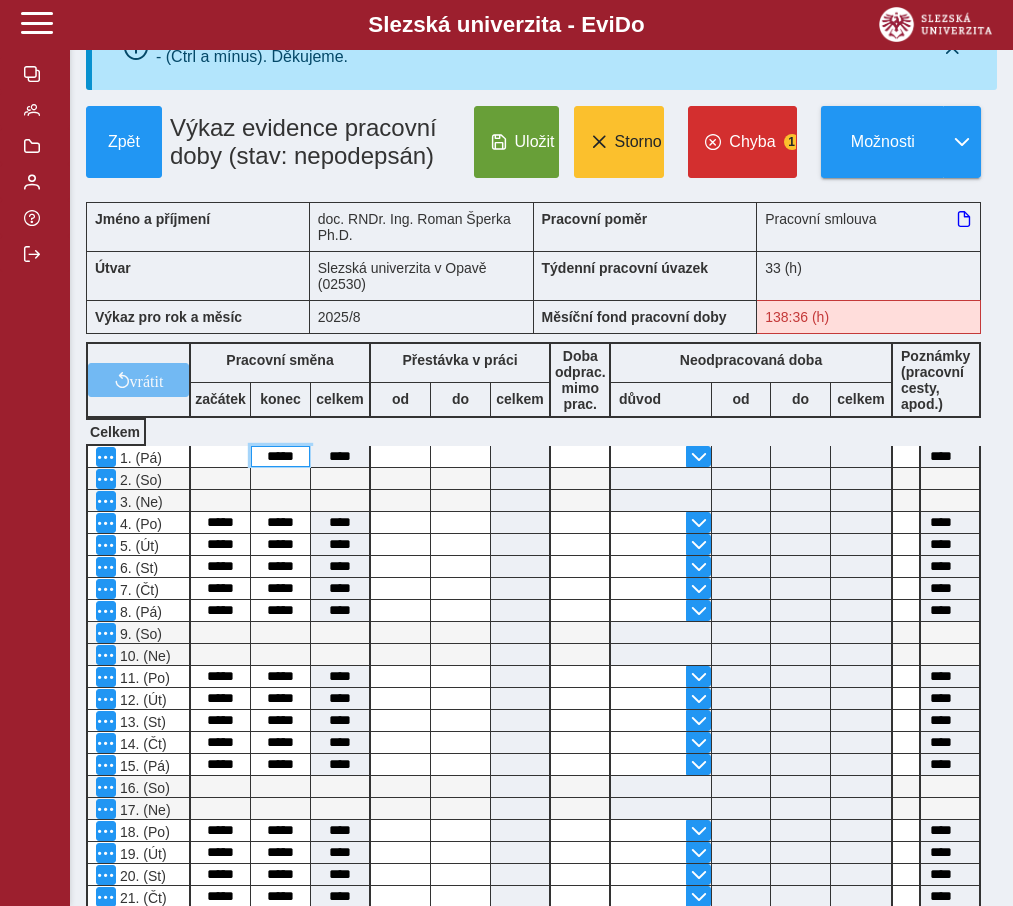 click on "*****" at bounding box center [280, 456] 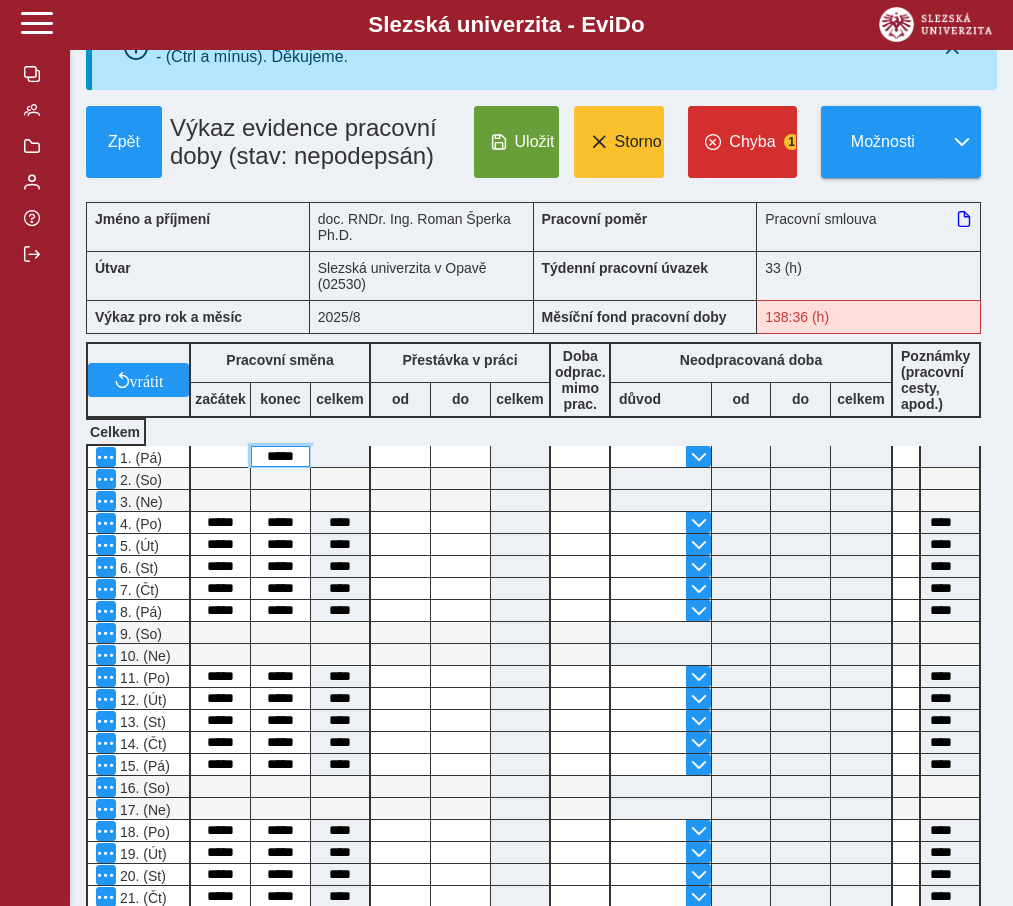 click on "*****" at bounding box center (280, 456) 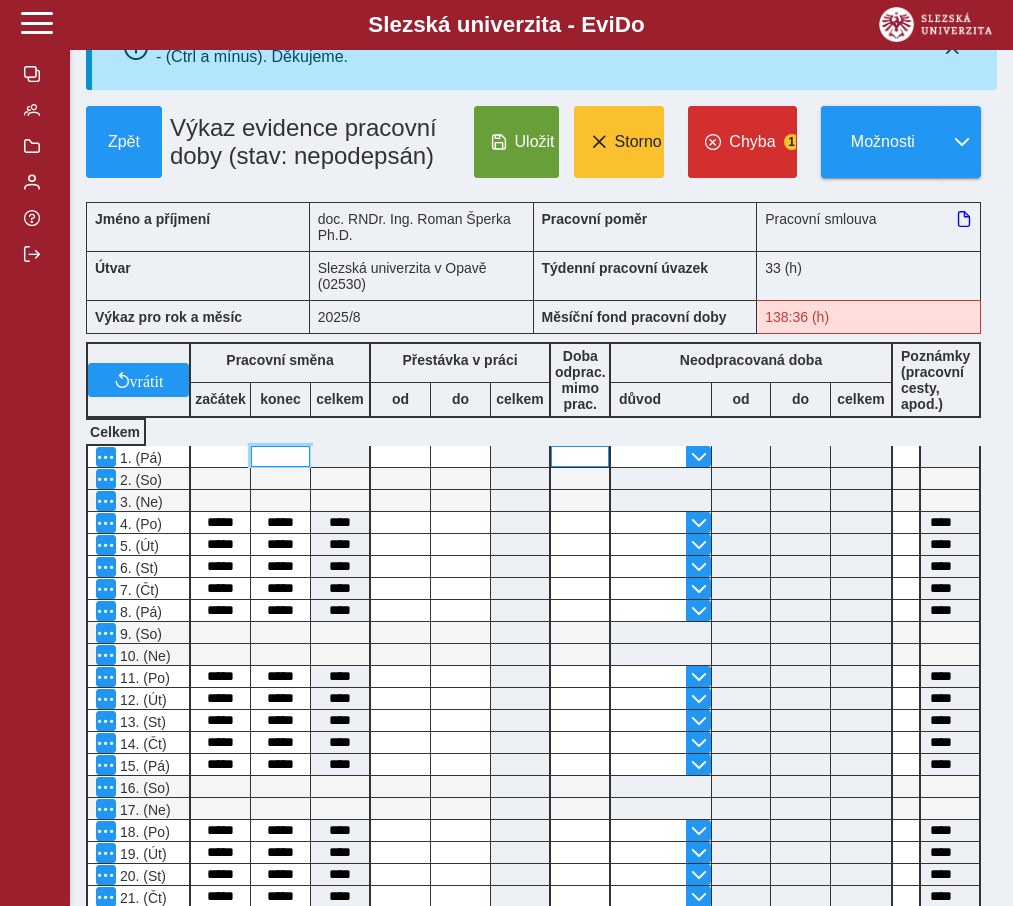type 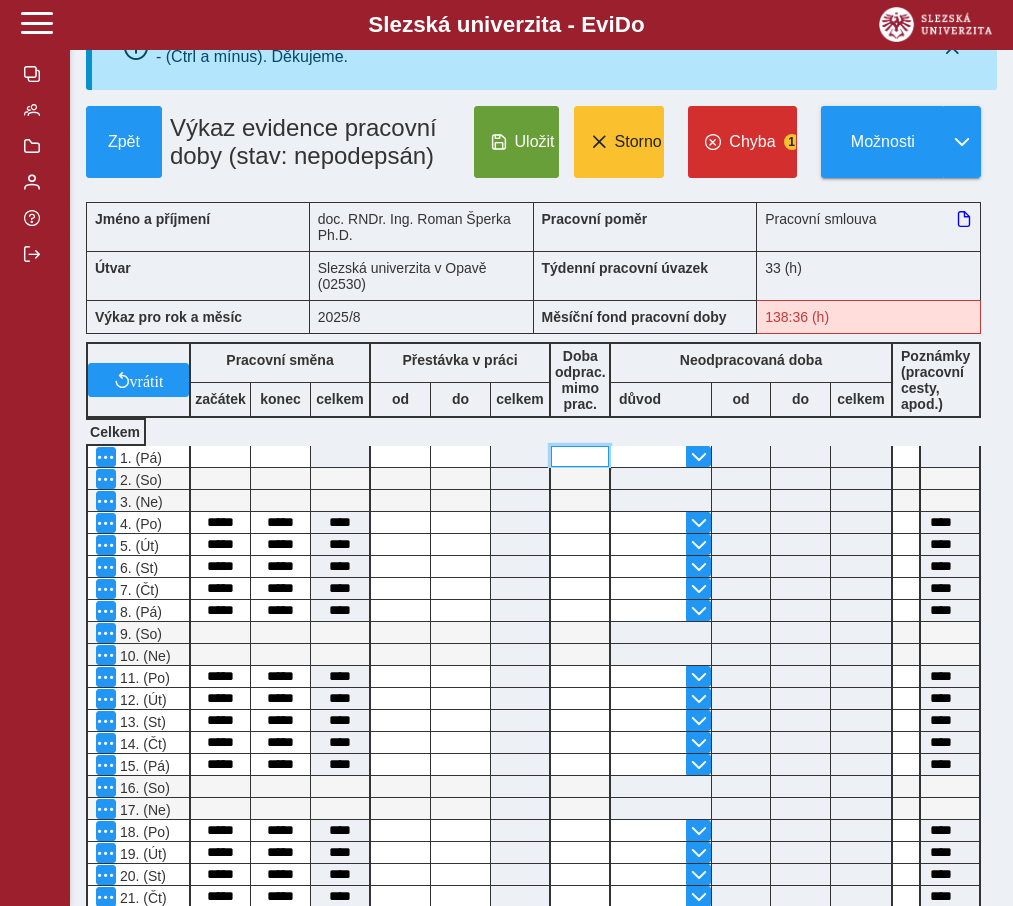 click at bounding box center (580, 456) 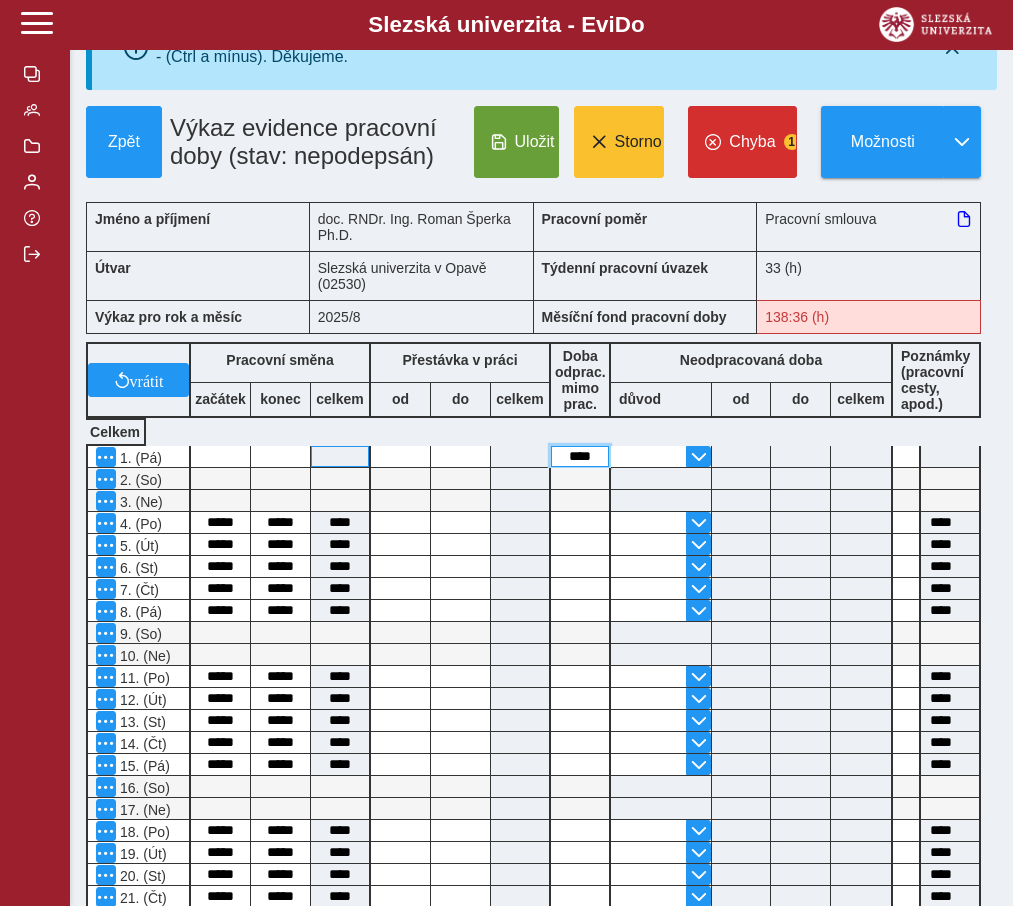 type on "****" 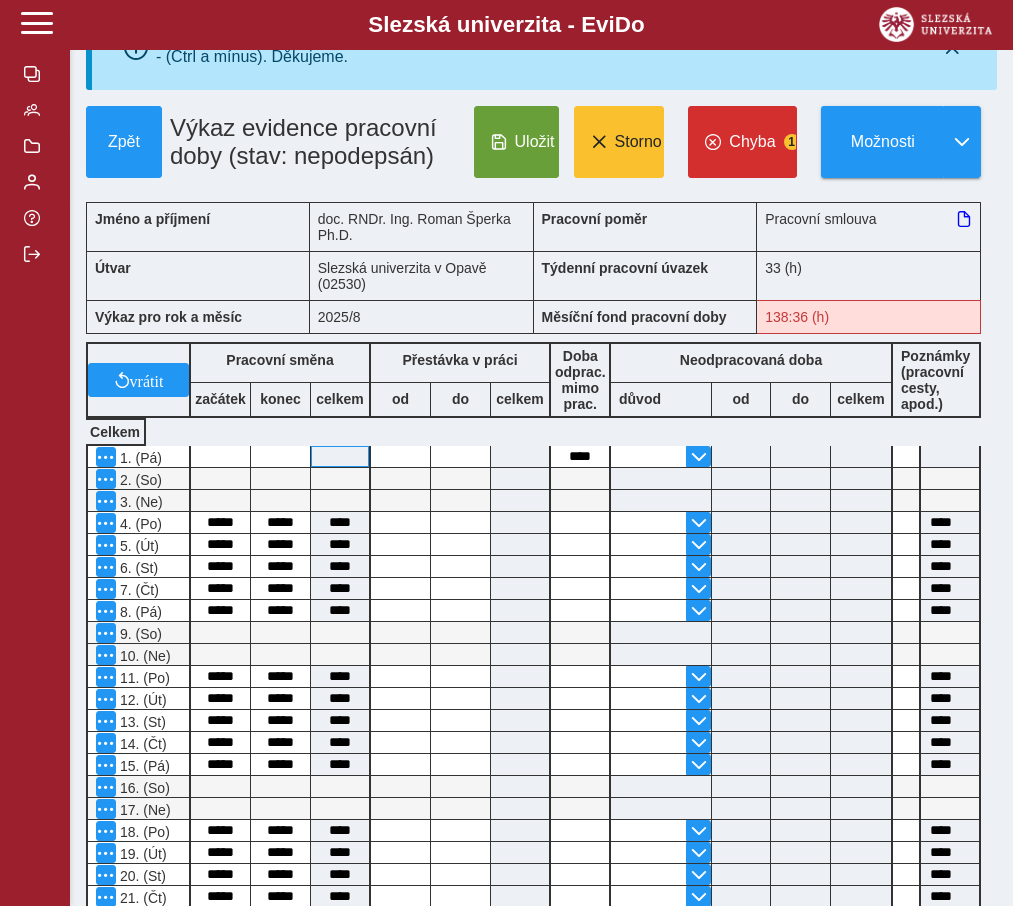 type on "****" 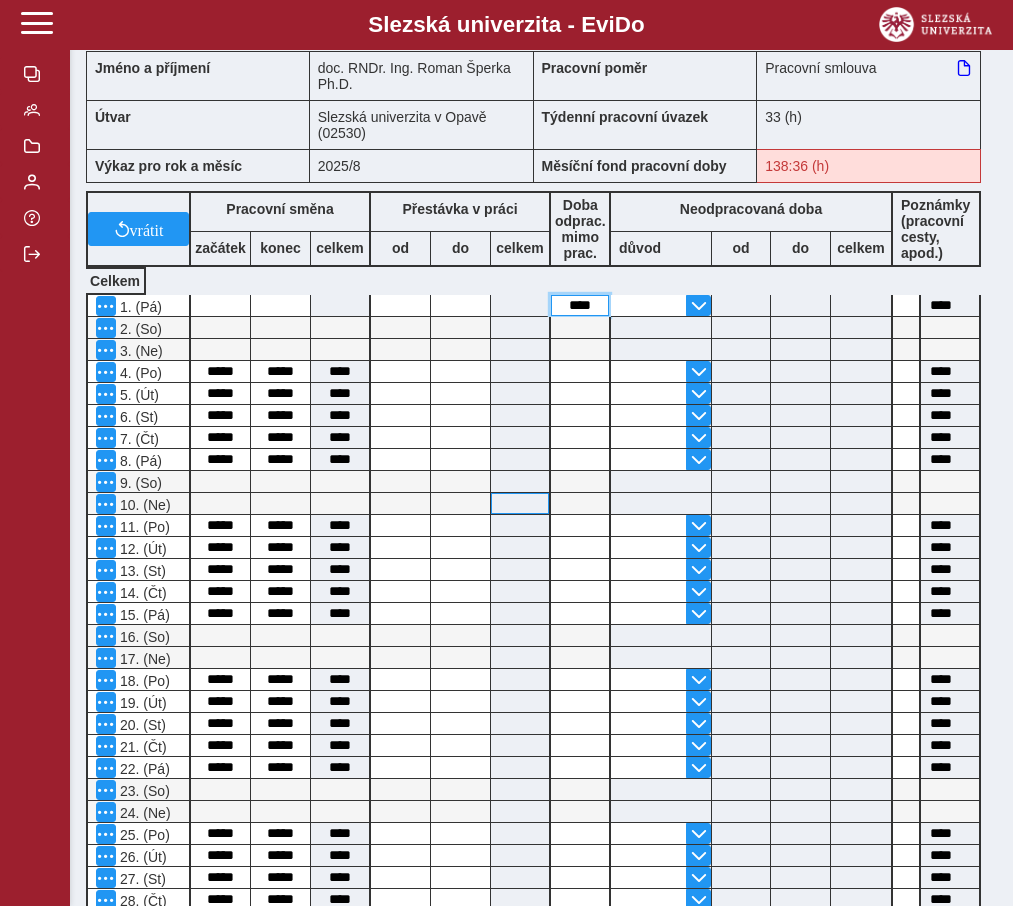 scroll, scrollTop: 229, scrollLeft: 0, axis: vertical 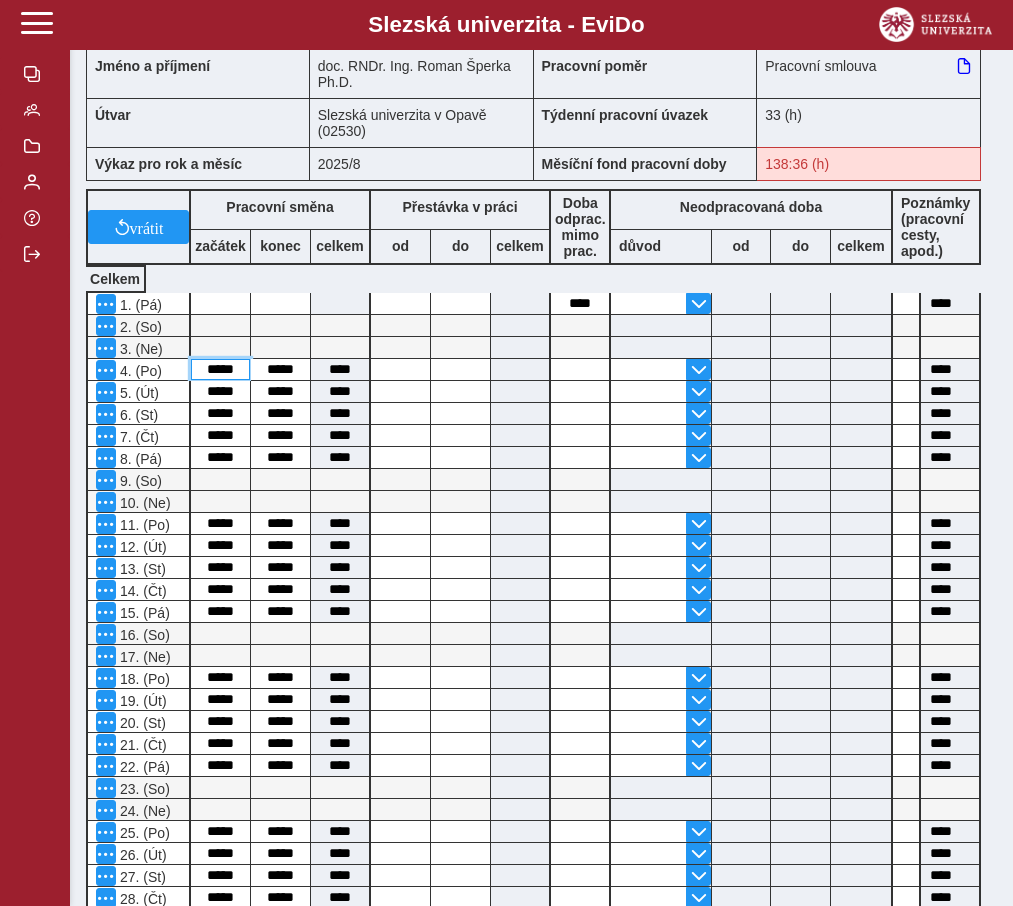 click on "*****" at bounding box center (220, 369) 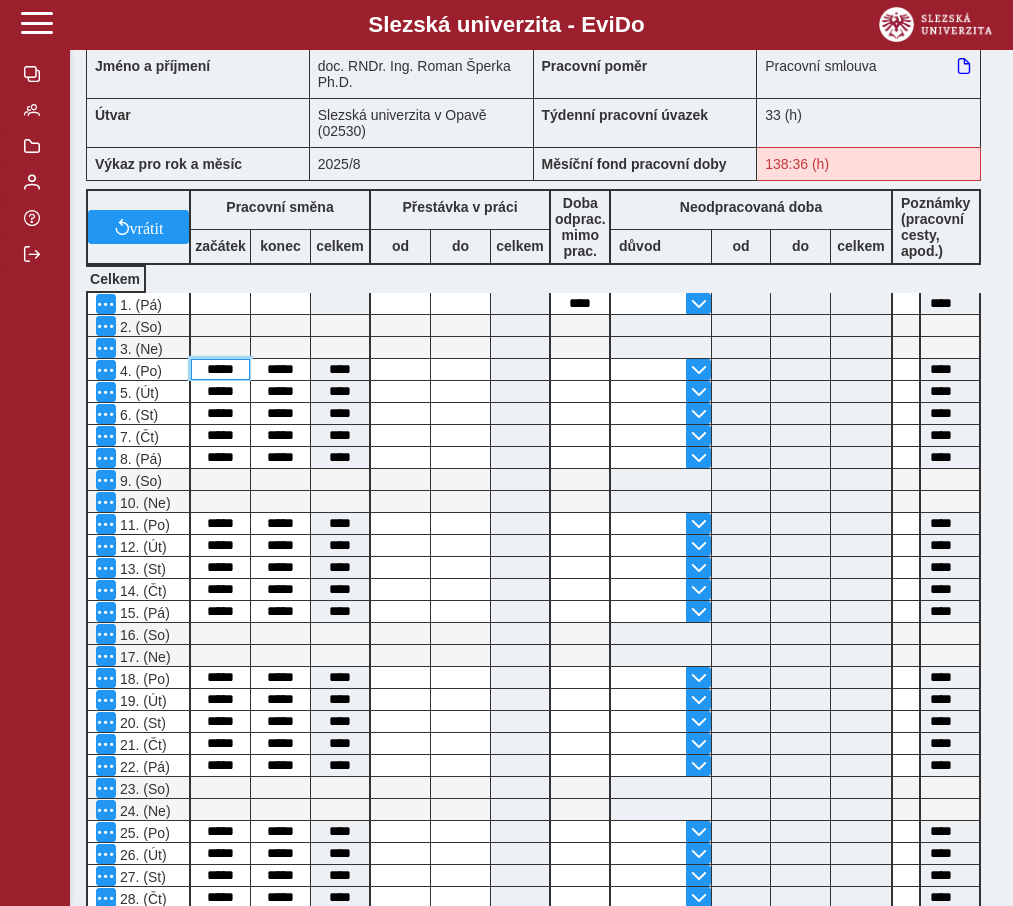 click on "*****" at bounding box center [220, 369] 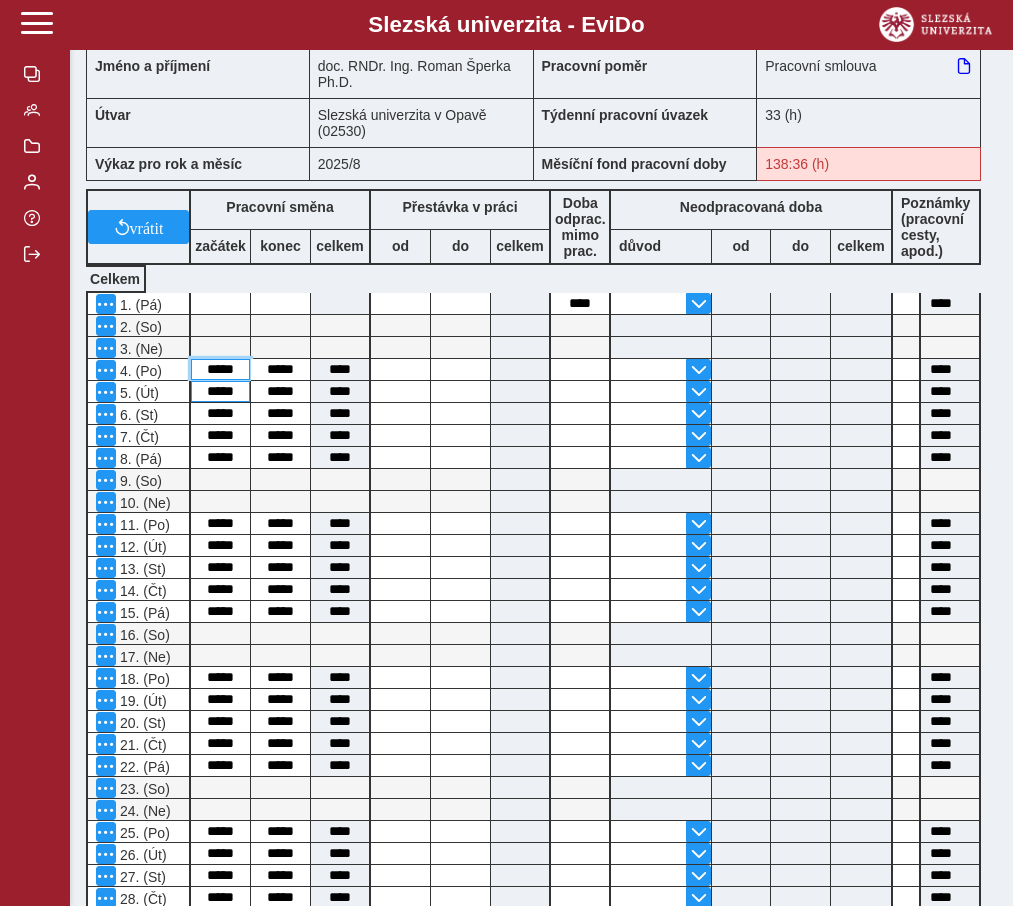 type on "*****" 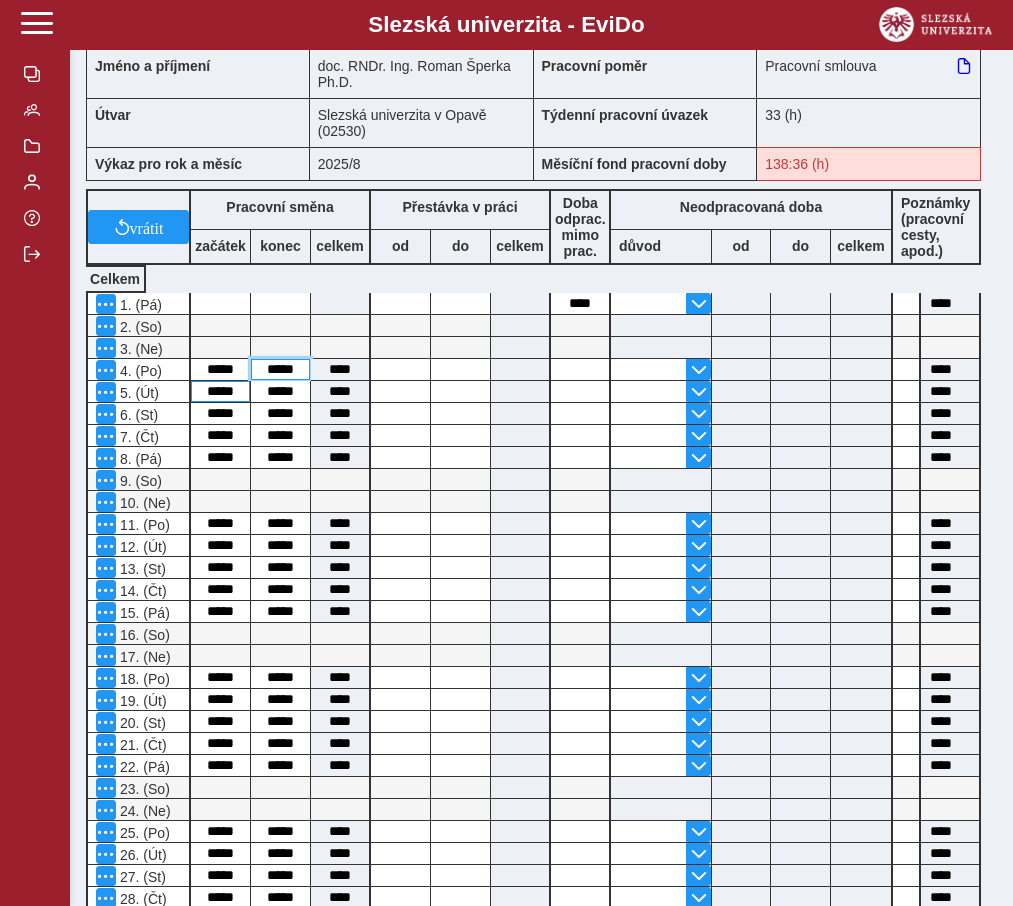 type on "****" 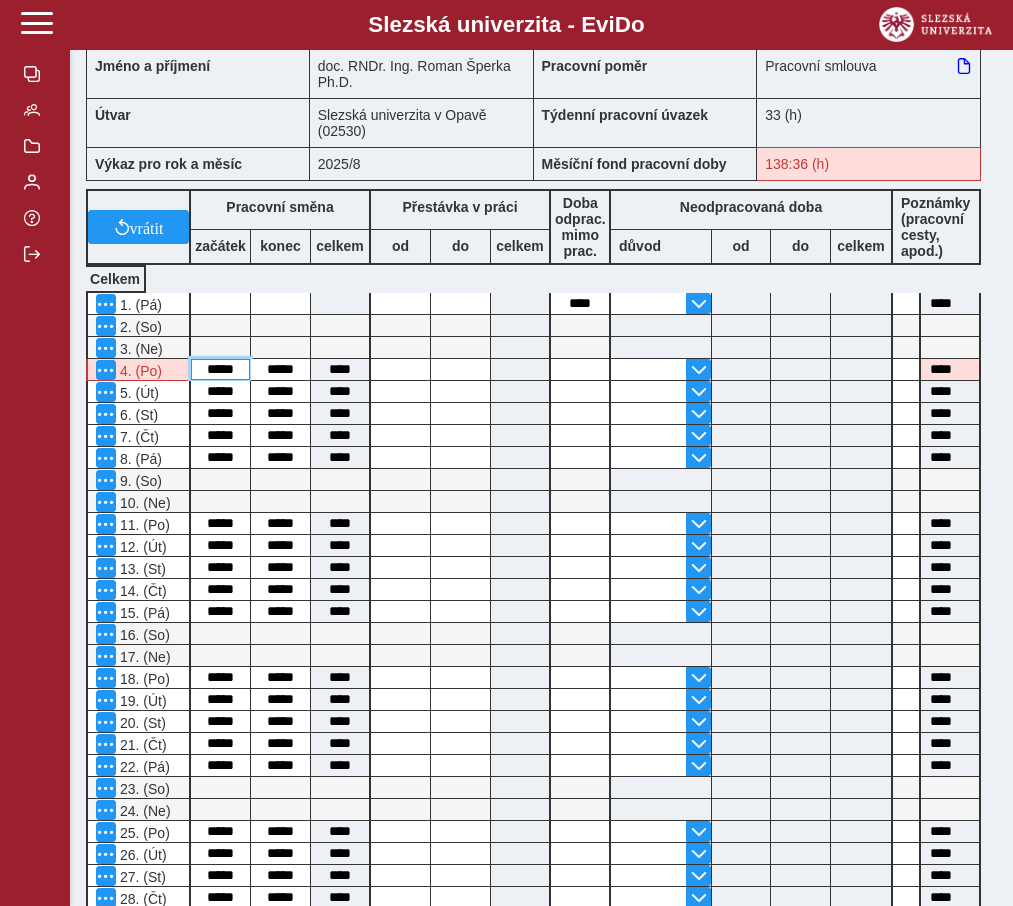 click on "*****" at bounding box center [220, 369] 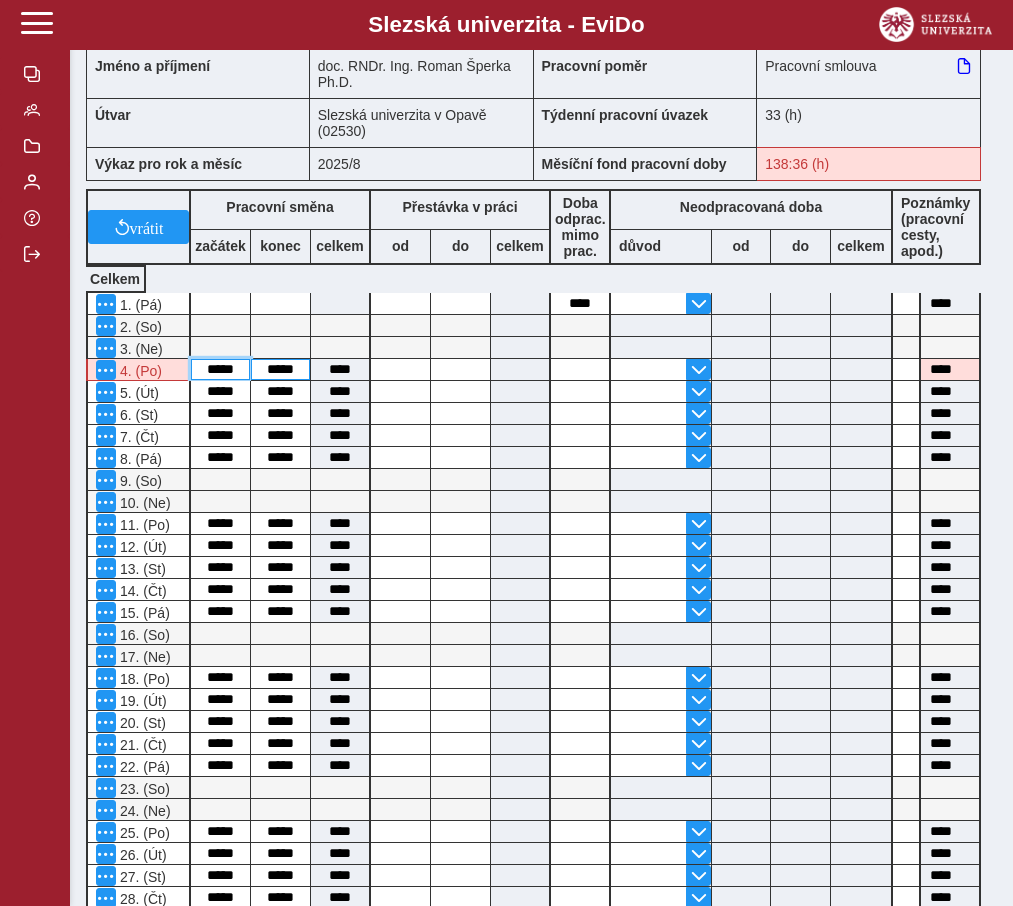 type on "*****" 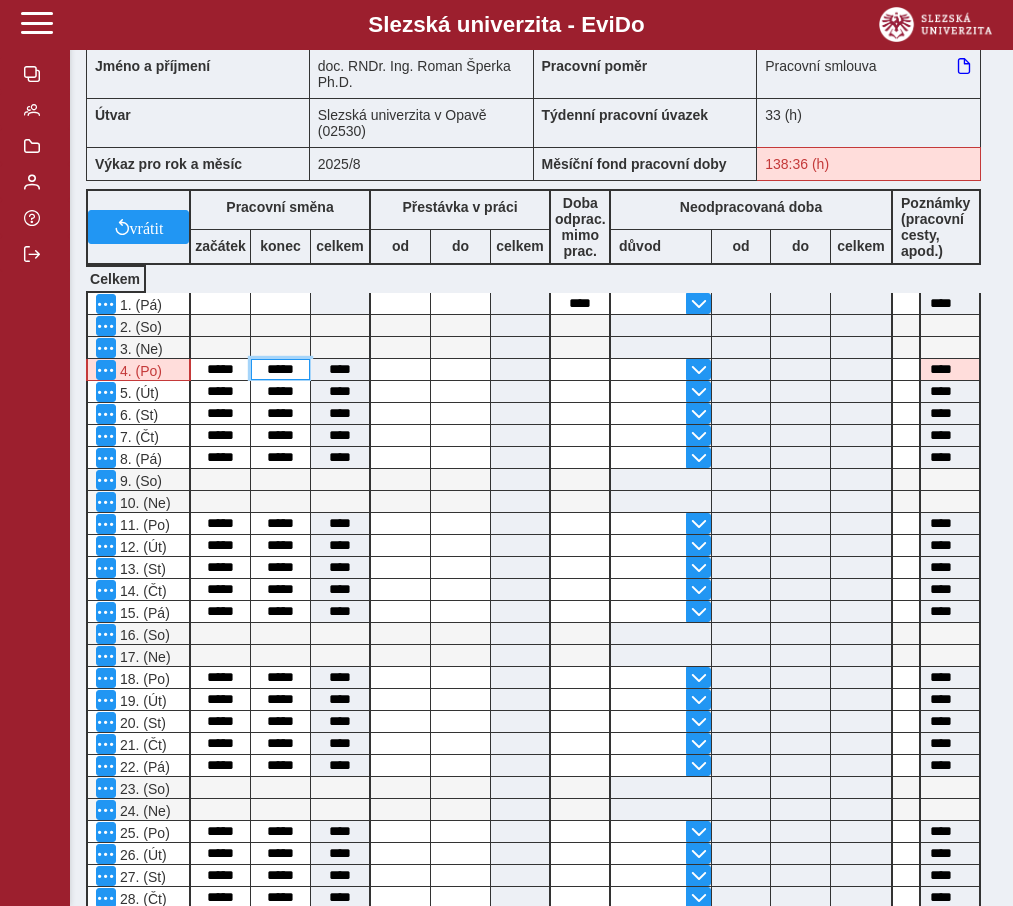 type on "****" 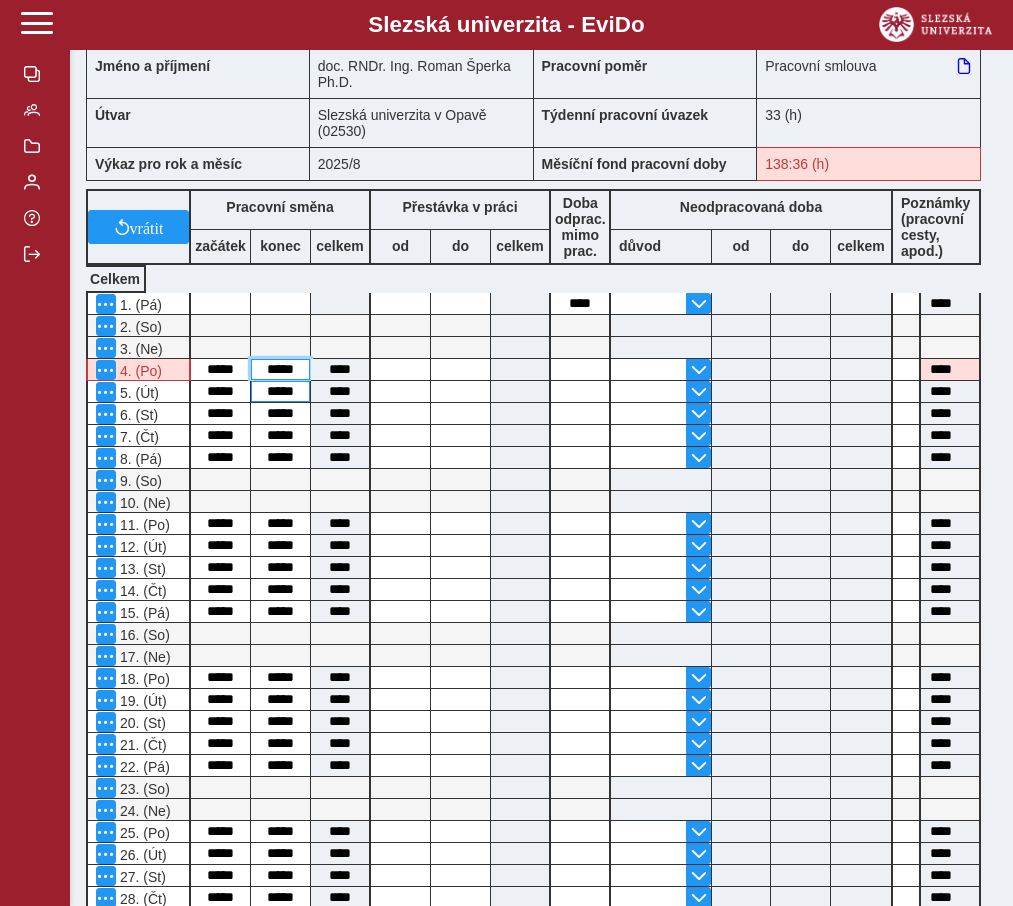 type on "*****" 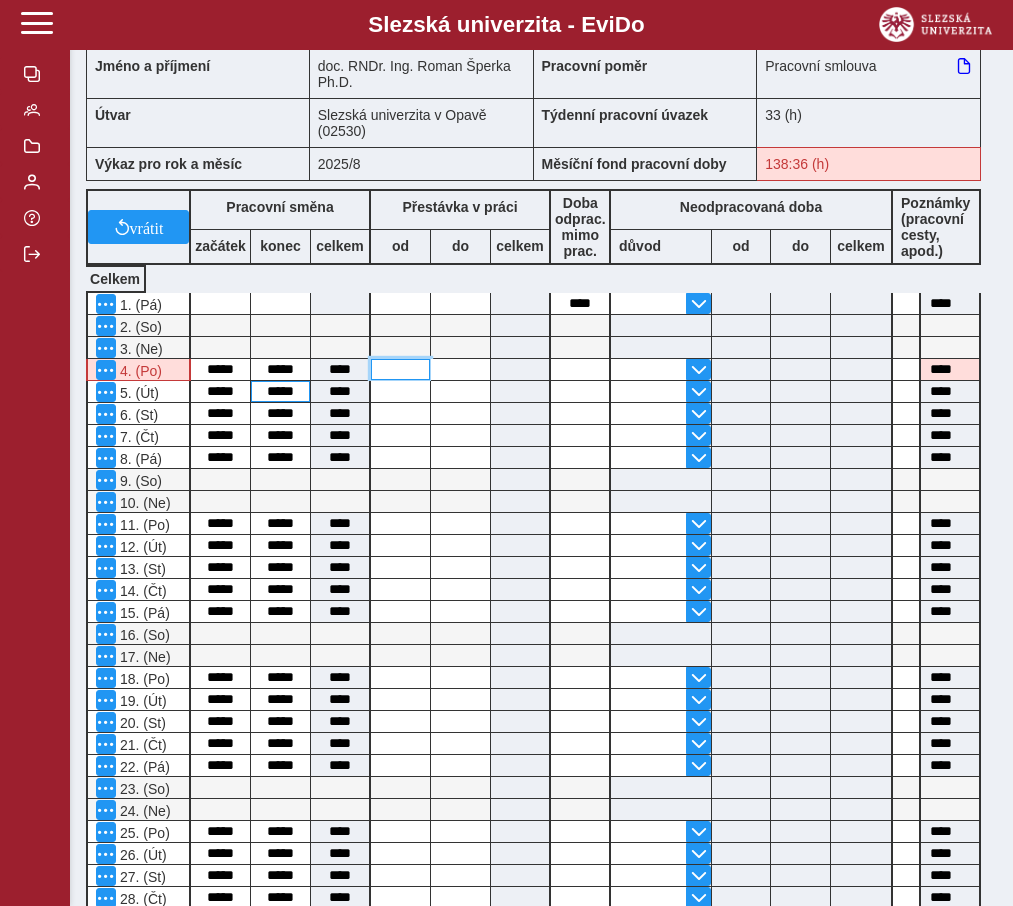 type on "****" 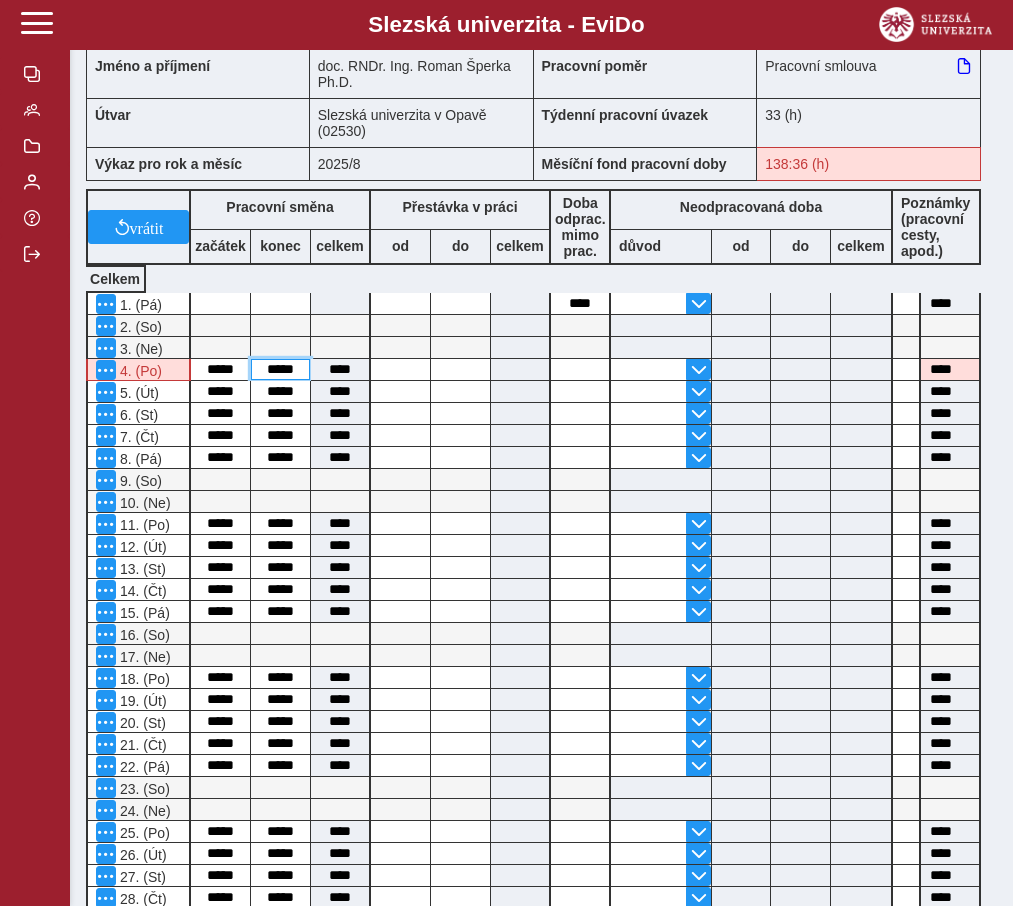 click on "*****" at bounding box center (280, 369) 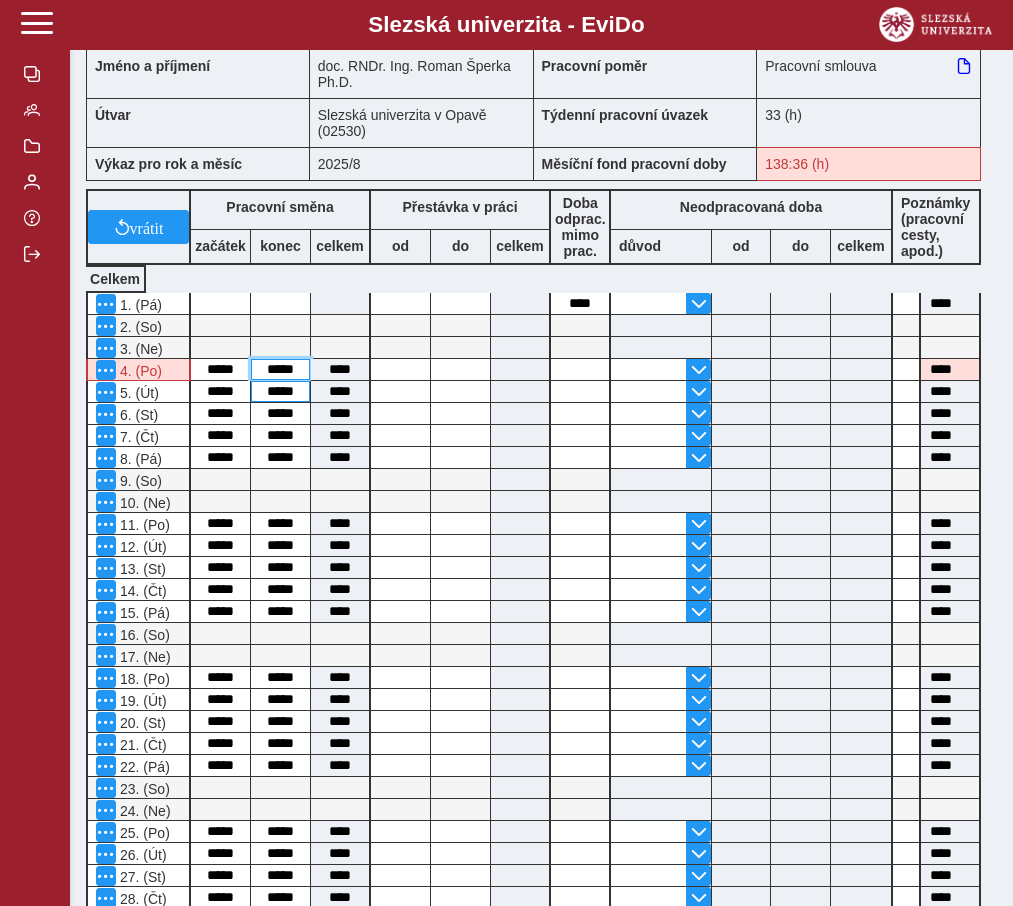 drag, startPoint x: 290, startPoint y: 382, endPoint x: 290, endPoint y: 402, distance: 20 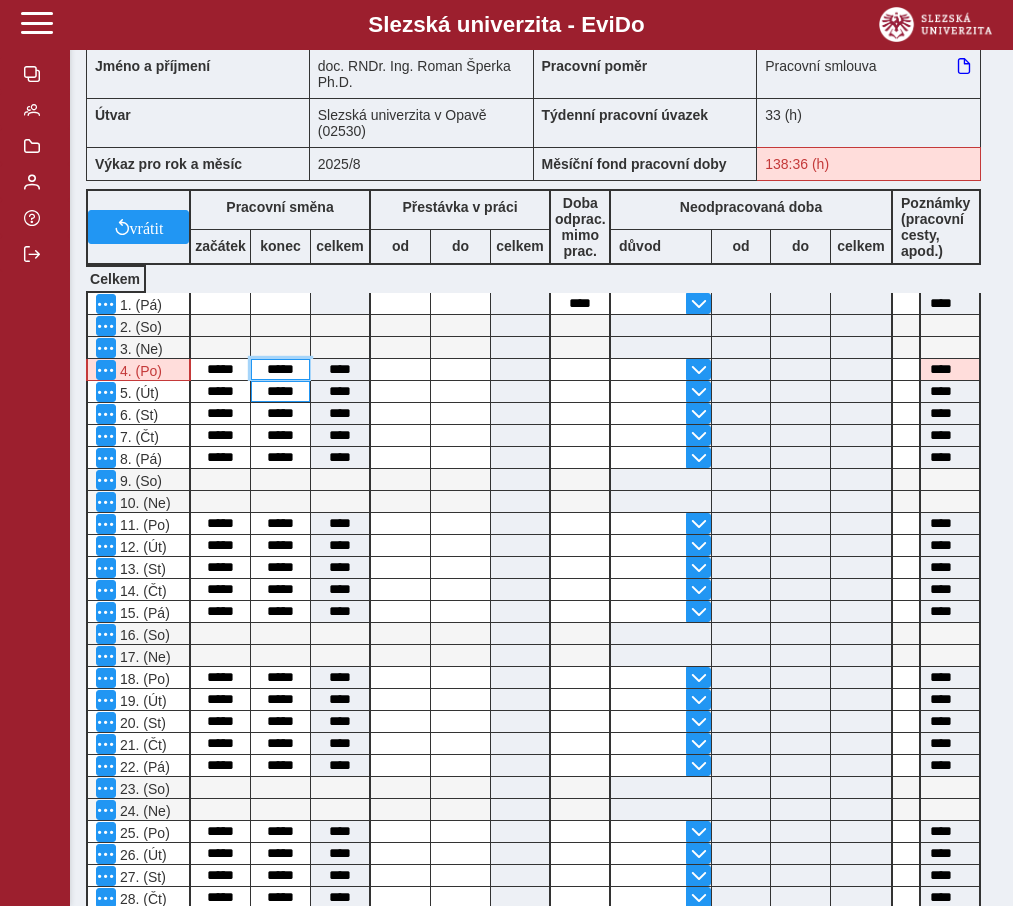 type on "*****" 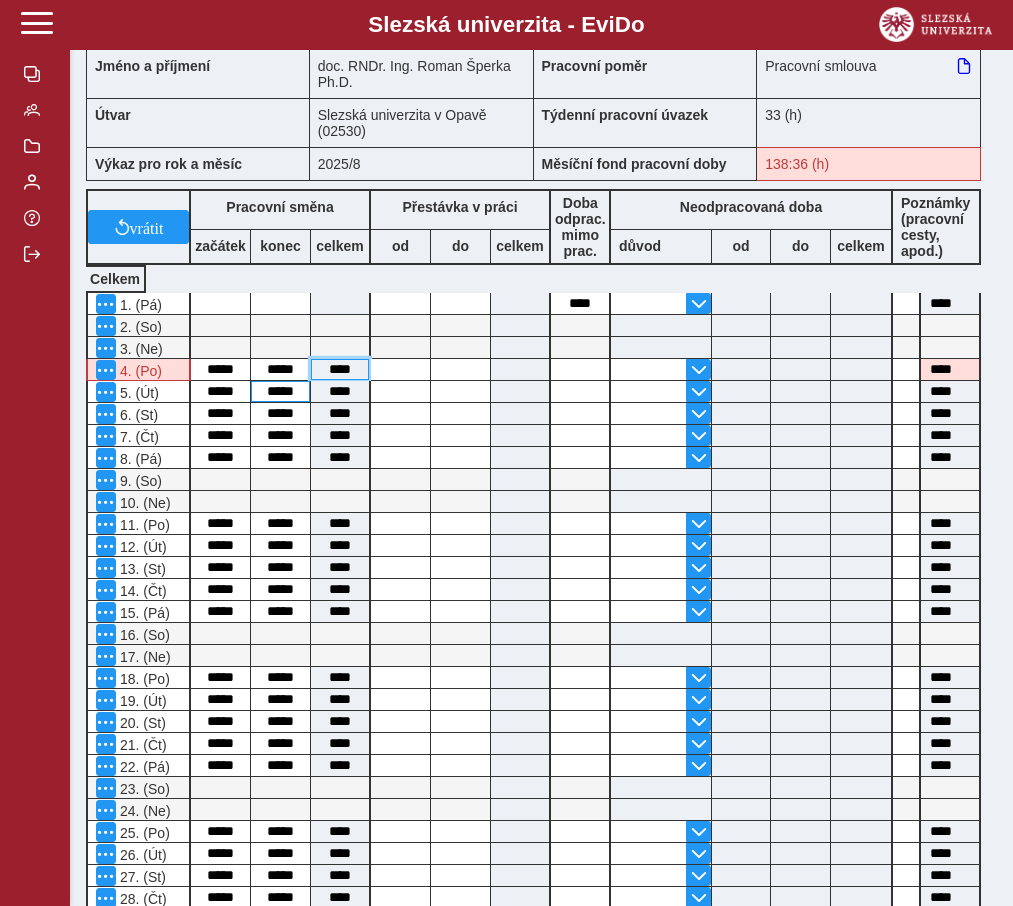 type on "****" 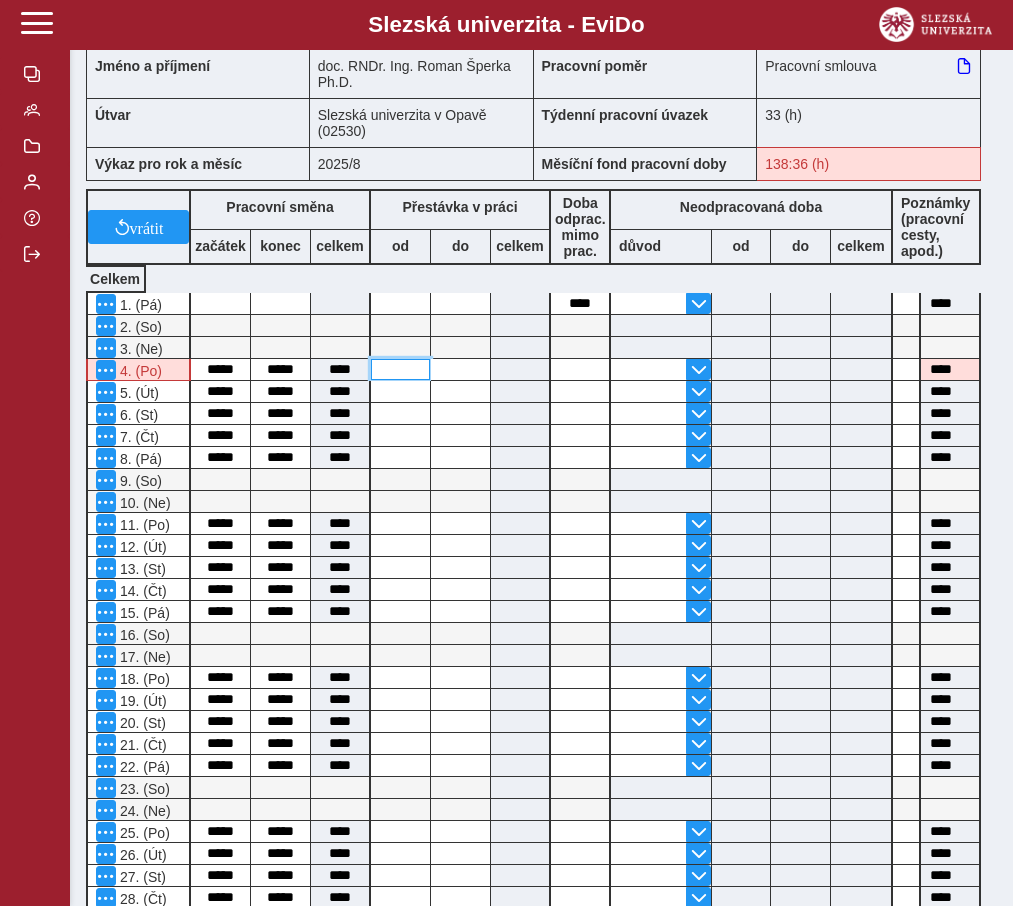 click at bounding box center [400, 369] 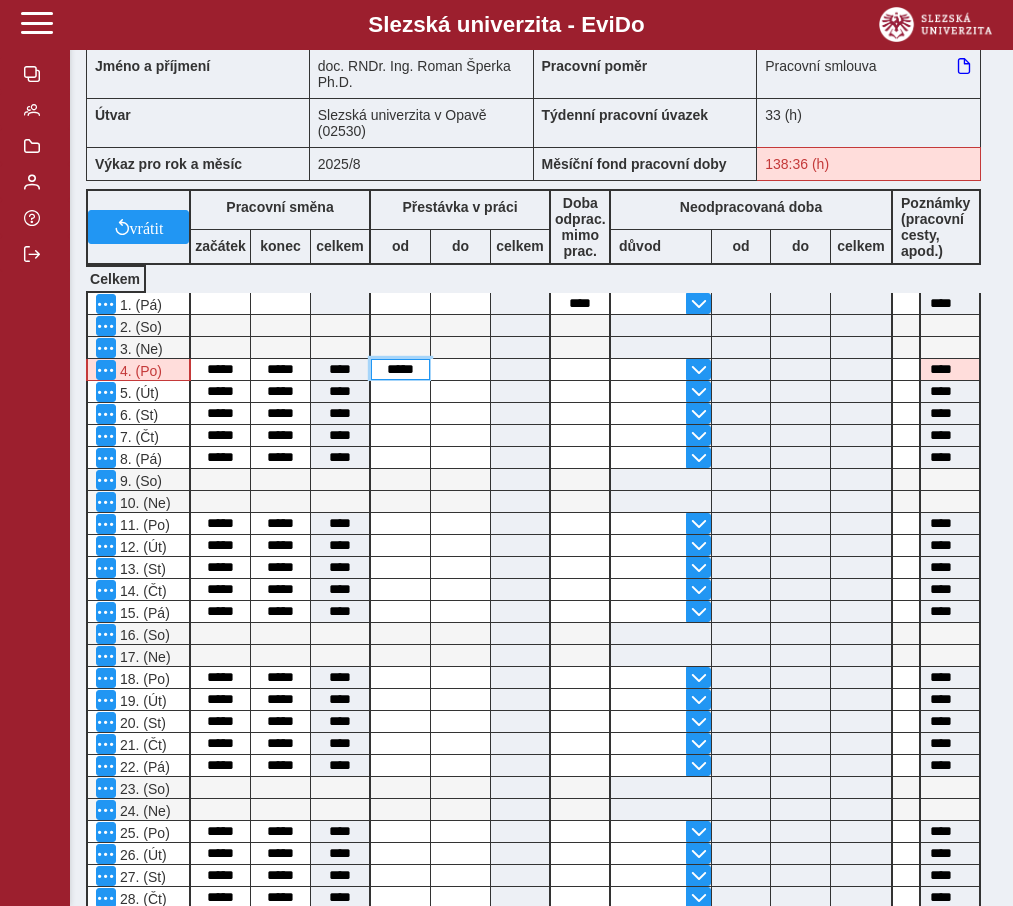 type on "*****" 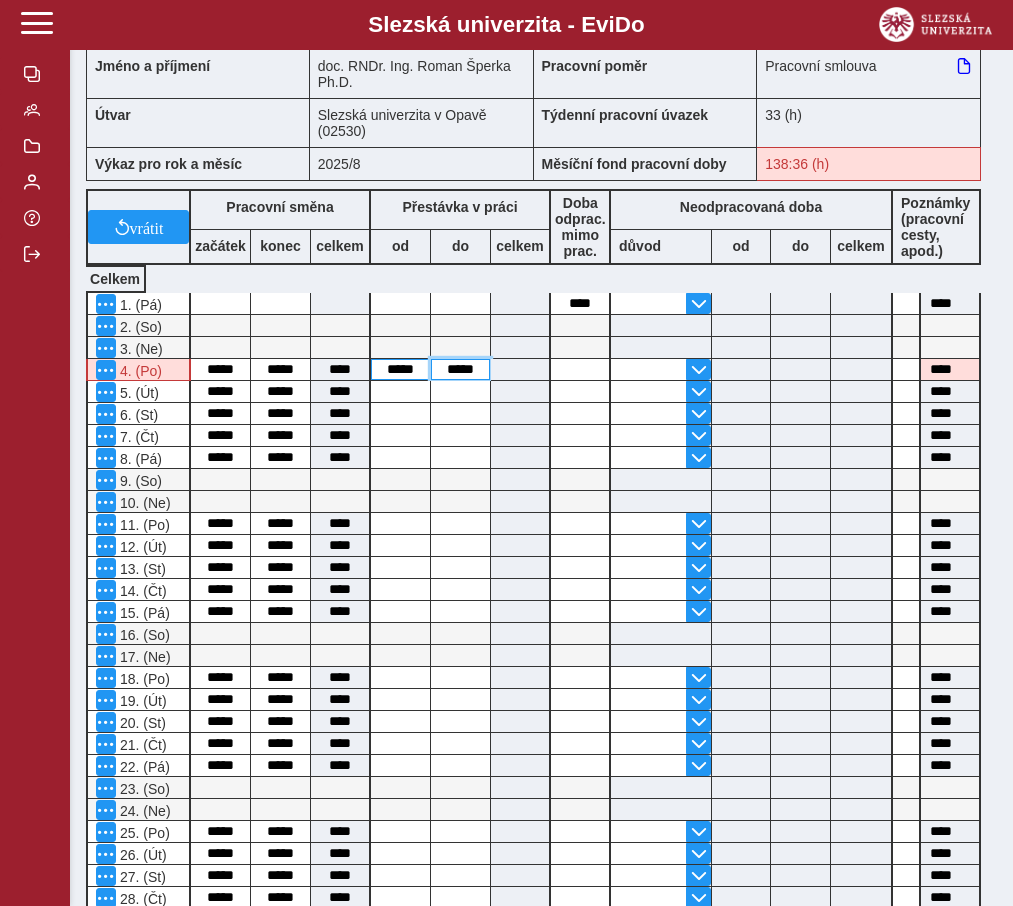 type on "*****" 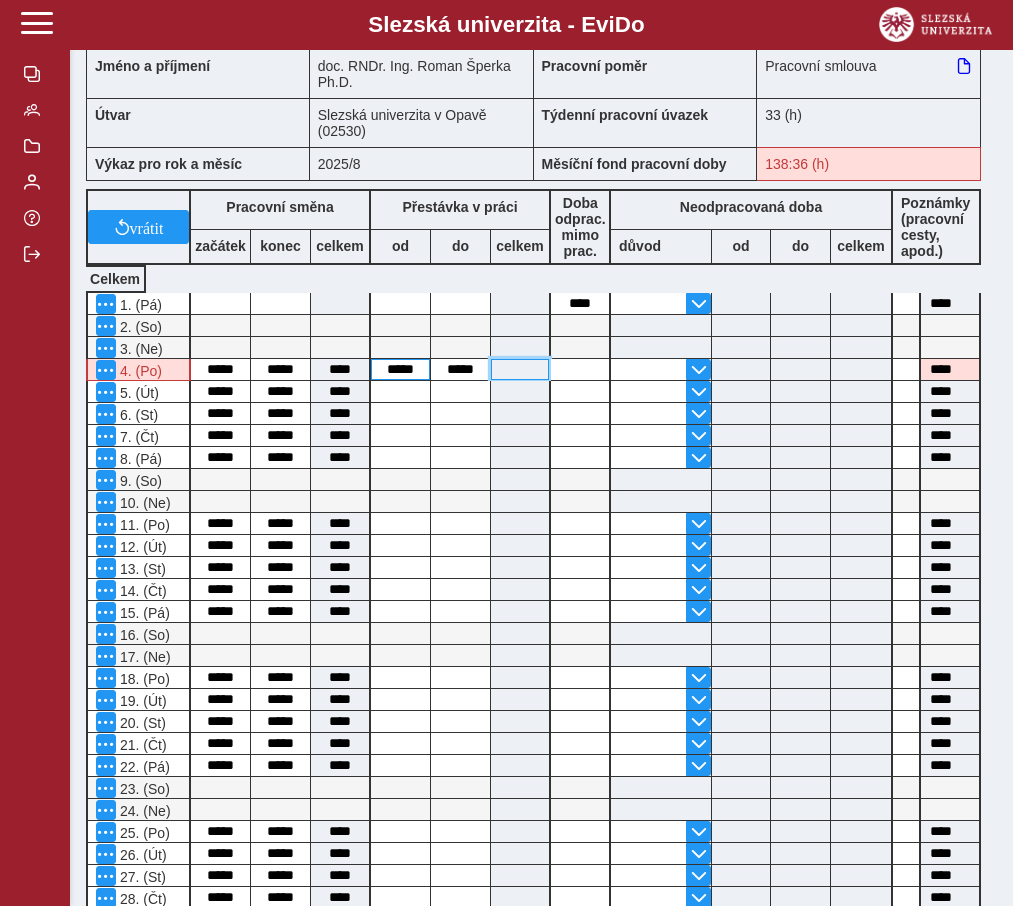 type on "****" 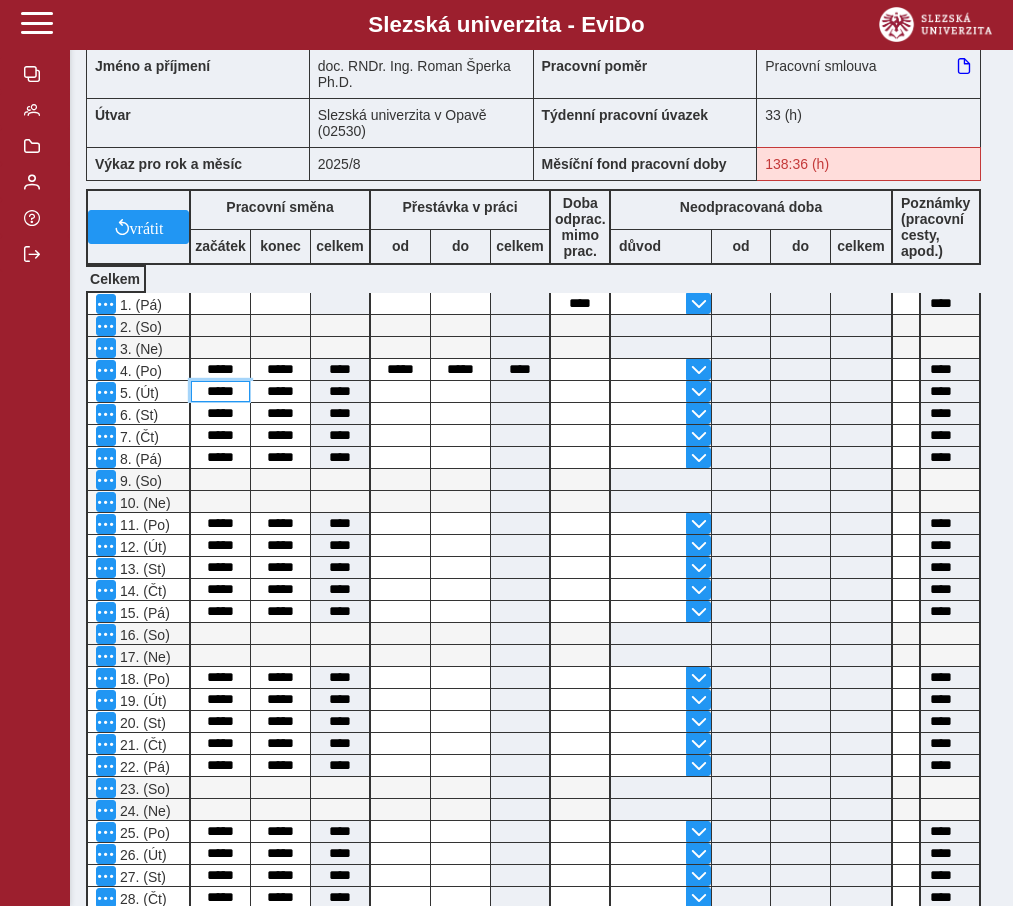 click on "*****" at bounding box center (220, 391) 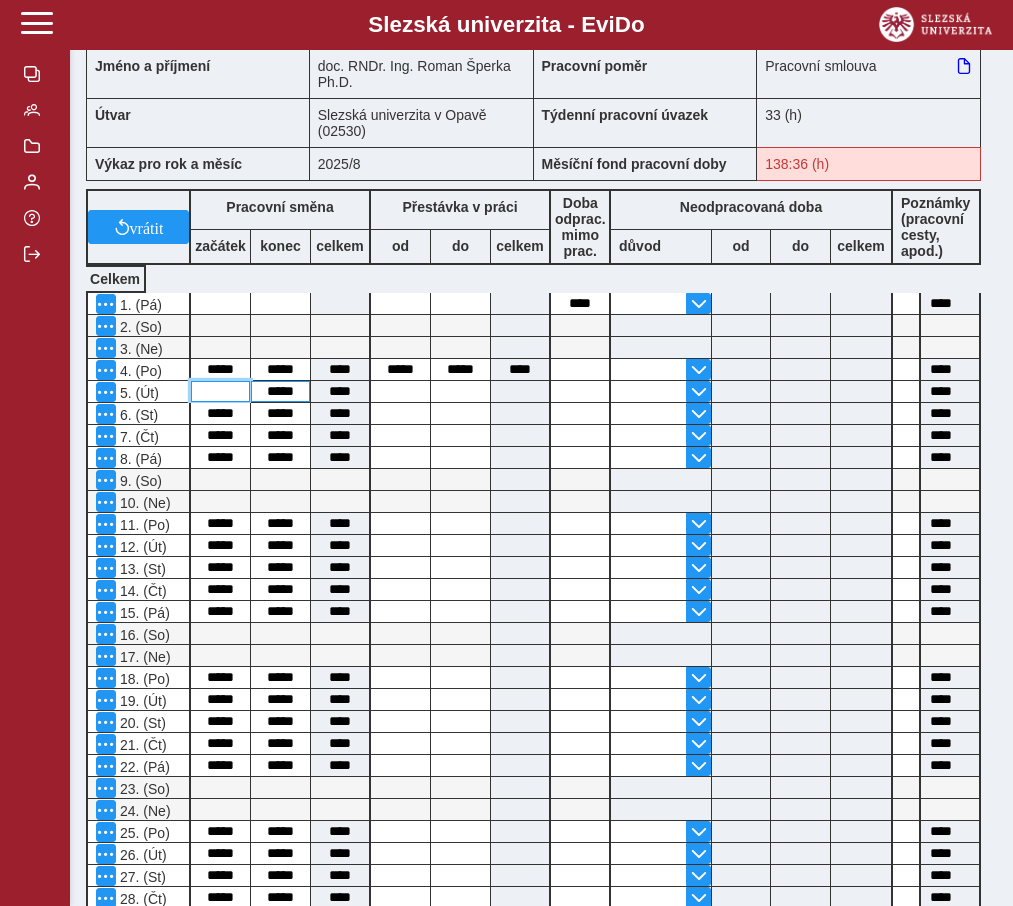 type 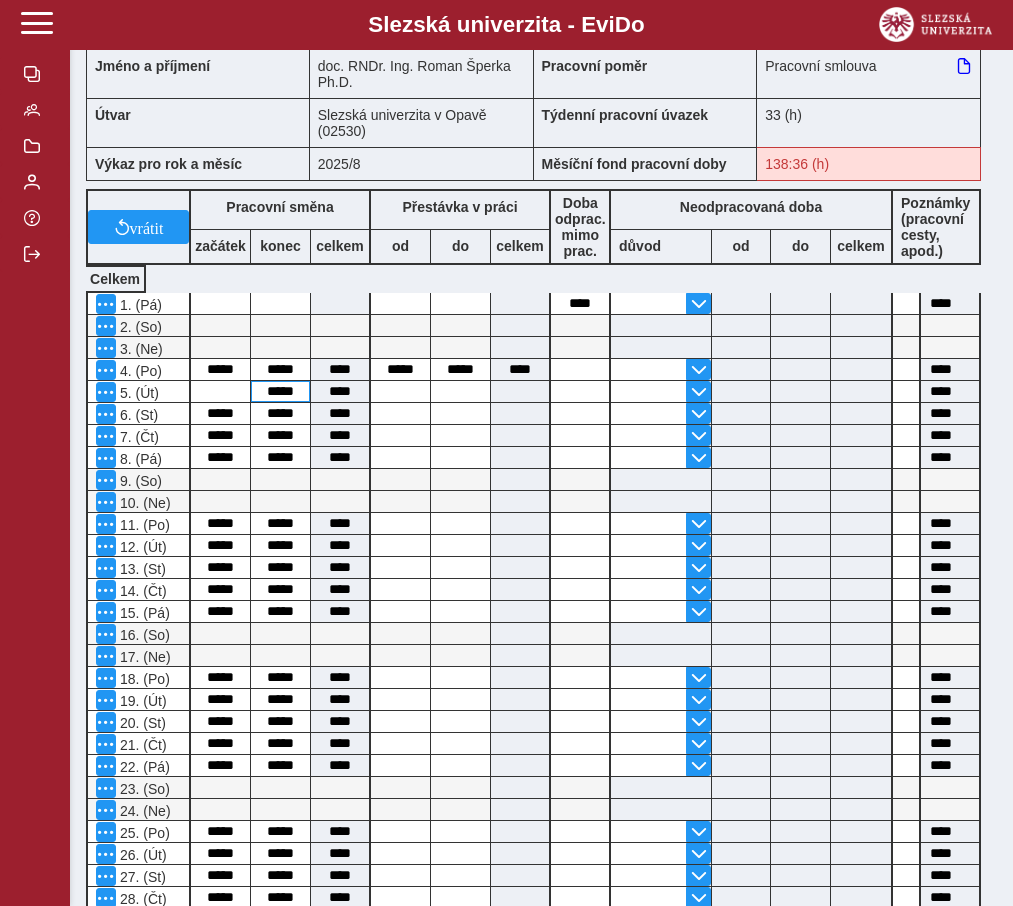 click on "*****" at bounding box center (280, 391) 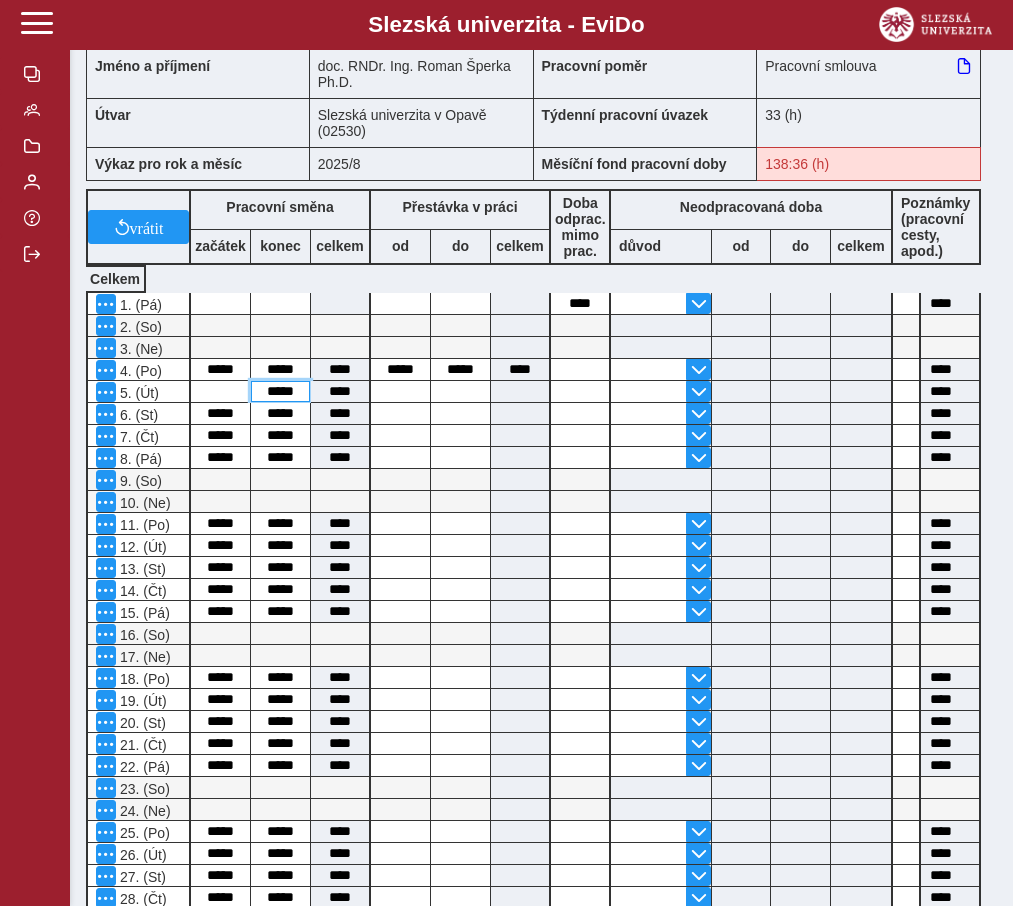 type 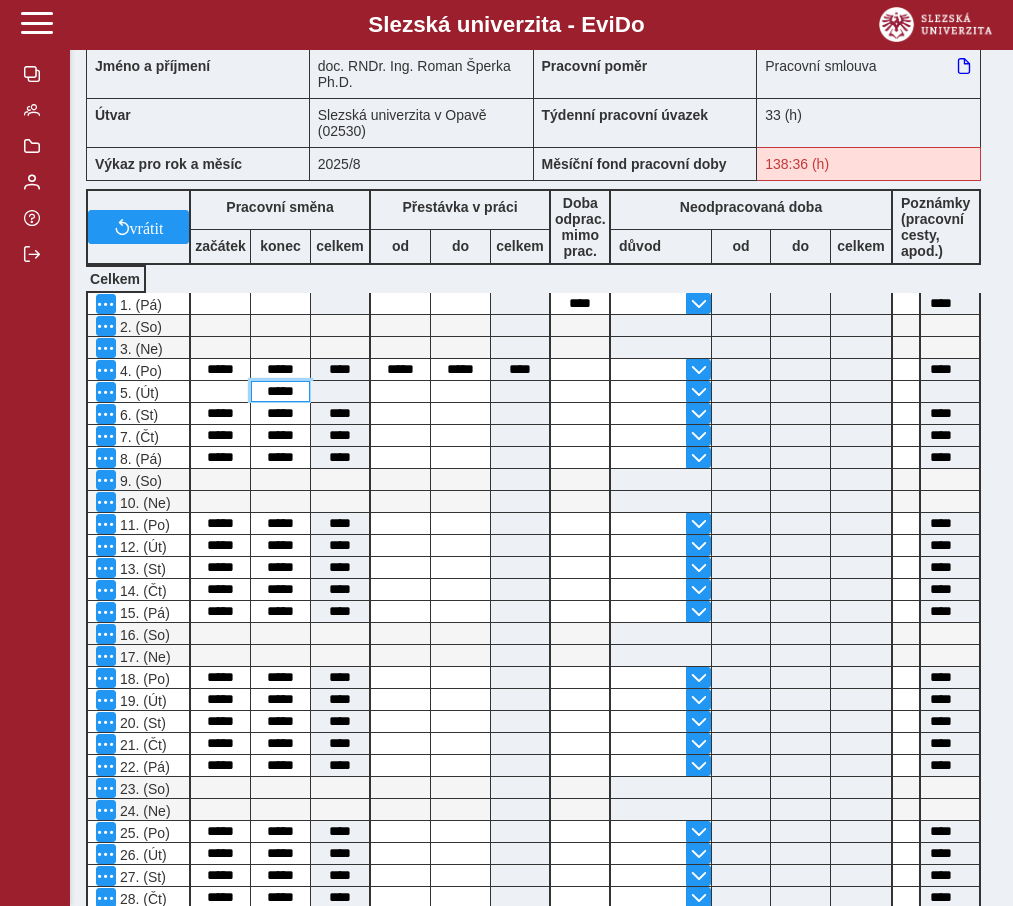 click on "*****" at bounding box center (280, 391) 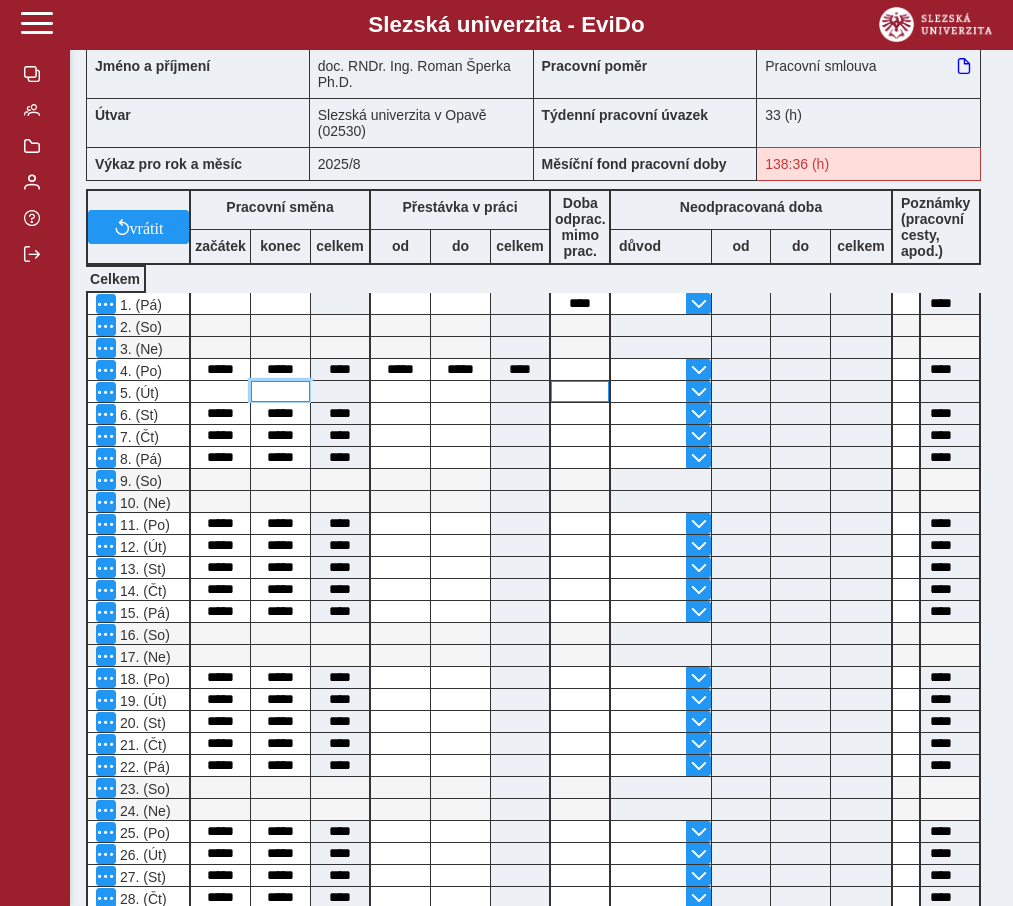 type 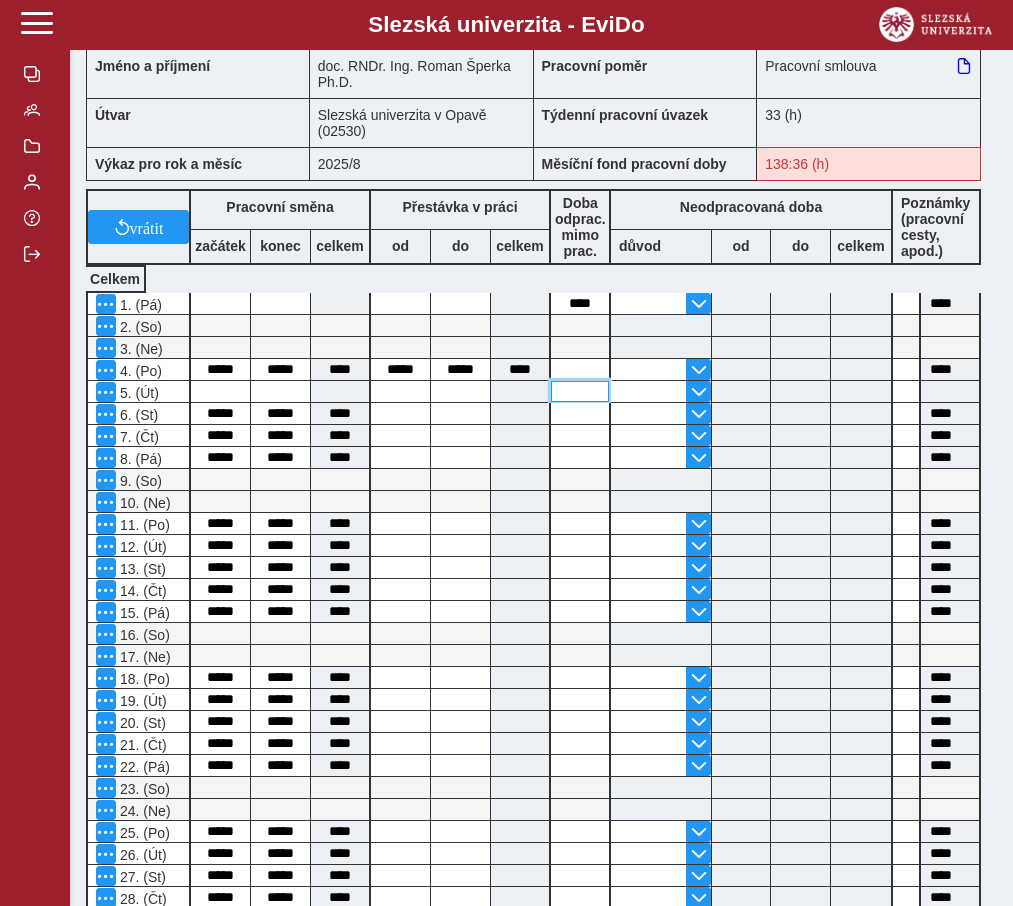 click at bounding box center (580, 391) 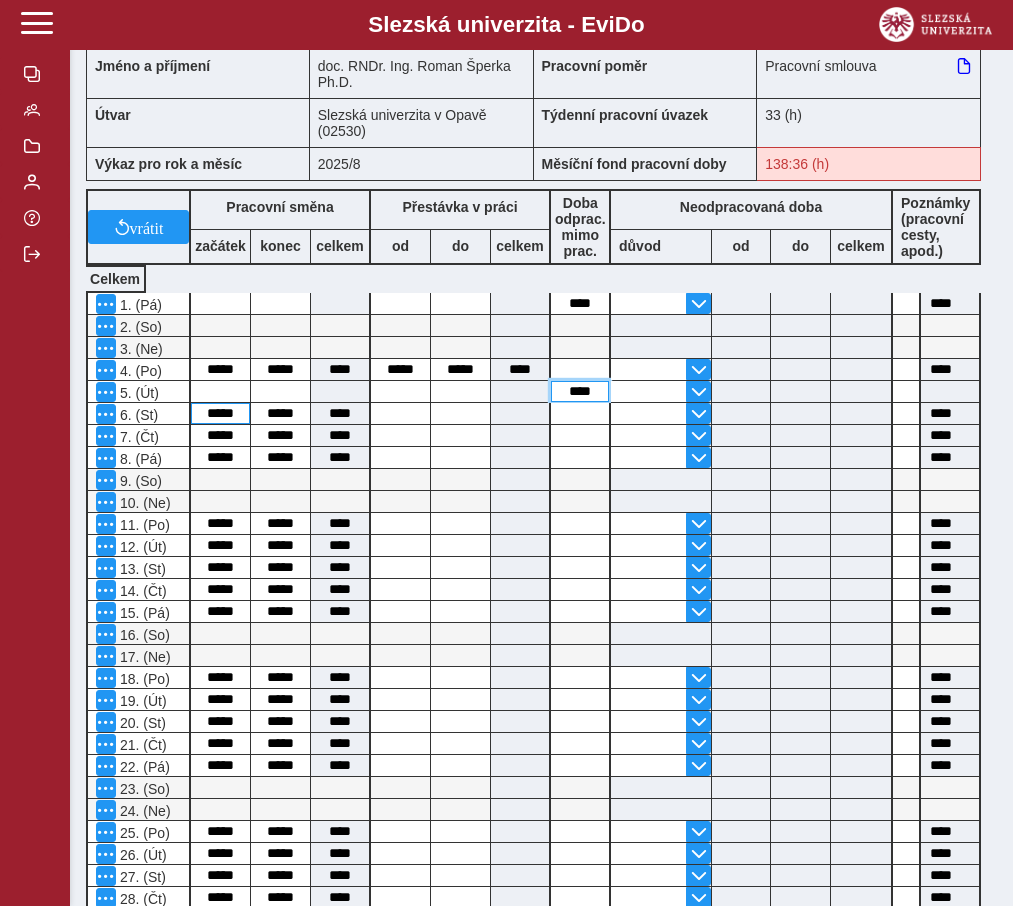 type on "****" 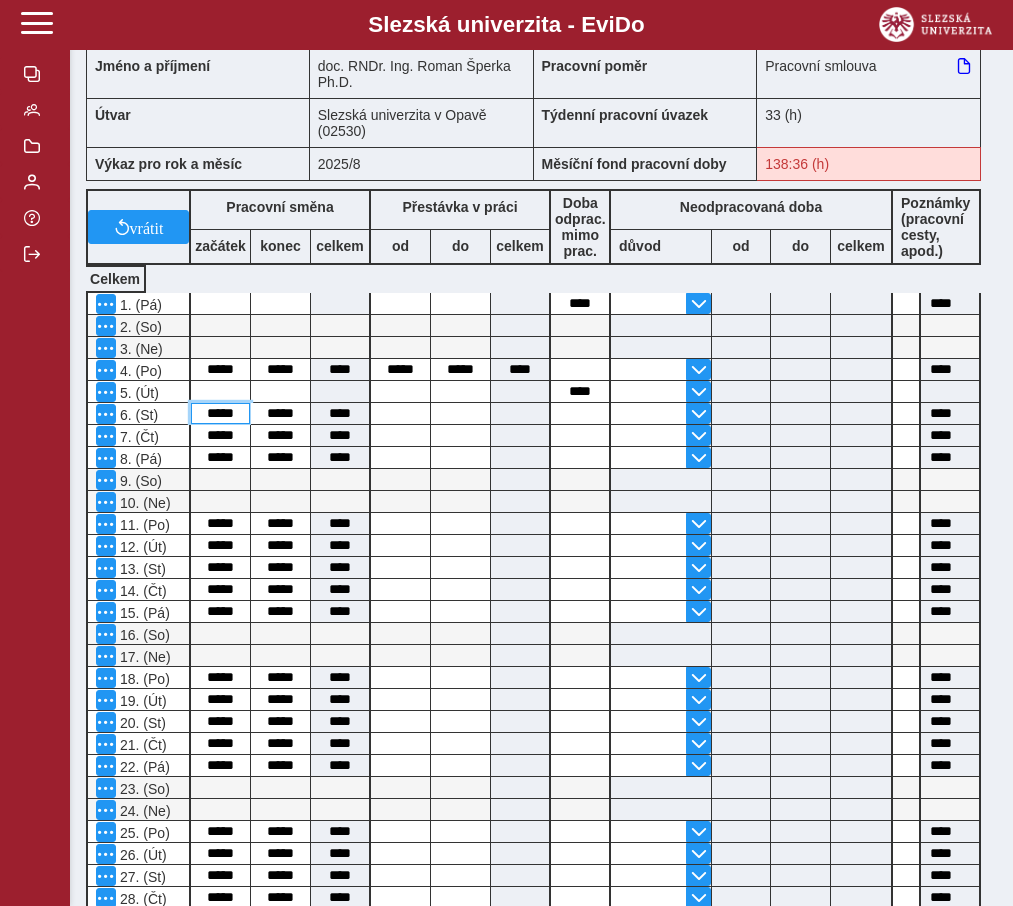 click on "*****" at bounding box center [220, 413] 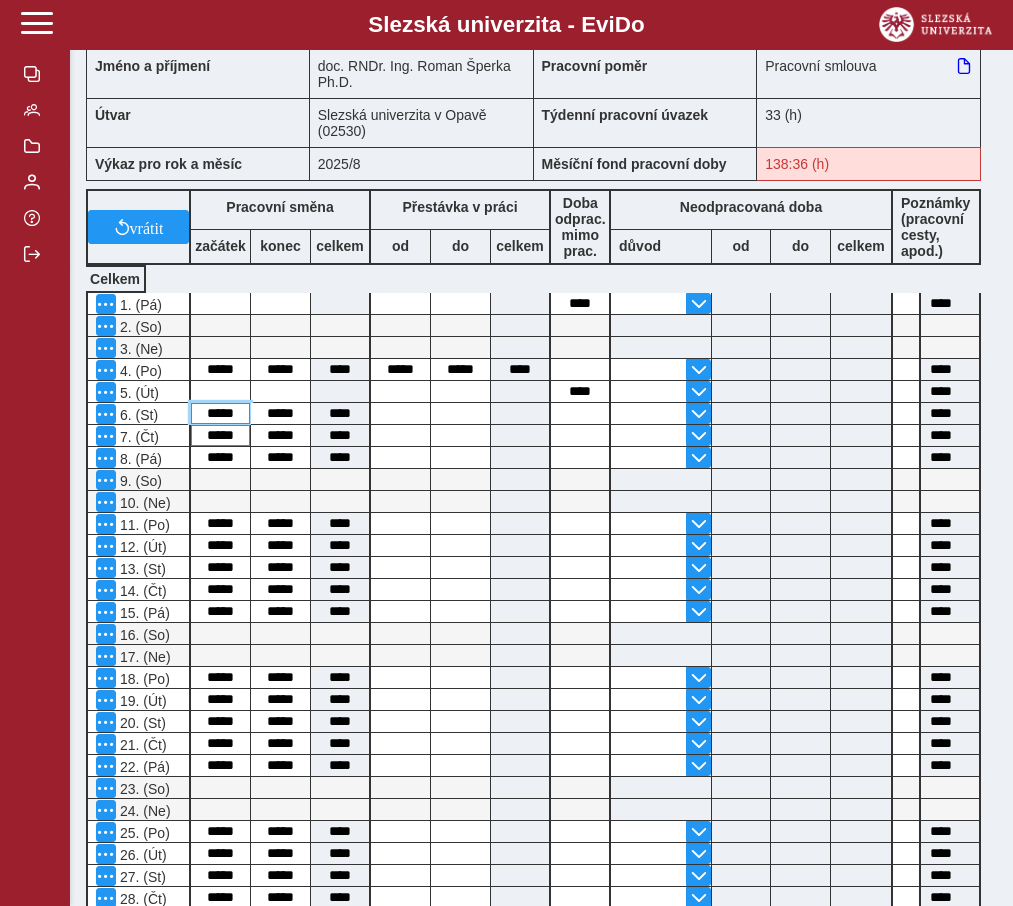 drag, startPoint x: 210, startPoint y: 424, endPoint x: 199, endPoint y: 455, distance: 32.89377 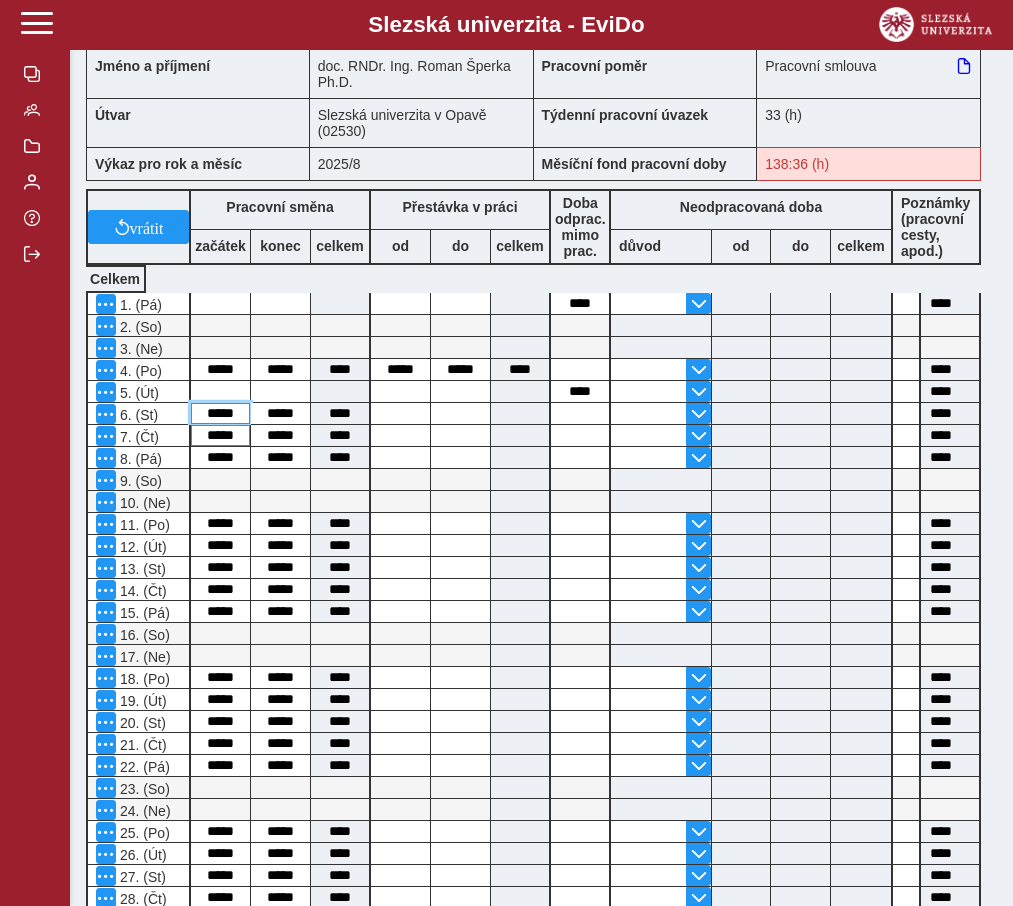 type on "*****" 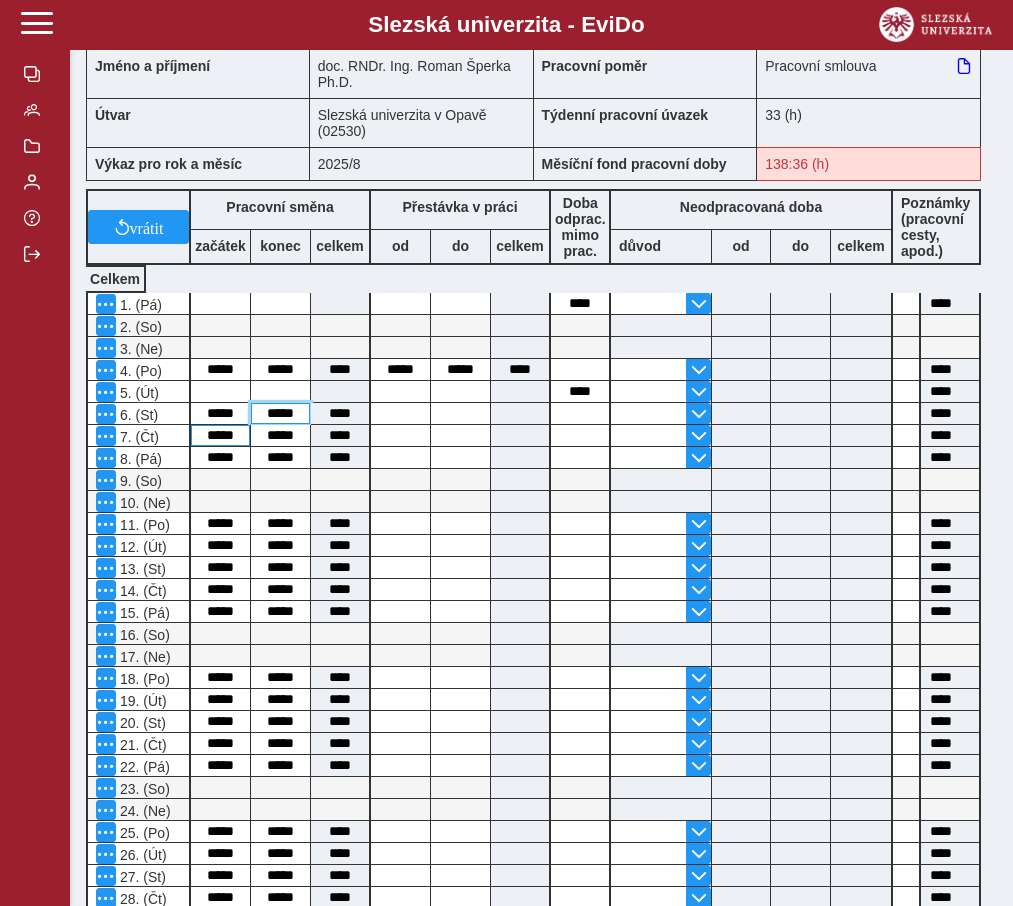 type on "****" 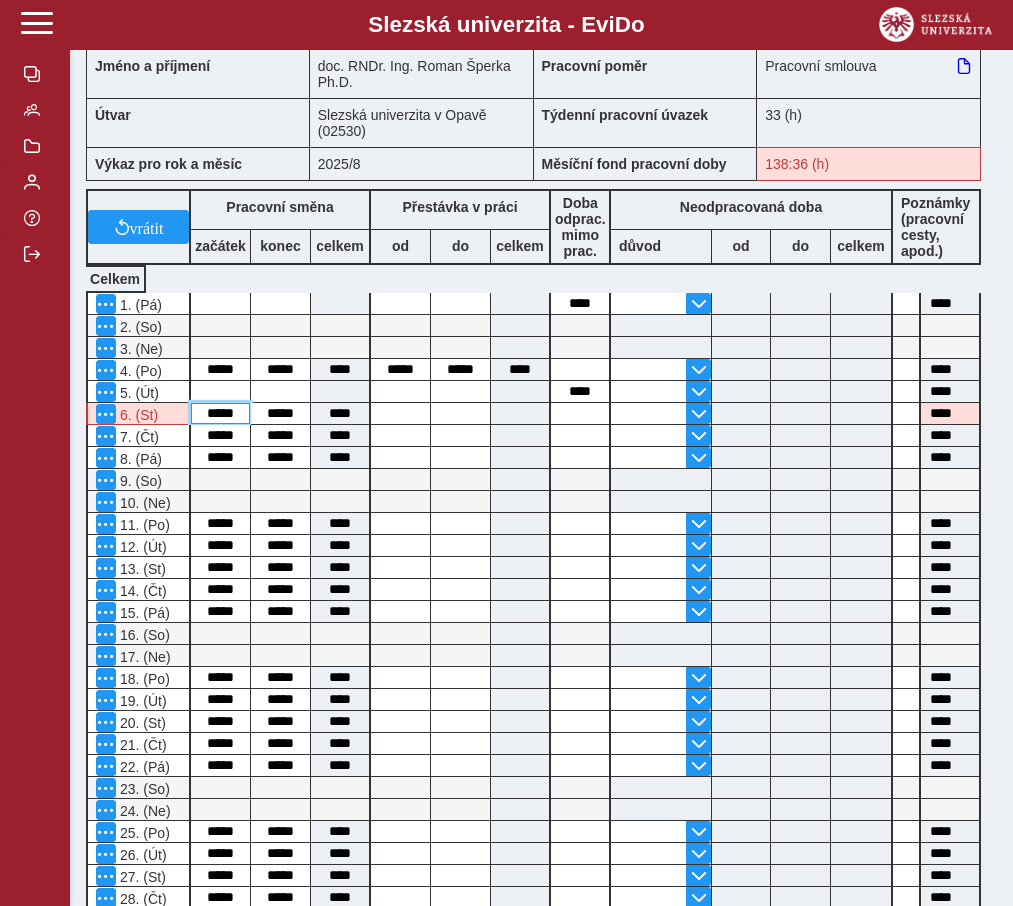 click on "*****" at bounding box center (220, 413) 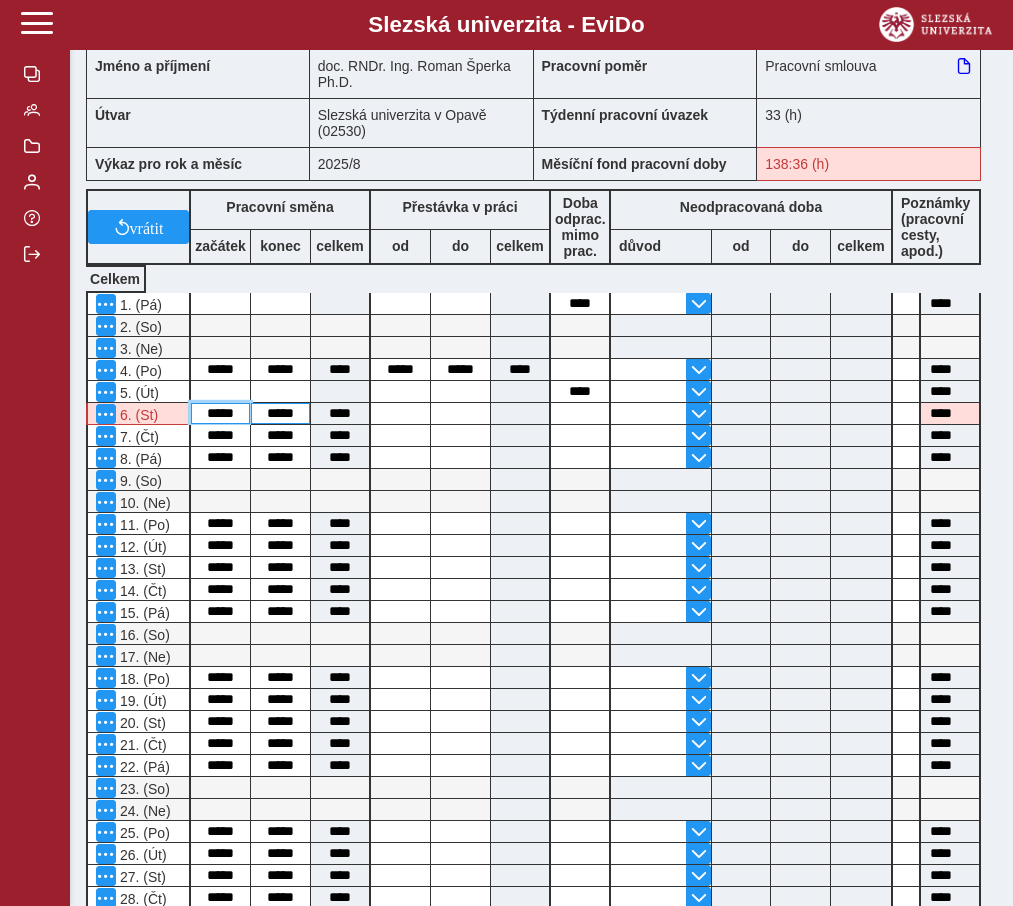 type on "*****" 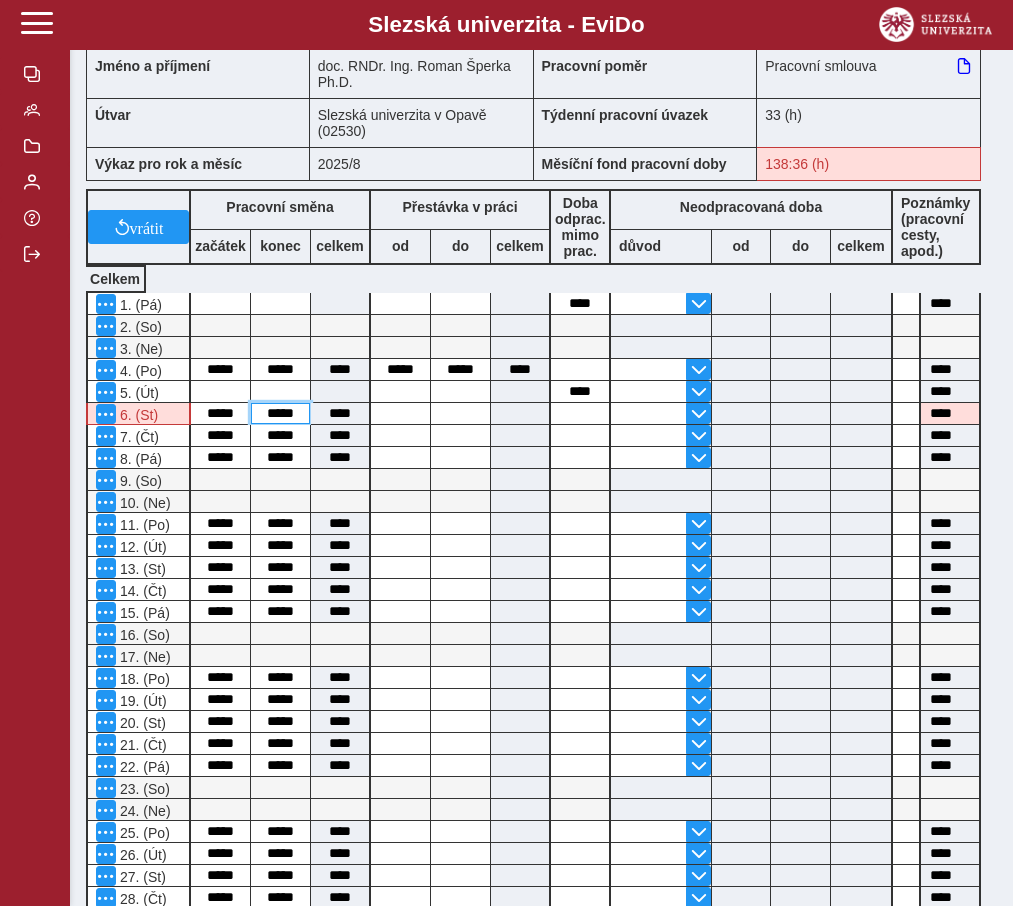 click on "*****" at bounding box center [280, 413] 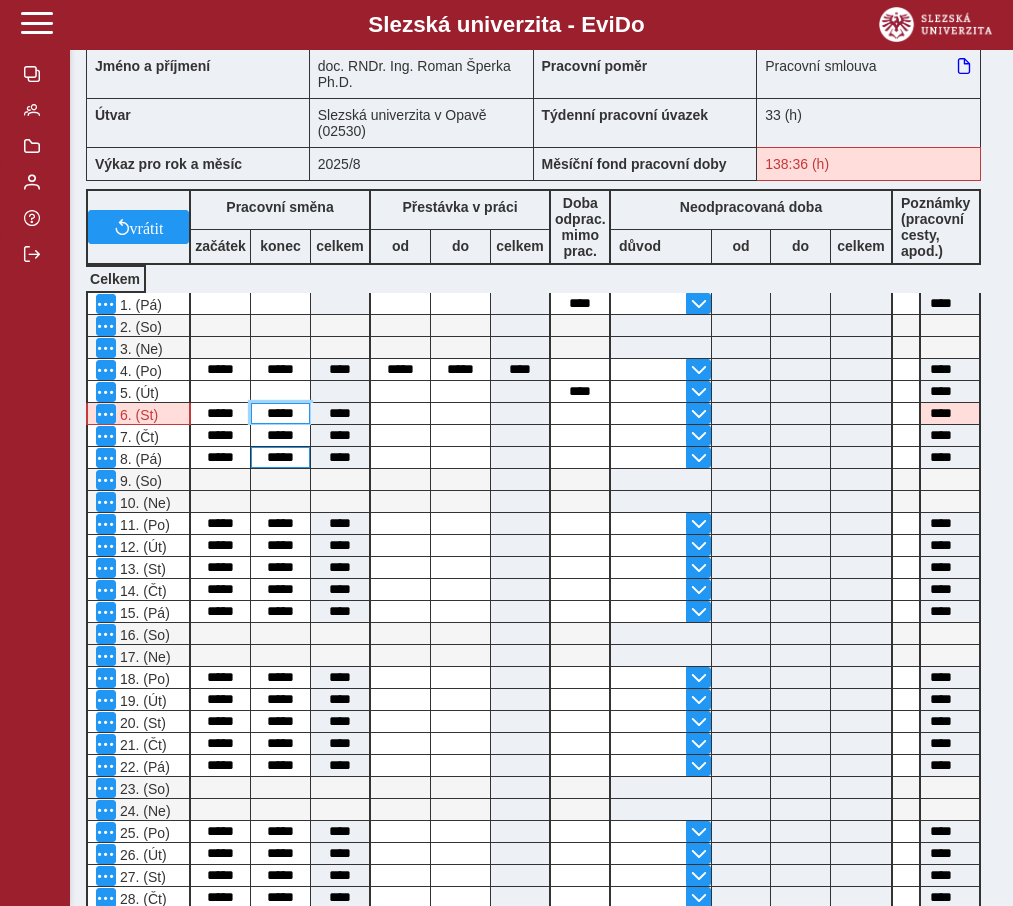 drag, startPoint x: 272, startPoint y: 430, endPoint x: 270, endPoint y: 467, distance: 37.054016 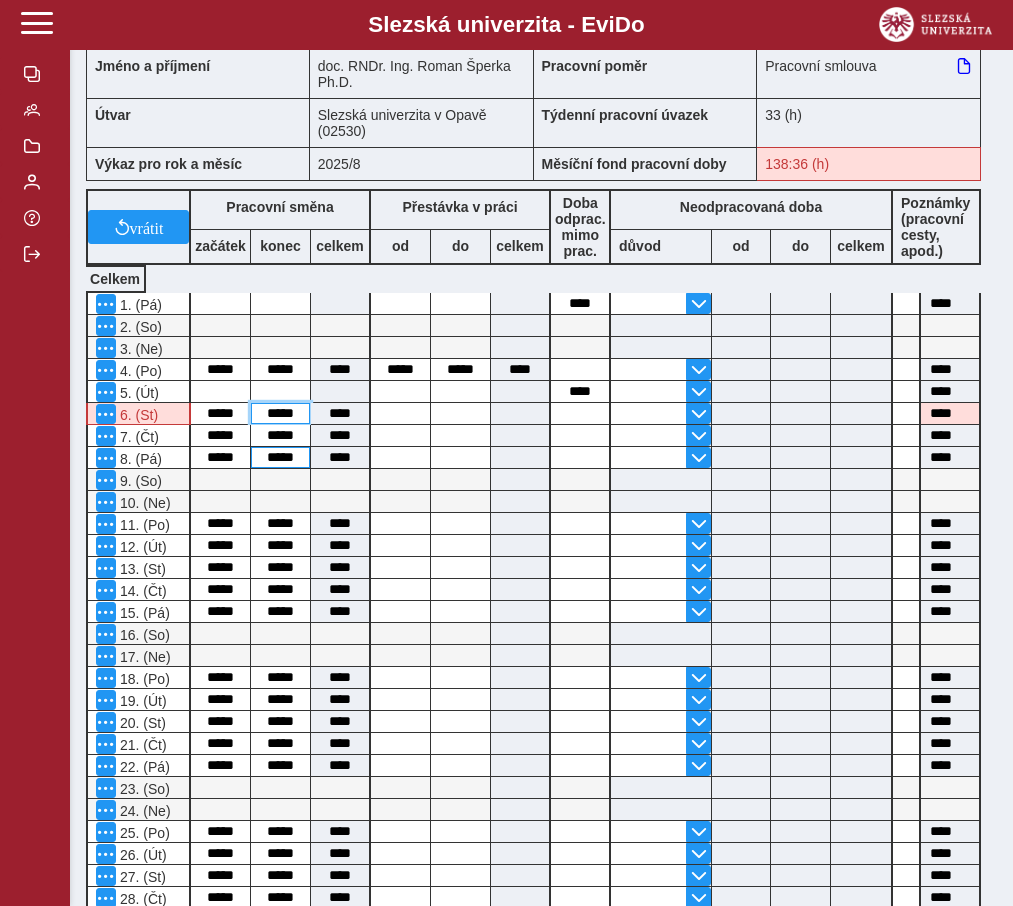 type on "*****" 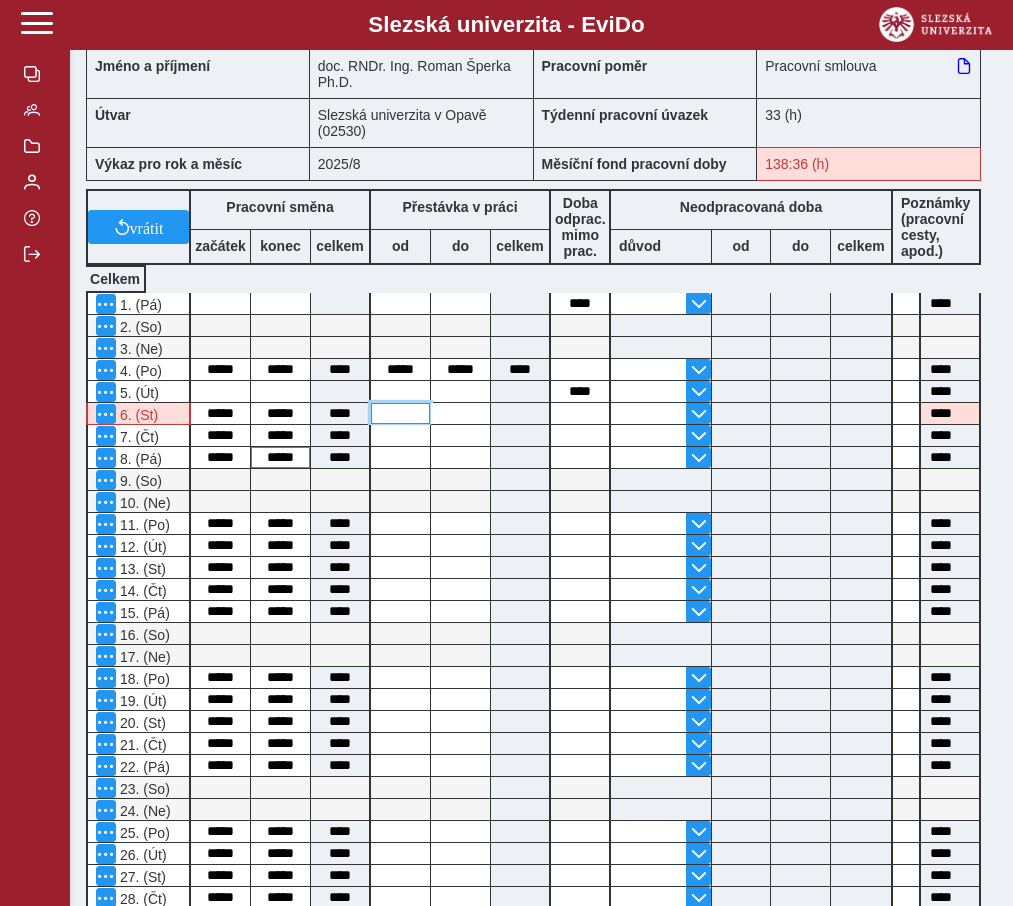 type on "****" 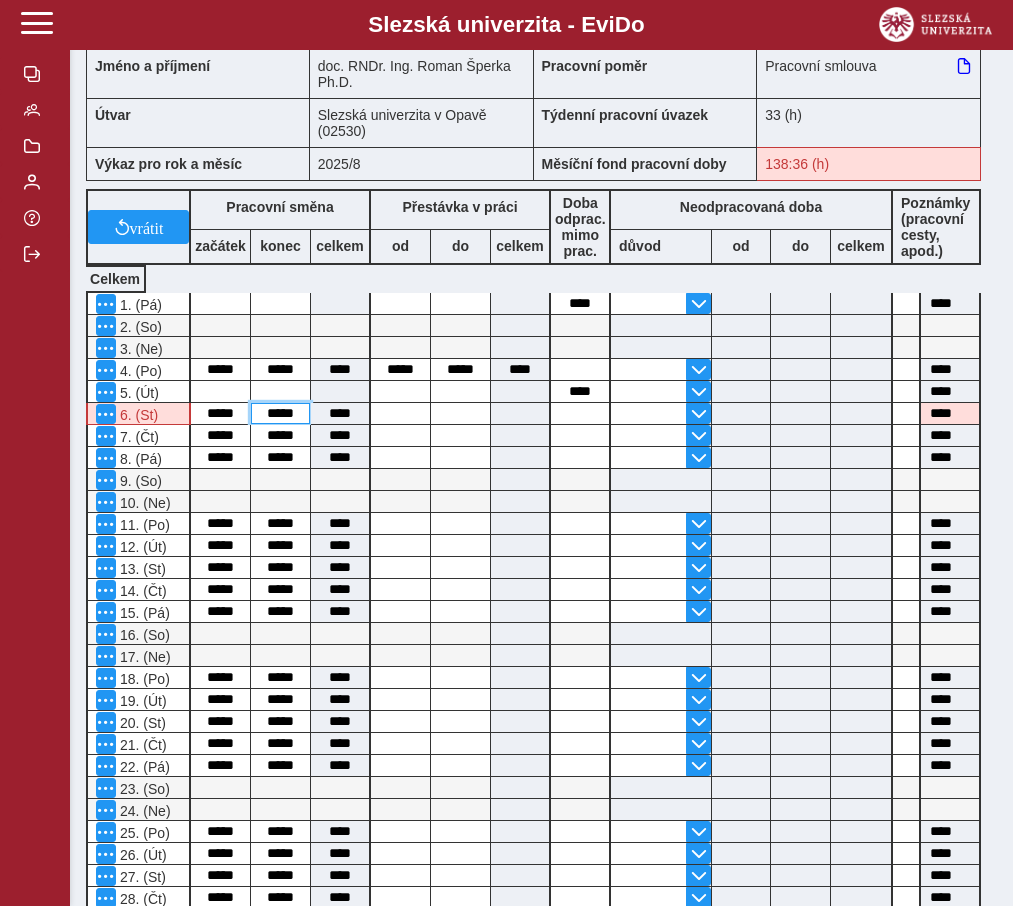 click on "*****" at bounding box center (280, 413) 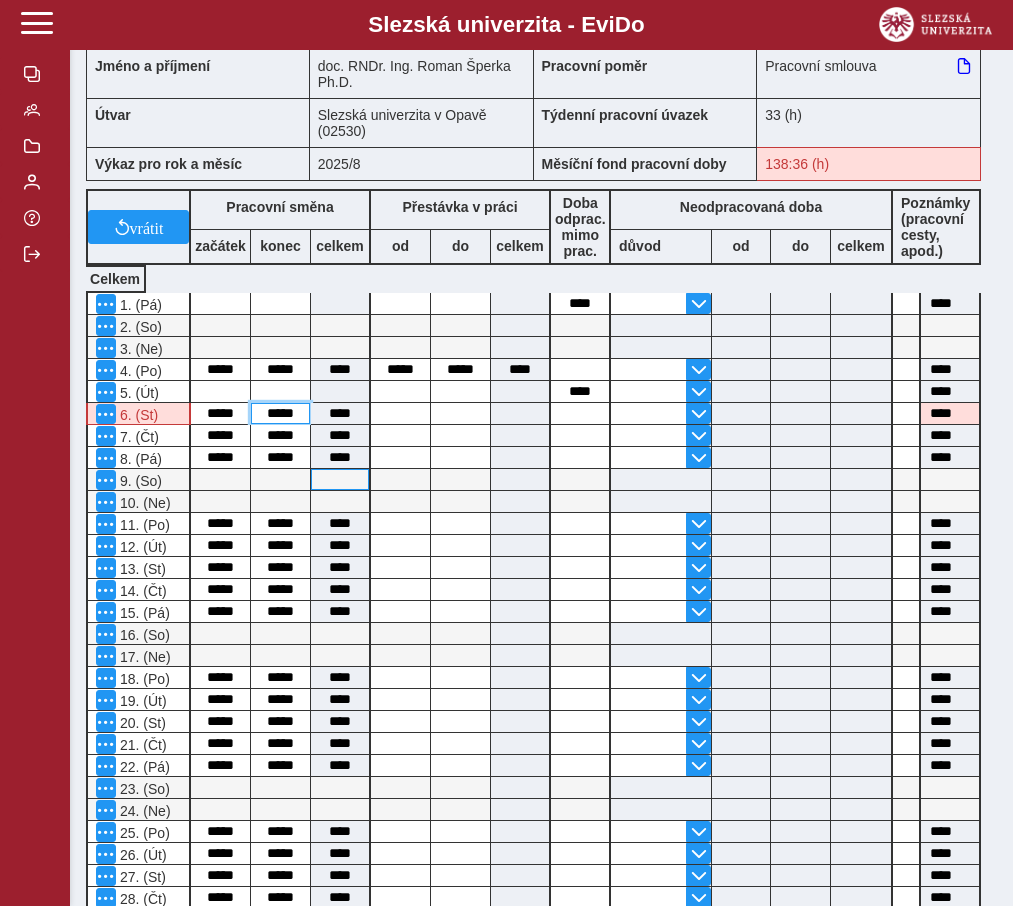 type on "*****" 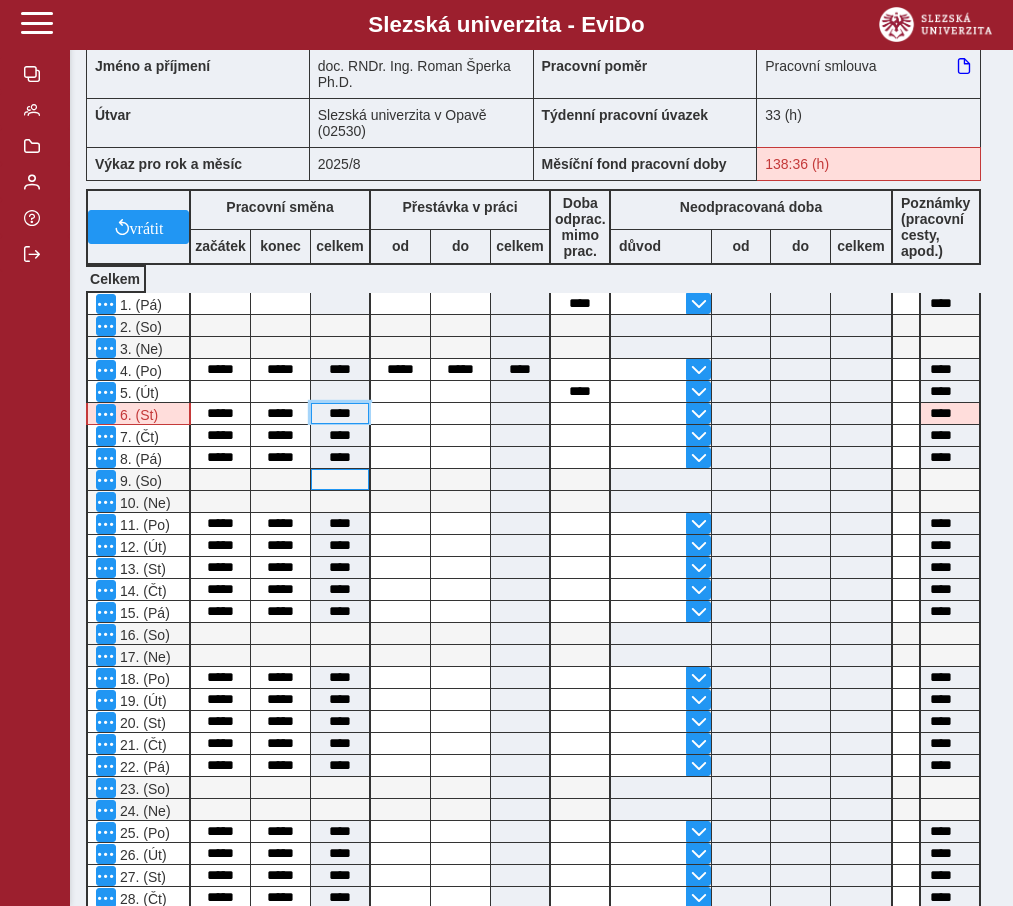 type on "****" 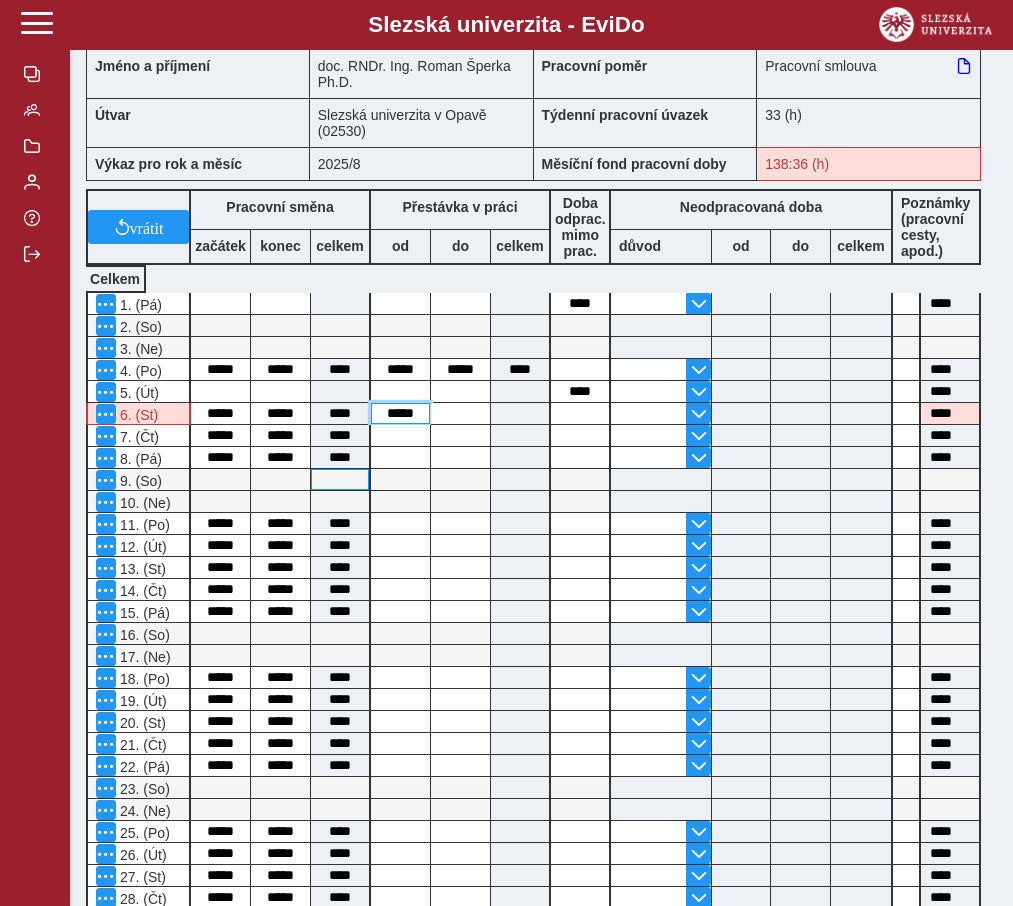 type on "*****" 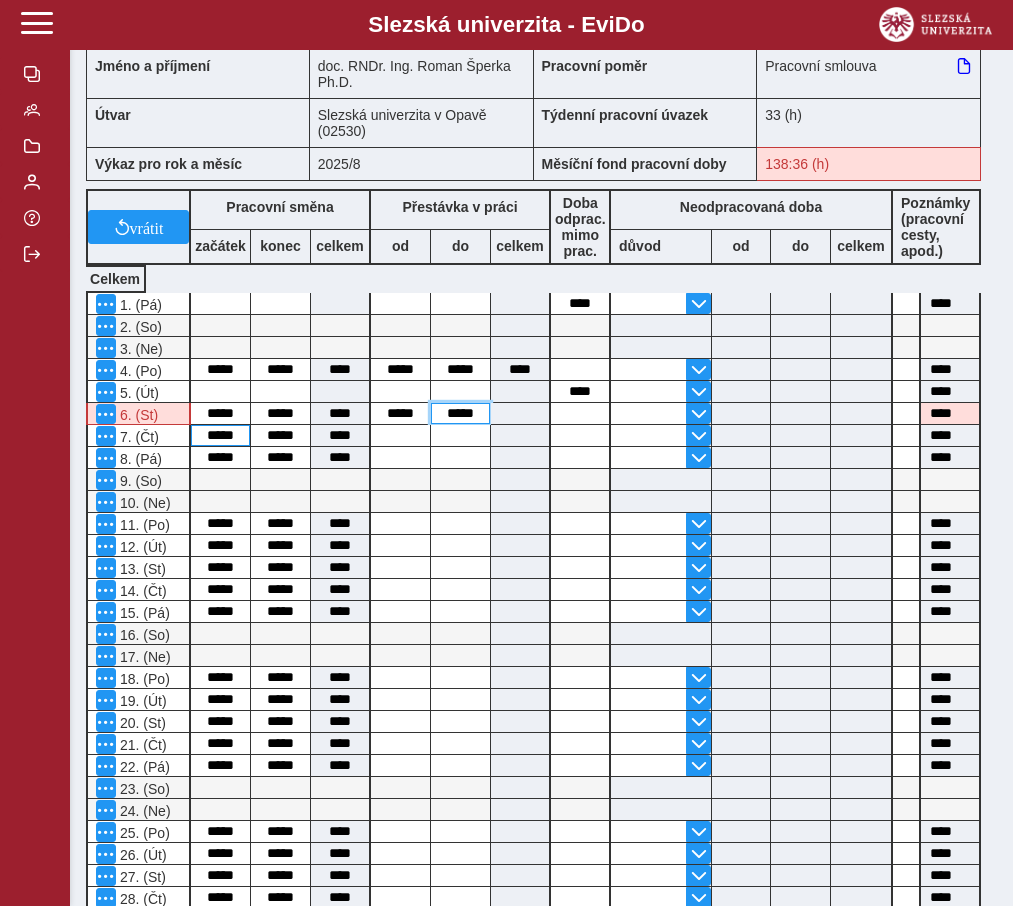 type on "*****" 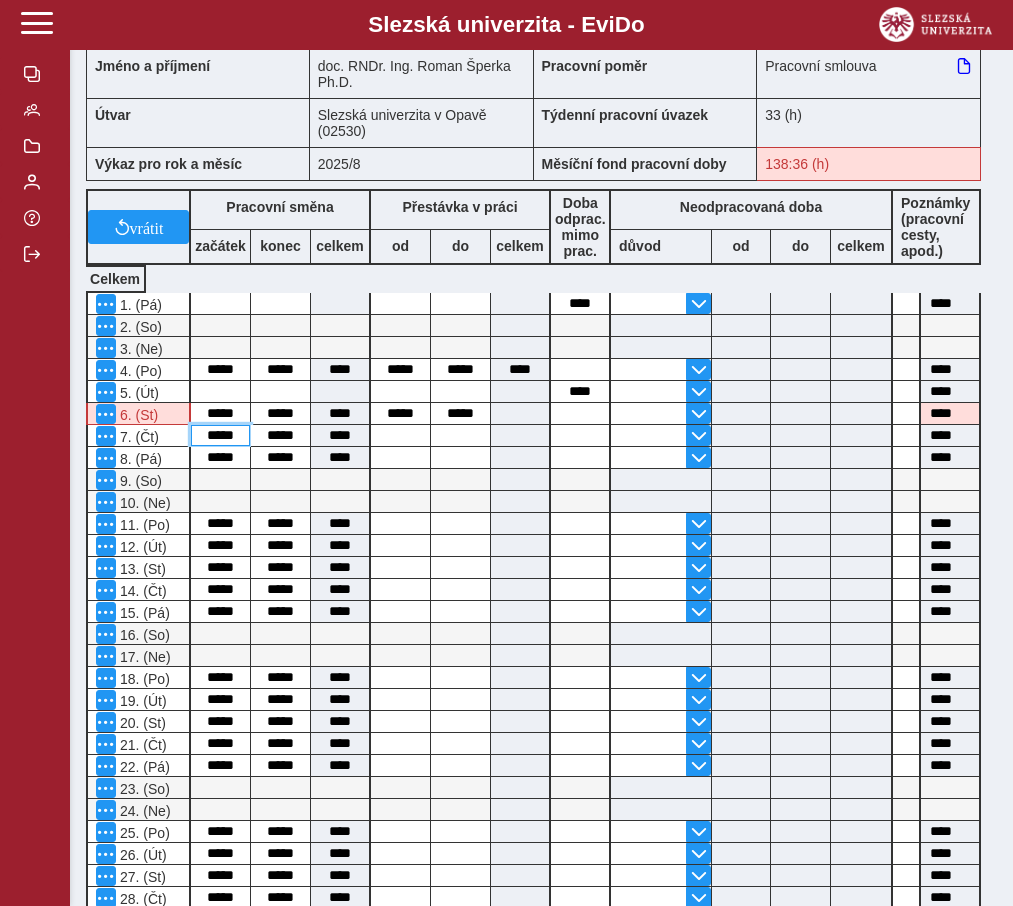 type on "****" 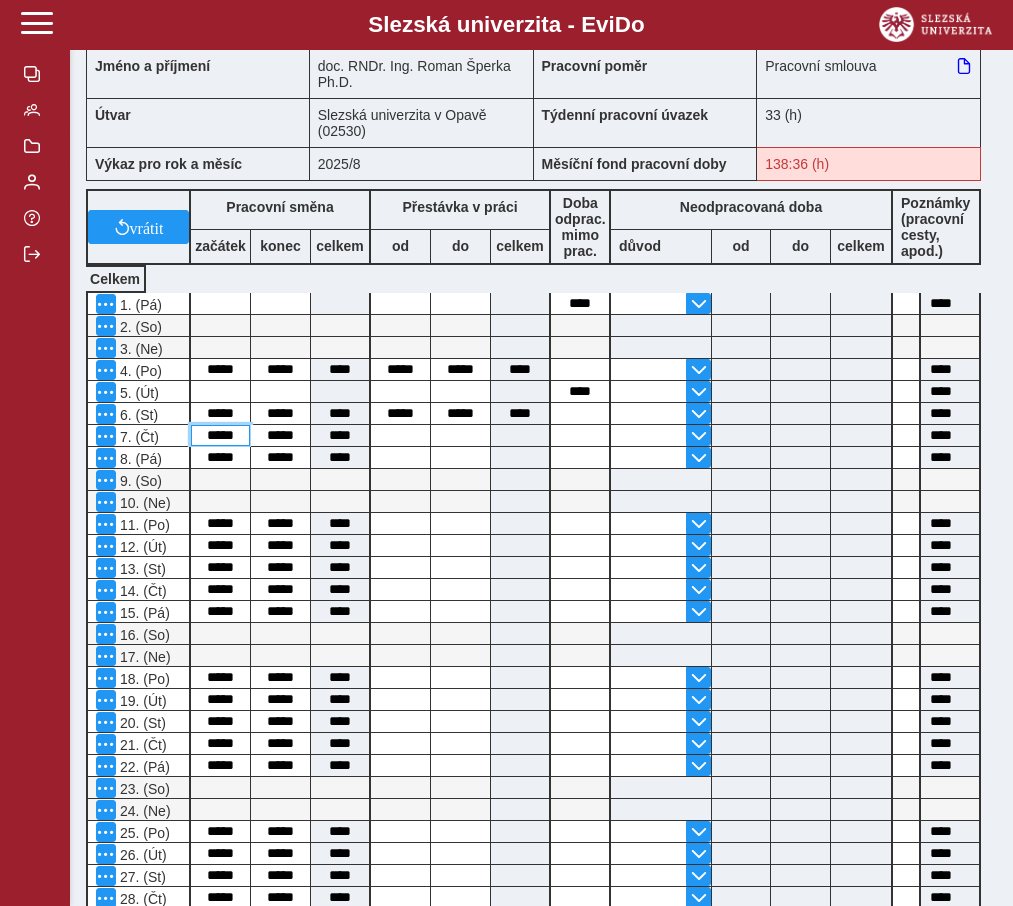 click on "*****" at bounding box center (220, 435) 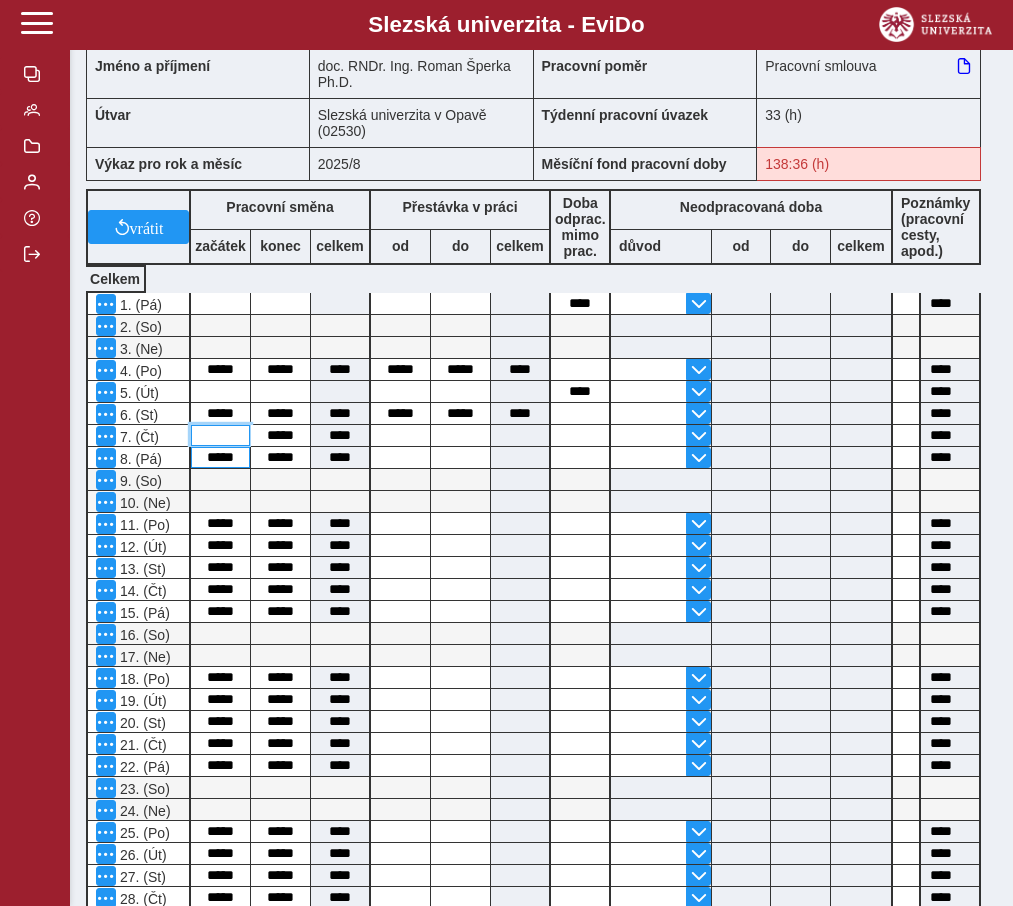 type 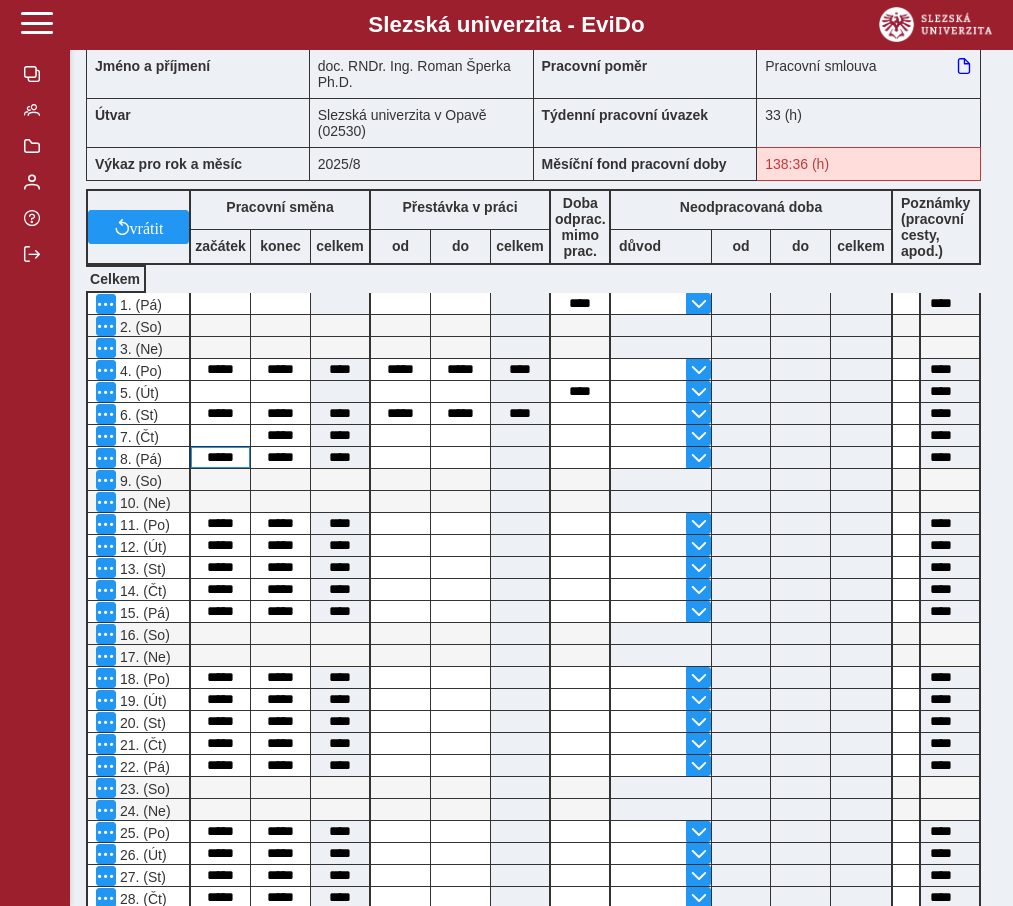 click on "*****" at bounding box center [220, 457] 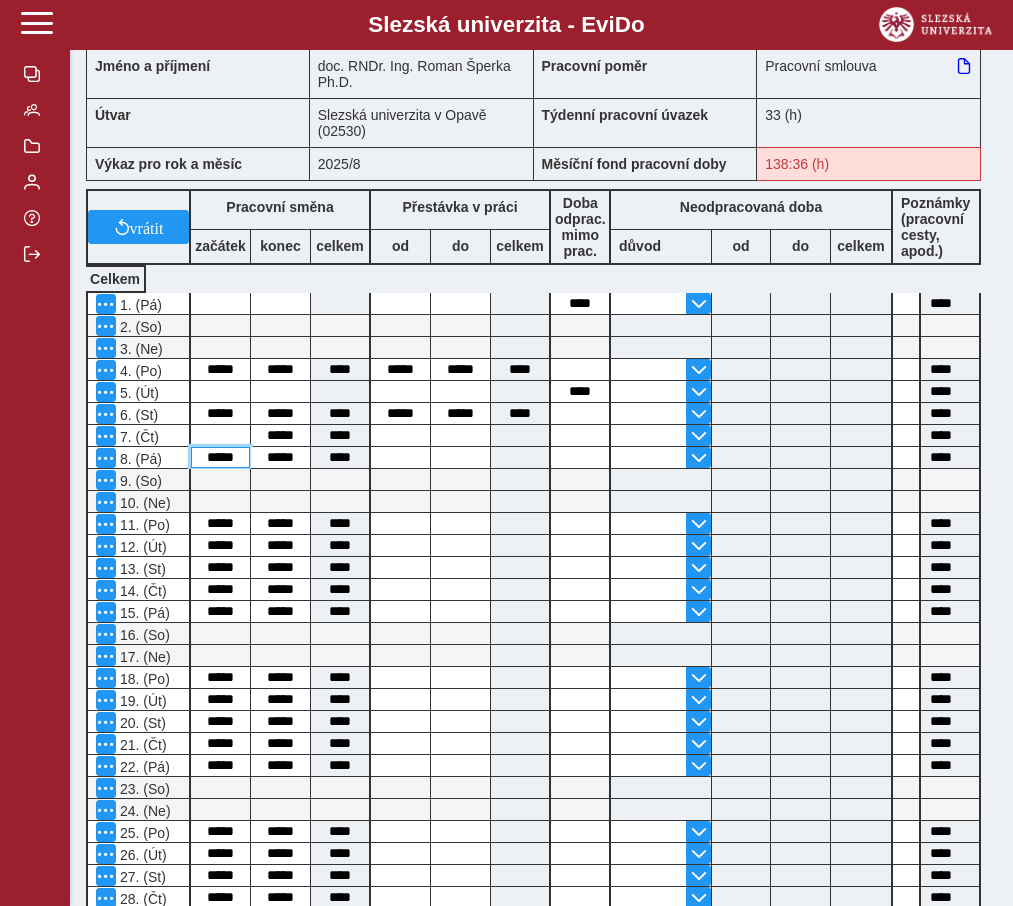 type 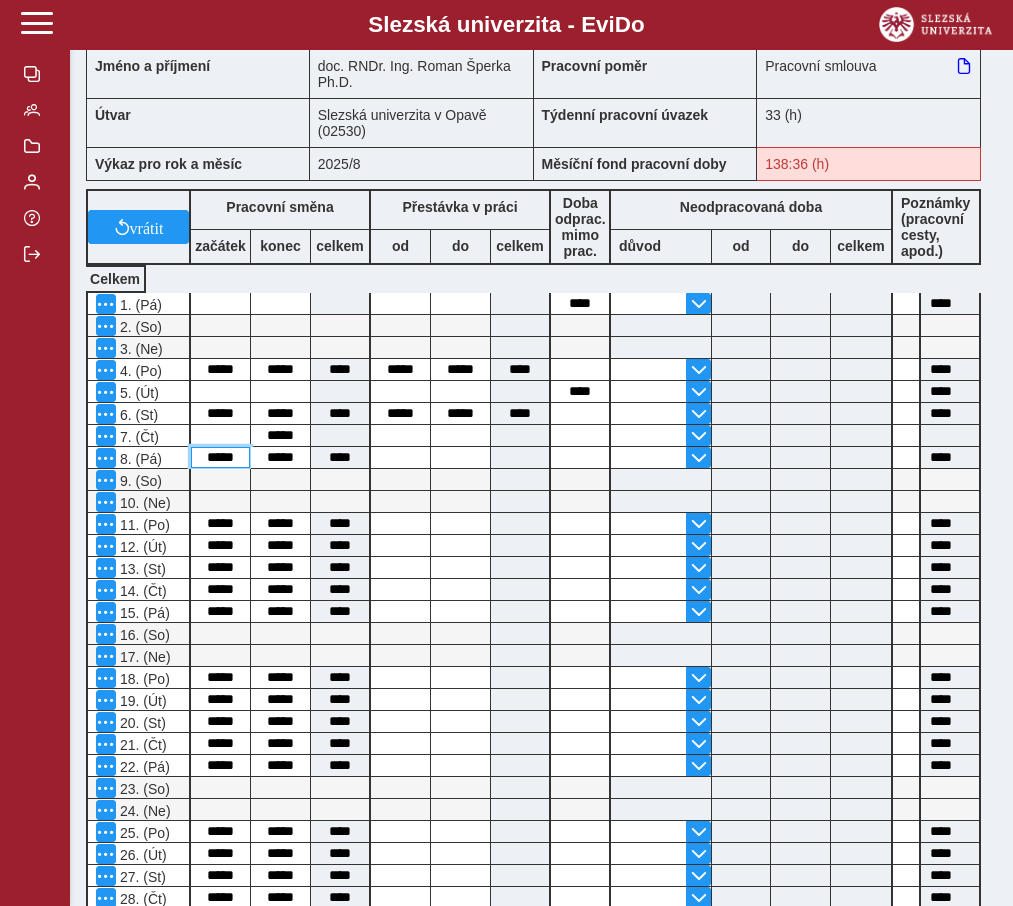 click on "*****" at bounding box center (220, 457) 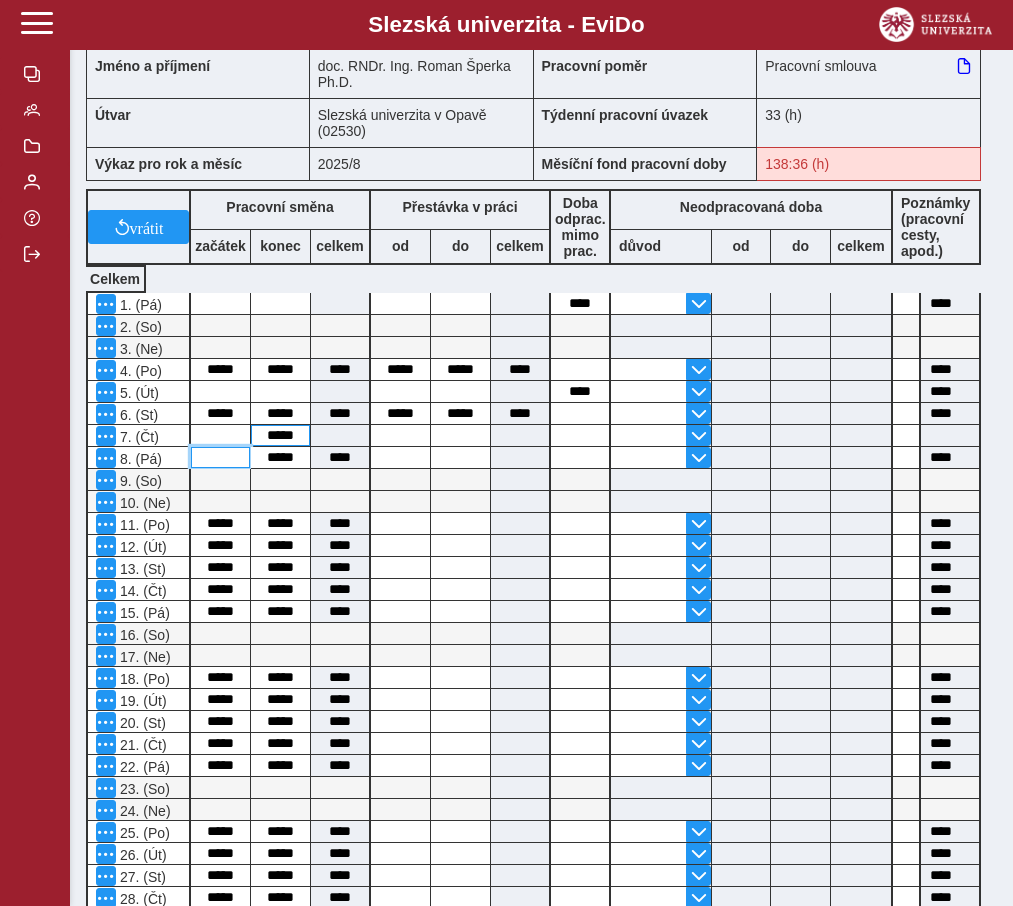 type 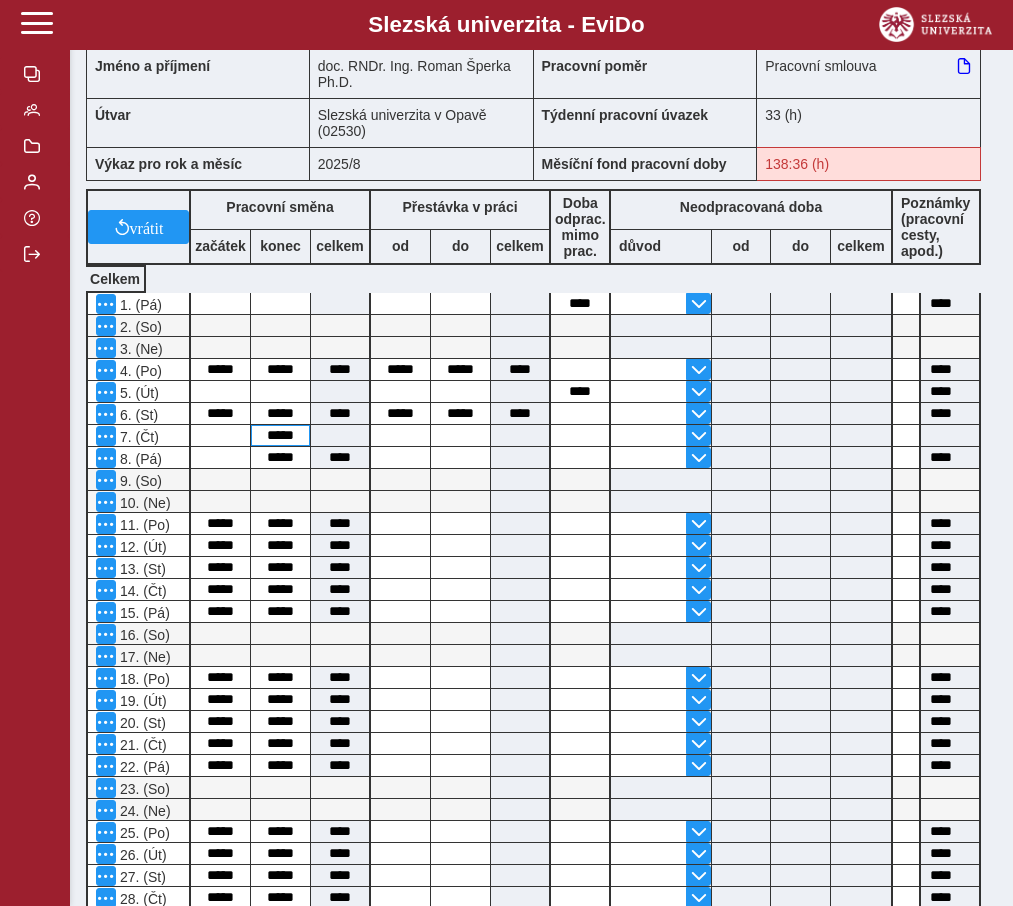 click on "*****" at bounding box center (280, 435) 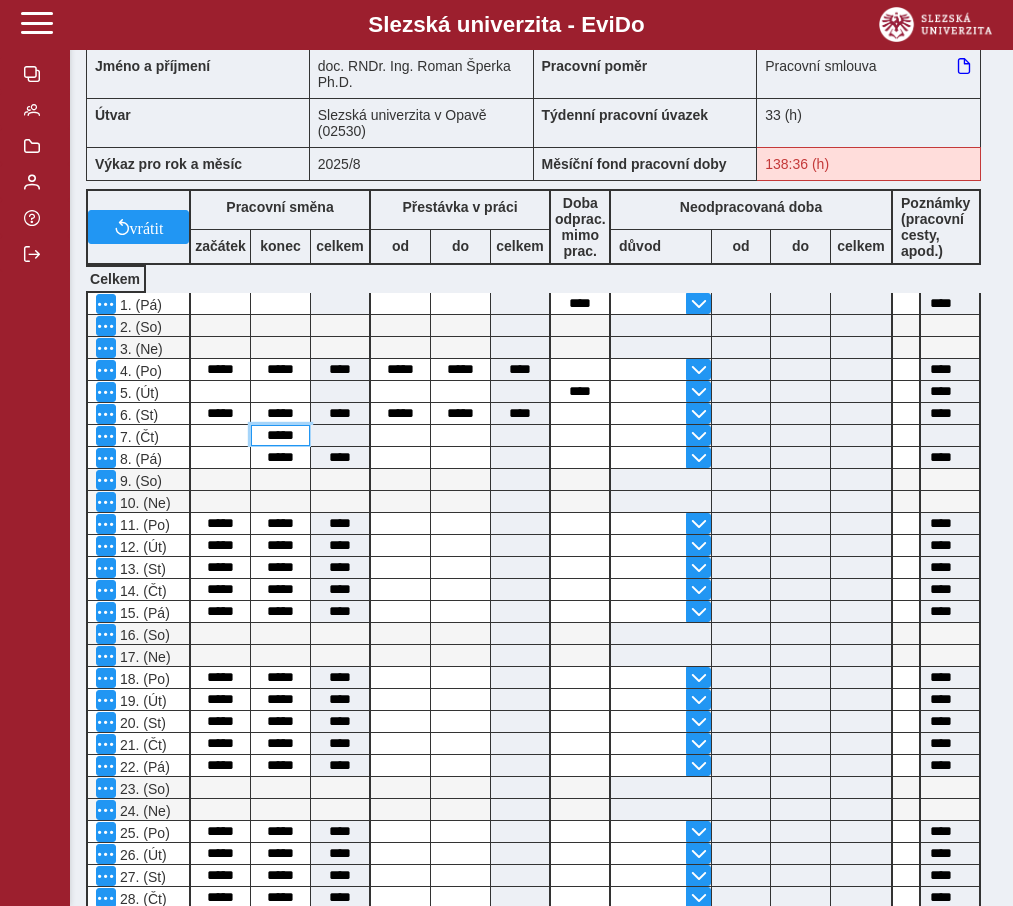 type 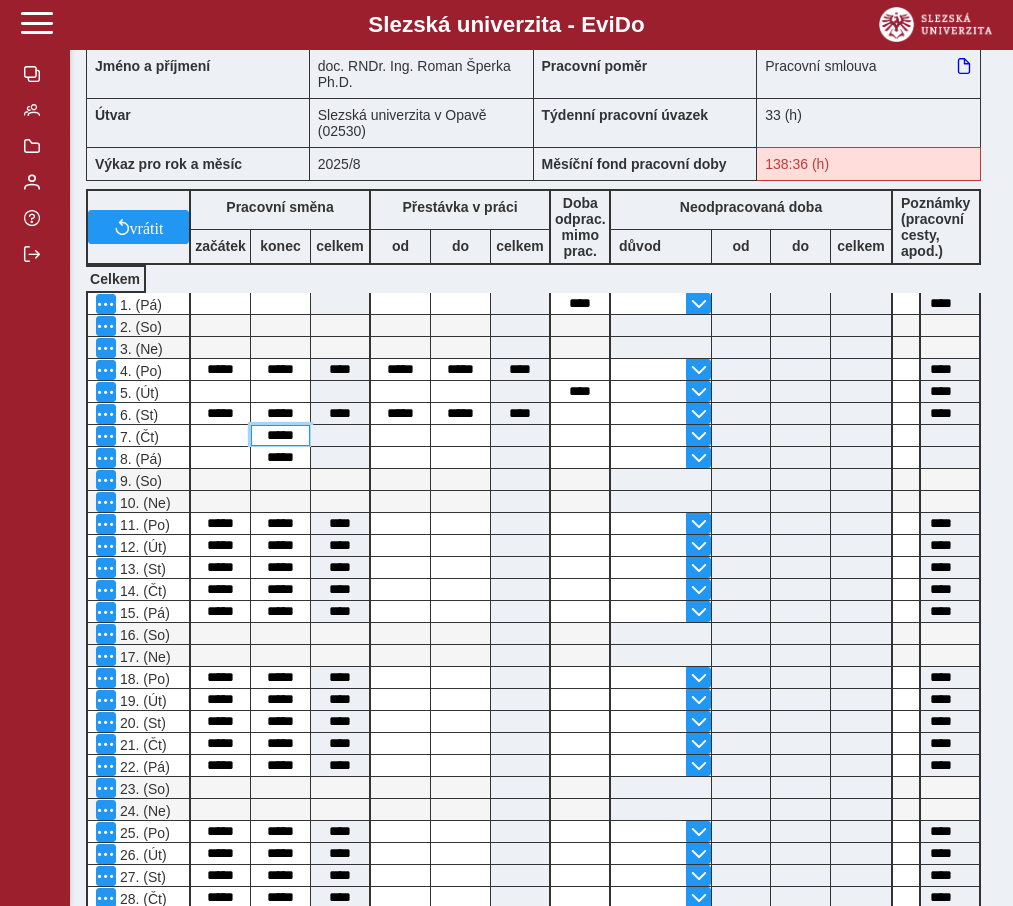 click on "*****" at bounding box center (280, 435) 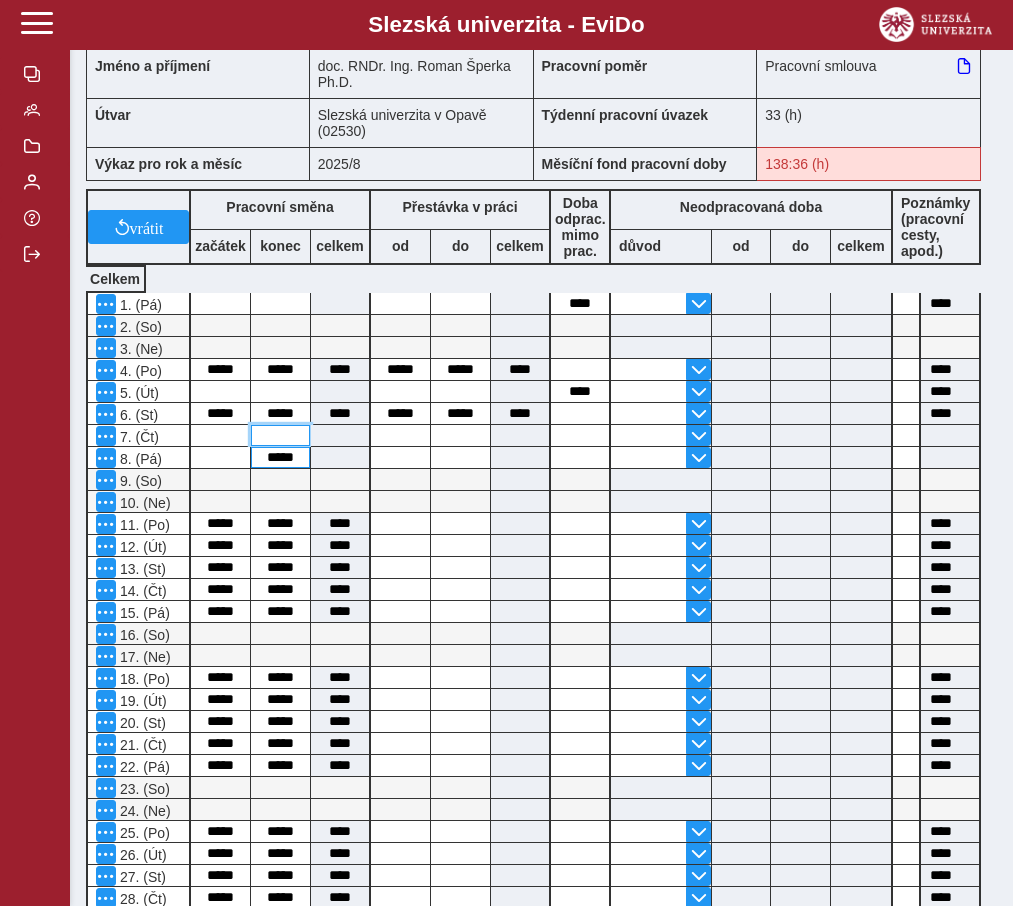 type 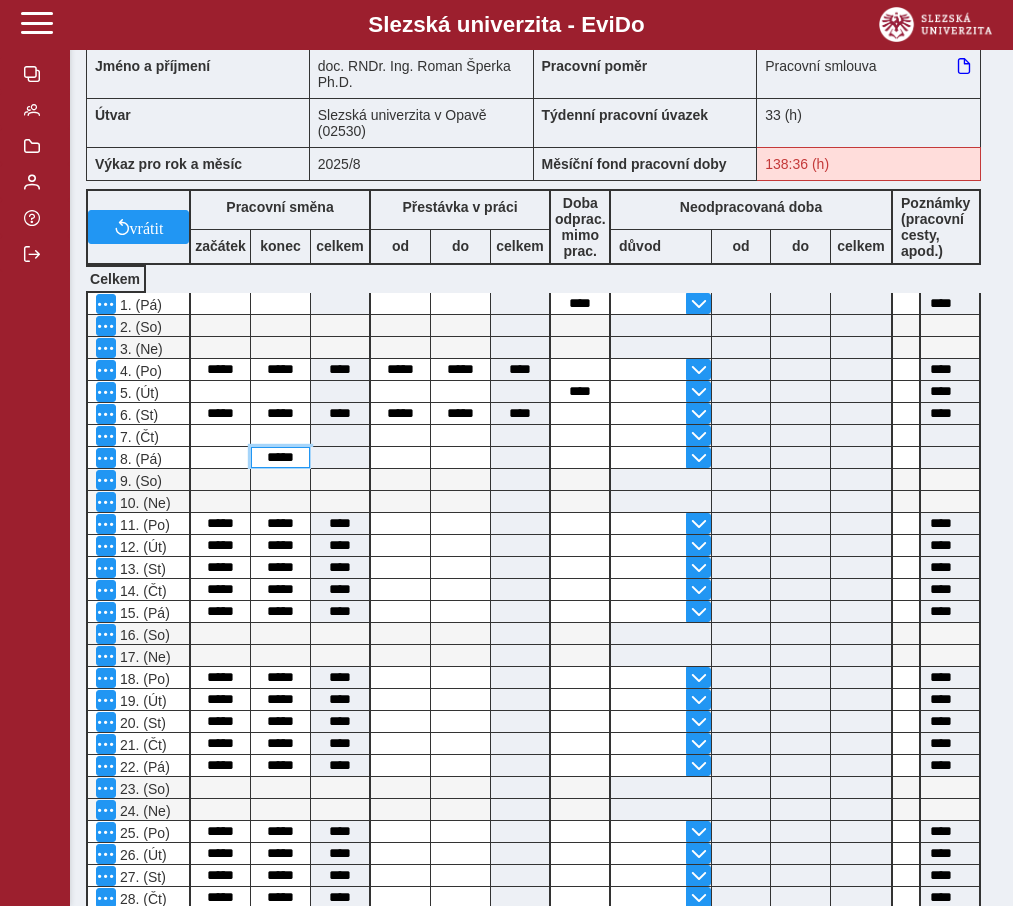click on "*****" at bounding box center (280, 457) 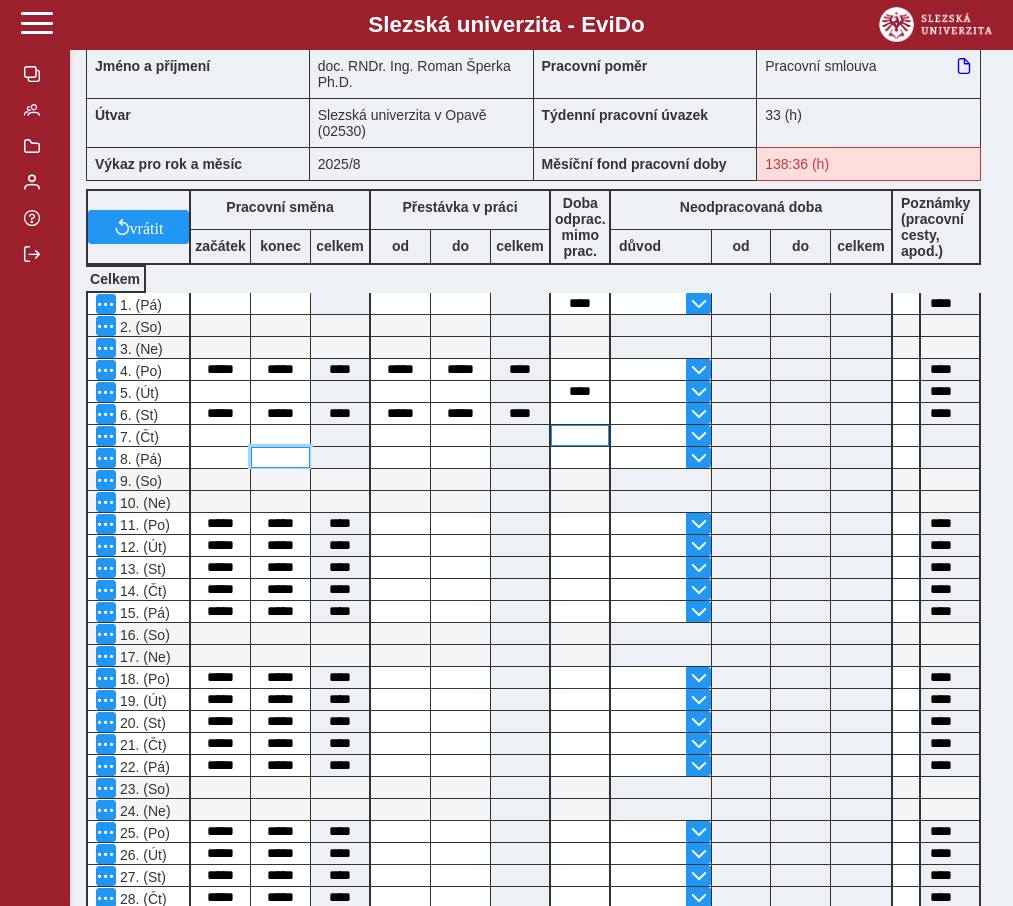 type 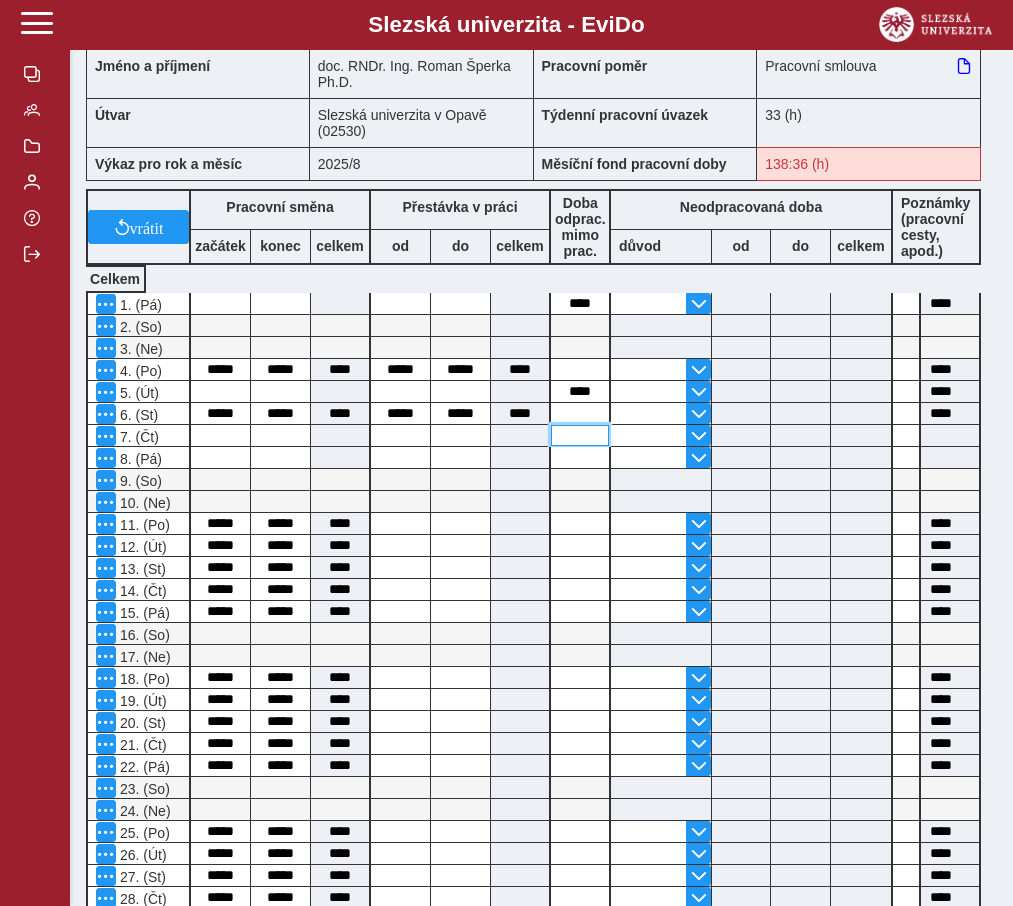 click at bounding box center [580, 435] 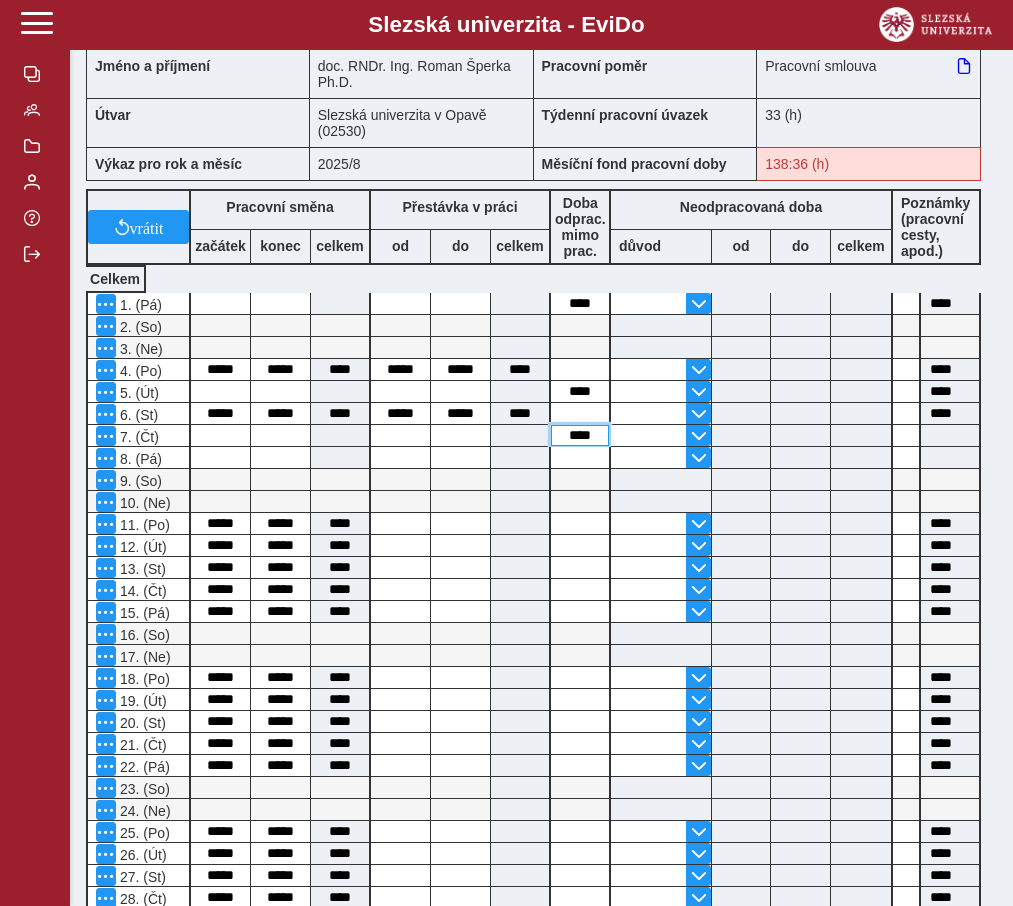 type on "****" 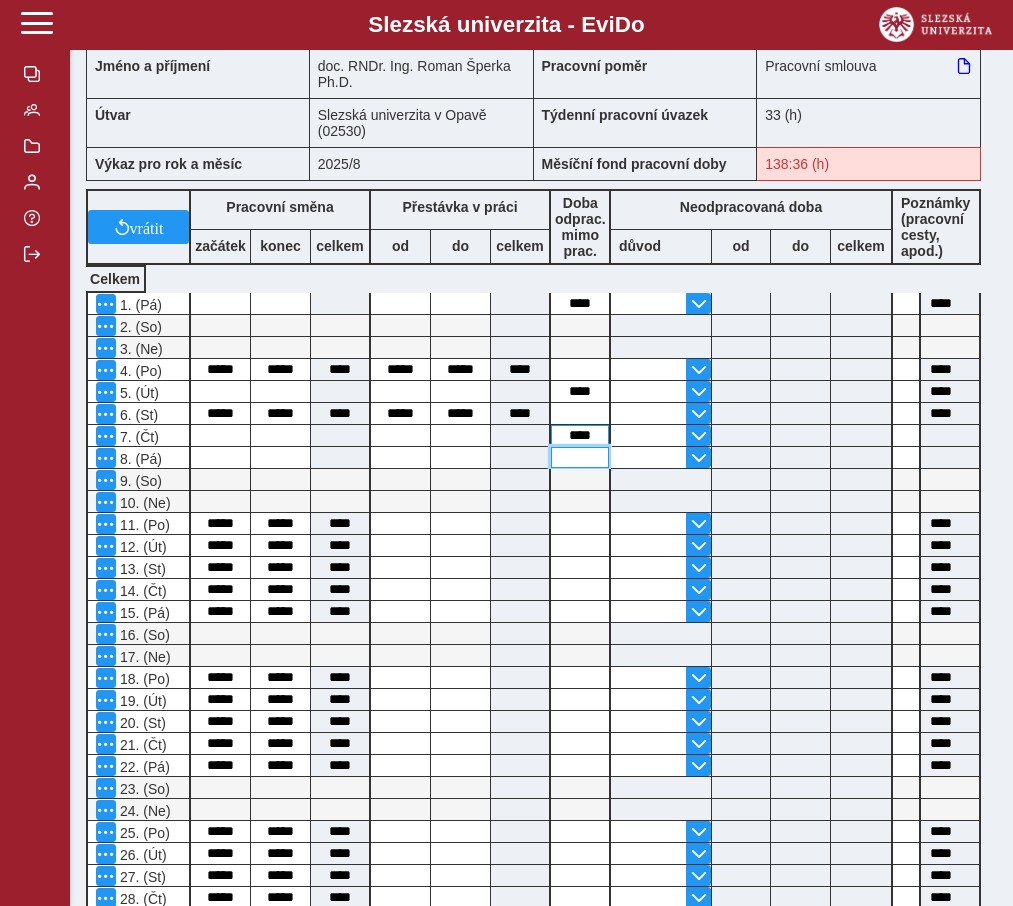 type on "****" 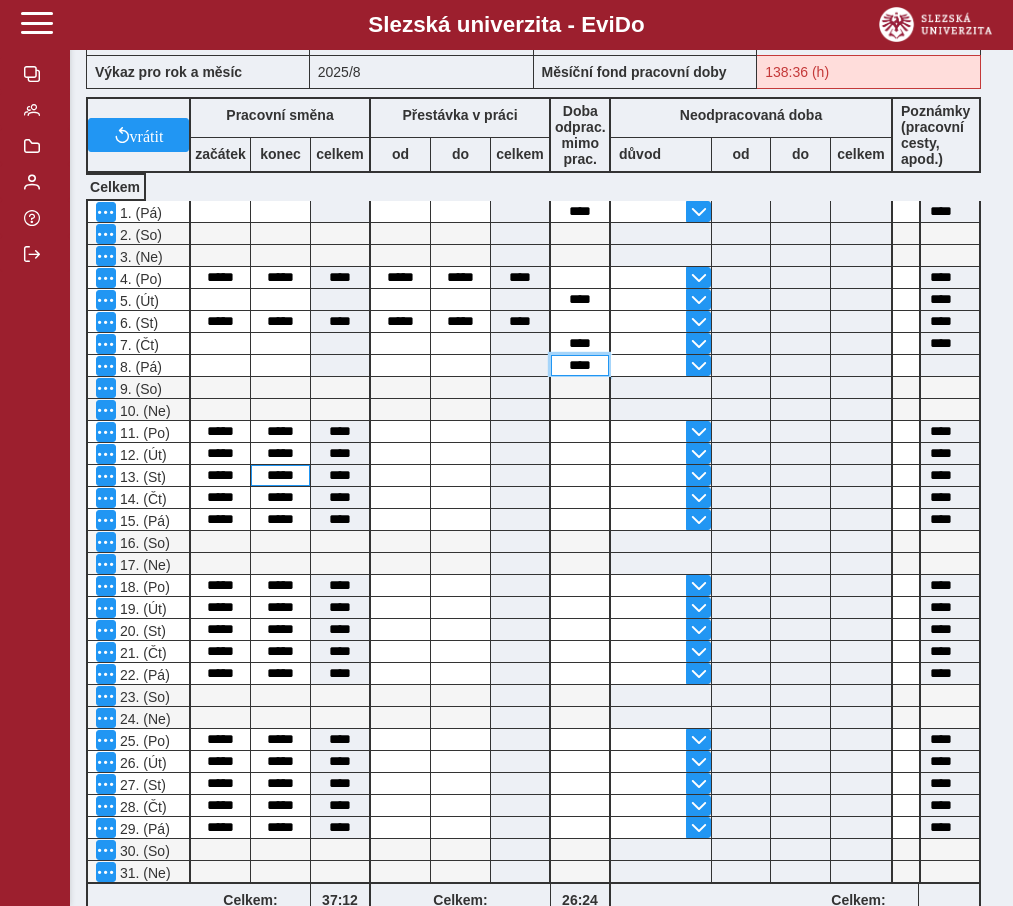 scroll, scrollTop: 347, scrollLeft: 0, axis: vertical 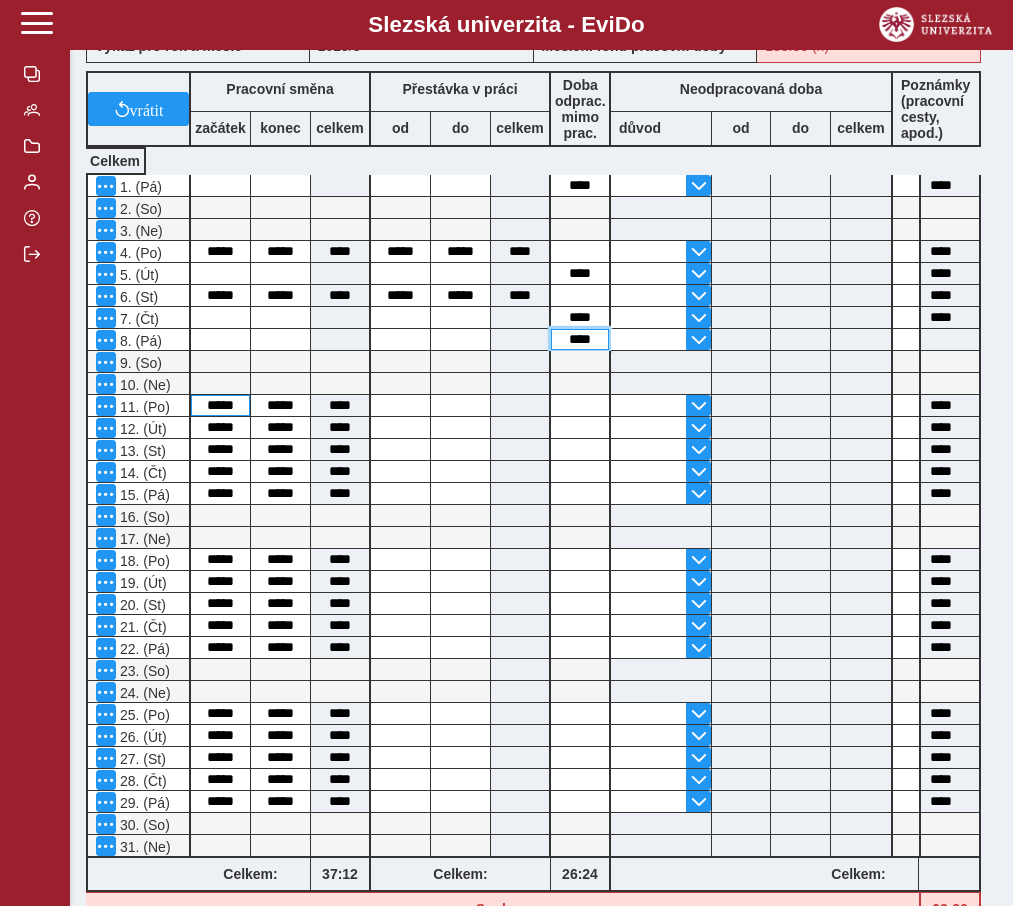 type on "****" 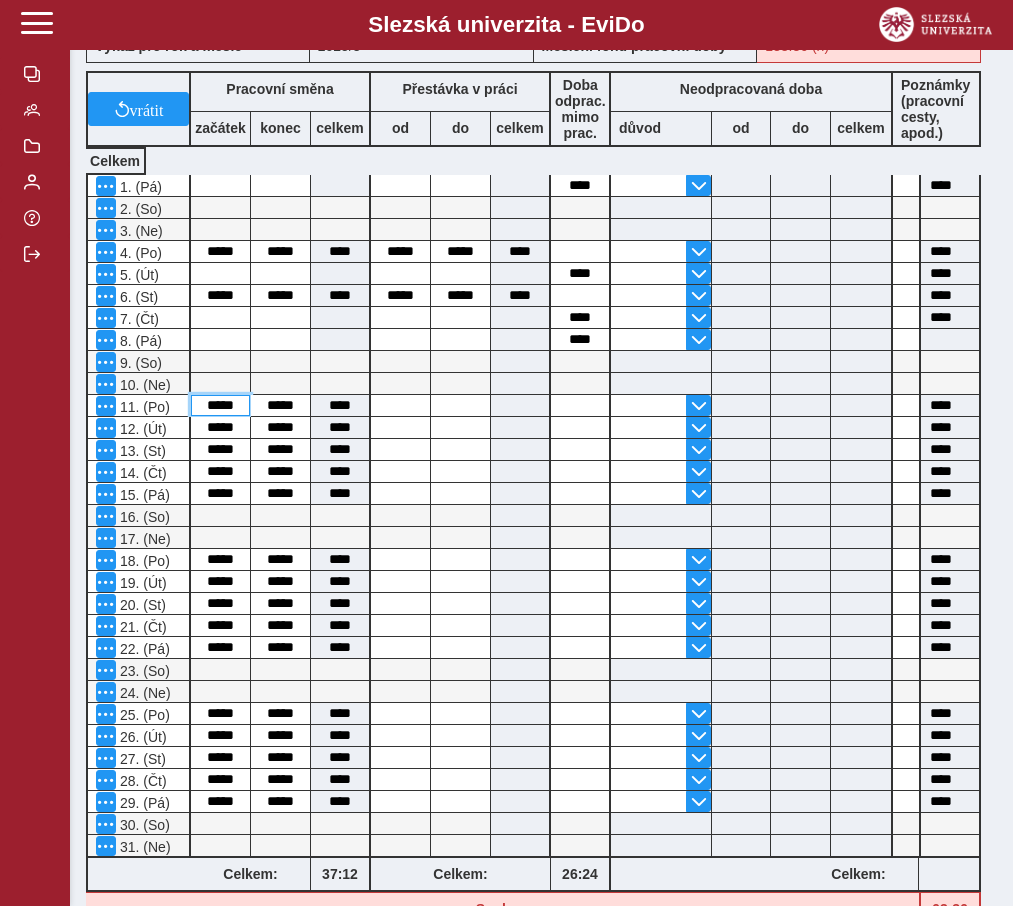 click on "*****" at bounding box center [220, 405] 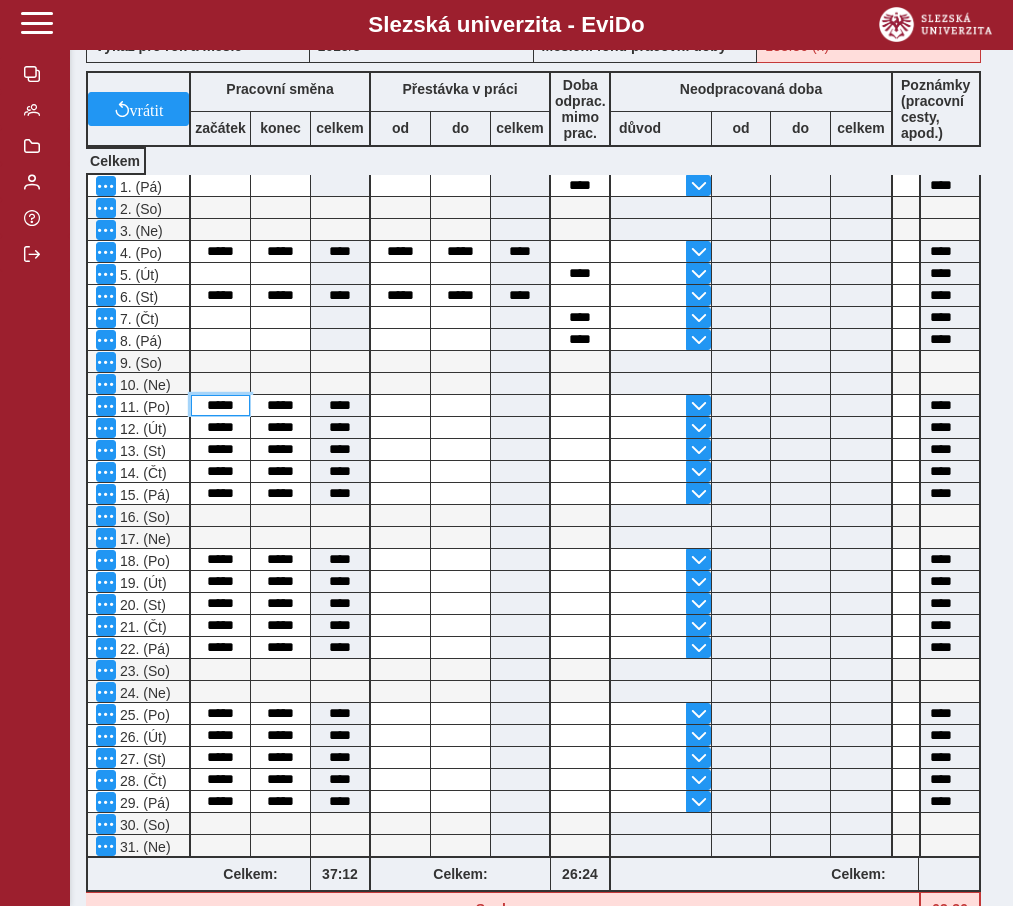 click on "*****" at bounding box center [220, 405] 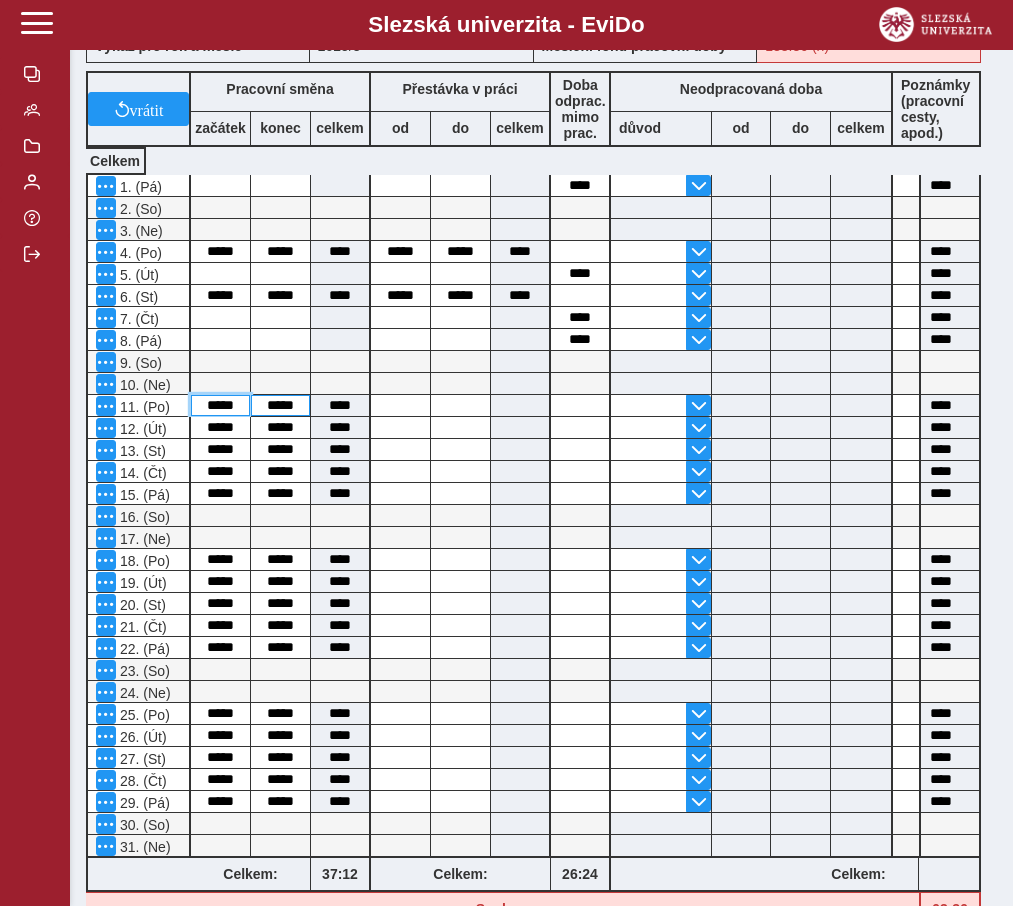 type on "*****" 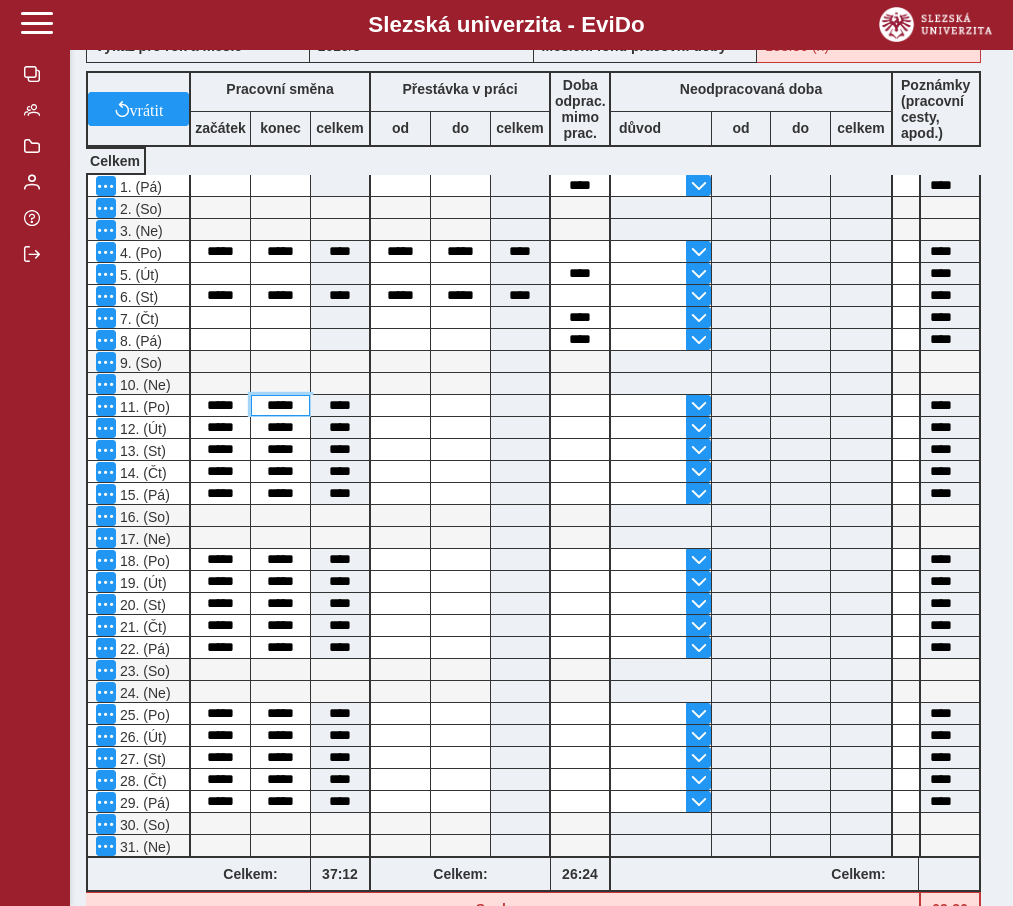 type on "****" 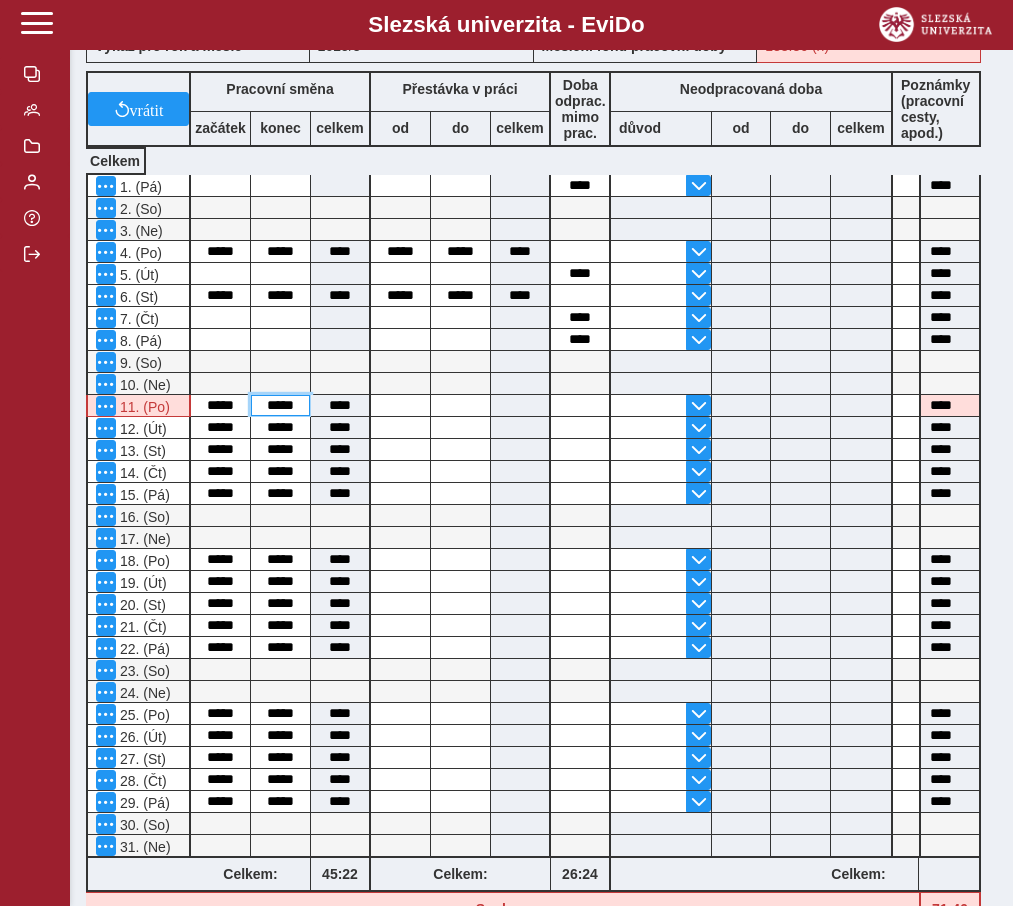 click on "*****" at bounding box center (280, 405) 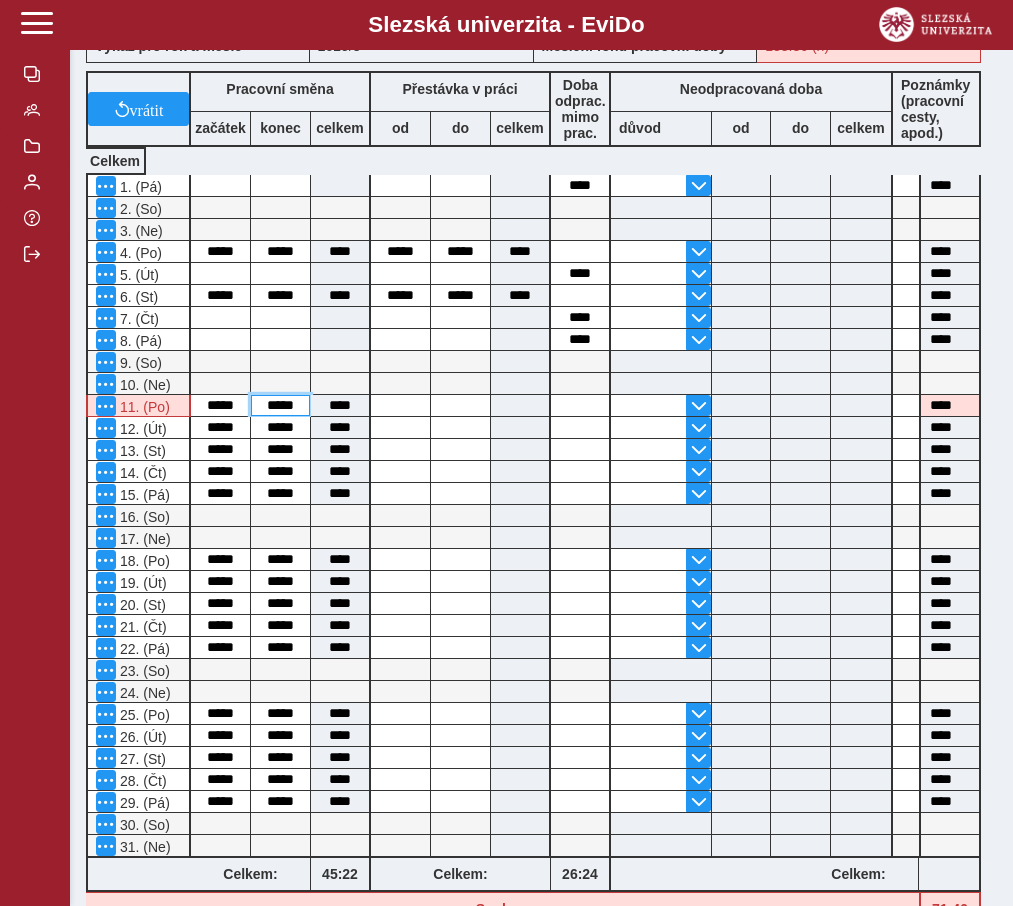 click on "*****" at bounding box center (280, 405) 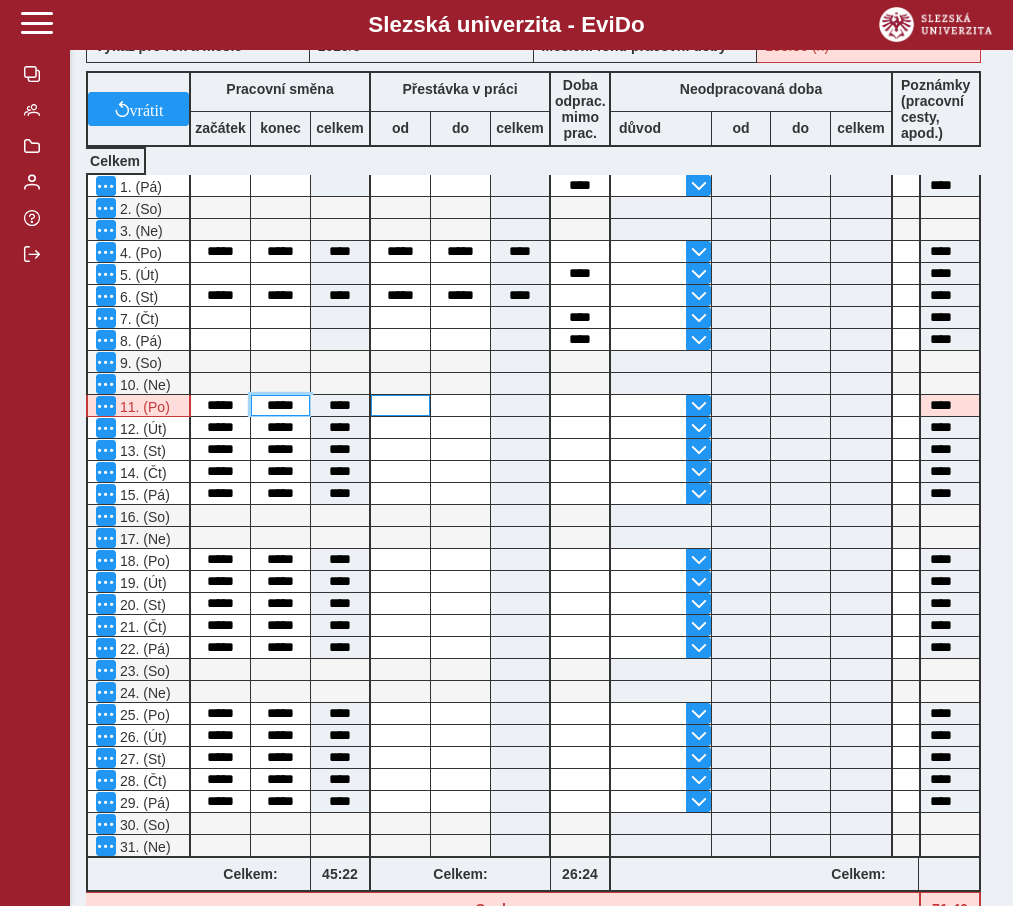 type on "*****" 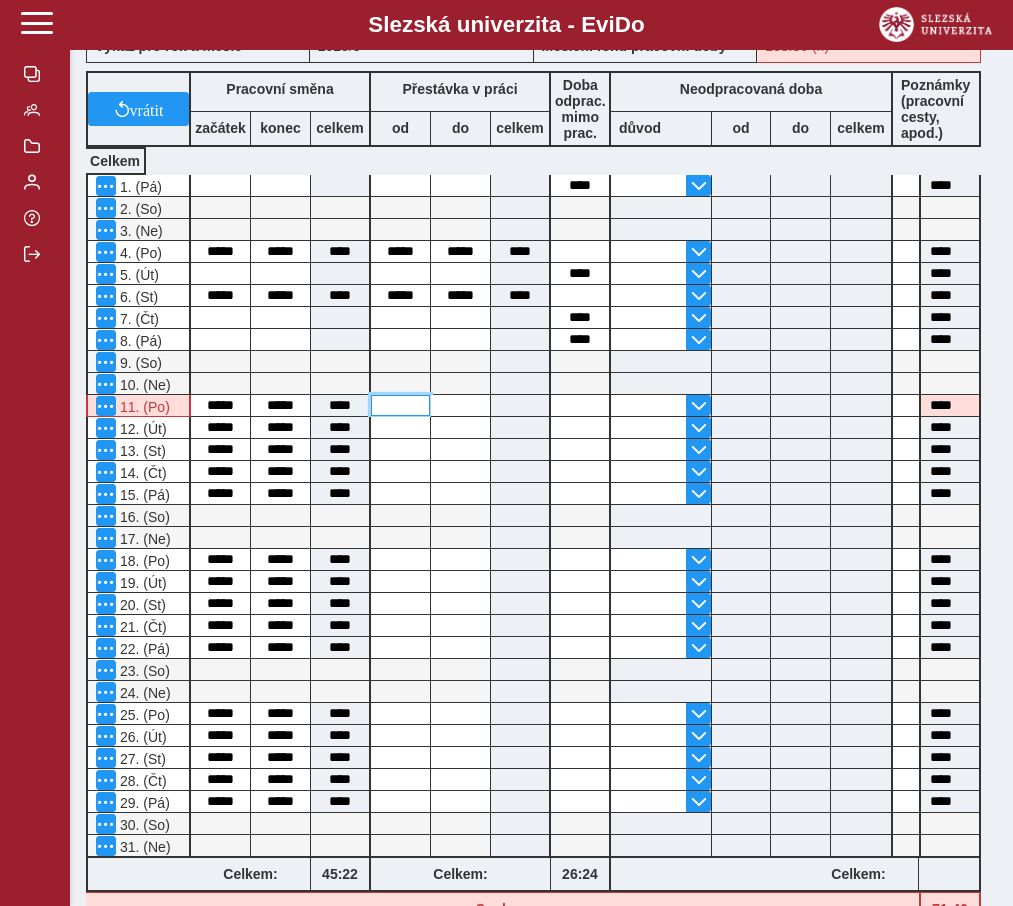 type on "****" 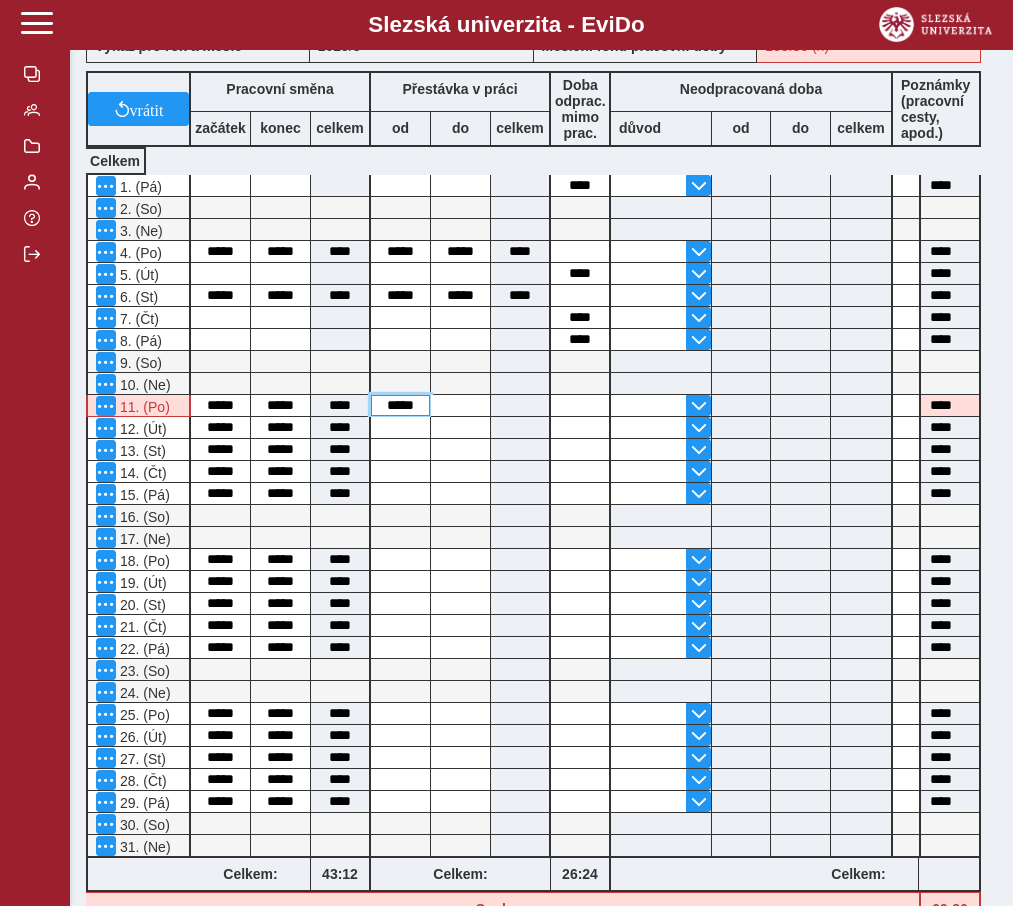 type on "*****" 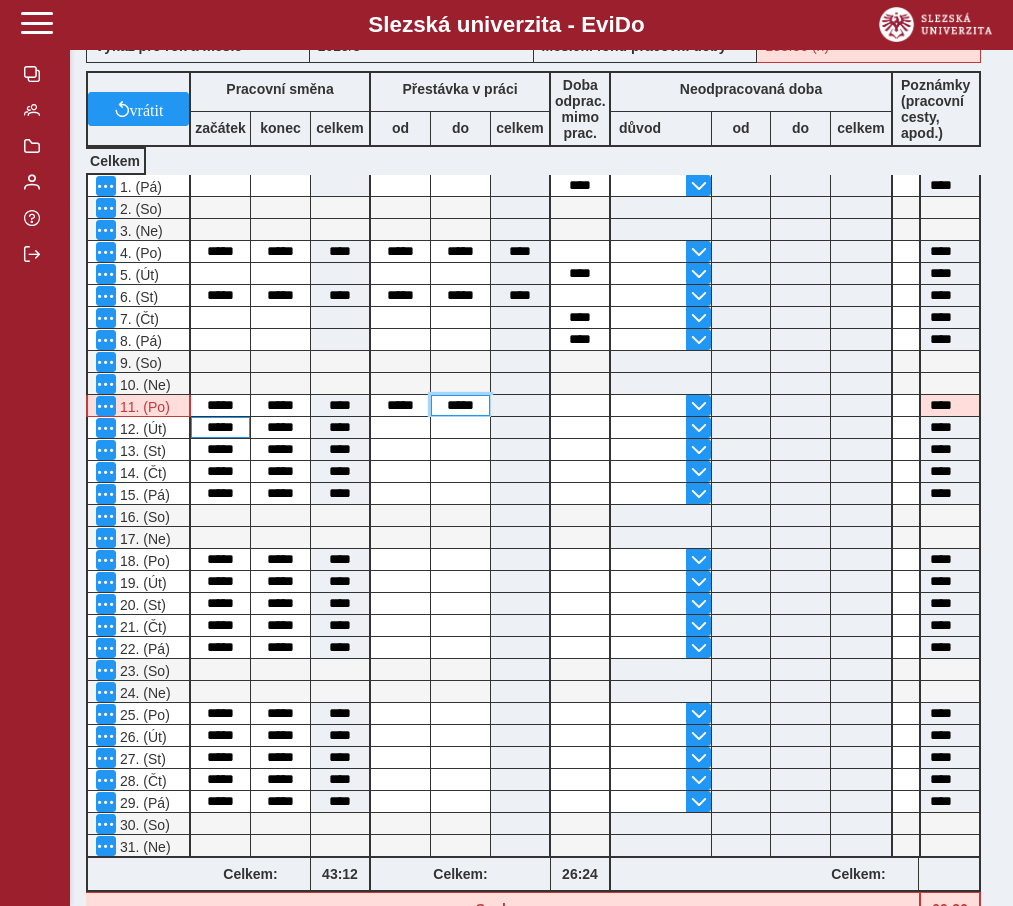 type on "*****" 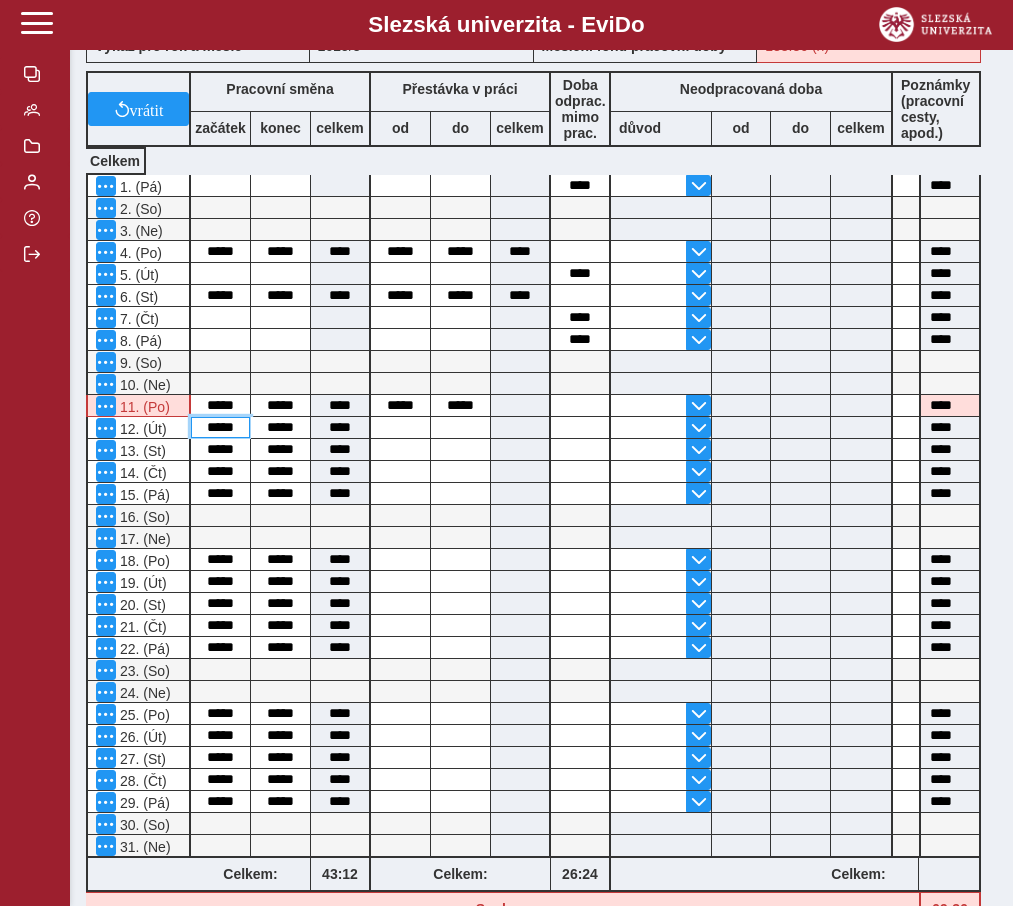 type on "****" 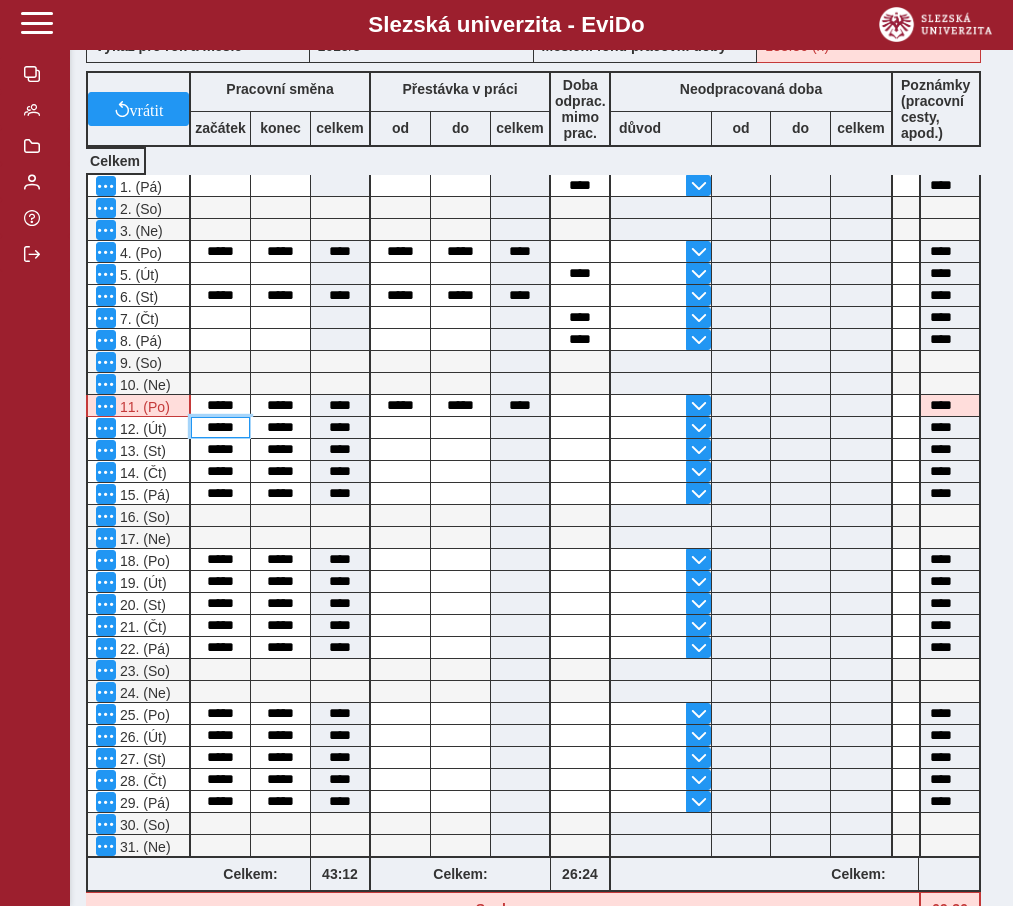 click on "*****" at bounding box center [220, 427] 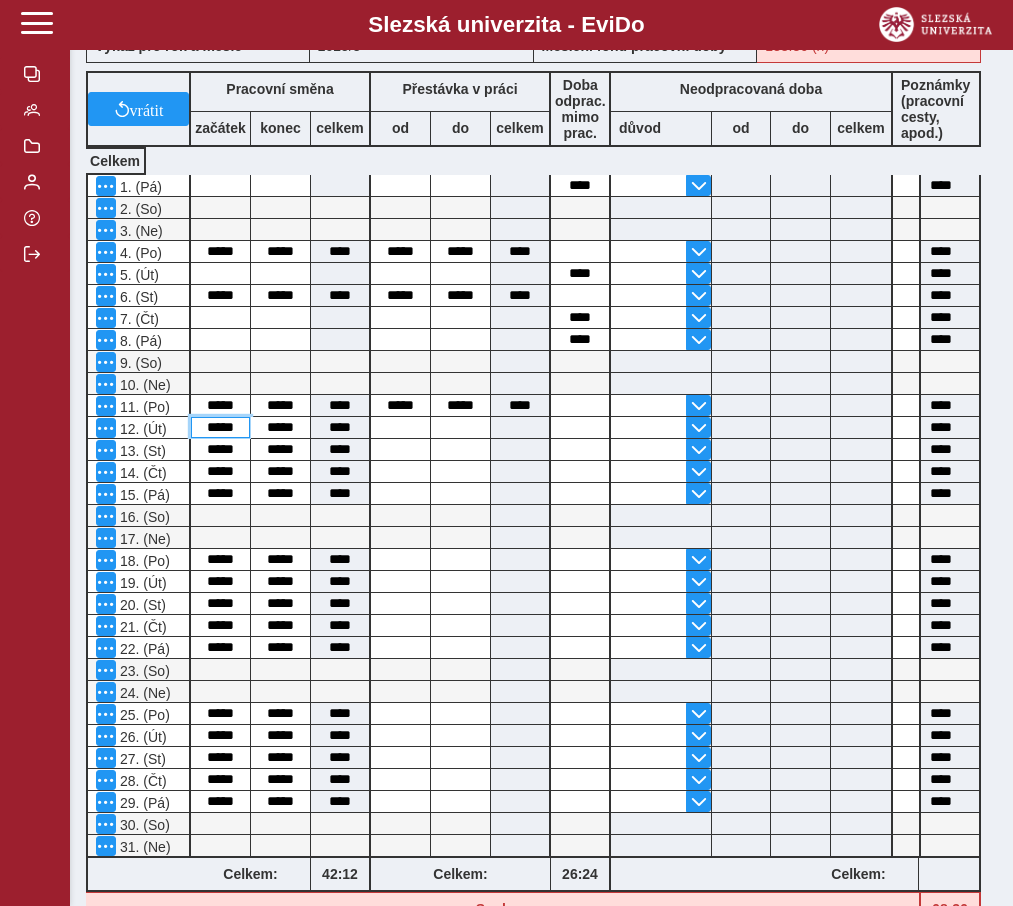 click on "*****" at bounding box center [220, 427] 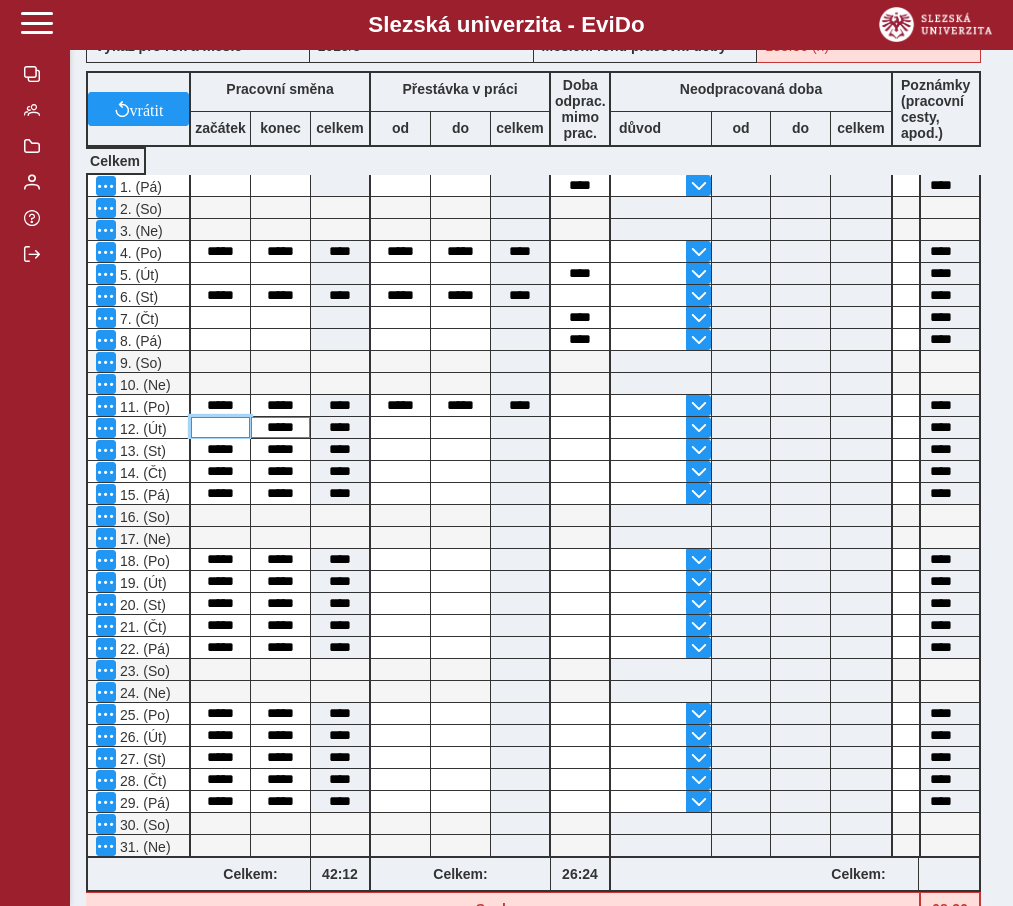 type 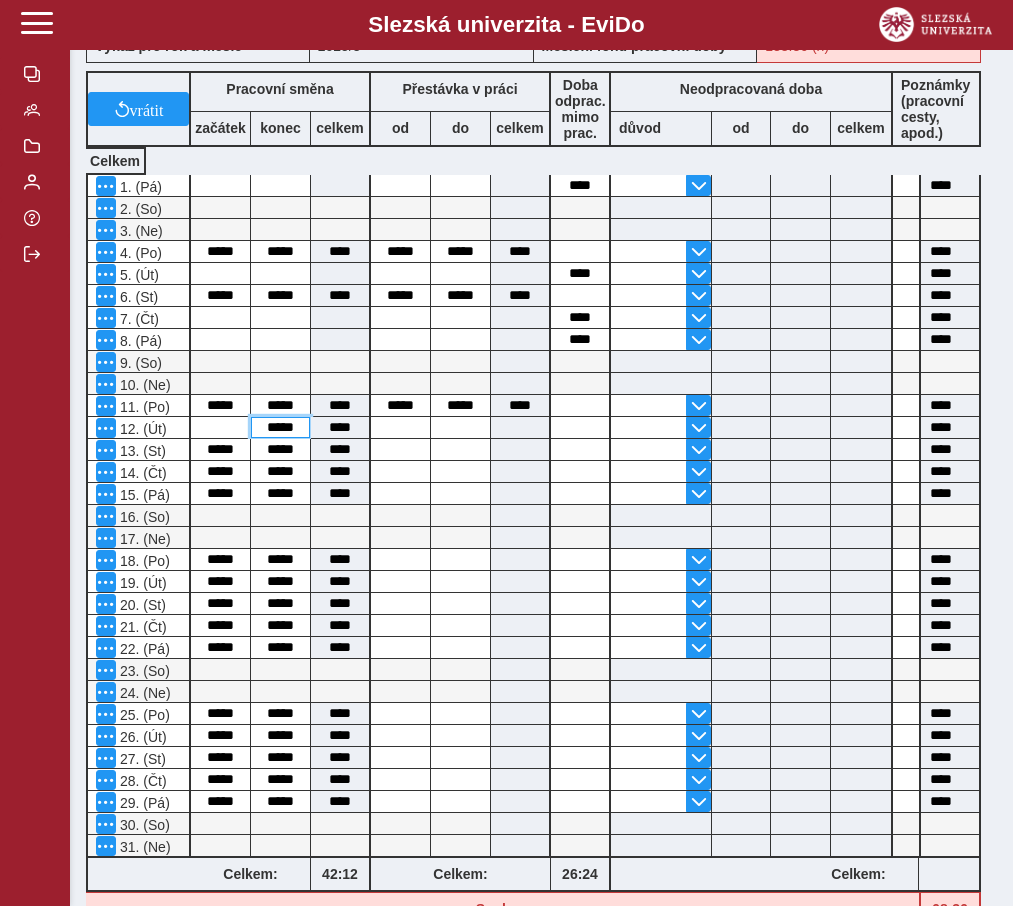 type 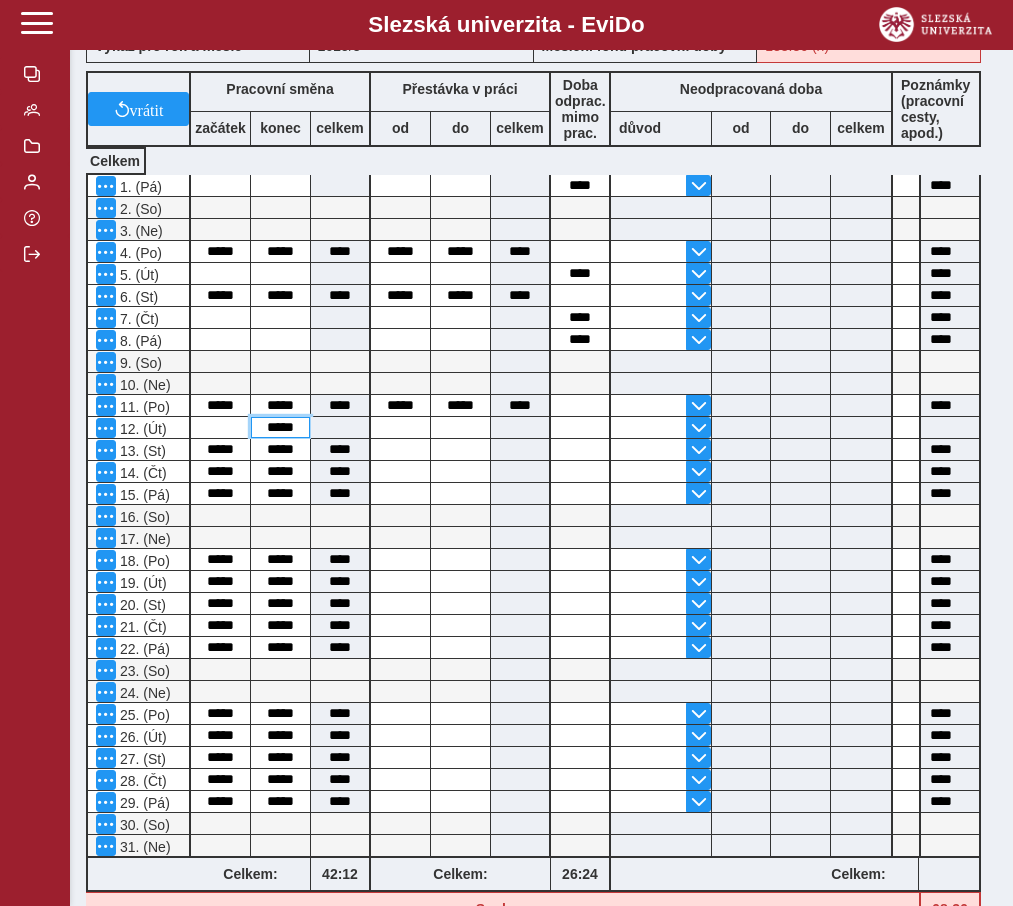 click on "*****" at bounding box center [280, 427] 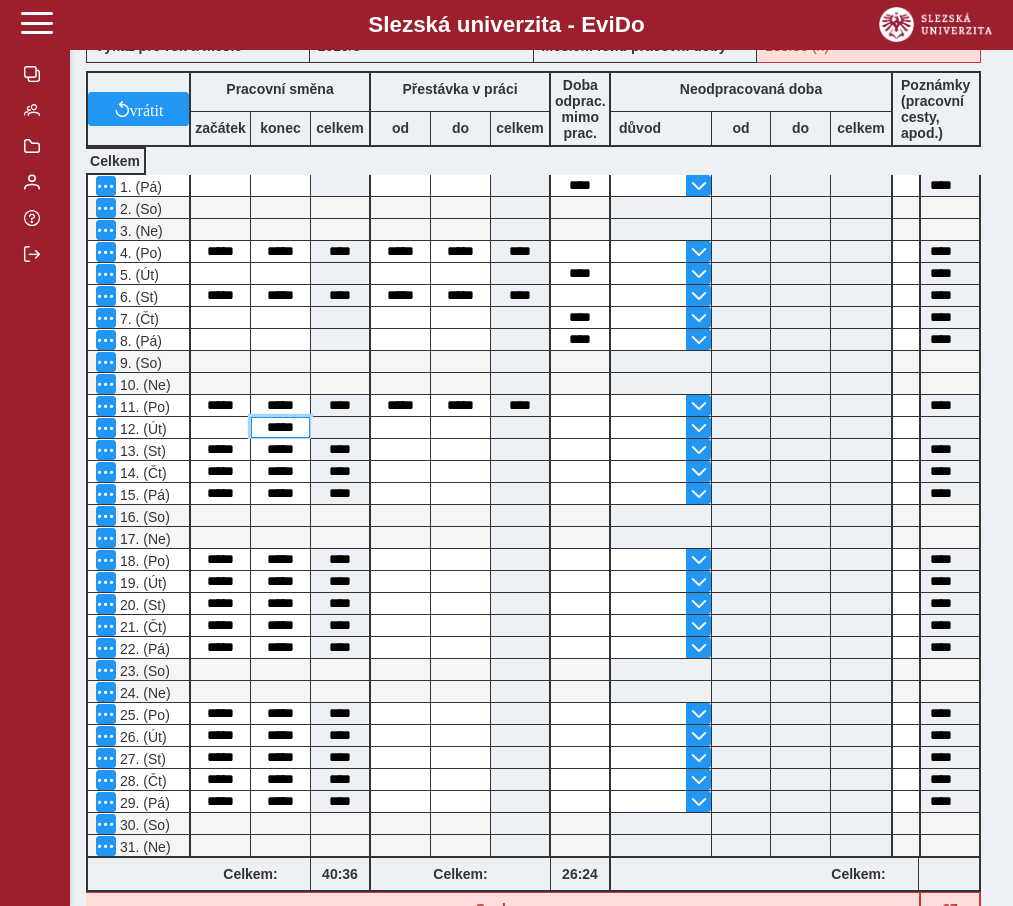 click on "*****" at bounding box center (280, 427) 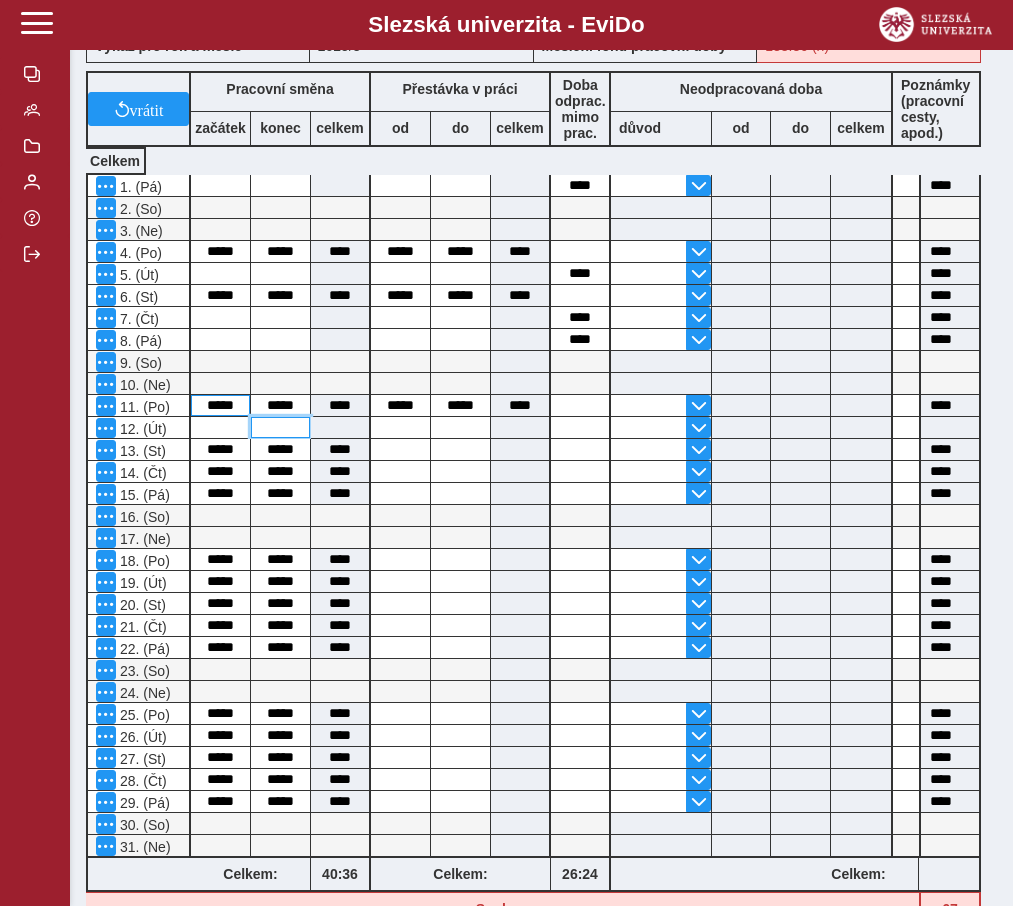 type 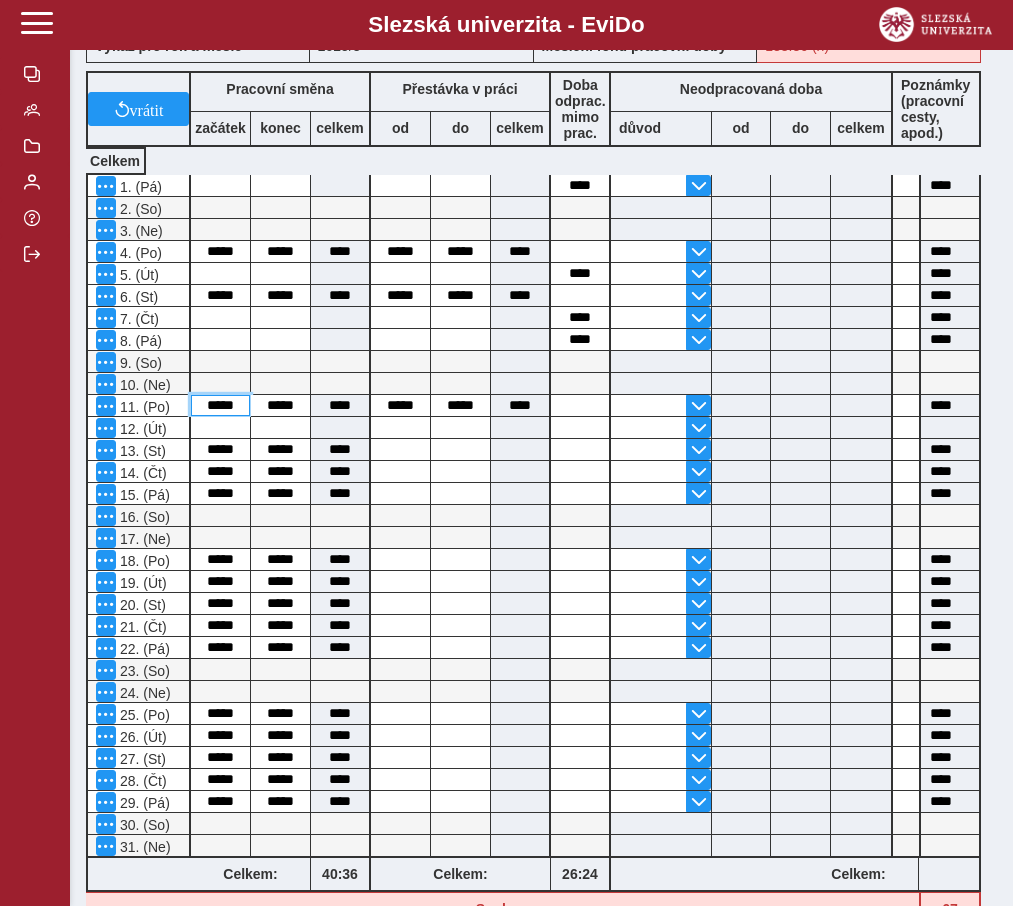 click on "*****" at bounding box center [220, 405] 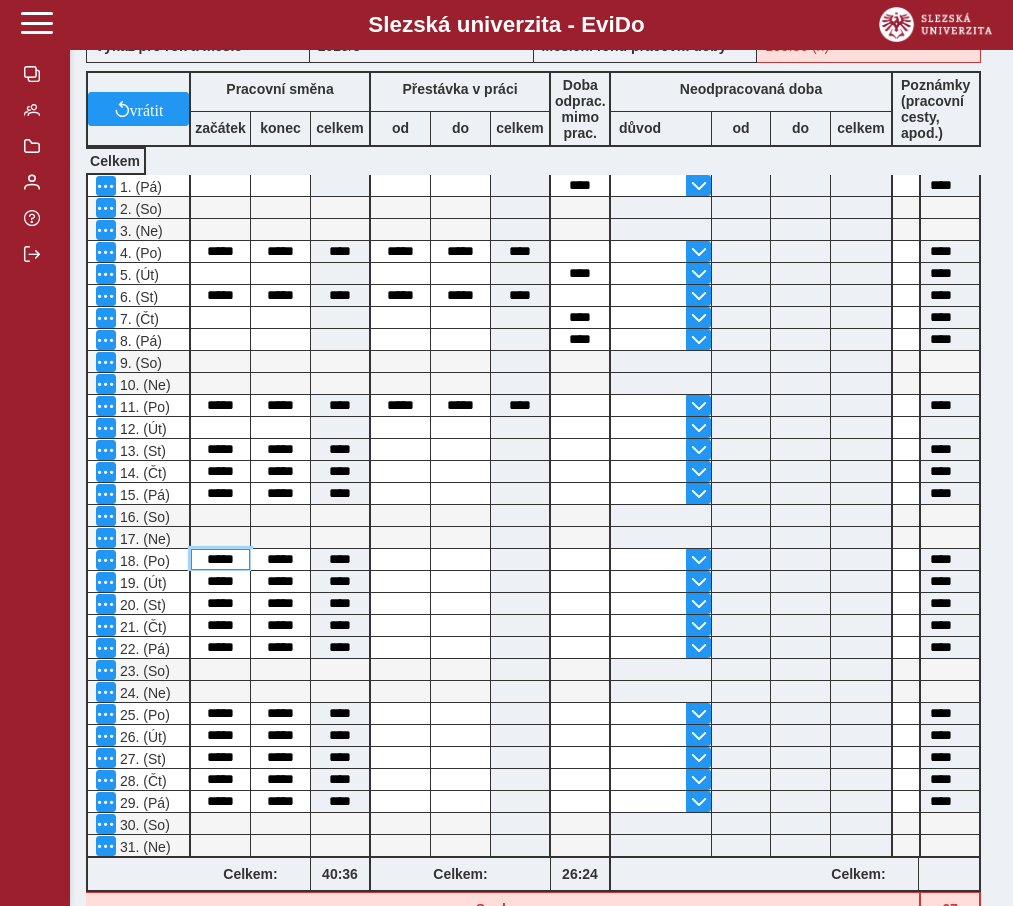 click on "*****" at bounding box center (220, 559) 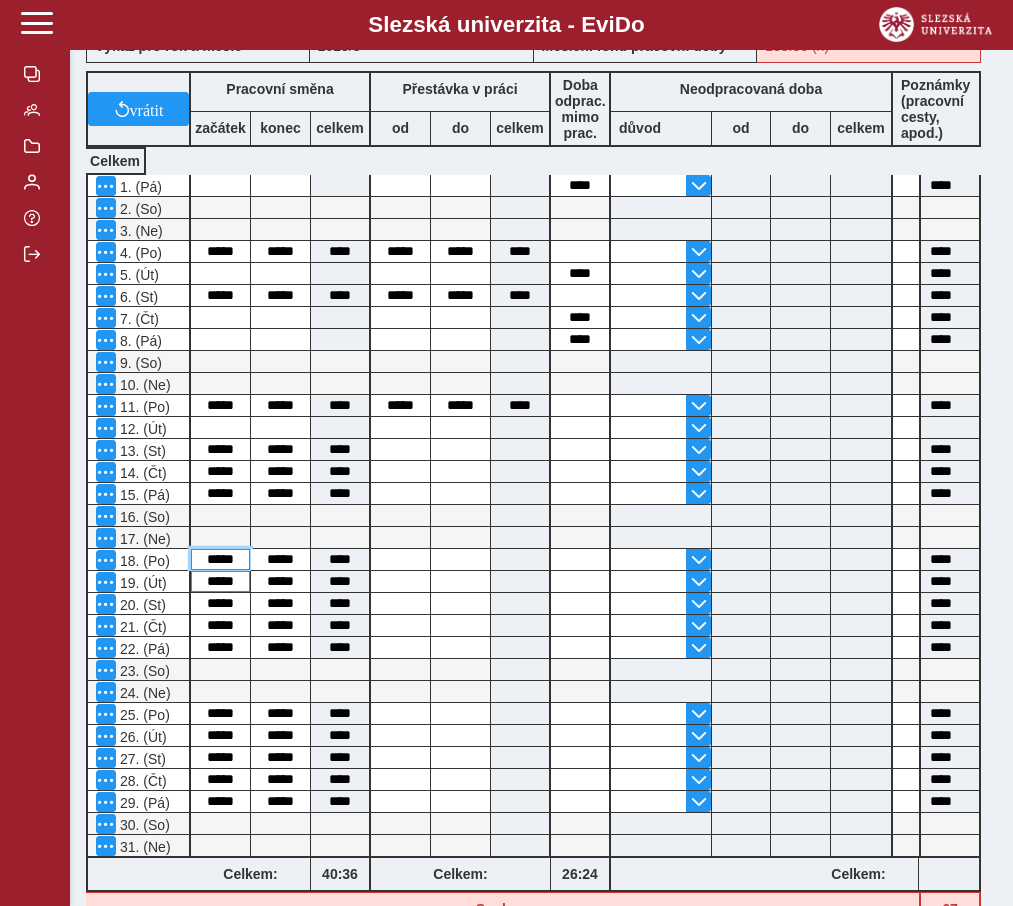 drag, startPoint x: 211, startPoint y: 572, endPoint x: 207, endPoint y: 593, distance: 21.377558 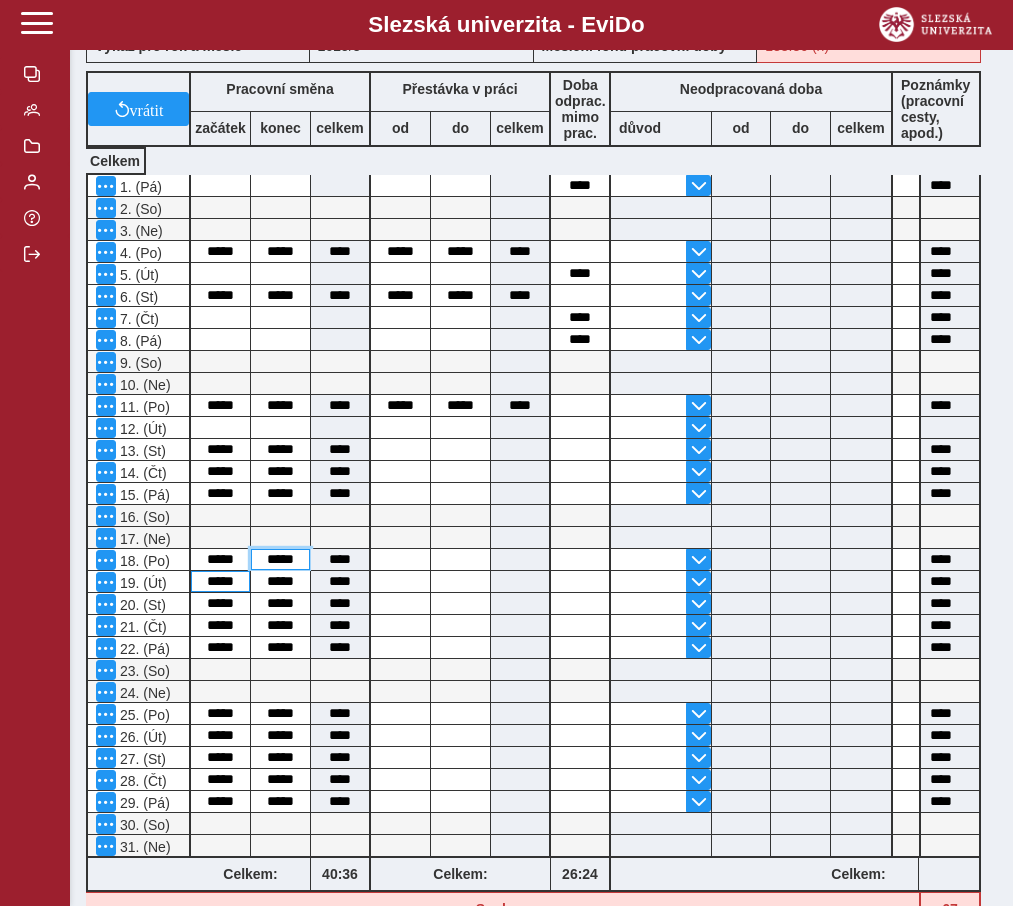 type on "****" 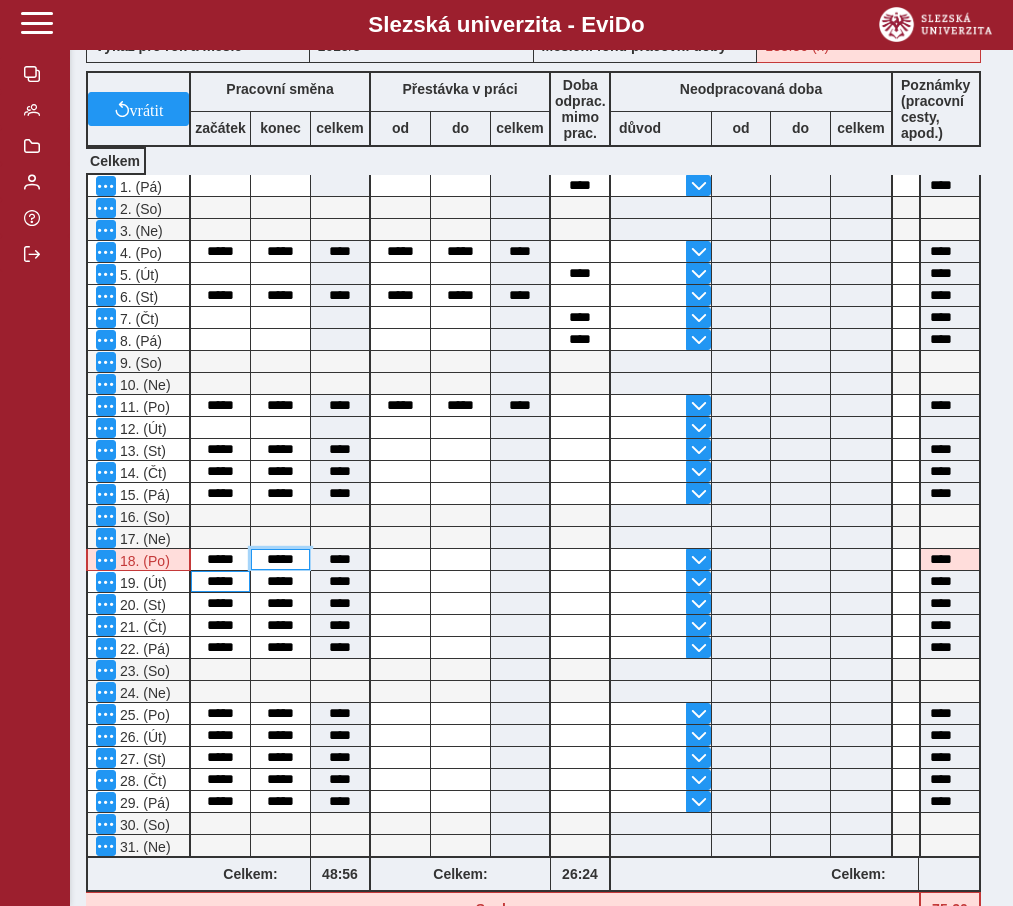 type on "*****" 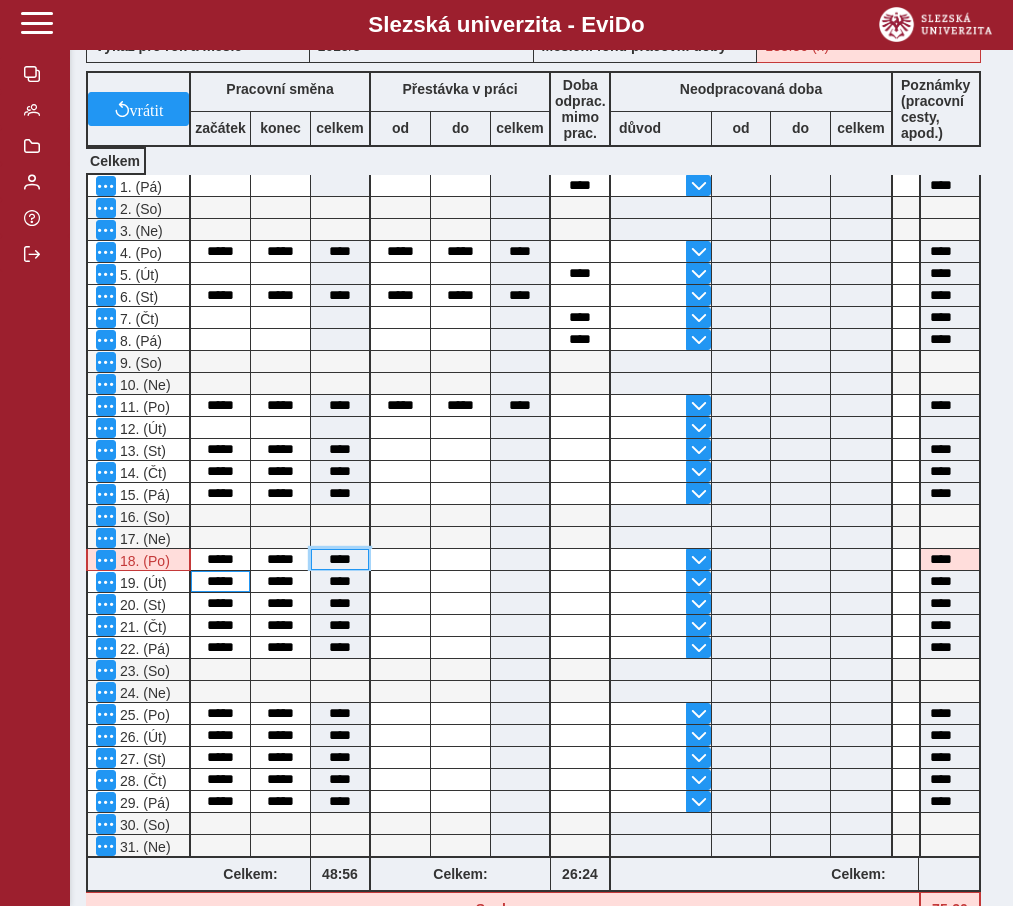 type on "****" 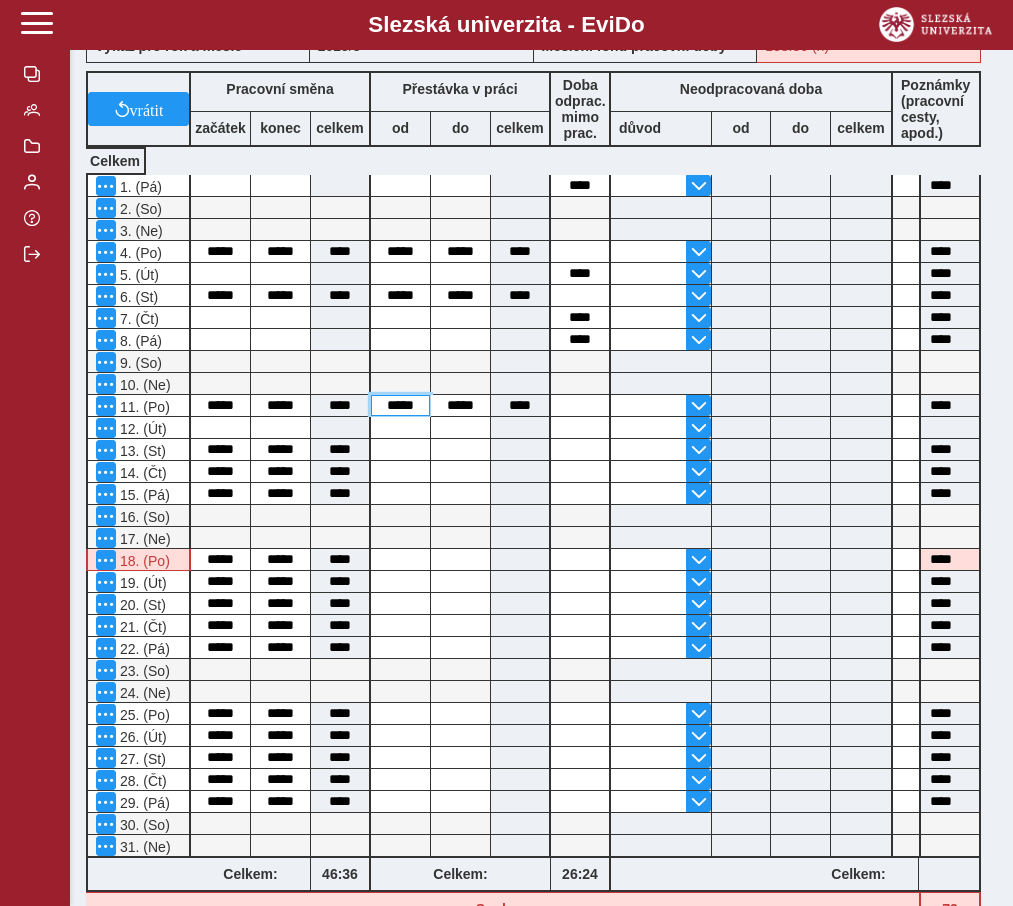 click on "*****" at bounding box center [400, 405] 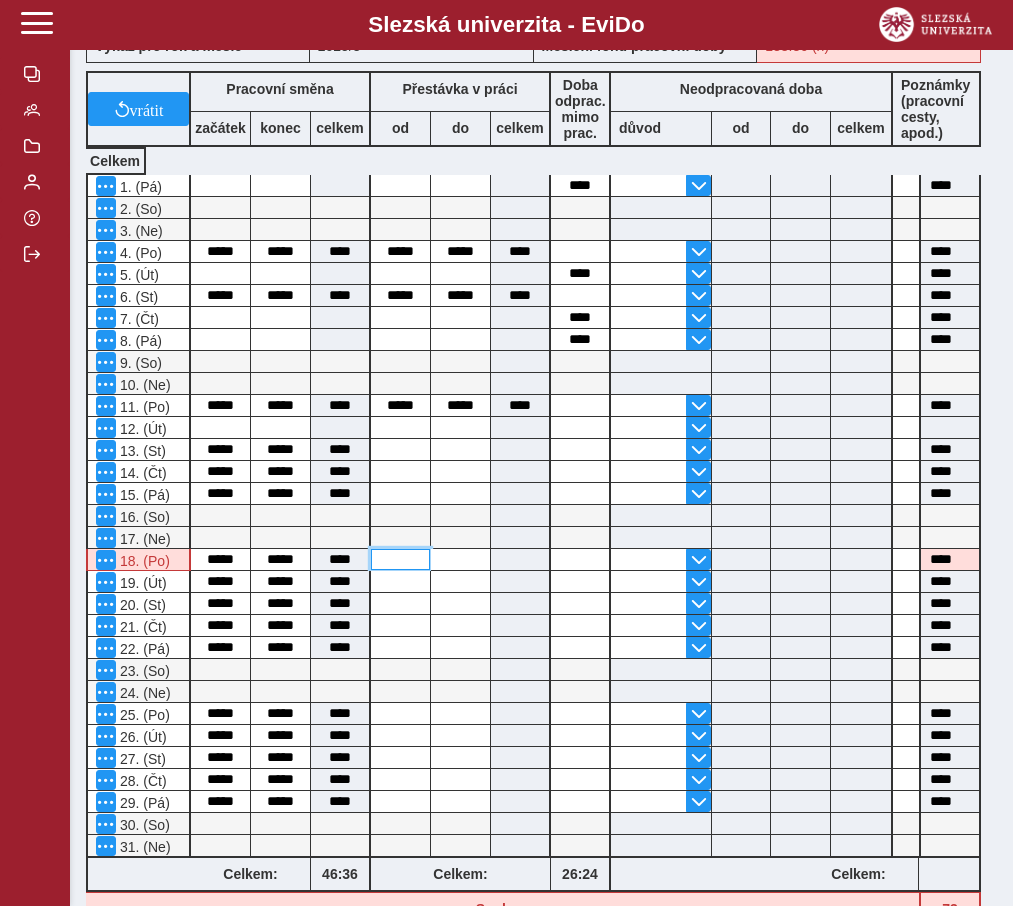 drag, startPoint x: 407, startPoint y: 575, endPoint x: 416, endPoint y: 580, distance: 10.29563 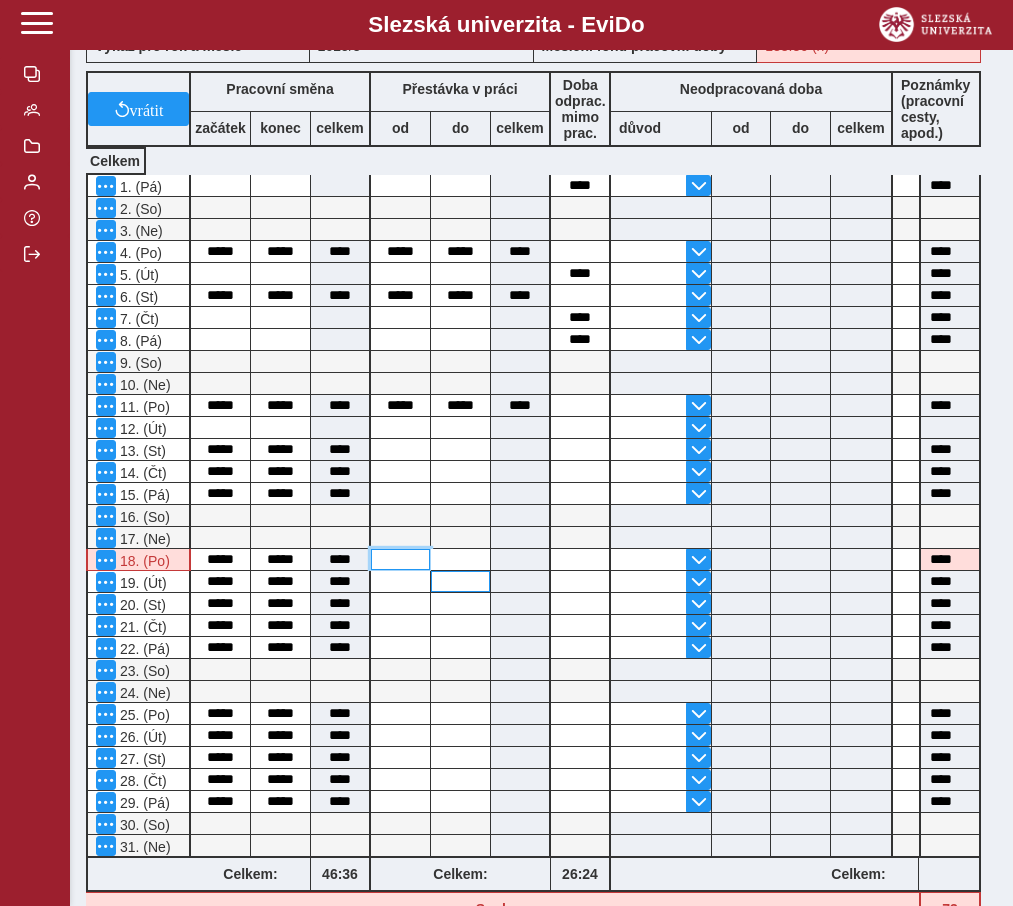 paste on "*****" 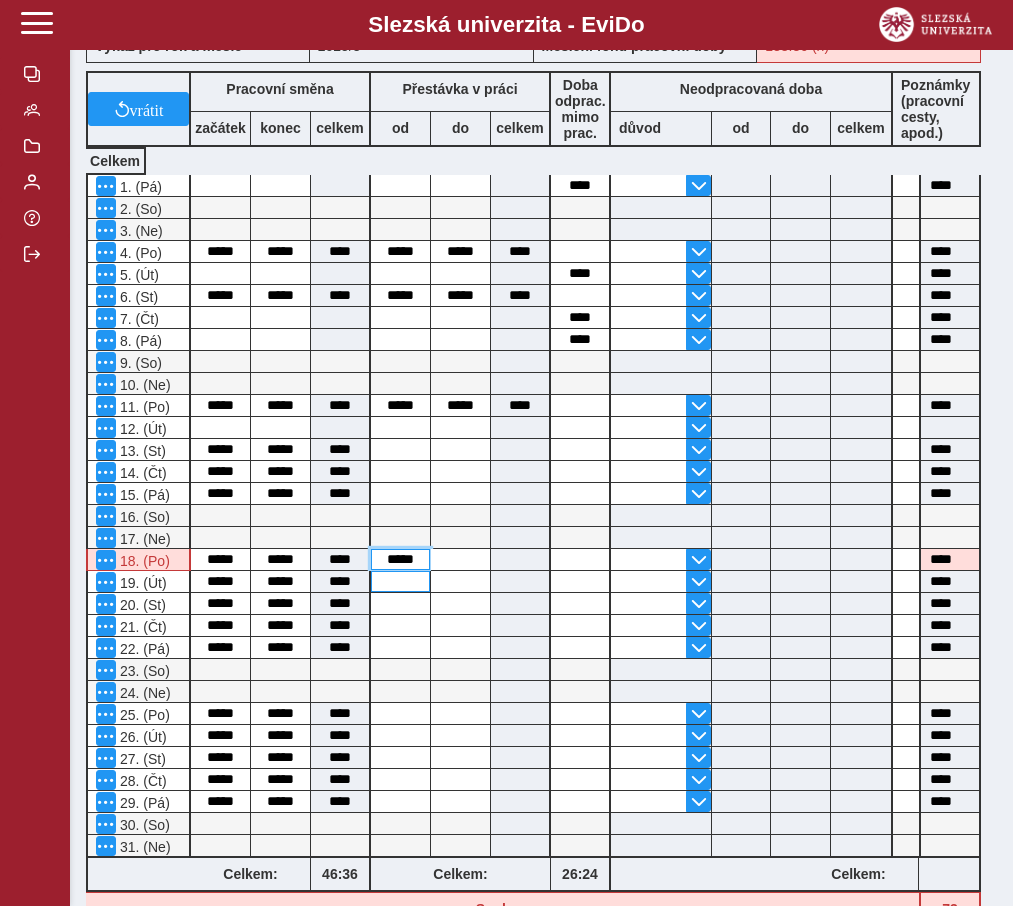 type on "*****" 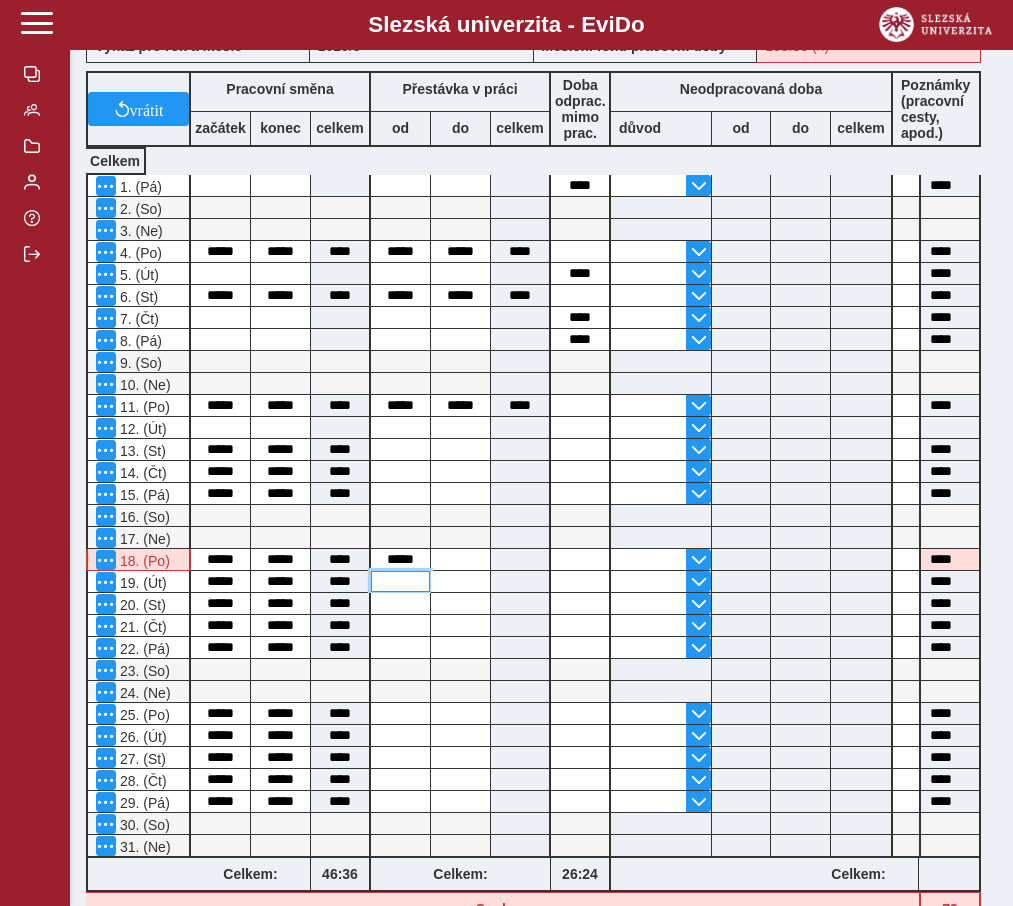 click at bounding box center (400, 581) 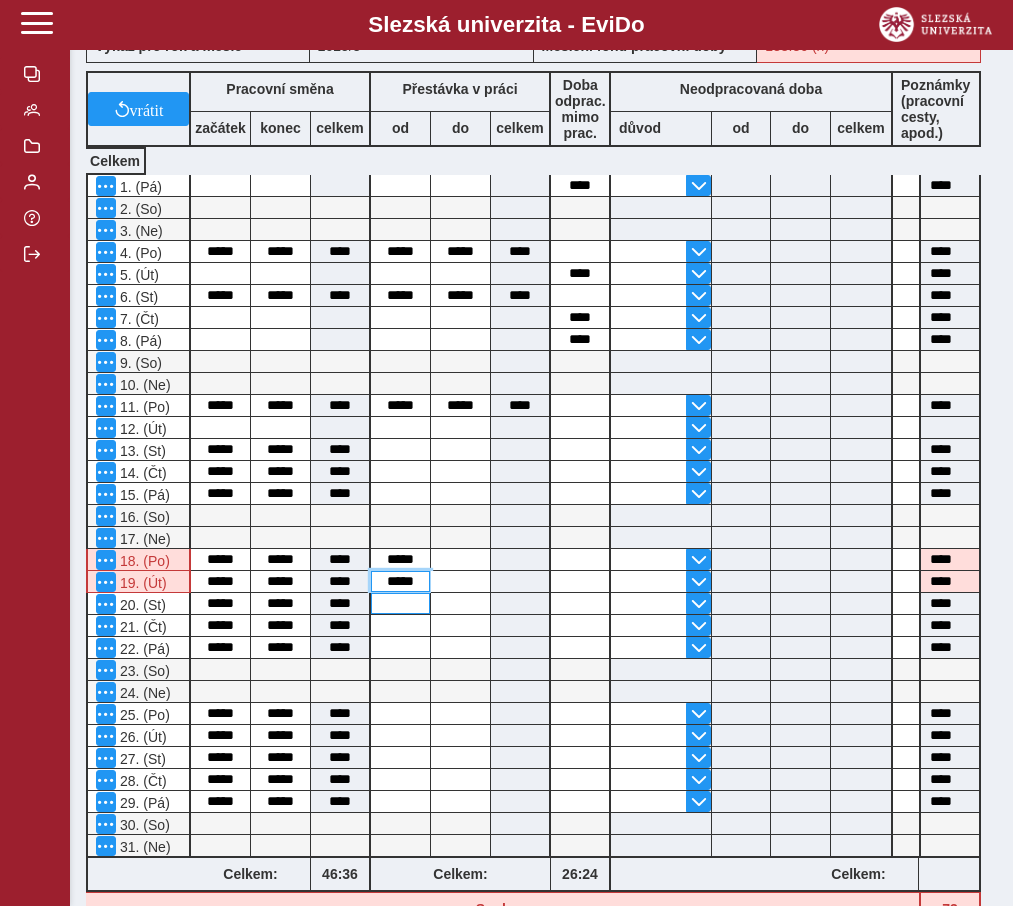 type on "*****" 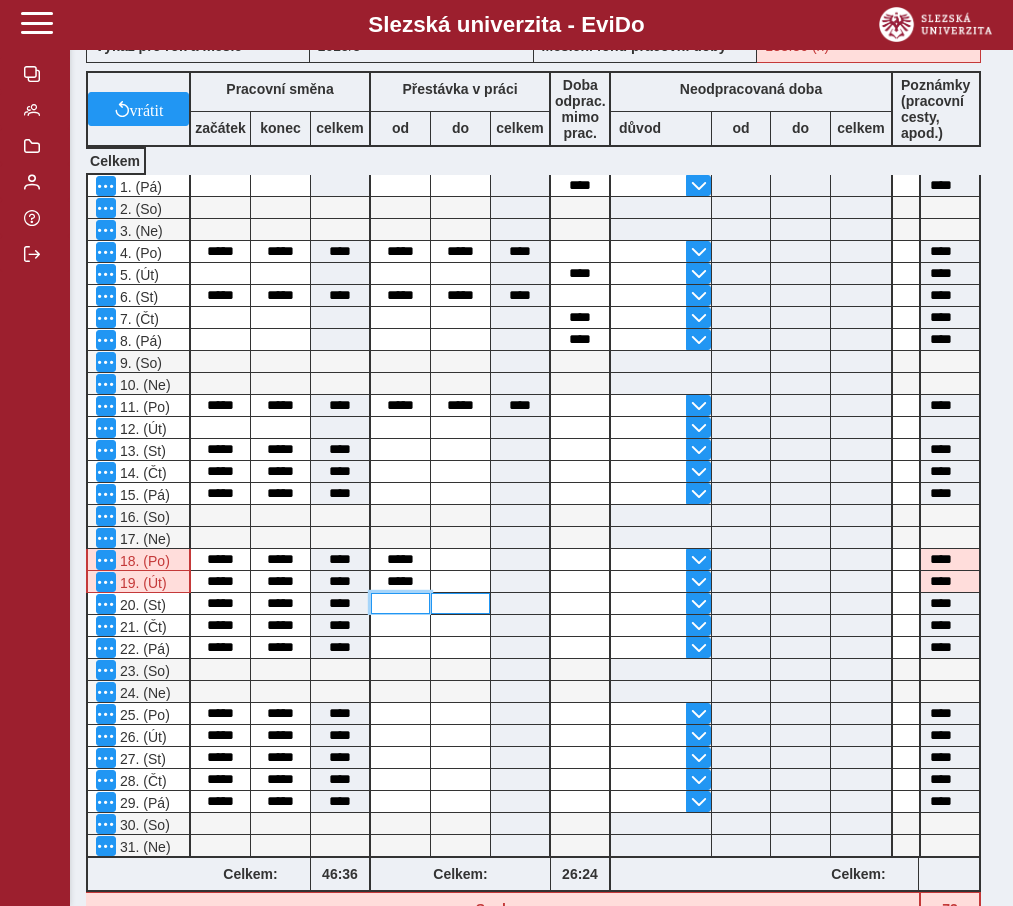 drag, startPoint x: 400, startPoint y: 614, endPoint x: 443, endPoint y: 624, distance: 44.14748 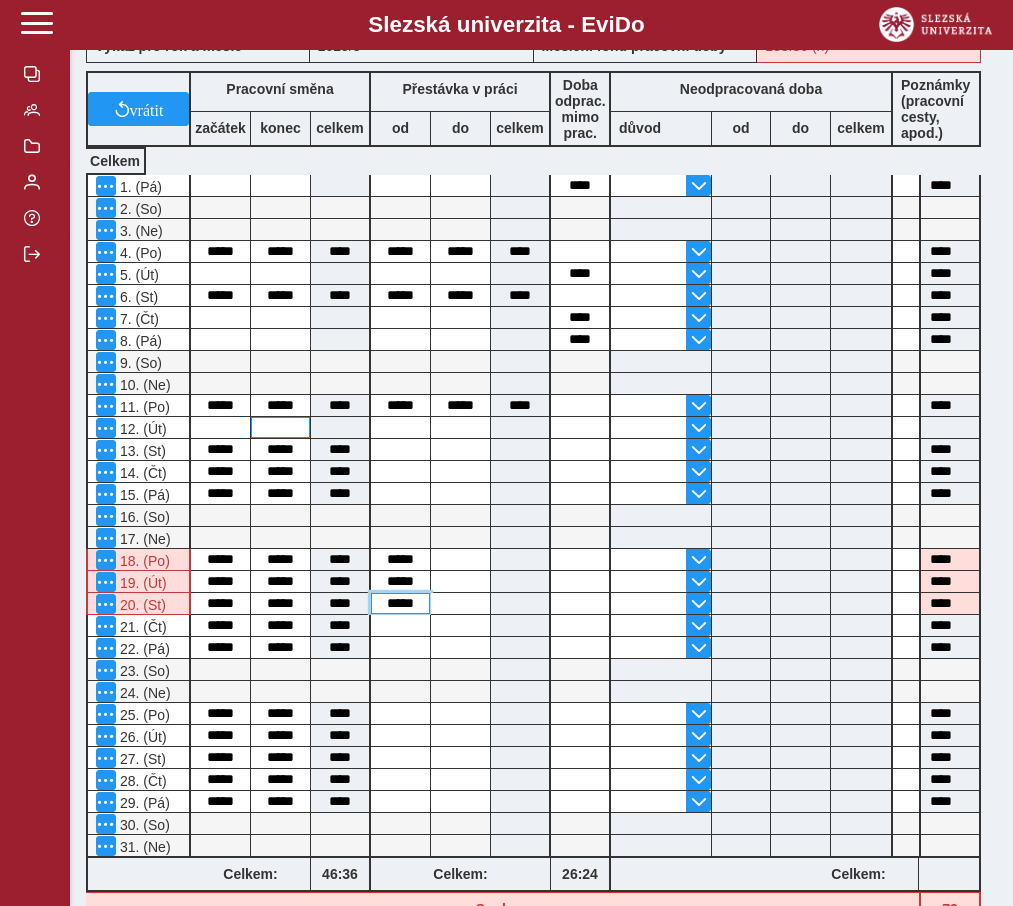 type on "*****" 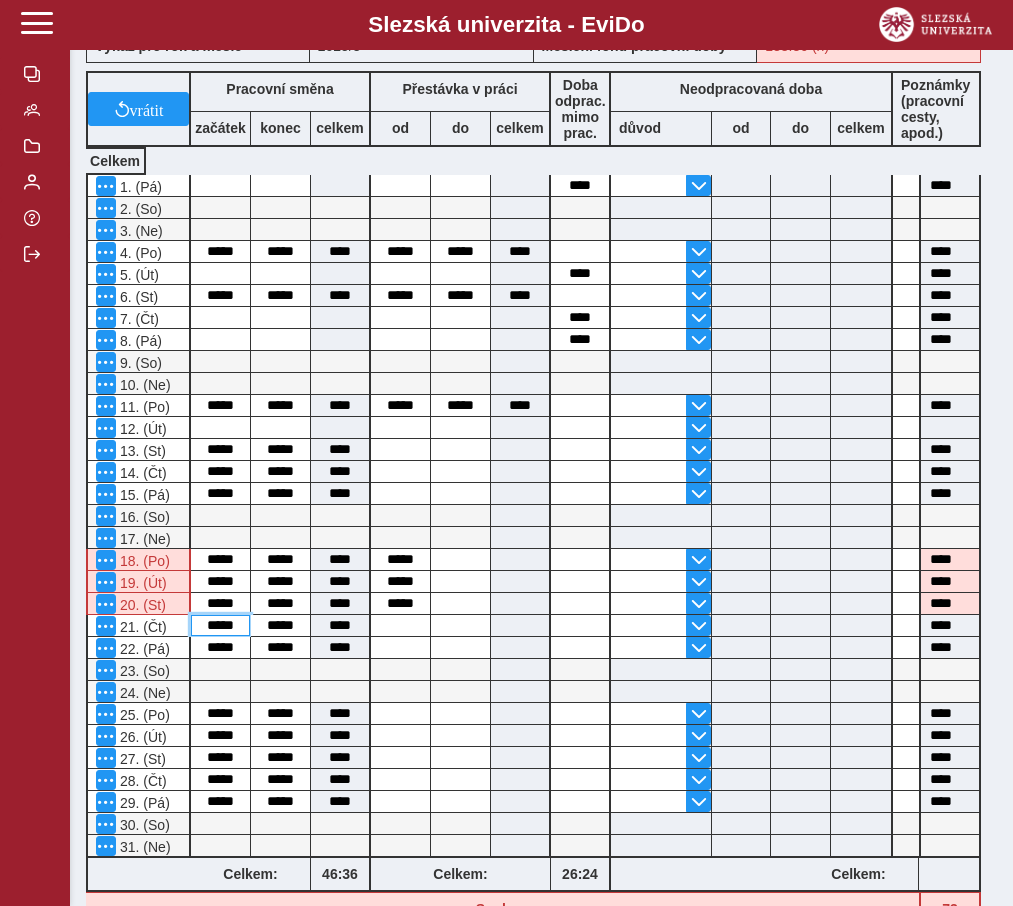 click on "*****" at bounding box center [220, 625] 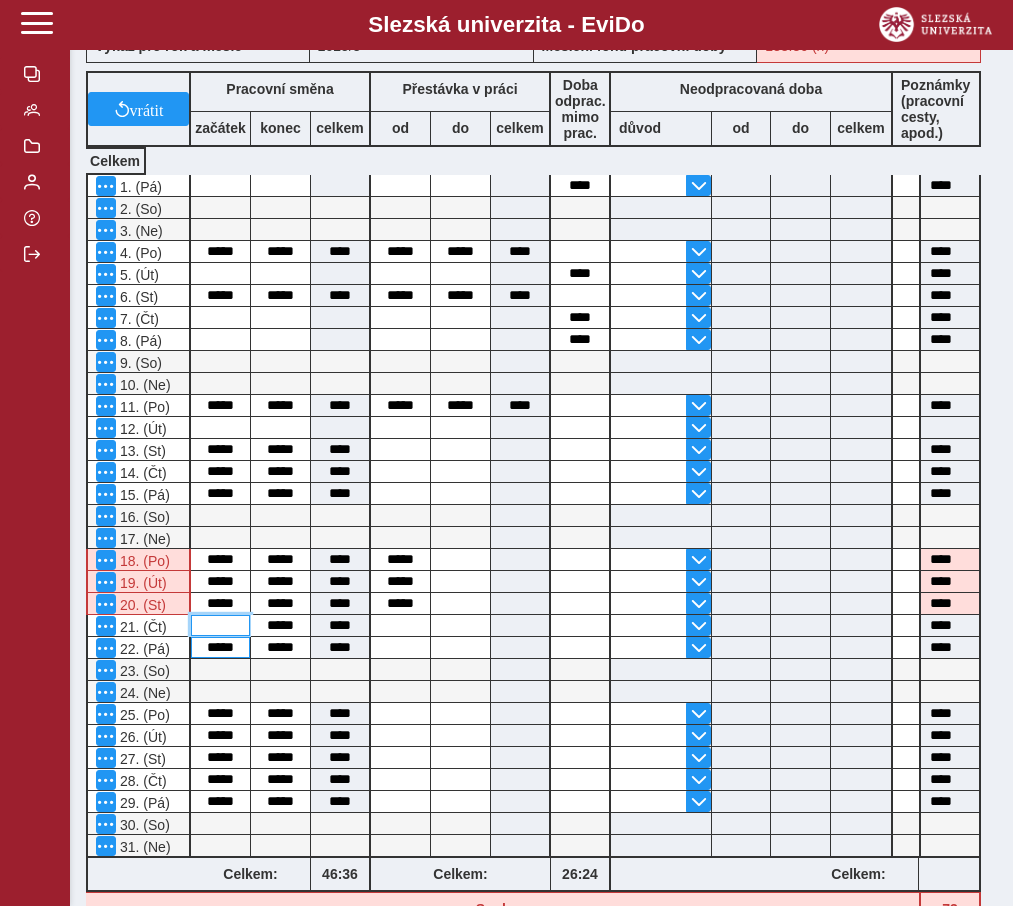 type 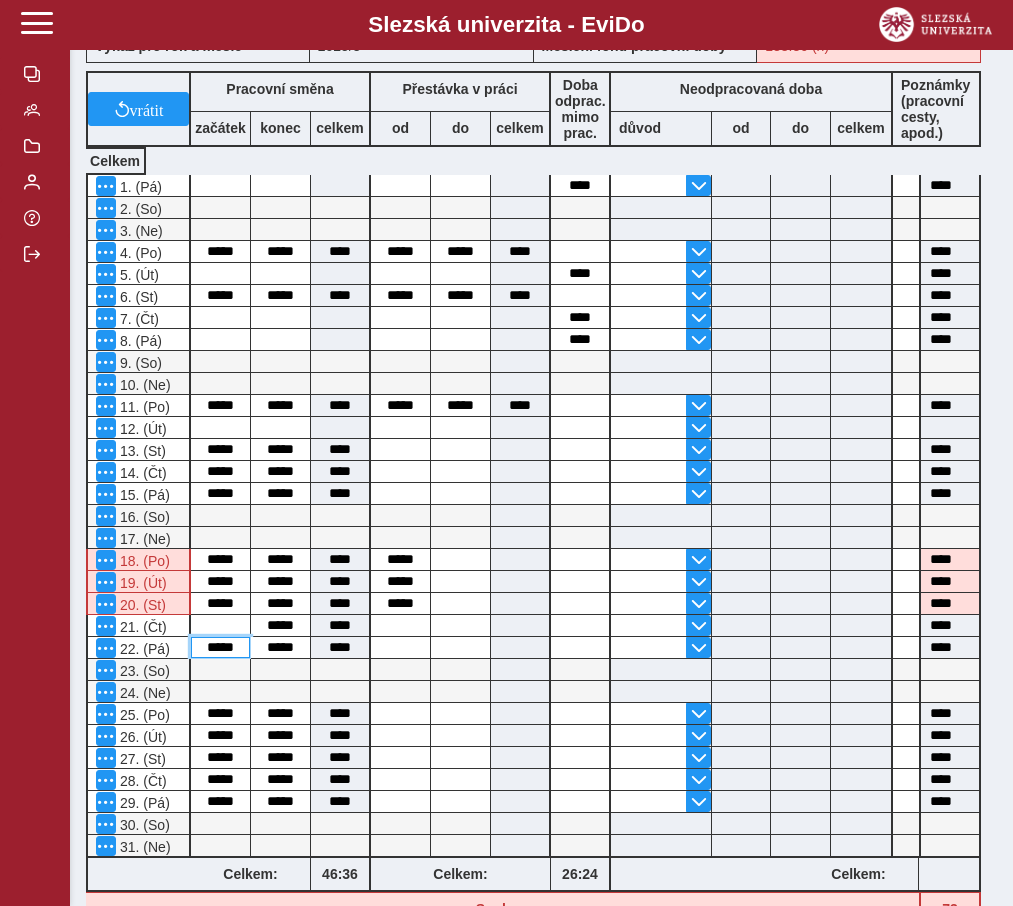 type 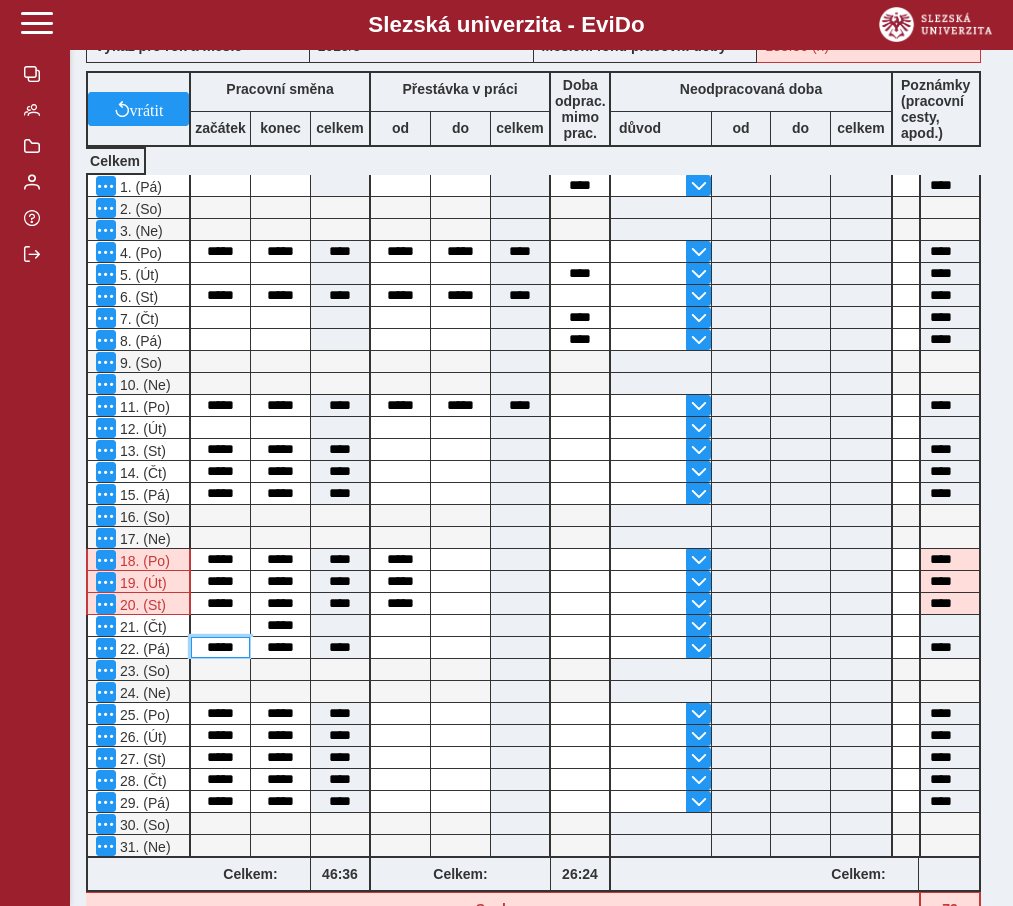click on "*****" at bounding box center [220, 647] 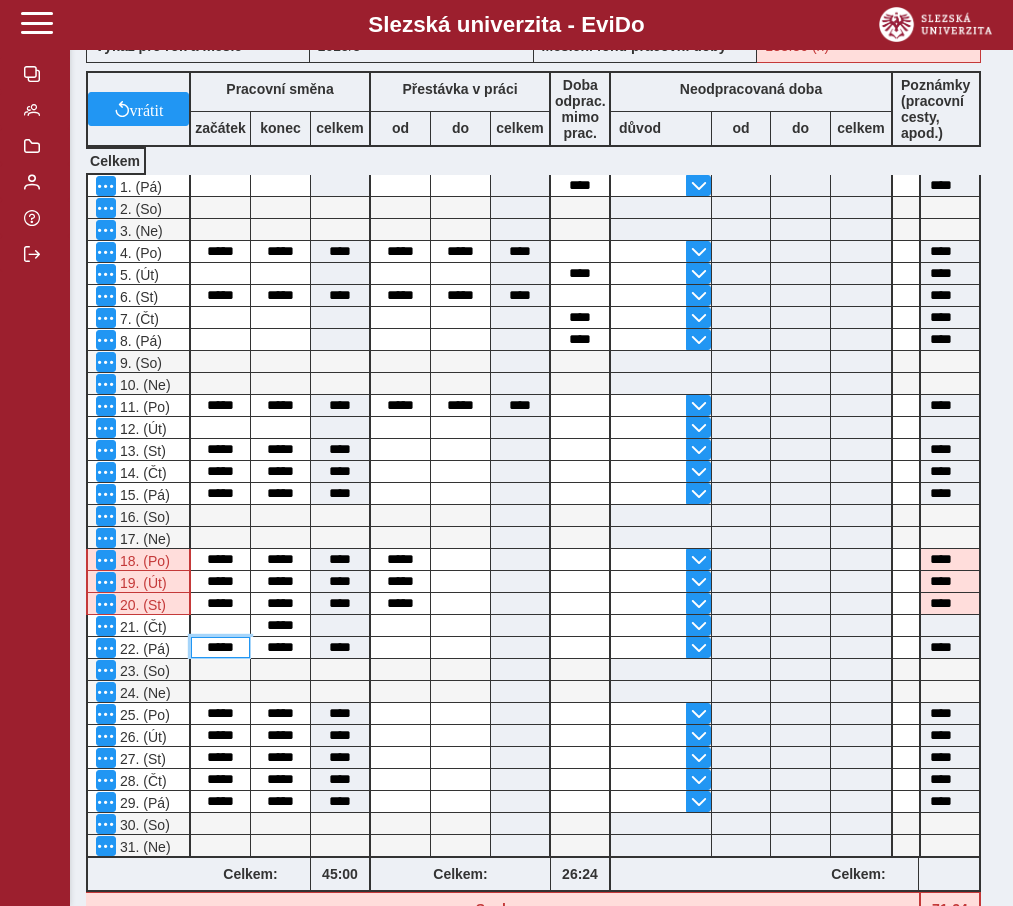 click on "*****" at bounding box center (220, 647) 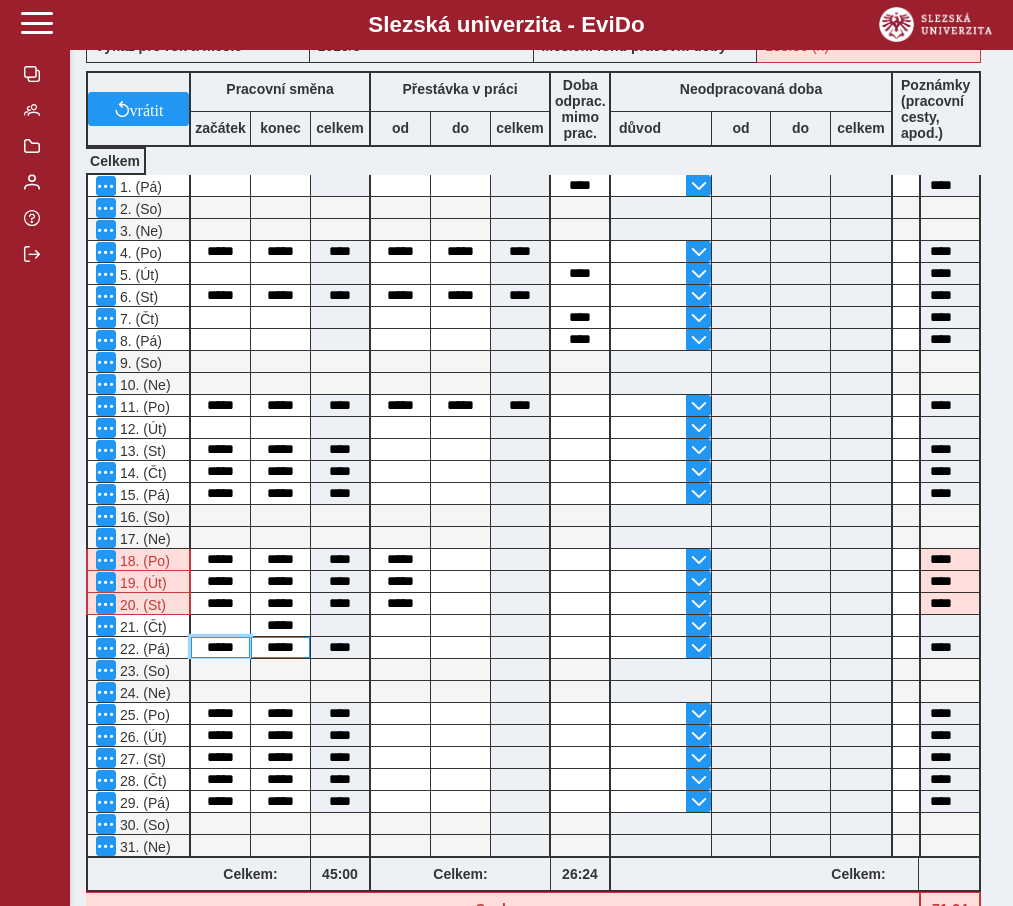 drag, startPoint x: 227, startPoint y: 658, endPoint x: 251, endPoint y: 661, distance: 24.186773 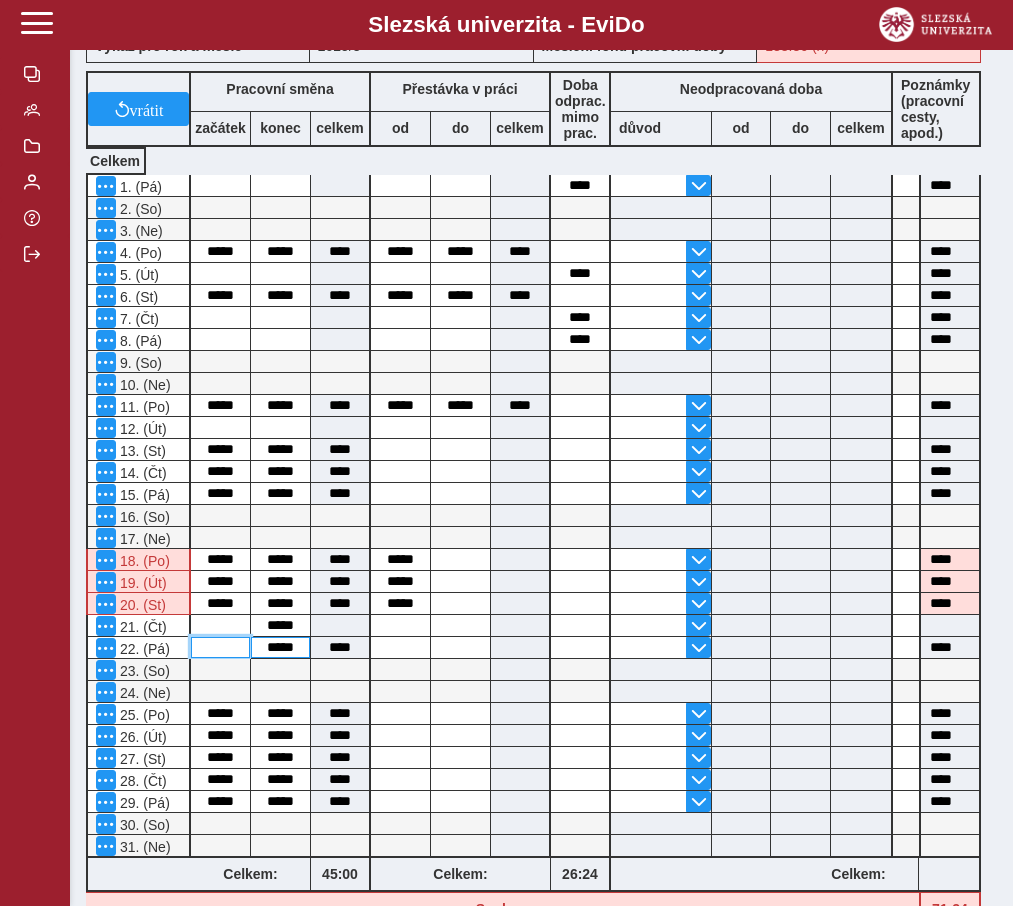 type 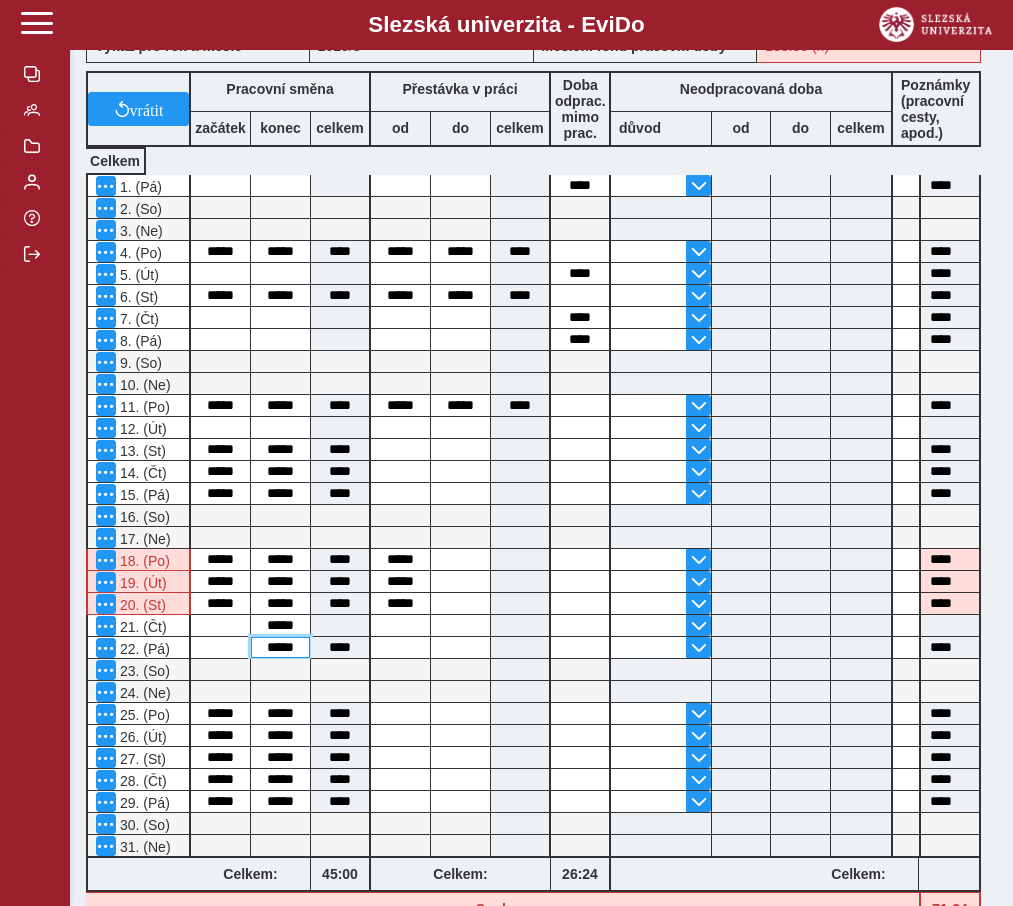 type 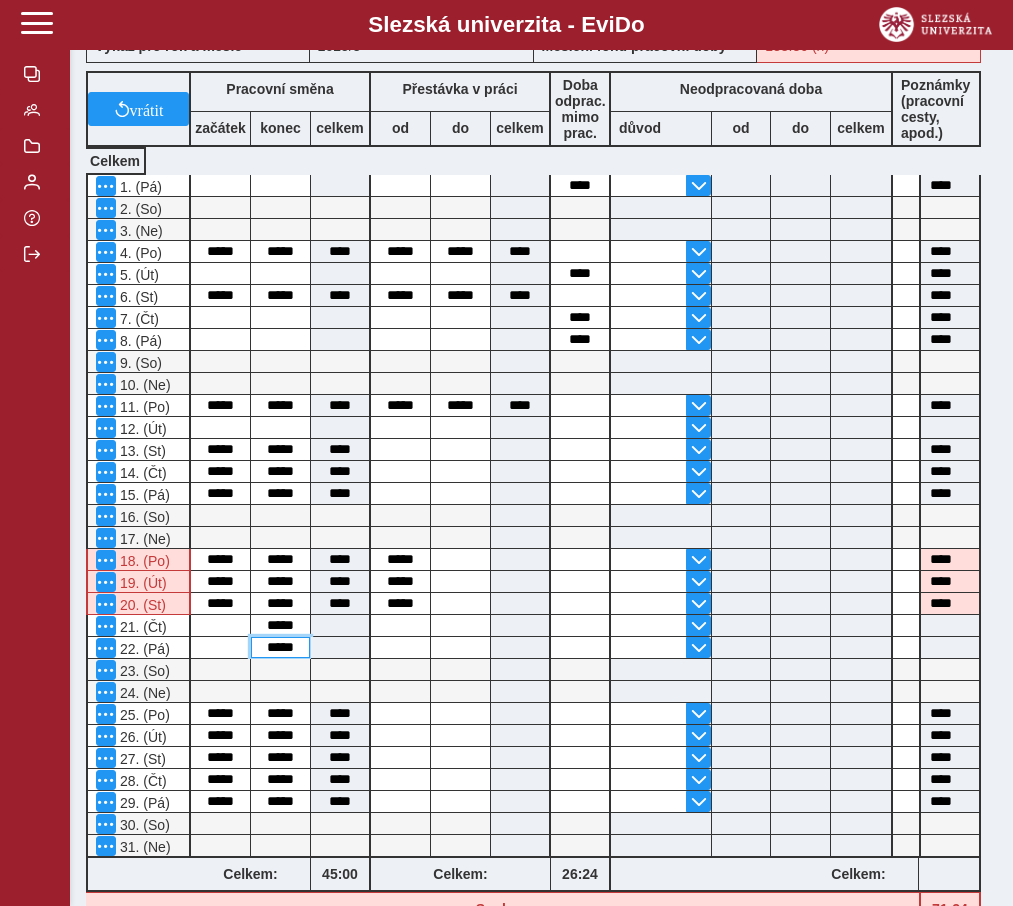 click on "*****" at bounding box center (280, 647) 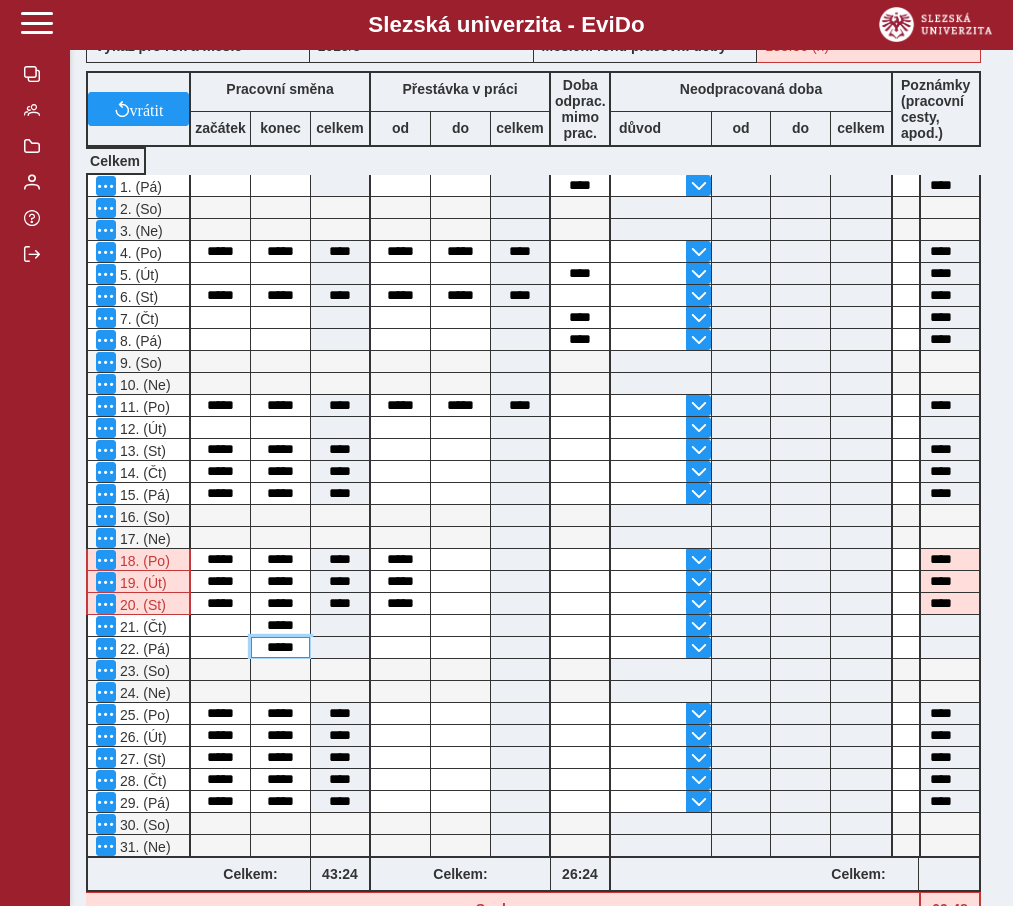 click on "*****" at bounding box center (280, 647) 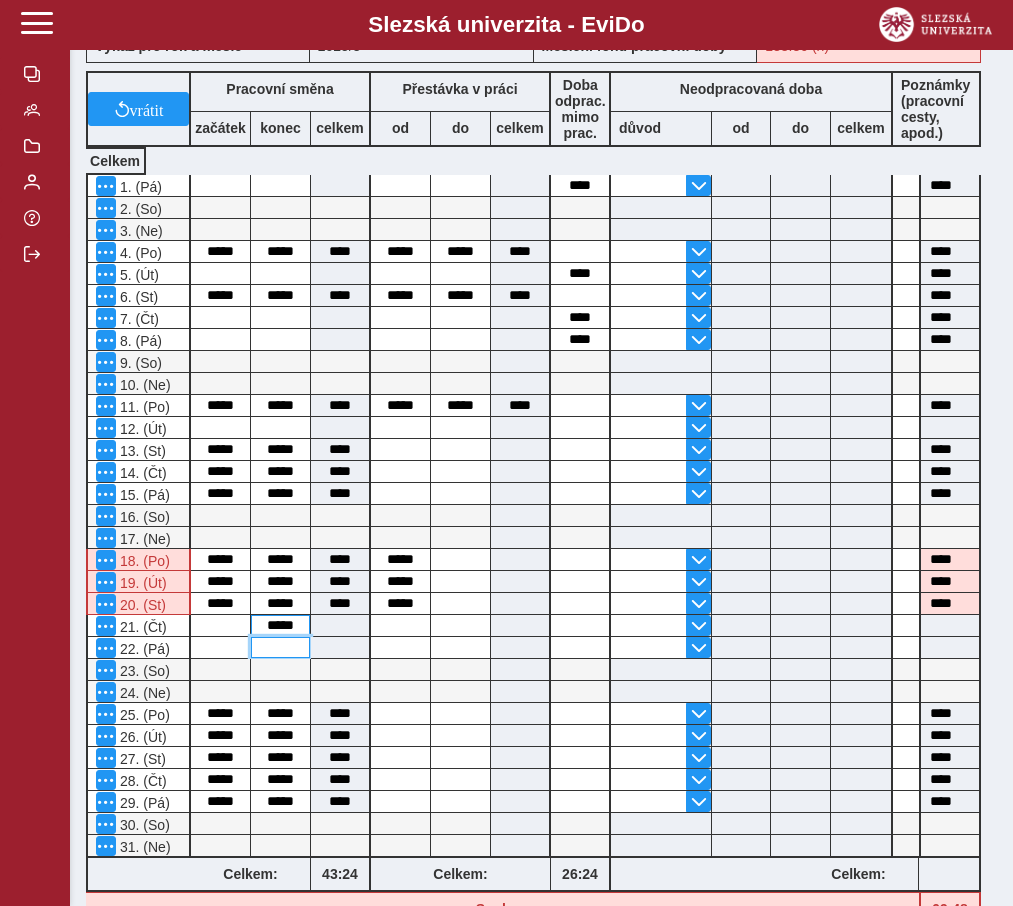 type 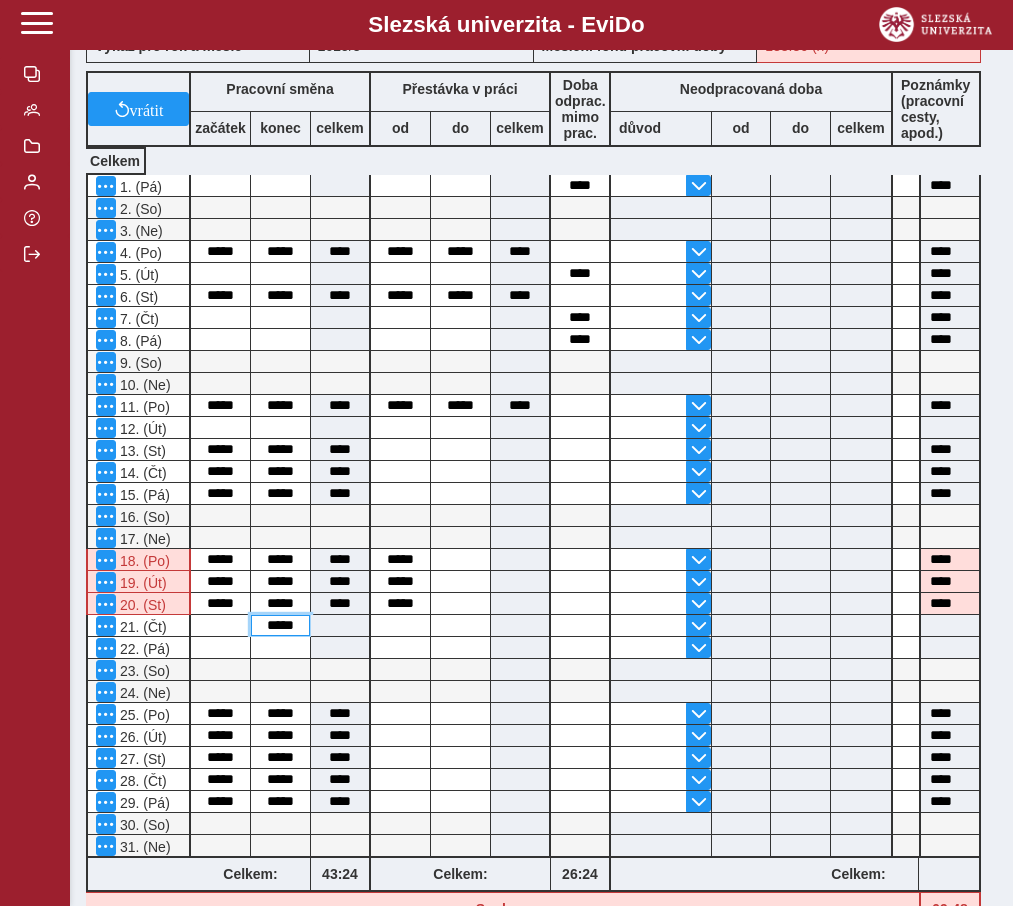 click on "*****" at bounding box center (280, 625) 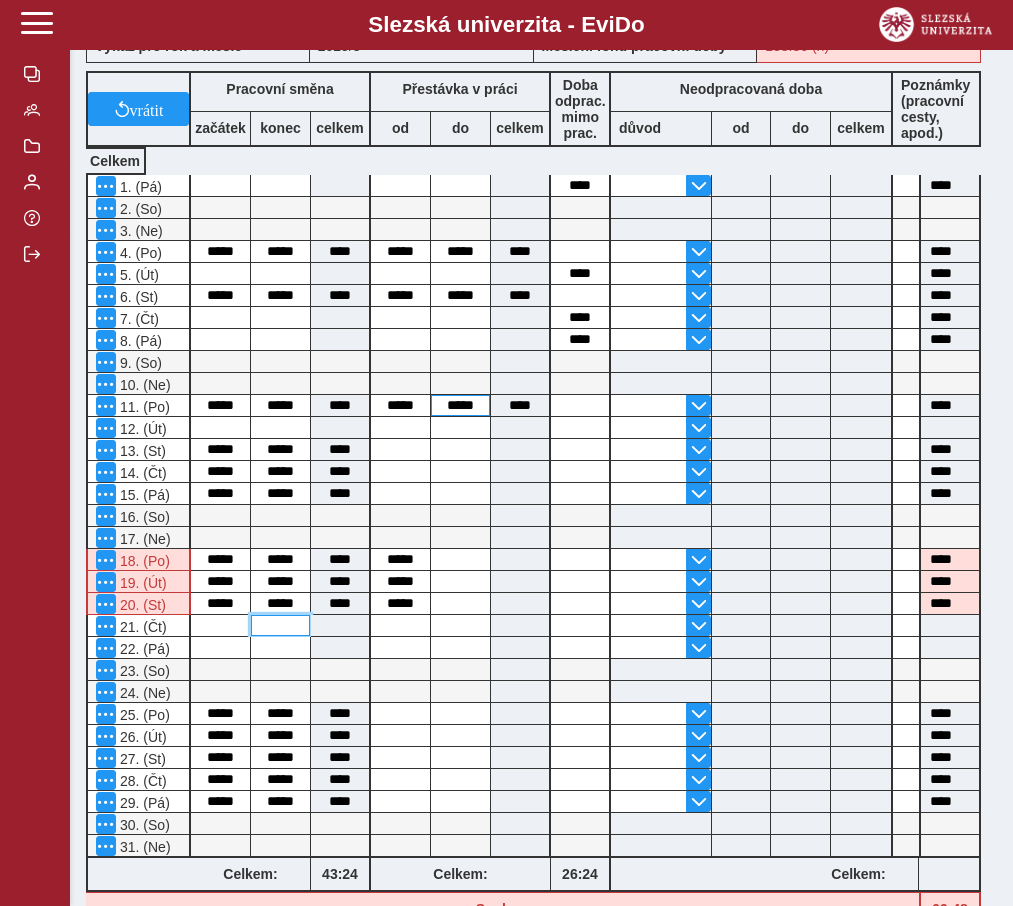 type 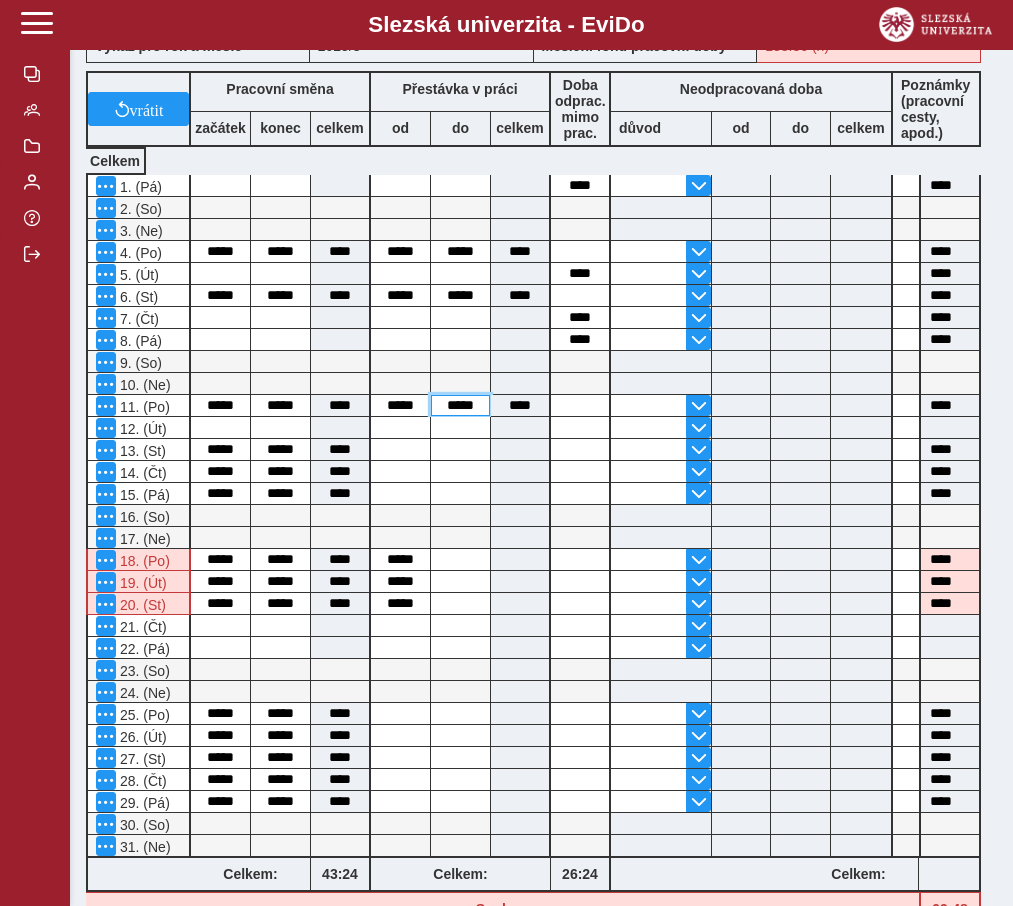 click on "*****" at bounding box center (460, 405) 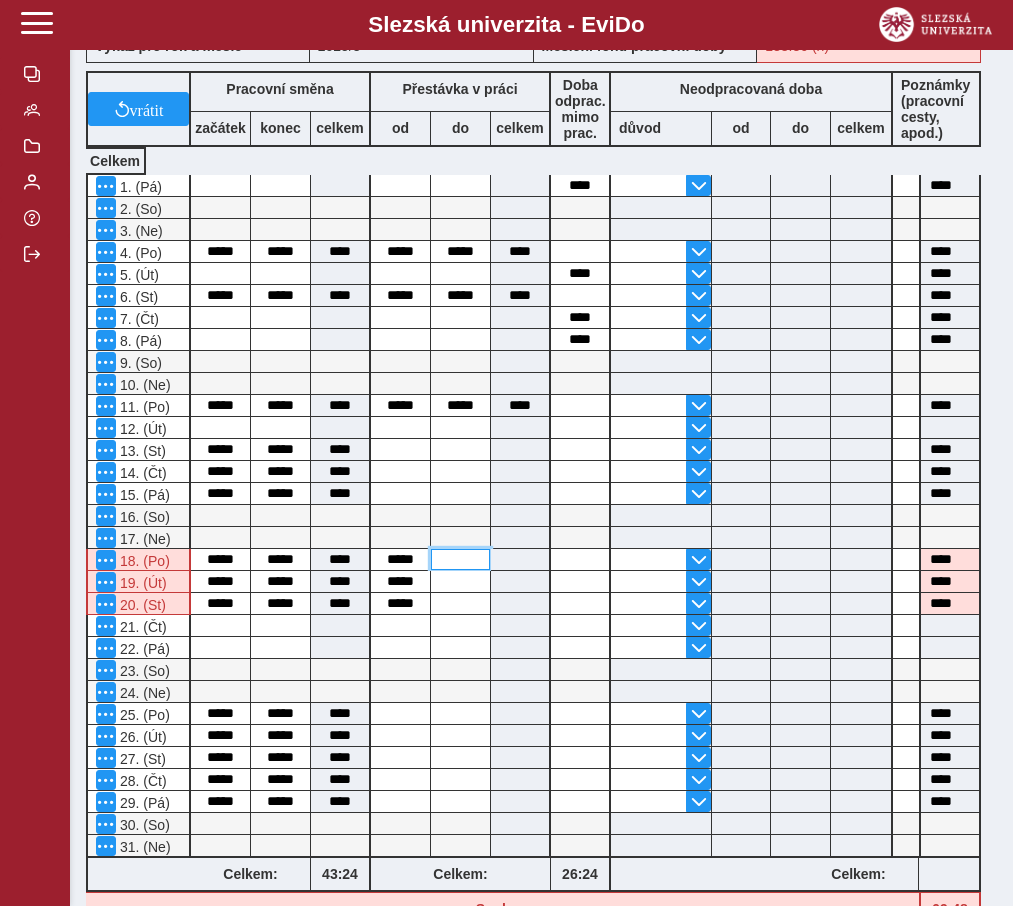 drag, startPoint x: 461, startPoint y: 577, endPoint x: 475, endPoint y: 582, distance: 14.866069 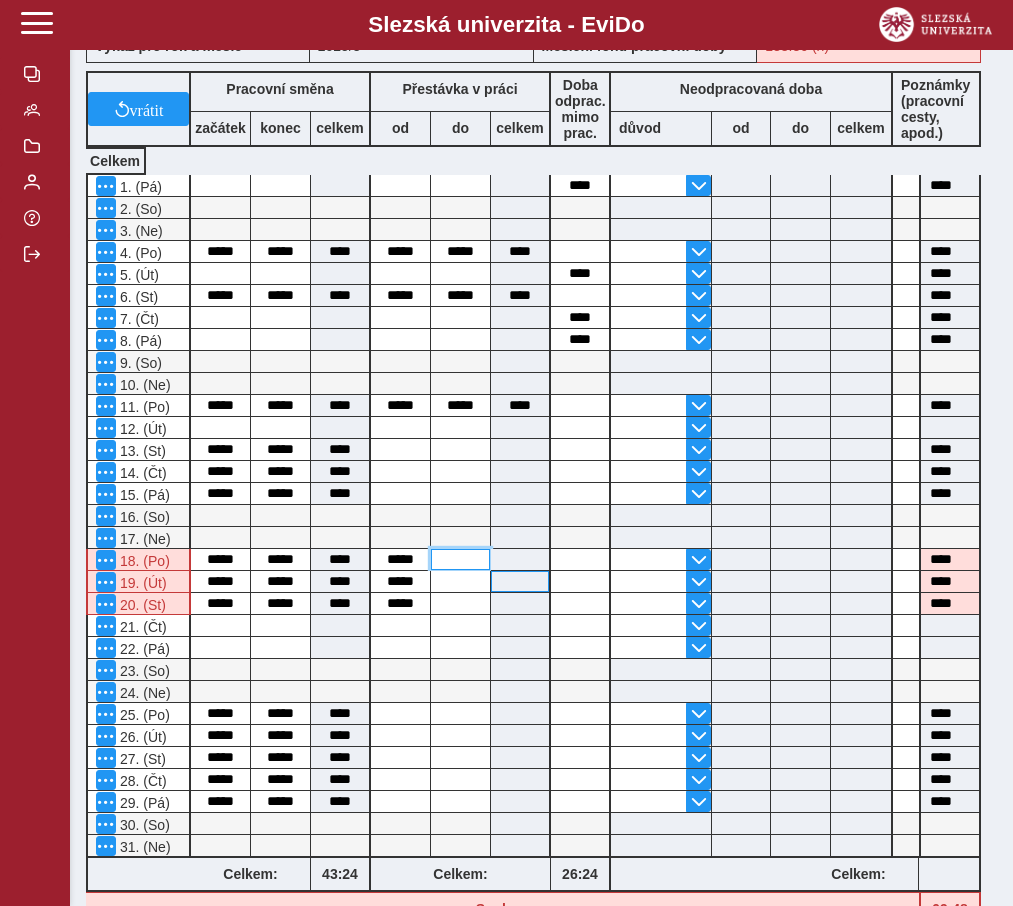 paste on "*****" 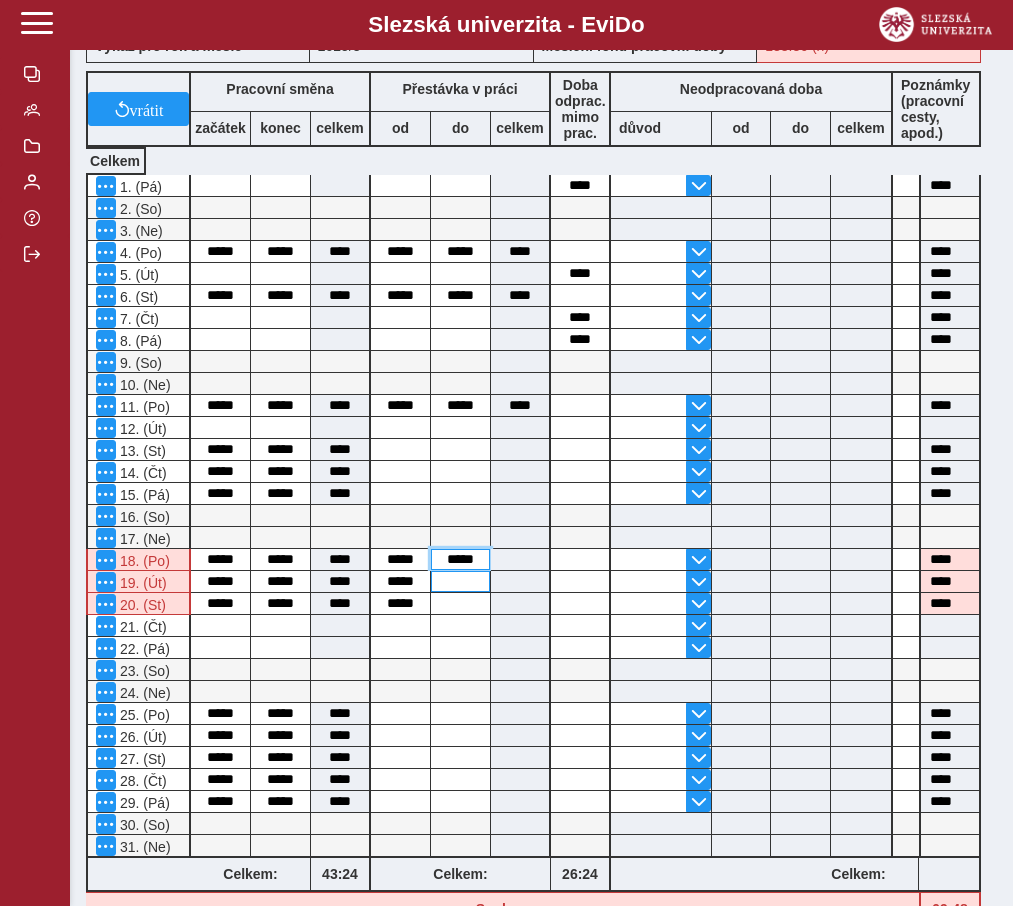 type on "*****" 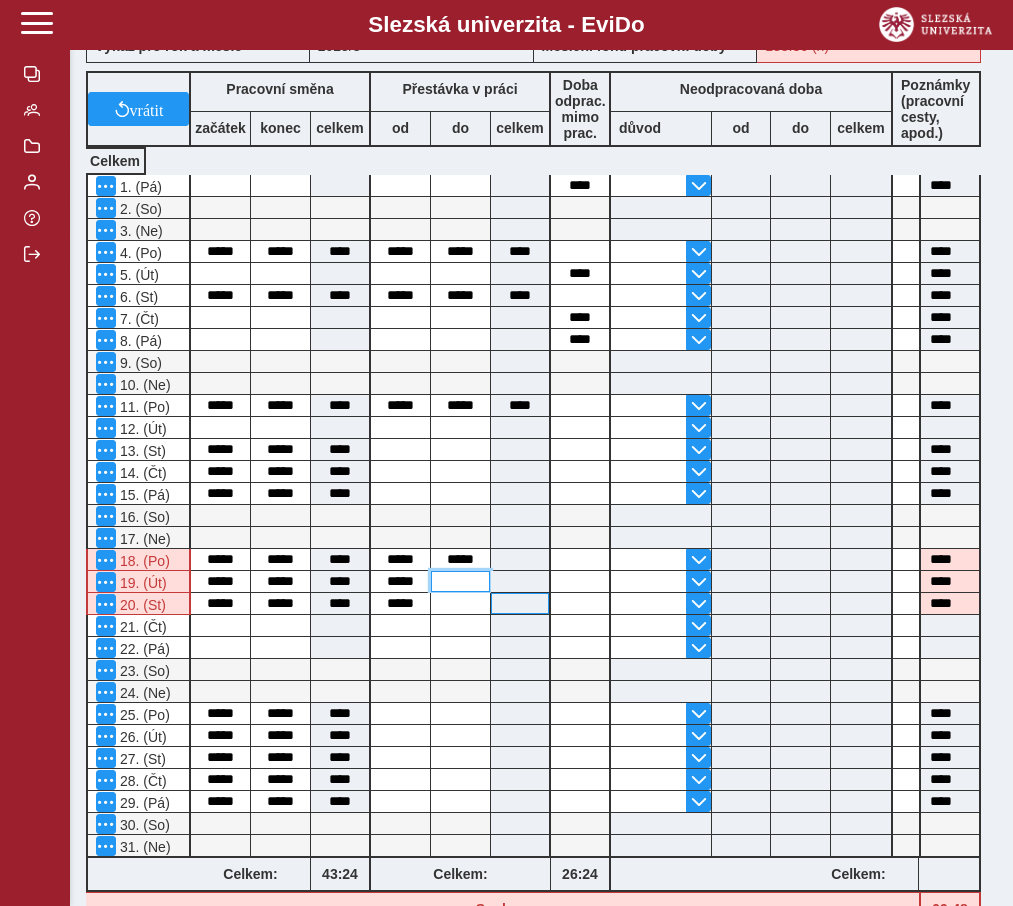 type on "****" 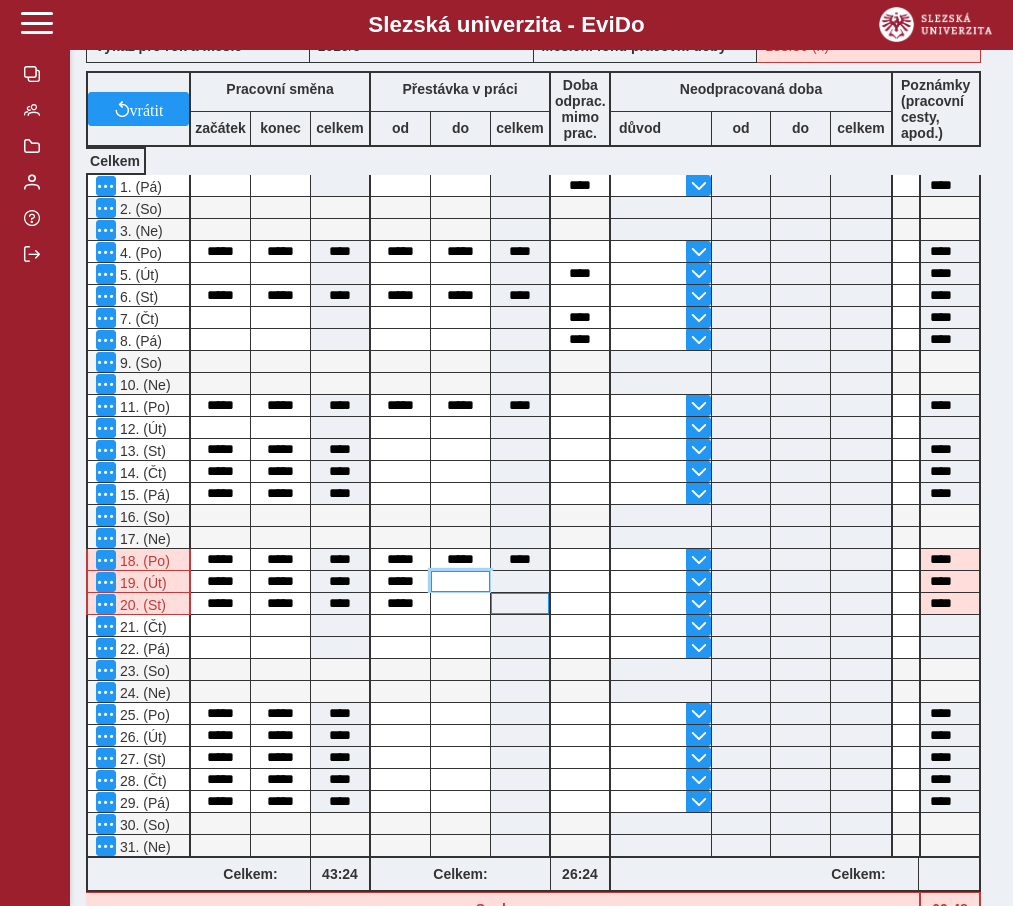 drag, startPoint x: 467, startPoint y: 596, endPoint x: 501, endPoint y: 612, distance: 37.576588 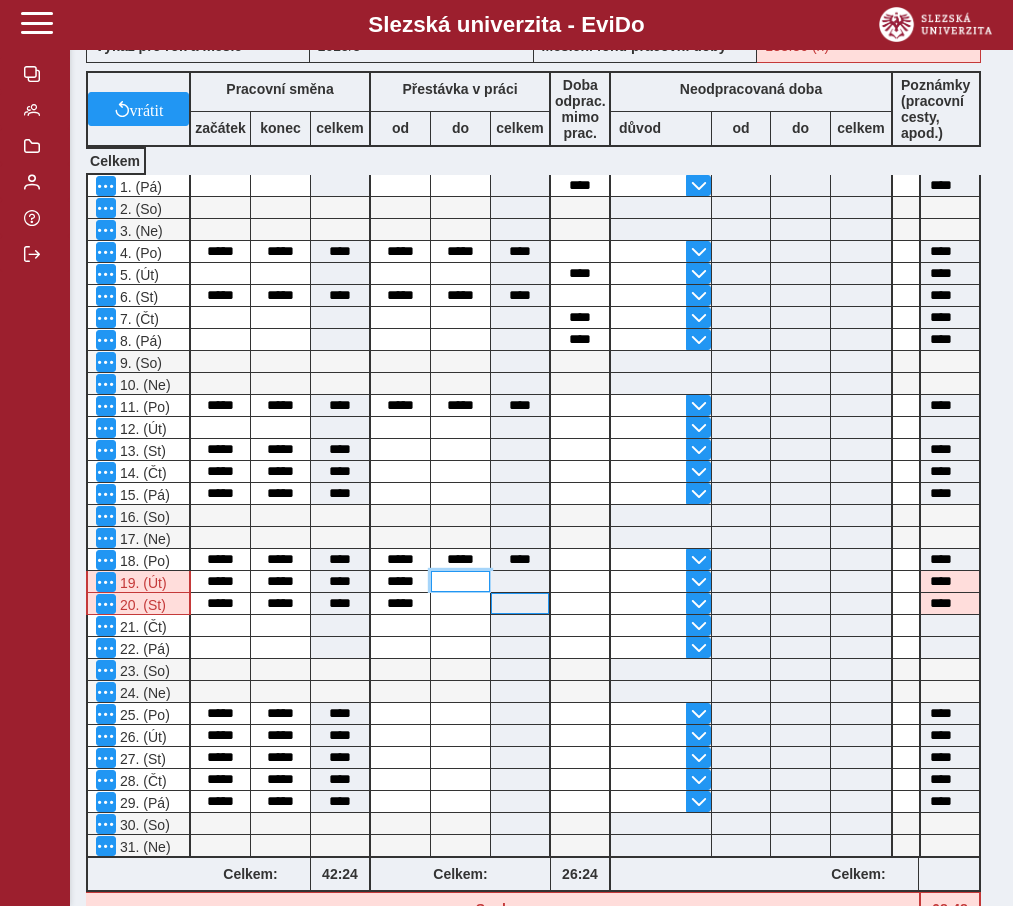 paste on "*****" 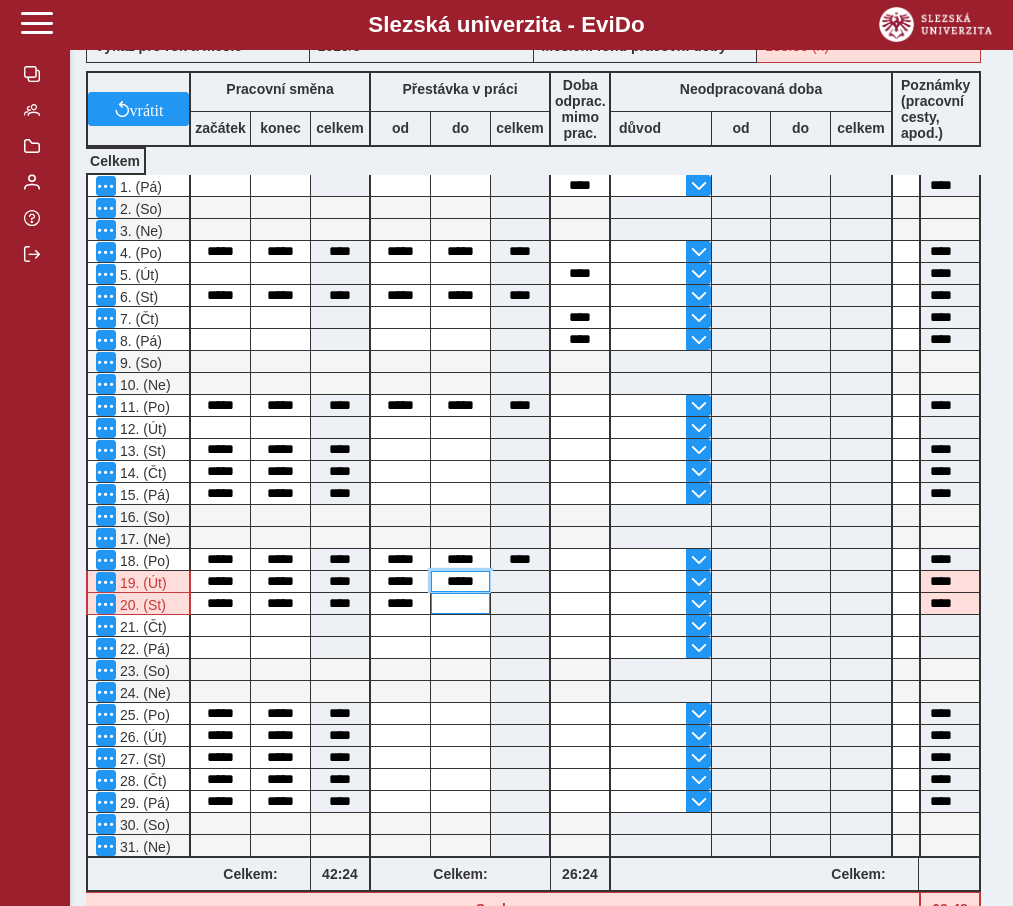 type on "*****" 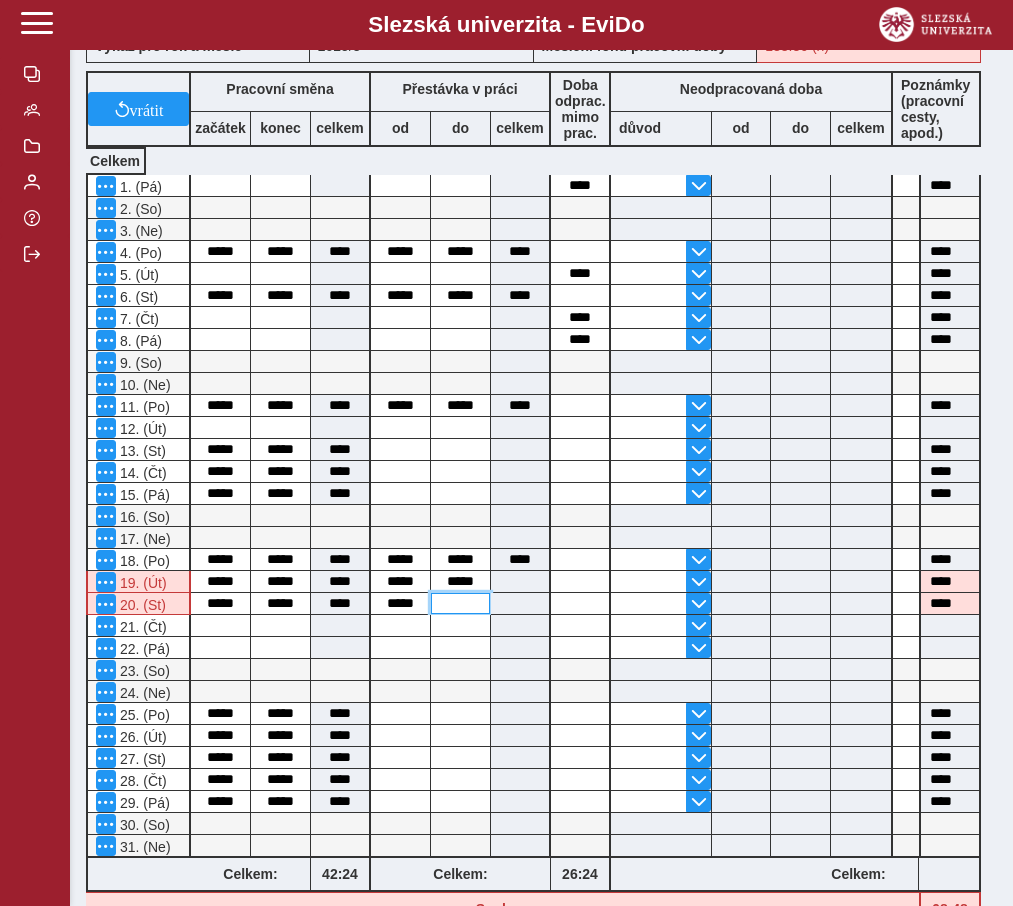 type on "****" 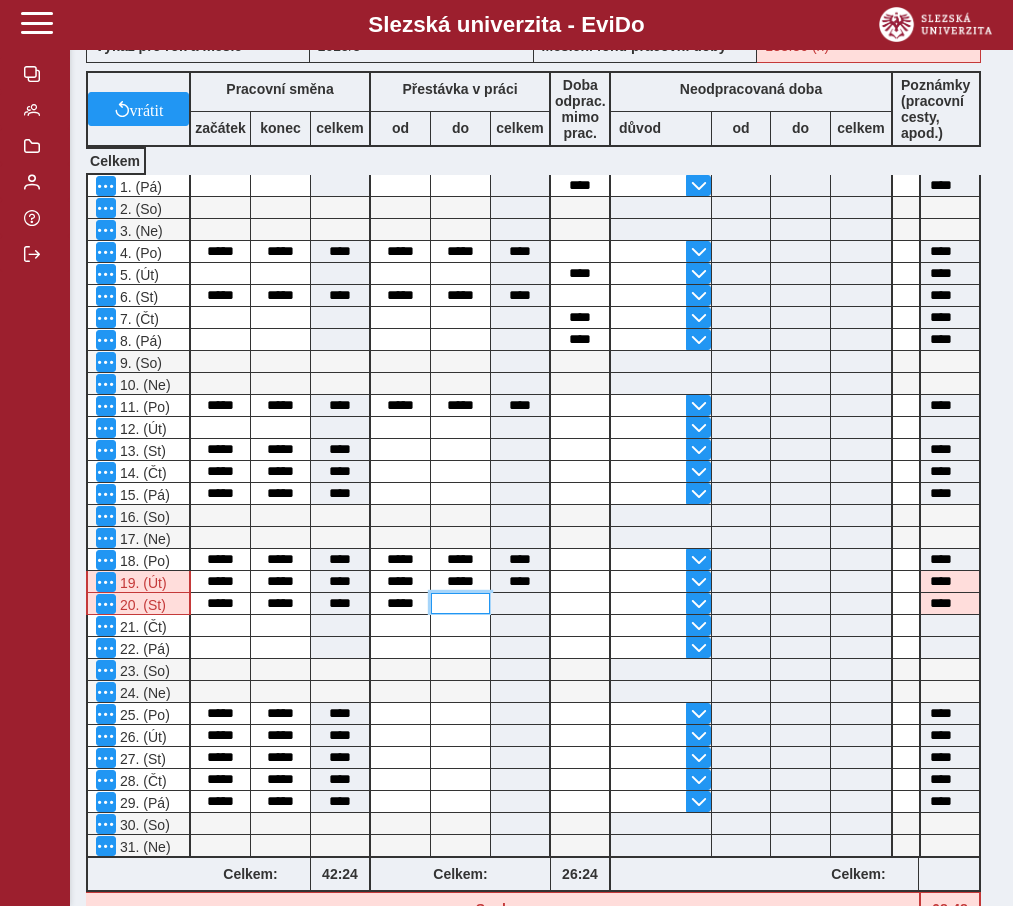 drag, startPoint x: 459, startPoint y: 615, endPoint x: 473, endPoint y: 622, distance: 15.652476 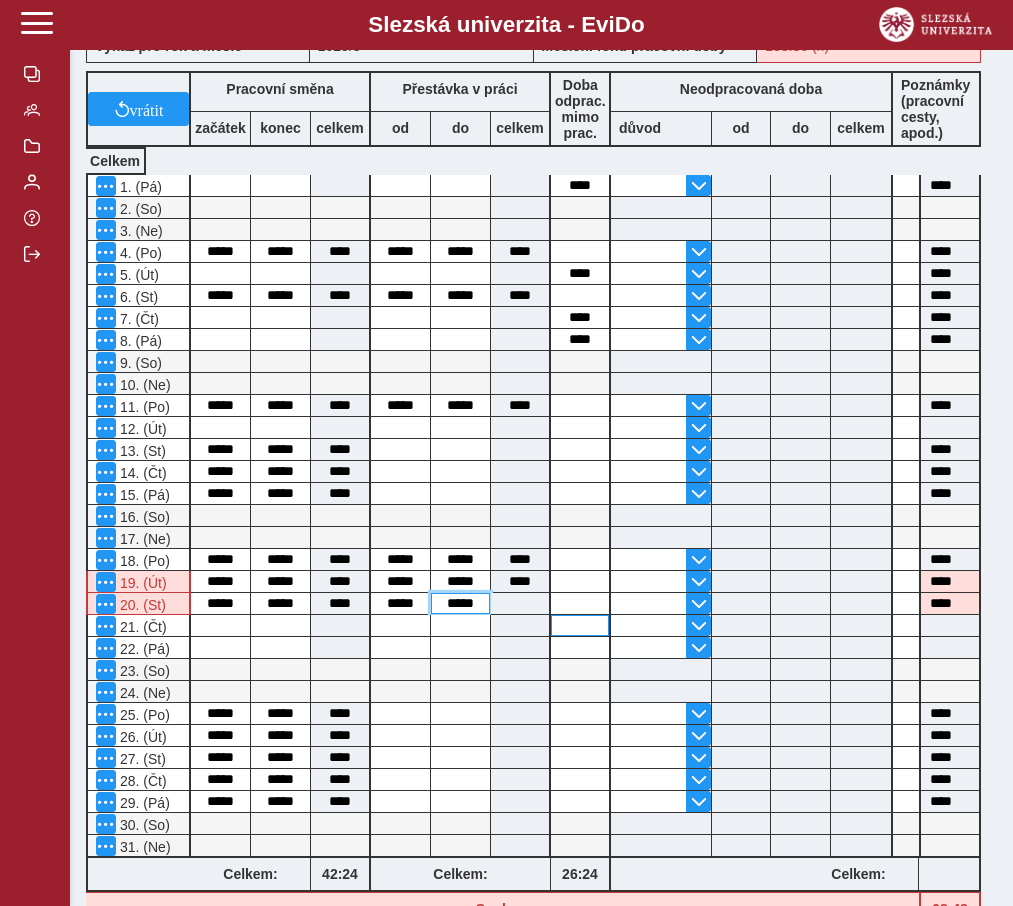 type on "*****" 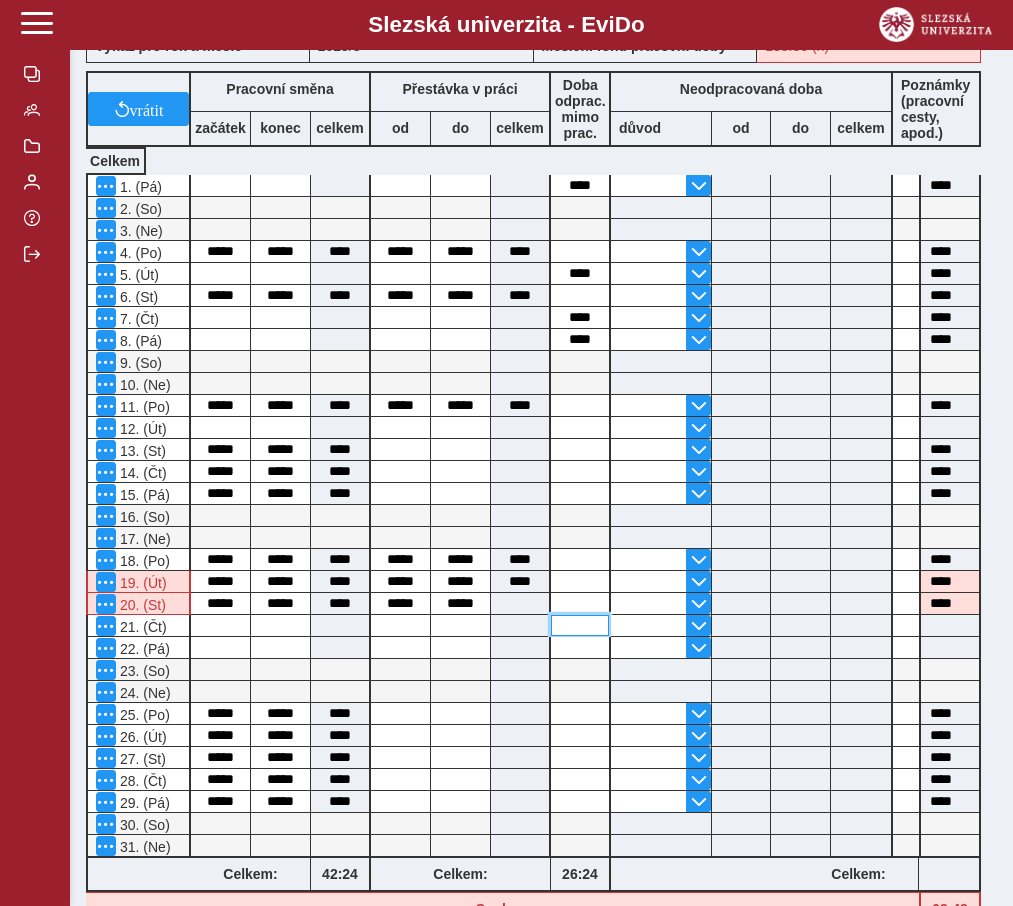 type on "****" 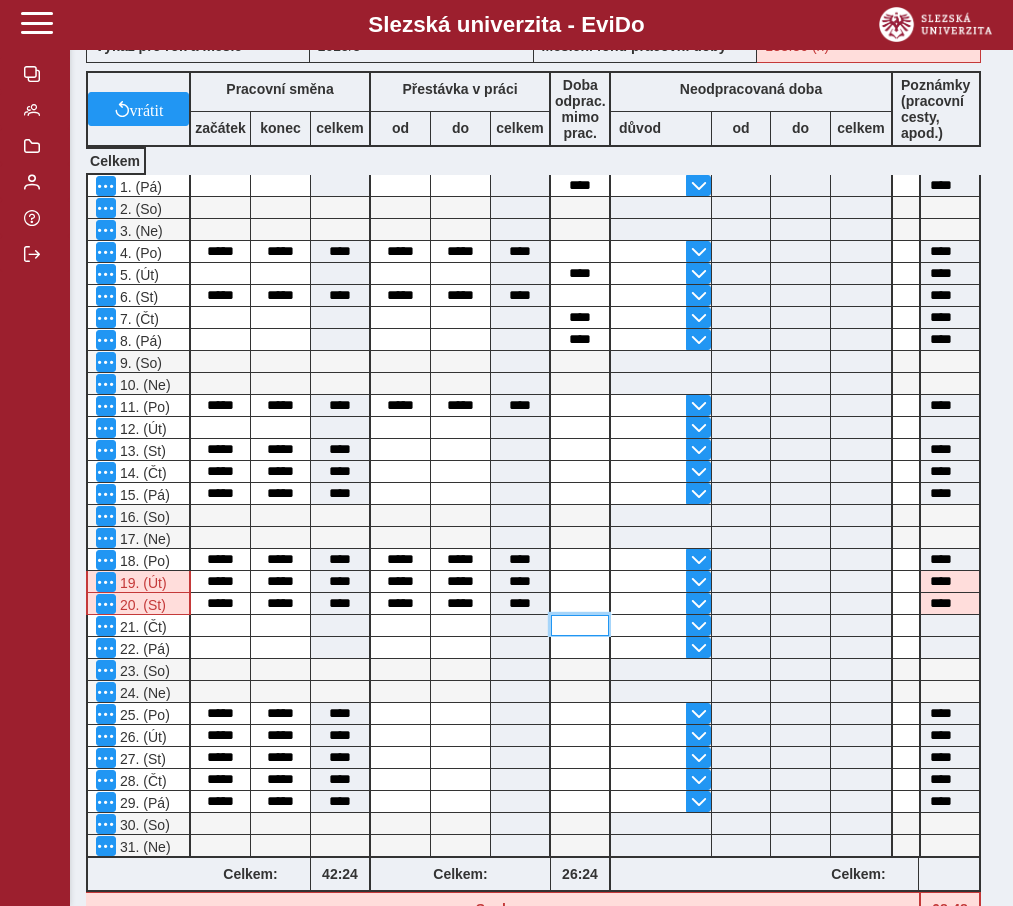 click at bounding box center (580, 625) 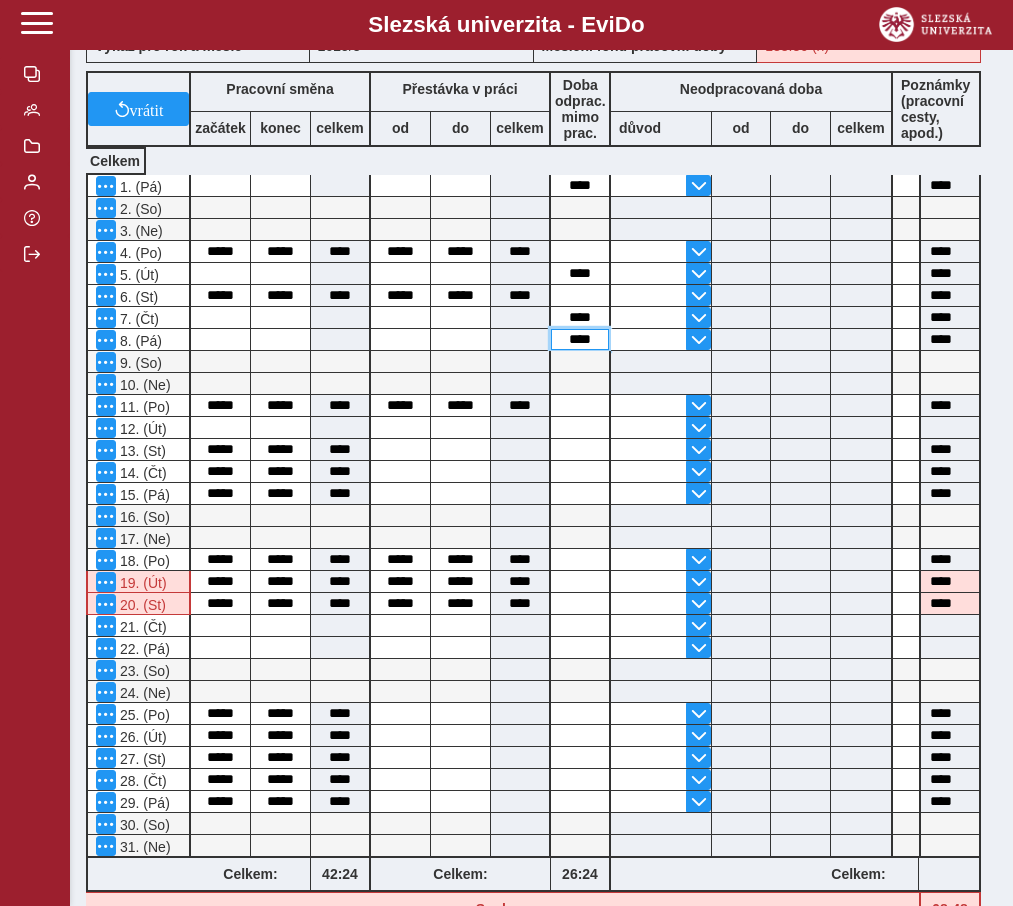 click on "****" at bounding box center [580, 339] 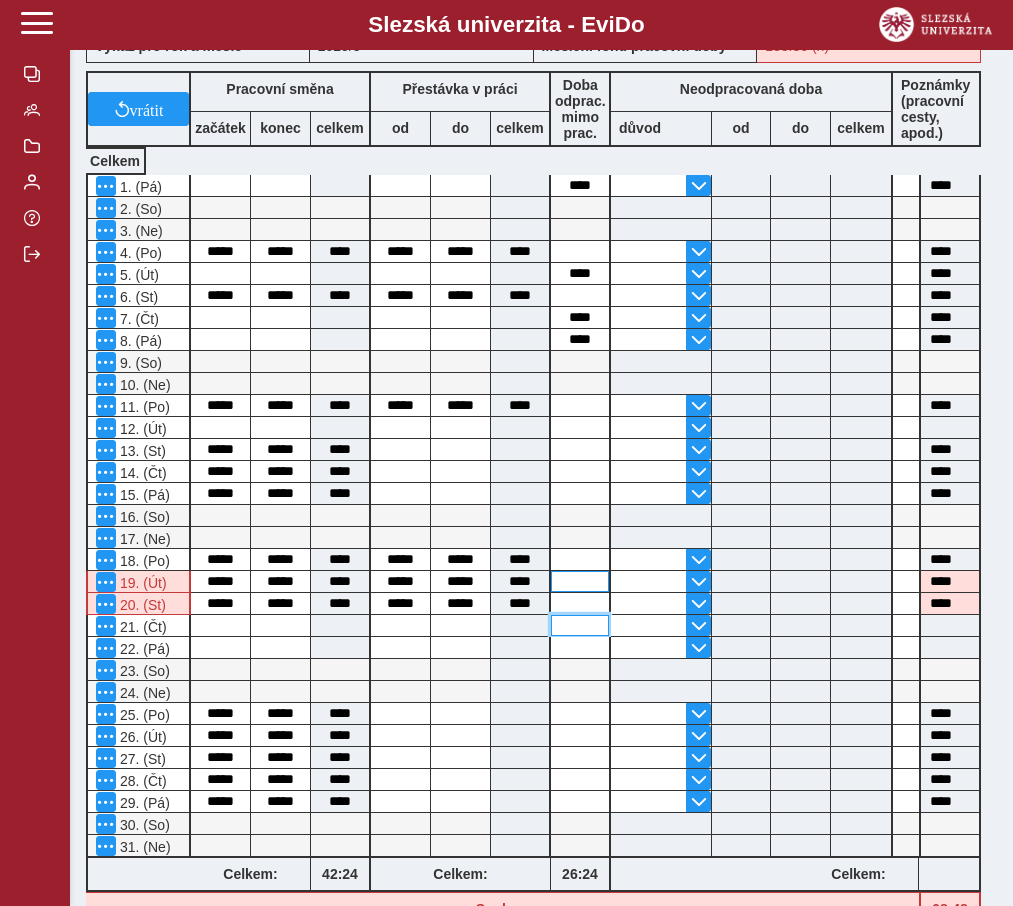 drag, startPoint x: 592, startPoint y: 640, endPoint x: 596, endPoint y: 596, distance: 44.181442 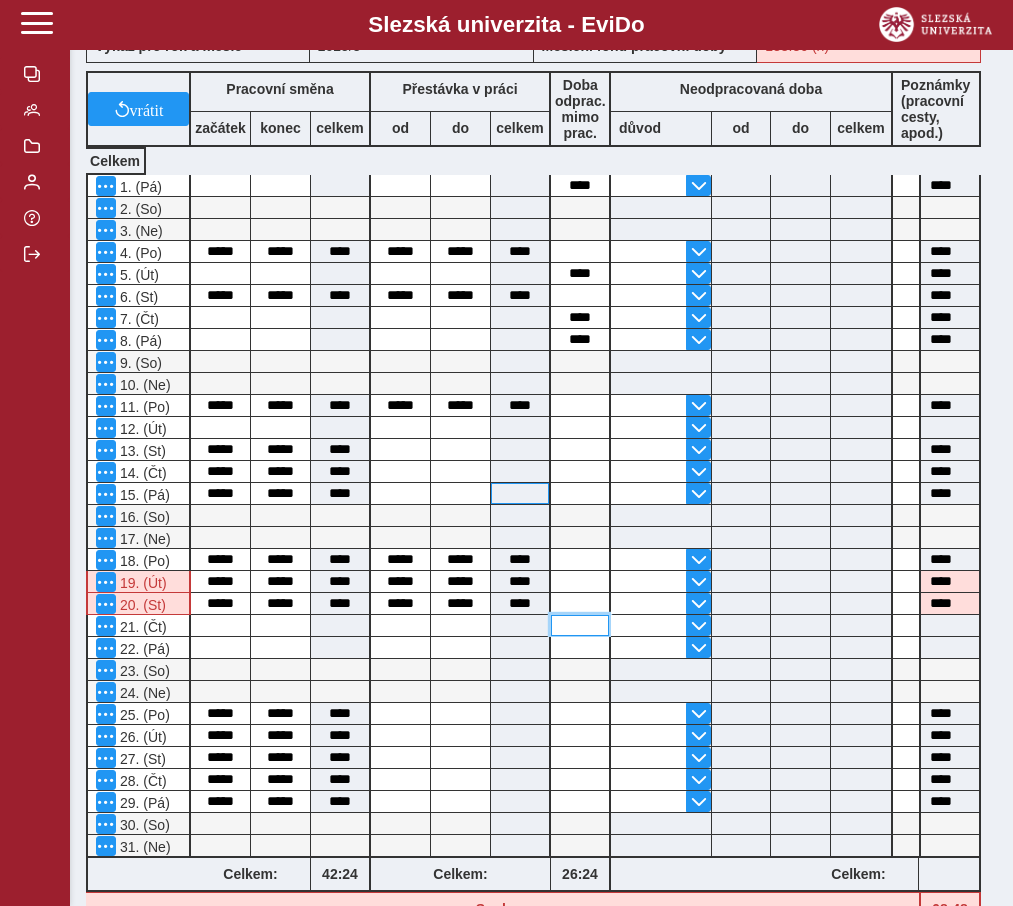 paste on "****" 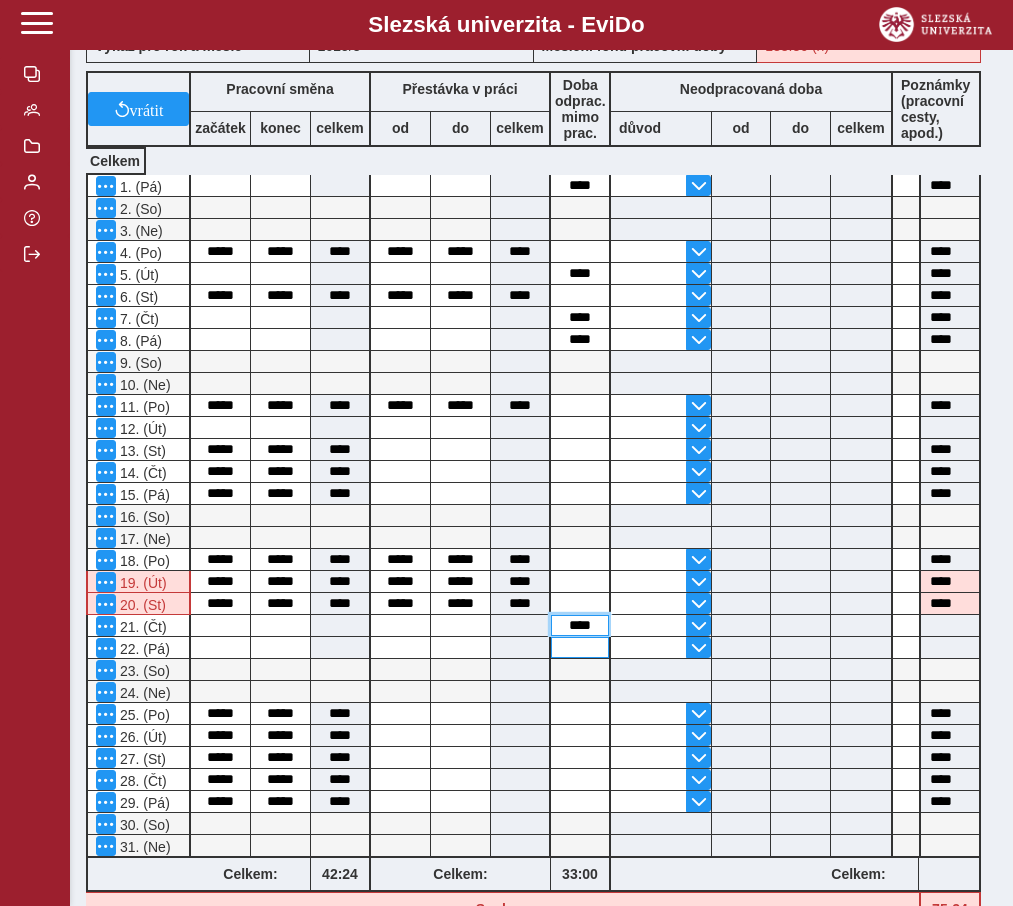 type on "****" 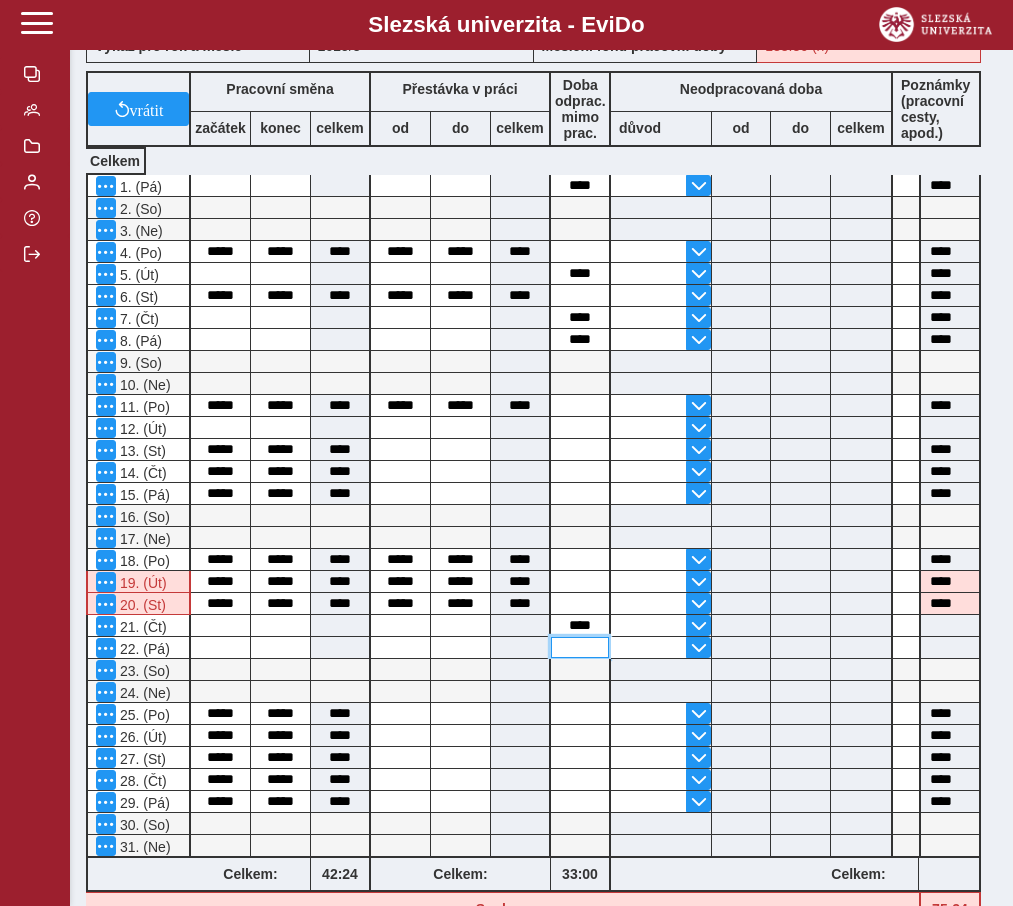type on "****" 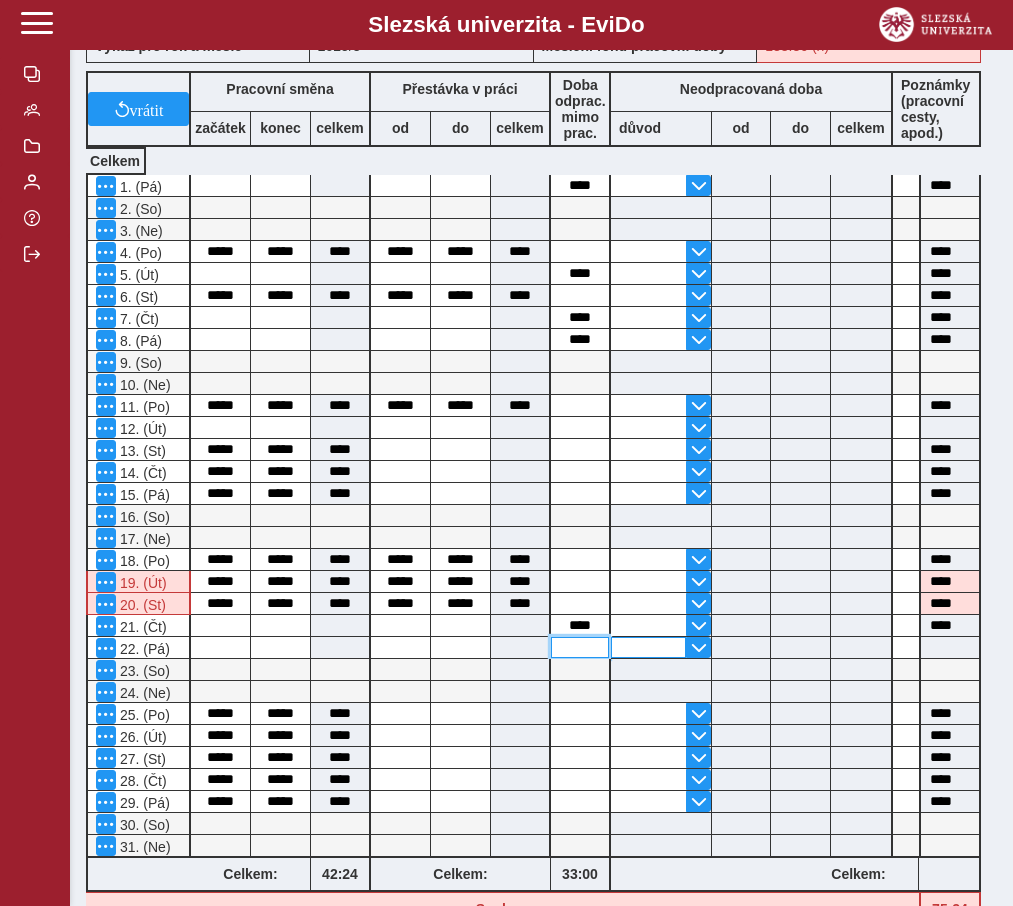 drag, startPoint x: 589, startPoint y: 664, endPoint x: 610, endPoint y: 651, distance: 24.698177 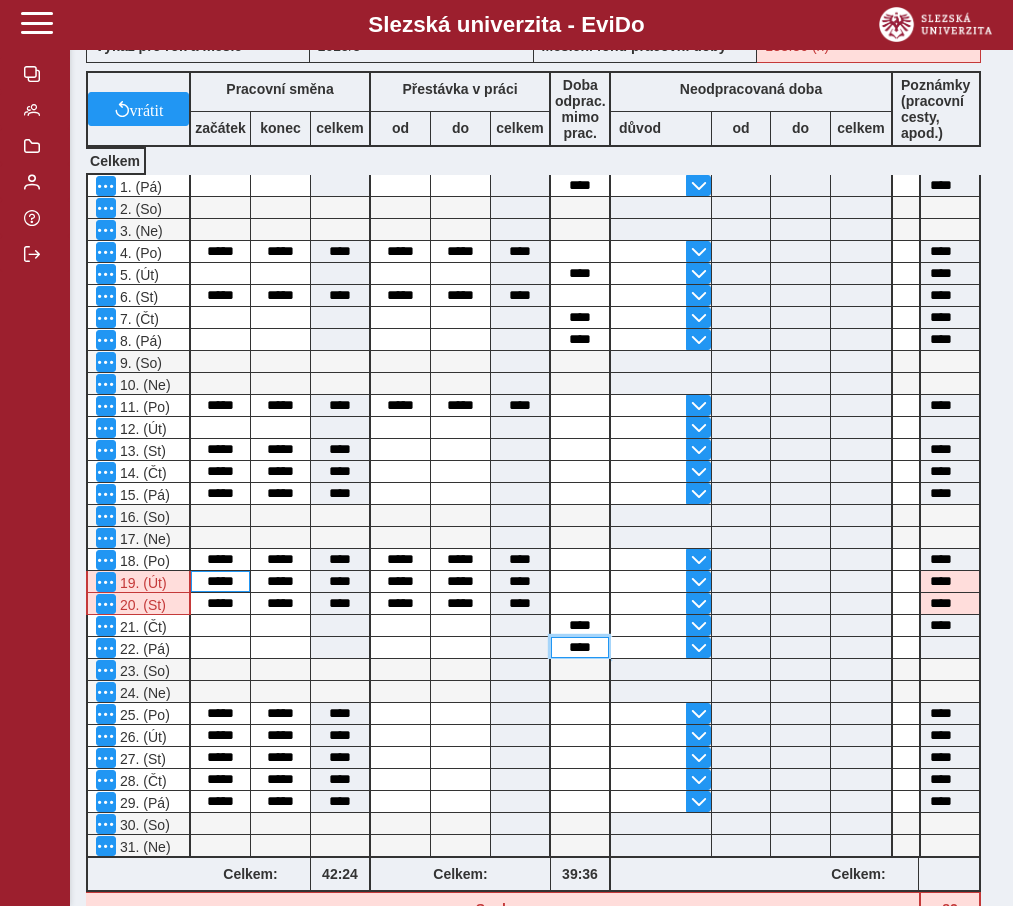 type on "****" 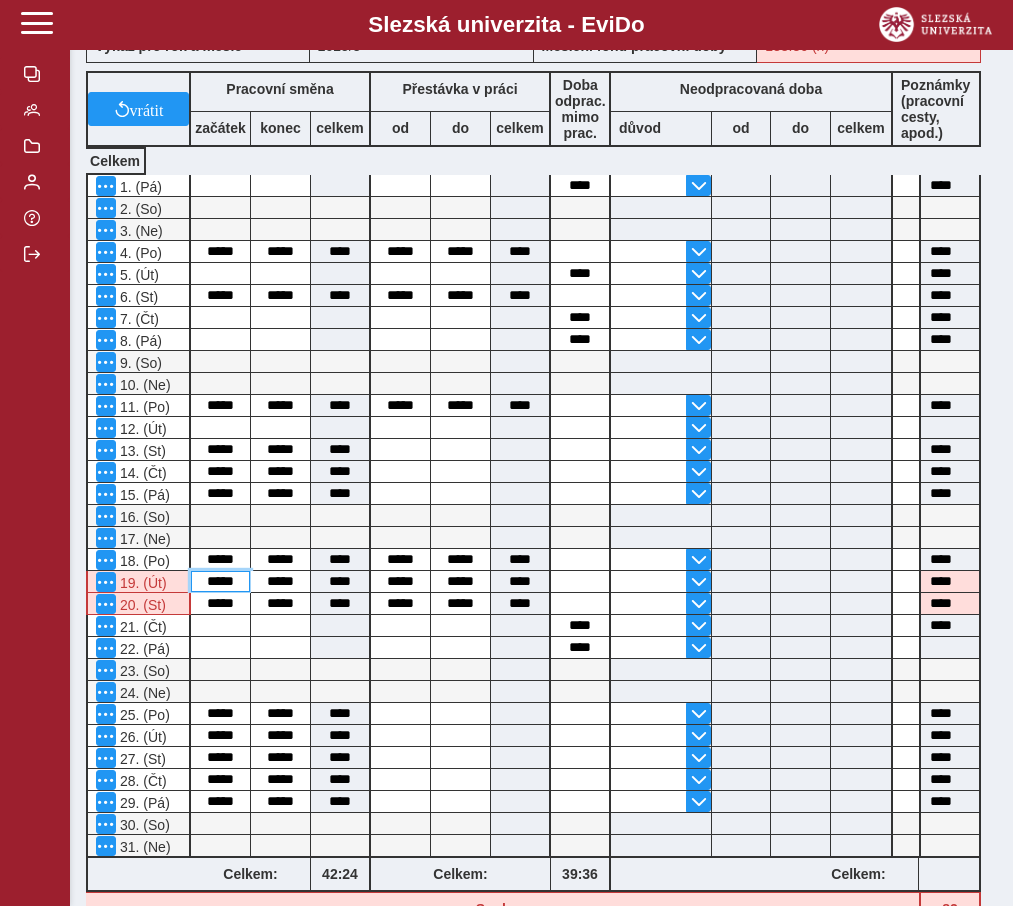 type on "****" 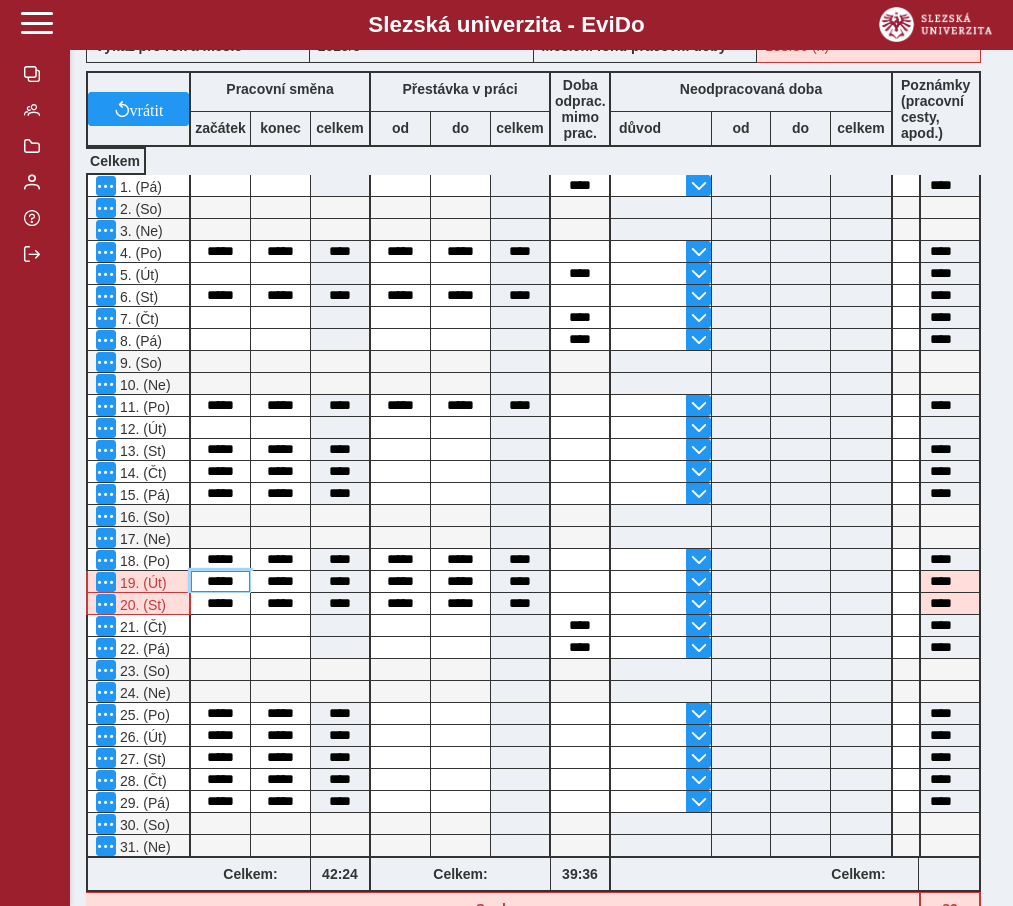 click on "*****" at bounding box center [220, 581] 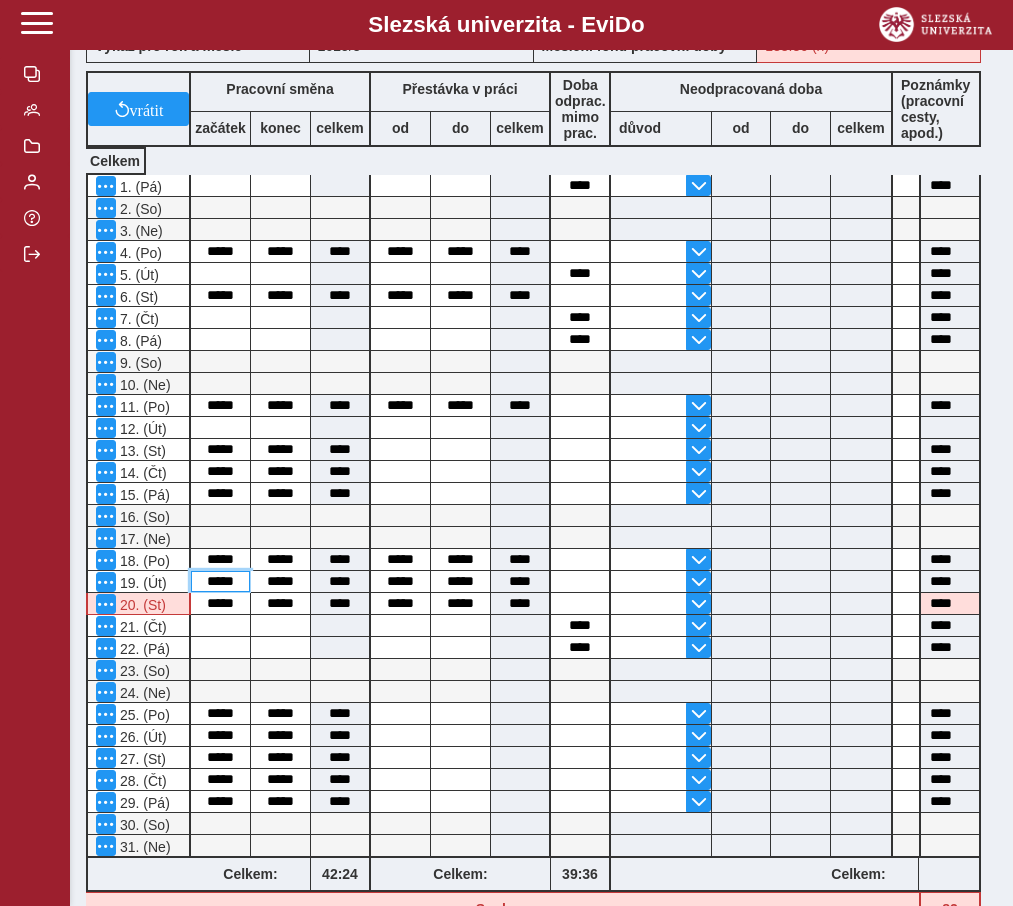 type on "*****" 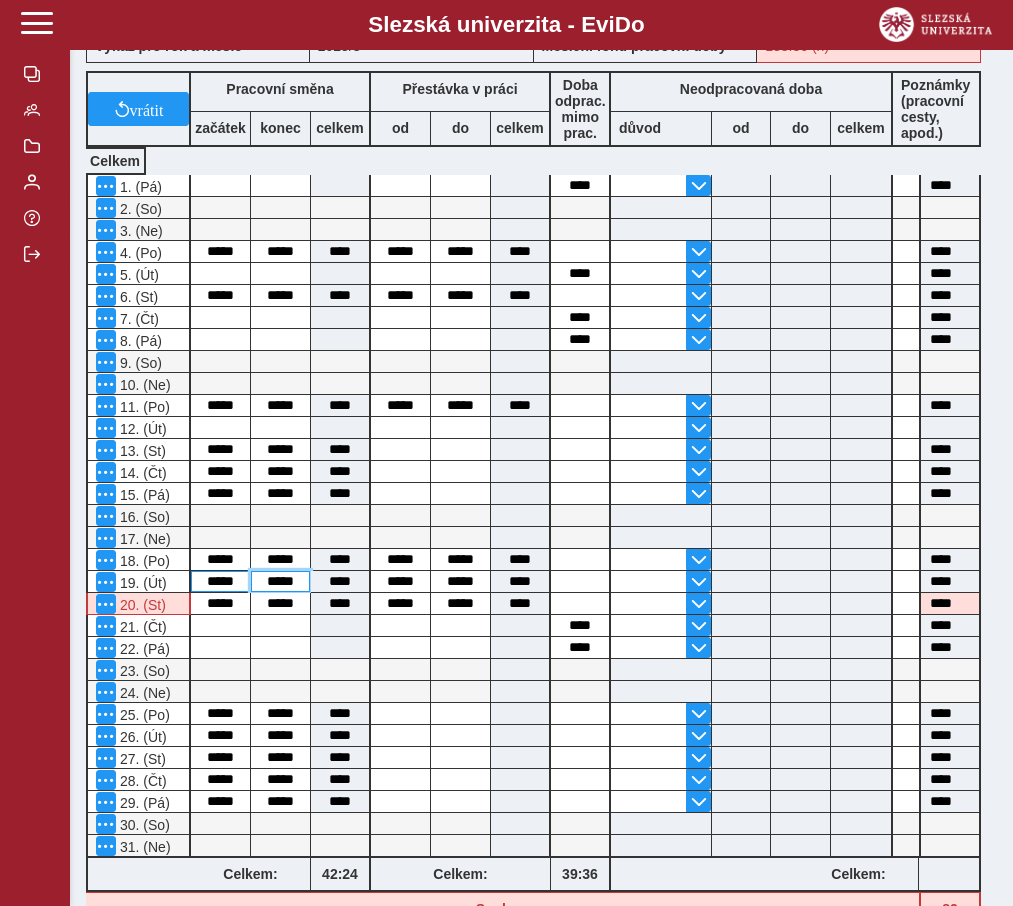 type on "****" 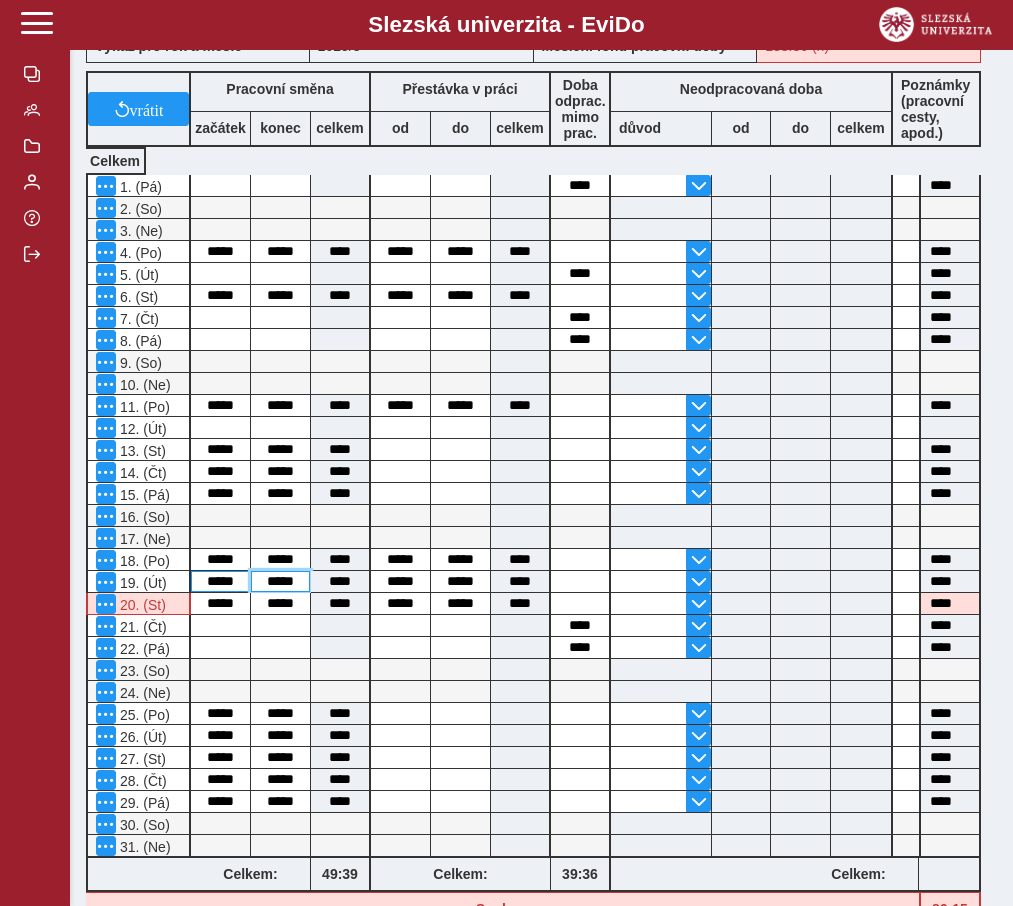 type on "*****" 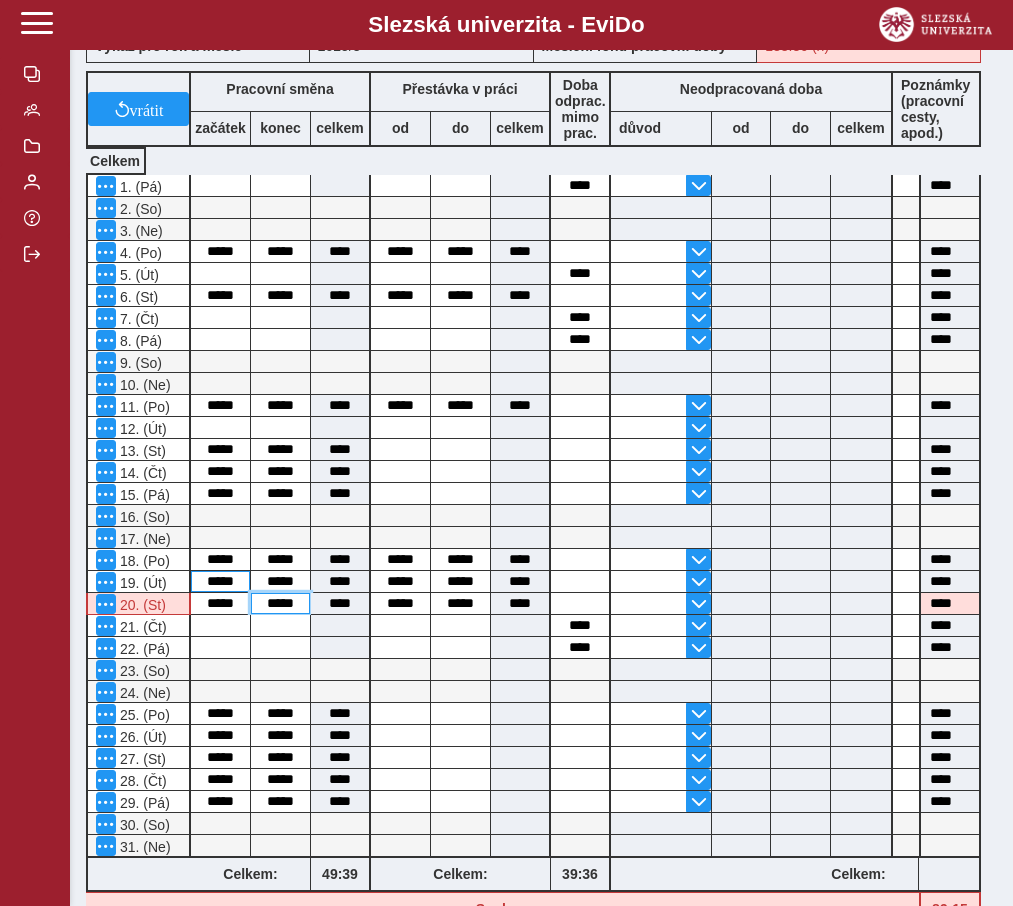 type on "****" 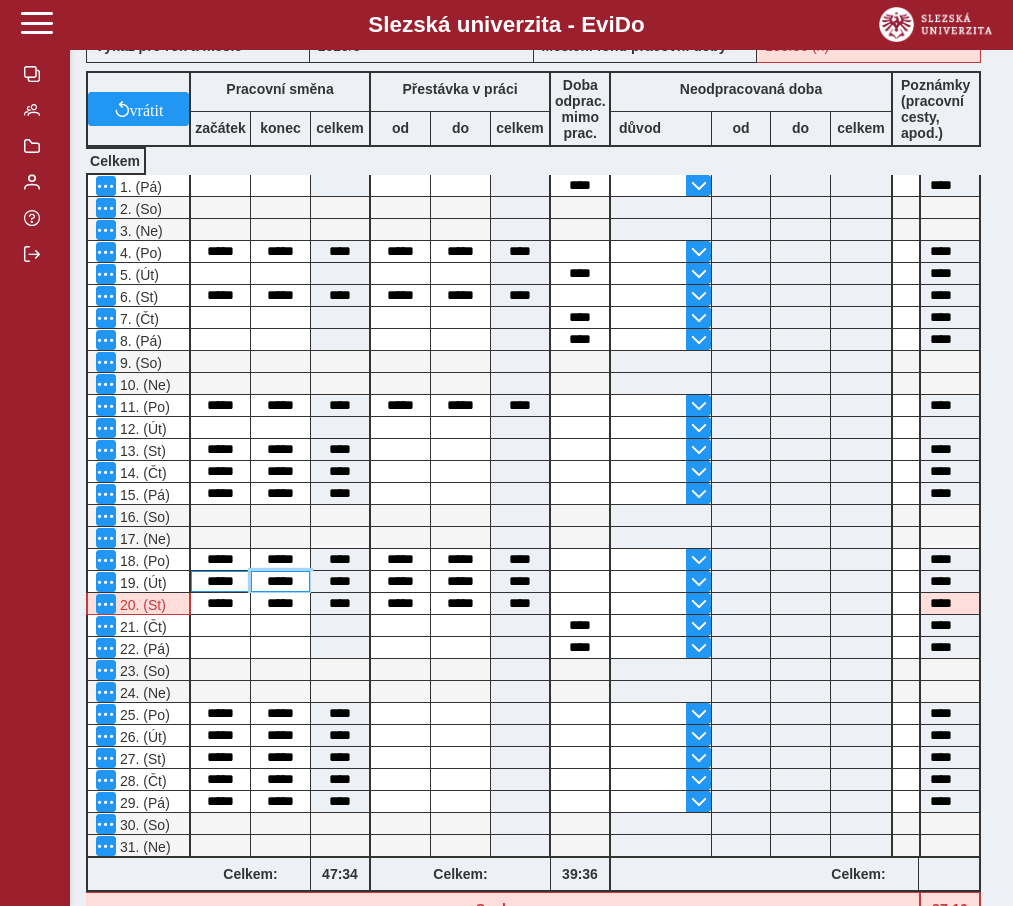 type on "*****" 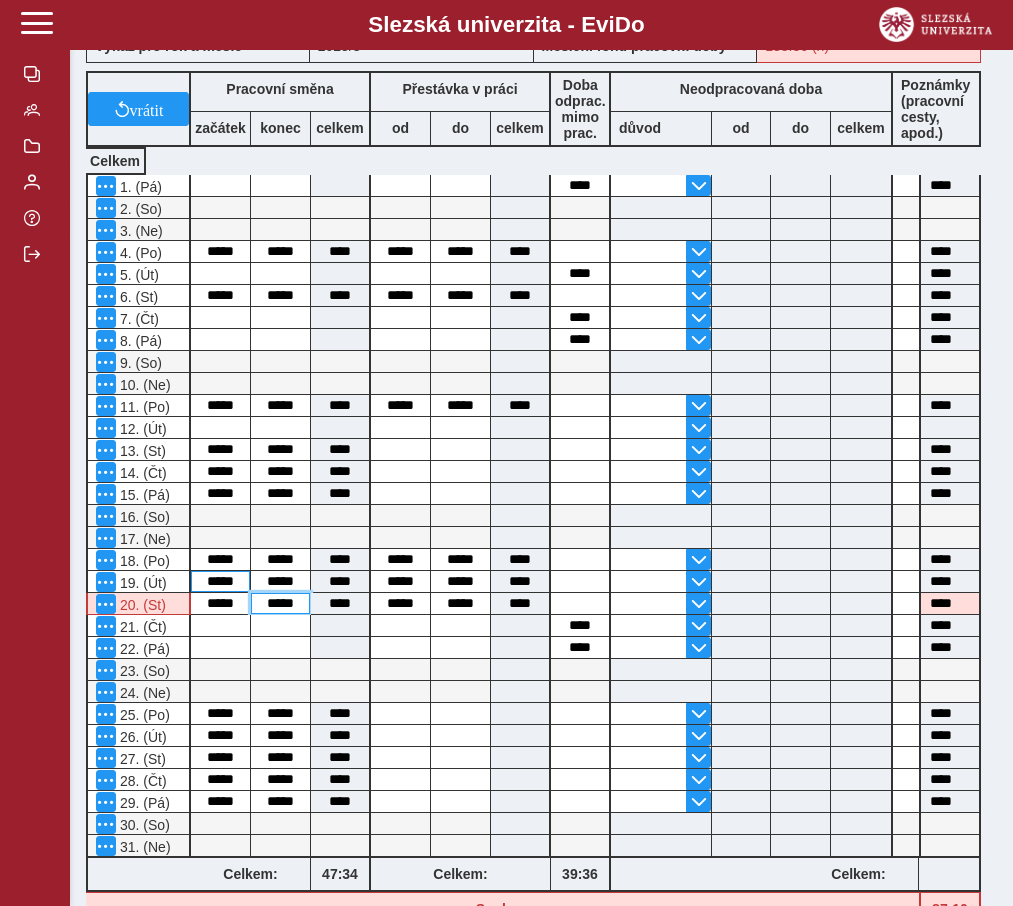 type on "****" 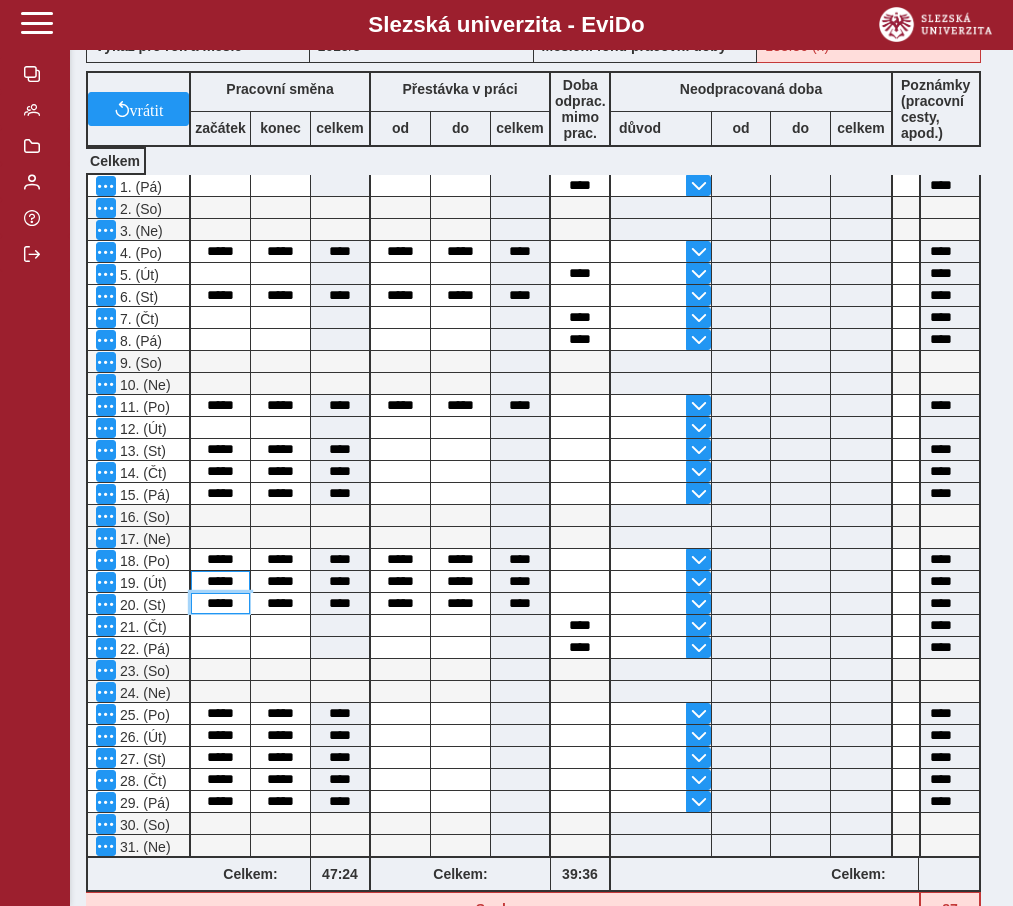 type on "*****" 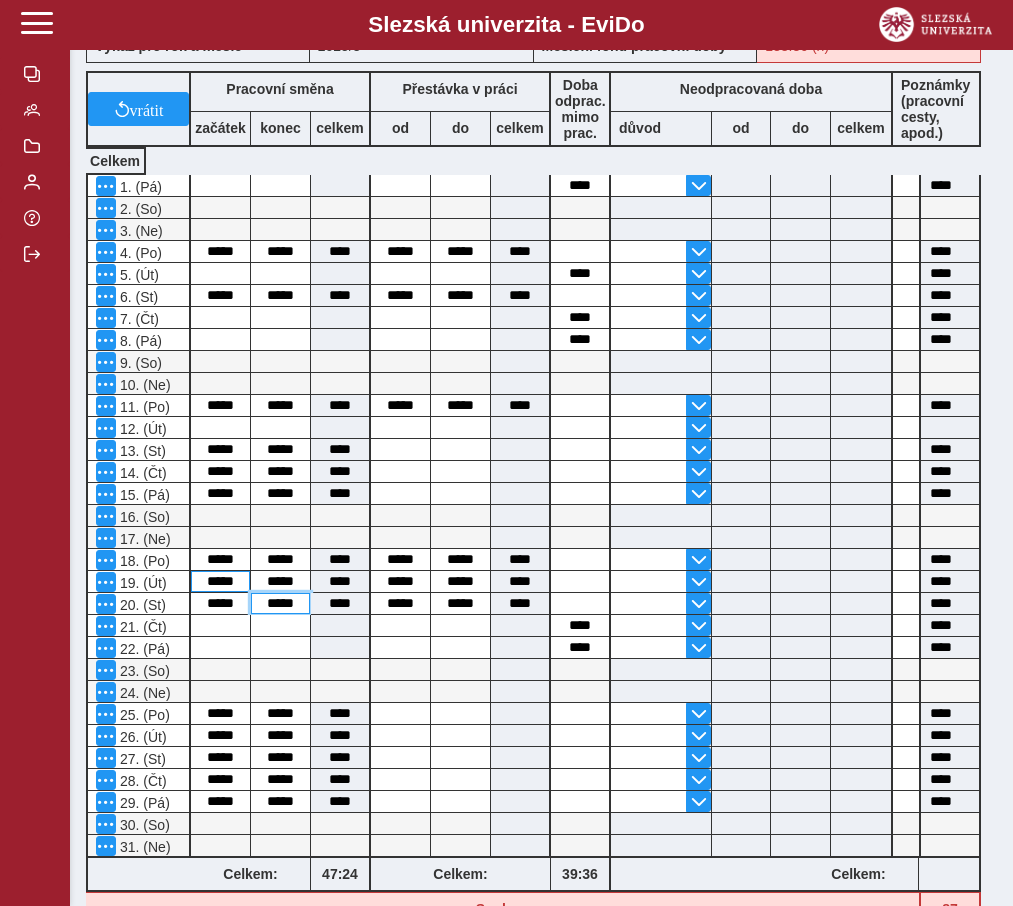 type on "****" 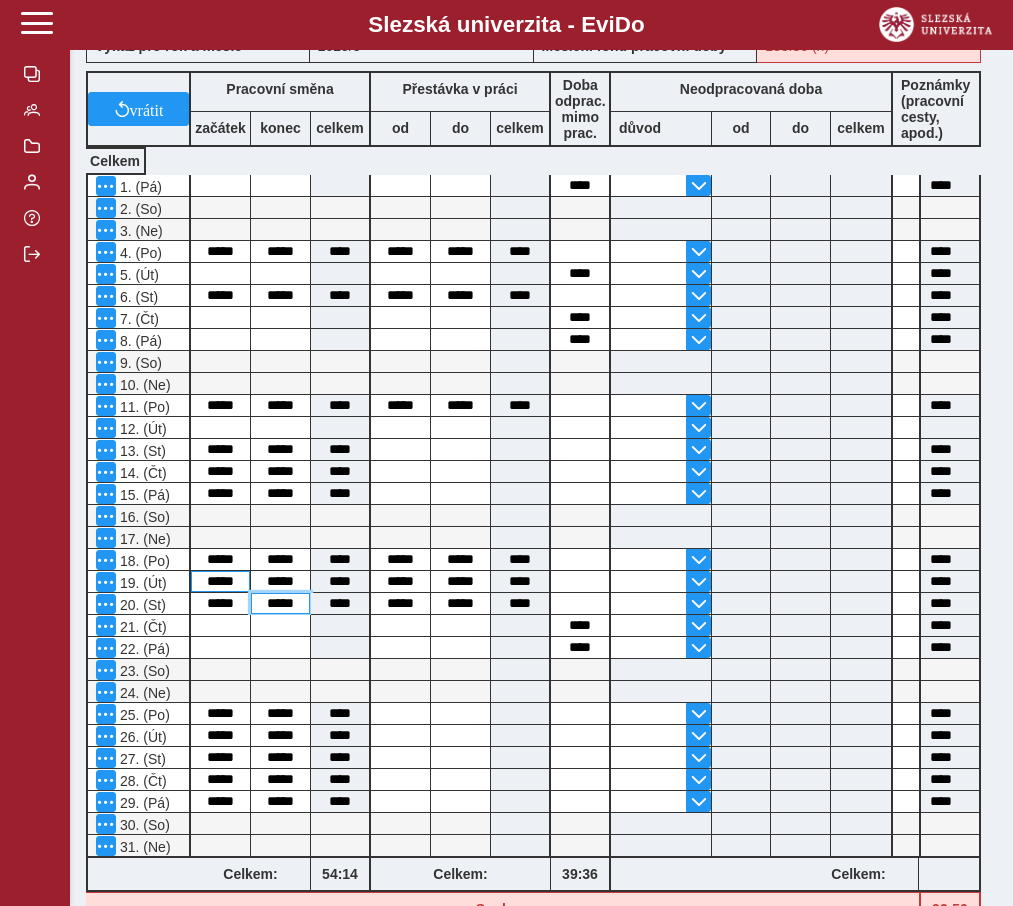 type on "*****" 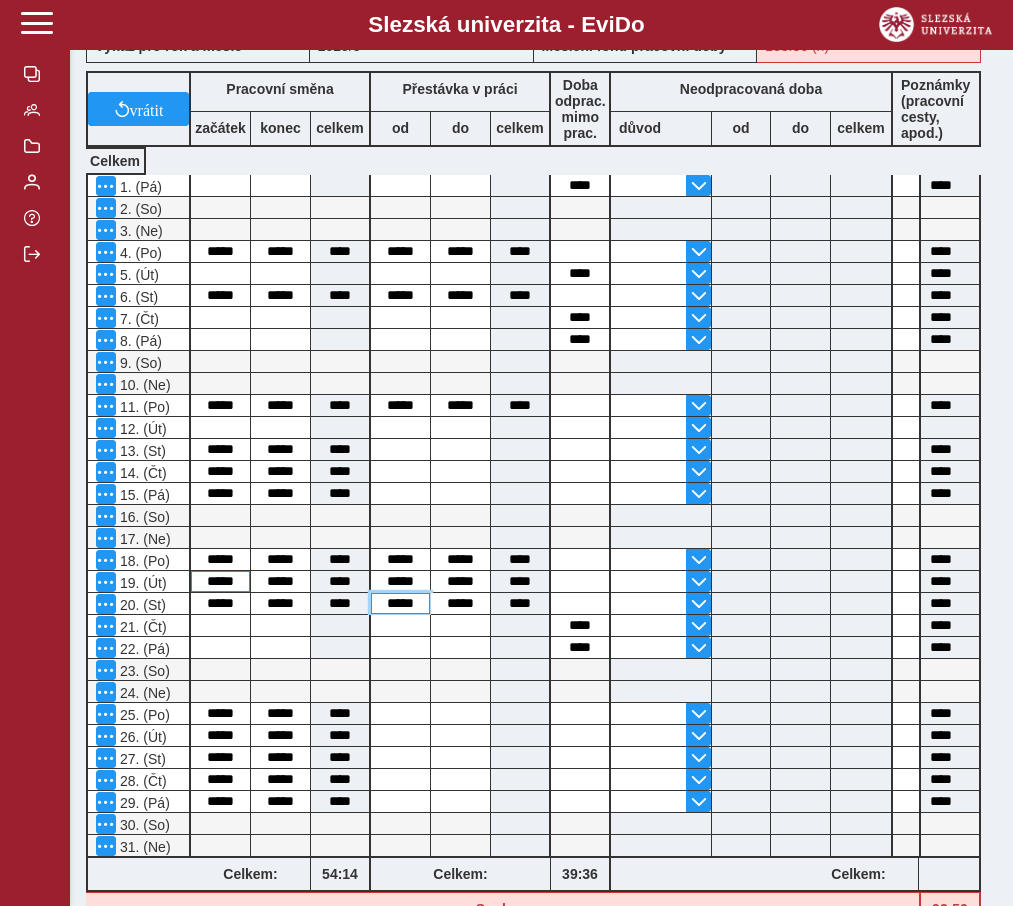 type on "****" 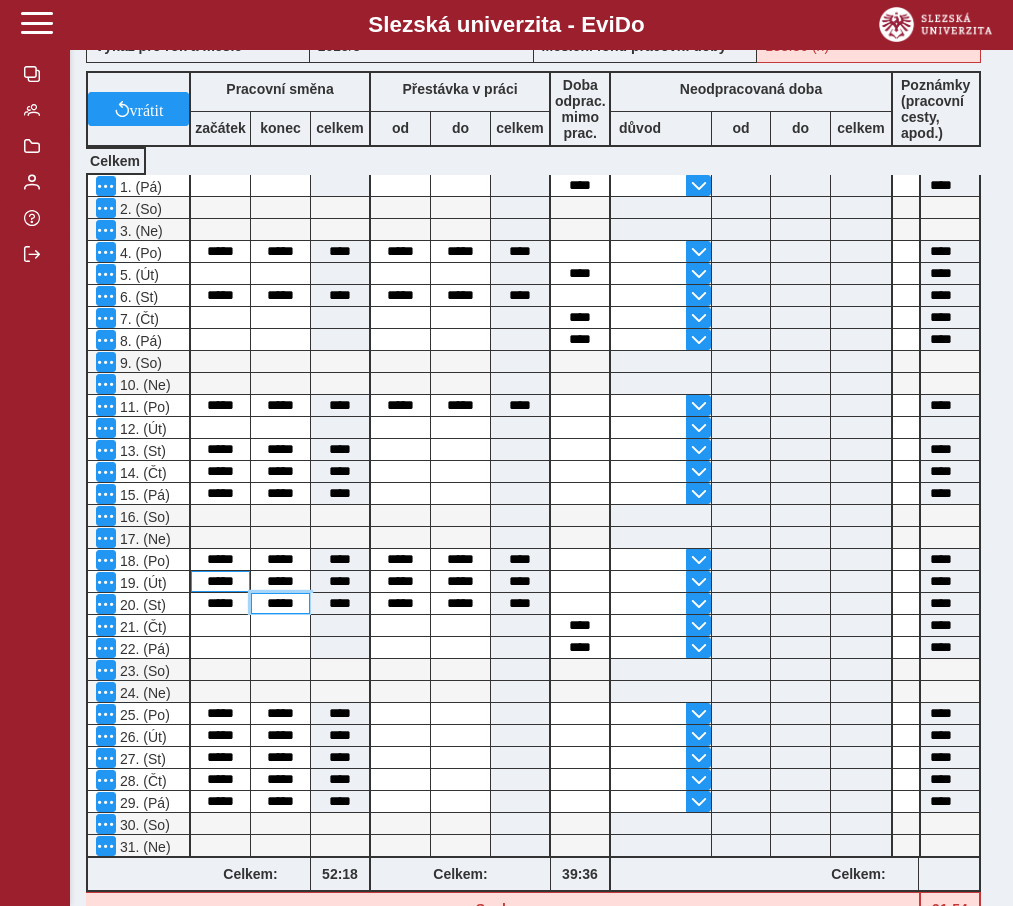 type on "*****" 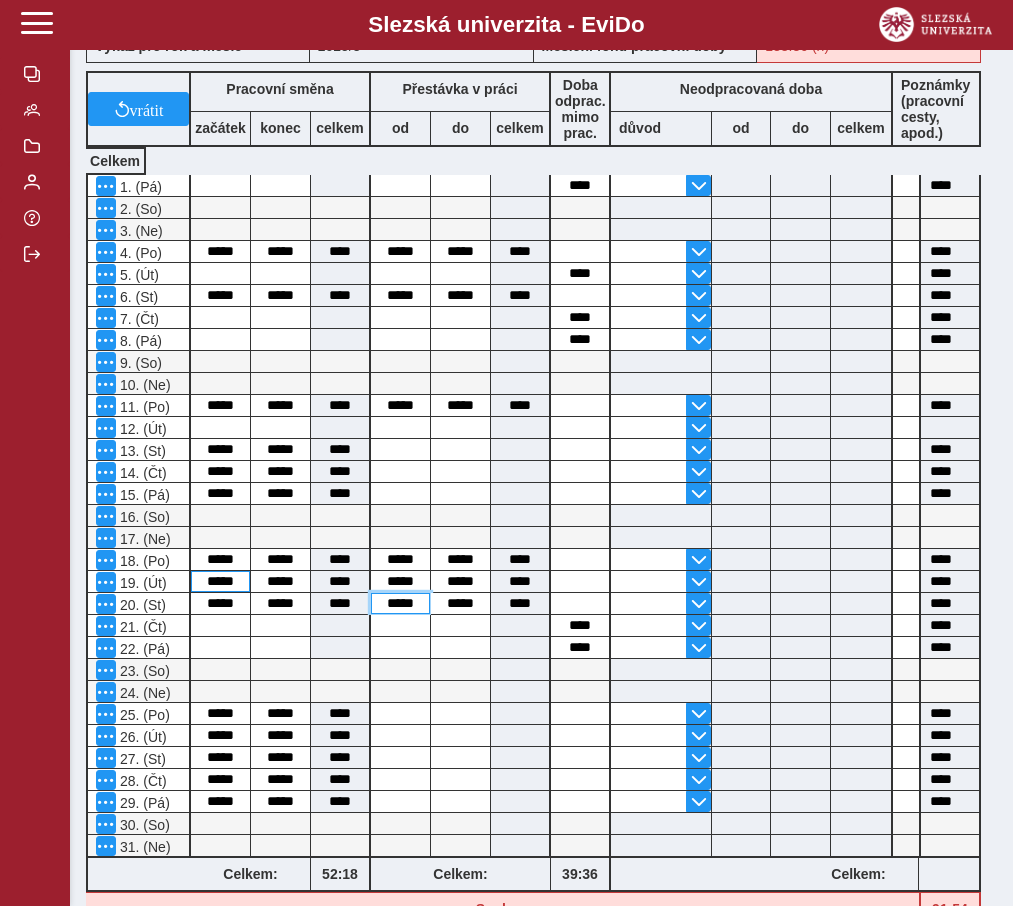 type on "****" 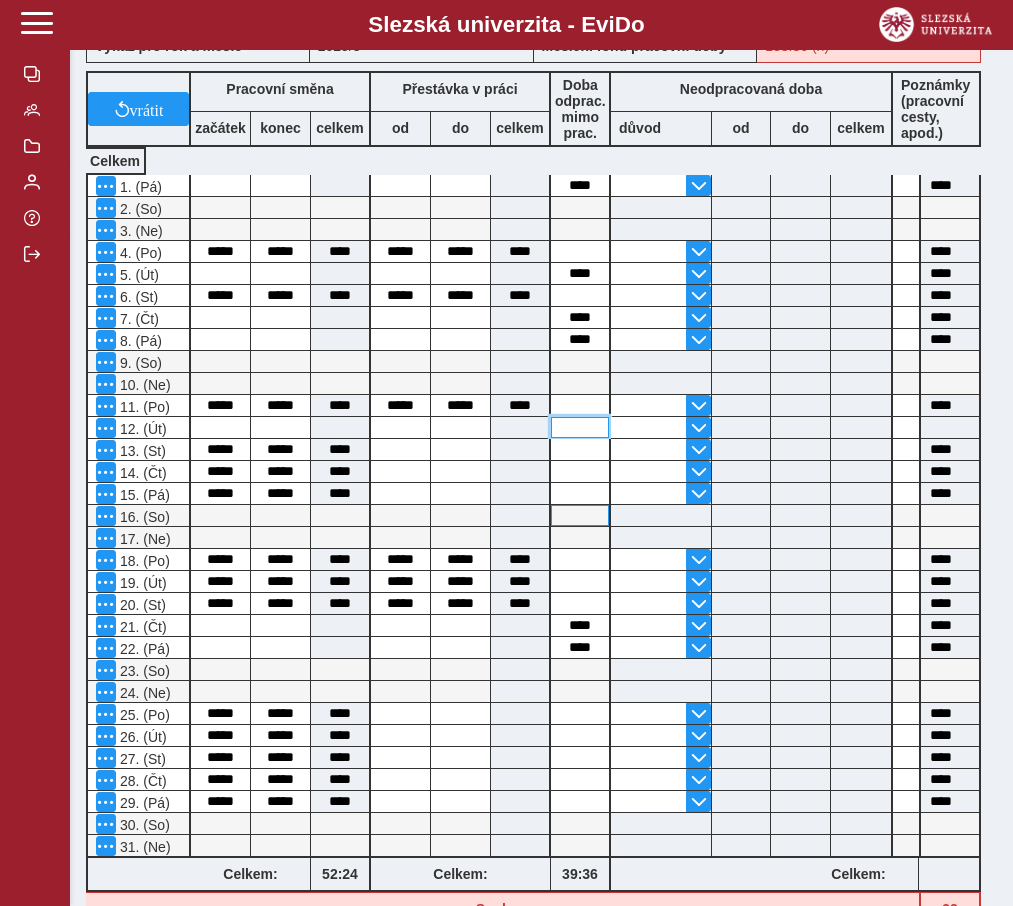 drag, startPoint x: 588, startPoint y: 441, endPoint x: 586, endPoint y: 532, distance: 91.02197 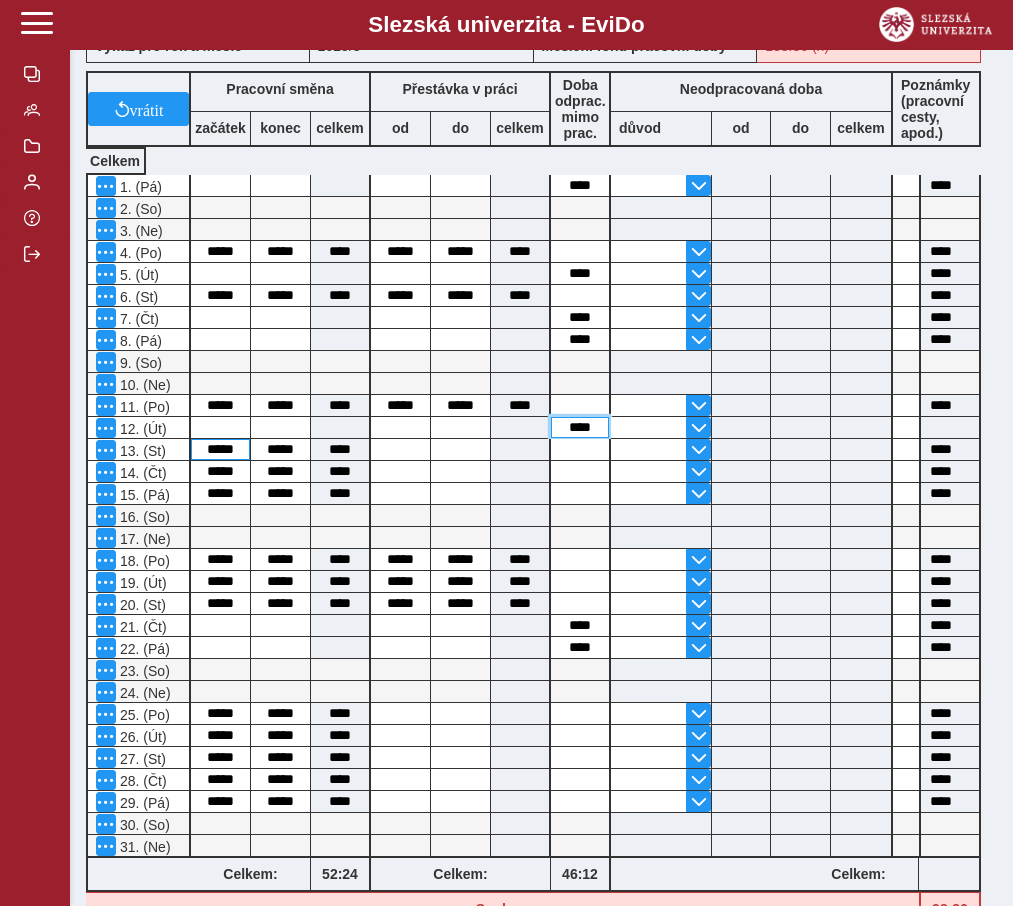 type on "****" 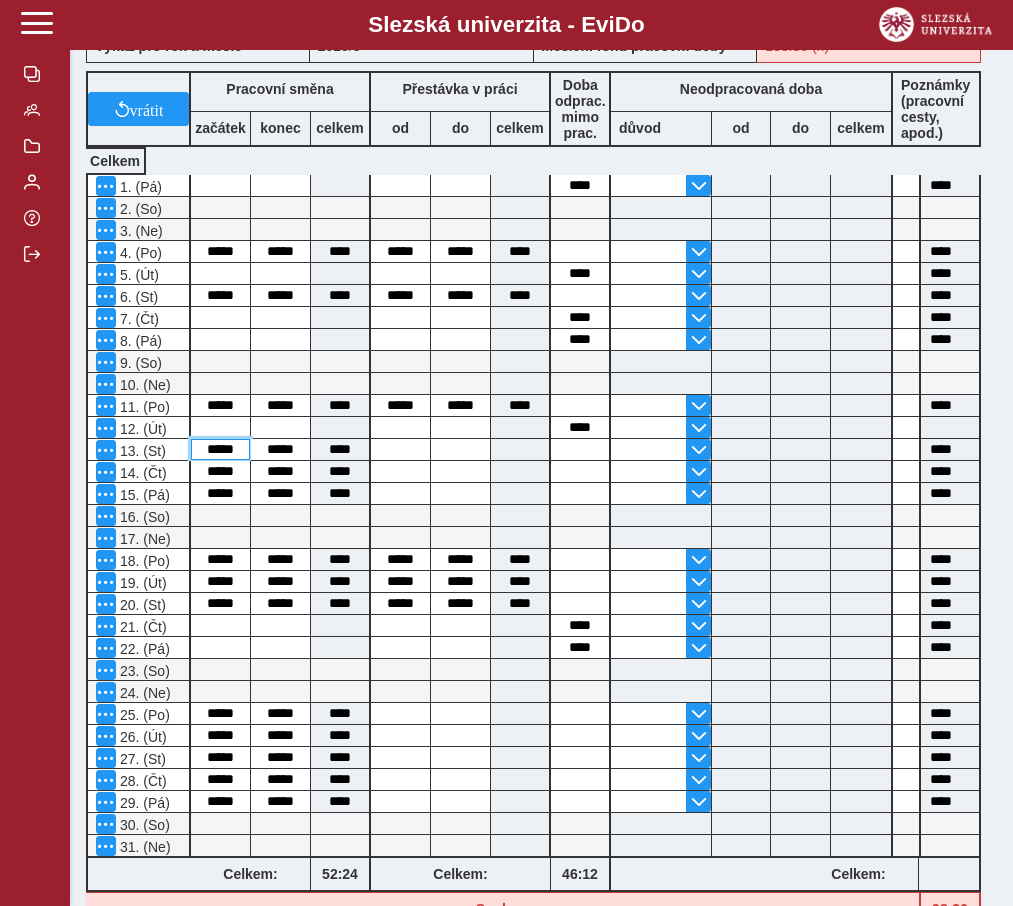 click on "*****" at bounding box center [220, 449] 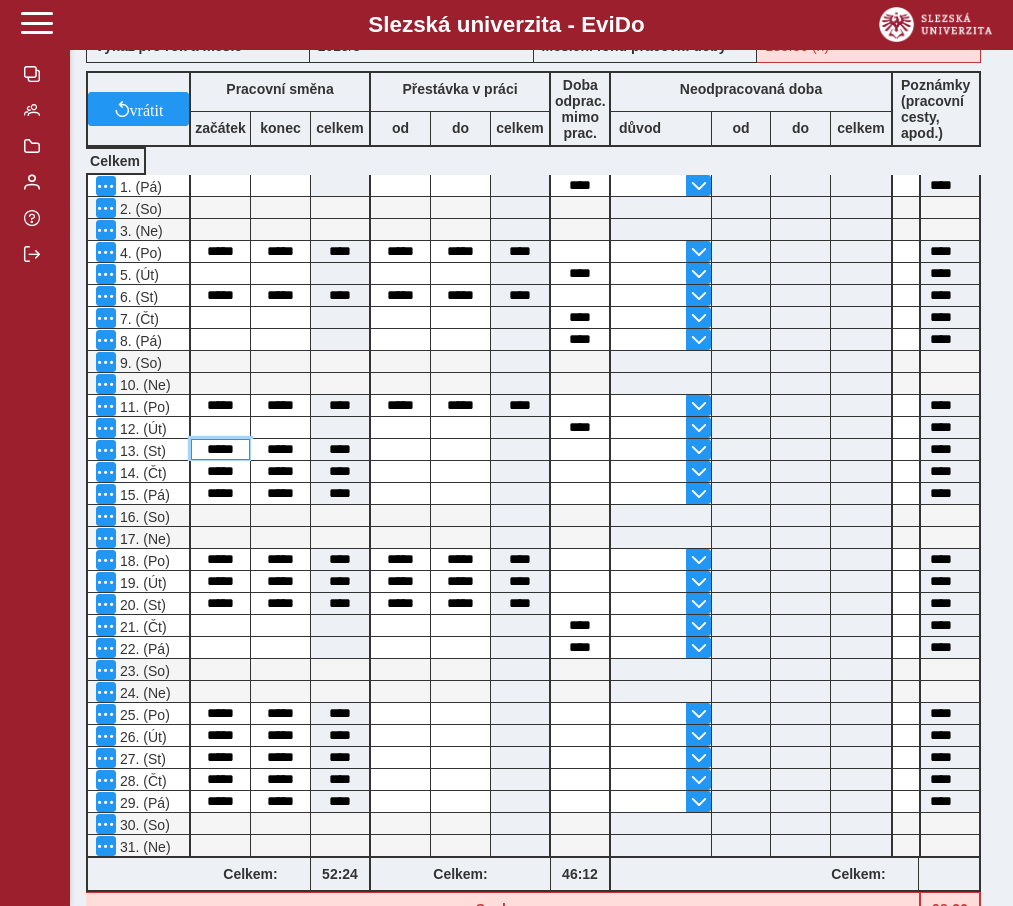 click on "*****" at bounding box center [220, 449] 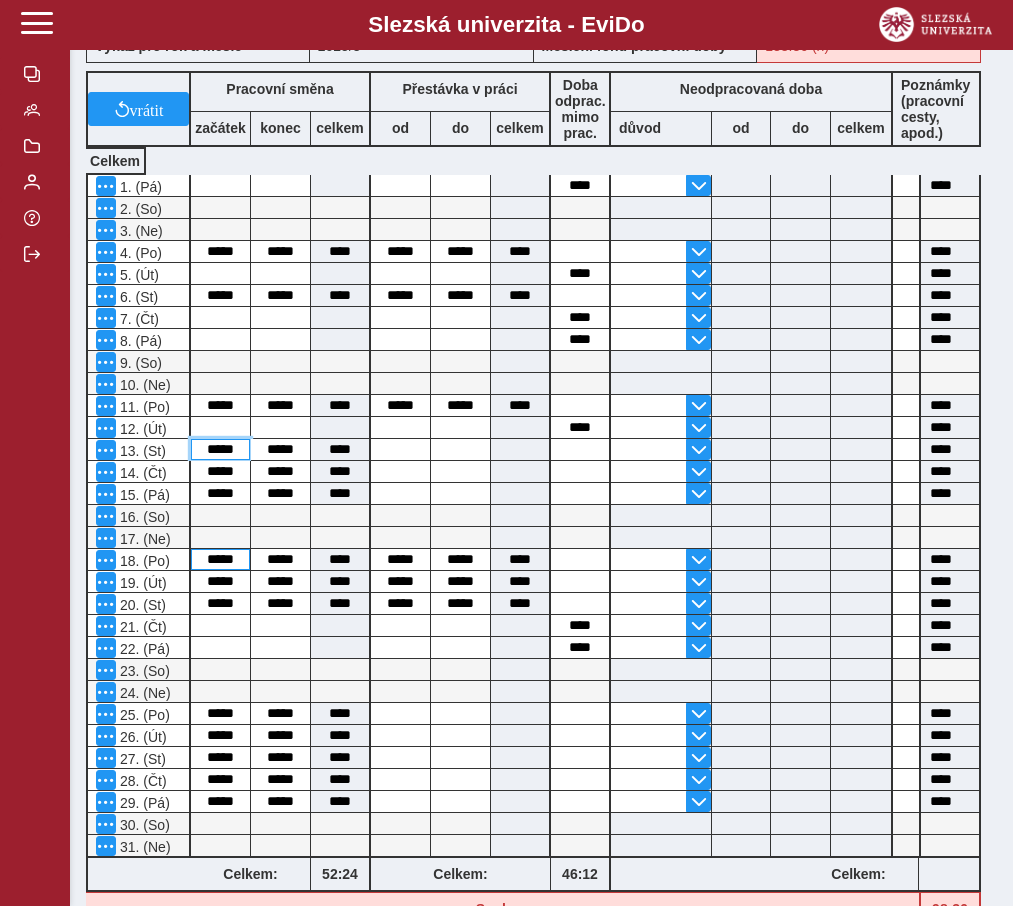 type on "*****" 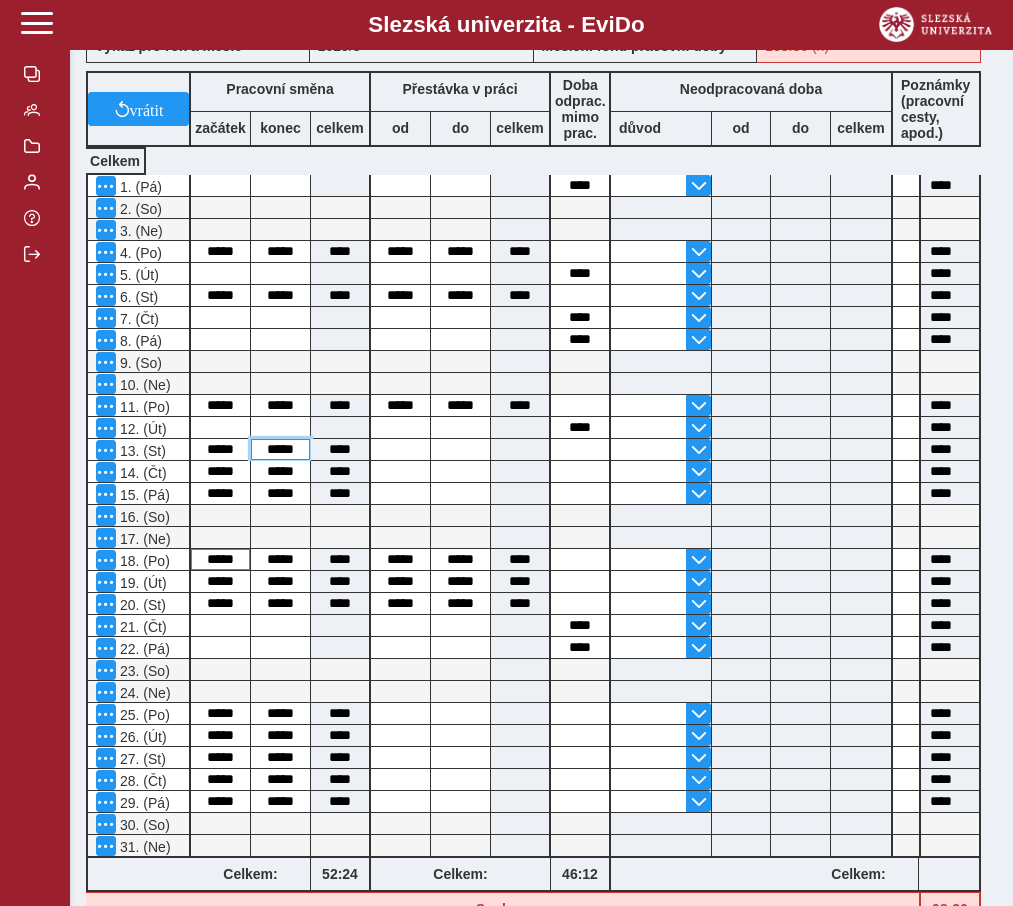 type on "****" 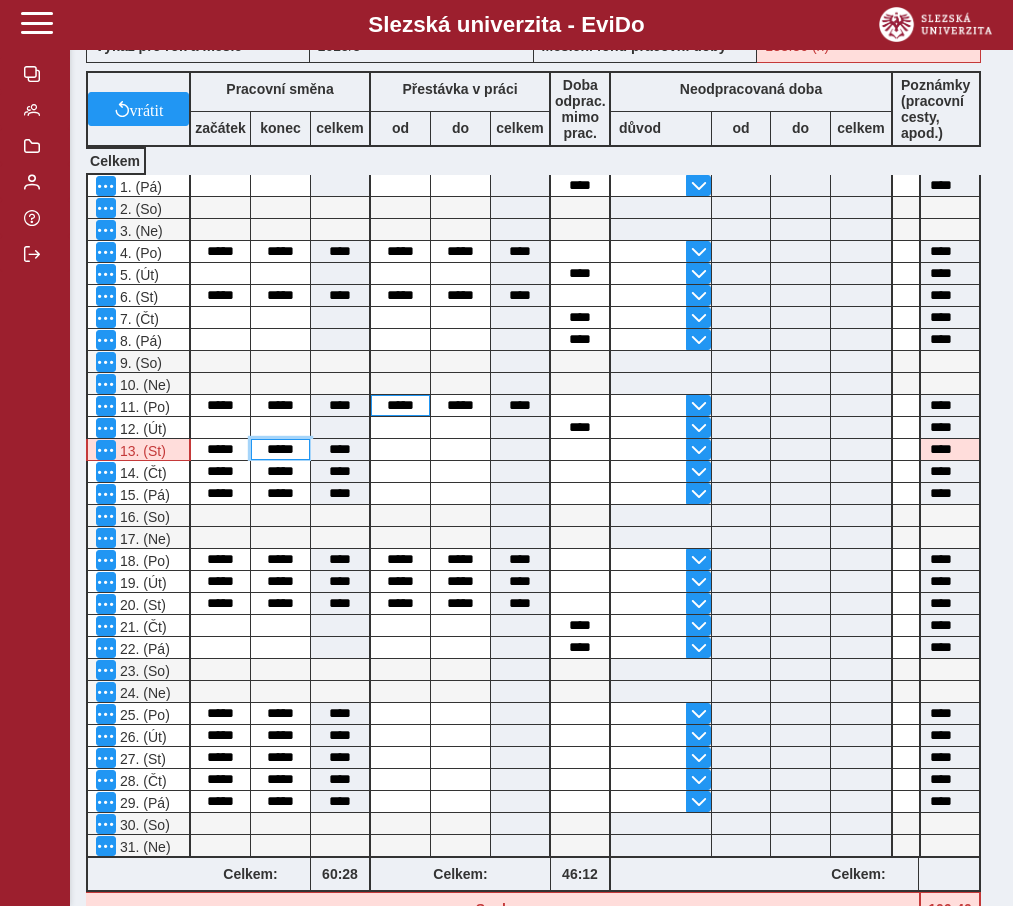 type on "*****" 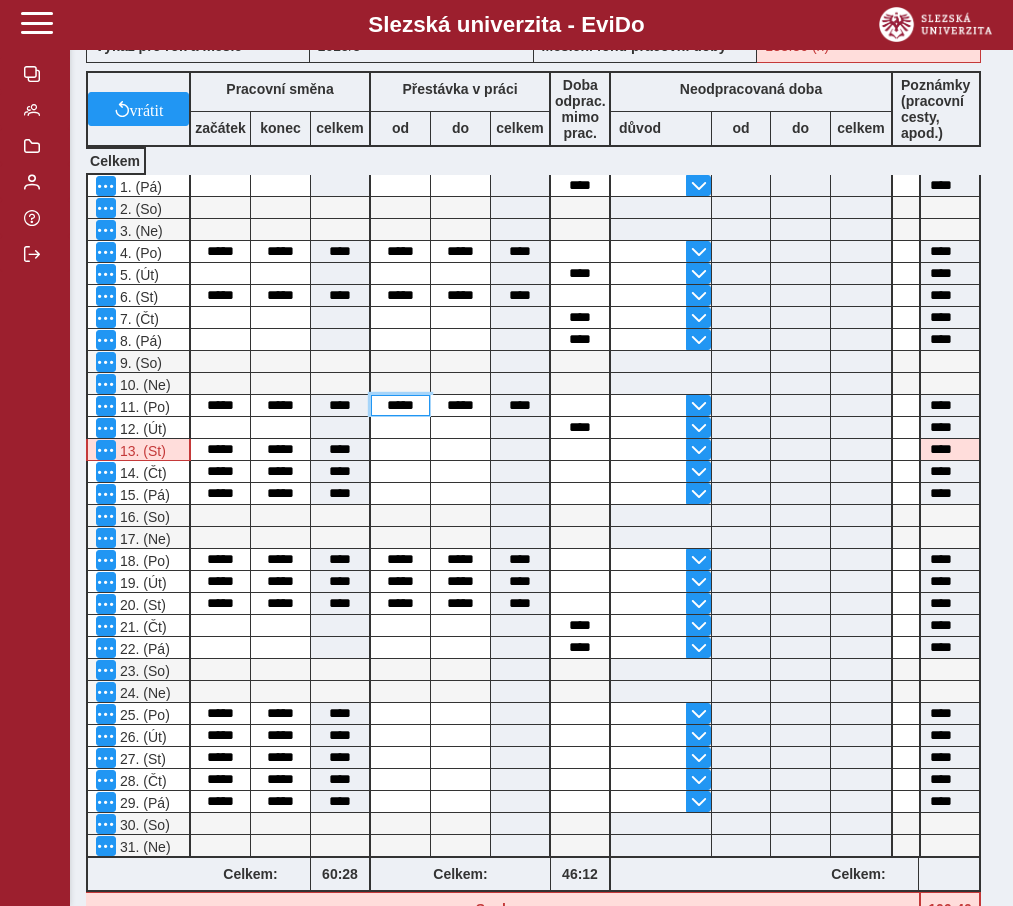 click on "*****" at bounding box center (400, 405) 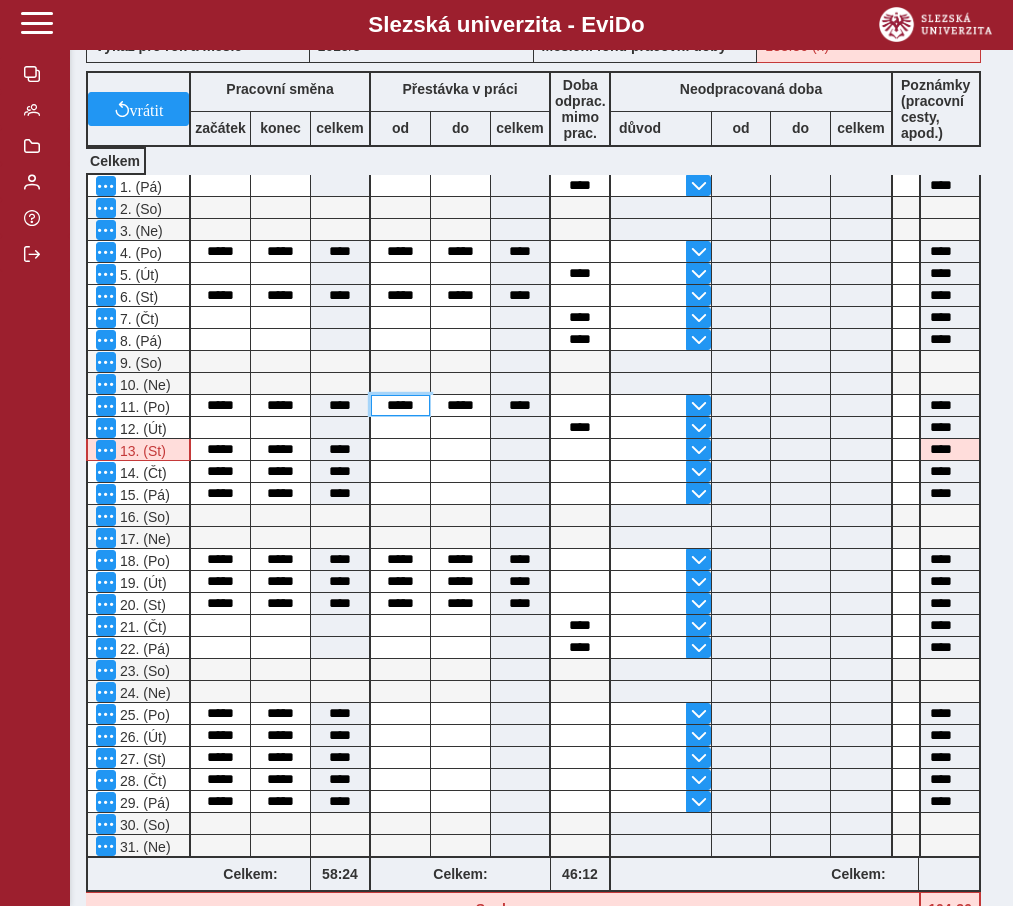 click on "*****" at bounding box center (400, 405) 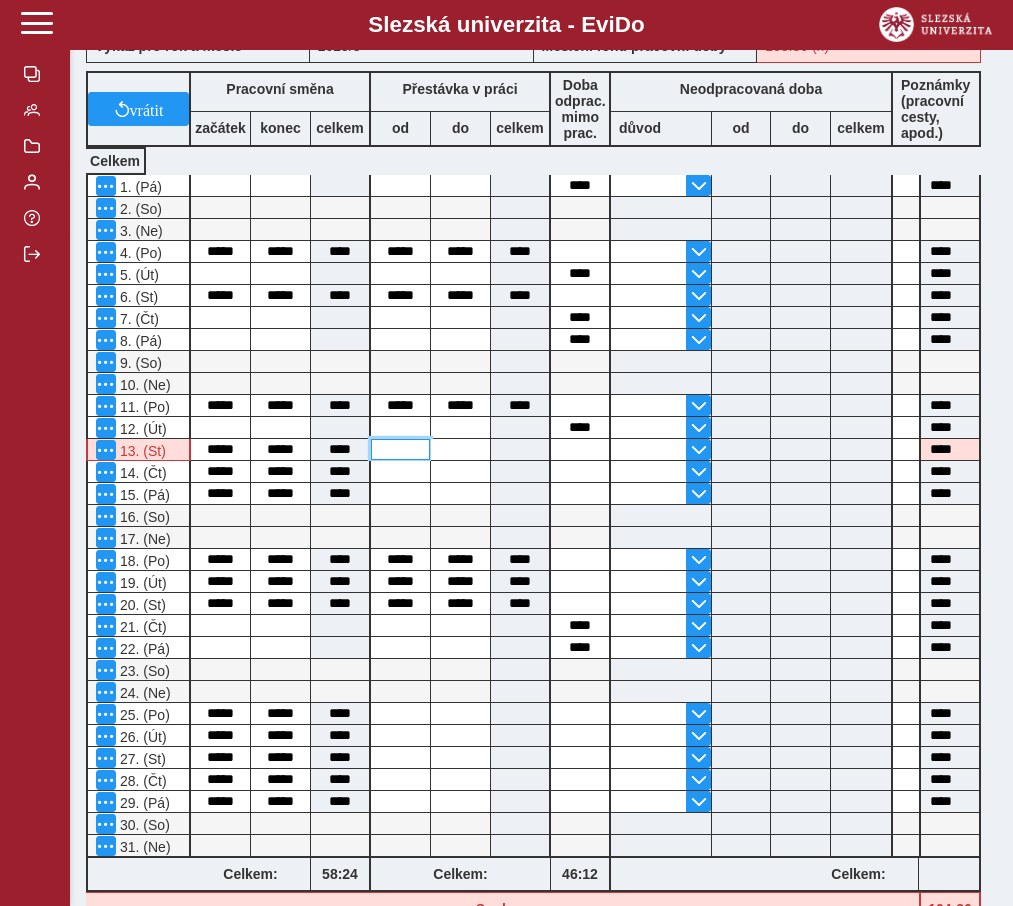 click at bounding box center [400, 449] 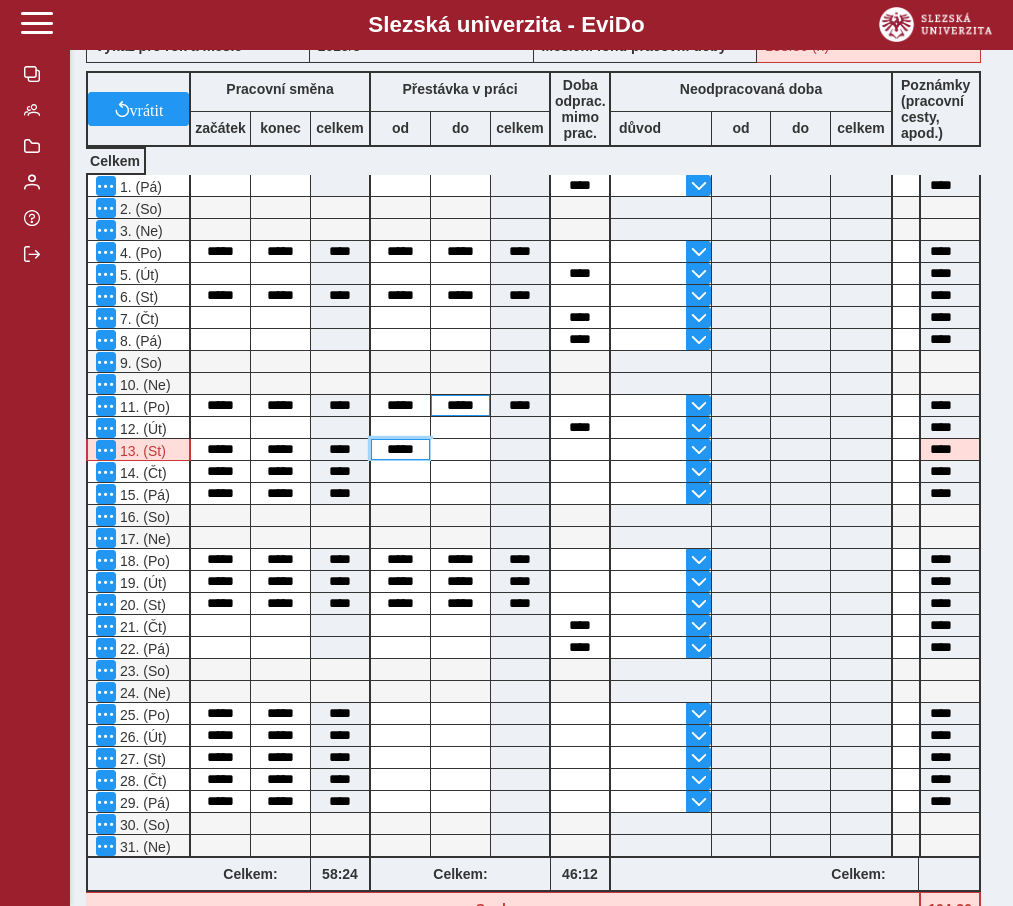 type on "*****" 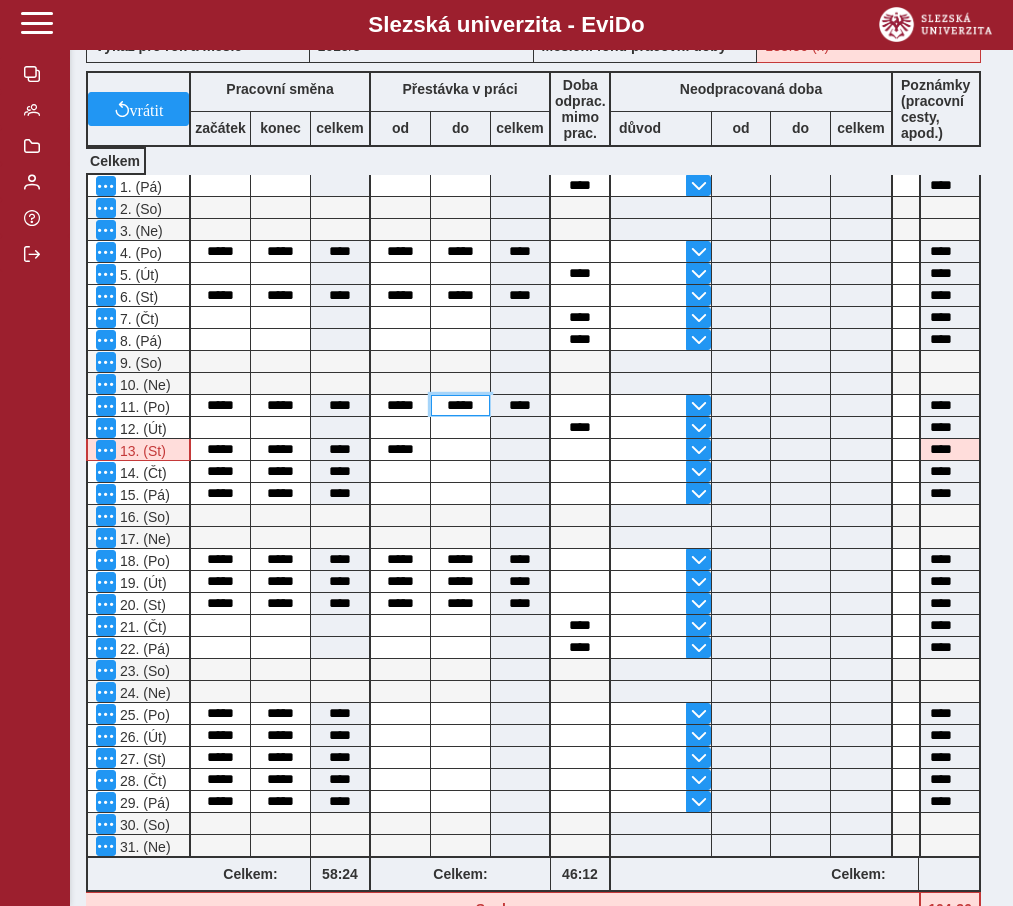 click on "*****" at bounding box center (460, 405) 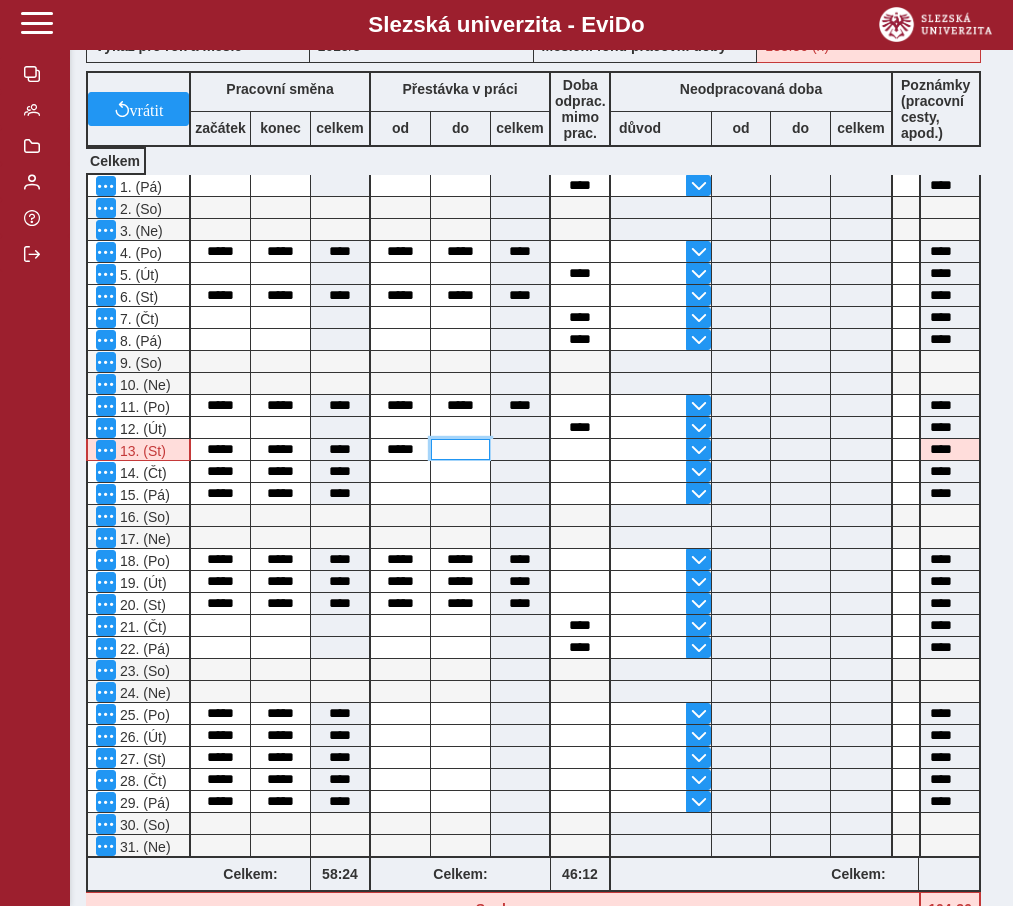 drag, startPoint x: 466, startPoint y: 460, endPoint x: 495, endPoint y: 505, distance: 53.535034 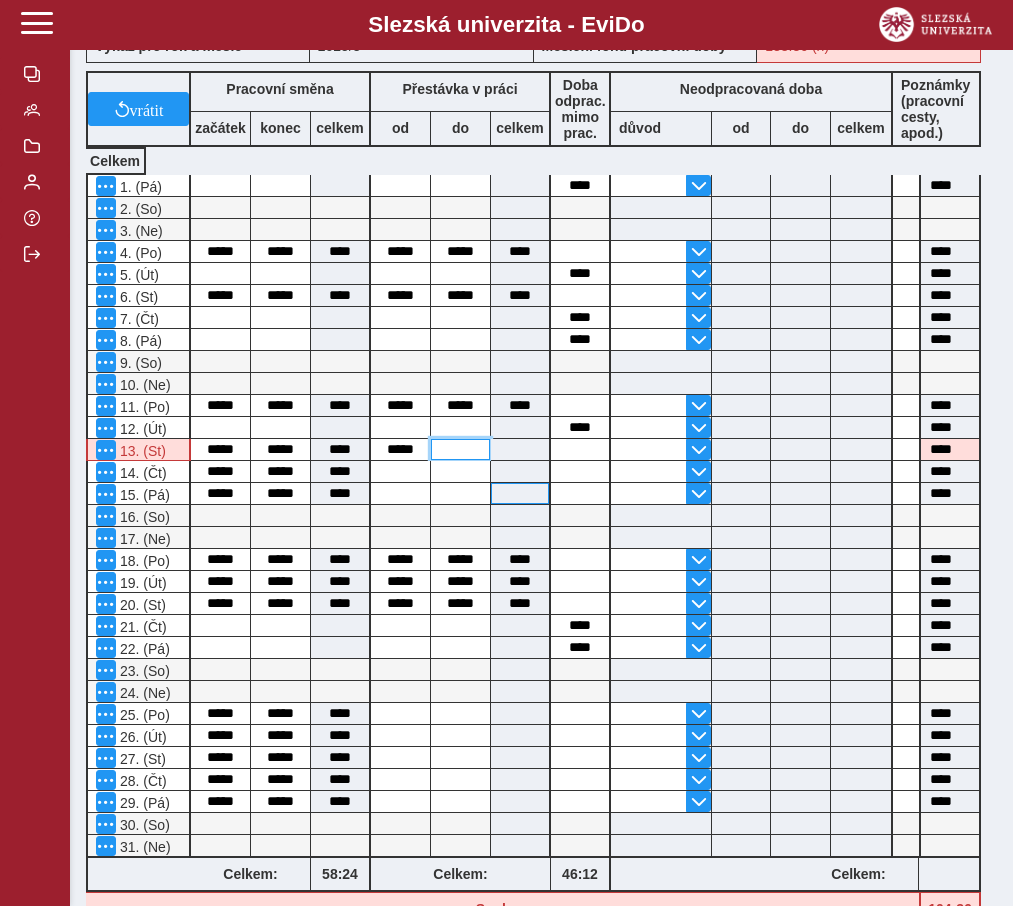 paste on "*****" 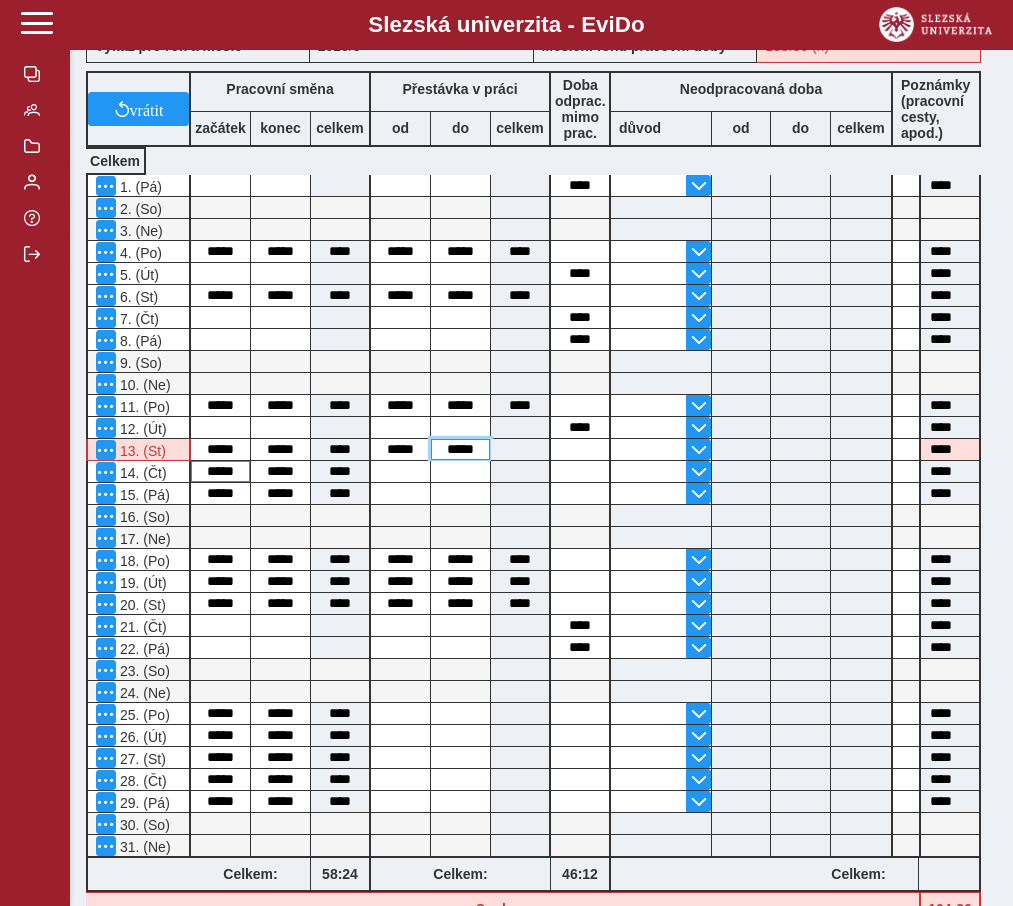 type on "*****" 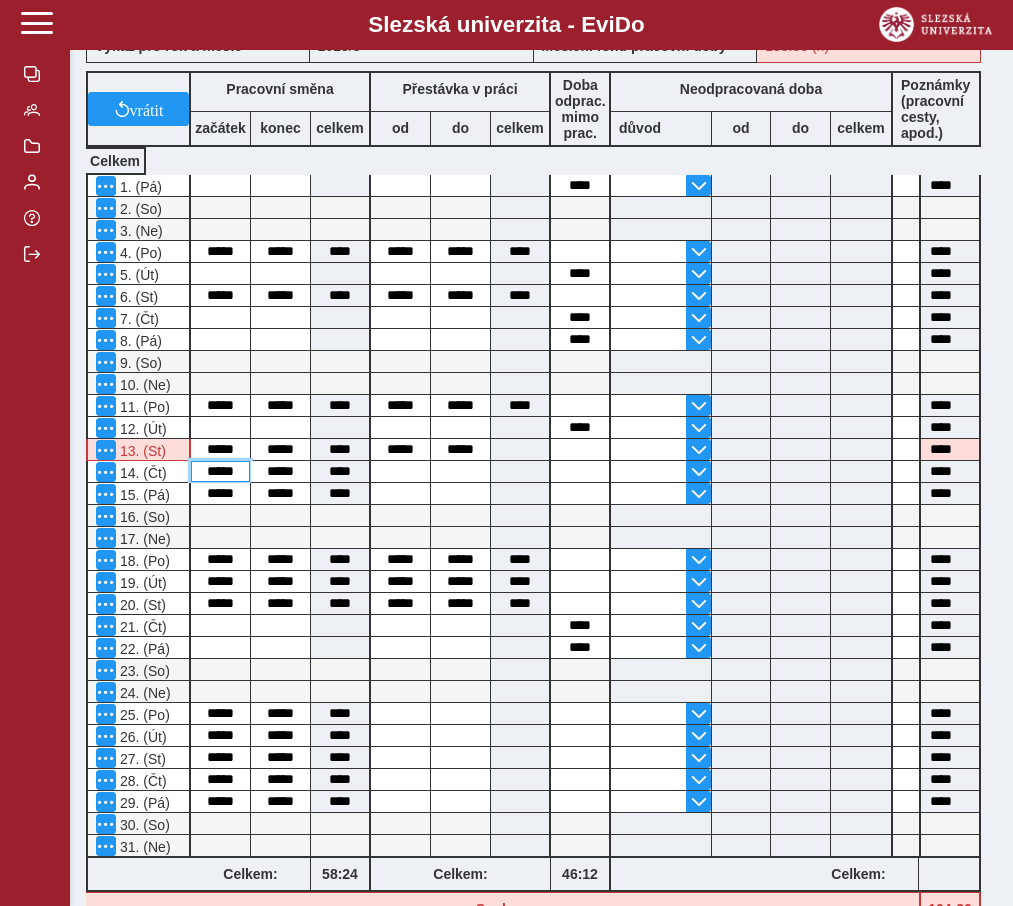 click on "*****" at bounding box center (220, 471) 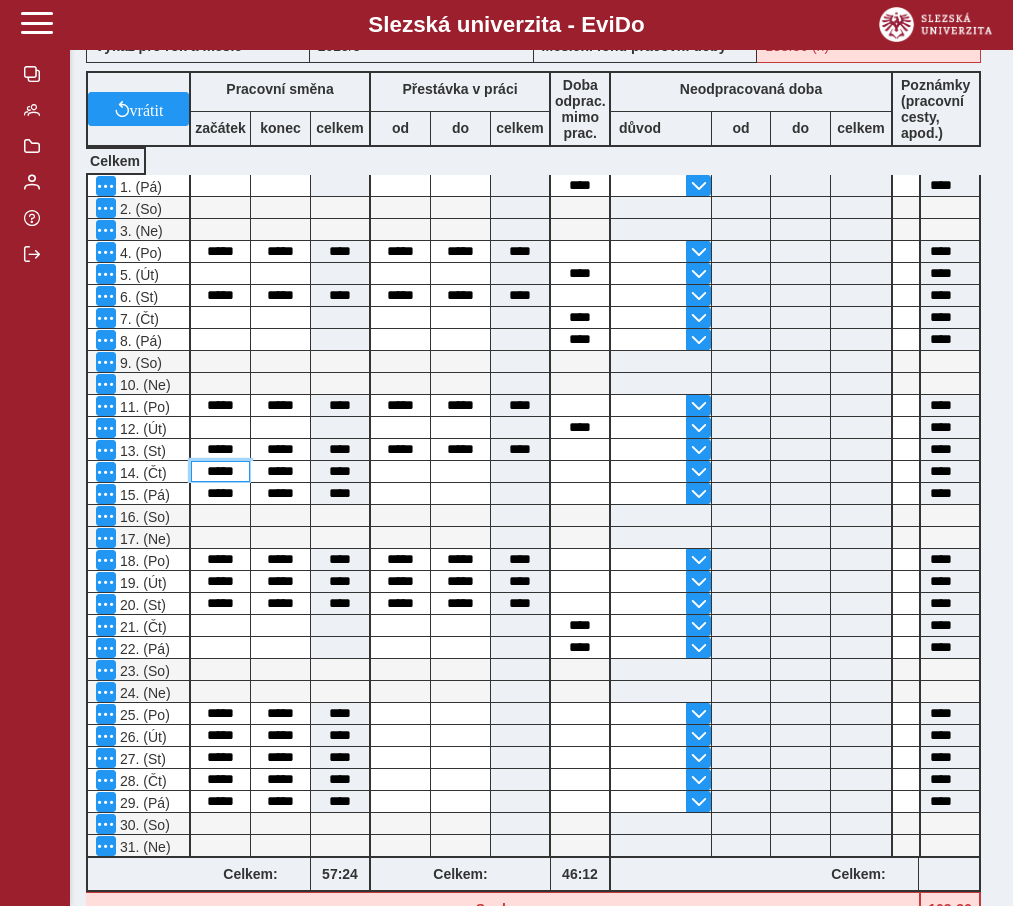 click on "*****" at bounding box center (220, 471) 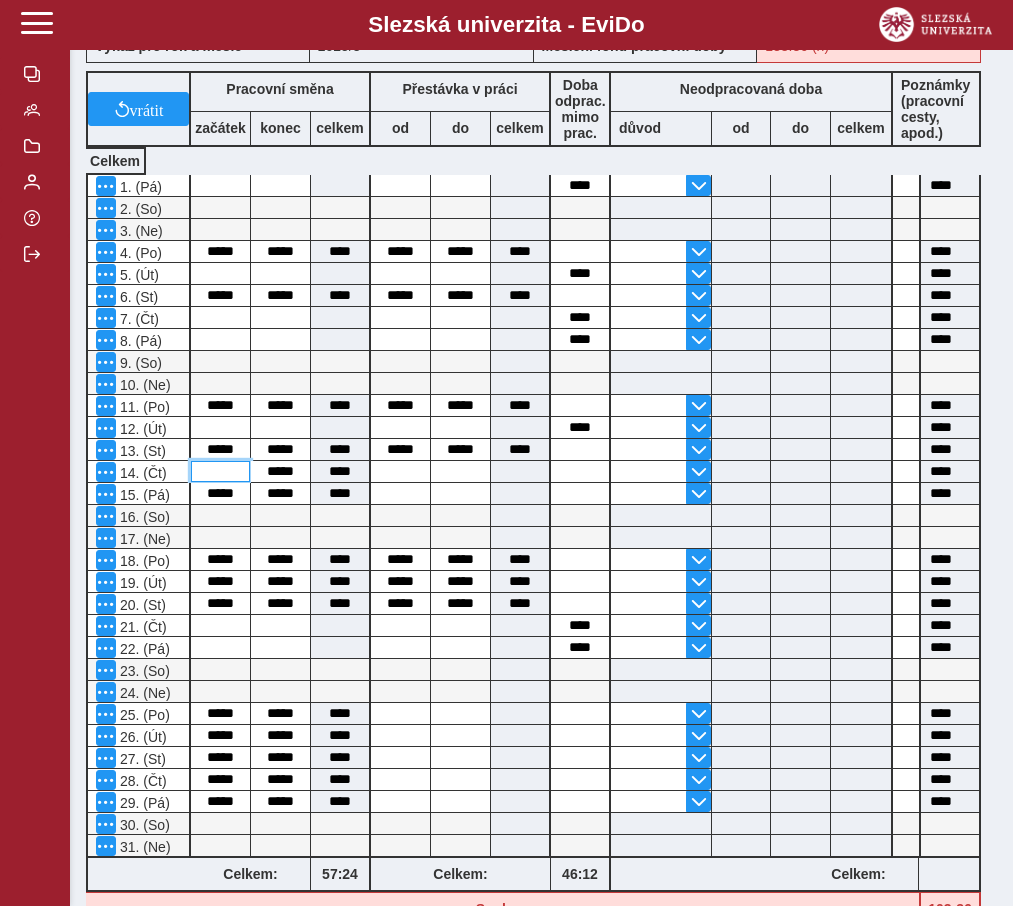 type 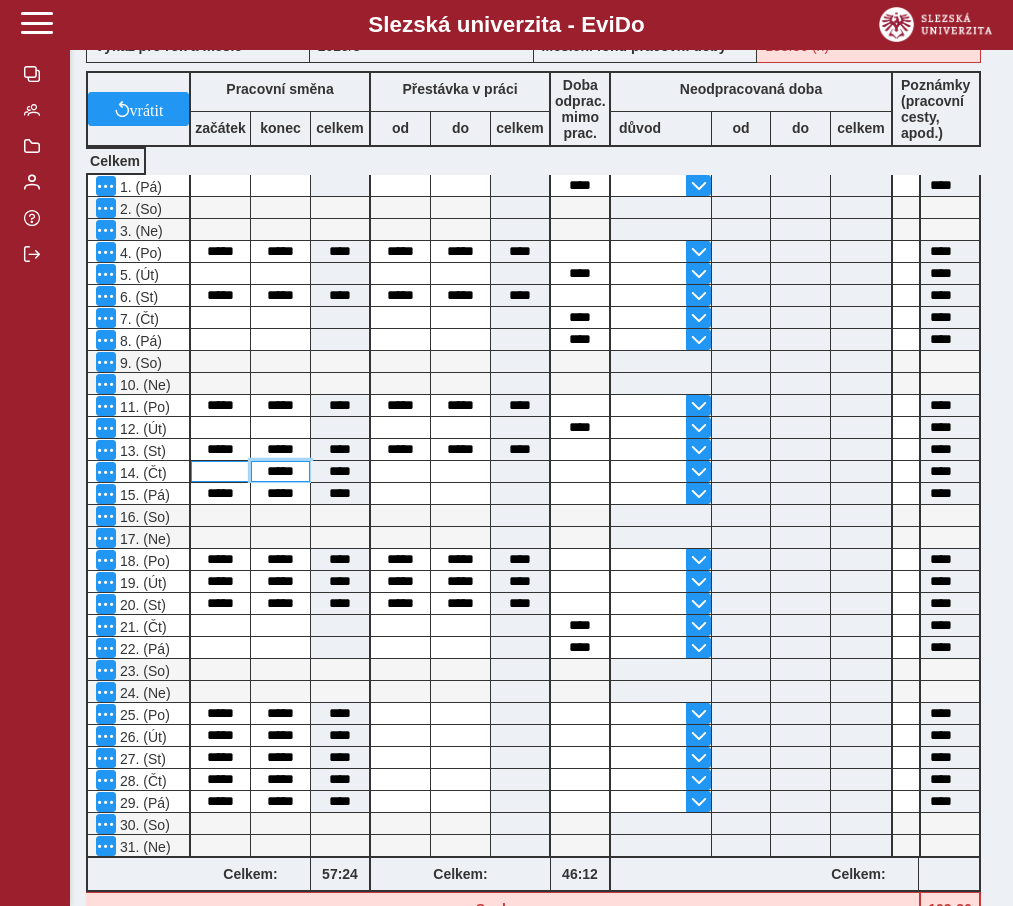 type 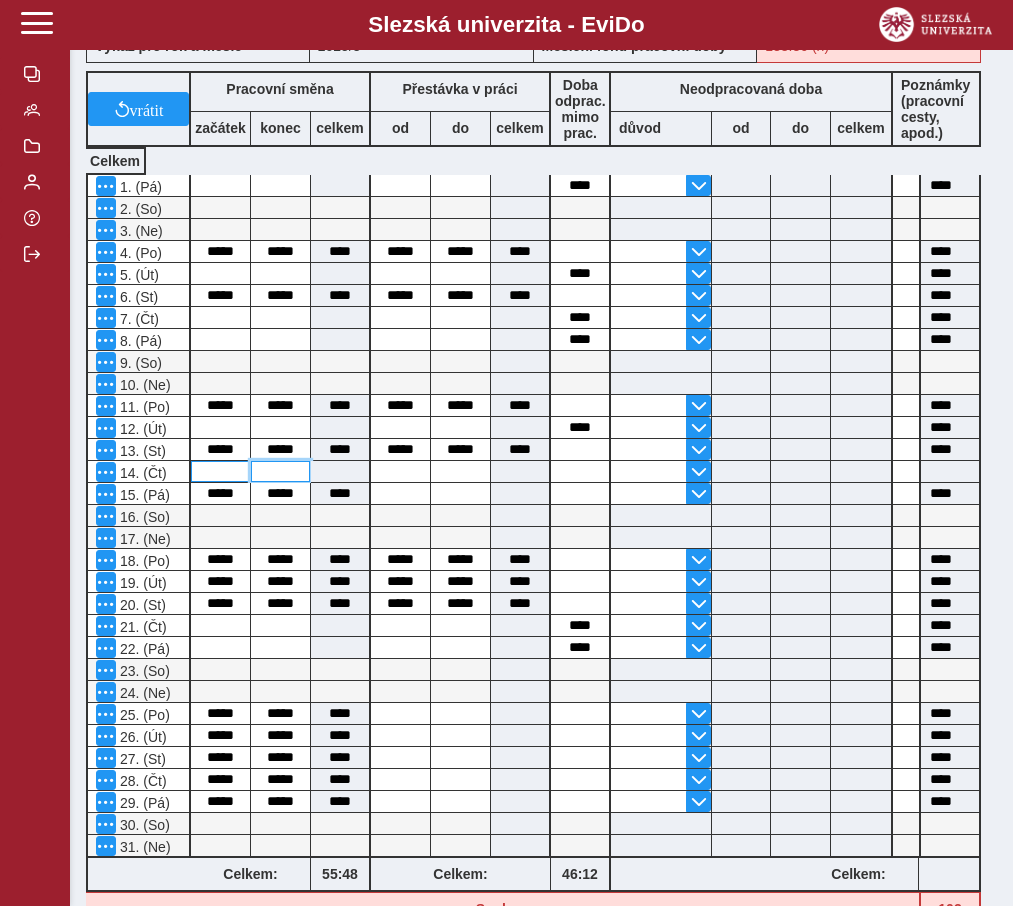 type 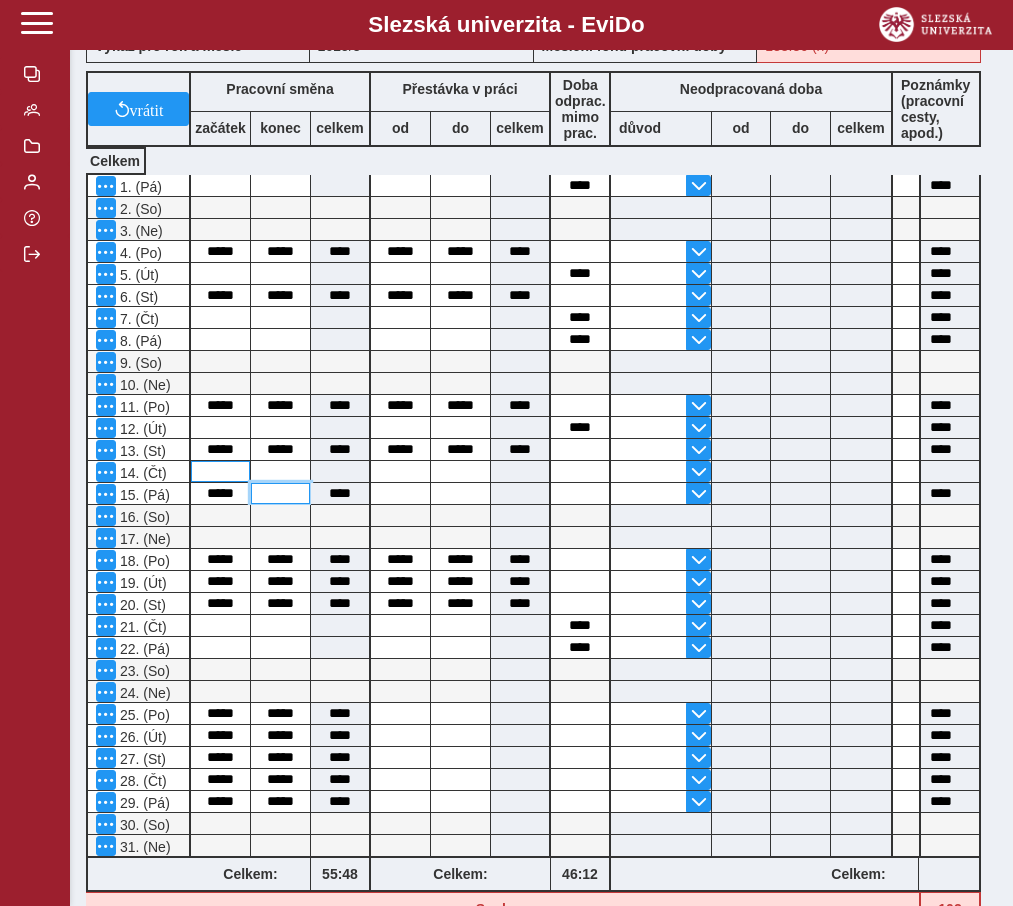 type 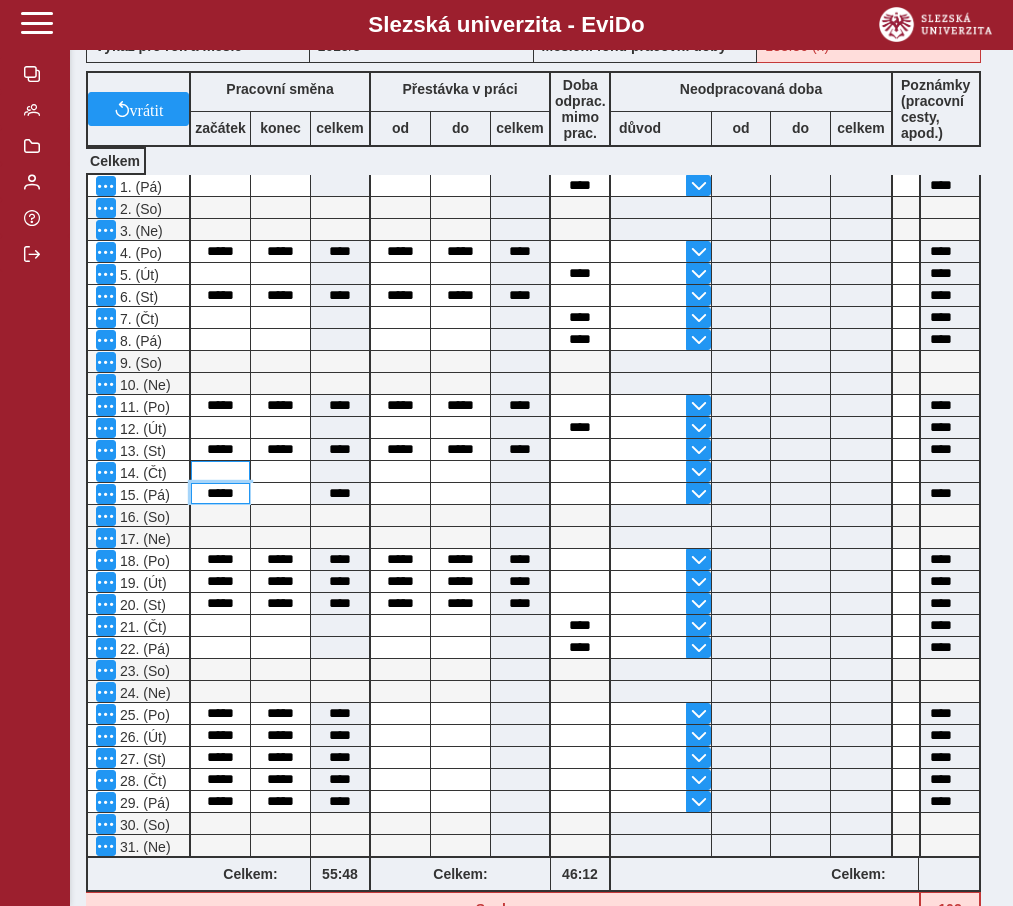 type 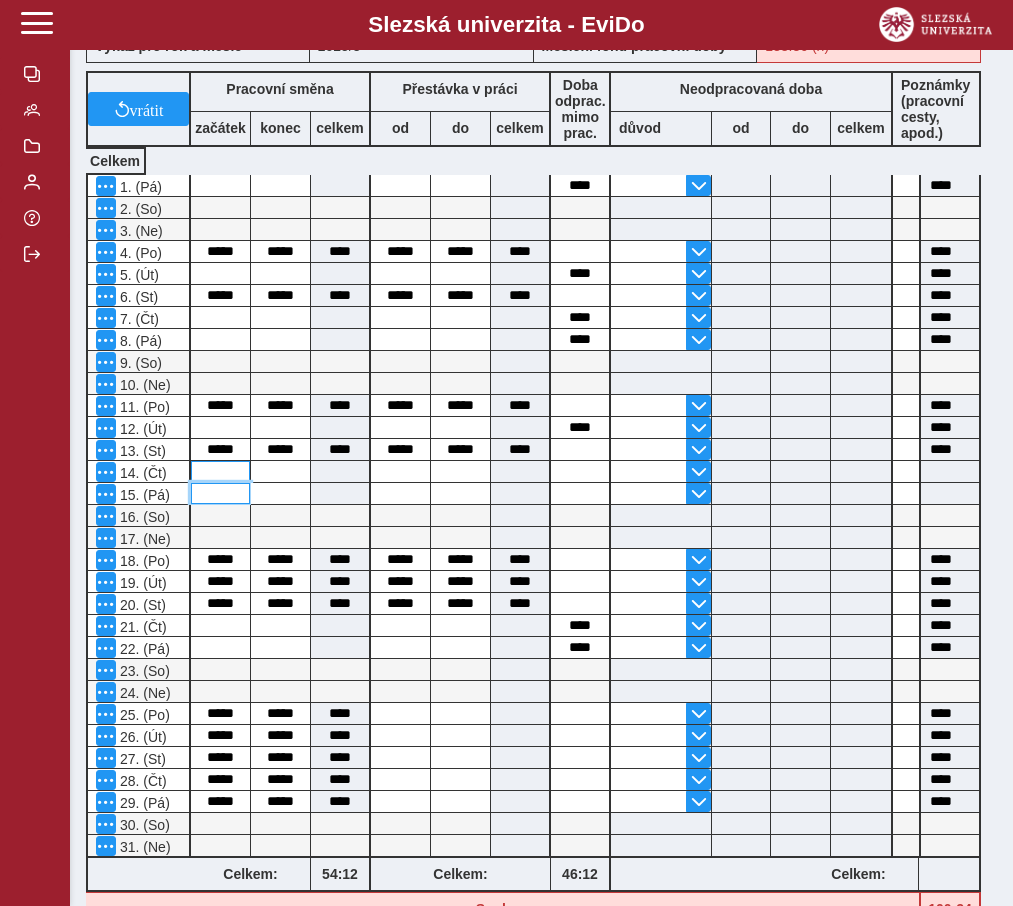 type 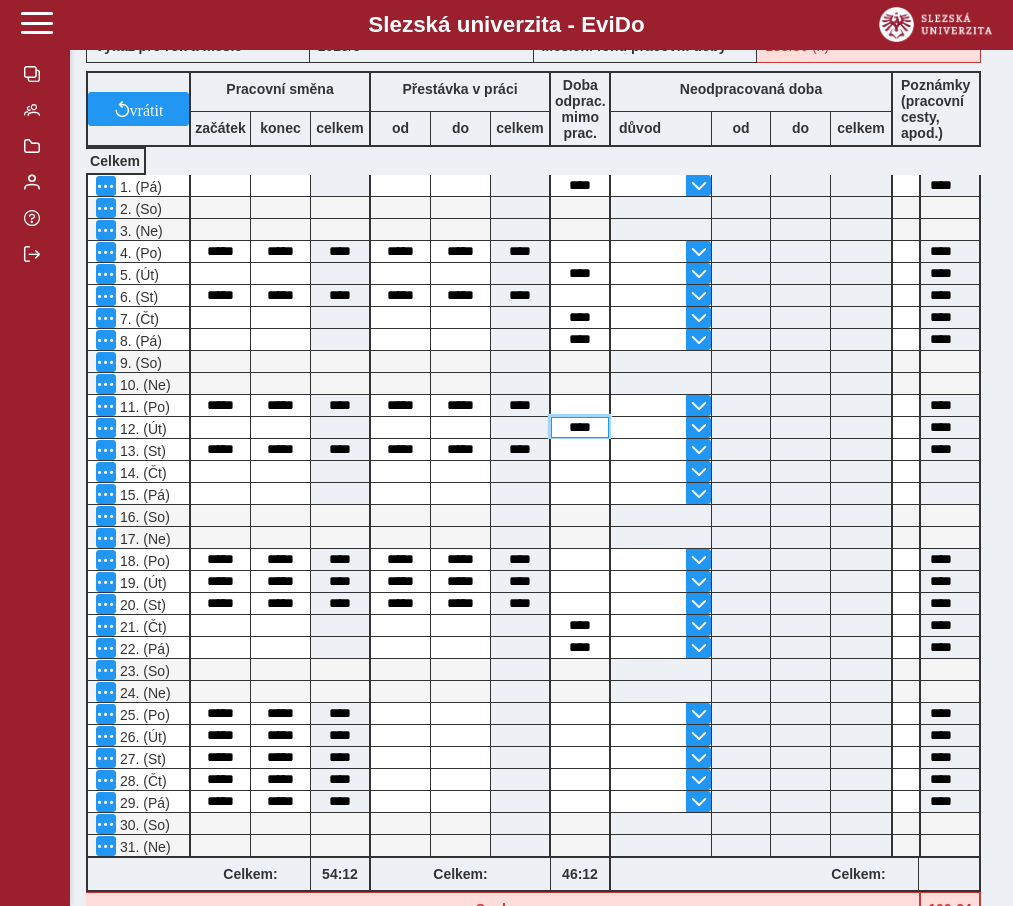 click on "****" at bounding box center [580, 427] 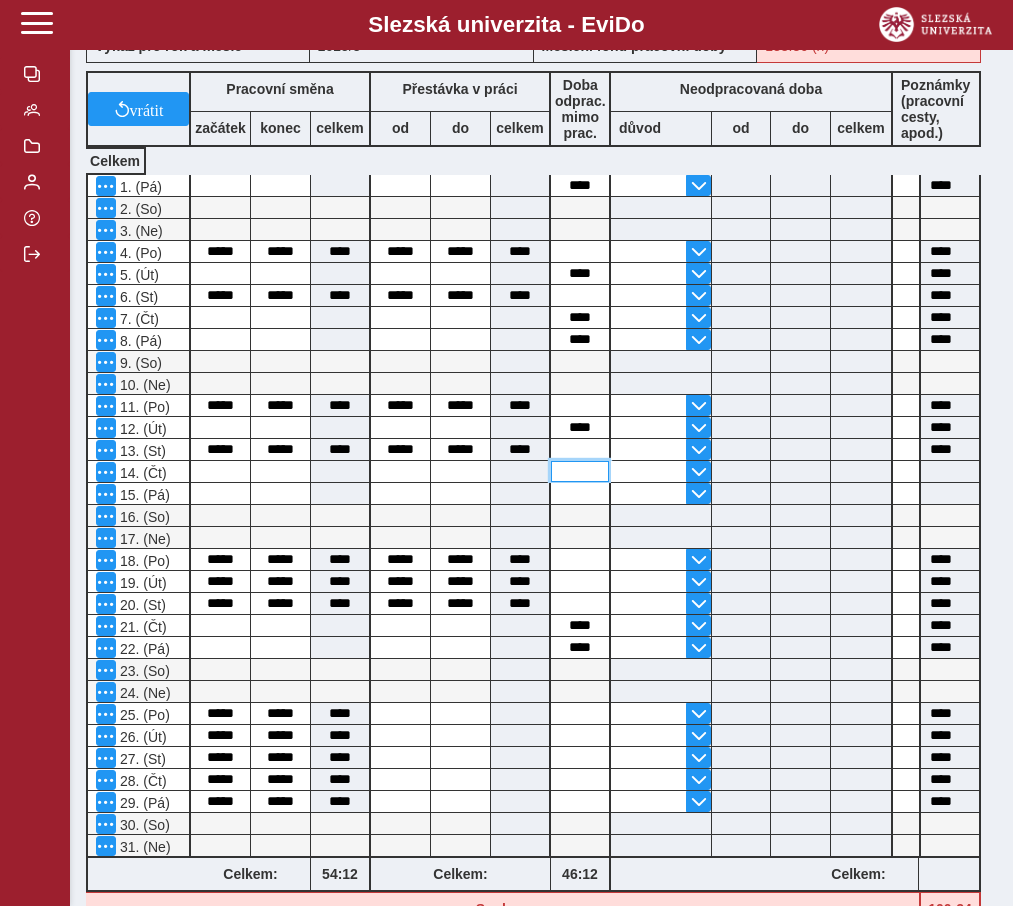 click at bounding box center (580, 471) 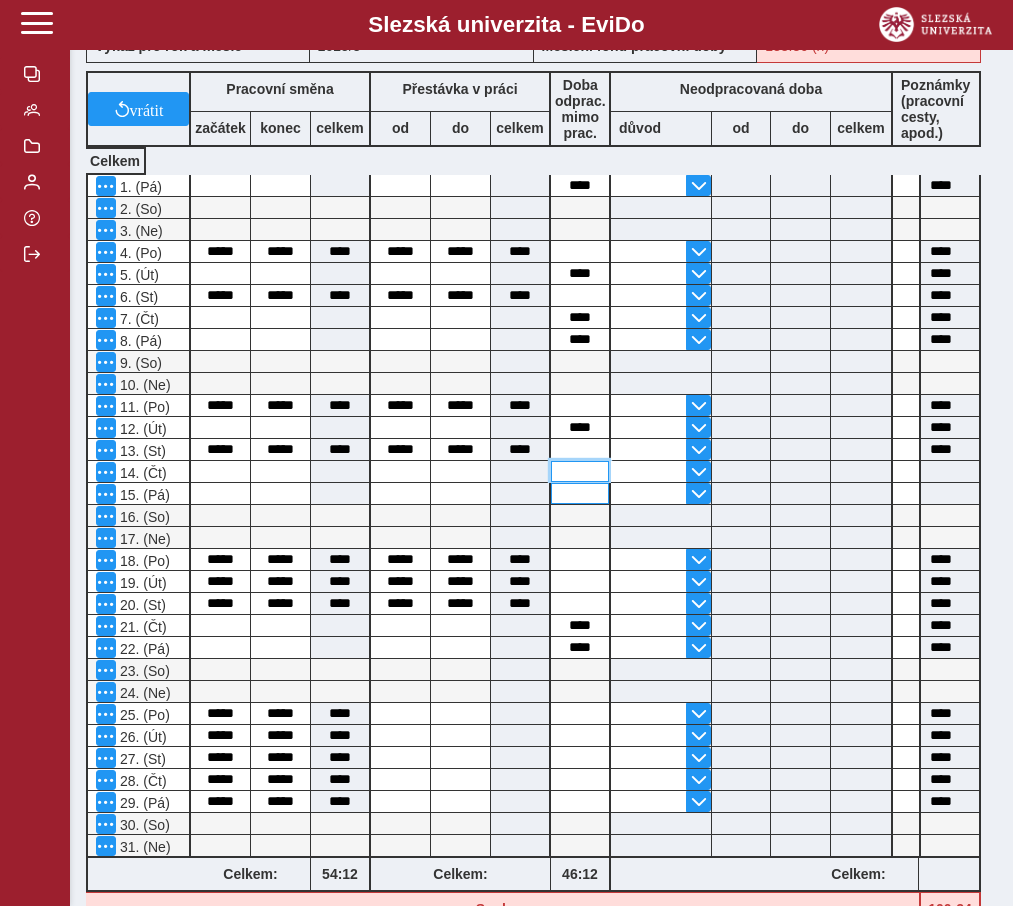 paste on "****" 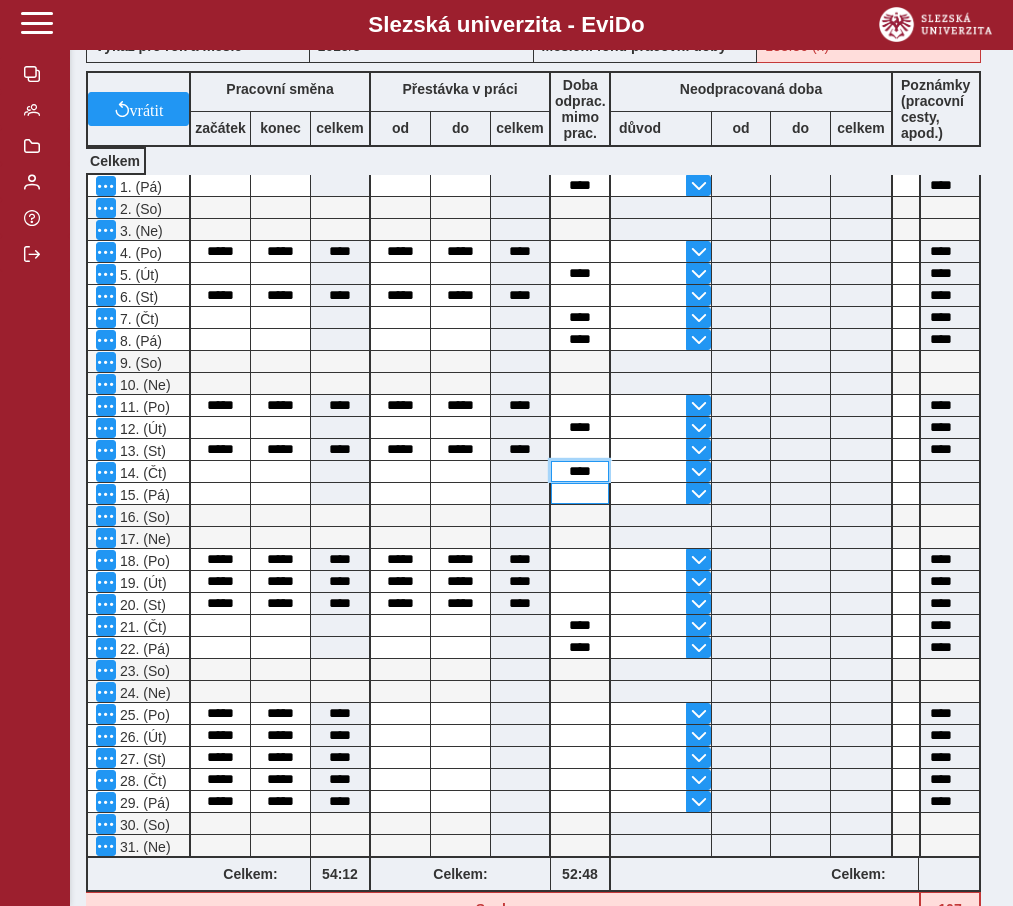 type on "****" 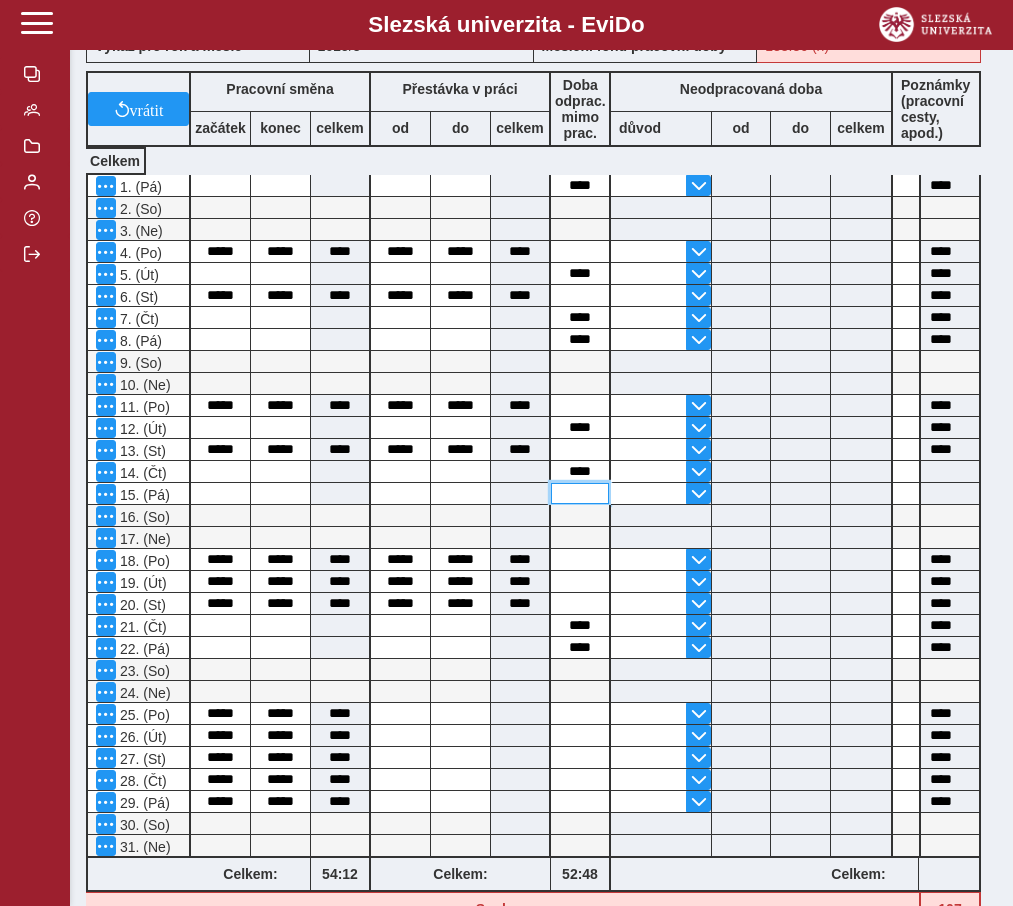 type on "****" 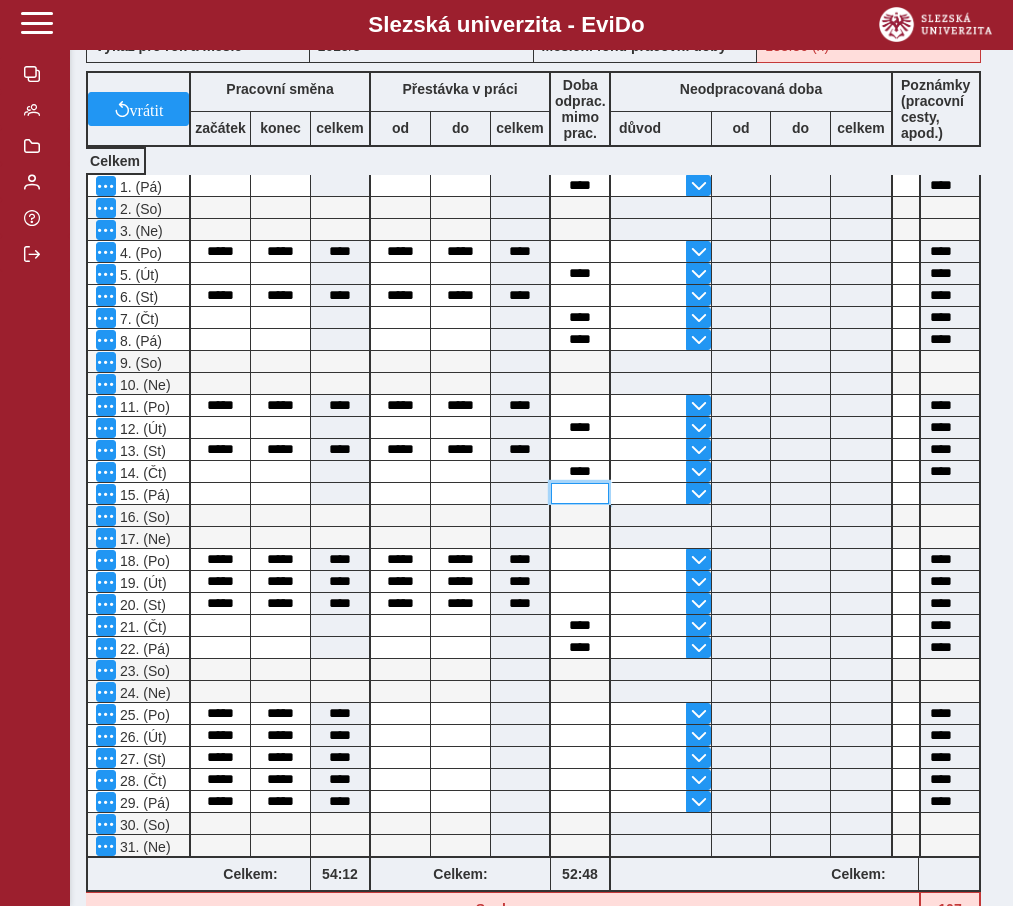 click at bounding box center (580, 493) 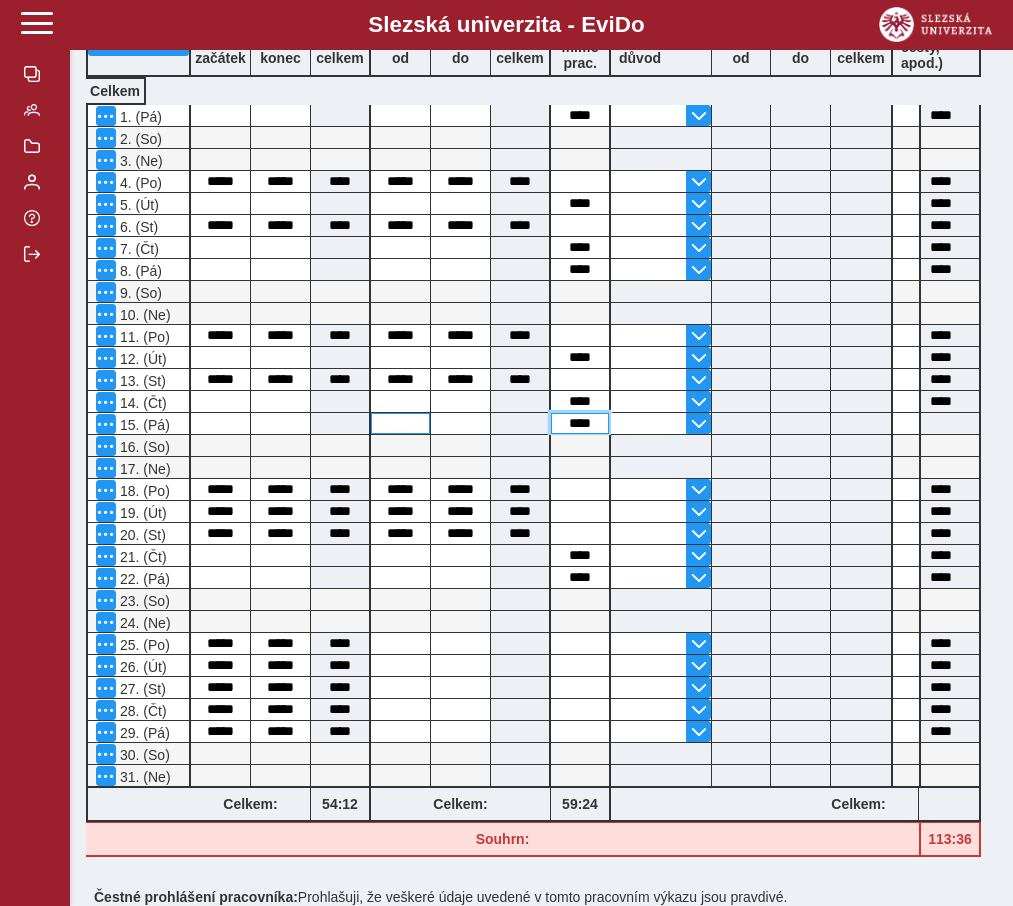 scroll, scrollTop: 457, scrollLeft: 0, axis: vertical 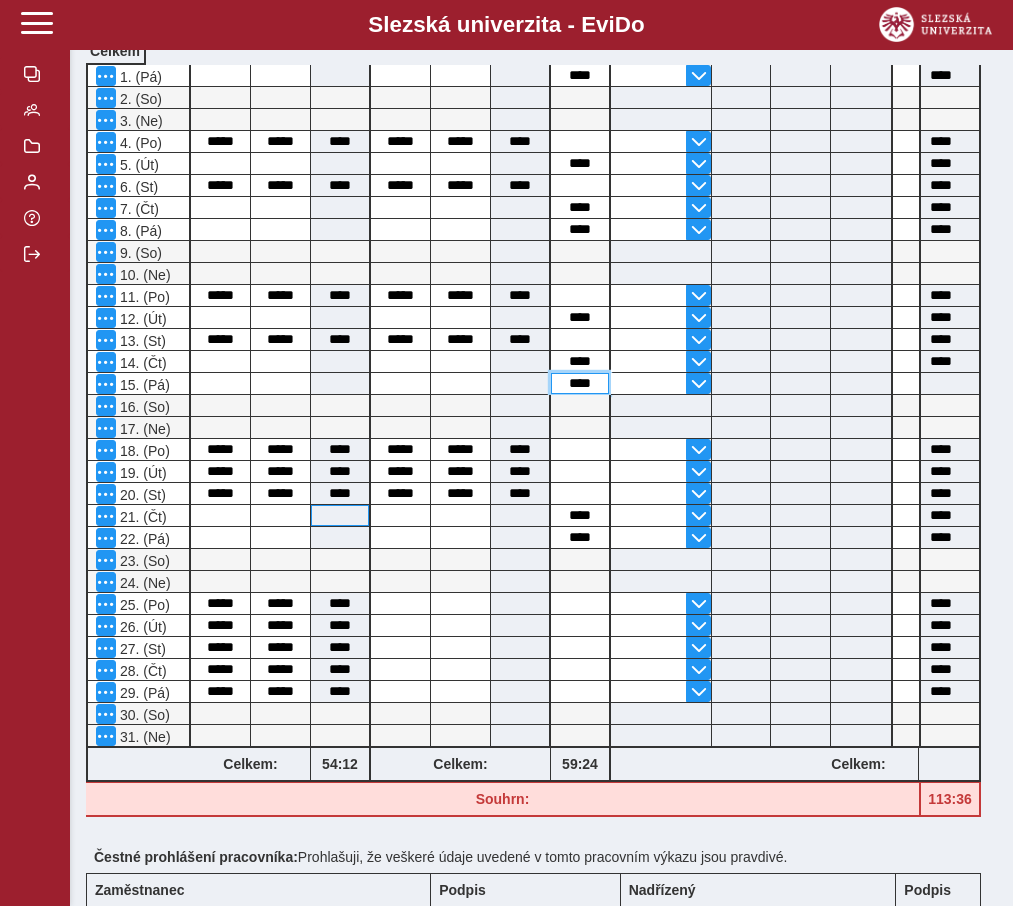 type on "****" 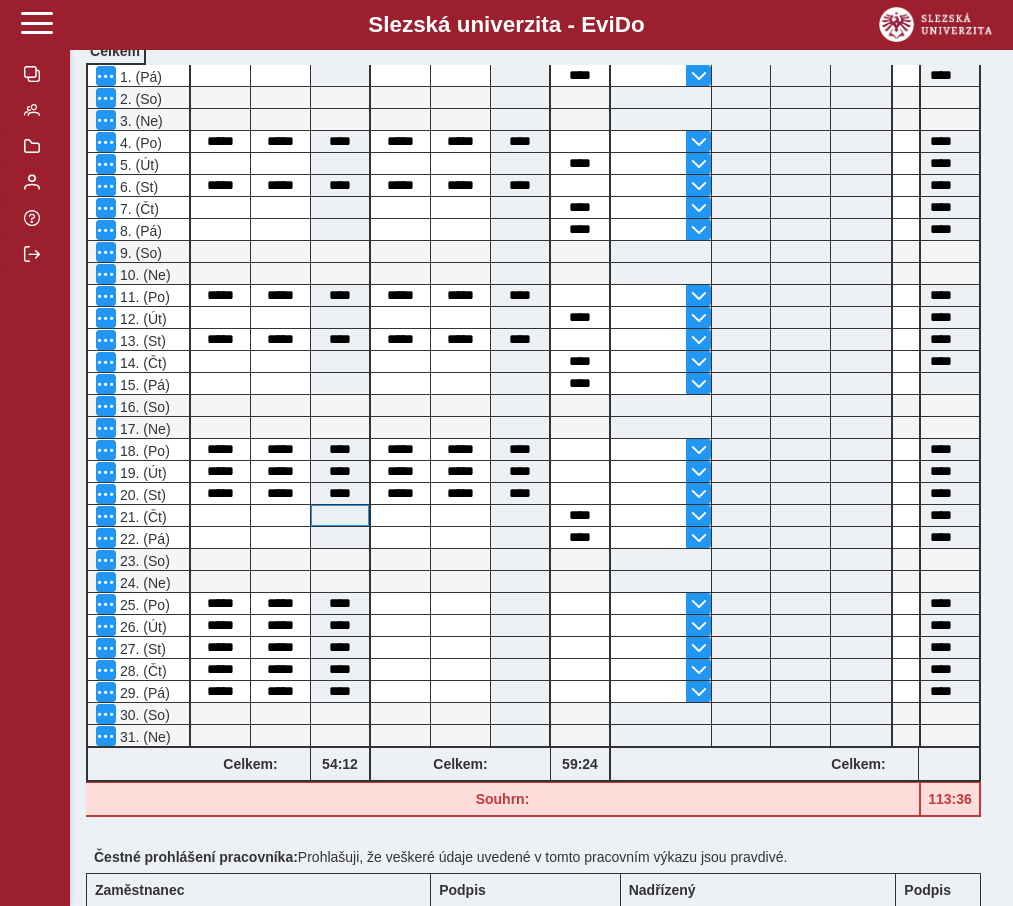 type on "****" 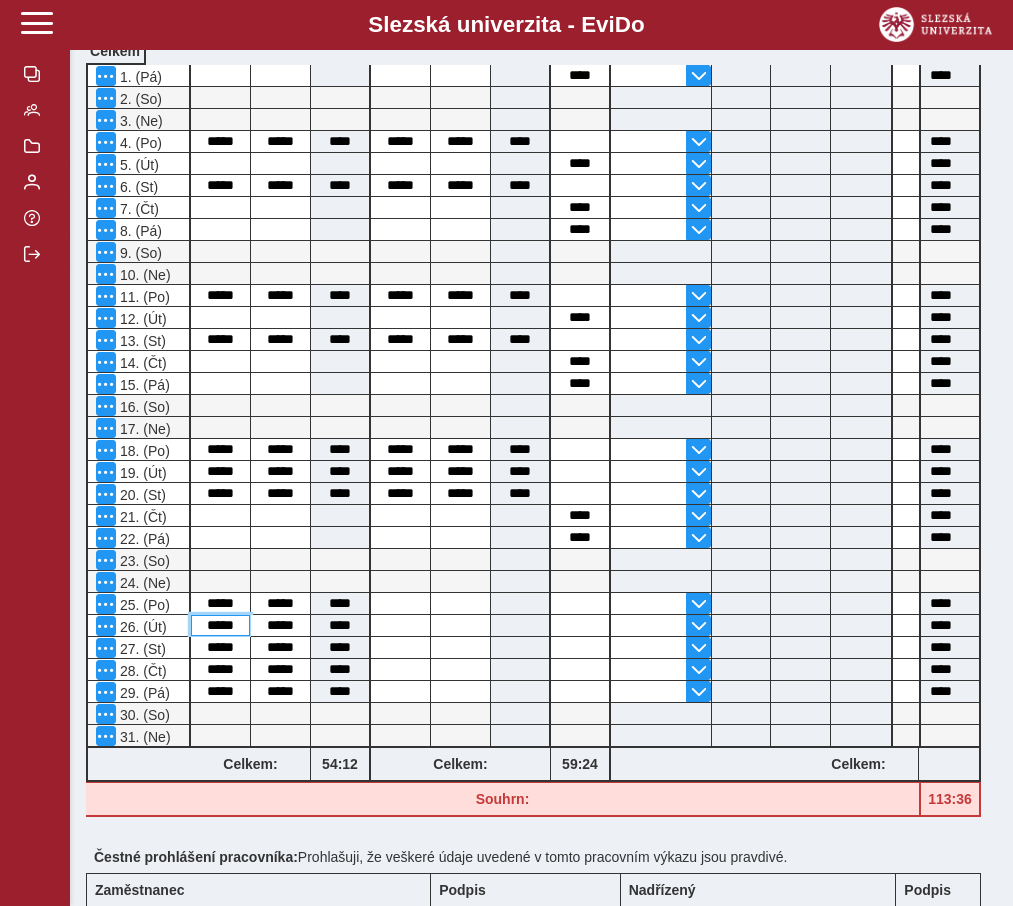 click on "*****" at bounding box center [220, 625] 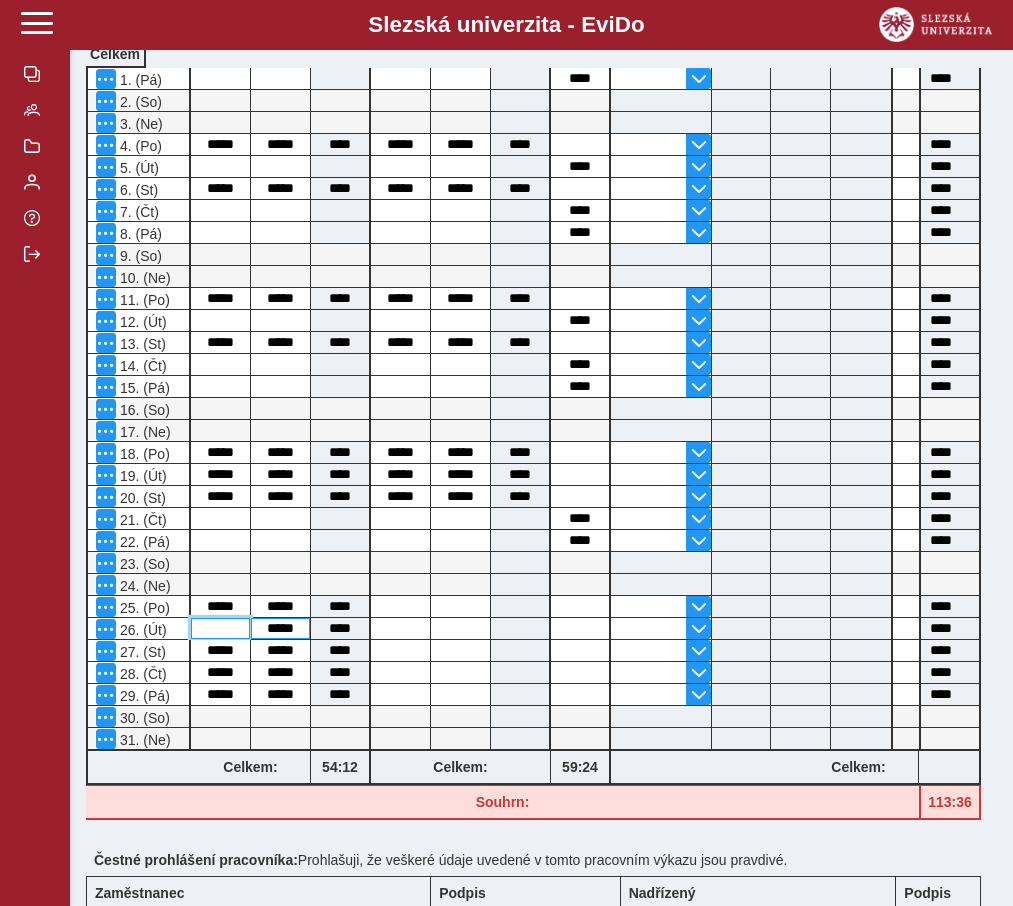type 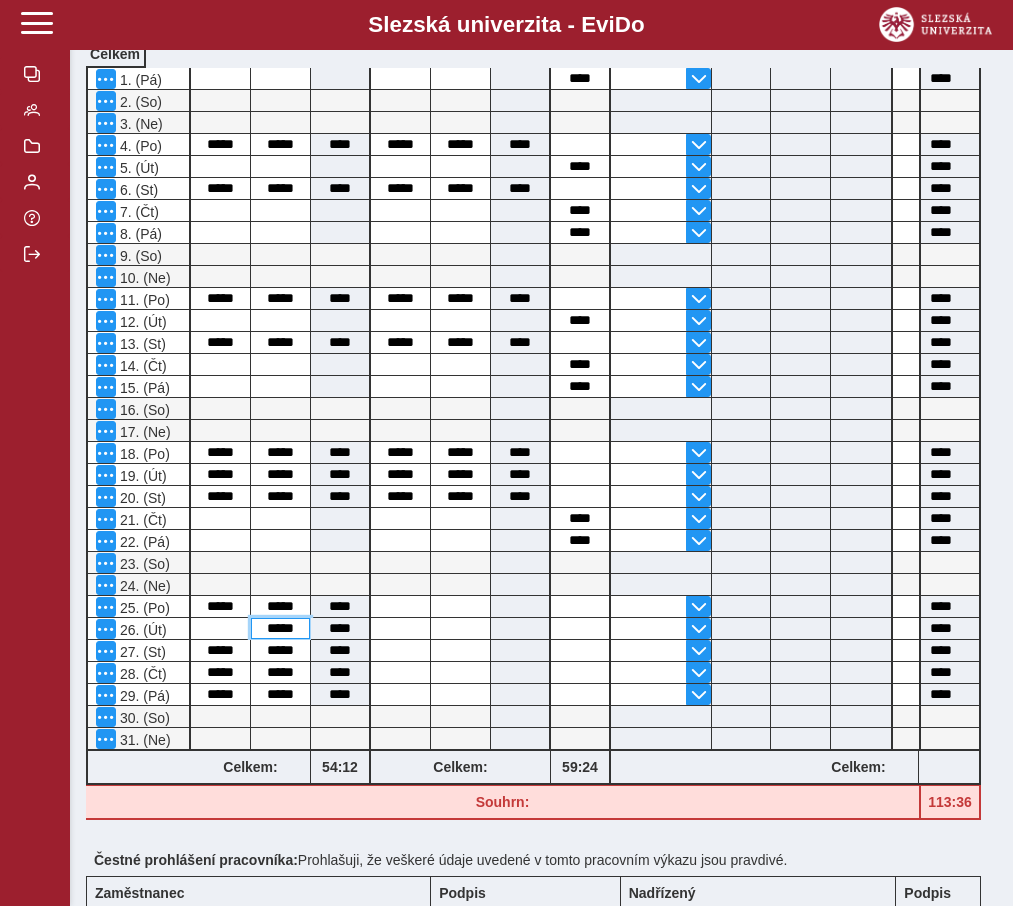 click on "*****" at bounding box center [280, 628] 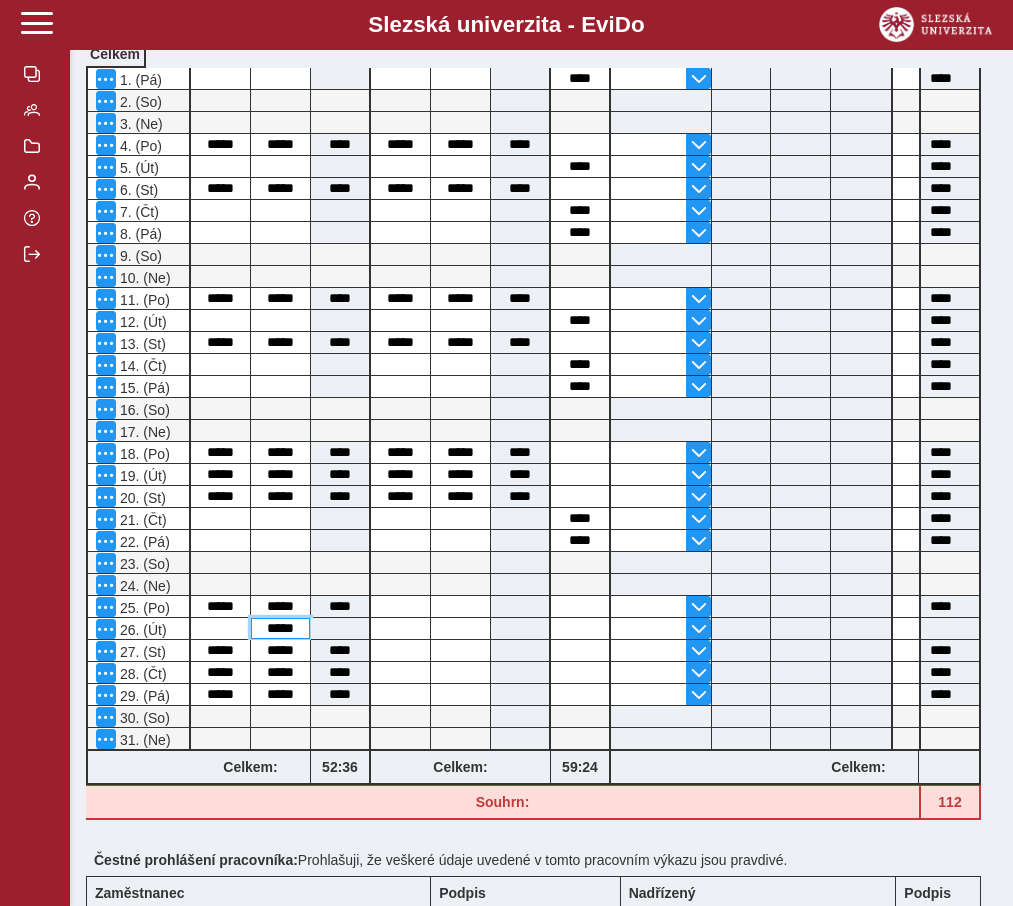 click on "*****" at bounding box center (280, 628) 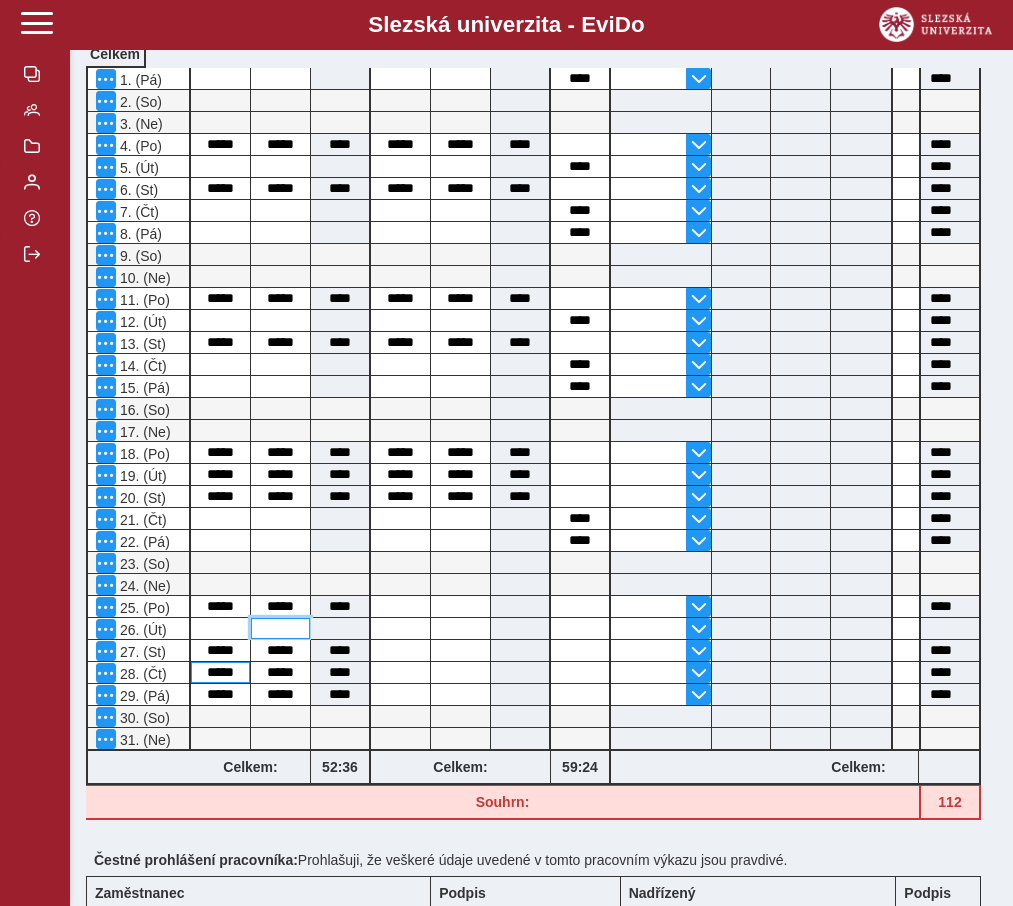 type 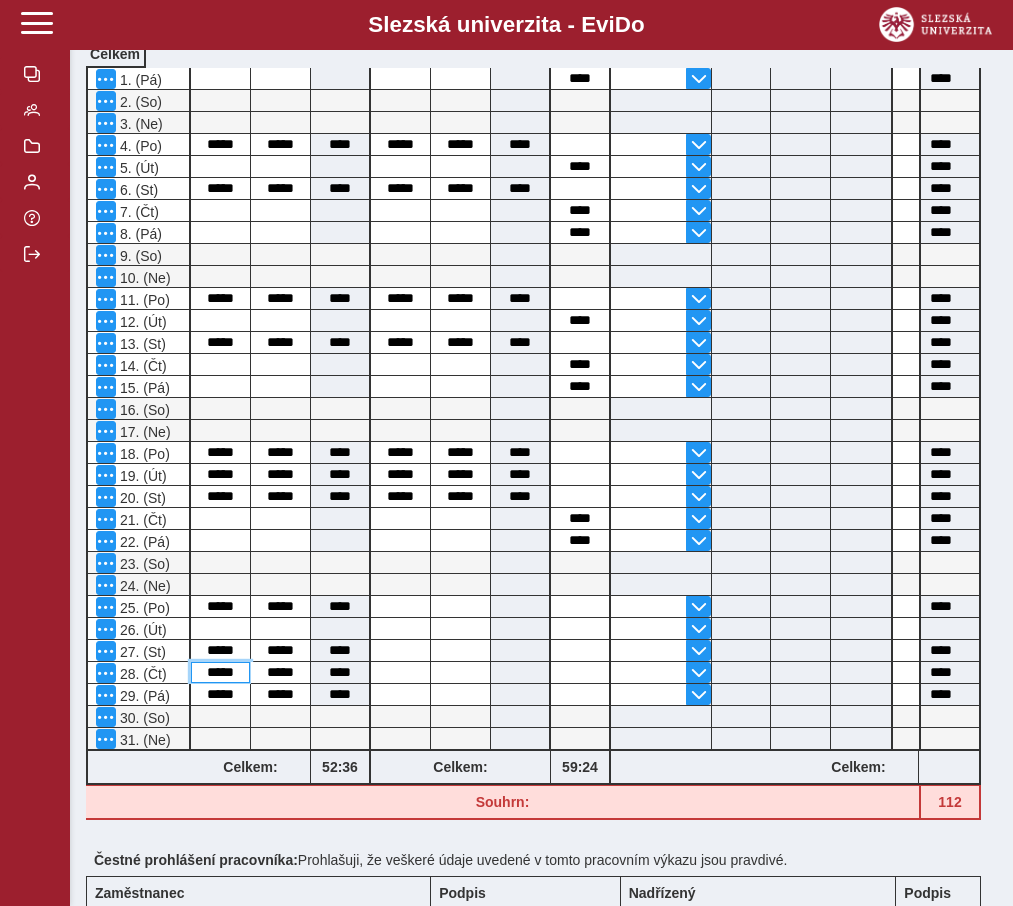 click on "*****" at bounding box center [220, 672] 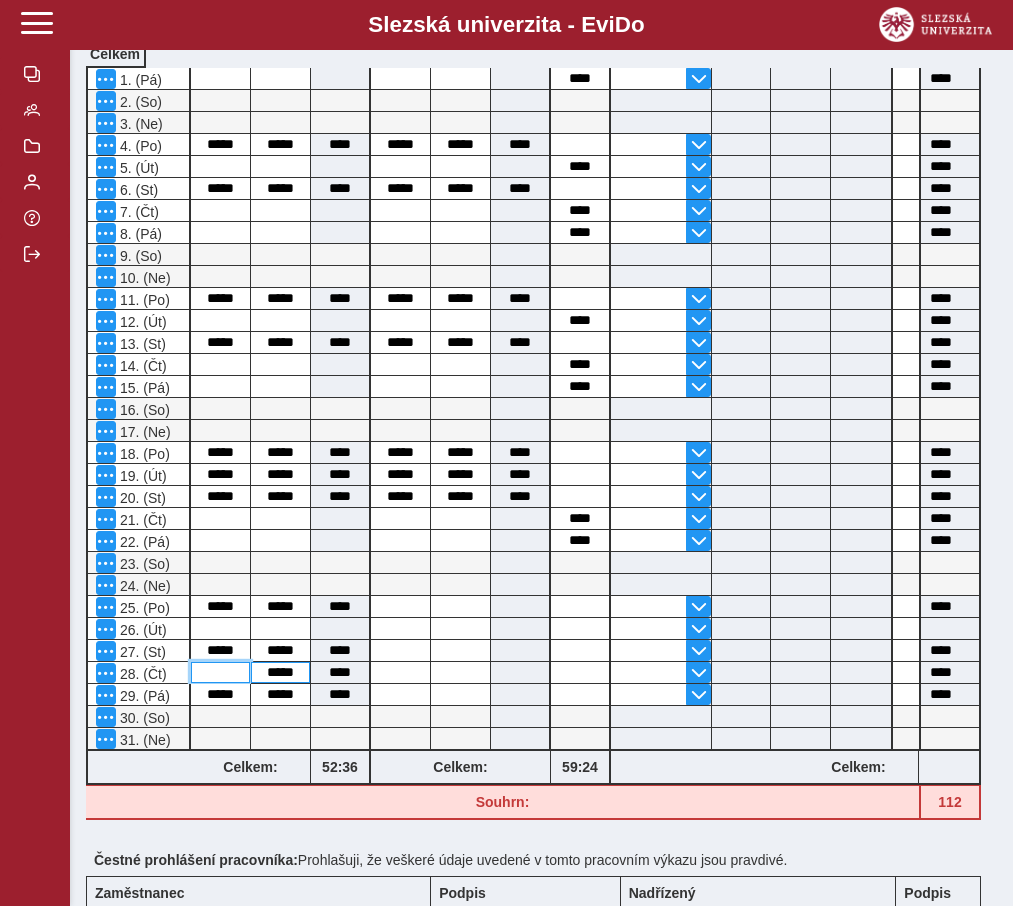 type 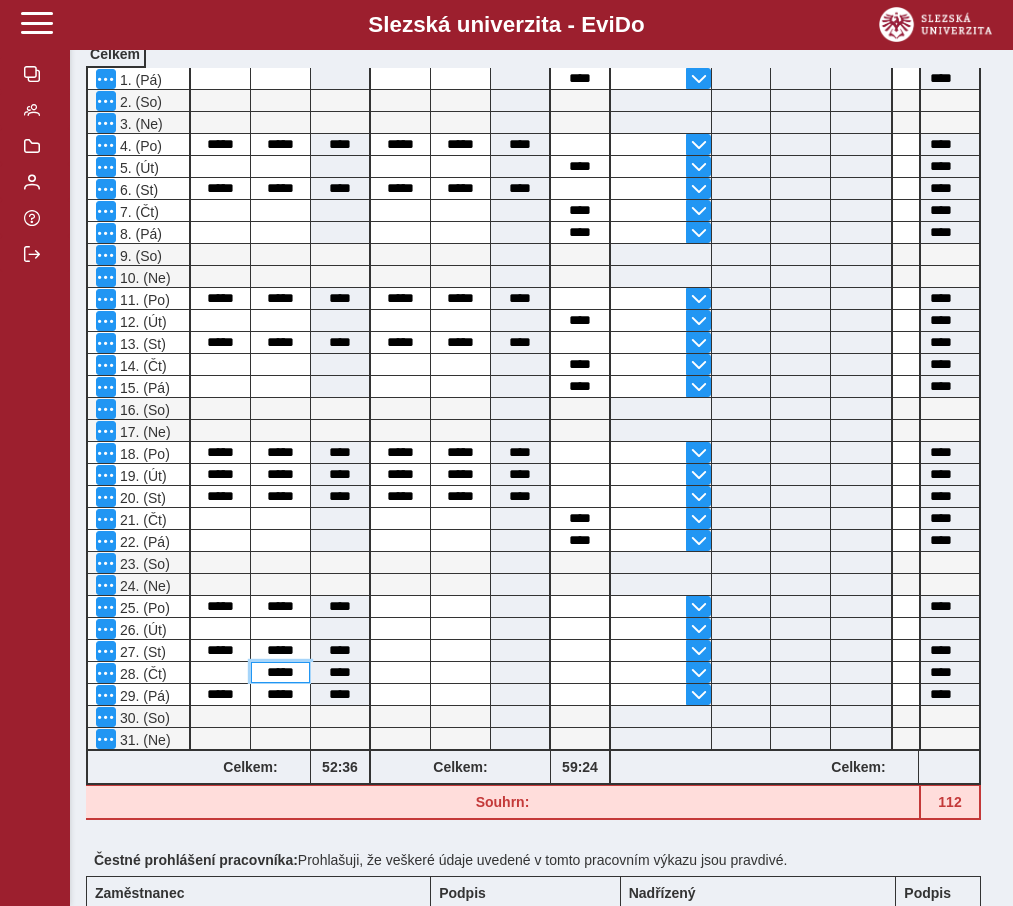 type 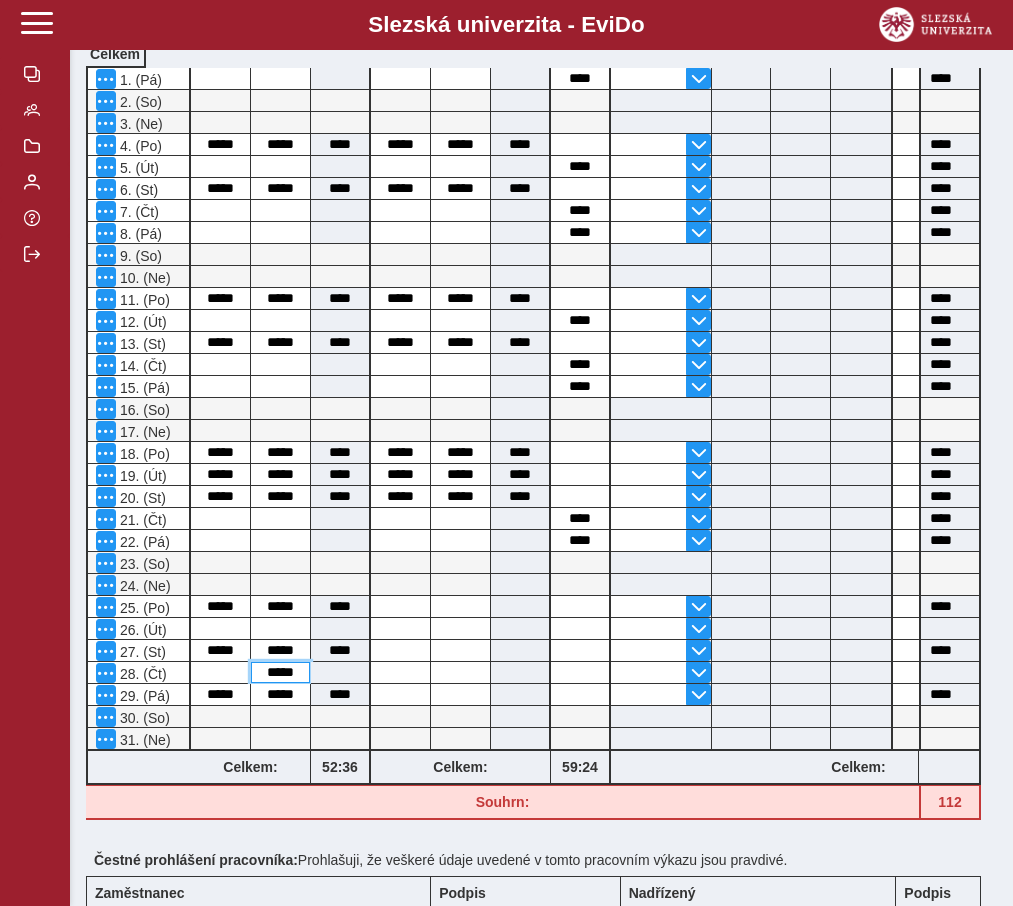 click on "*****" at bounding box center [280, 672] 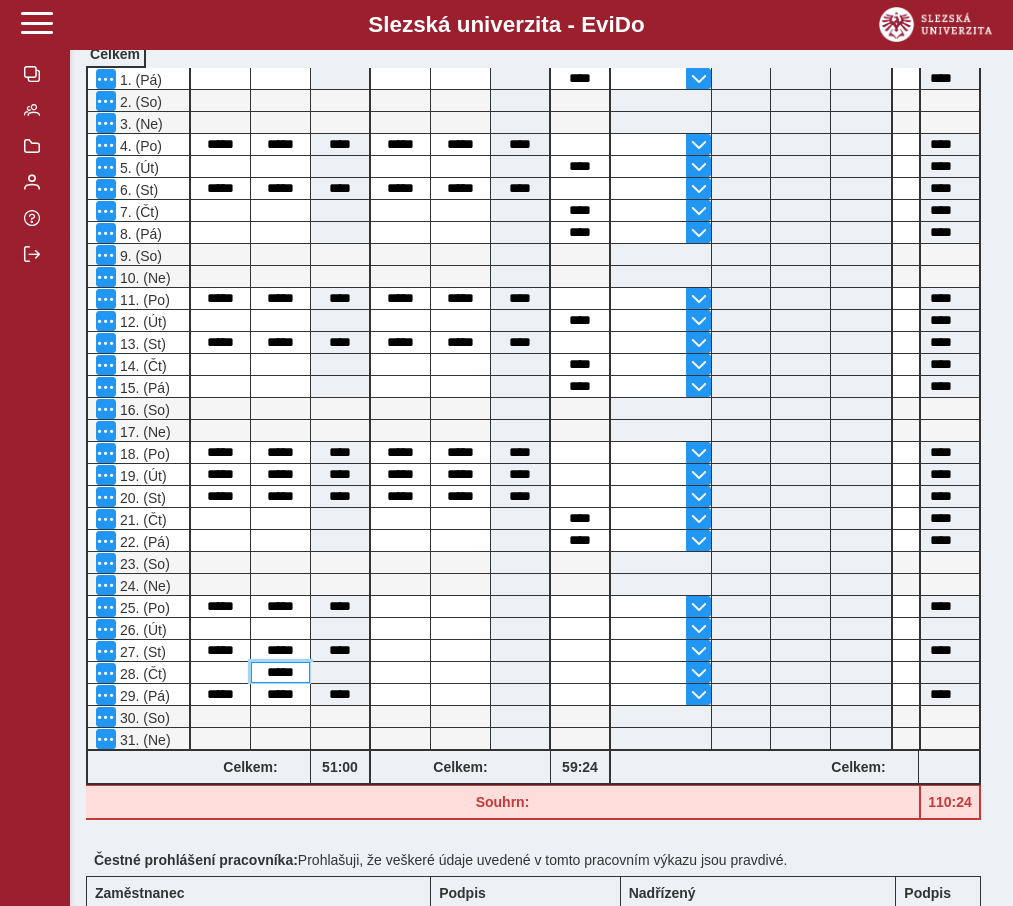 click on "*****" at bounding box center (280, 672) 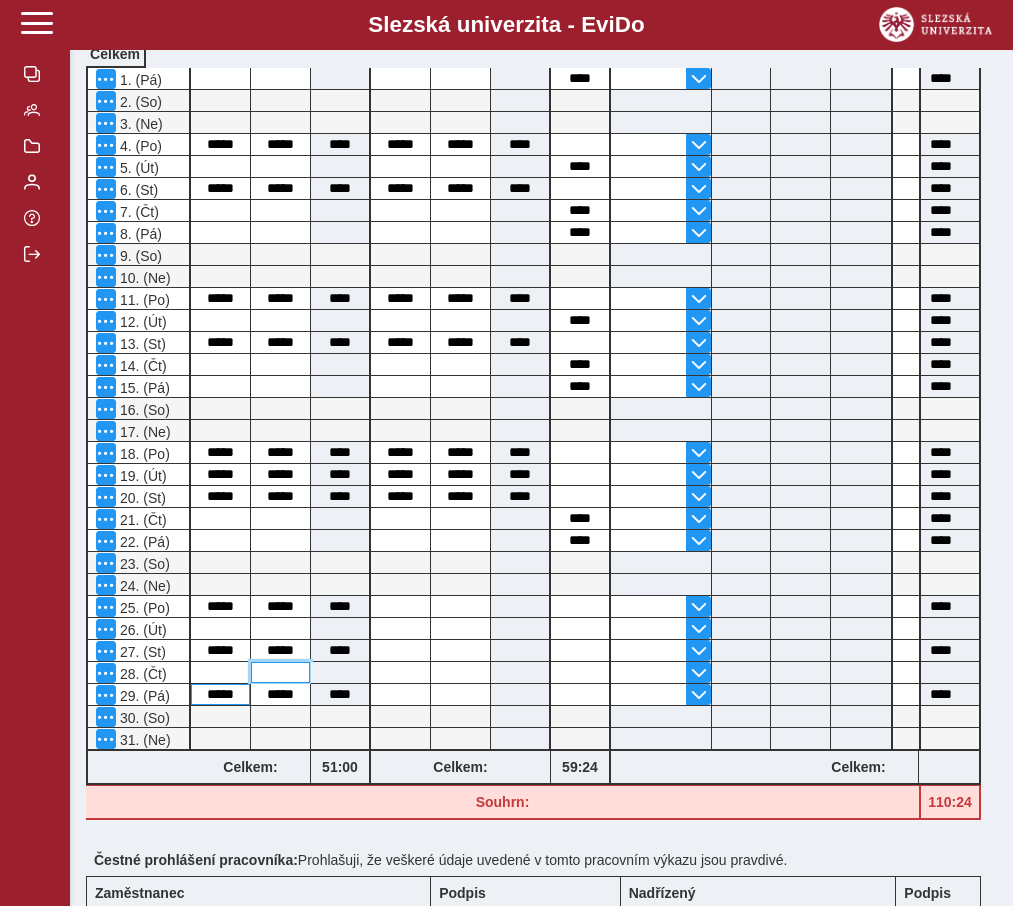 type 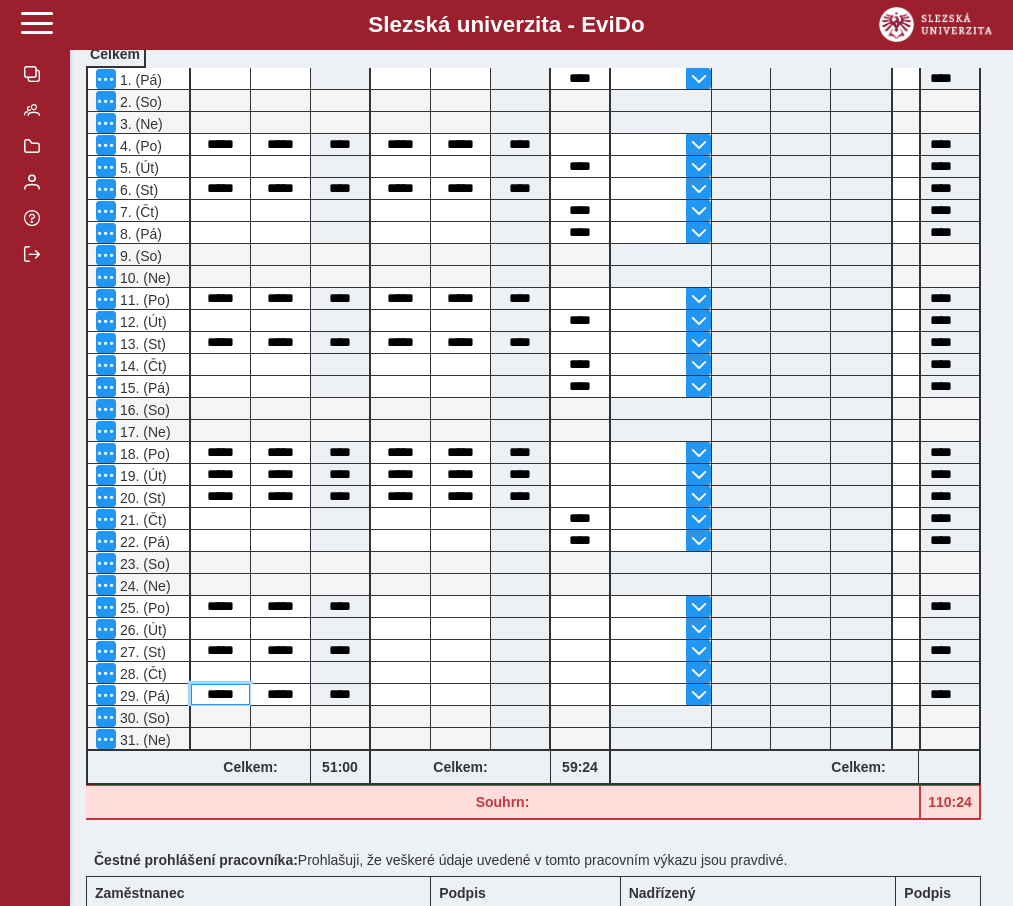 click on "*****" at bounding box center (220, 694) 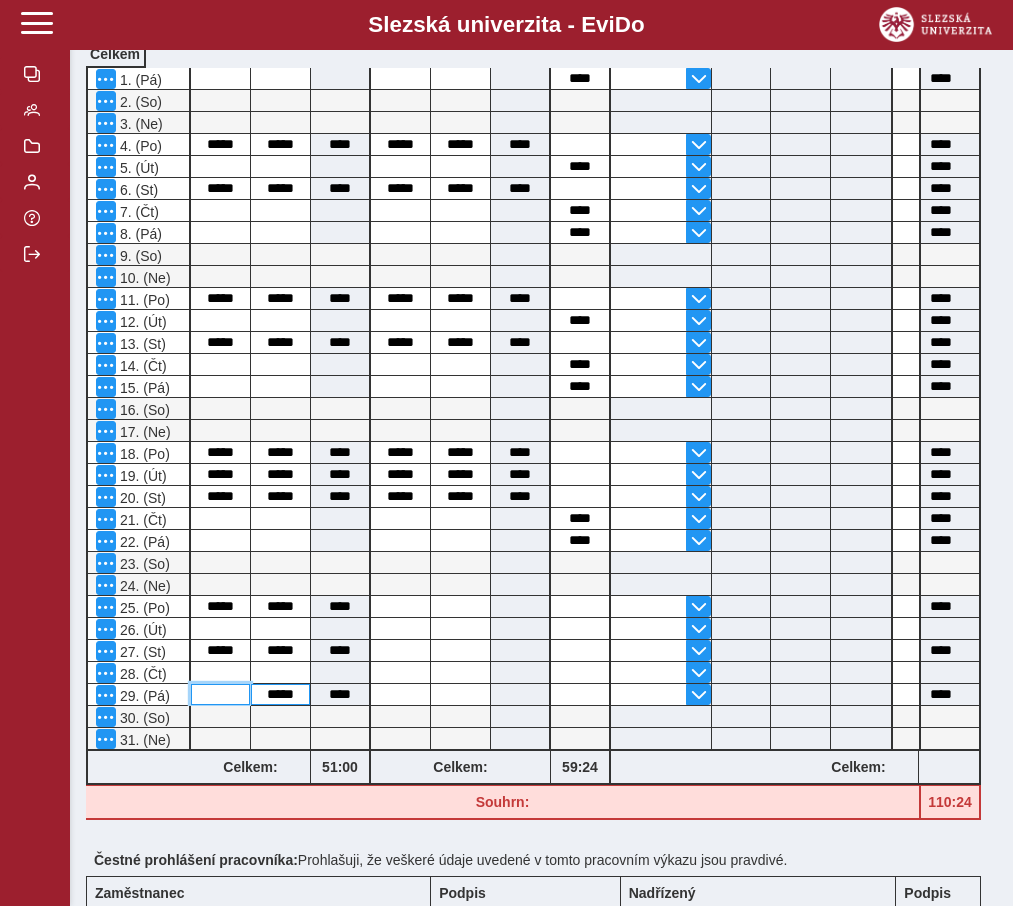 type 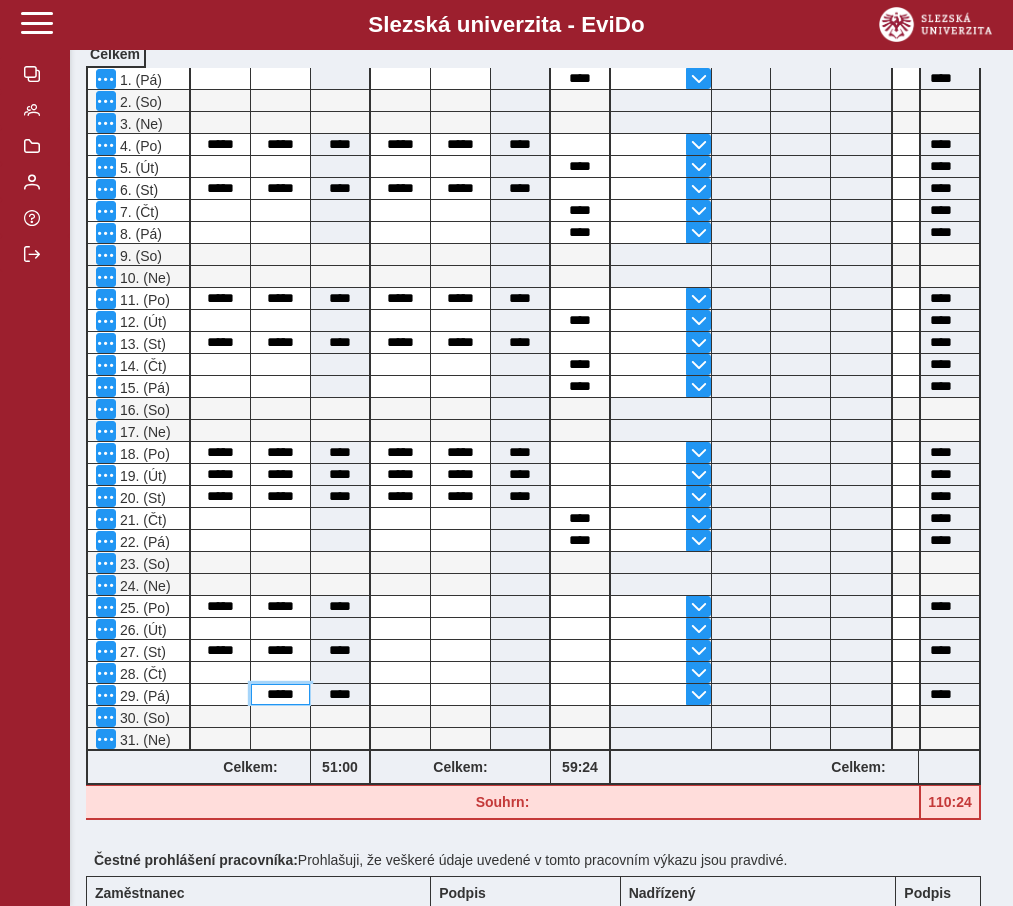type 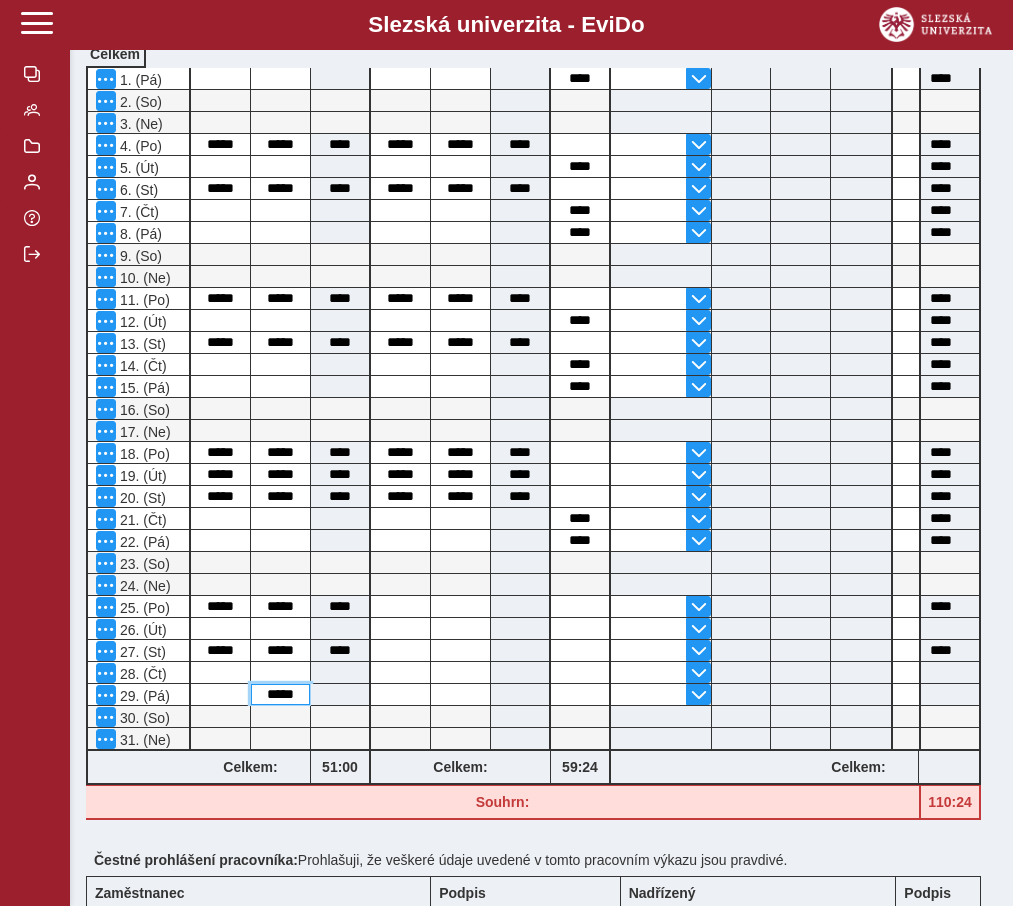 click on "*****" at bounding box center (280, 694) 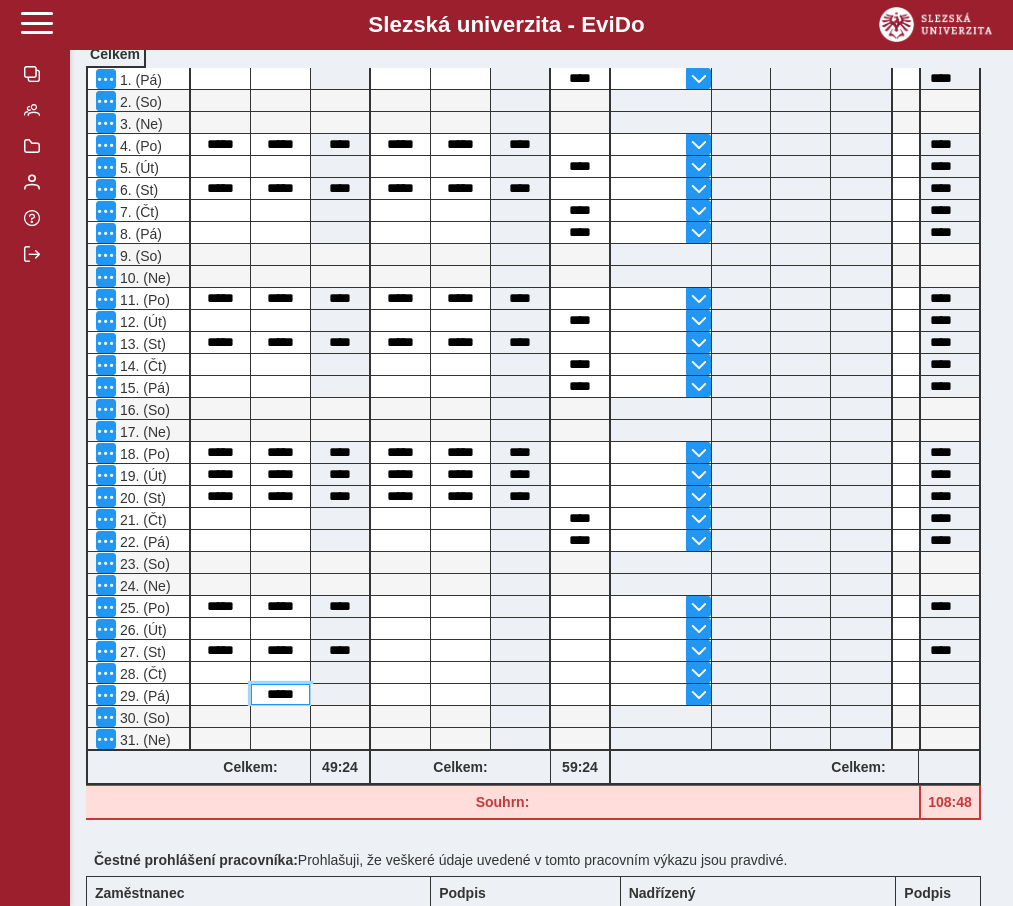 click on "*****" at bounding box center [280, 694] 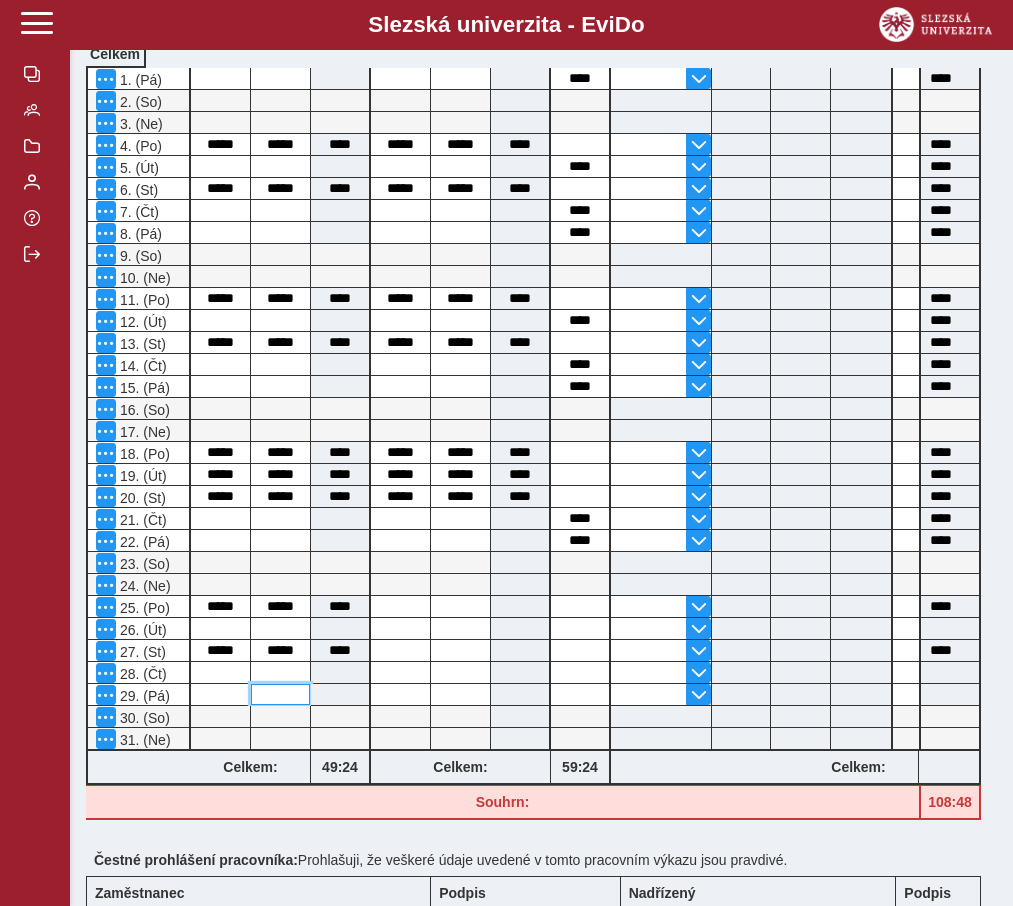 type 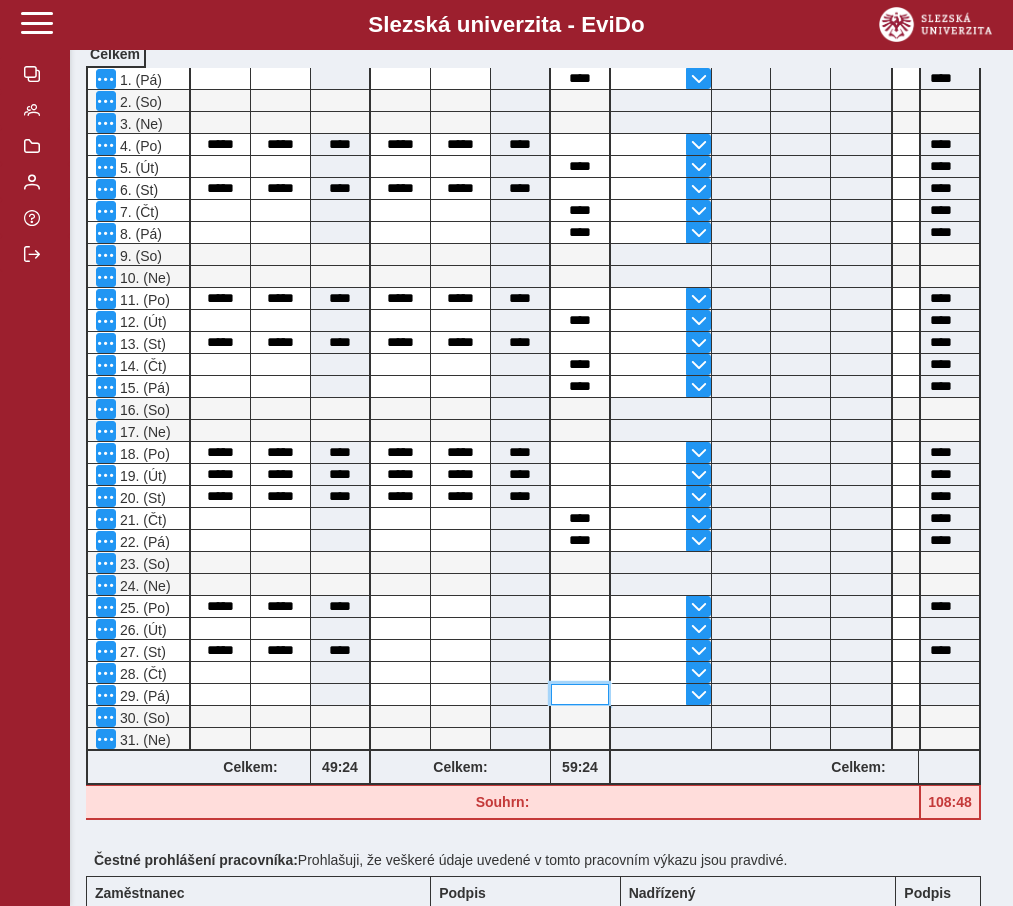 click at bounding box center (580, 694) 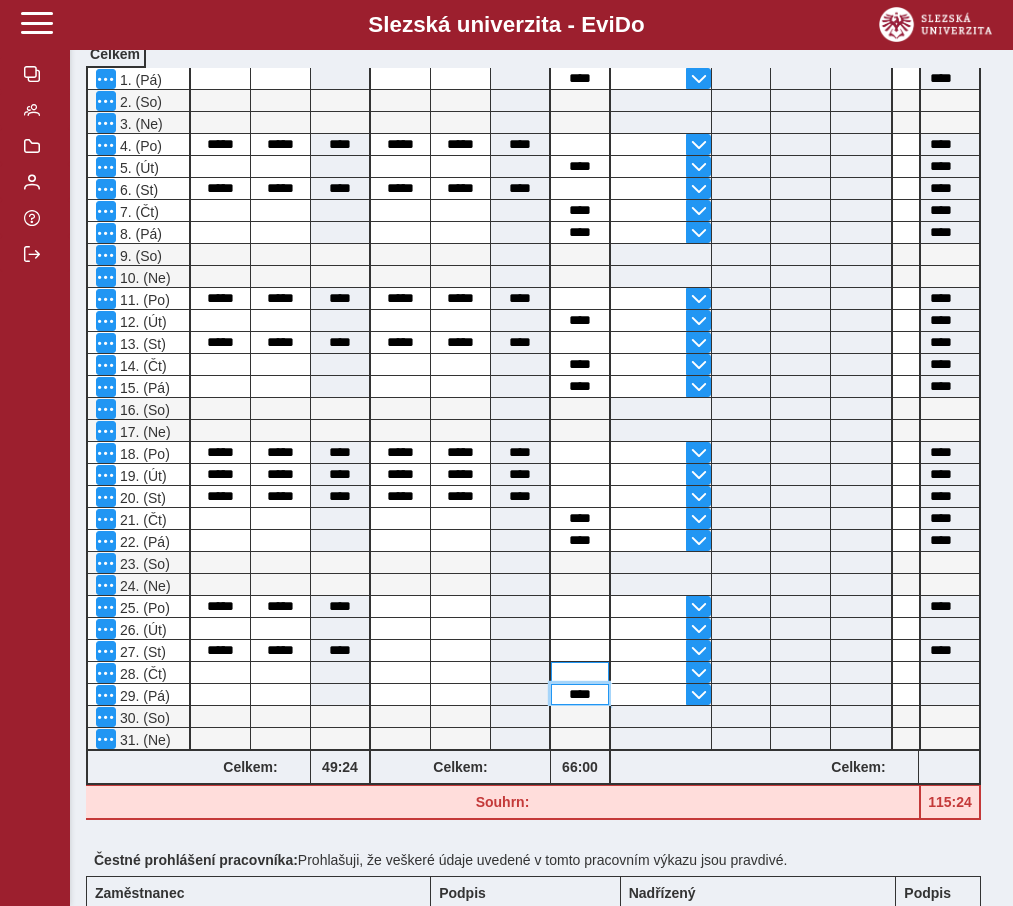 type on "****" 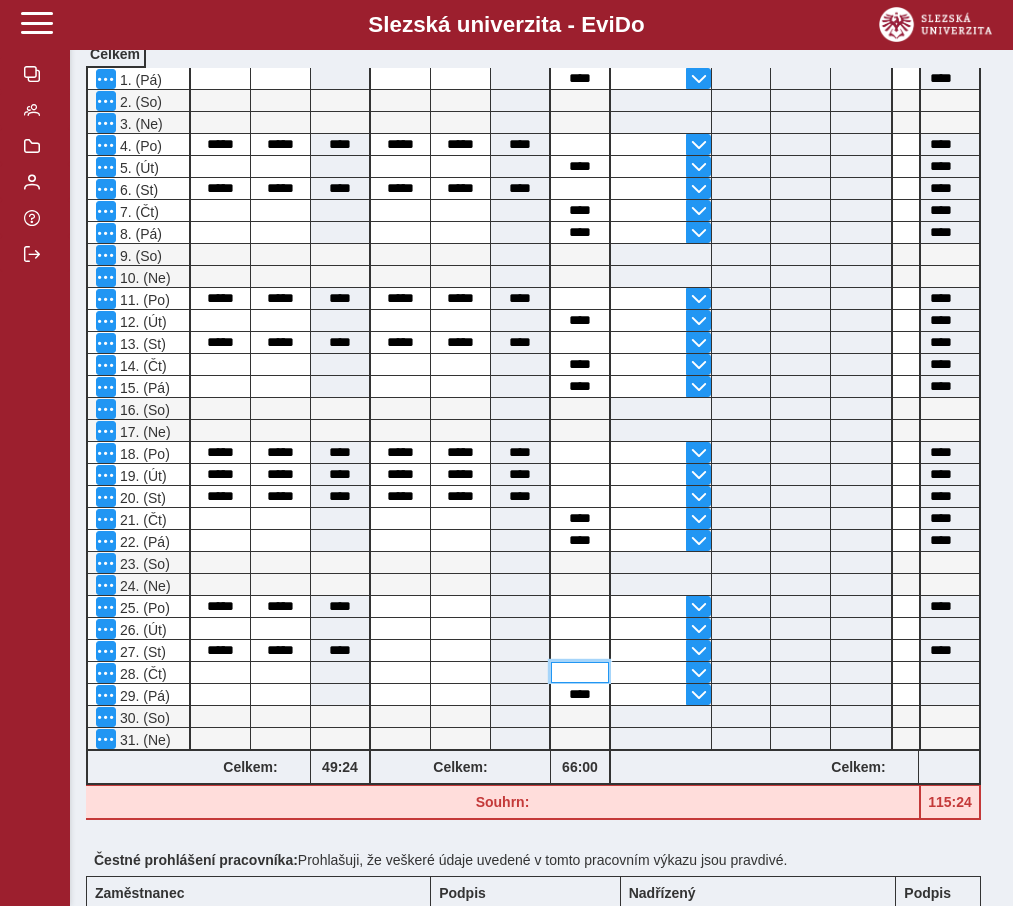 type on "****" 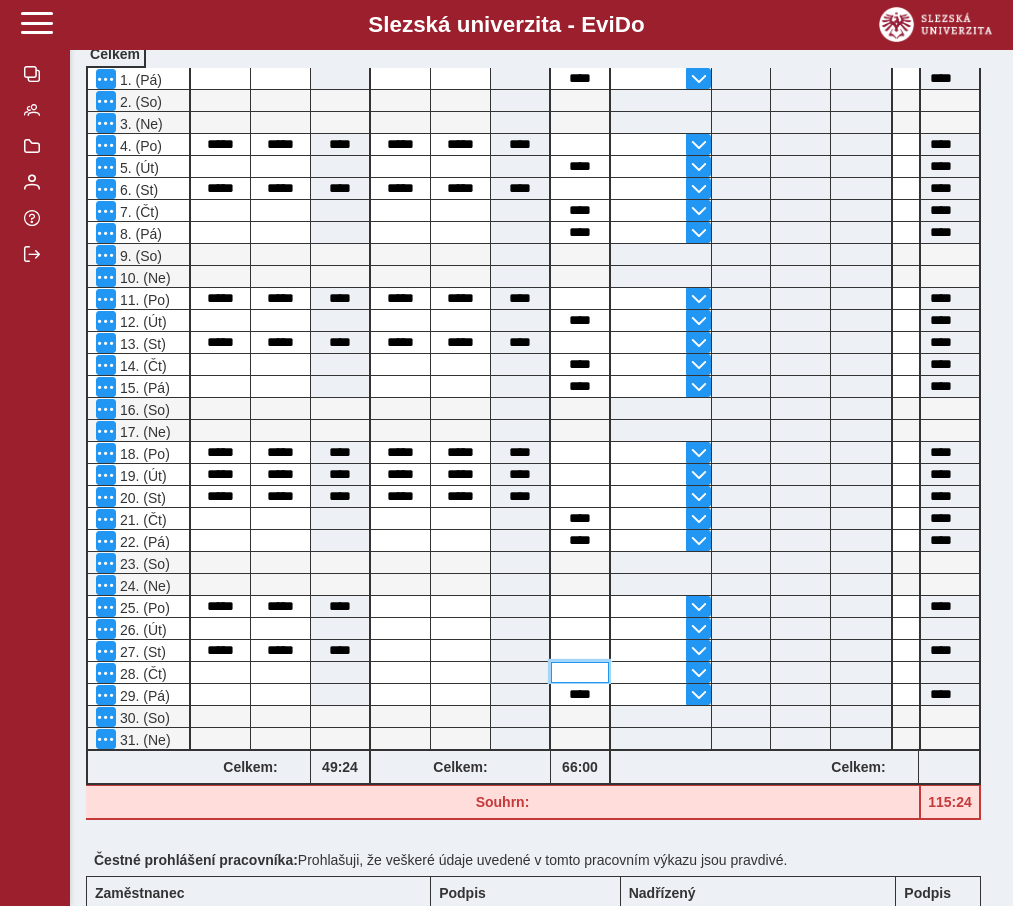 click at bounding box center [580, 672] 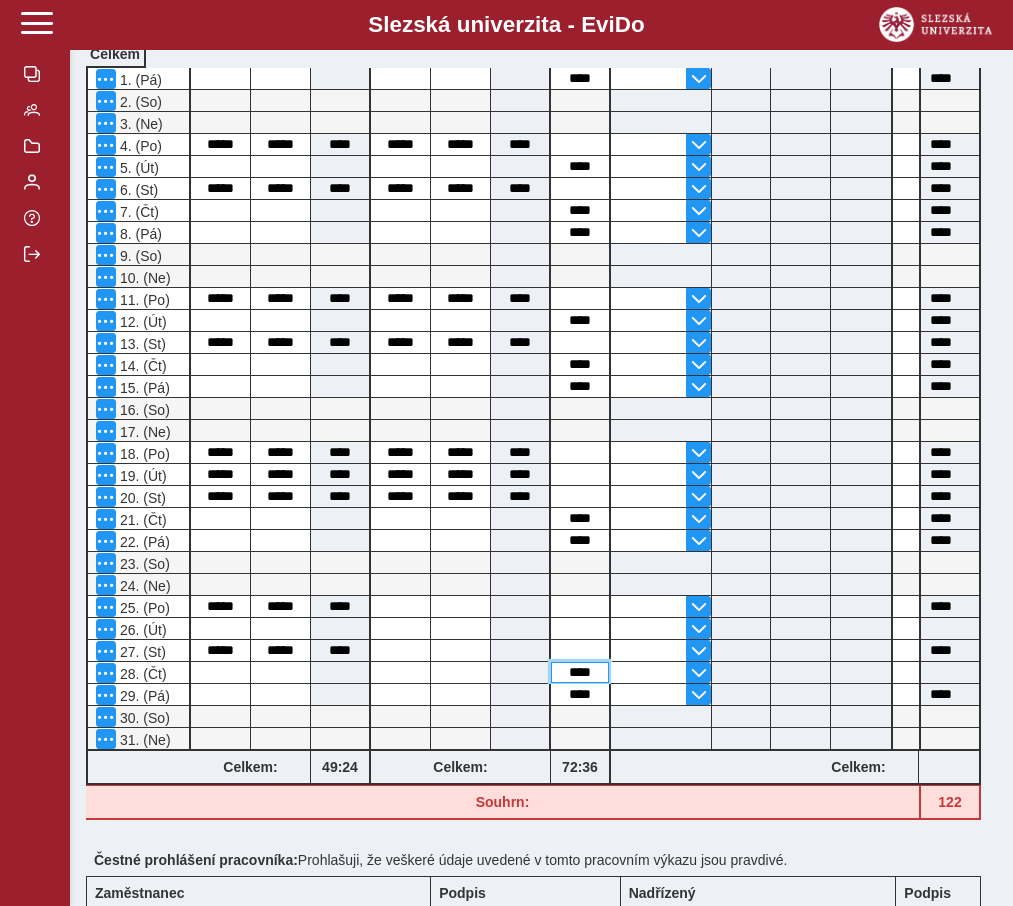 scroll, scrollTop: 287, scrollLeft: 0, axis: vertical 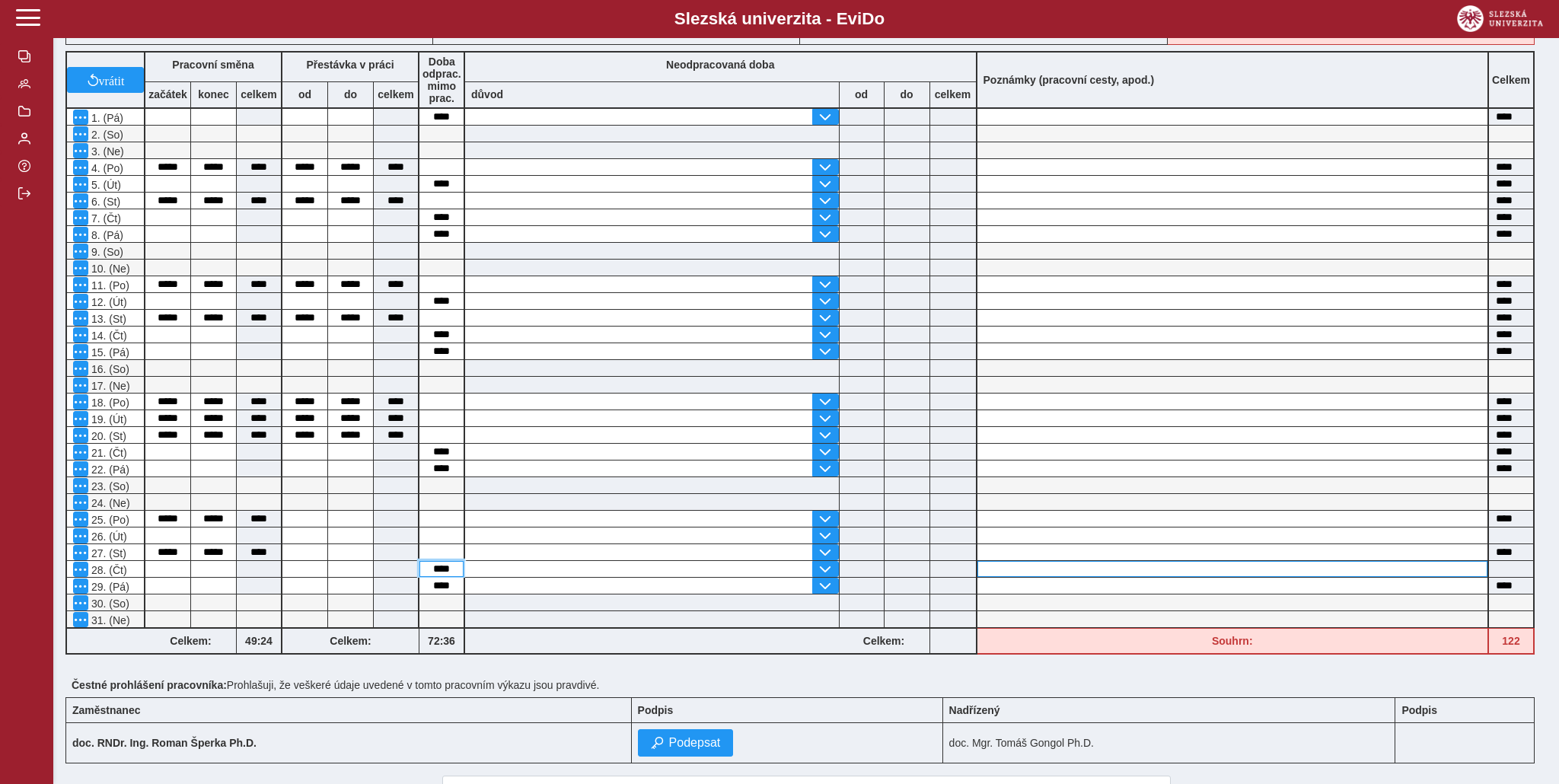 type on "****" 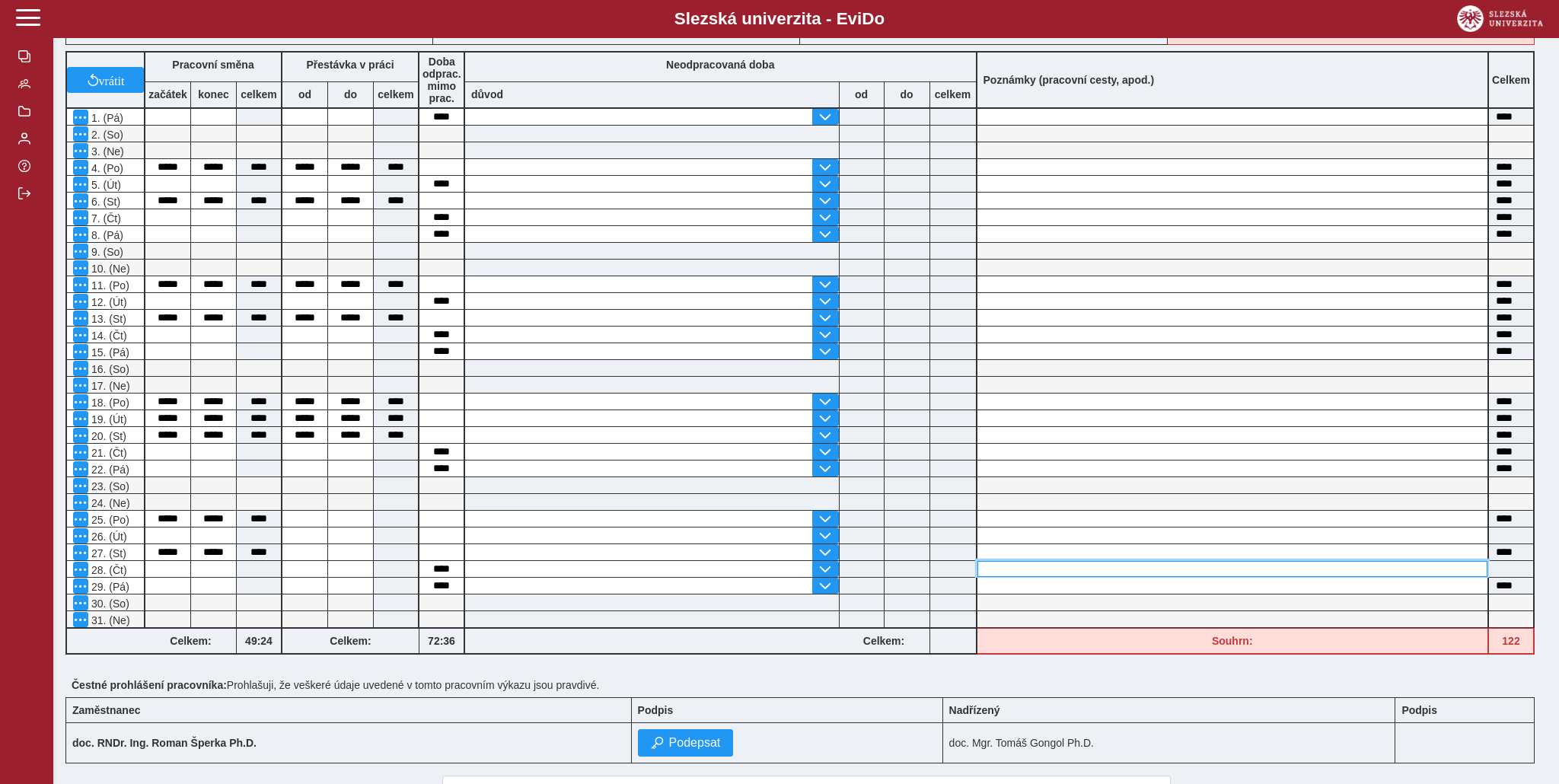 type on "****" 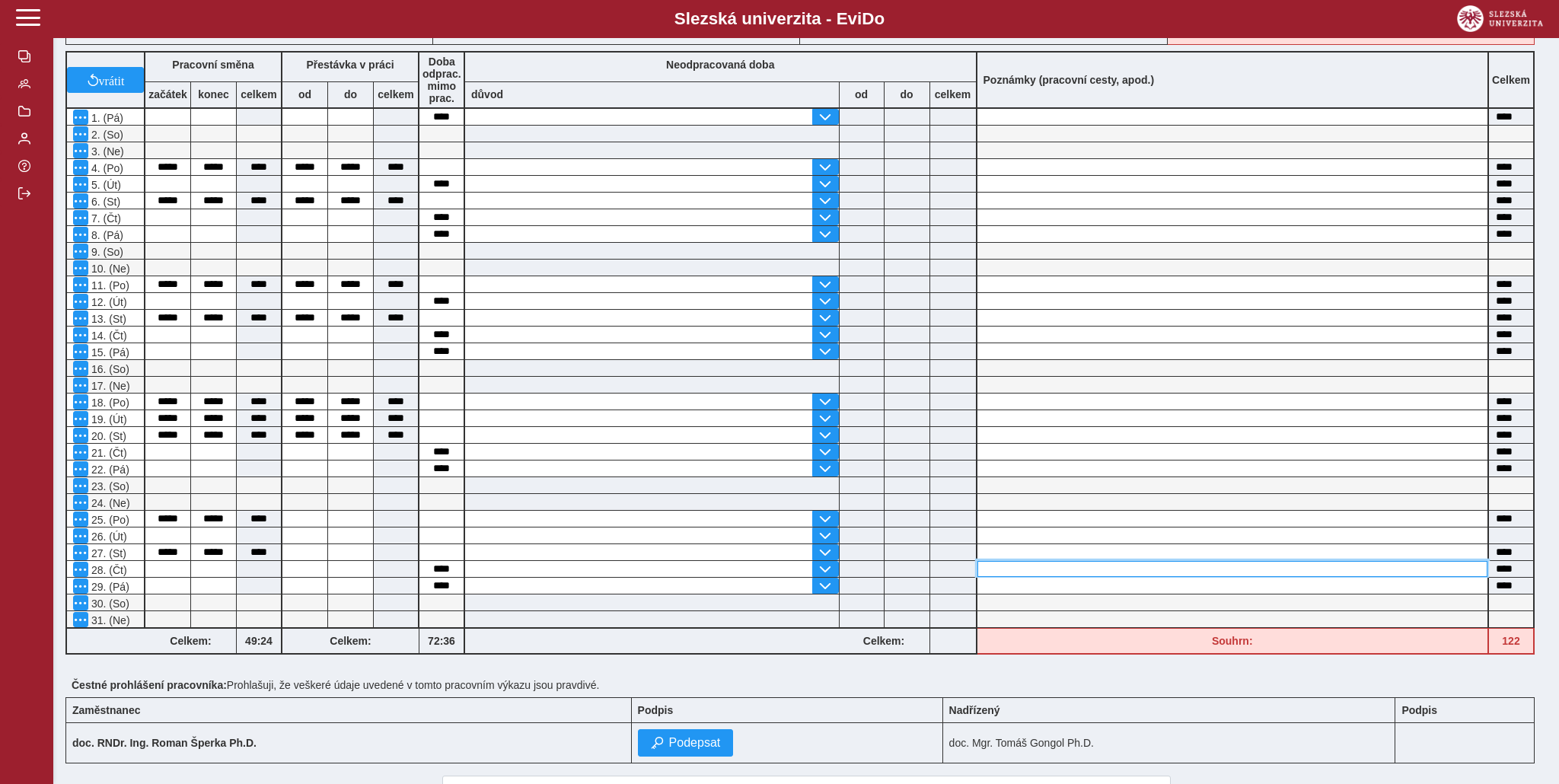 click at bounding box center [1232, 569] 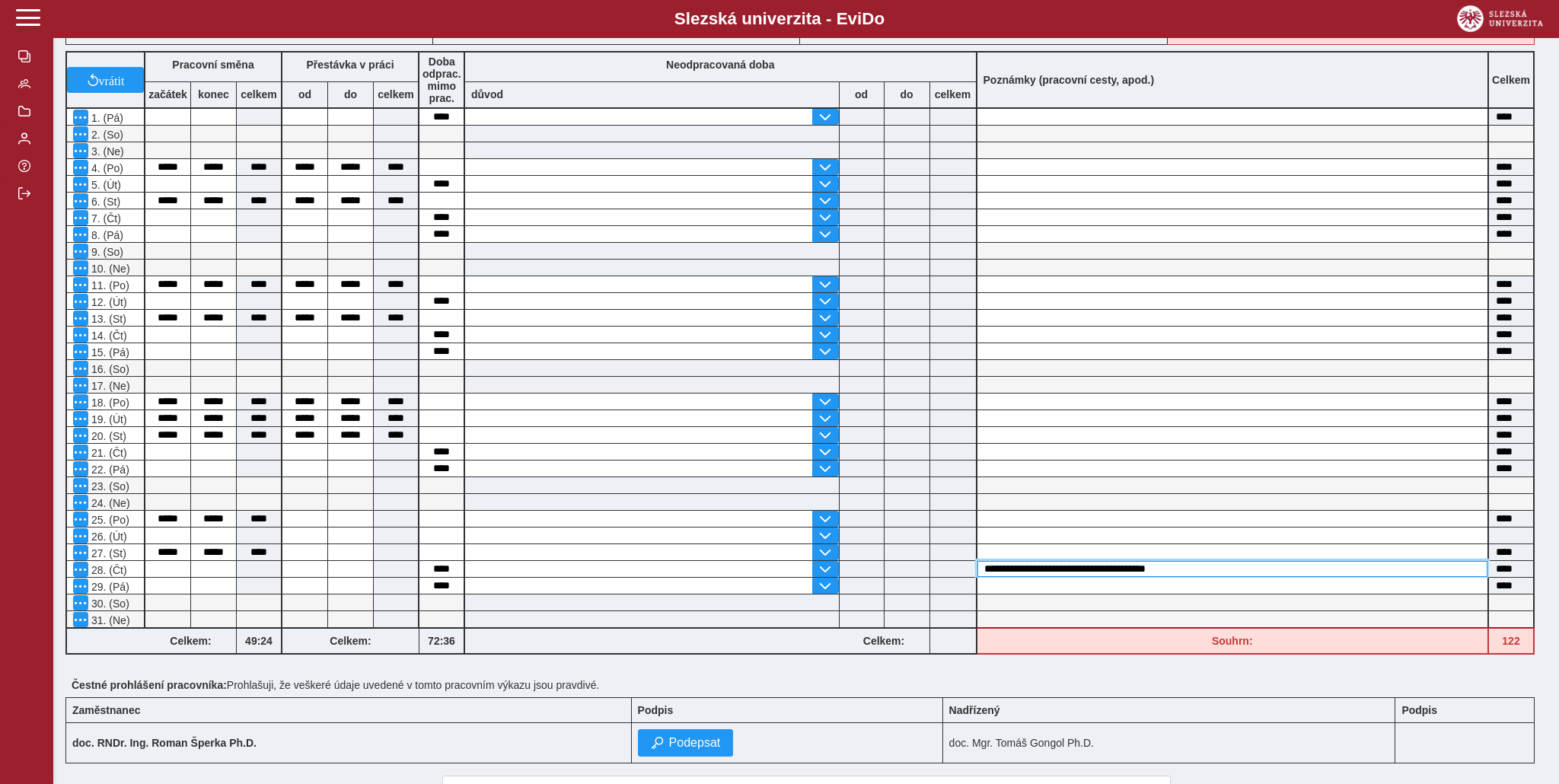 type on "**********" 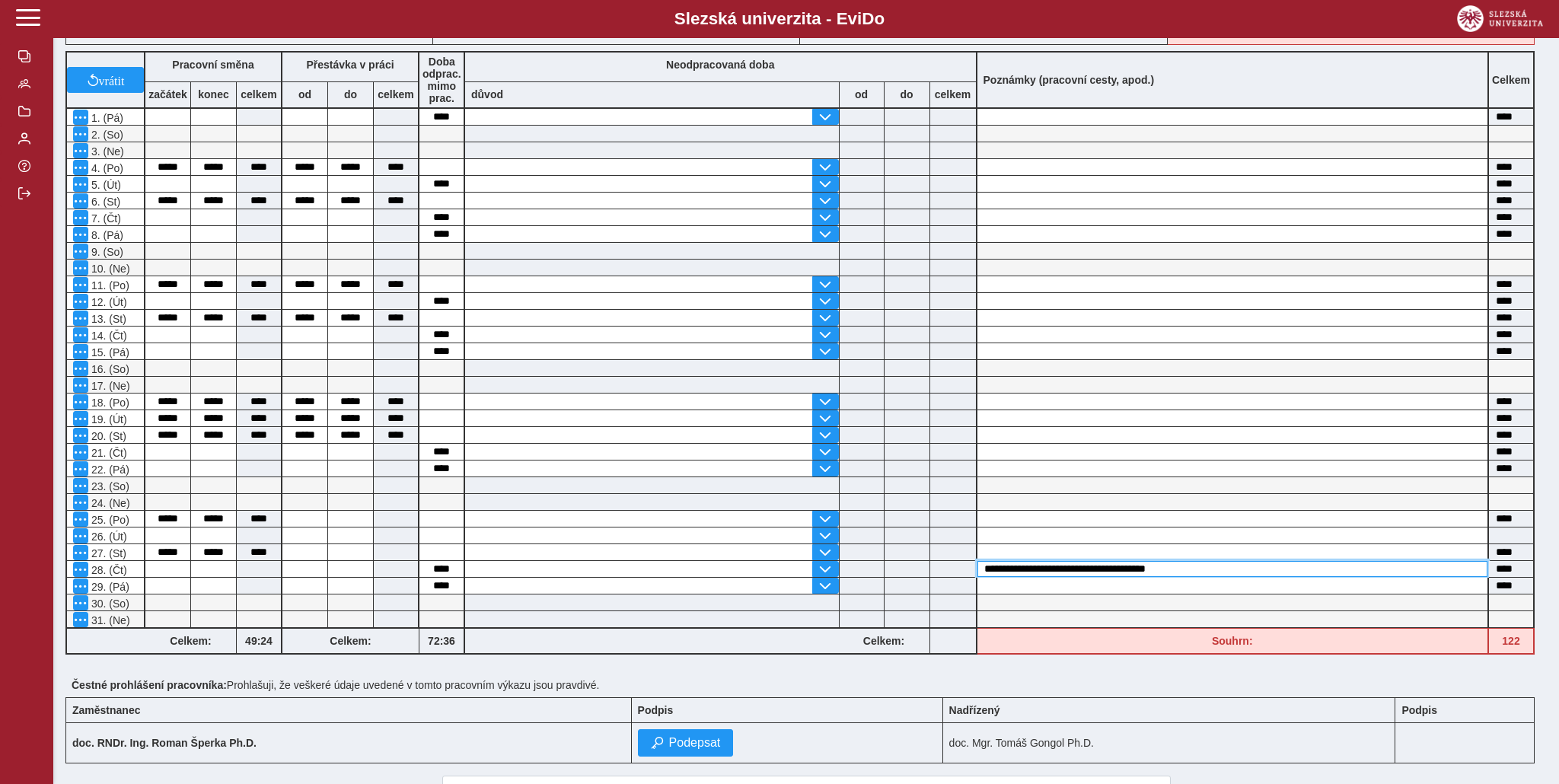 click on "**********" at bounding box center (1232, 569) 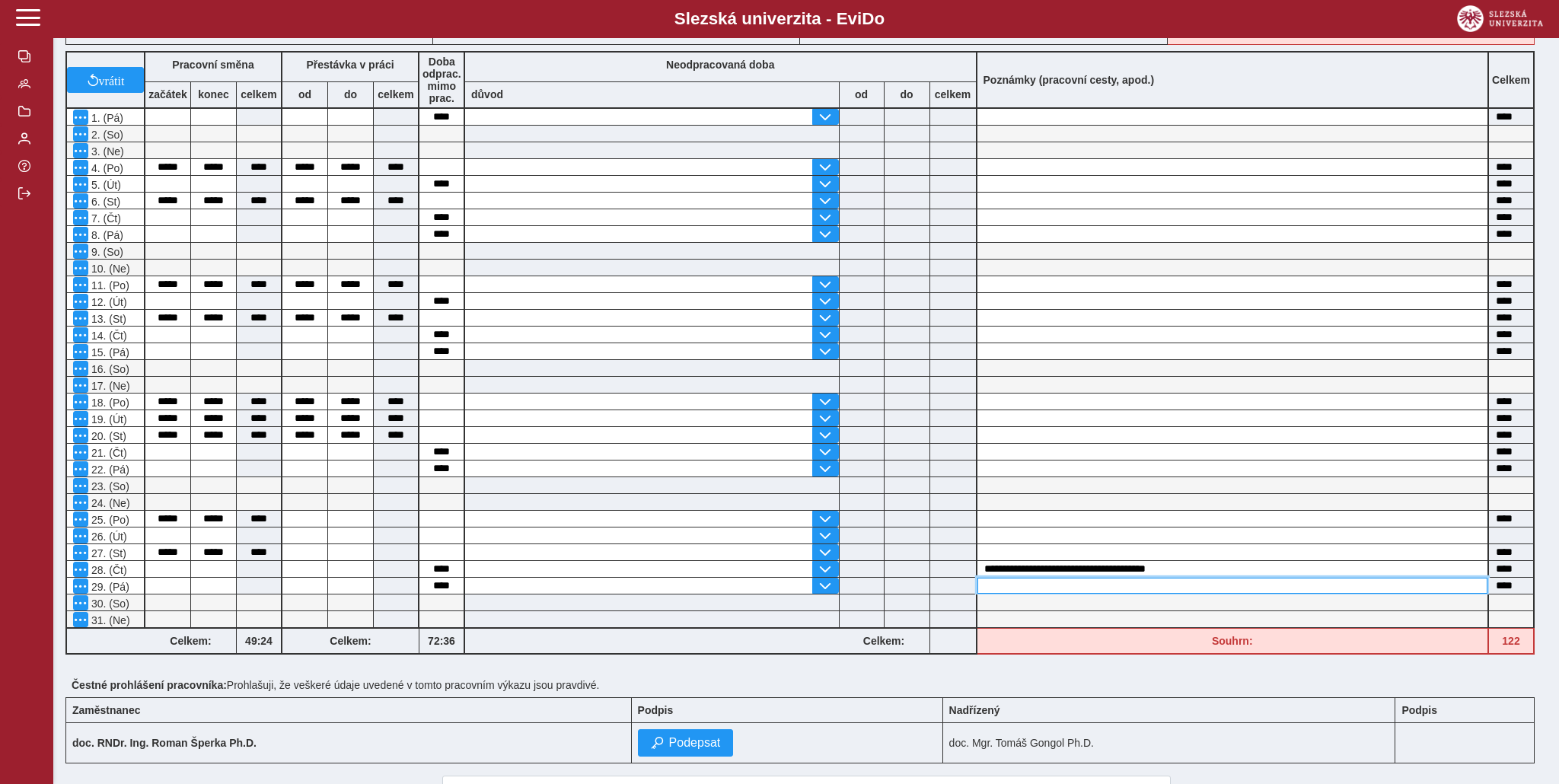 click at bounding box center (1232, 585) 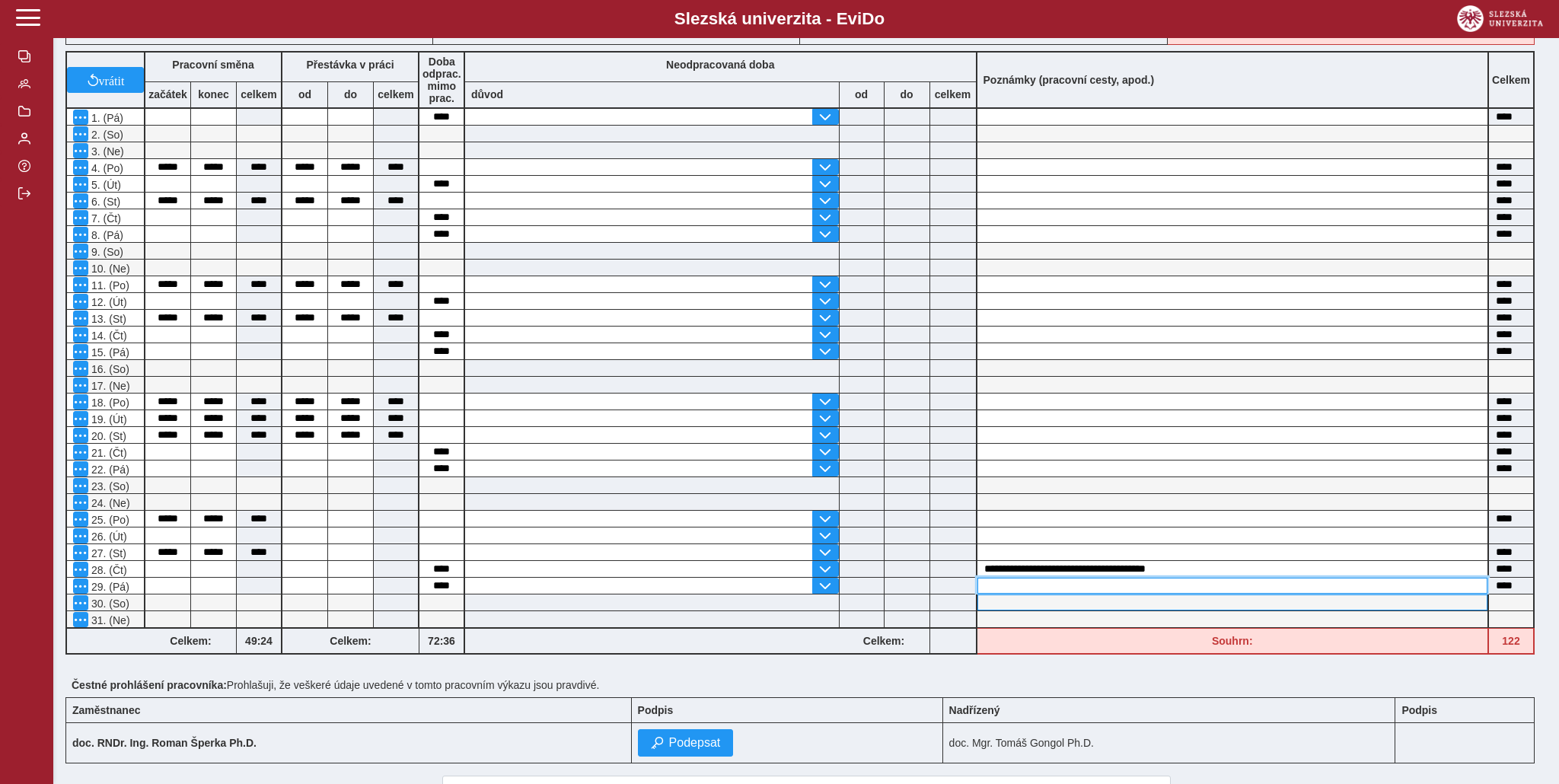 paste on "**********" 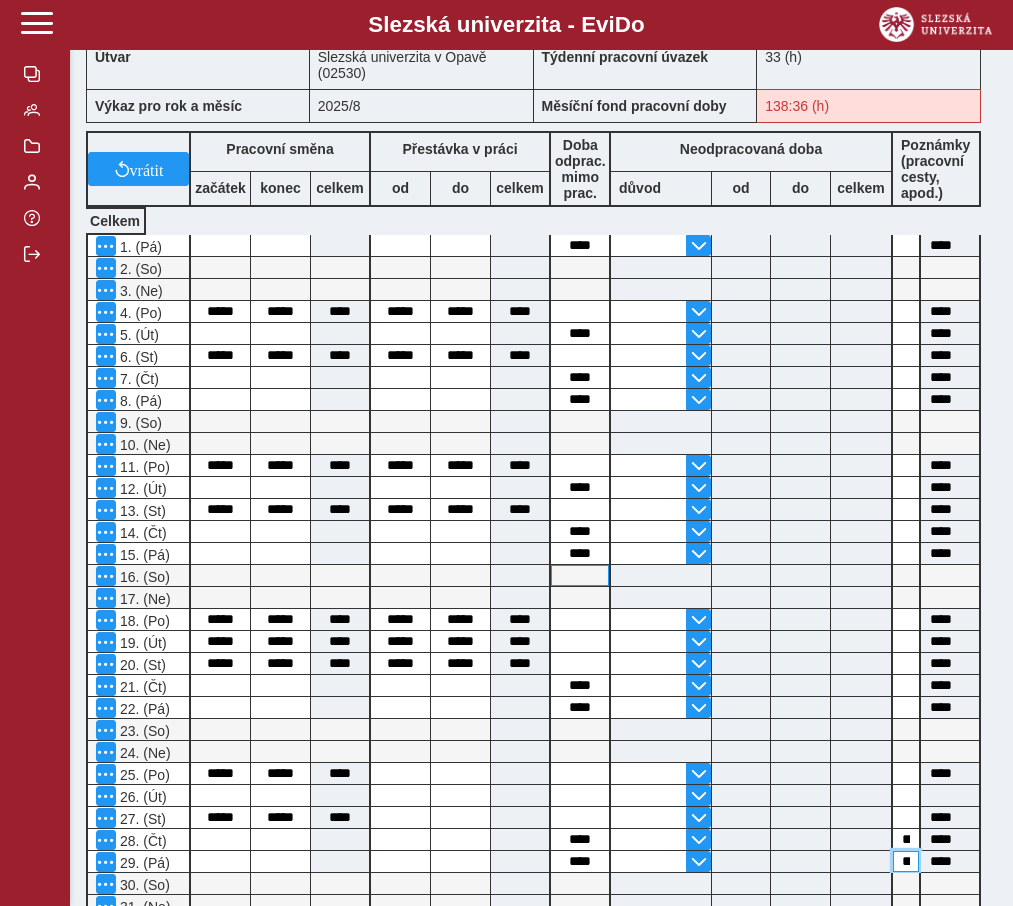 scroll, scrollTop: 667, scrollLeft: 0, axis: vertical 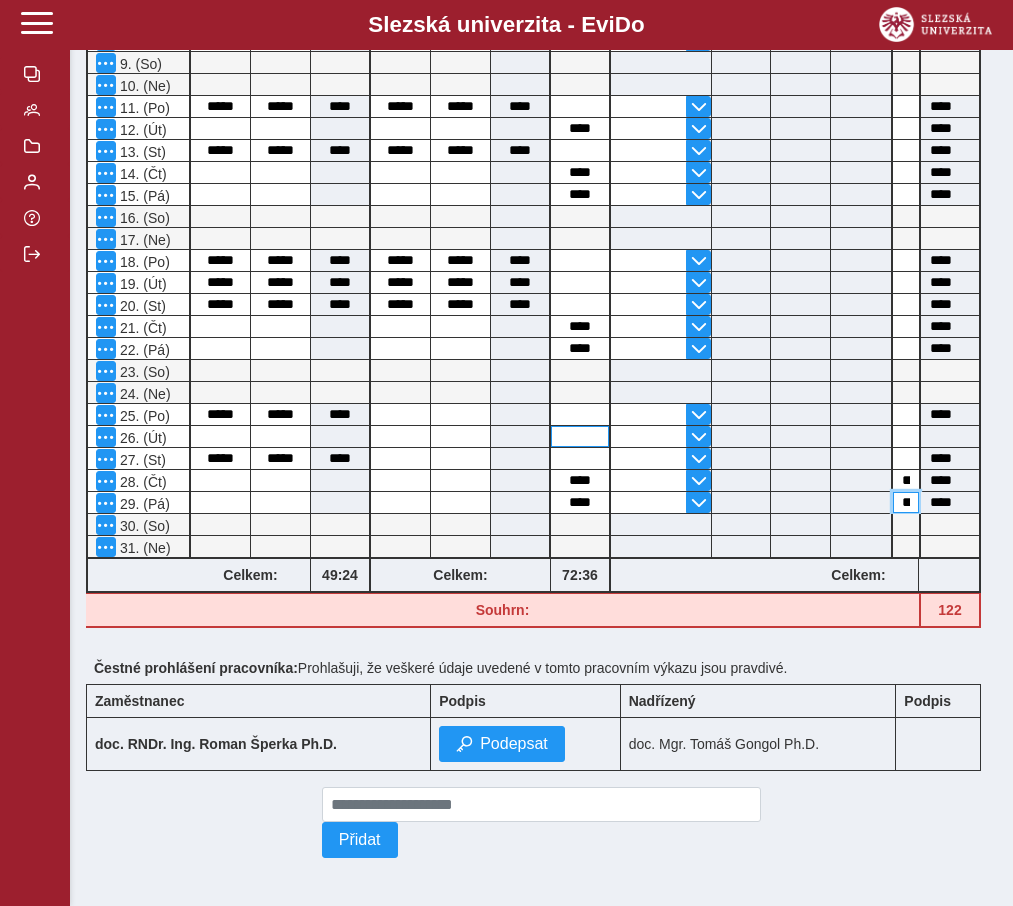 type on "**********" 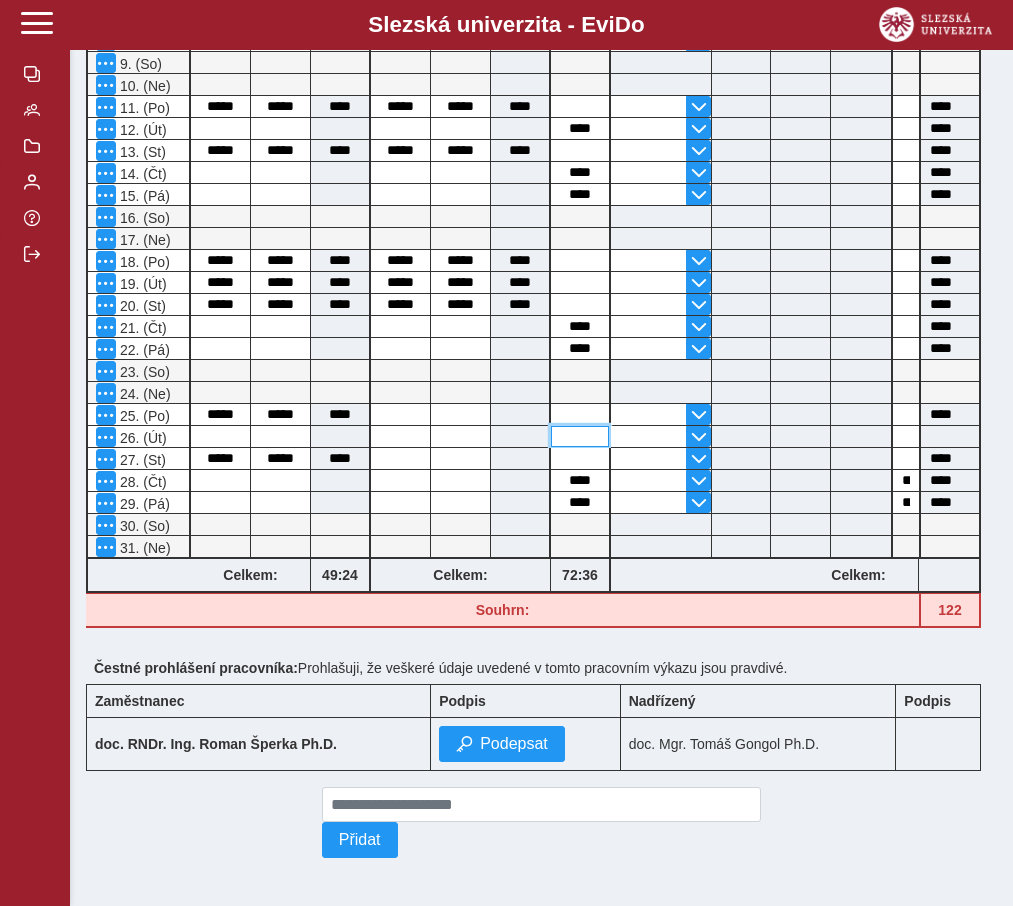 click at bounding box center [580, 436] 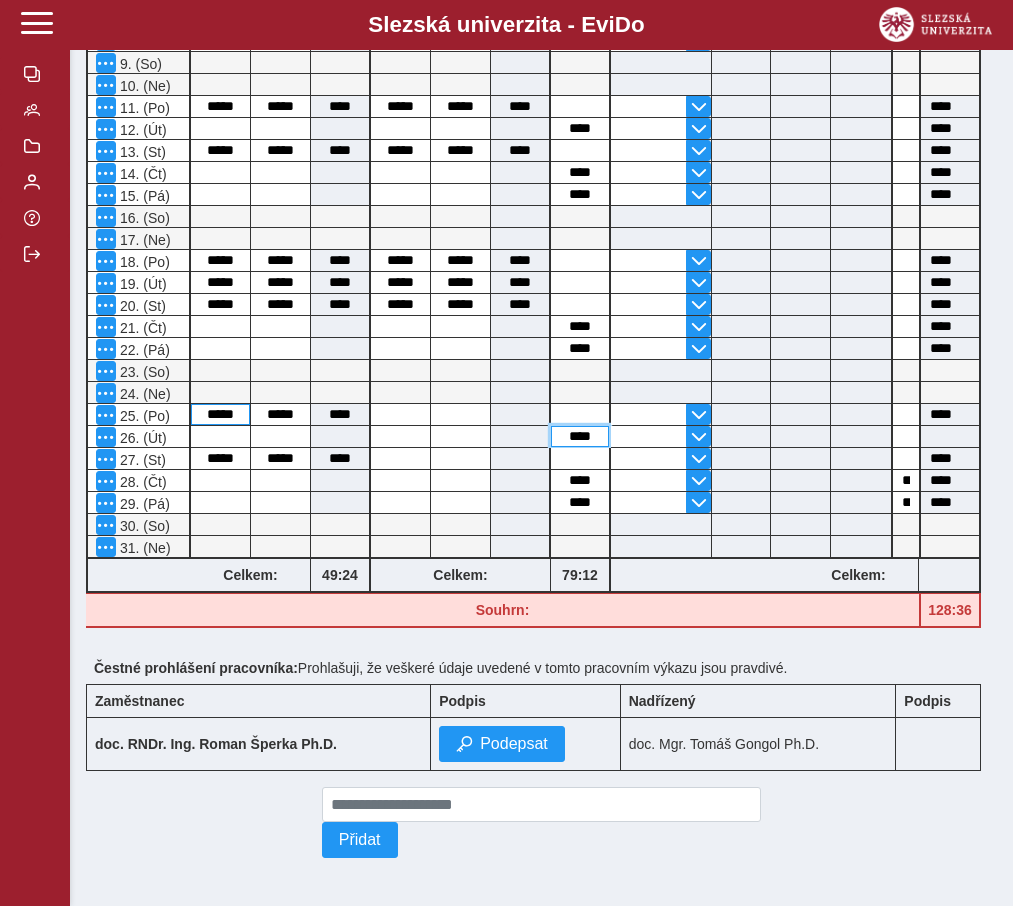 type on "****" 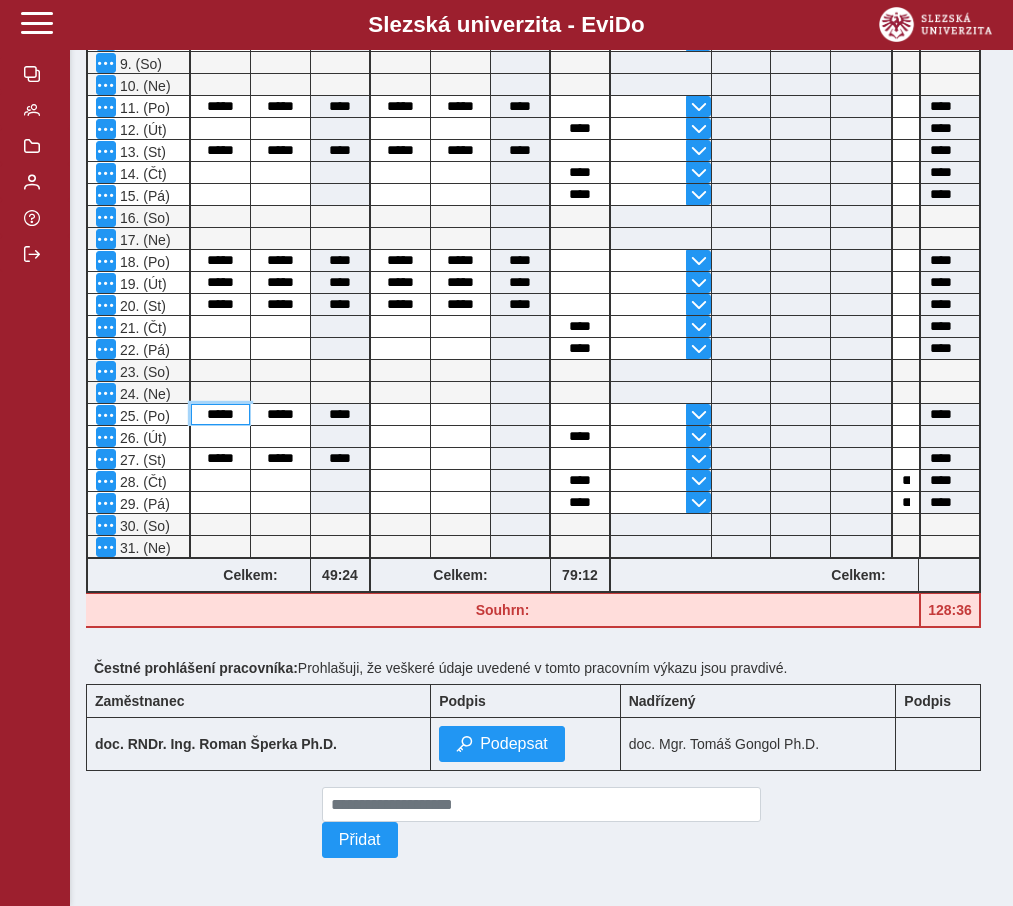 click on "*****" at bounding box center (220, 414) 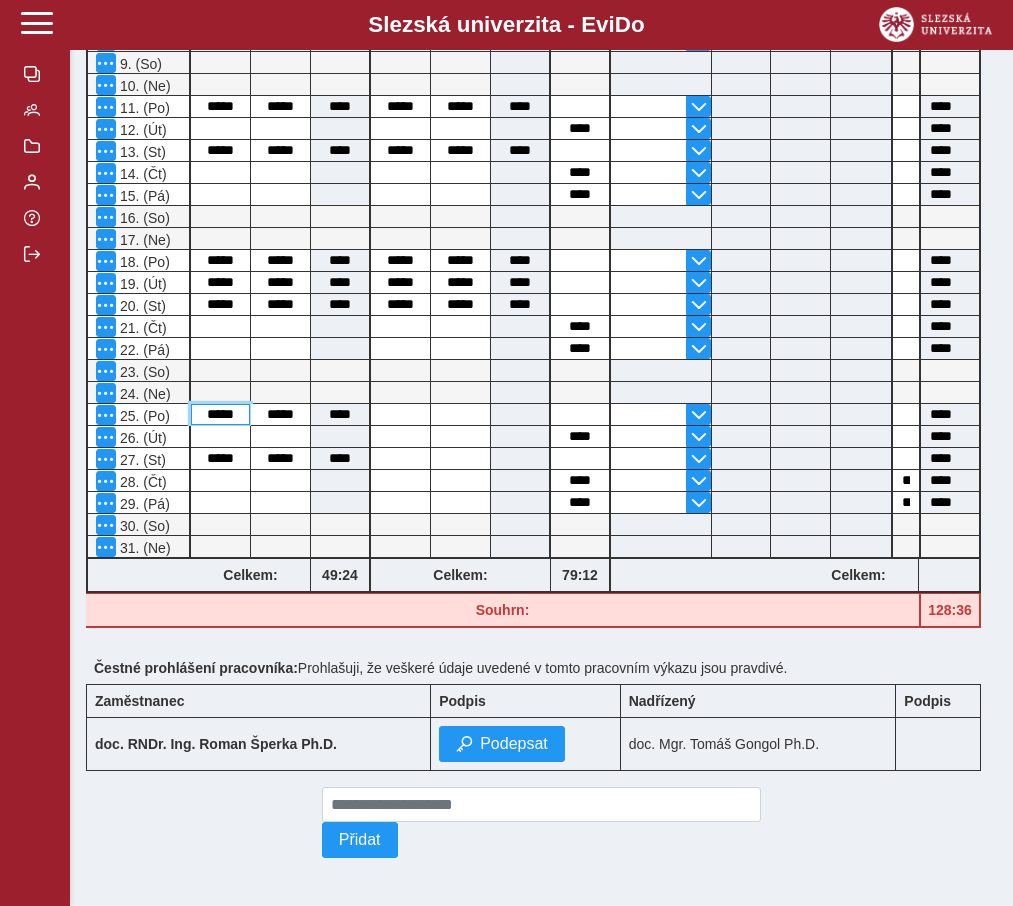 click on "*****" at bounding box center (220, 414) 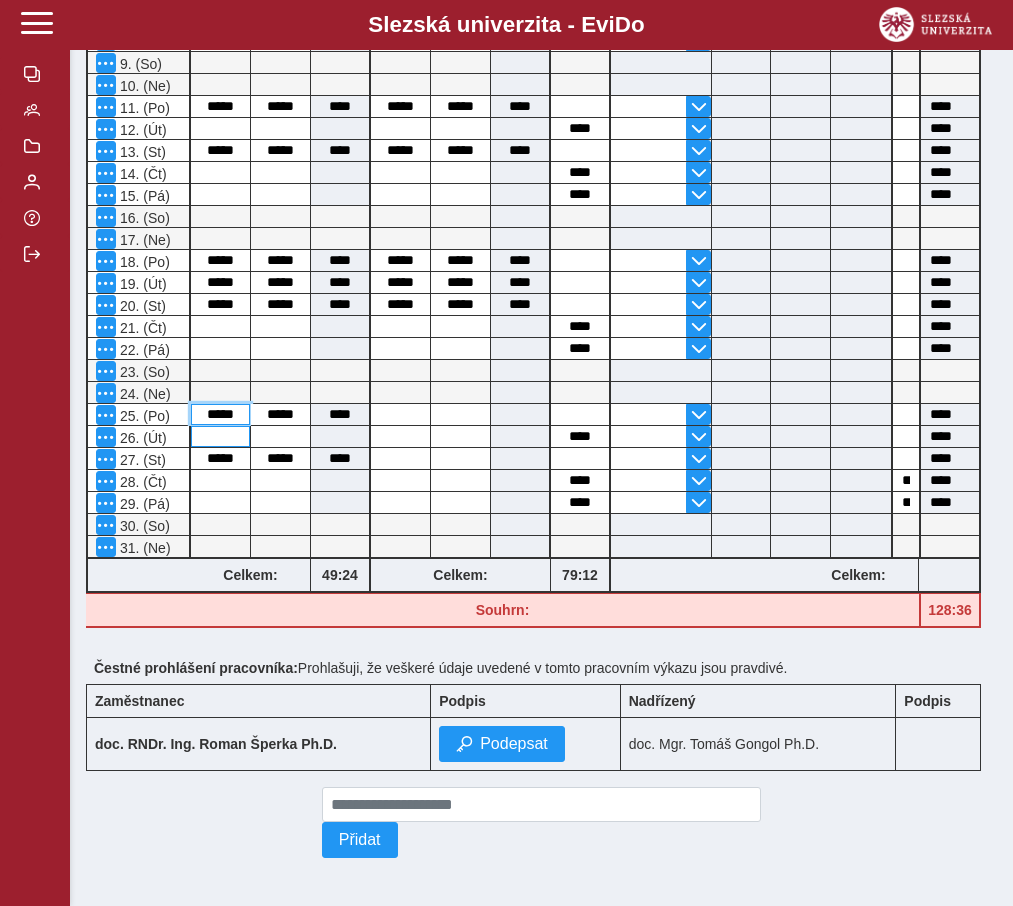 type on "*****" 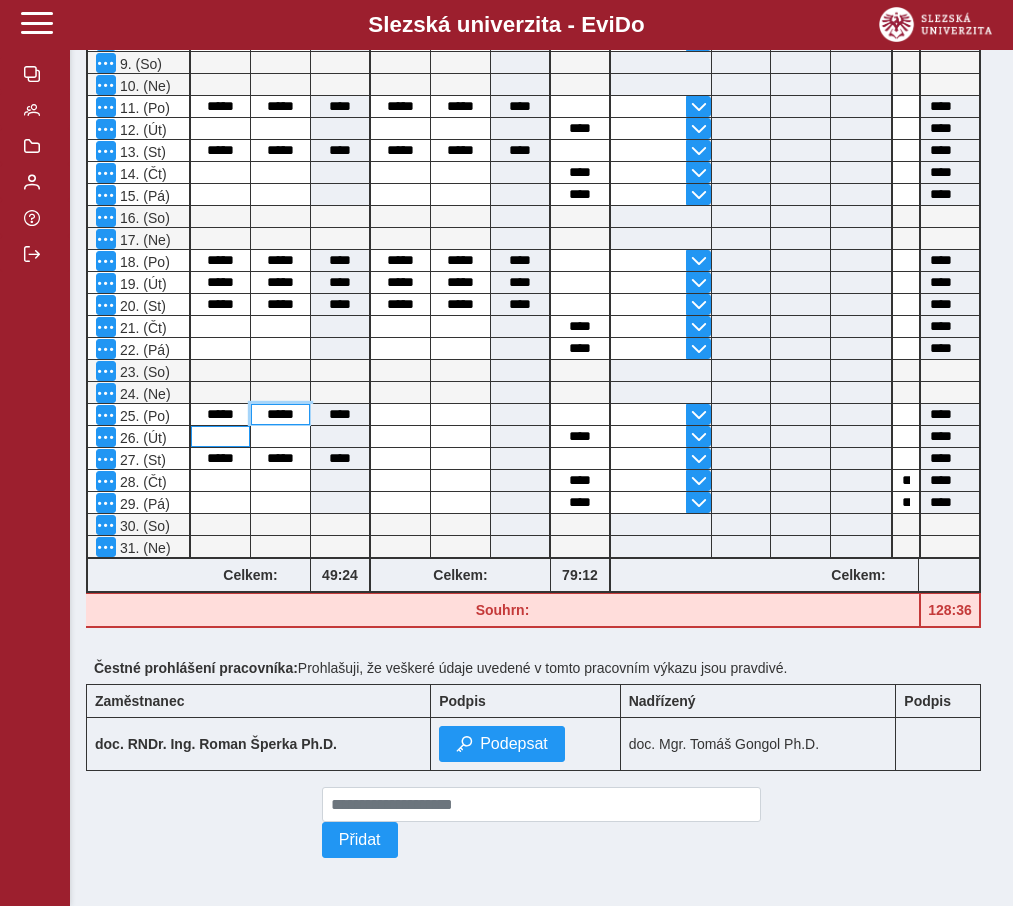 type on "****" 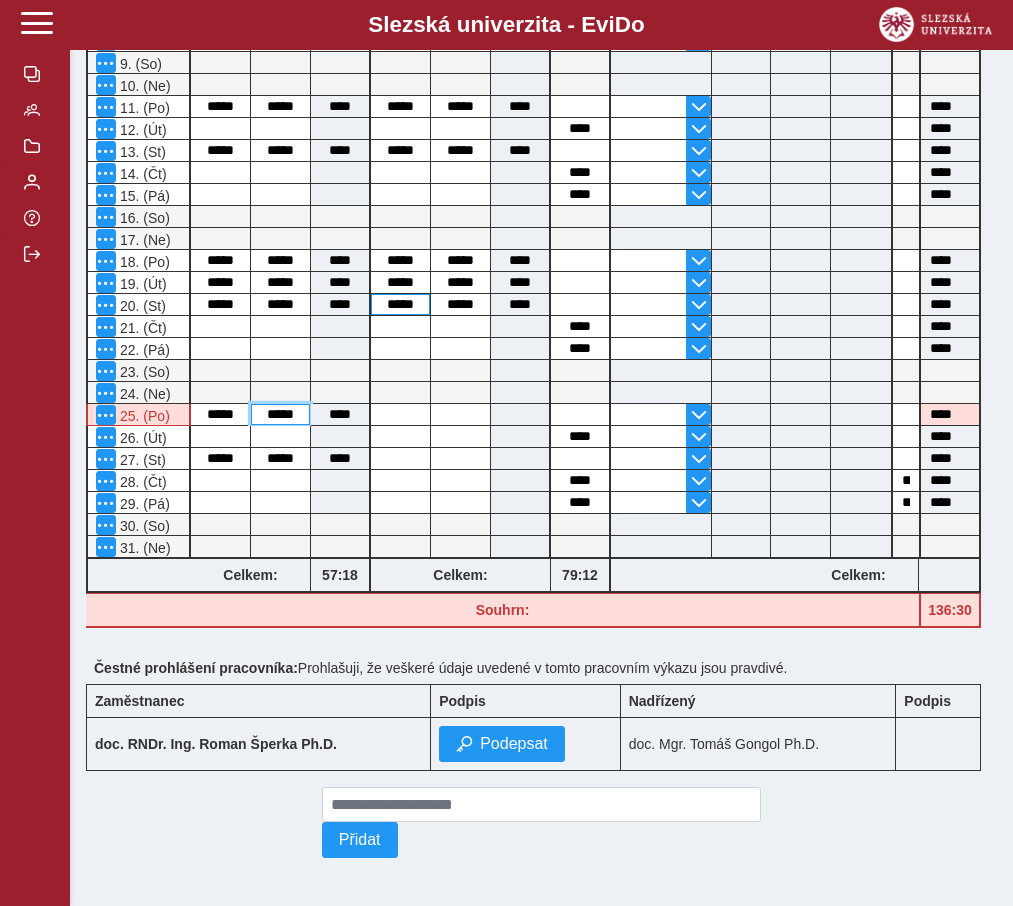 type on "*****" 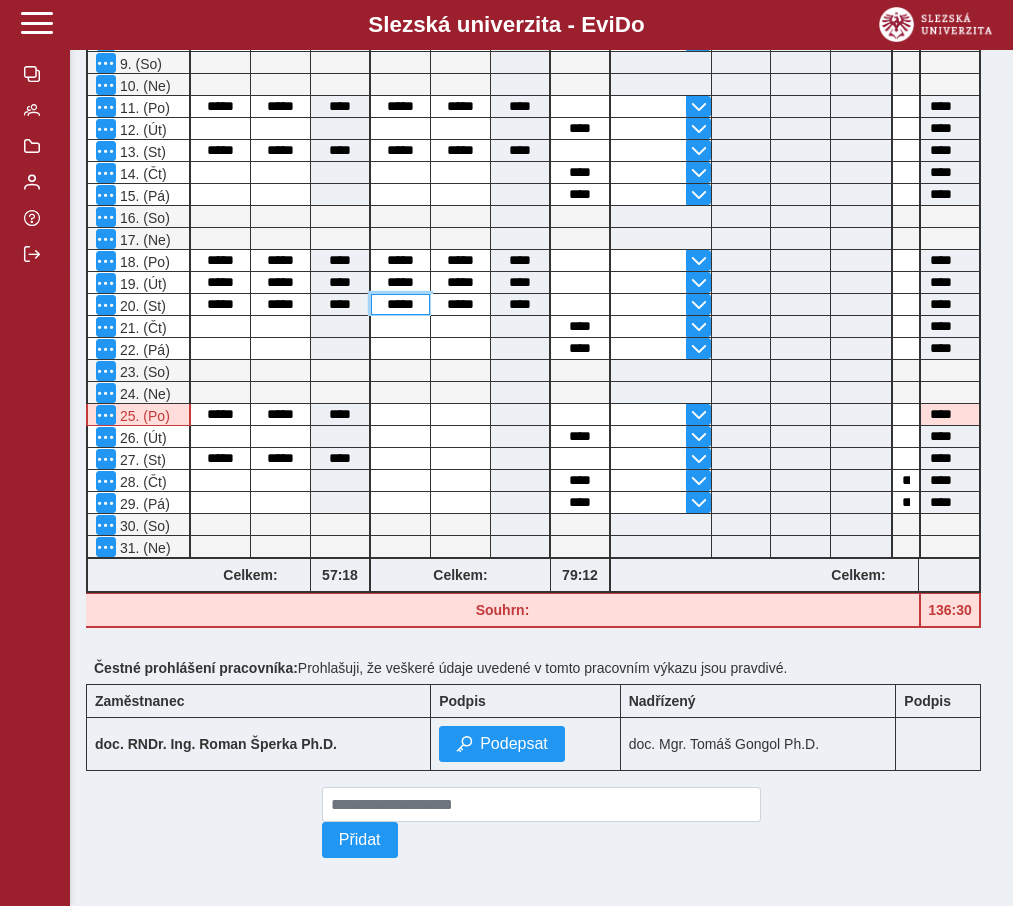 click on "*****" at bounding box center [400, 304] 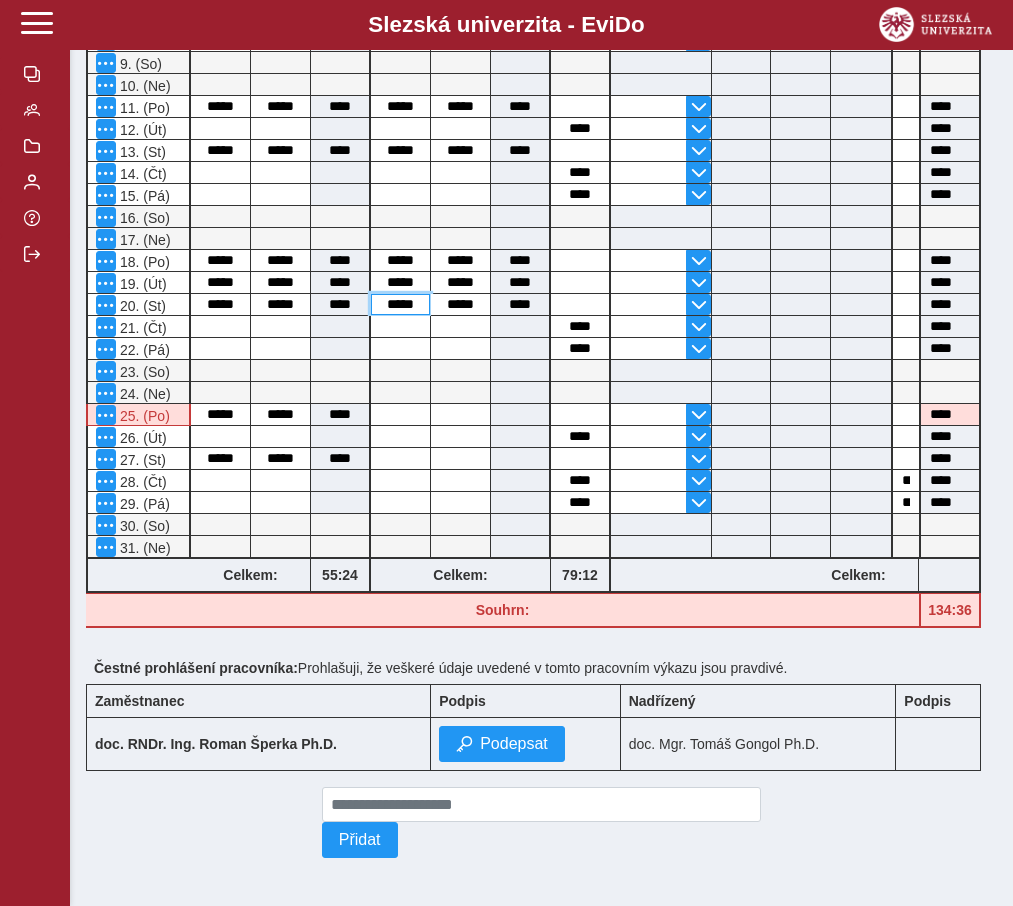 click on "*****" at bounding box center (400, 304) 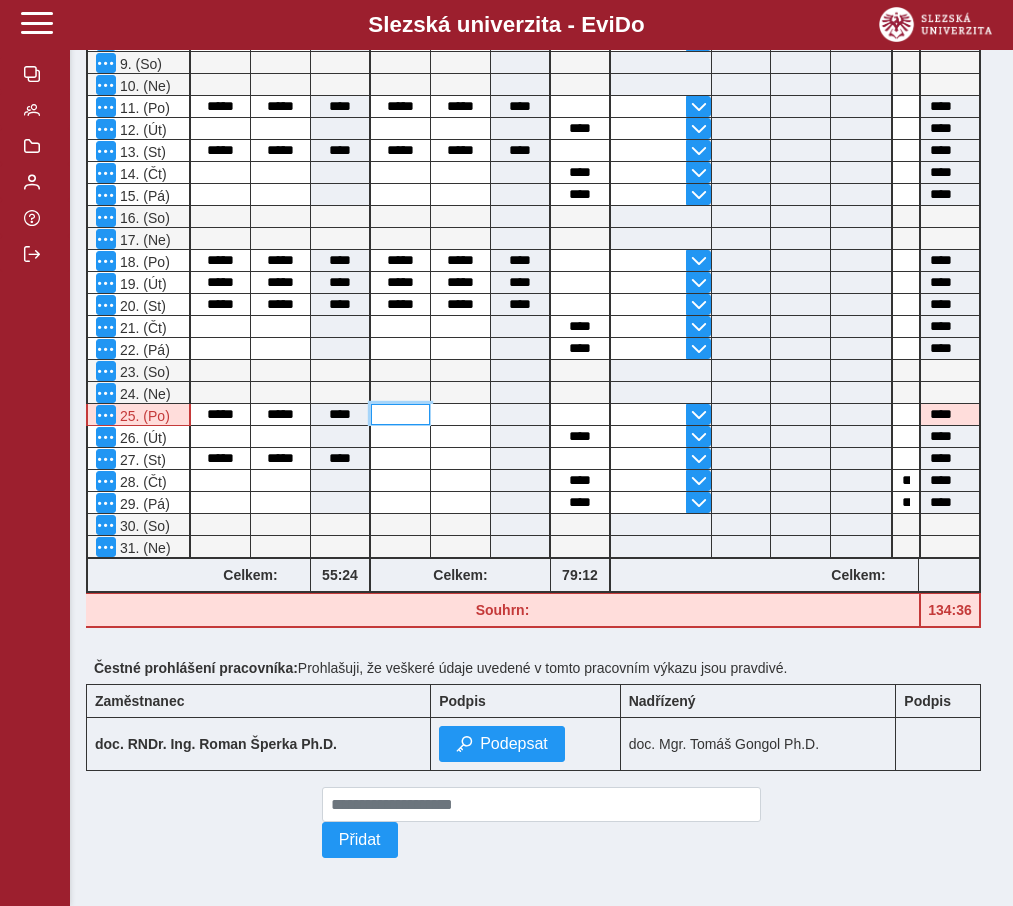 click at bounding box center [400, 414] 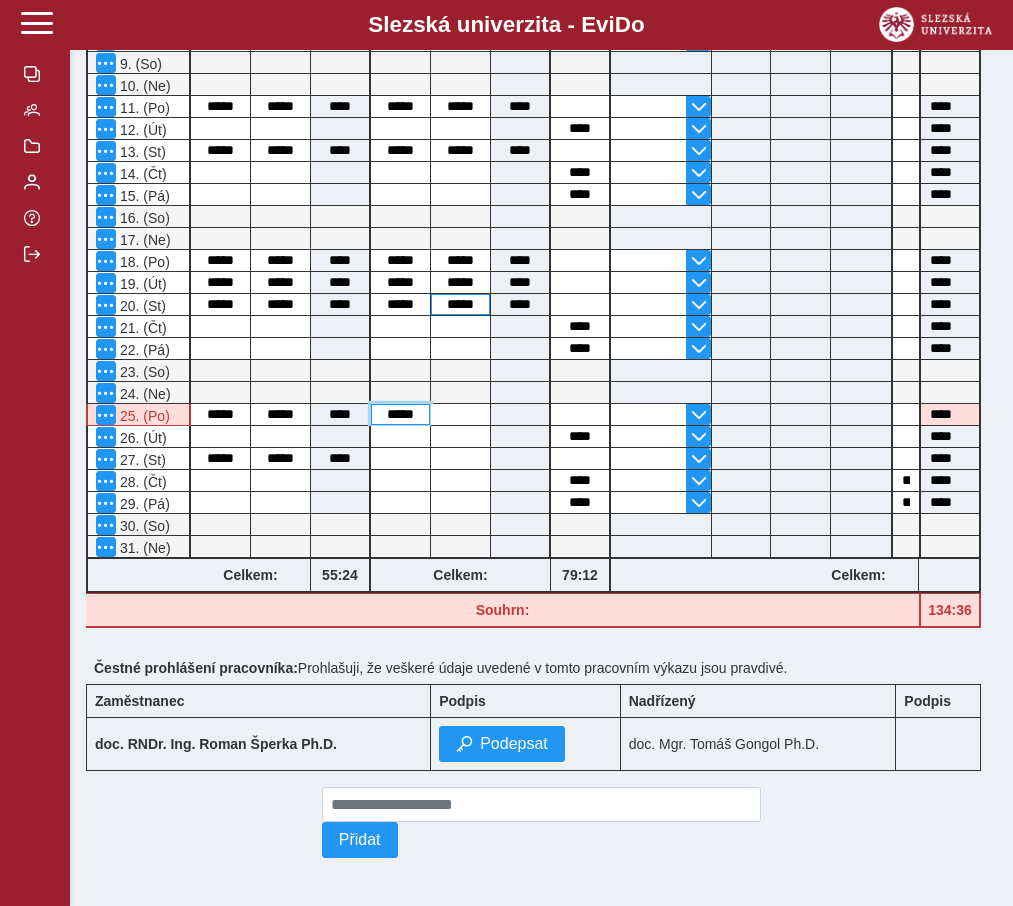 type on "*****" 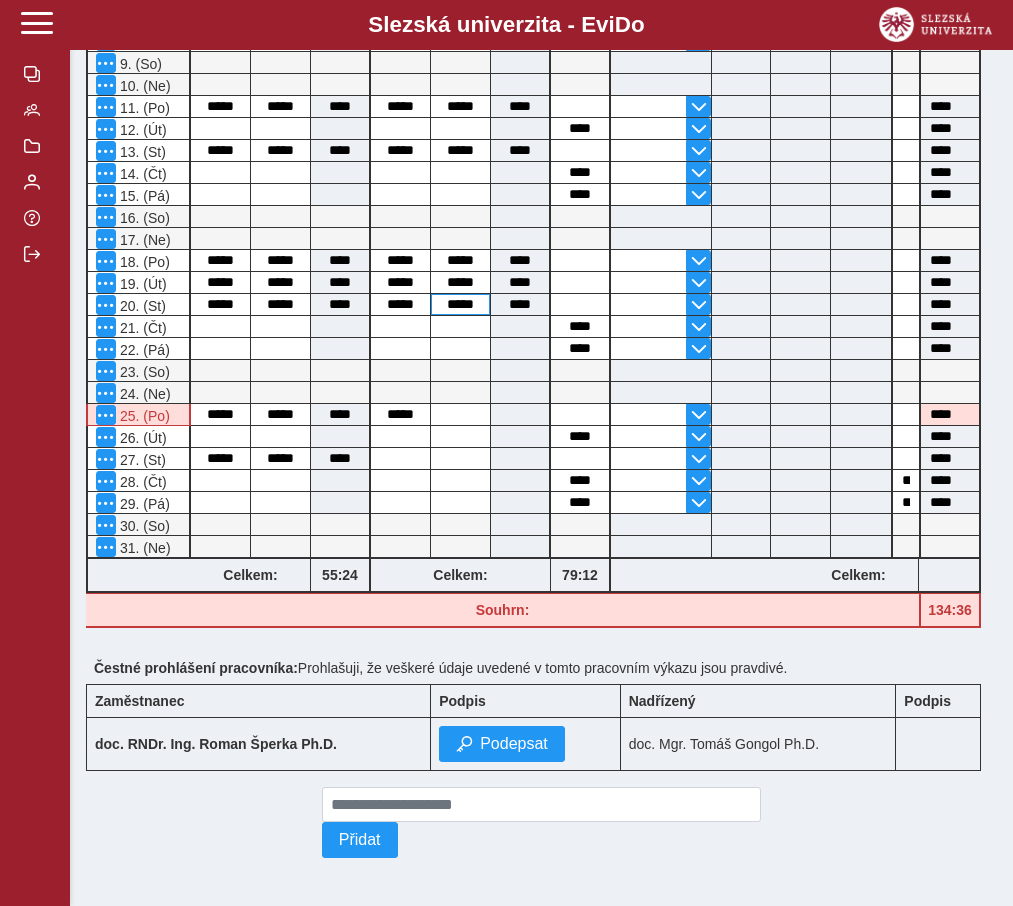 click on "*****" at bounding box center [460, 304] 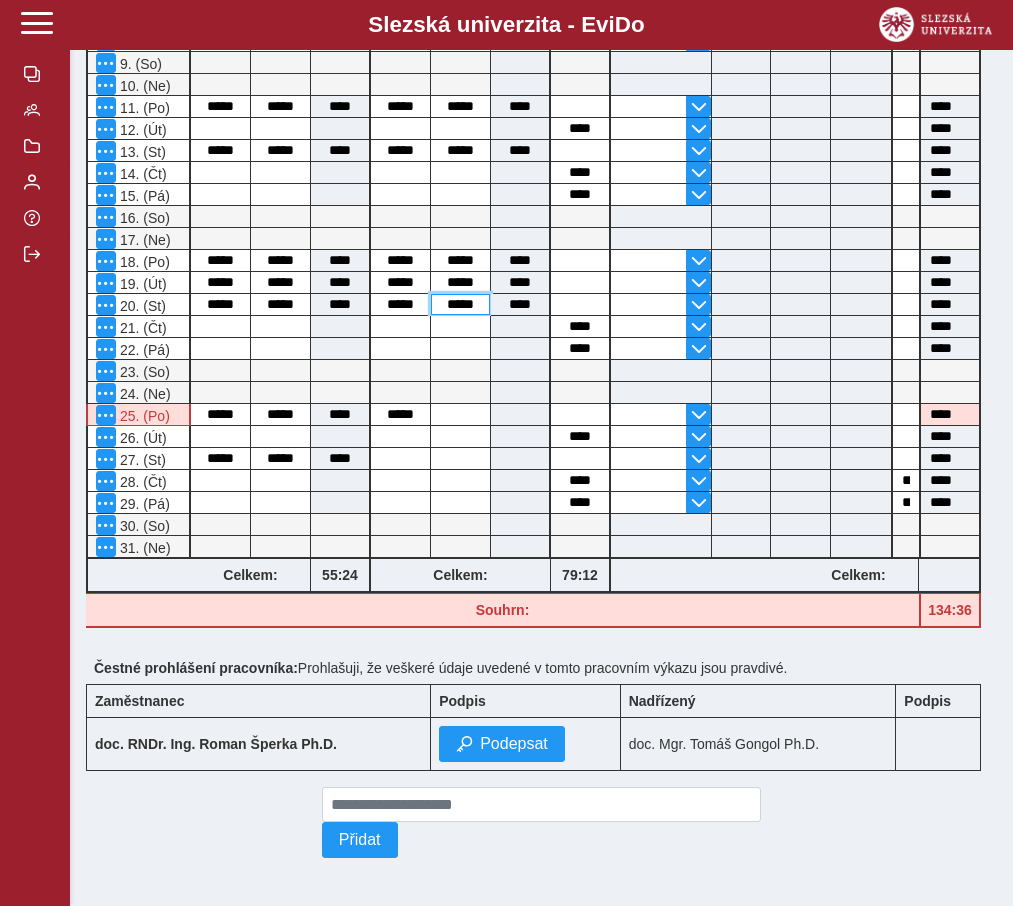 click on "*****" at bounding box center [460, 304] 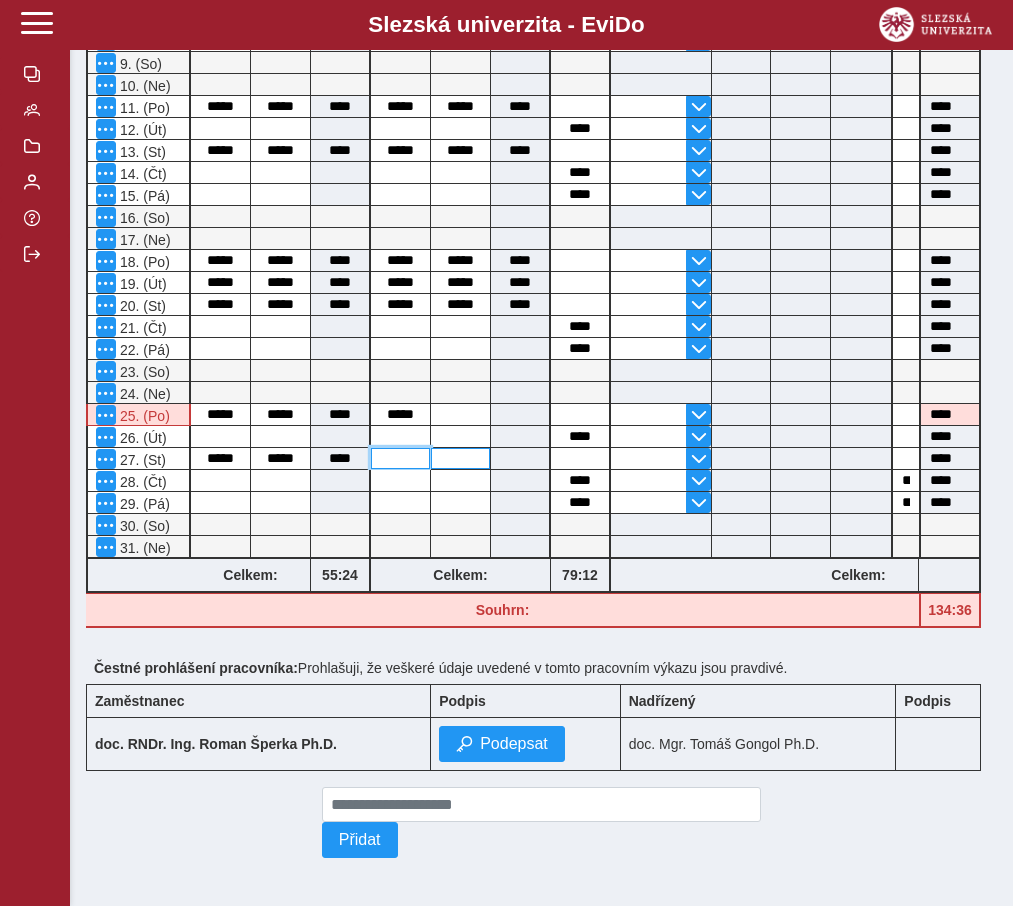 drag, startPoint x: 401, startPoint y: 450, endPoint x: 452, endPoint y: 452, distance: 51.0392 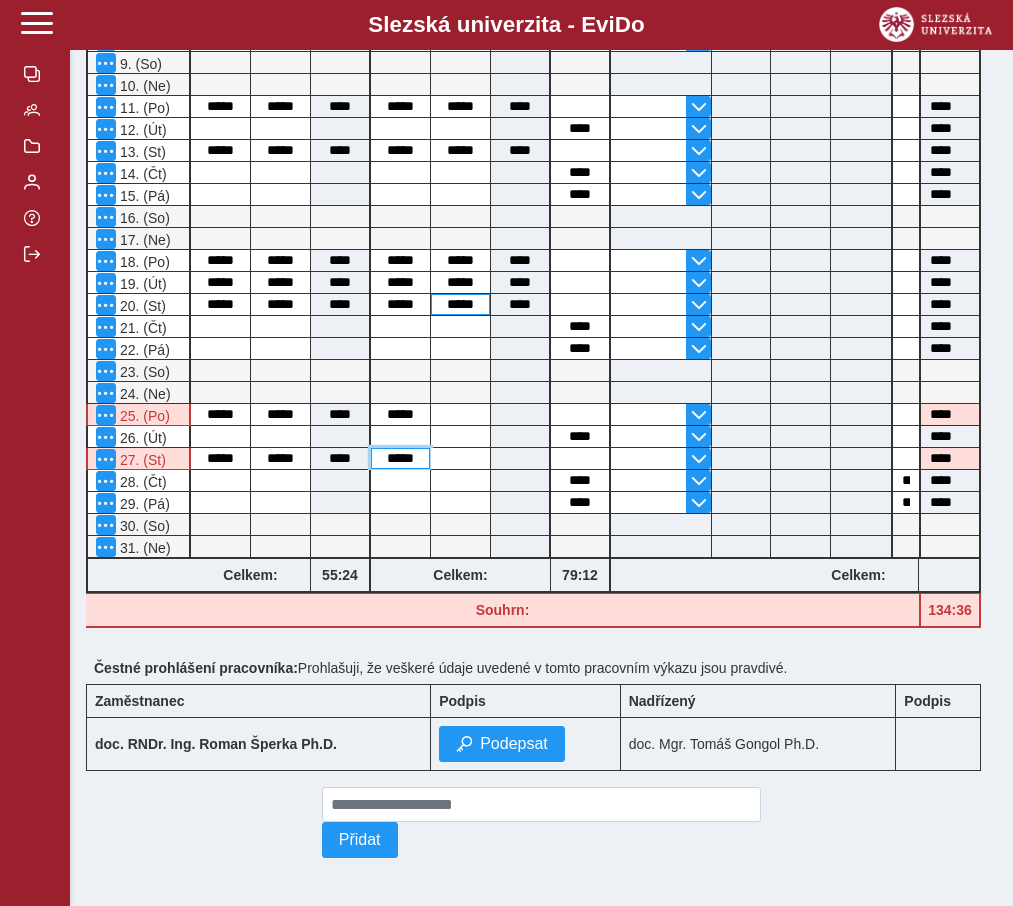 type on "*****" 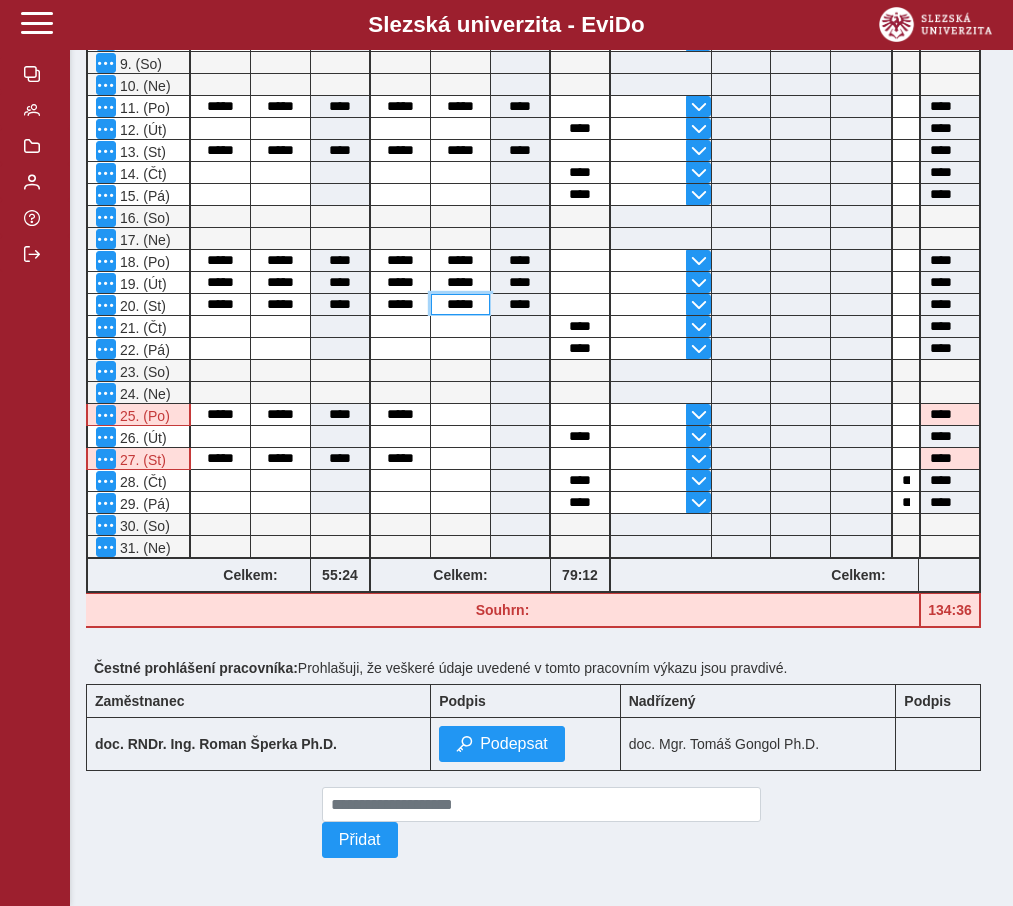 click on "*****" at bounding box center [460, 304] 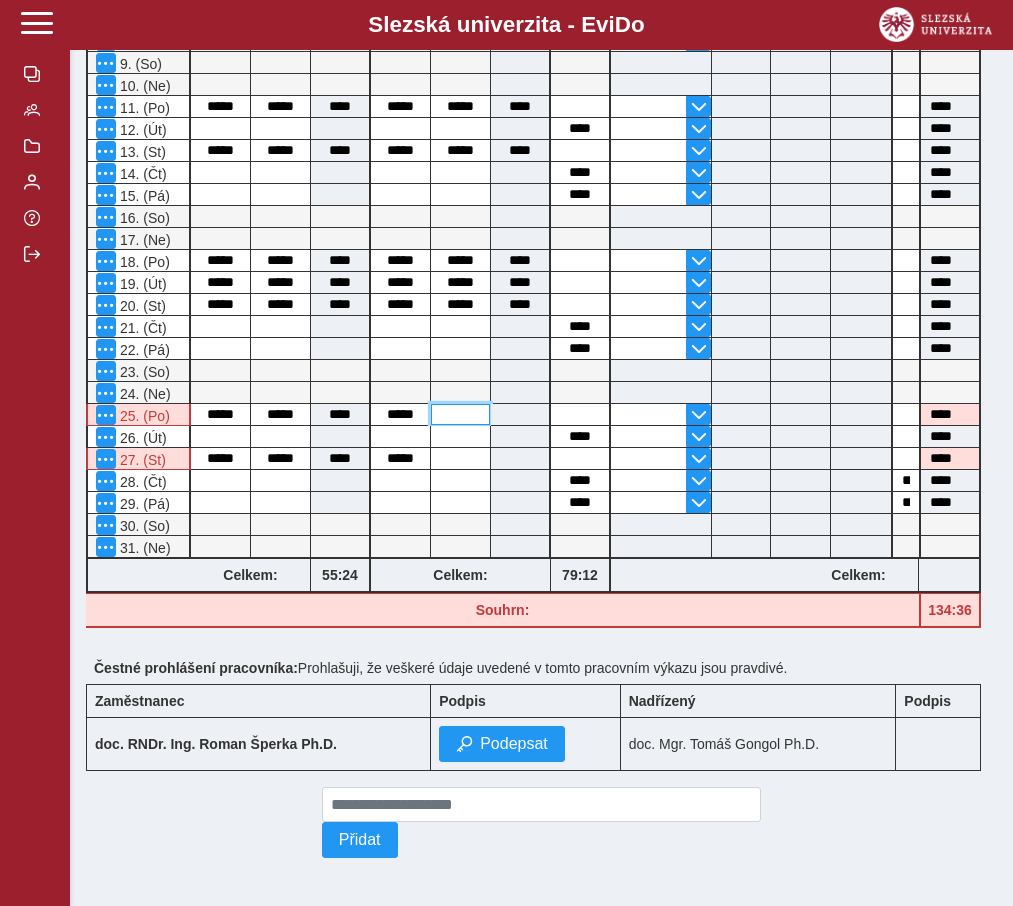 click at bounding box center [460, 414] 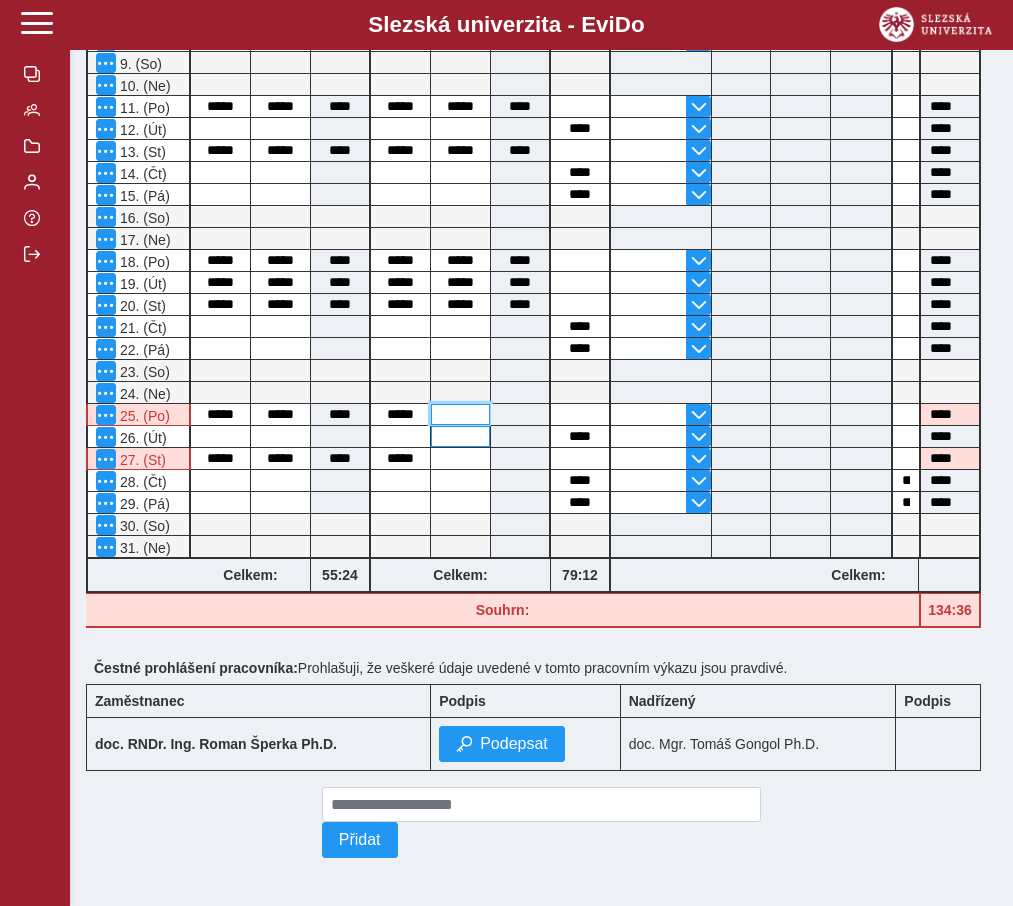 paste on "*****" 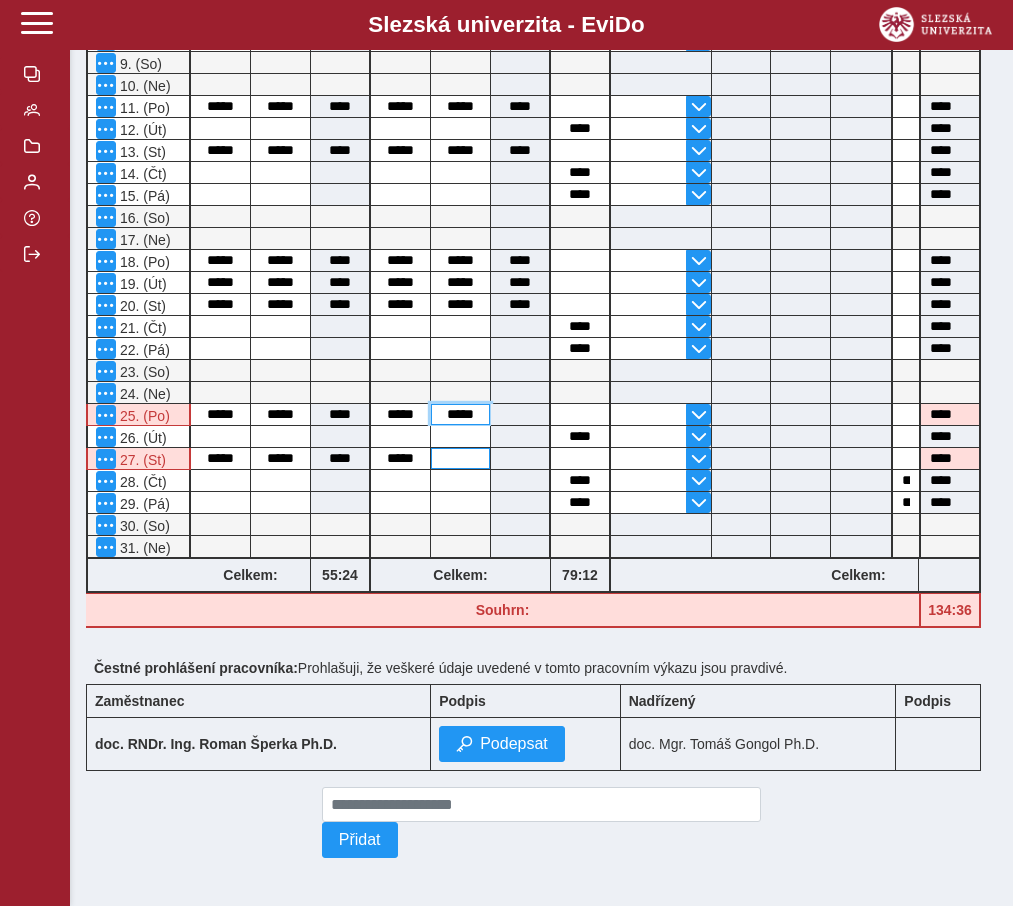 type on "*****" 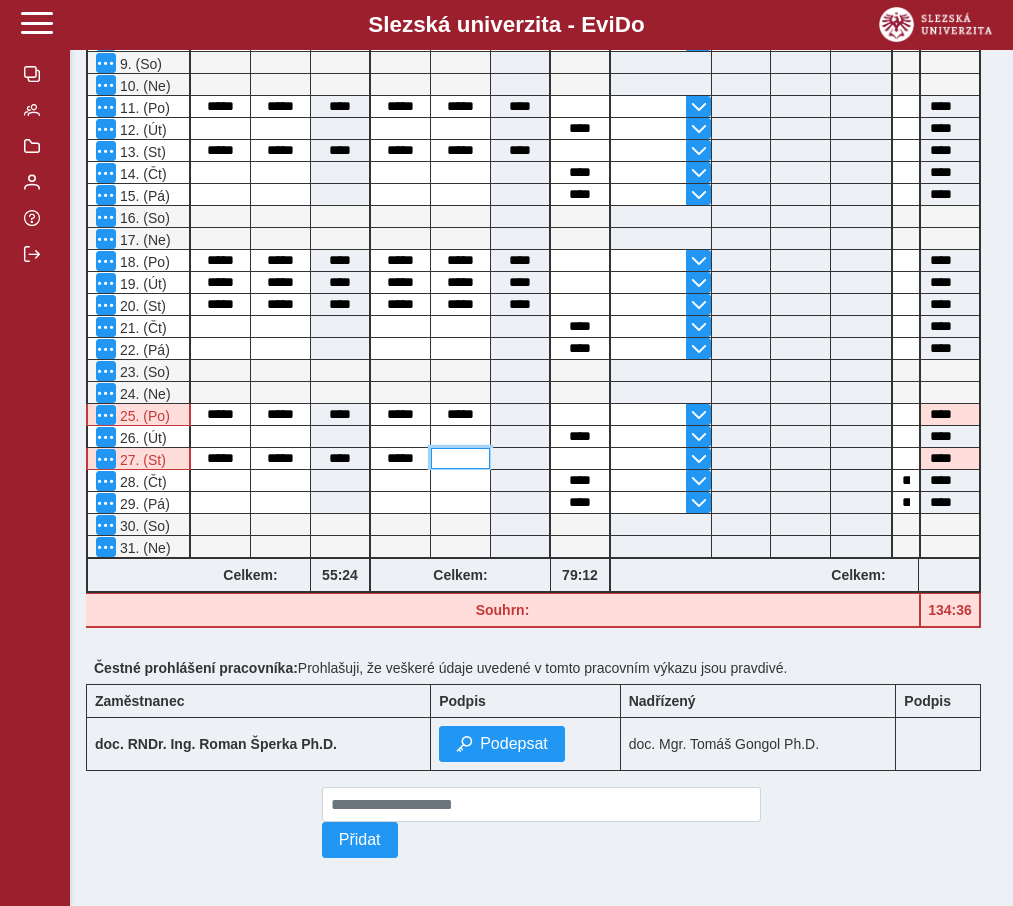 type on "****" 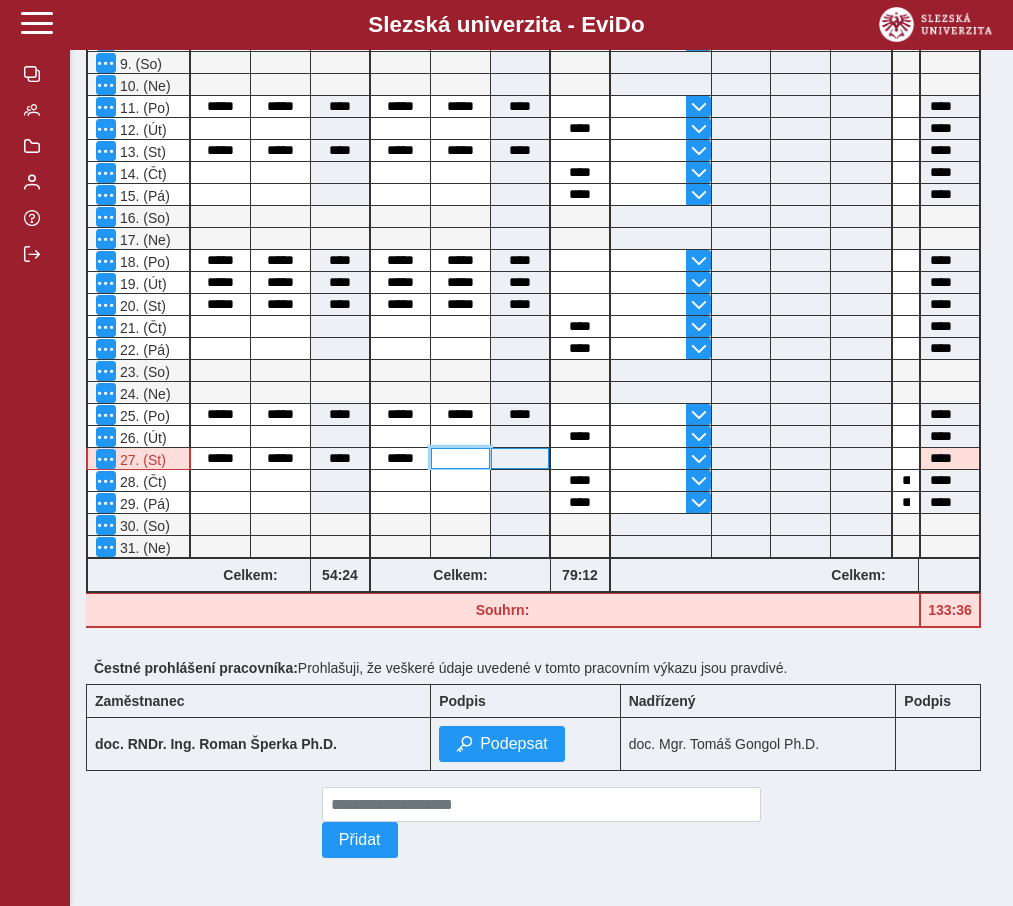 drag, startPoint x: 461, startPoint y: 451, endPoint x: 497, endPoint y: 449, distance: 36.05551 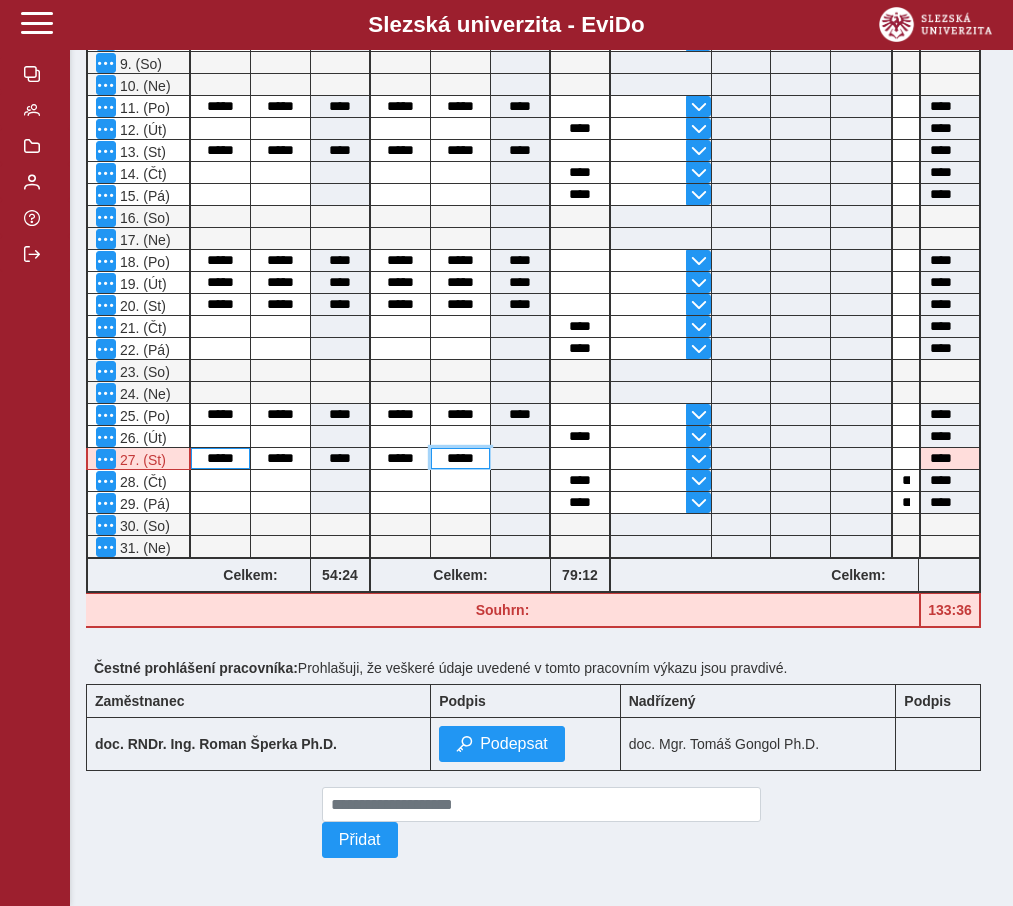 type on "*****" 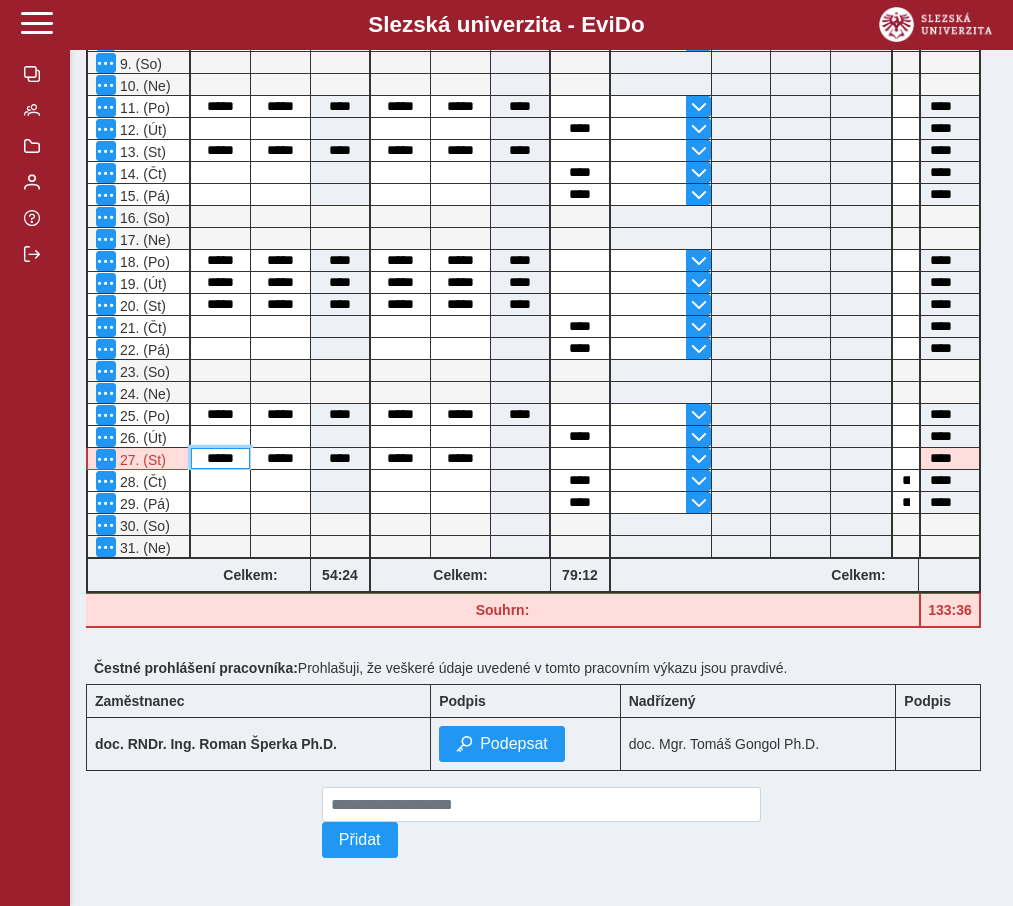 type on "****" 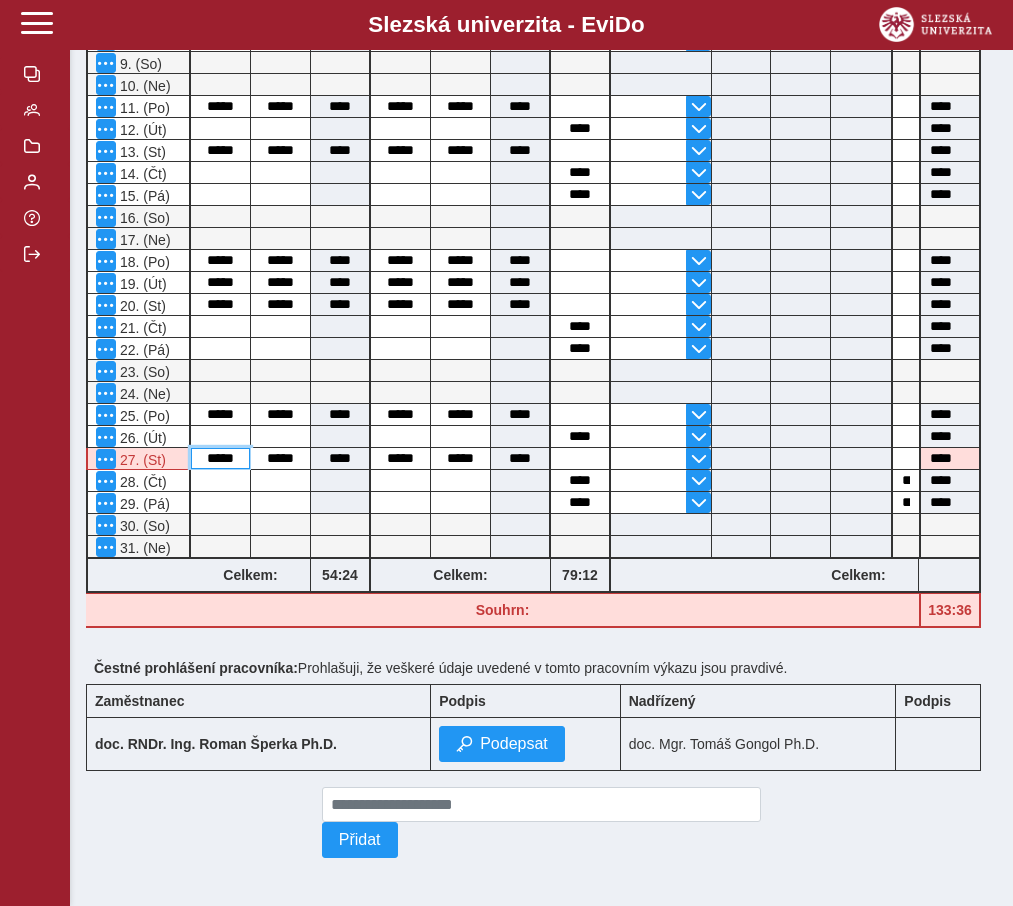 click on "*****" at bounding box center (220, 458) 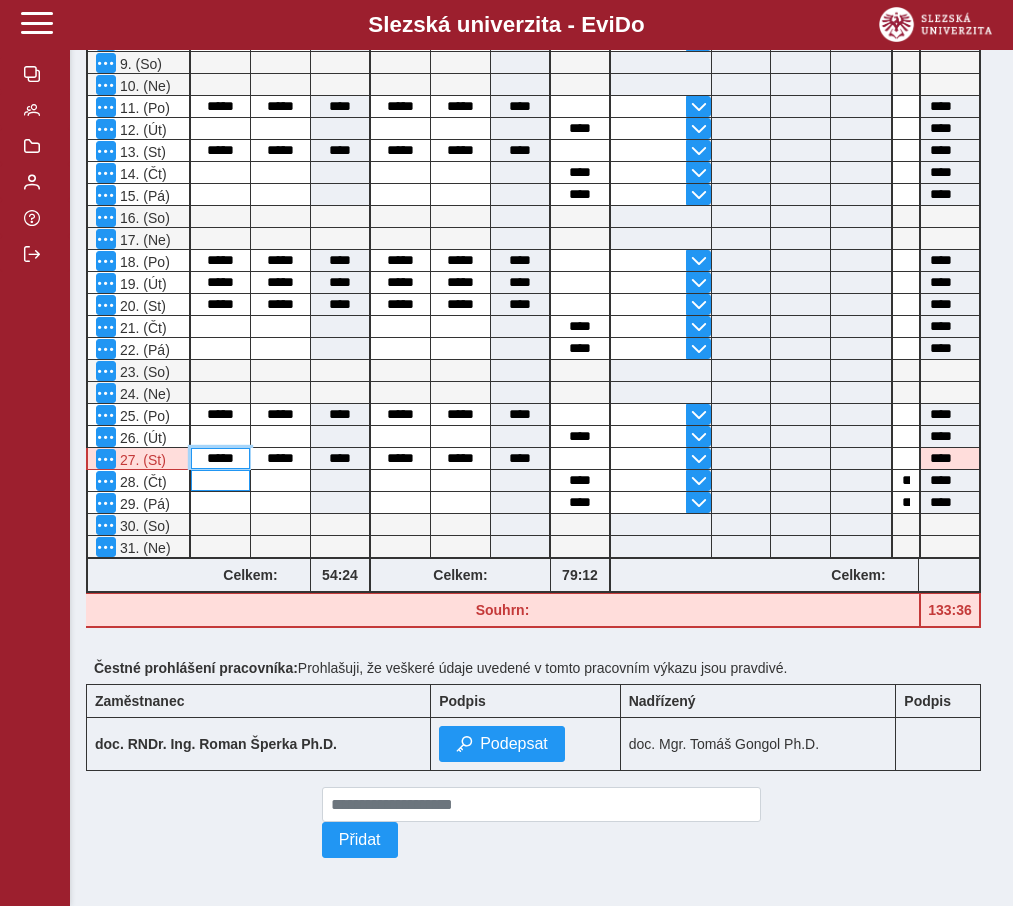 drag, startPoint x: 207, startPoint y: 447, endPoint x: 214, endPoint y: 466, distance: 20.248457 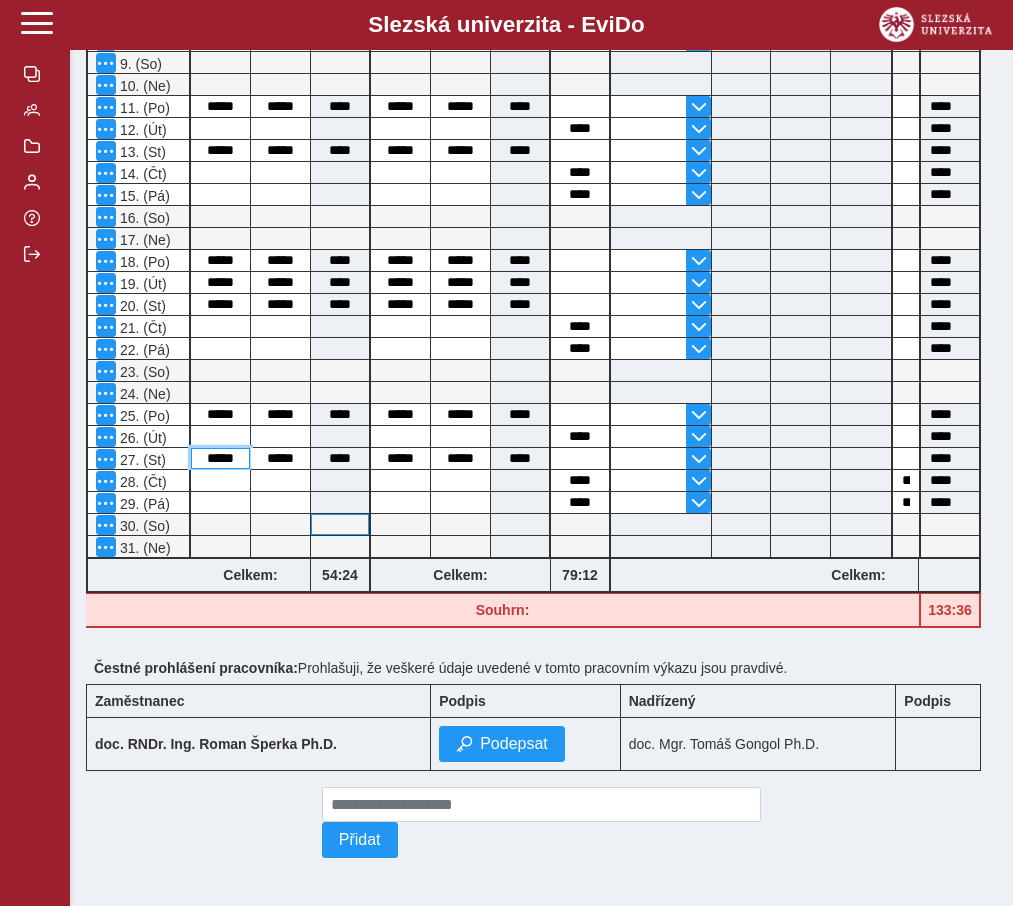 type on "*****" 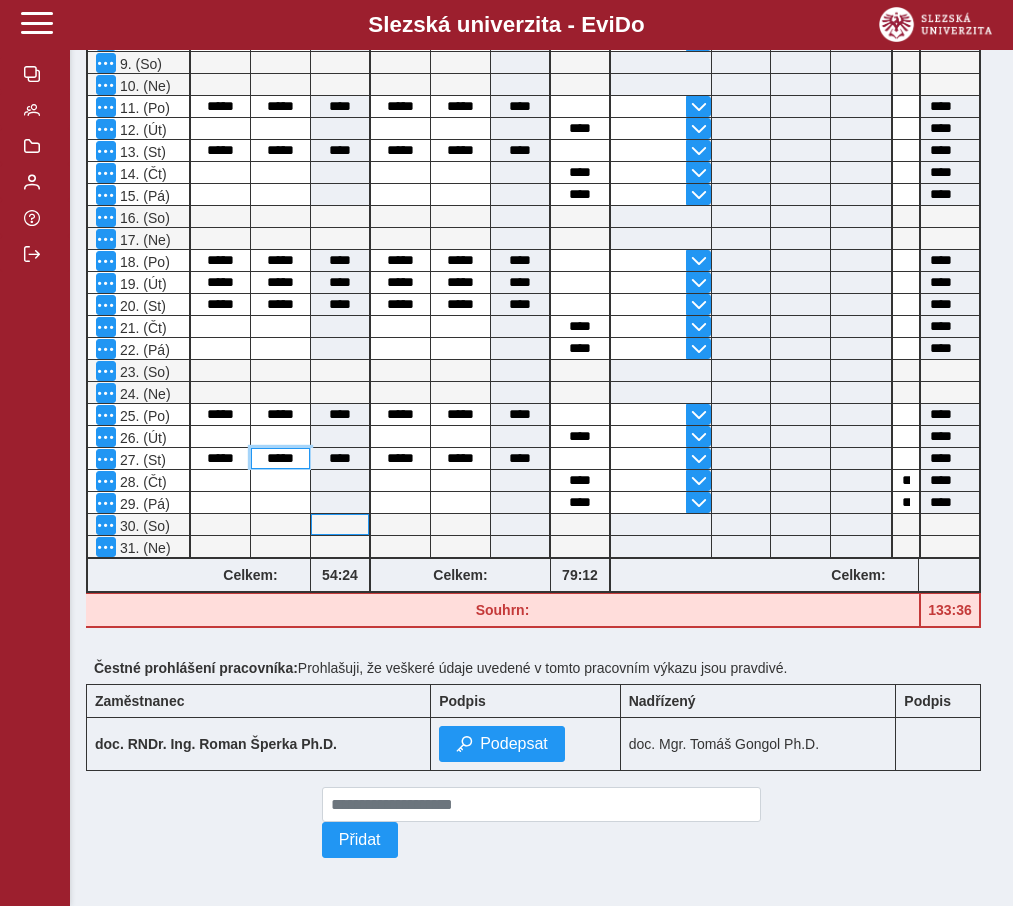 type on "****" 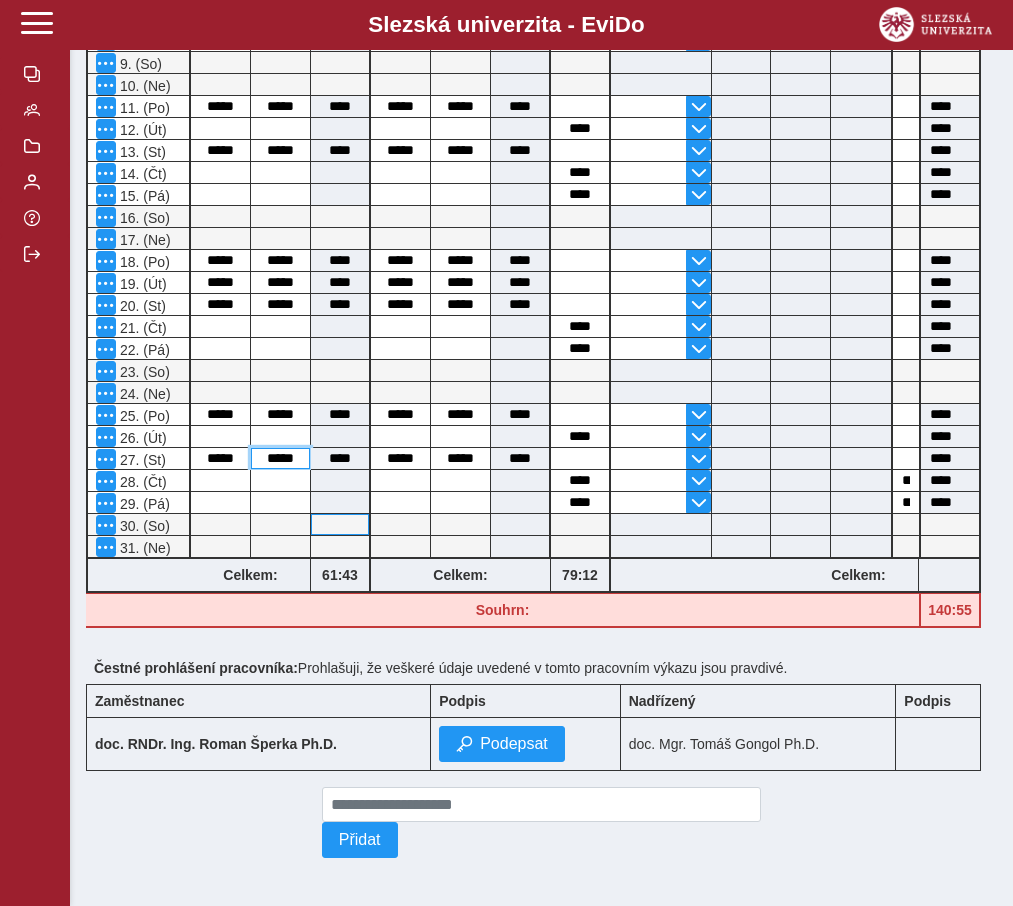 type on "*****" 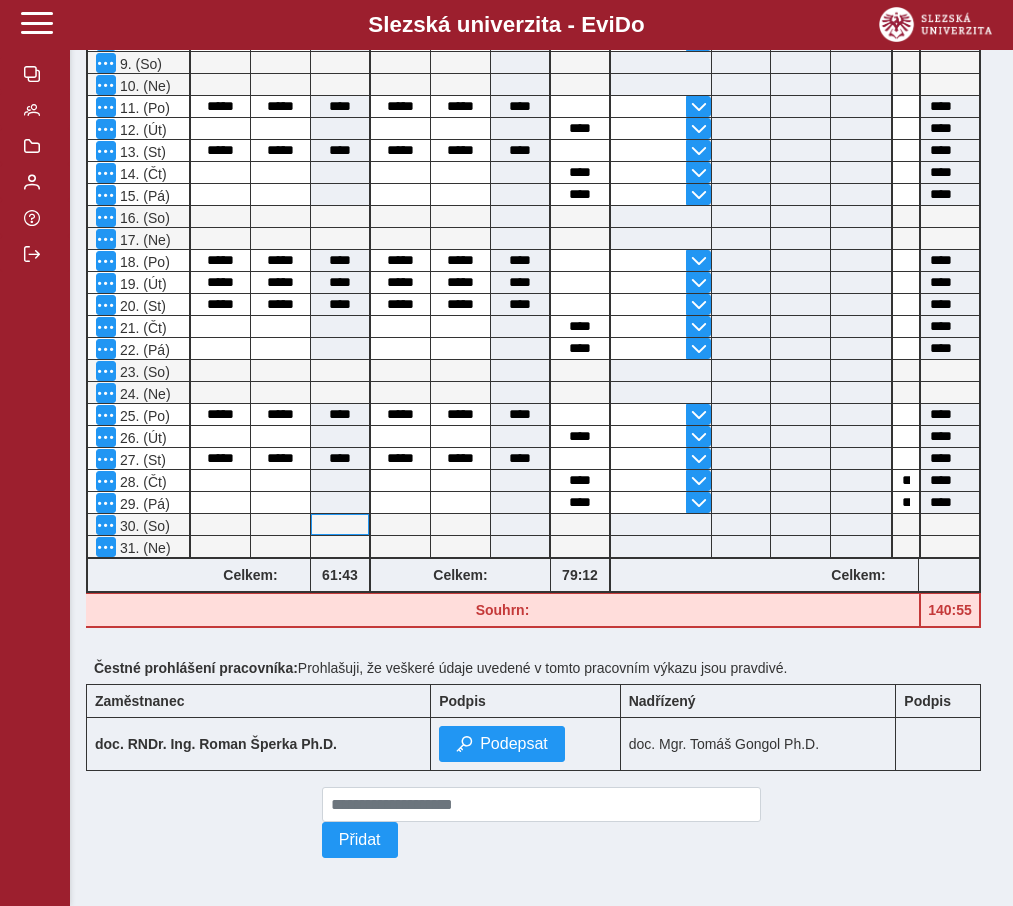 type on "****" 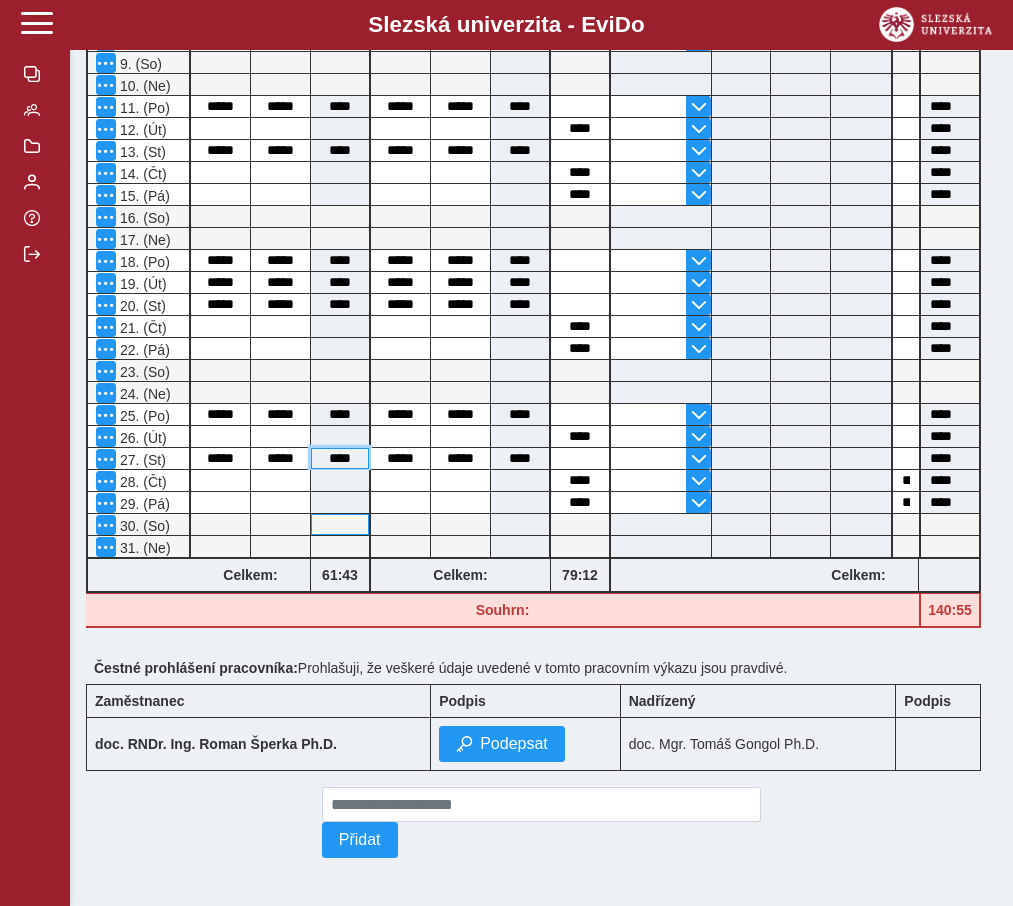 type on "****" 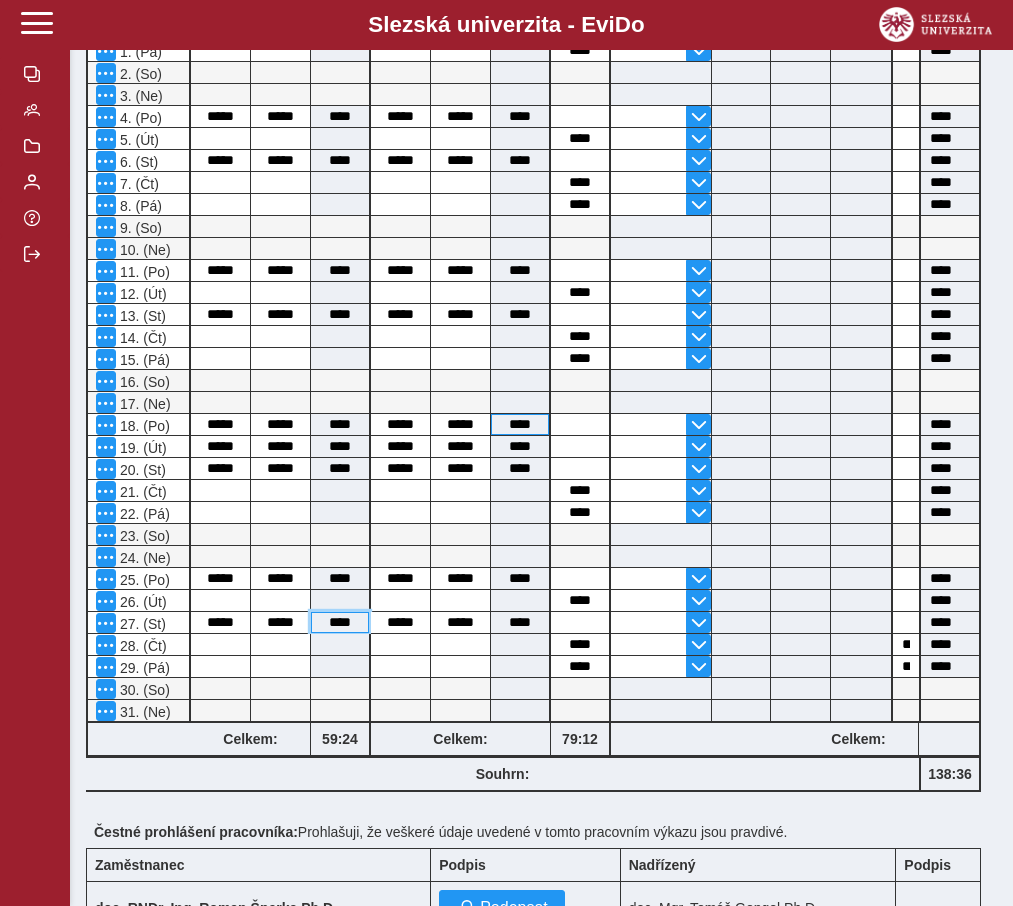 scroll, scrollTop: 480, scrollLeft: 0, axis: vertical 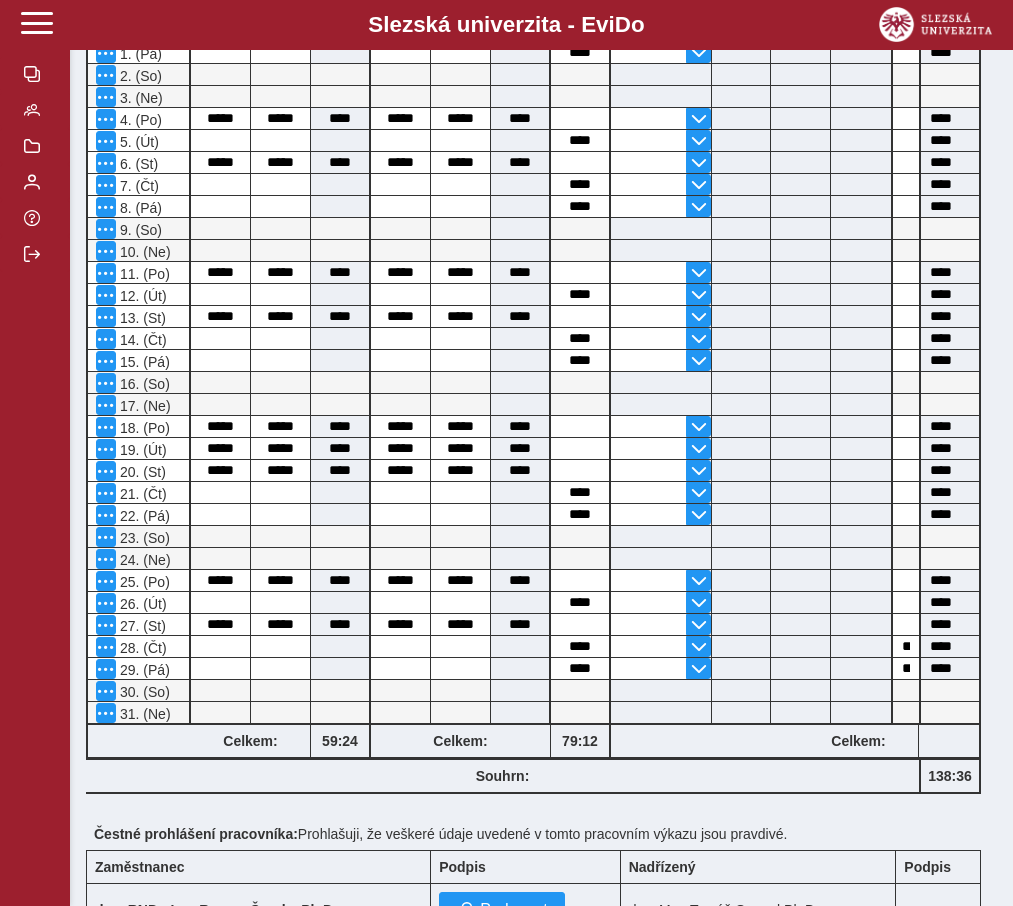 click on "Souhrn:" at bounding box center [503, 776] 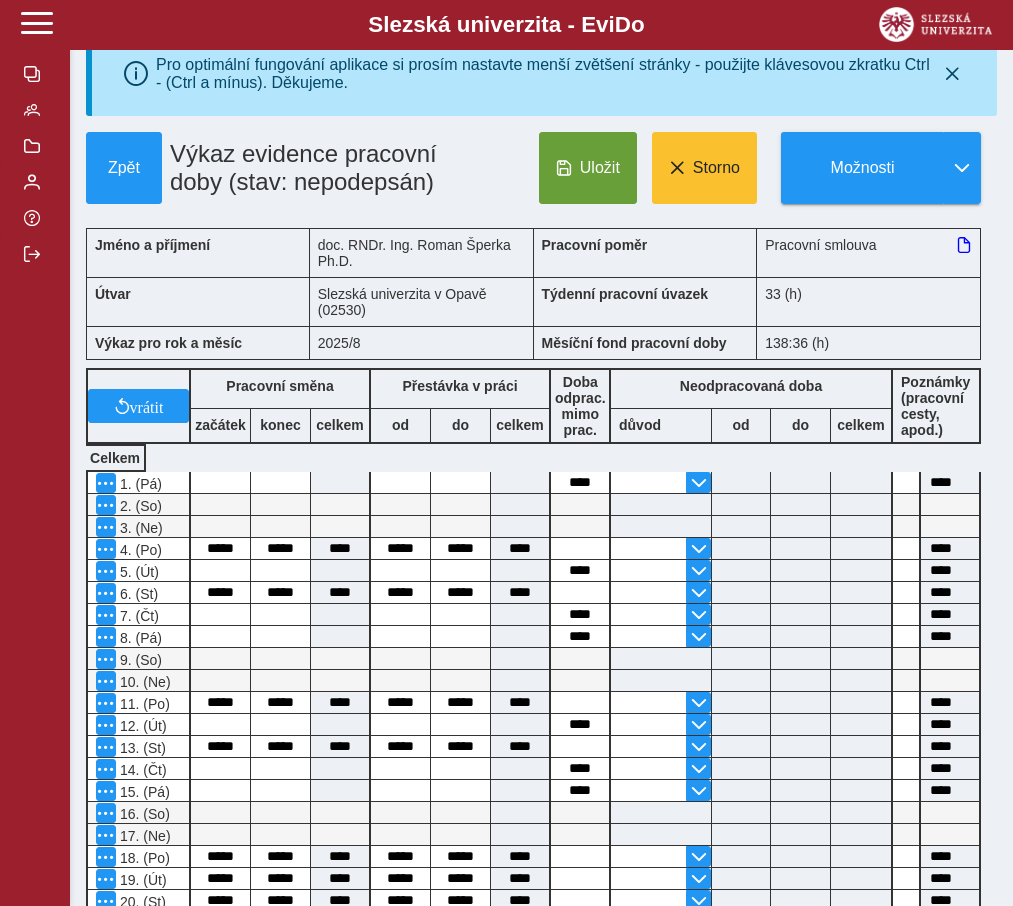 scroll, scrollTop: 0, scrollLeft: 0, axis: both 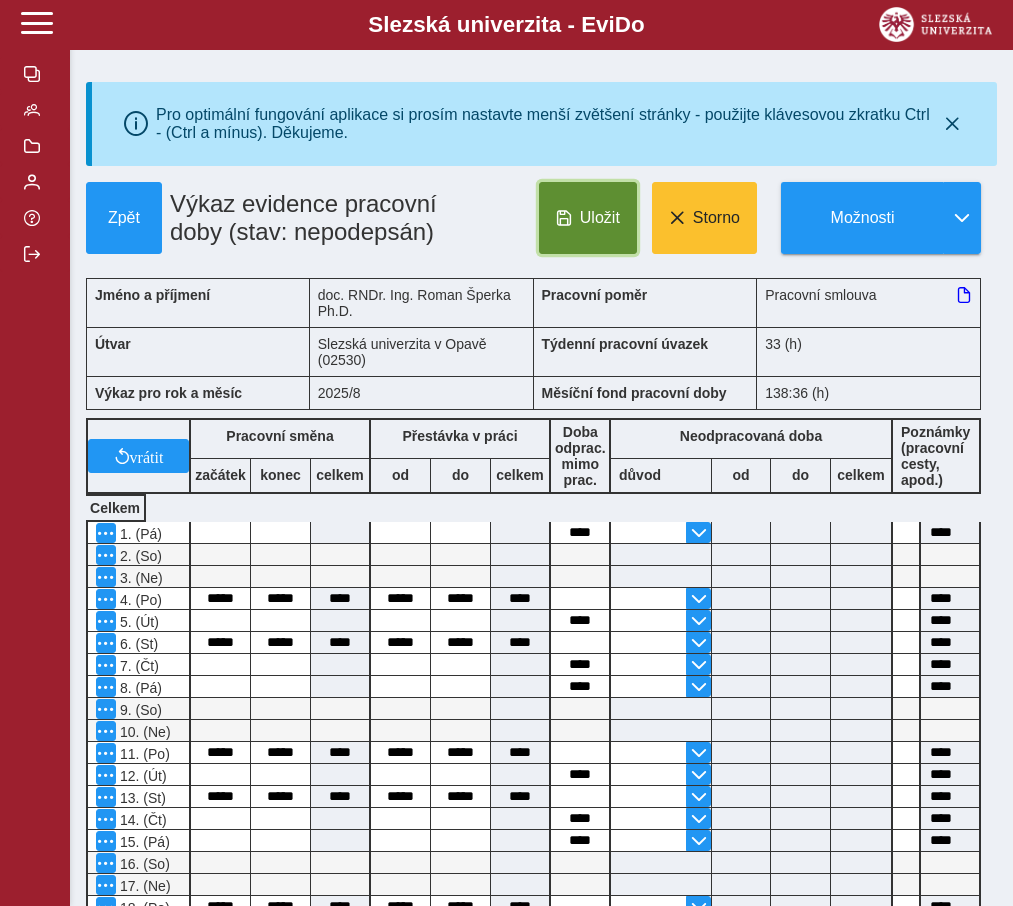 click on "Uložit" at bounding box center (600, 218) 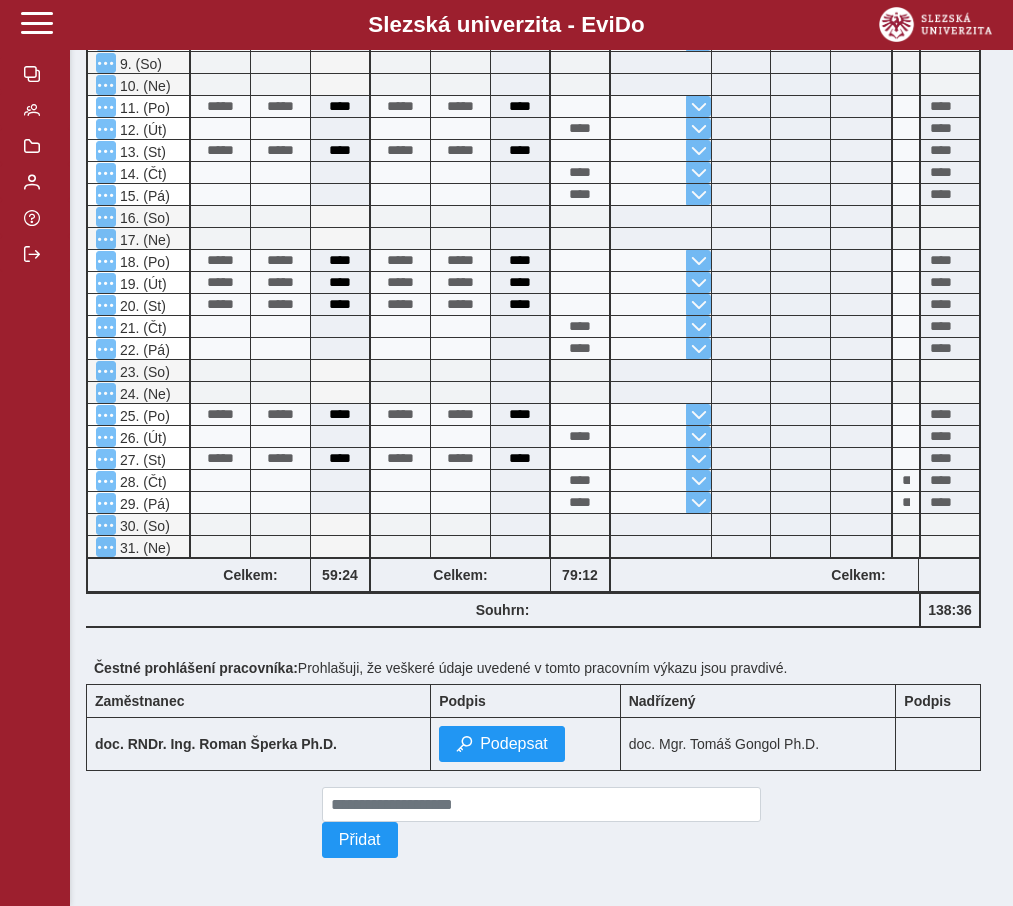 scroll, scrollTop: 667, scrollLeft: 0, axis: vertical 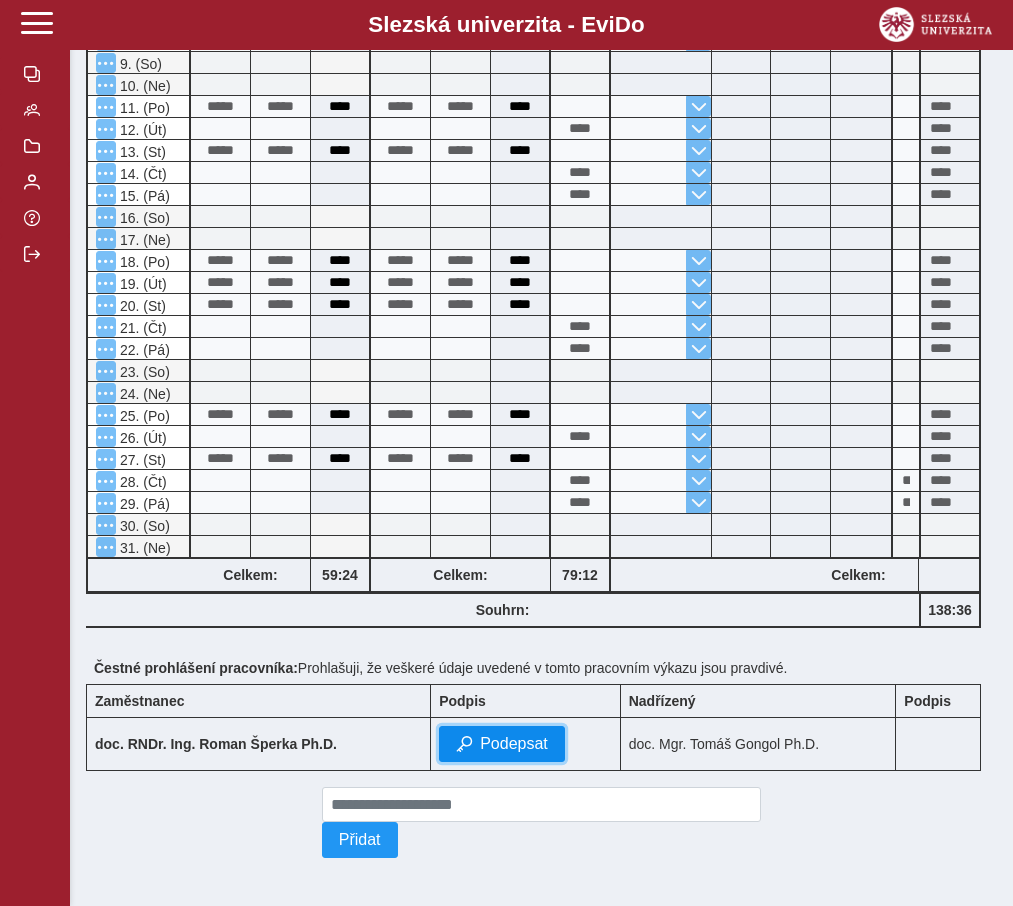 click on "Podepsat" at bounding box center (514, 744) 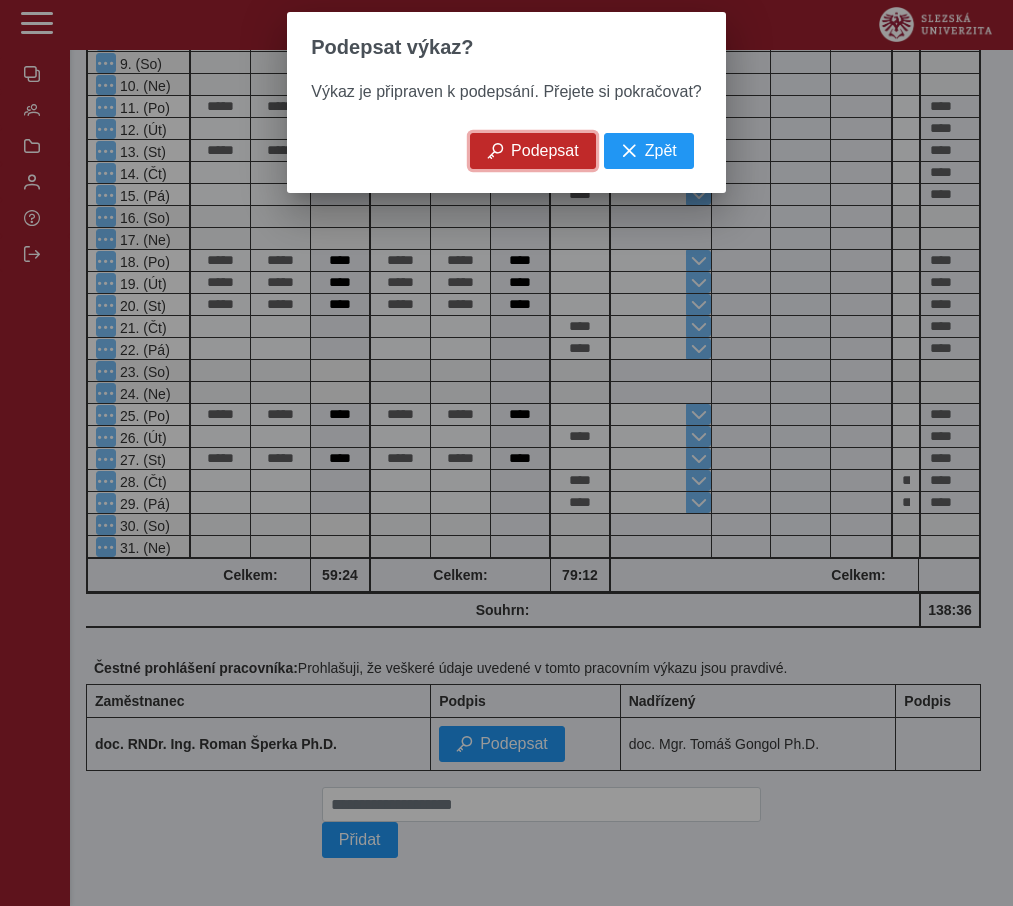 click on "Podepsat" at bounding box center (545, 151) 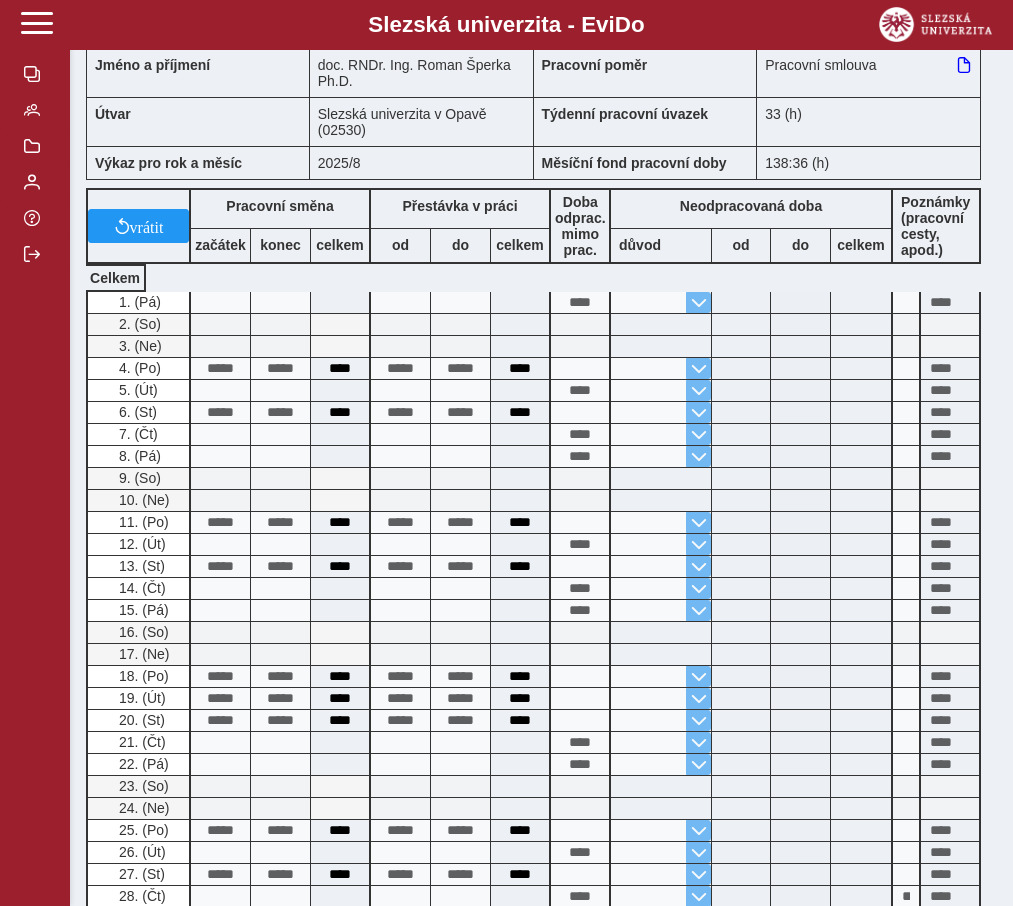 scroll, scrollTop: 0, scrollLeft: 0, axis: both 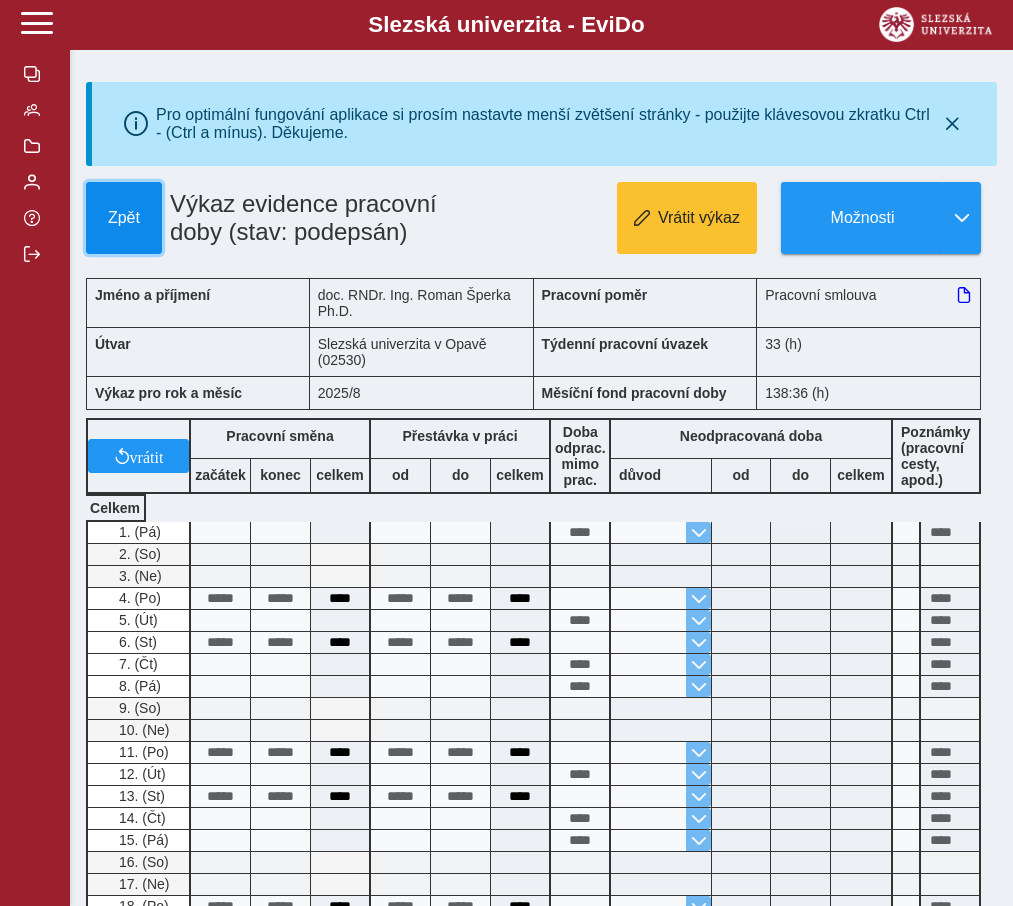 click on "Zpět" at bounding box center [124, 218] 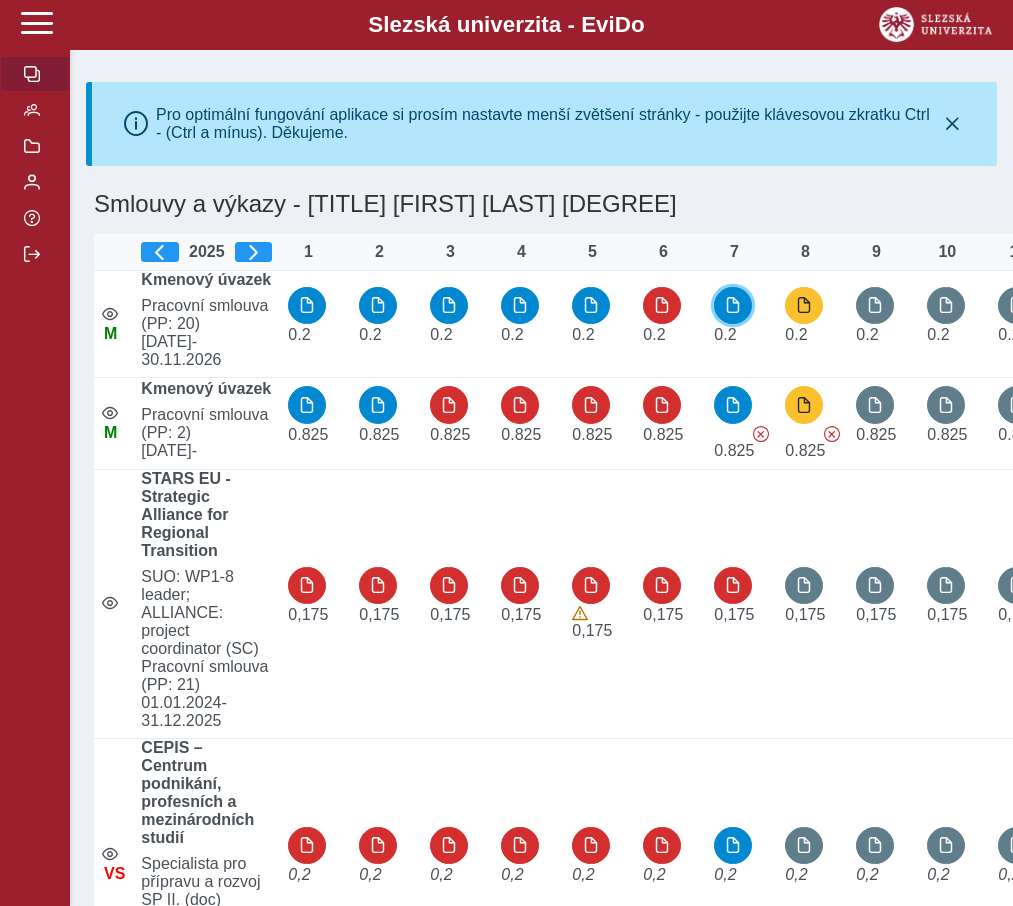 drag, startPoint x: 739, startPoint y: 312, endPoint x: 728, endPoint y: 315, distance: 11.401754 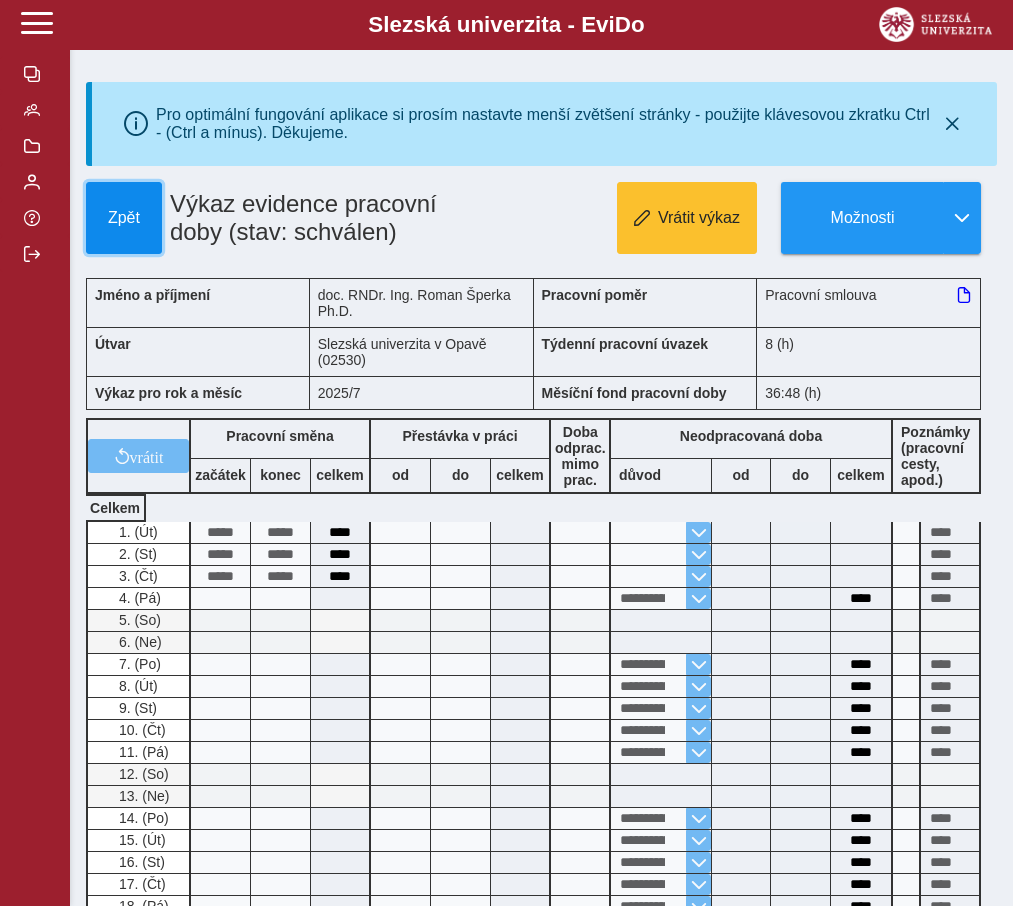 click on "Zpět" at bounding box center [124, 218] 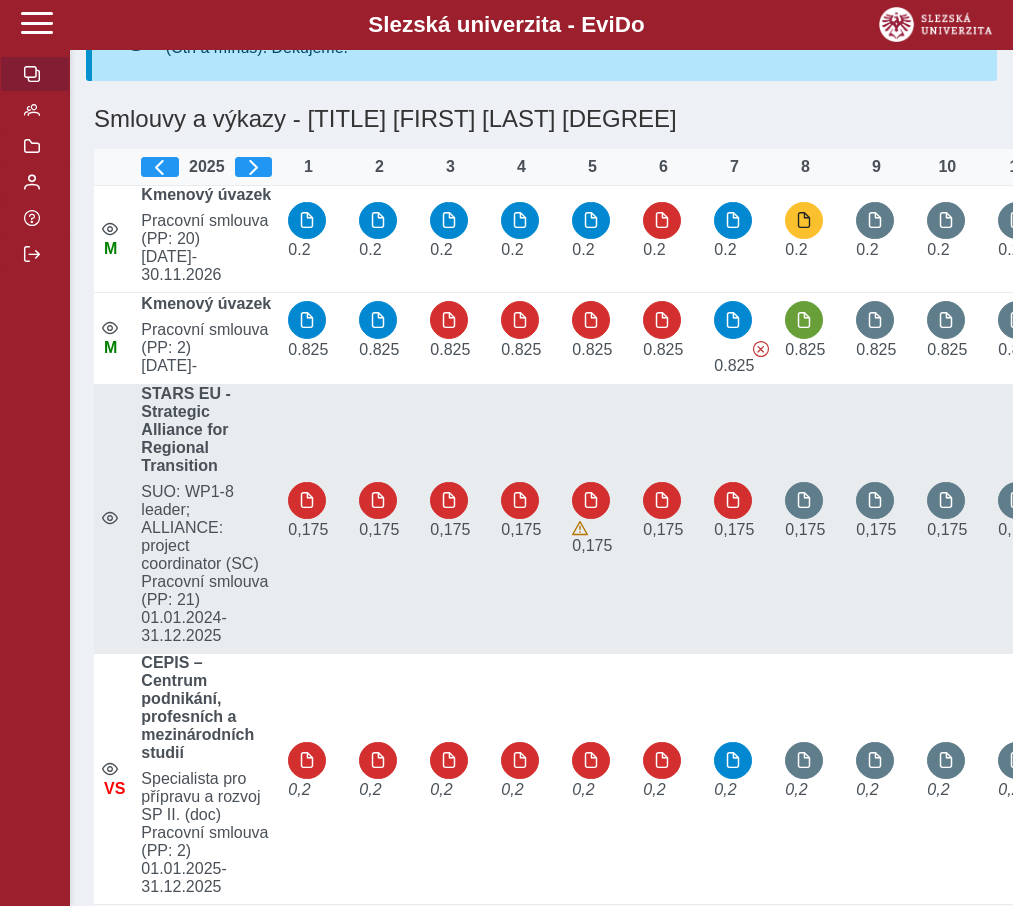 scroll, scrollTop: 88, scrollLeft: 0, axis: vertical 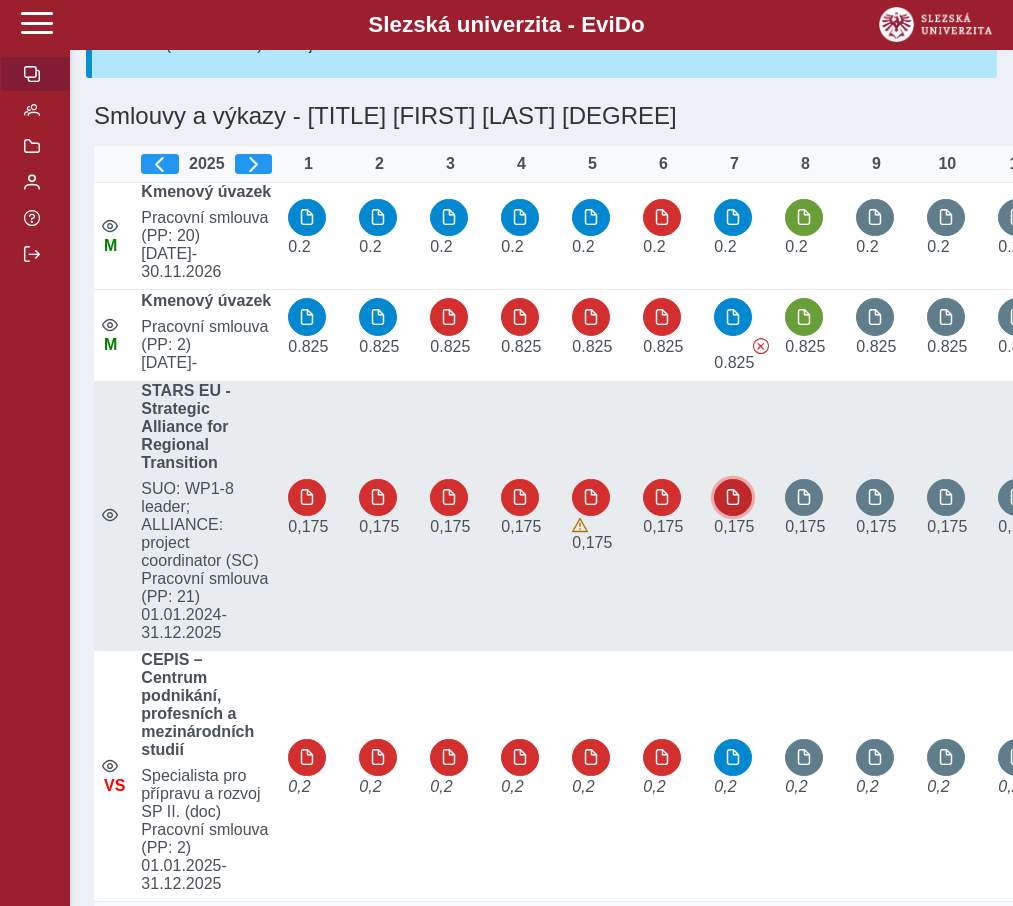 click at bounding box center [733, 497] 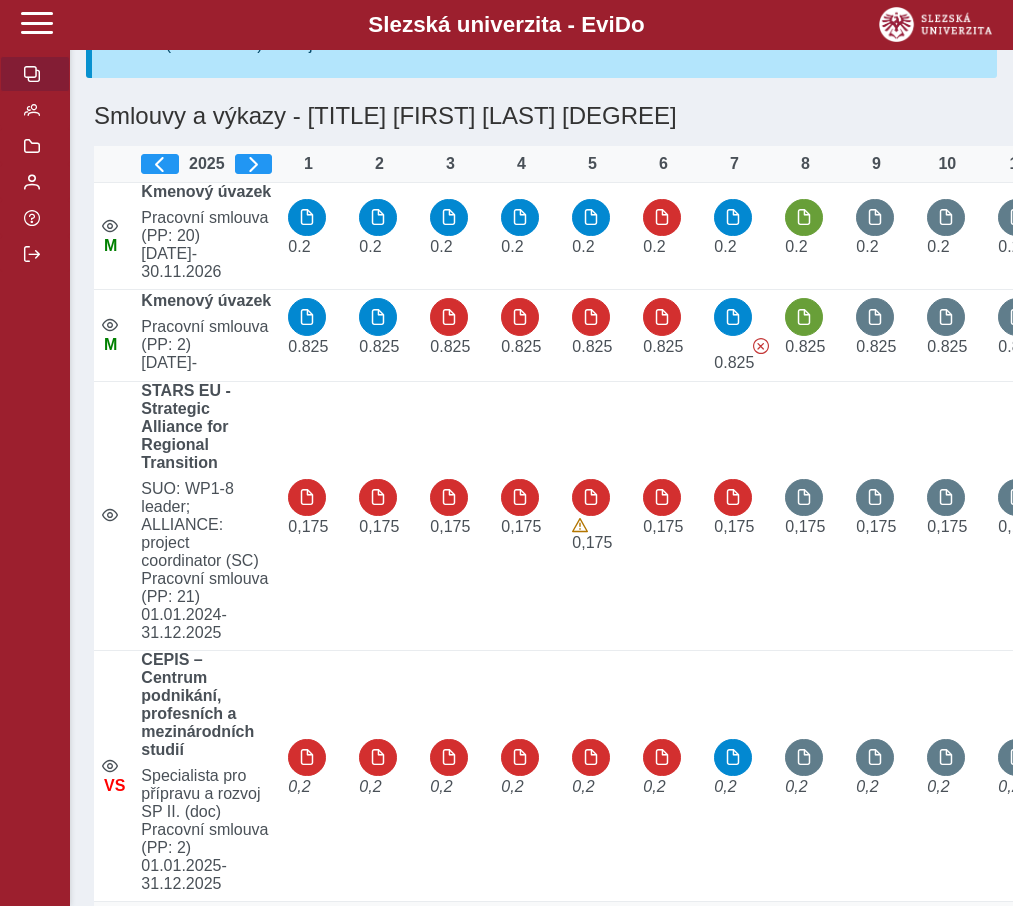 scroll, scrollTop: 0, scrollLeft: 0, axis: both 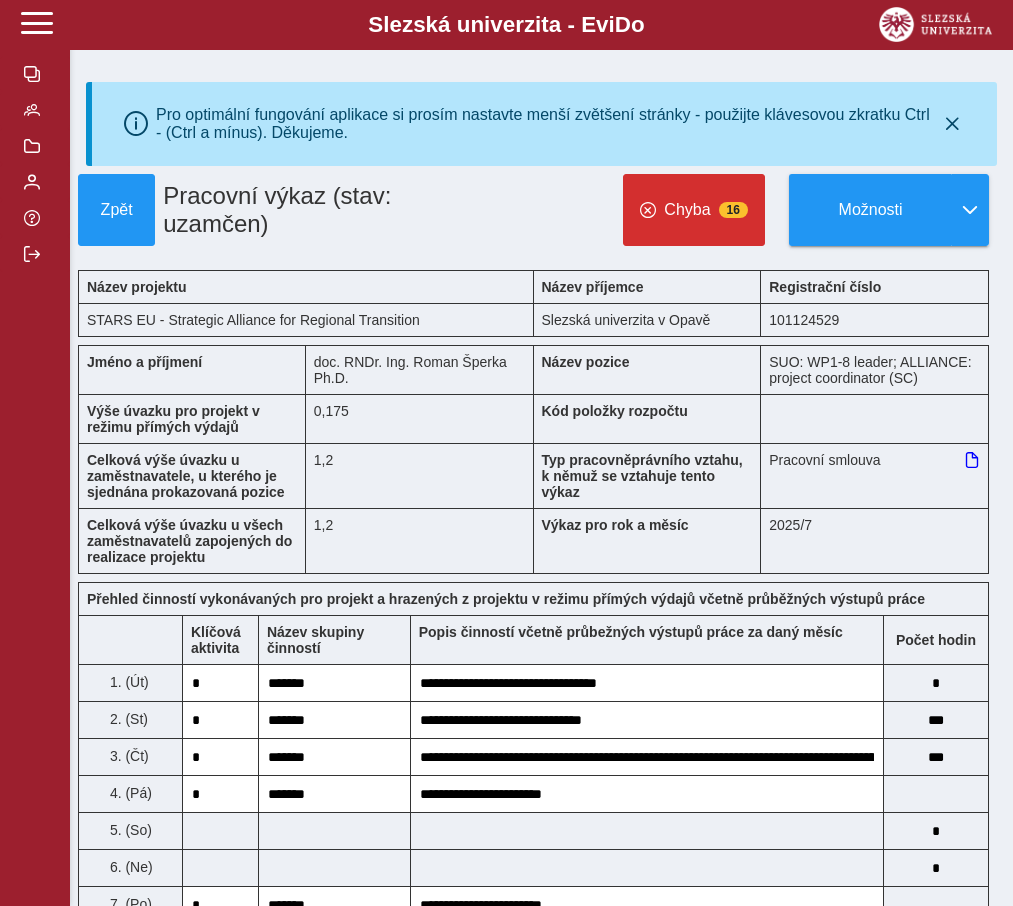 type on "*" 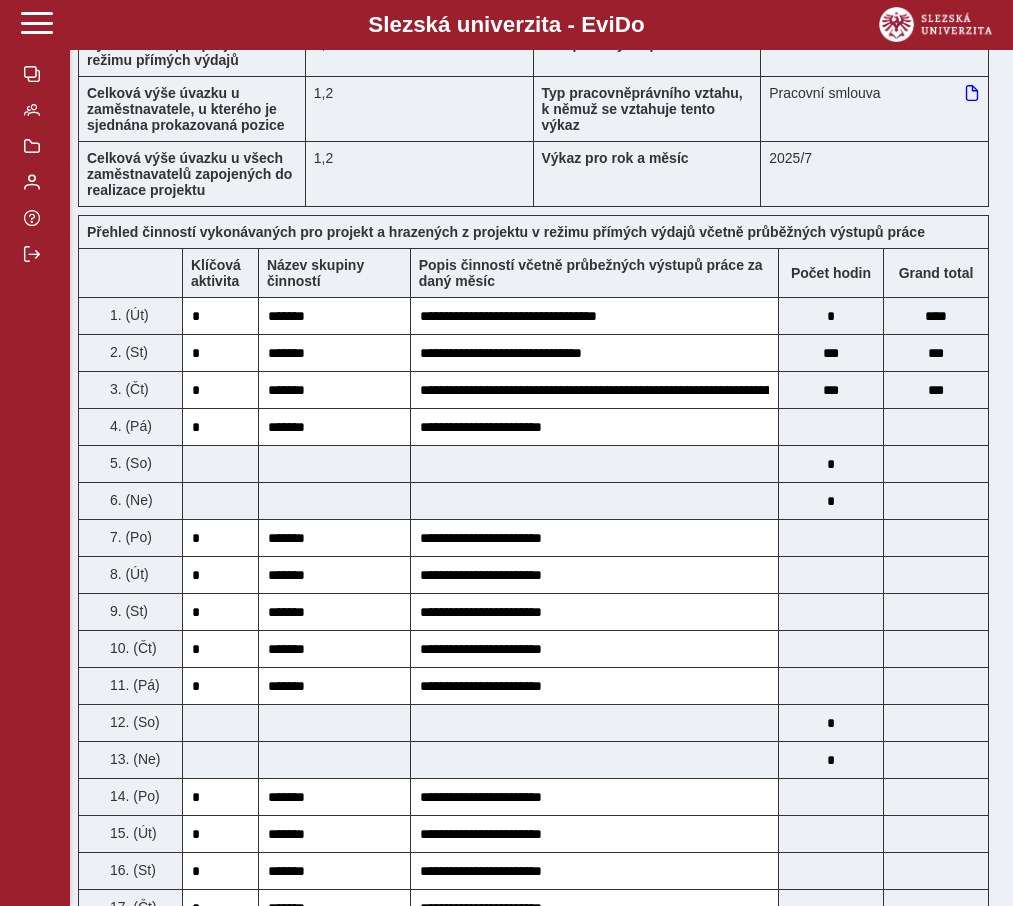 scroll, scrollTop: 0, scrollLeft: 0, axis: both 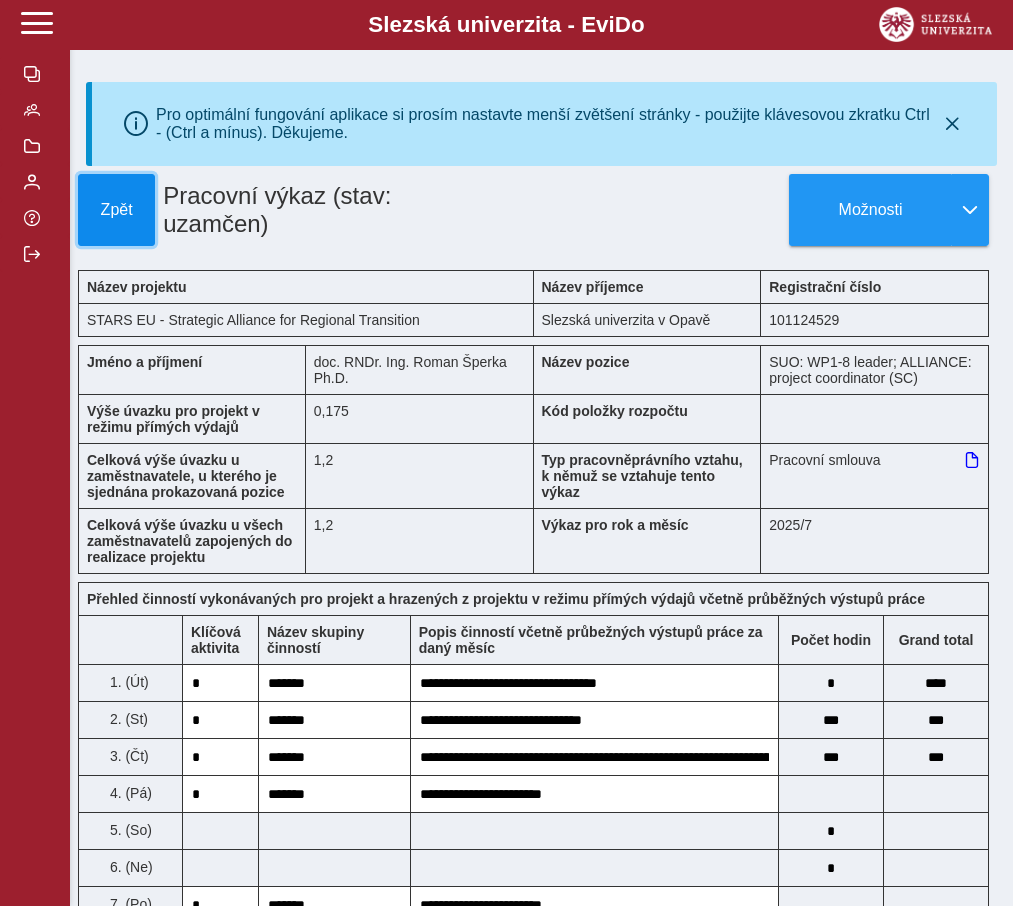 click on "Zpět" at bounding box center [116, 210] 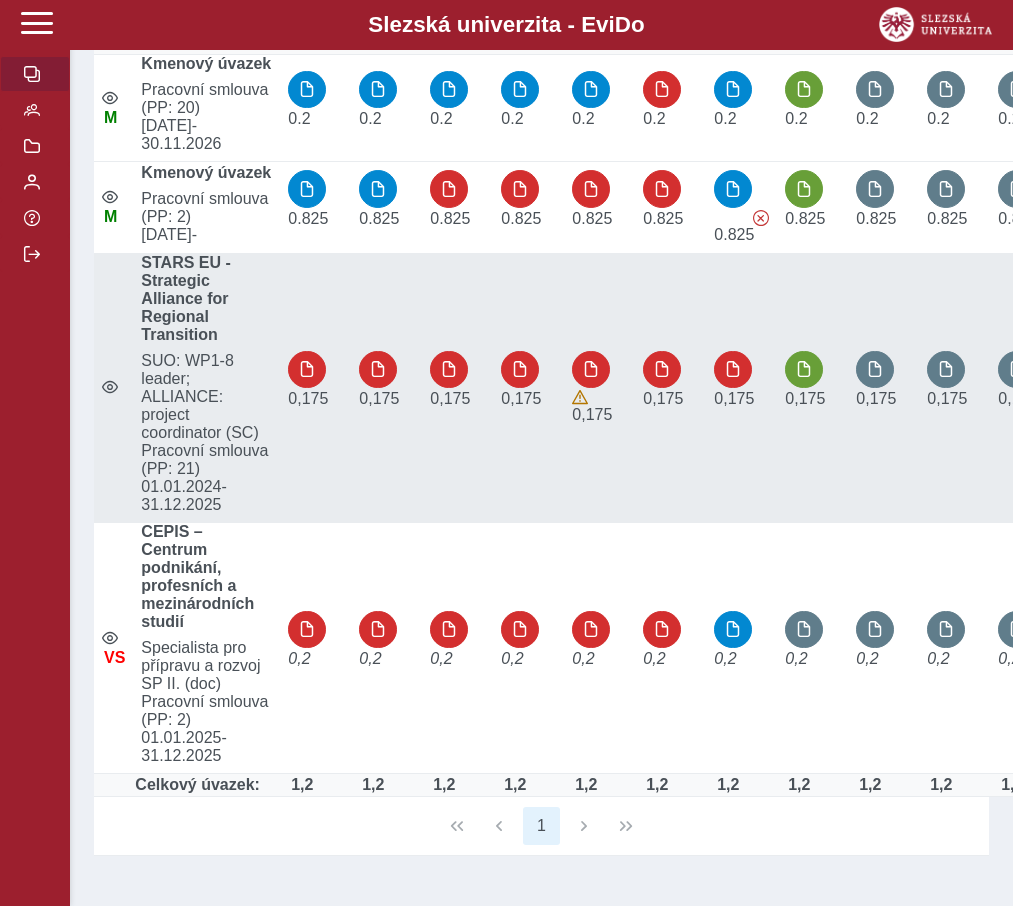 scroll, scrollTop: 217, scrollLeft: 0, axis: vertical 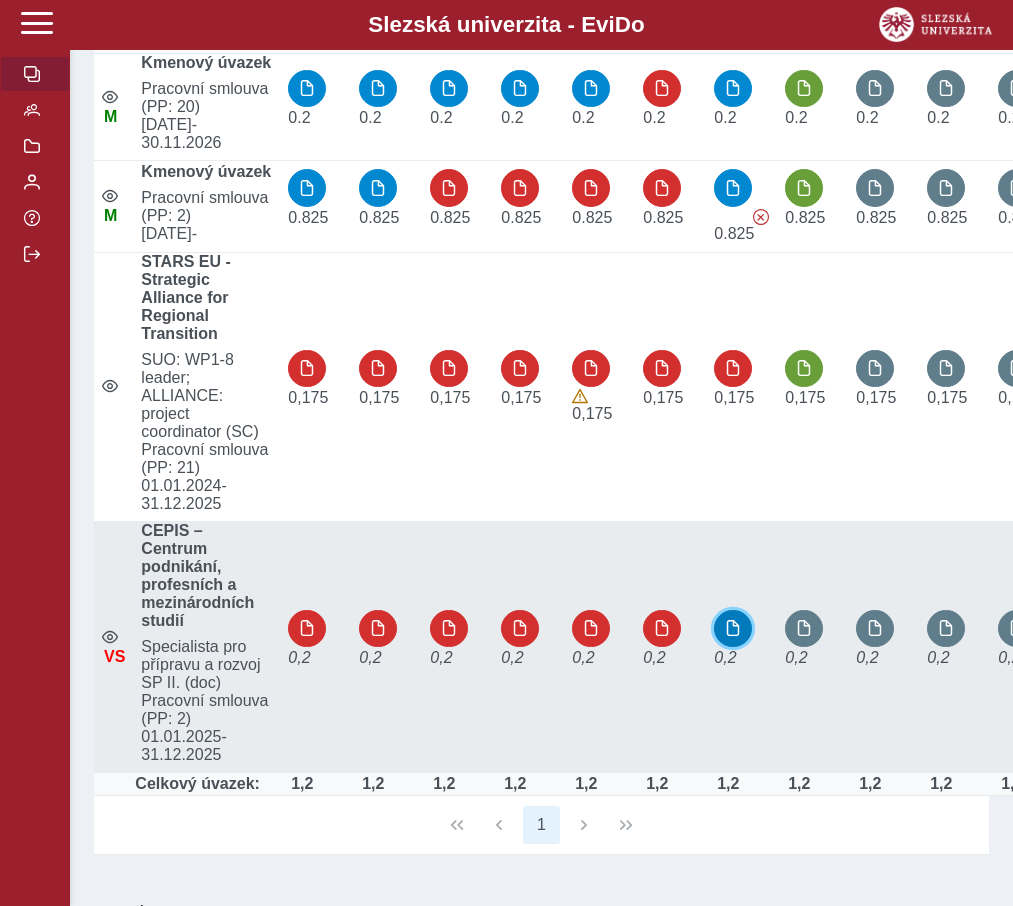 click at bounding box center (733, 628) 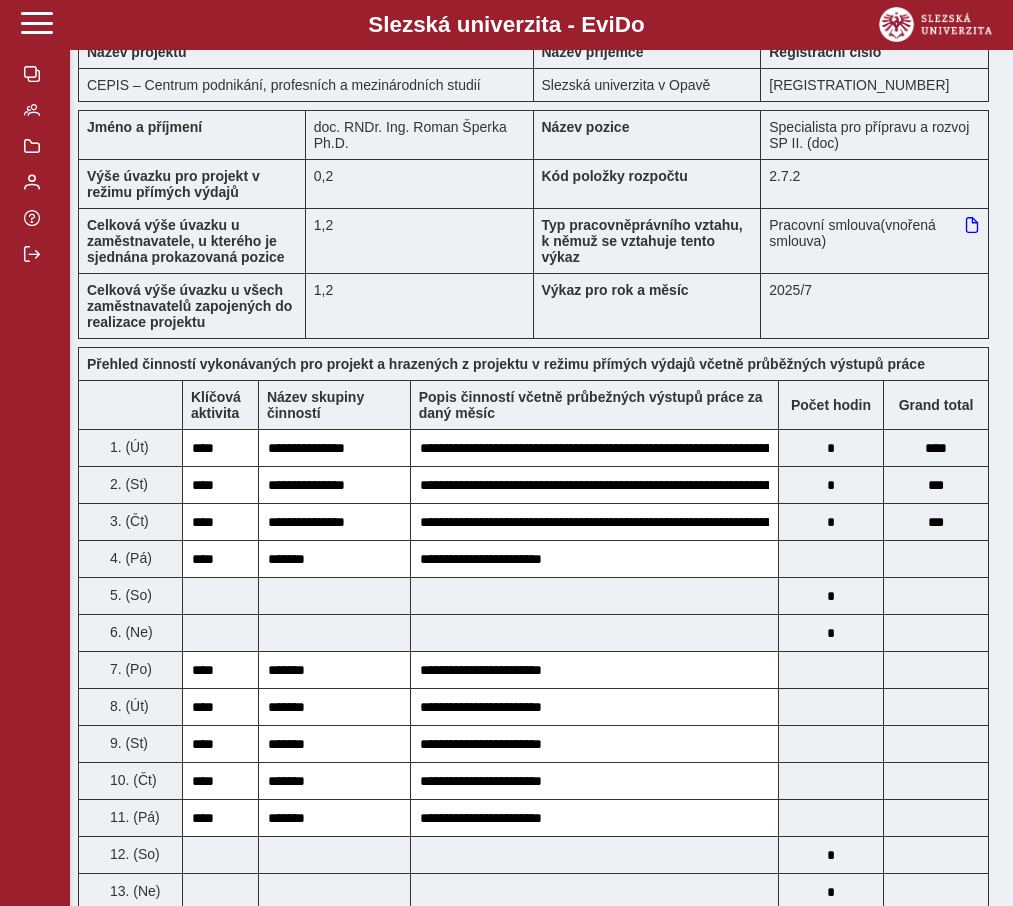 scroll, scrollTop: 0, scrollLeft: 0, axis: both 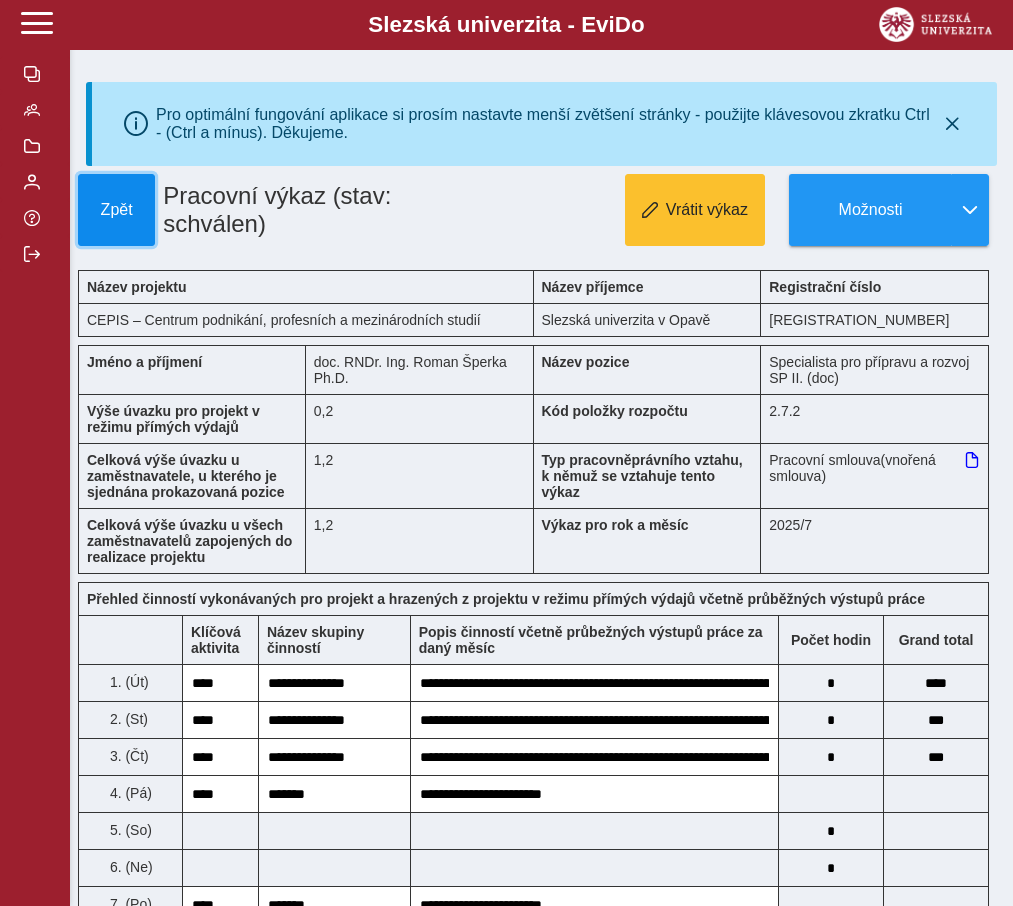 click on "Zpět" at bounding box center [116, 210] 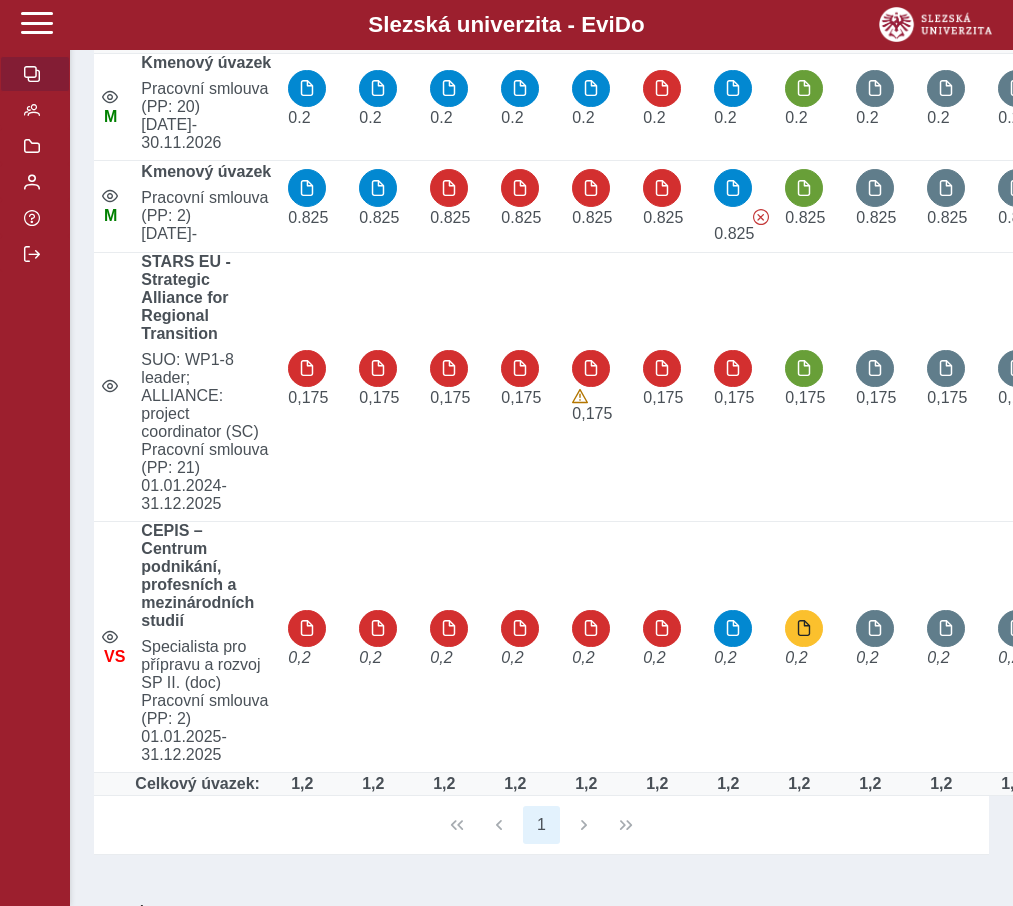scroll, scrollTop: 0, scrollLeft: 0, axis: both 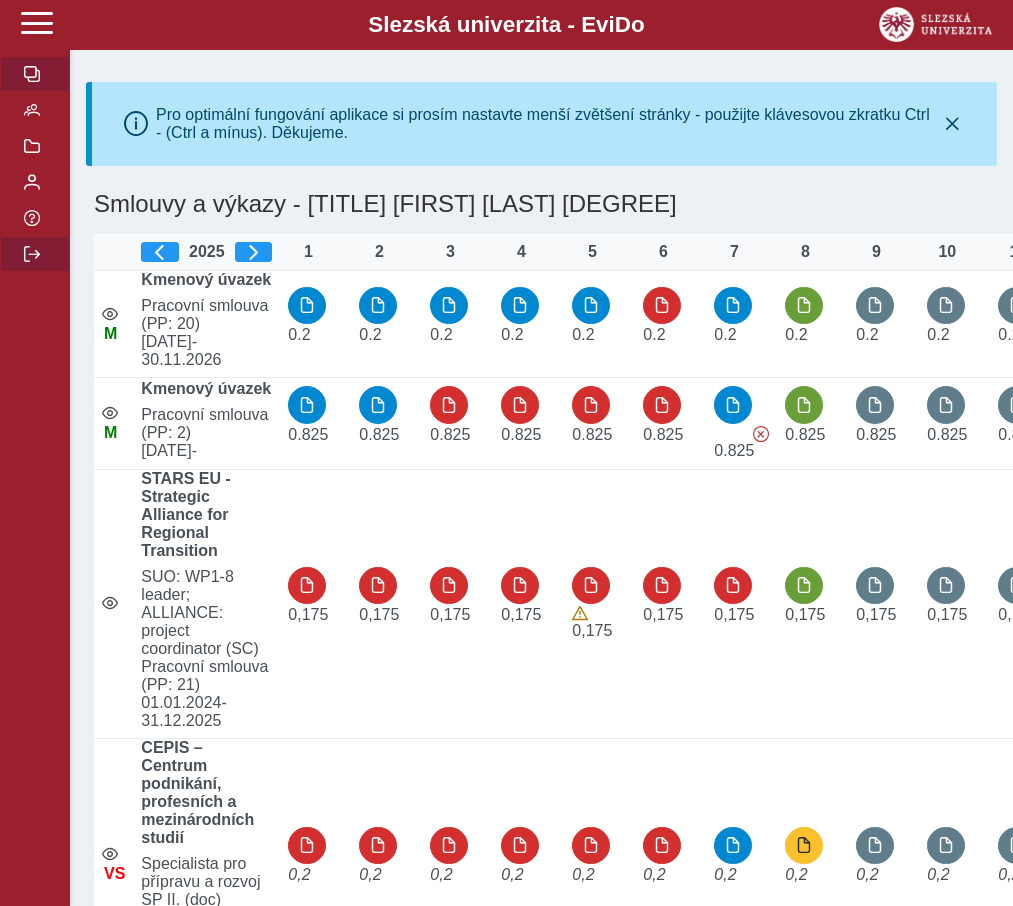 click at bounding box center (32, 254) 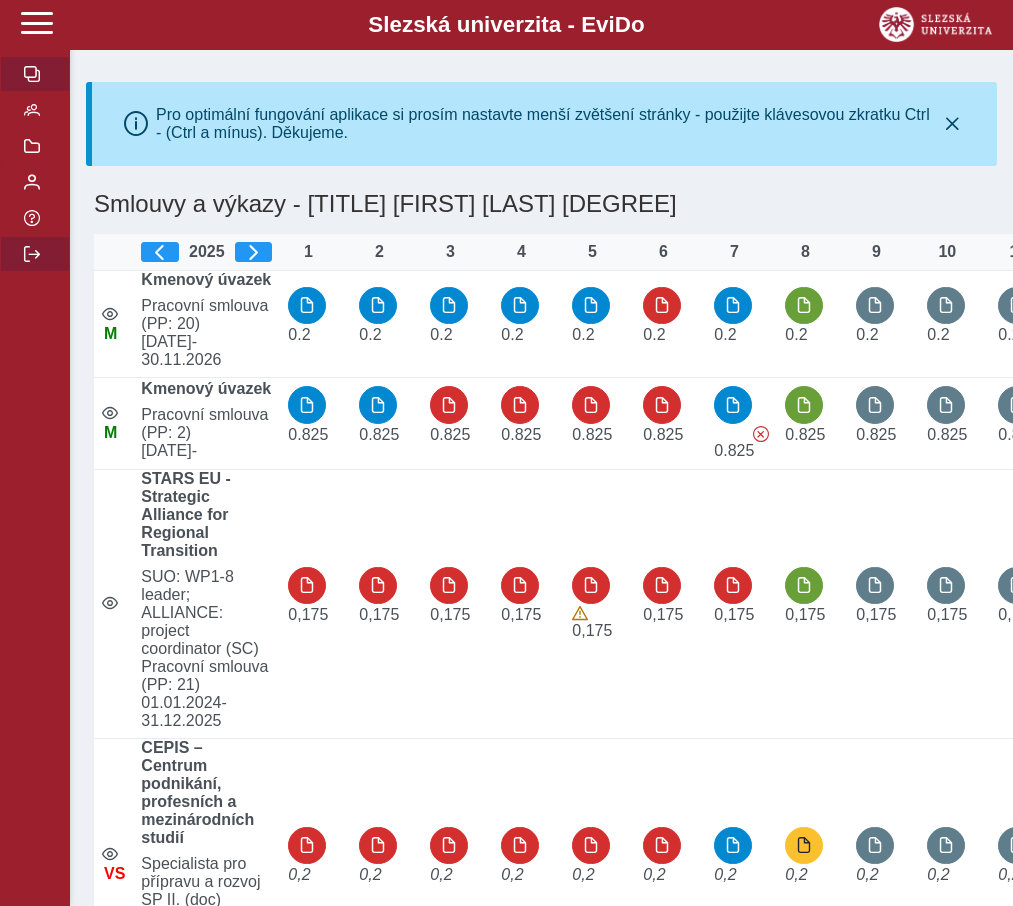 click at bounding box center [35, 254] 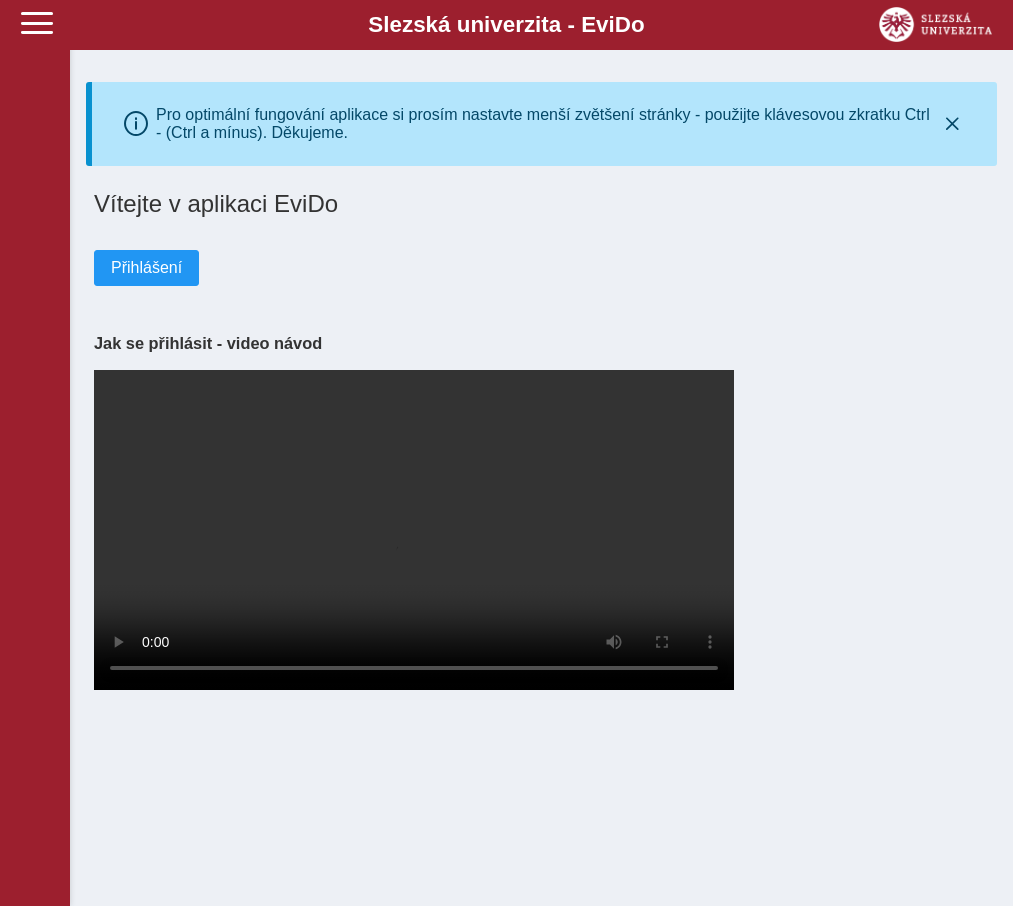 scroll, scrollTop: 0, scrollLeft: 0, axis: both 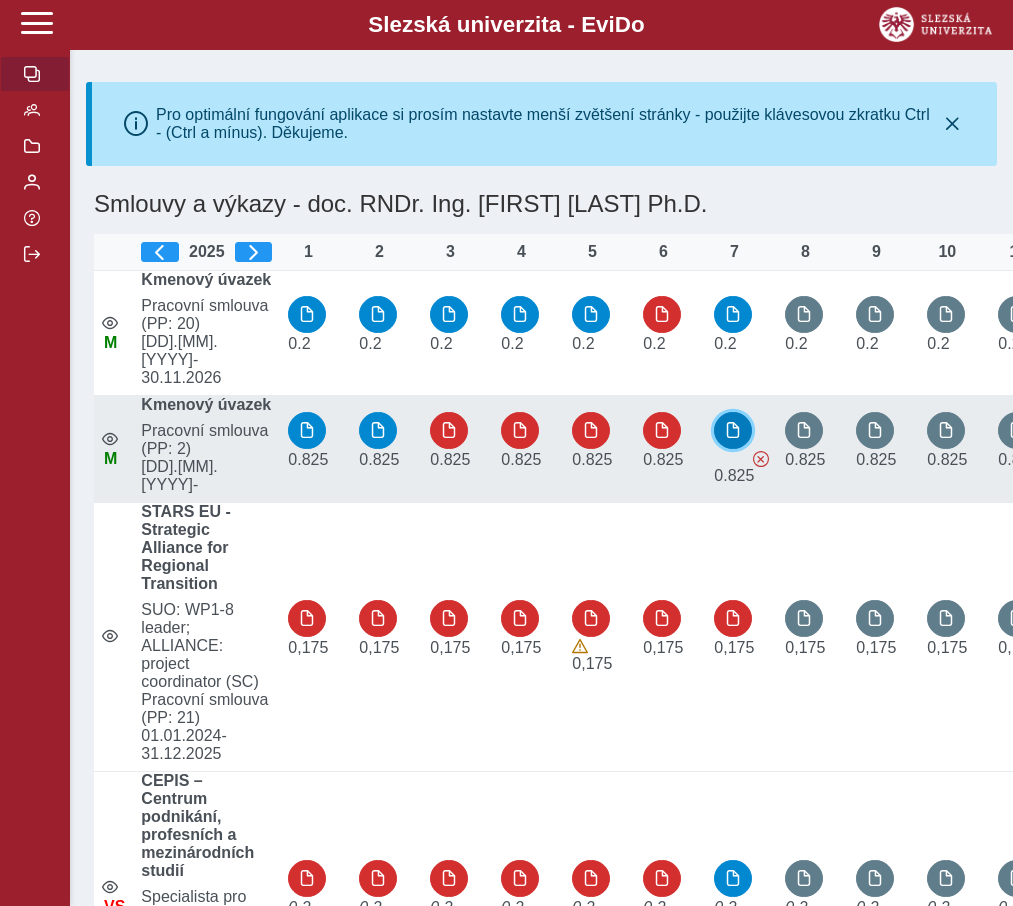 click at bounding box center (733, 430) 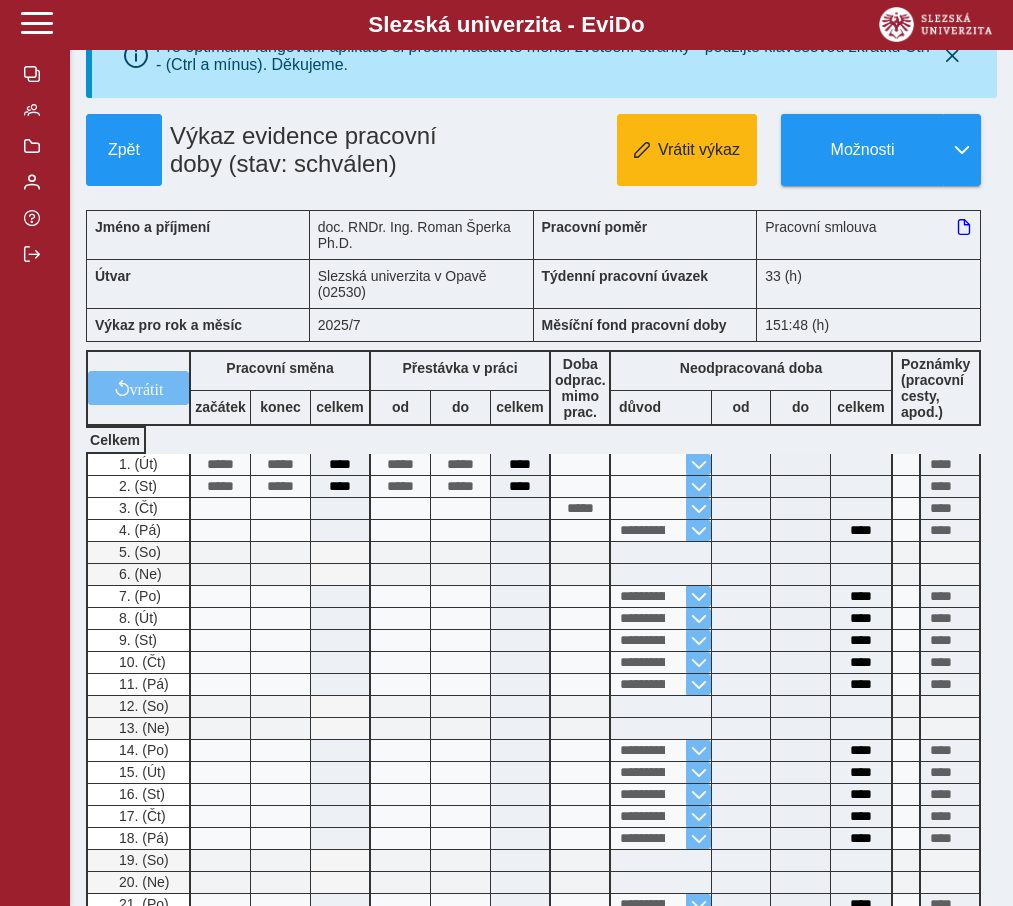scroll, scrollTop: 0, scrollLeft: 0, axis: both 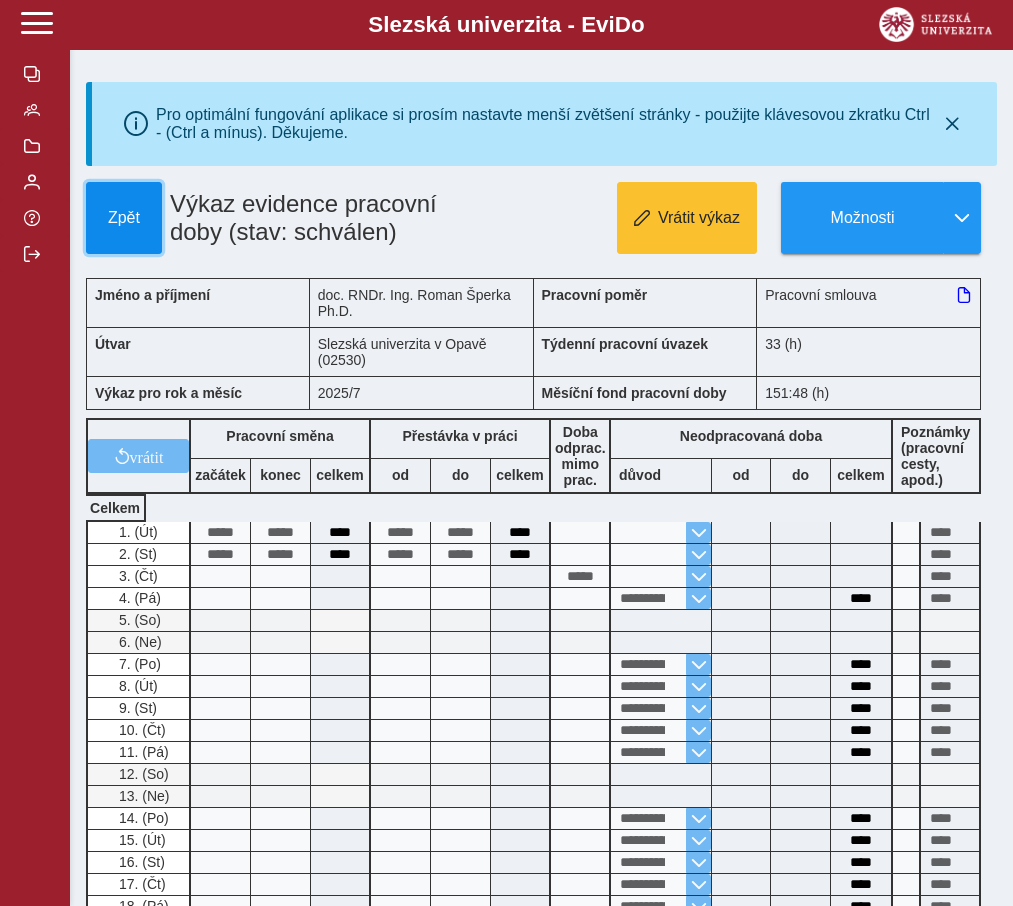 click on "Zpět" at bounding box center (124, 218) 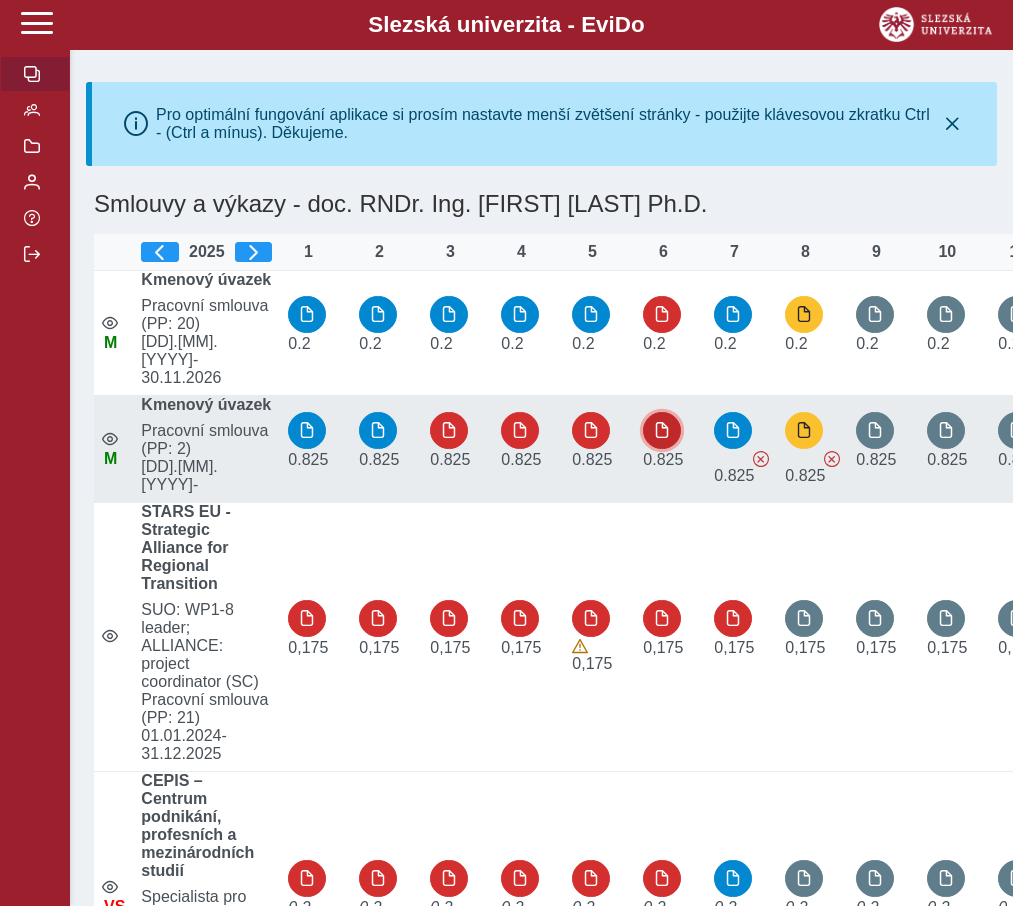 click at bounding box center [662, 430] 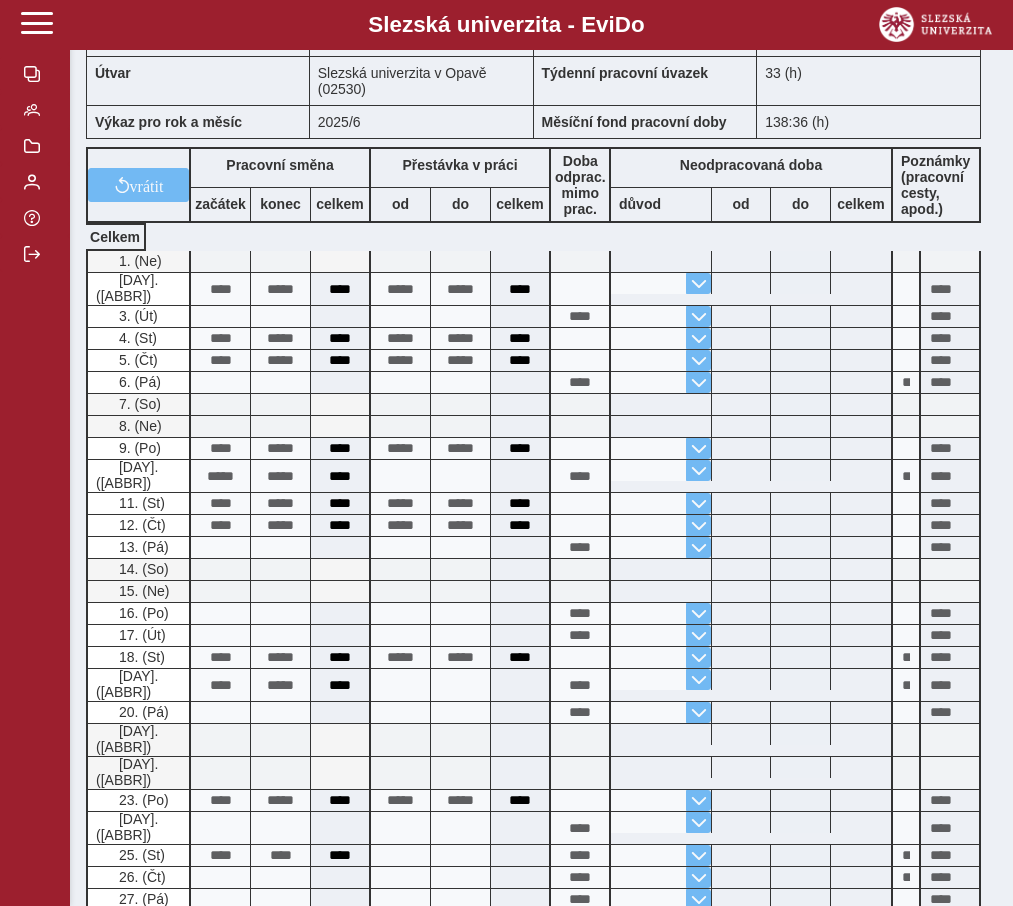 scroll, scrollTop: 0, scrollLeft: 0, axis: both 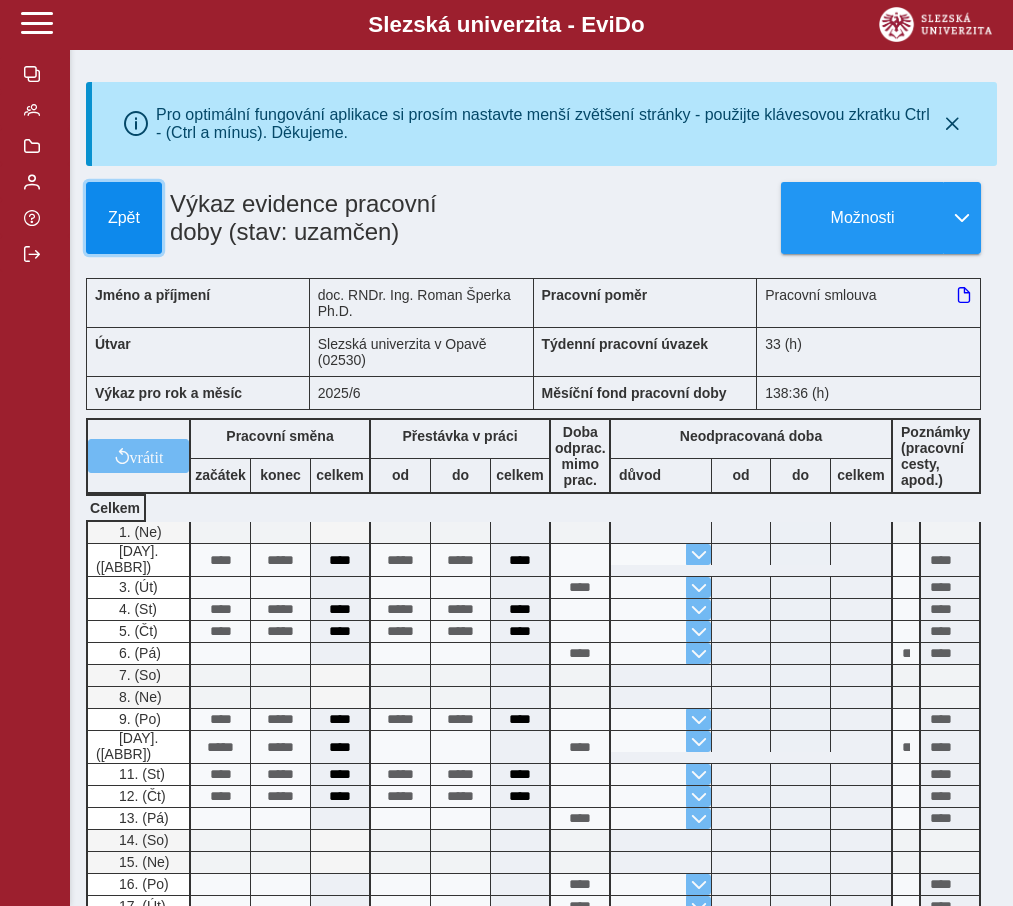 click on "Zpět" at bounding box center (124, 218) 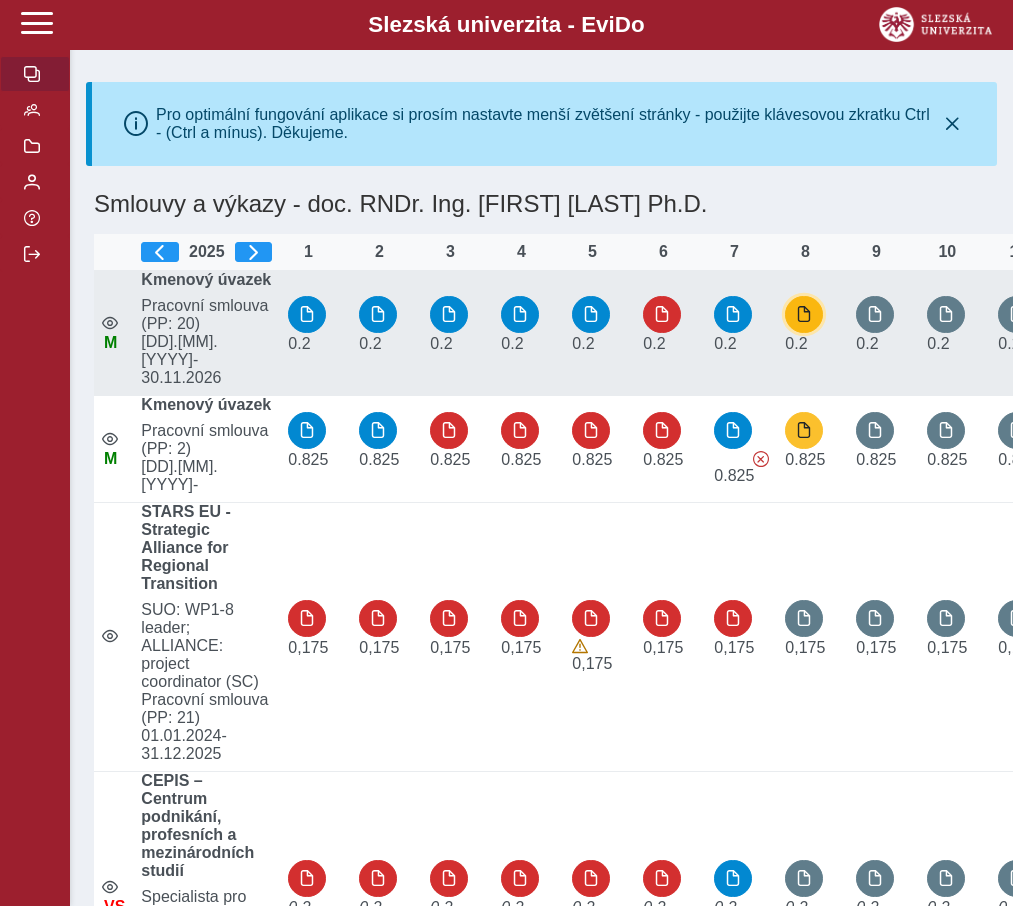 click at bounding box center (804, 314) 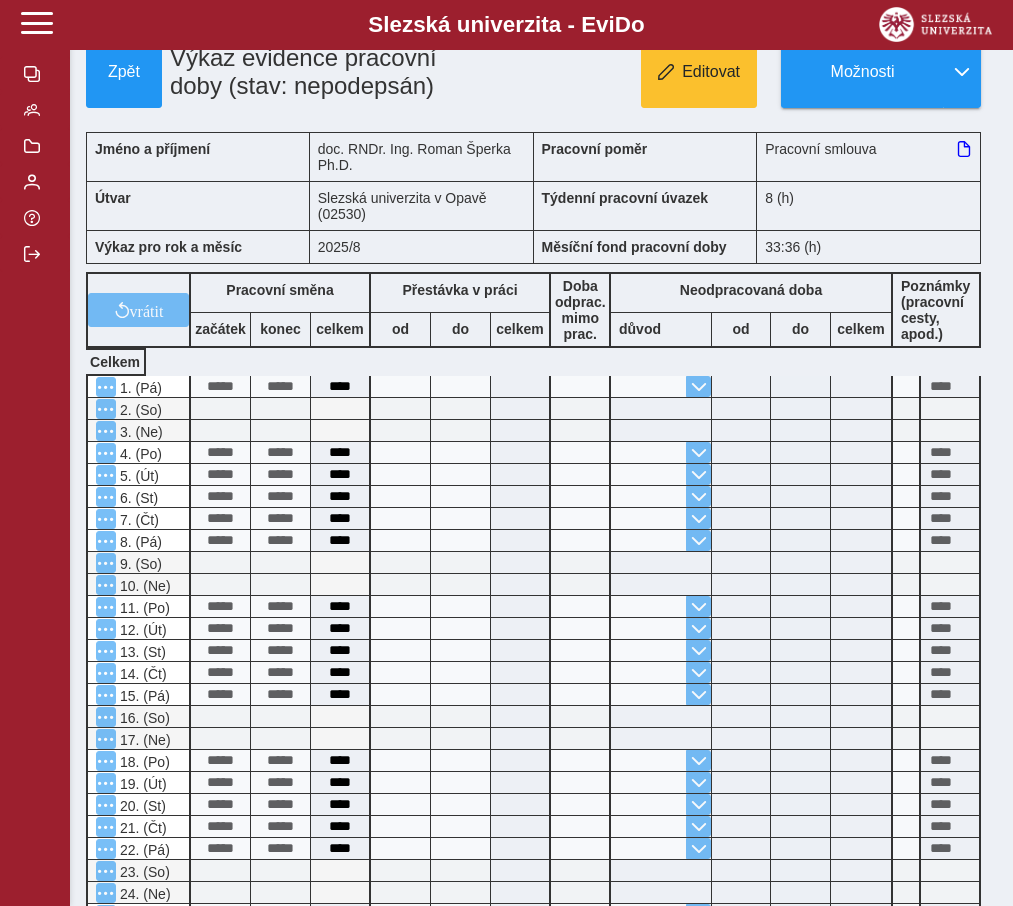 scroll, scrollTop: 0, scrollLeft: 0, axis: both 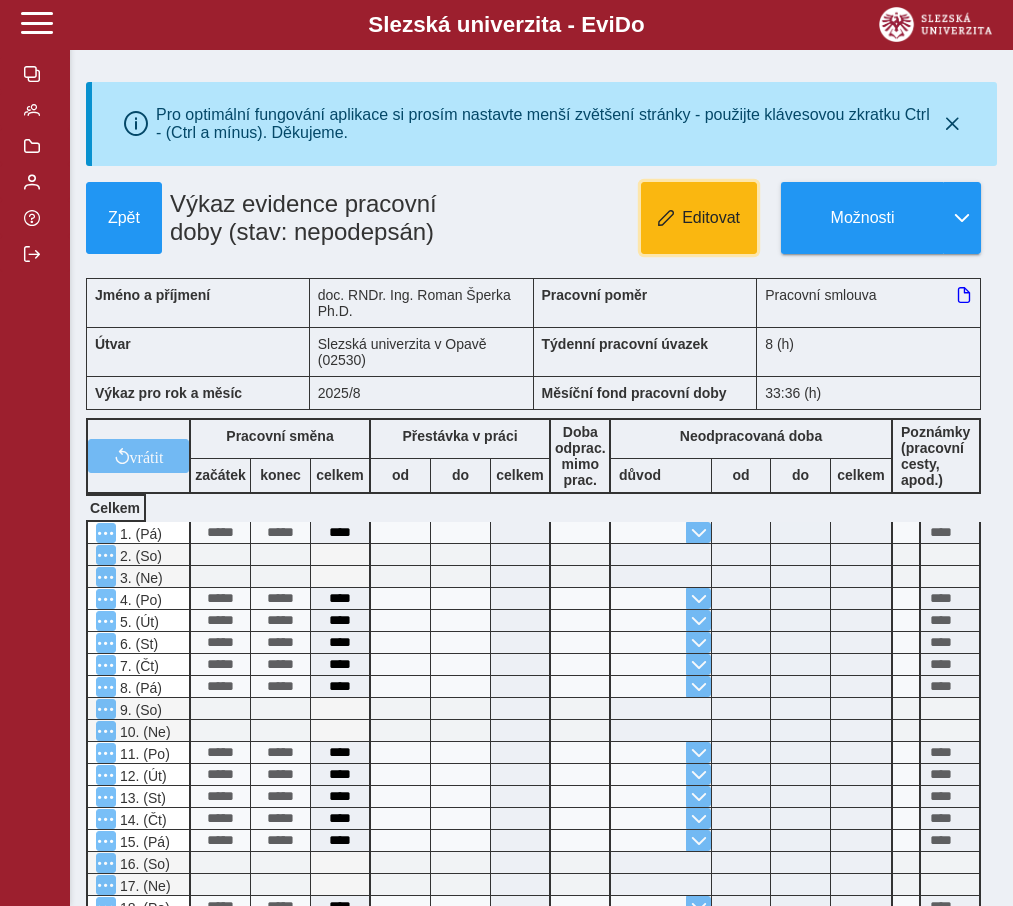 click on "Editovat" at bounding box center [711, 218] 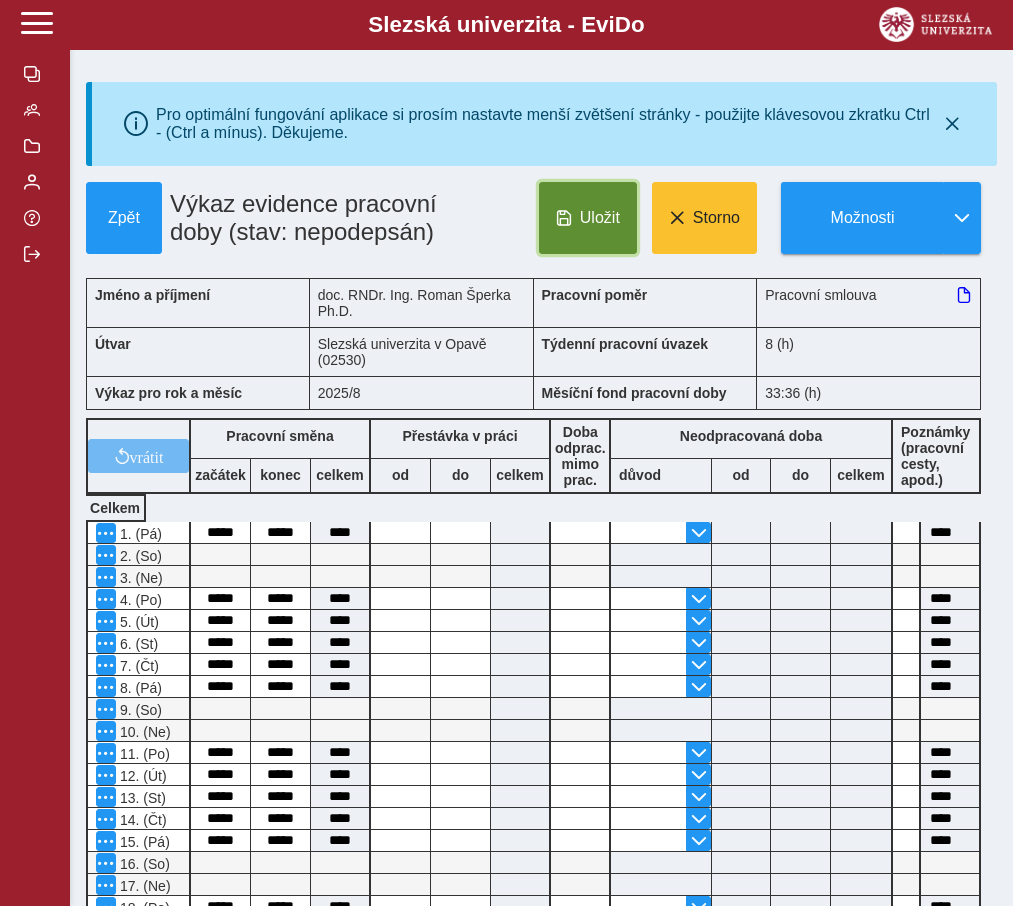click on "Uložit" at bounding box center (600, 218) 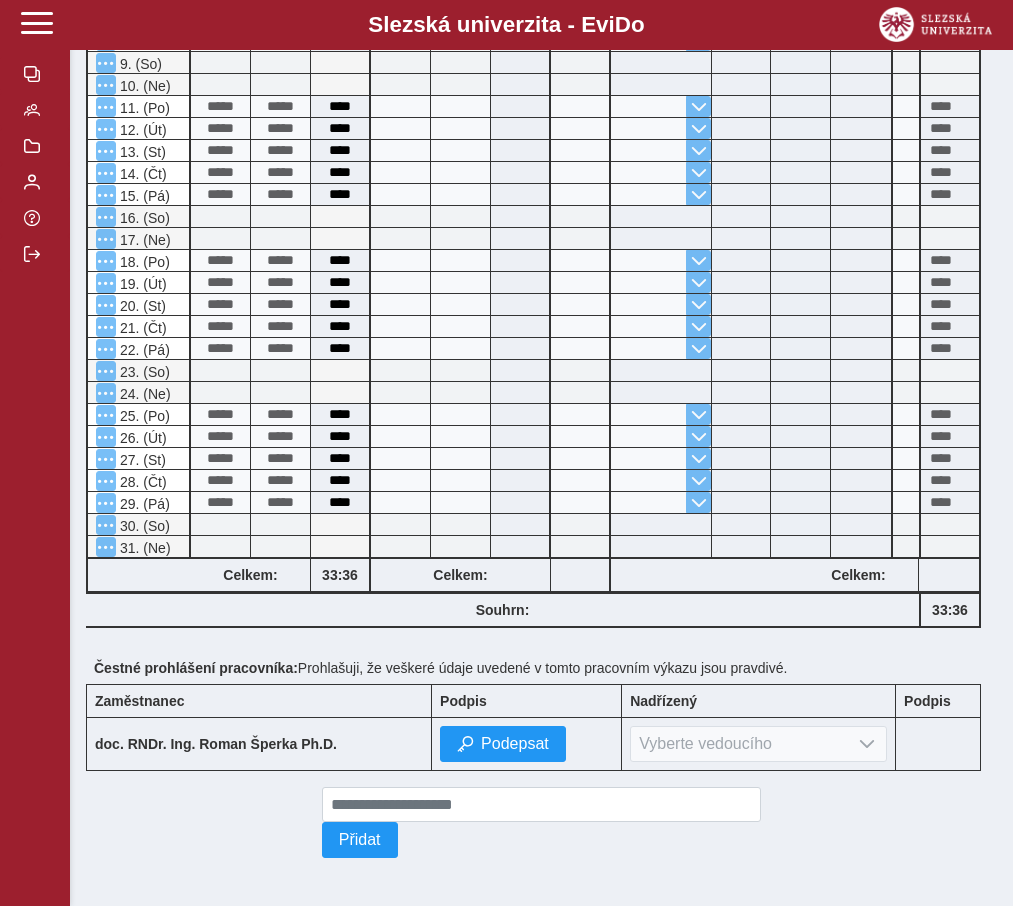 scroll, scrollTop: 664, scrollLeft: 0, axis: vertical 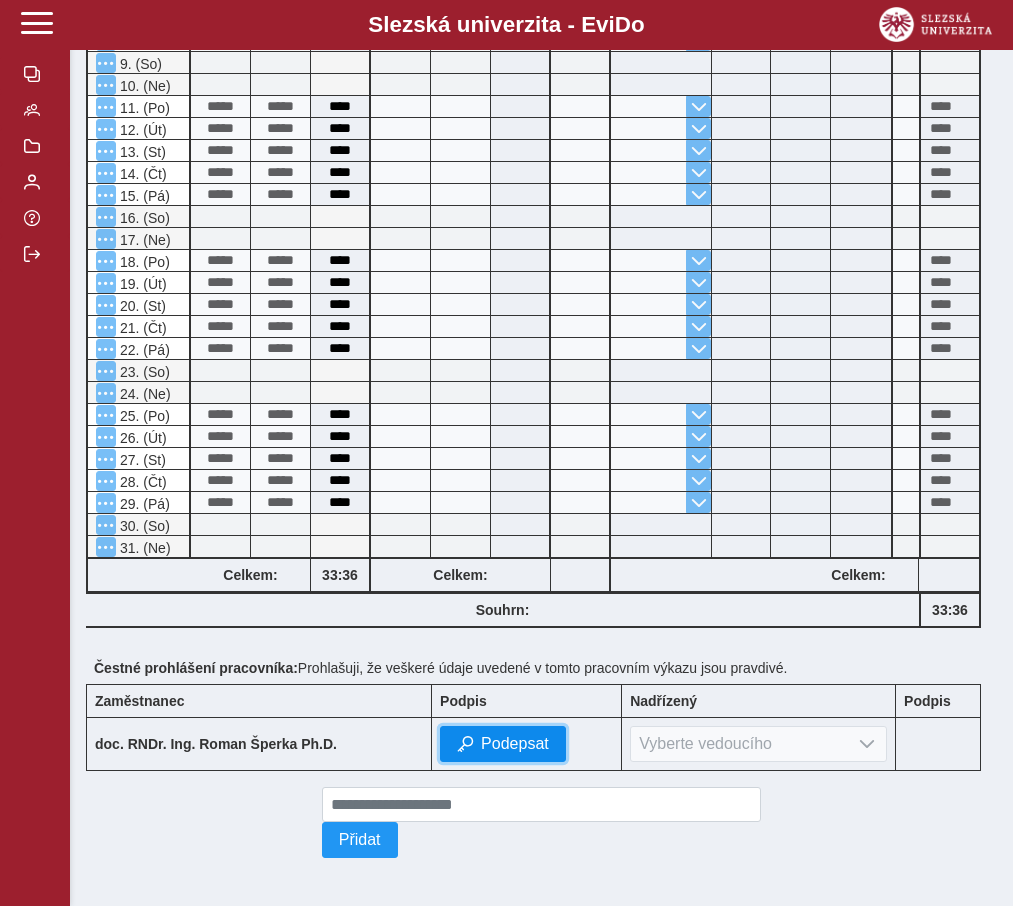 click on "Podepsat" at bounding box center [515, 744] 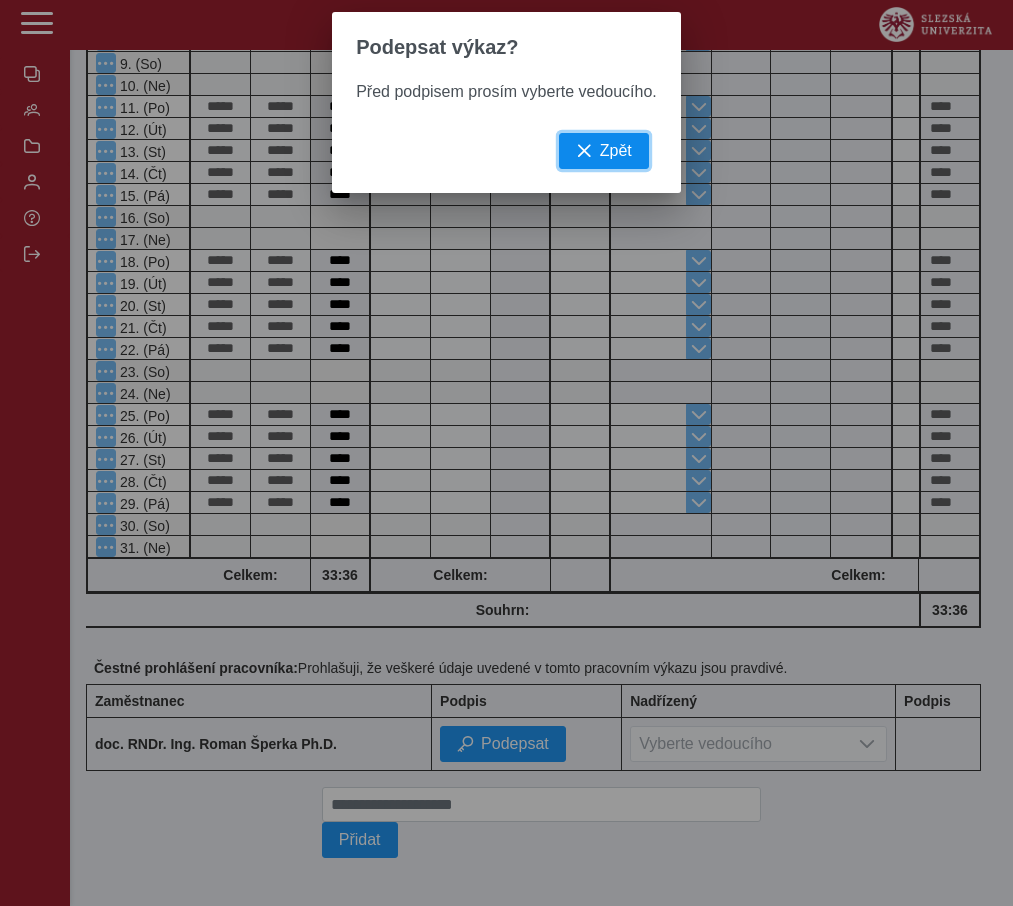 click at bounding box center [584, 151] 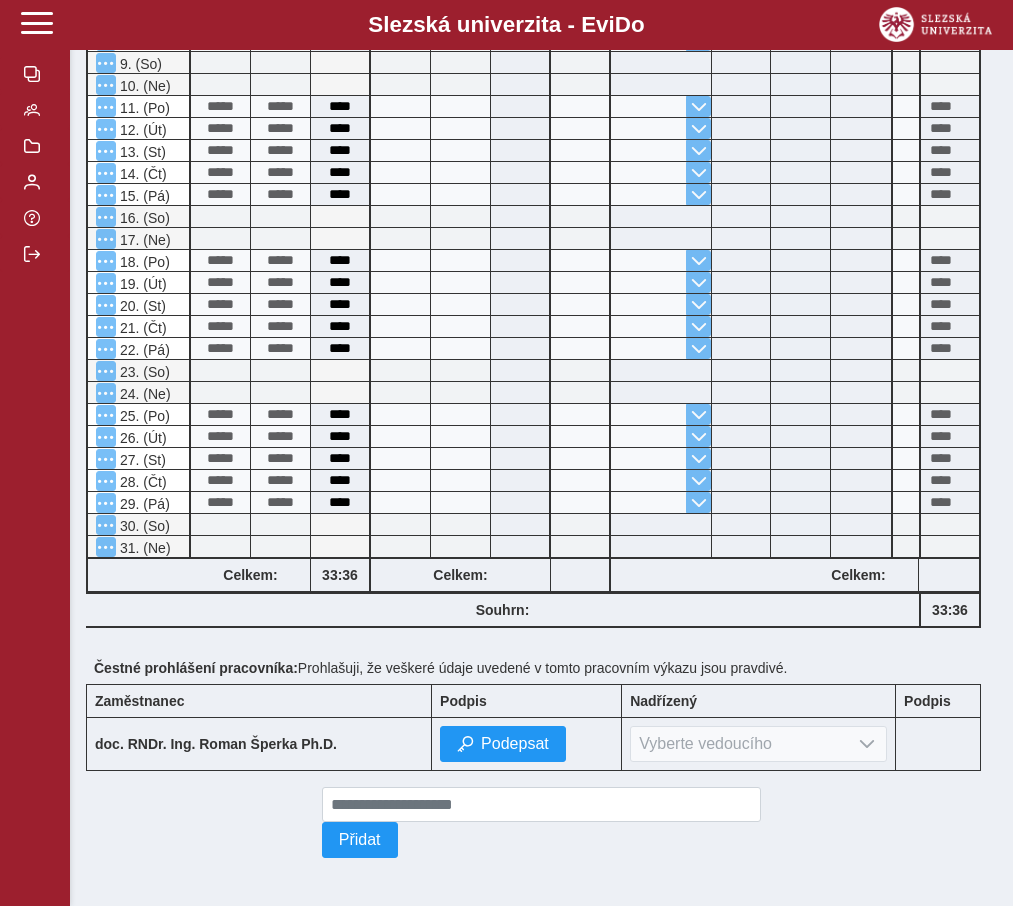 click on "Vyberte vedoucího" at bounding box center (758, 744) 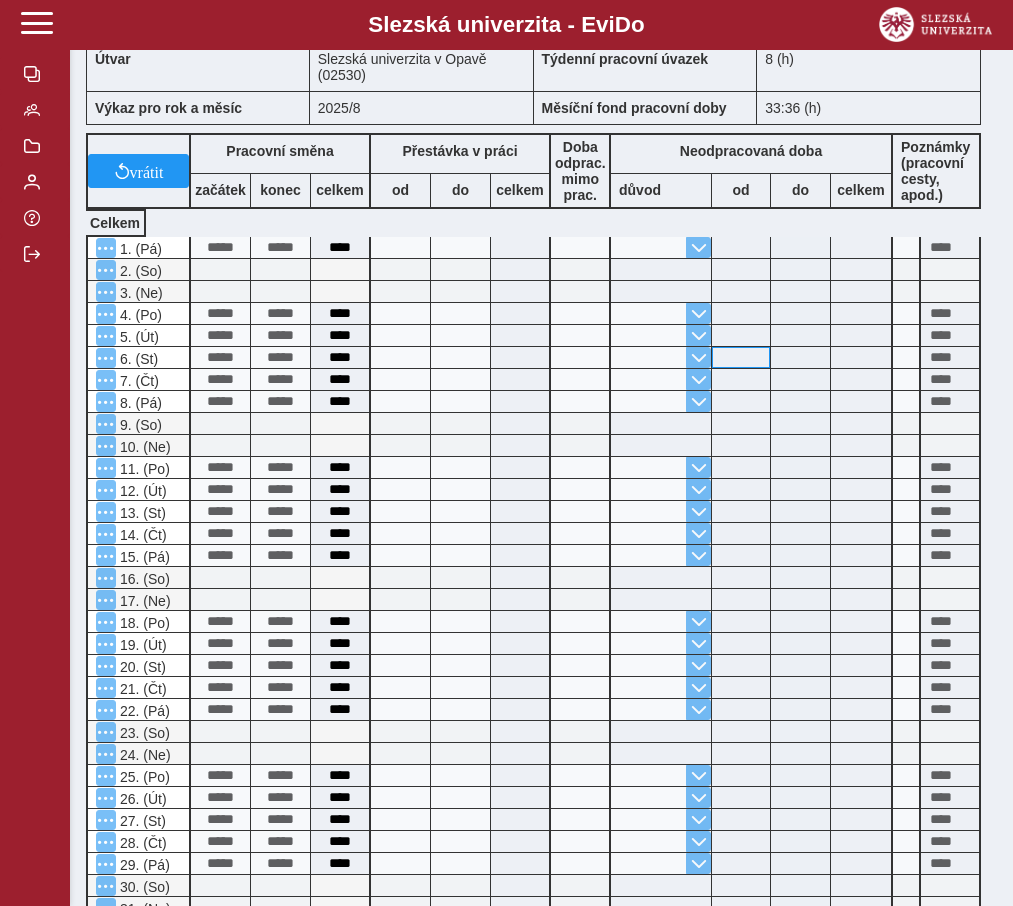 scroll, scrollTop: 0, scrollLeft: 0, axis: both 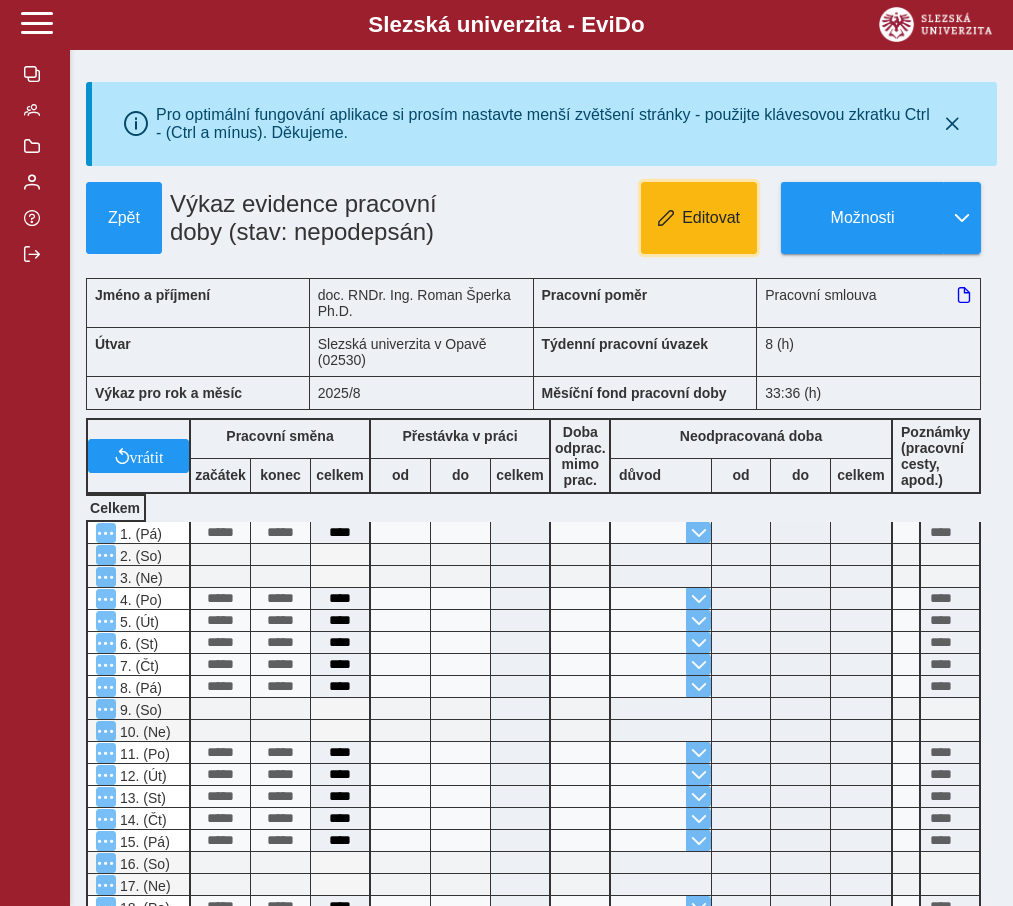 click on "Editovat" at bounding box center [699, 218] 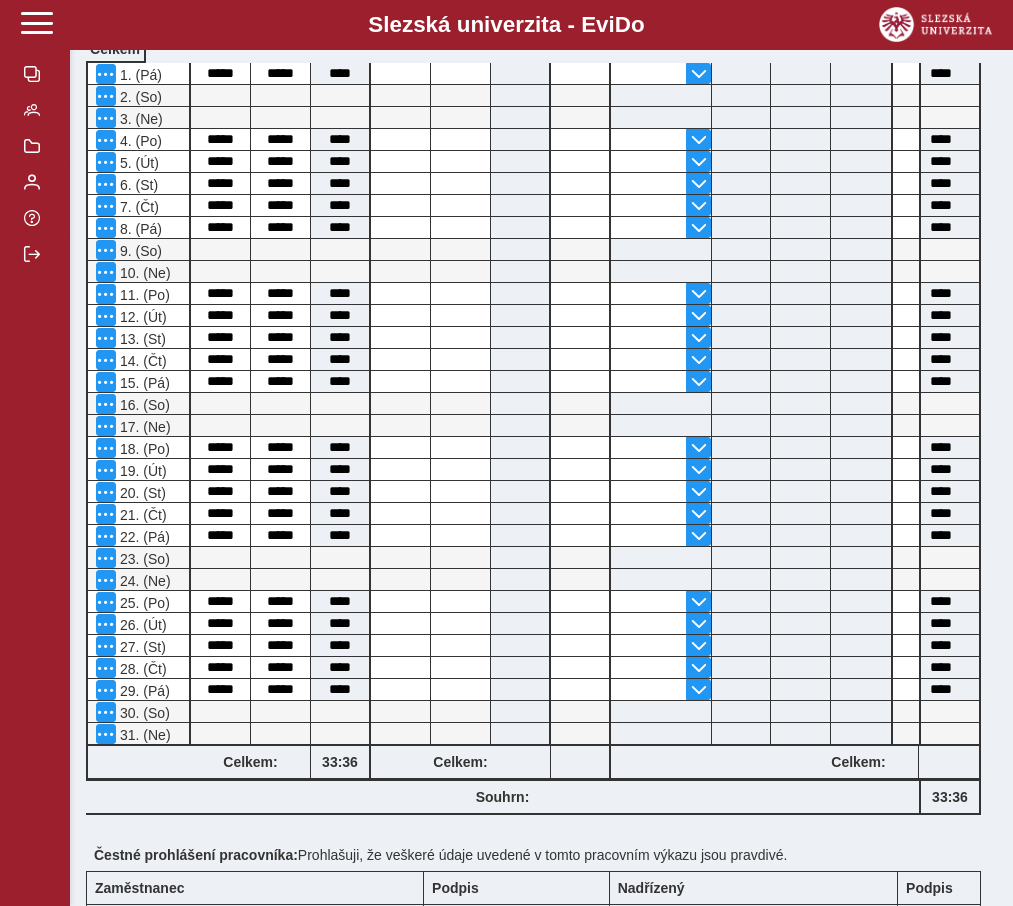 scroll, scrollTop: 667, scrollLeft: 0, axis: vertical 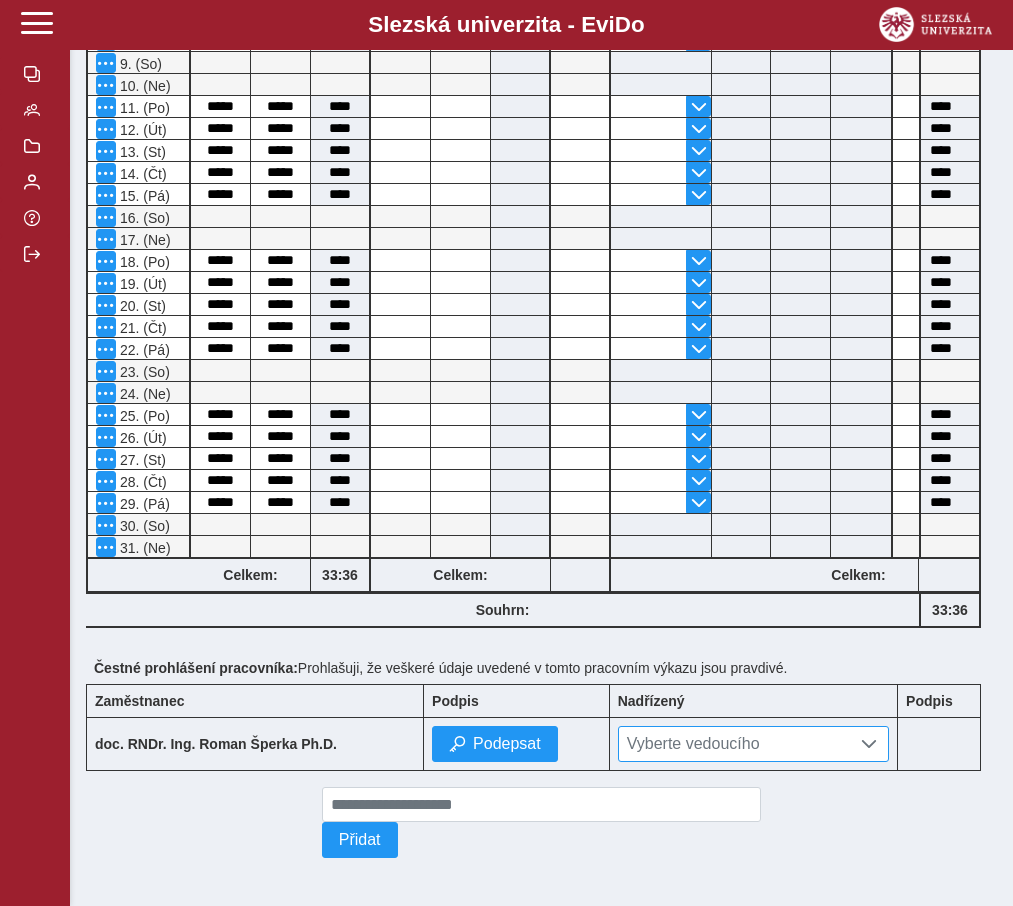 click on "Vyberte vedoucího" at bounding box center [735, 744] 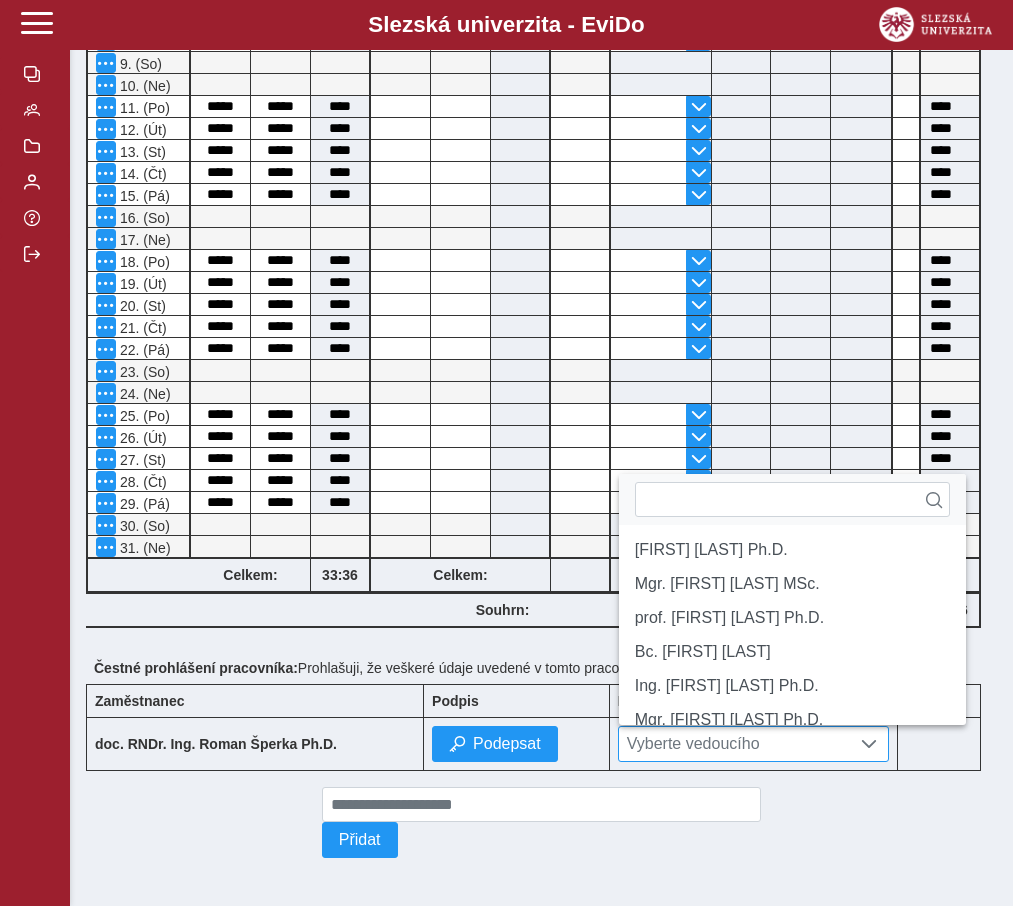 scroll, scrollTop: 11, scrollLeft: 73, axis: both 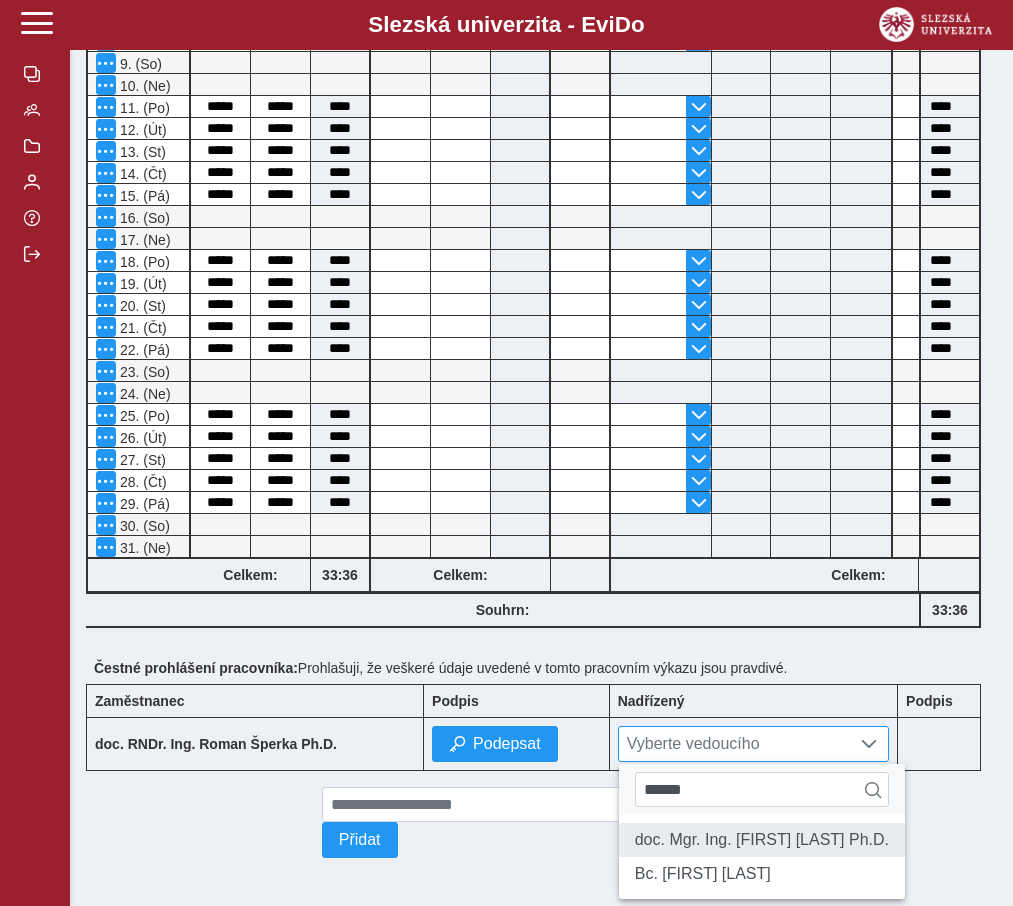 type on "******" 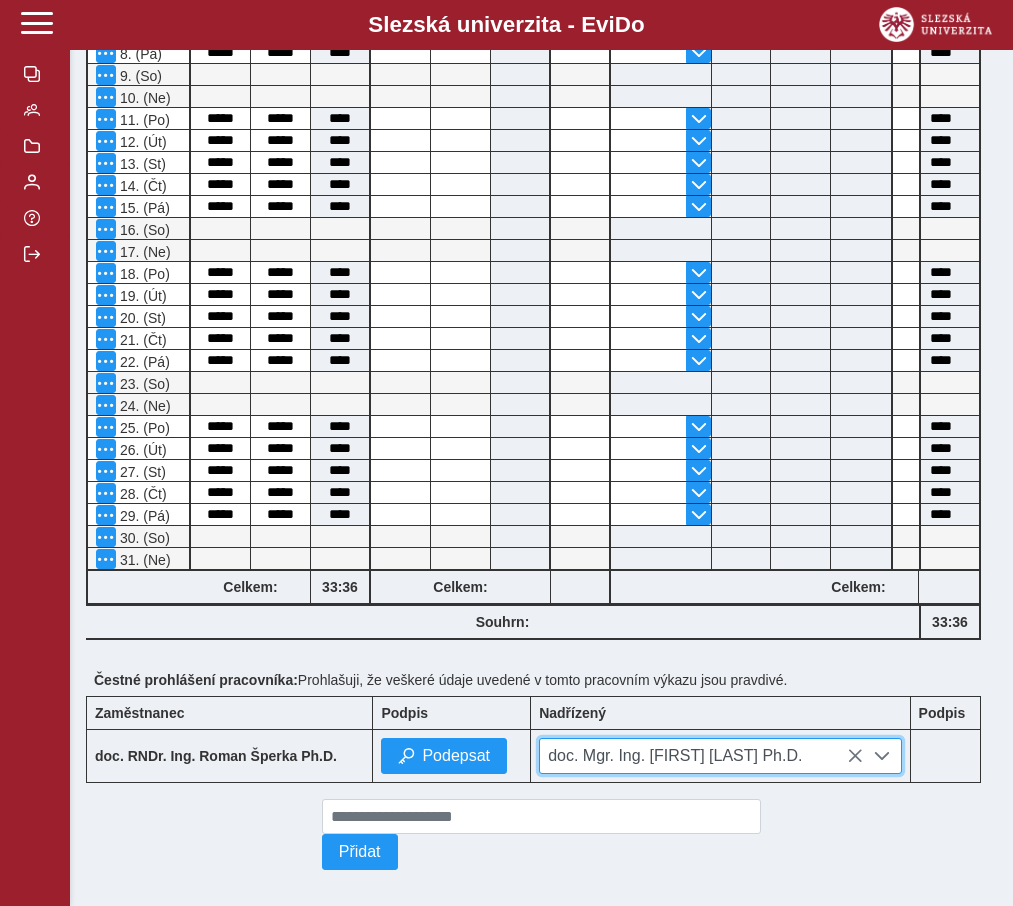 scroll, scrollTop: 0, scrollLeft: 0, axis: both 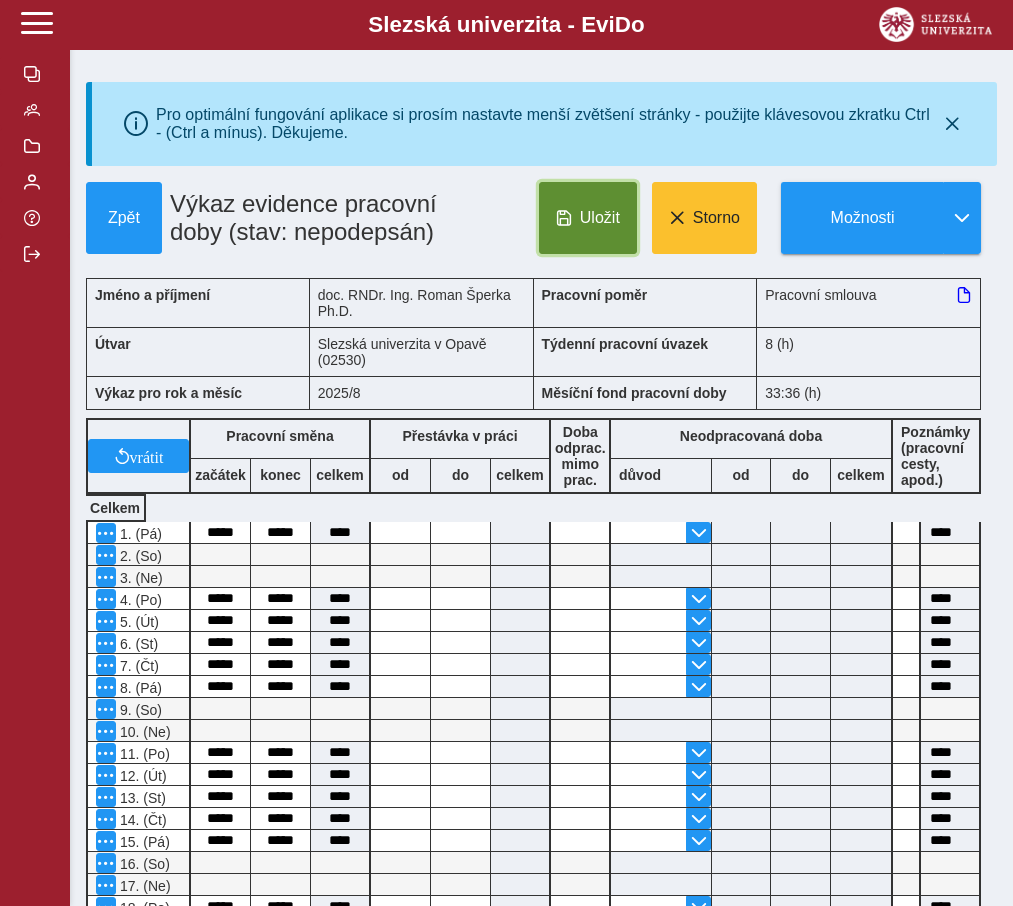 click on "Uložit" at bounding box center [600, 218] 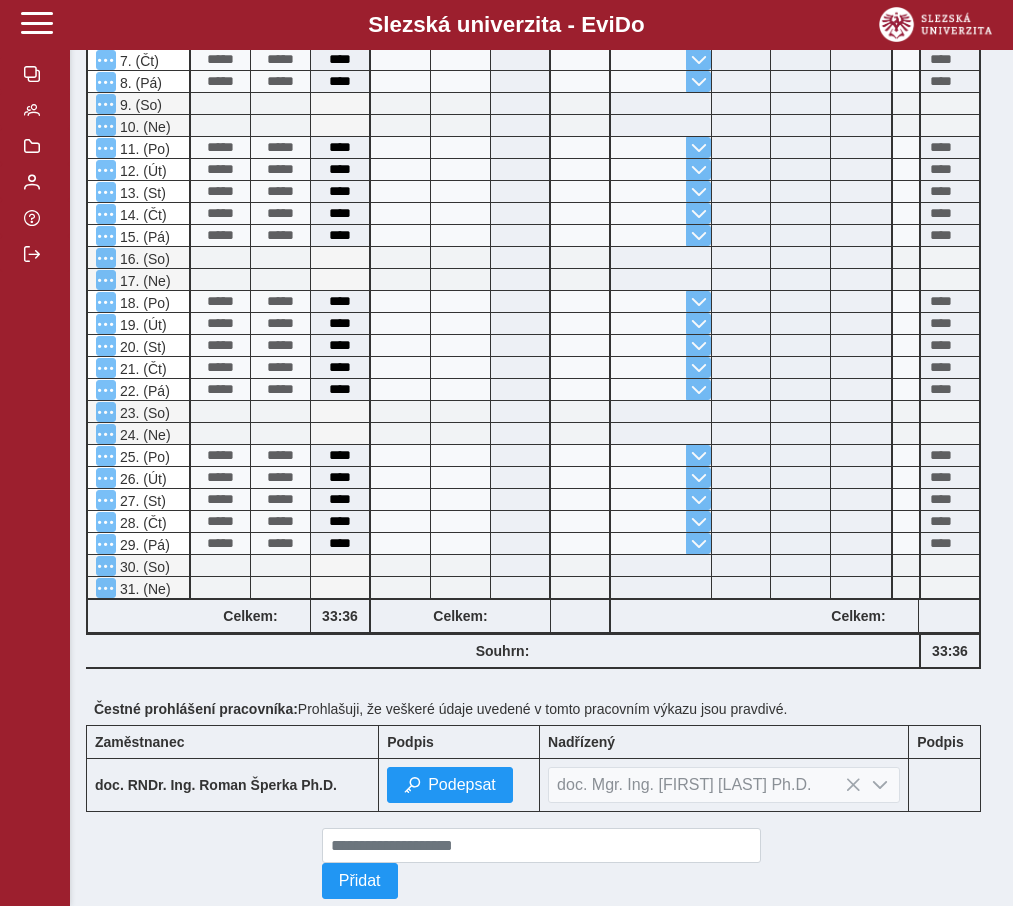 scroll, scrollTop: 667, scrollLeft: 0, axis: vertical 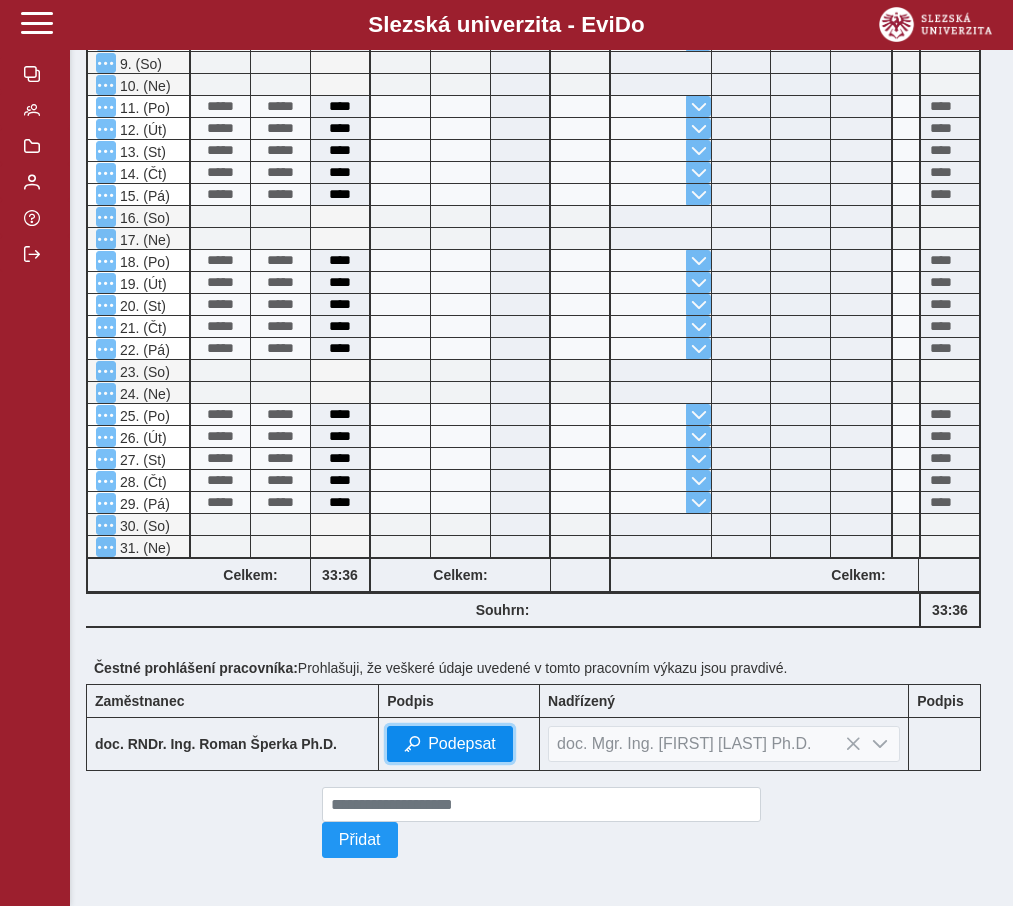 click on "Podepsat" at bounding box center [462, 744] 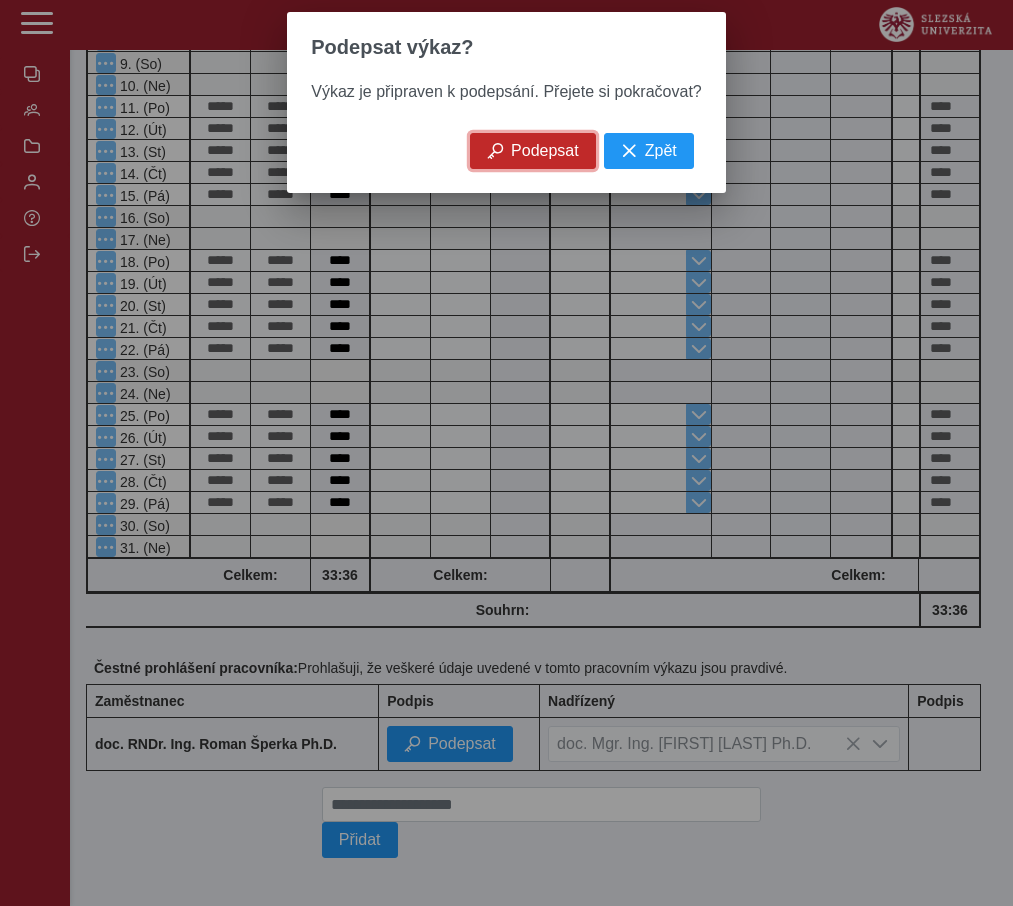 click on "Podepsat" at bounding box center (545, 151) 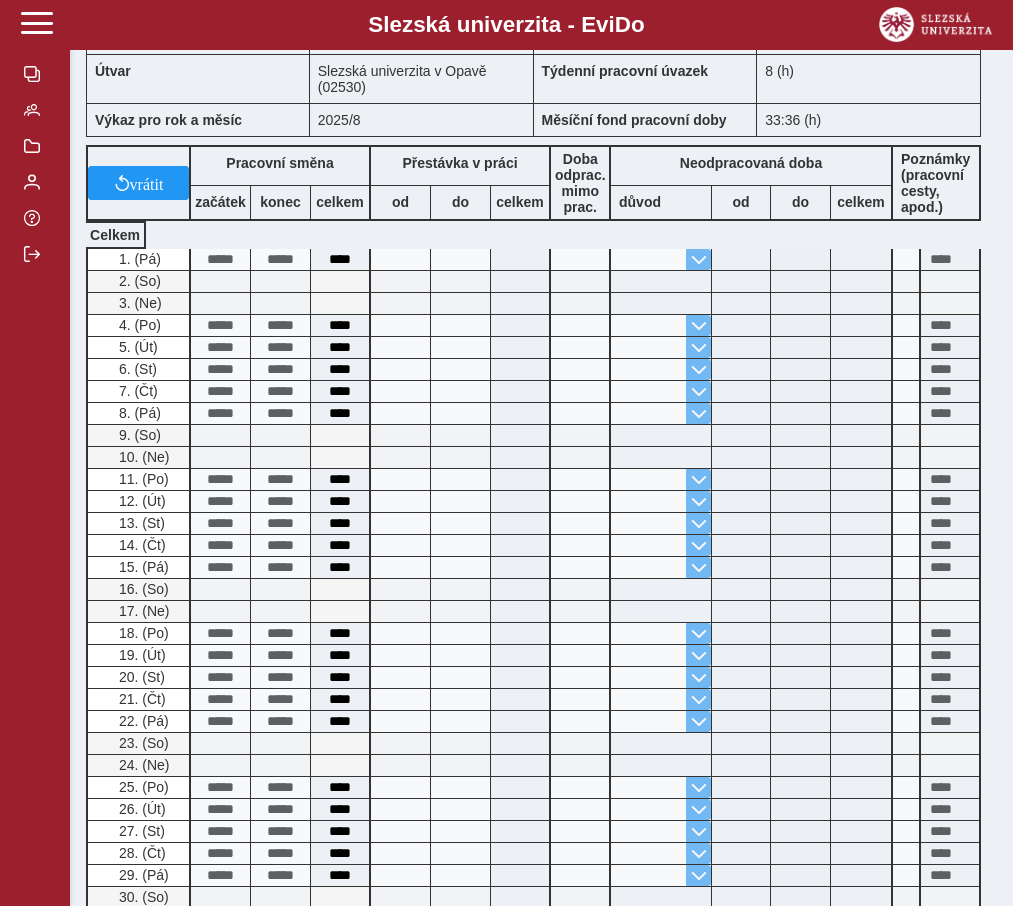 scroll, scrollTop: 0, scrollLeft: 0, axis: both 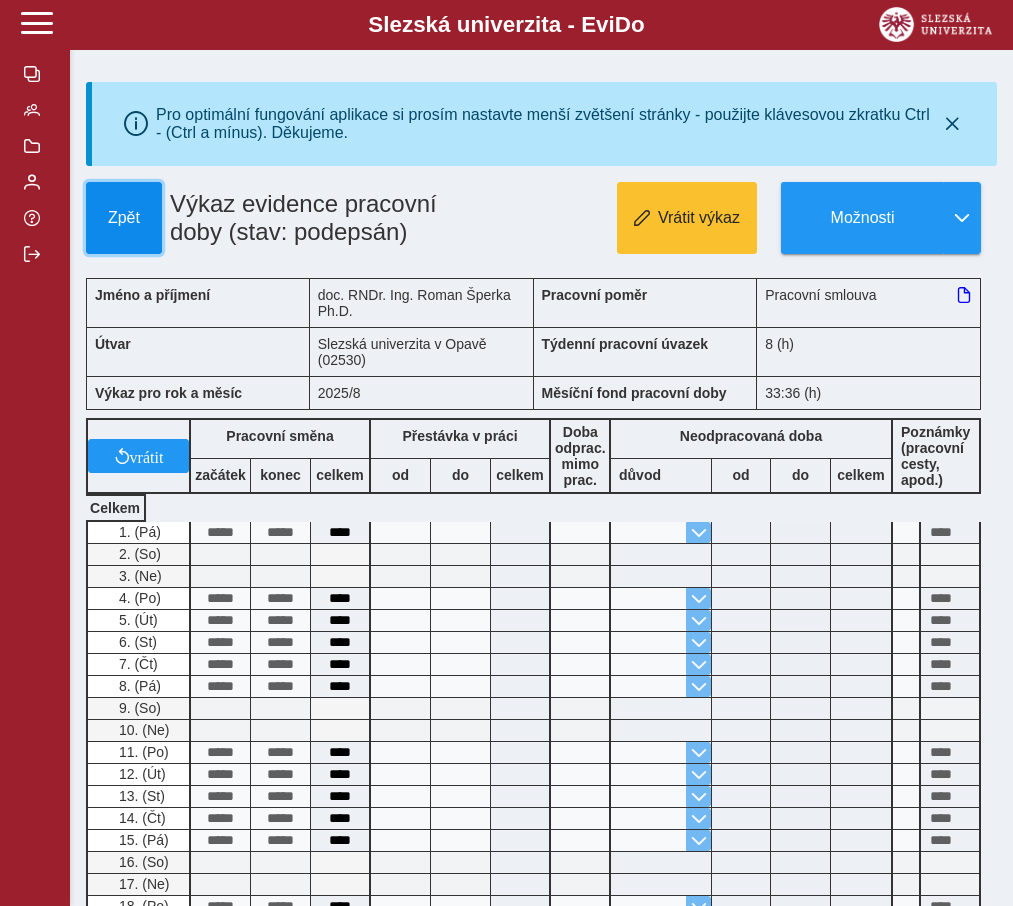 click on "Zpět" at bounding box center (124, 218) 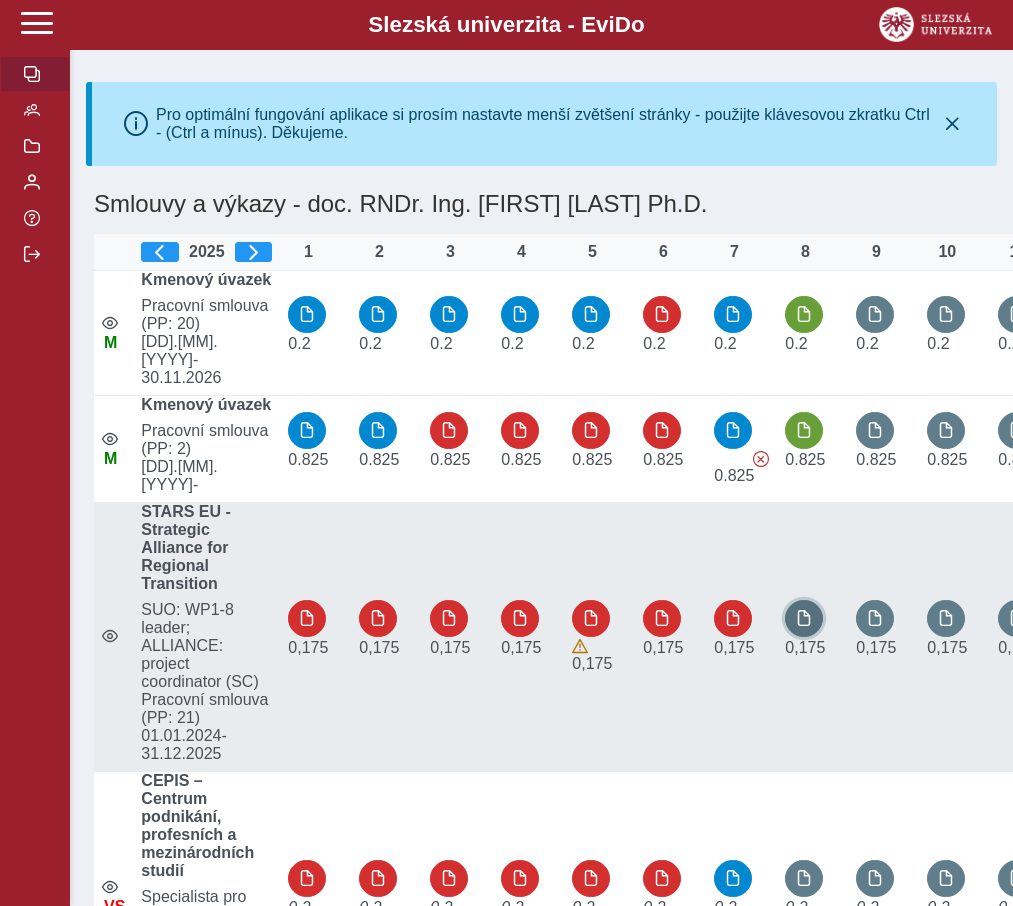 click at bounding box center [804, 618] 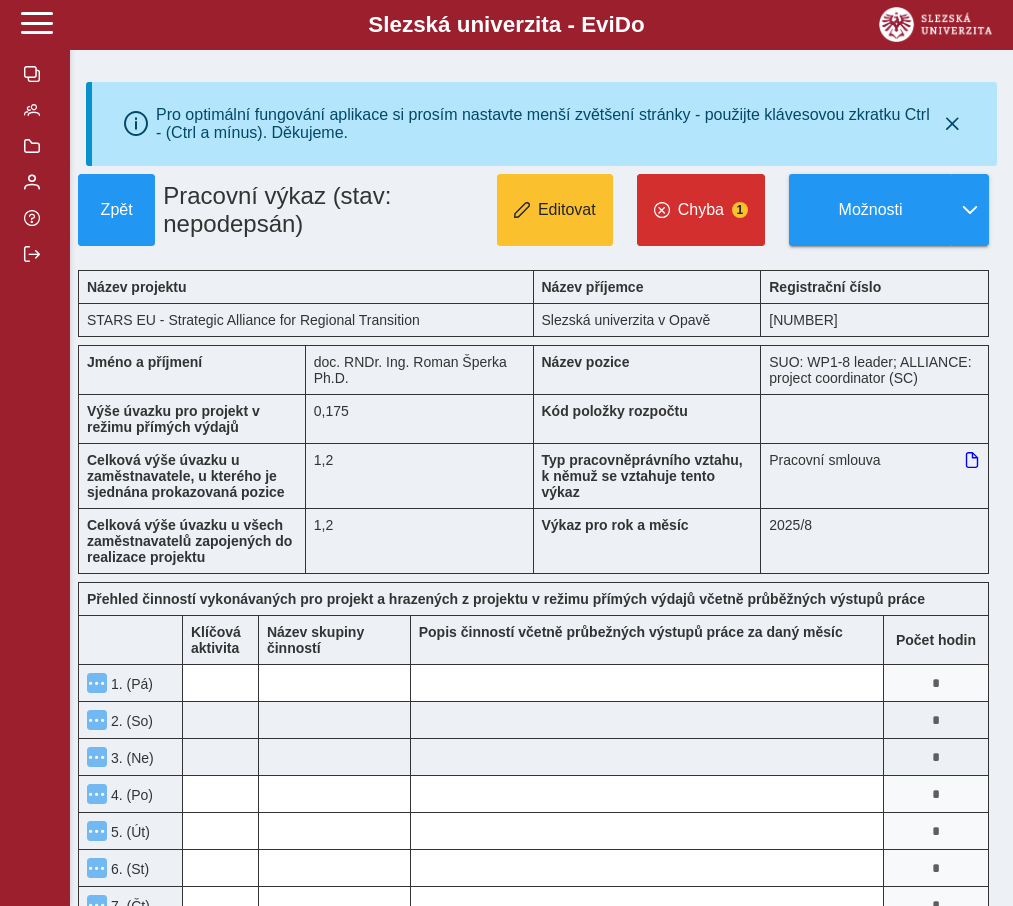 type 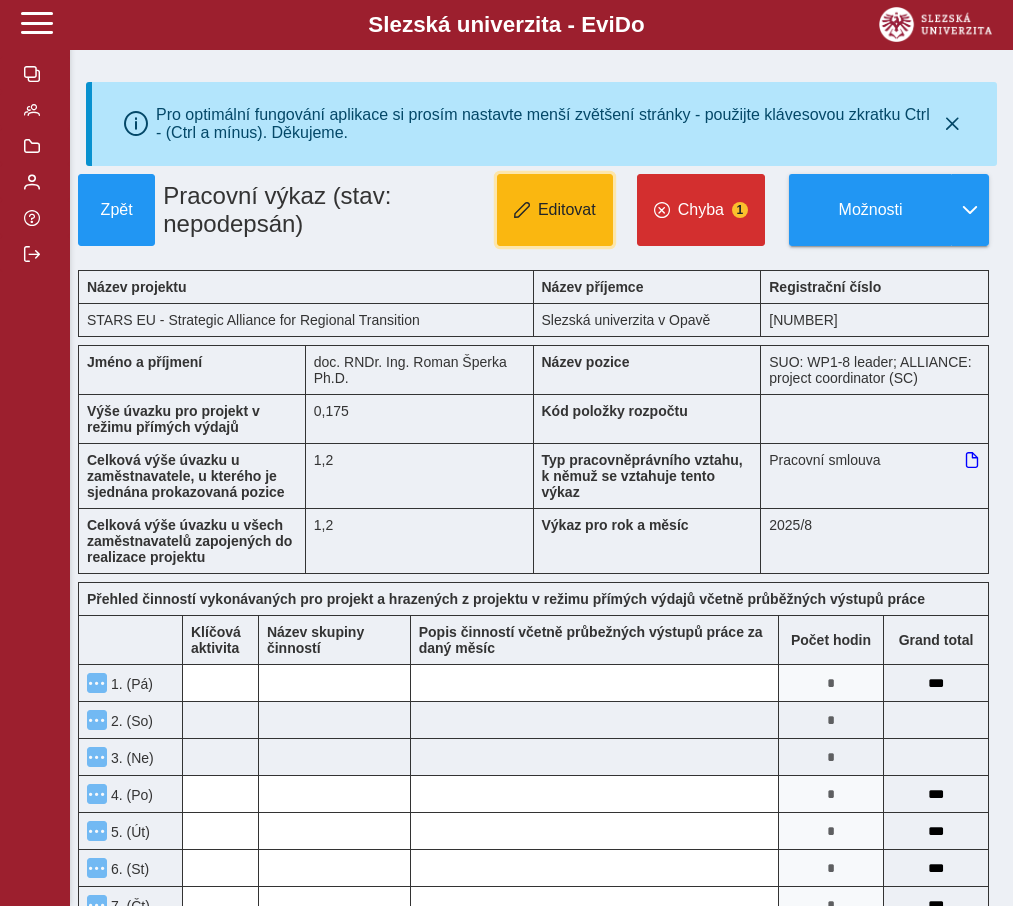 click on "Editovat" at bounding box center [567, 210] 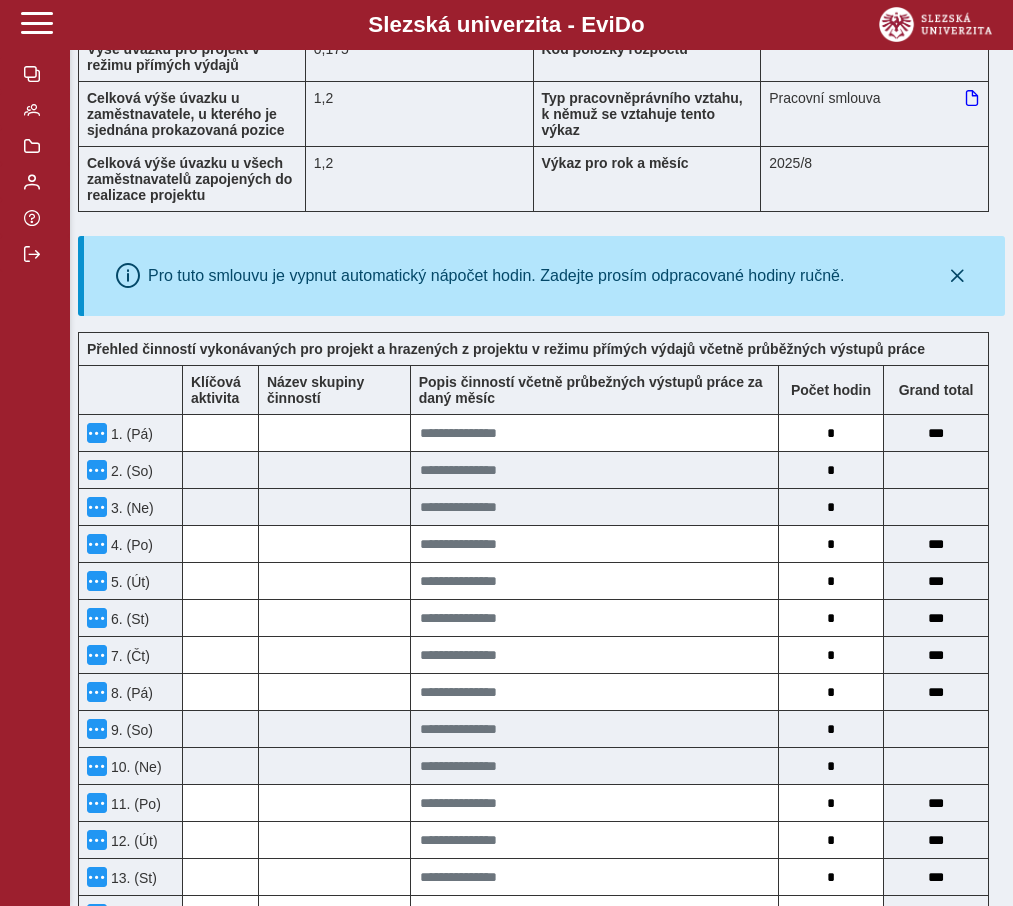 scroll, scrollTop: 454, scrollLeft: 0, axis: vertical 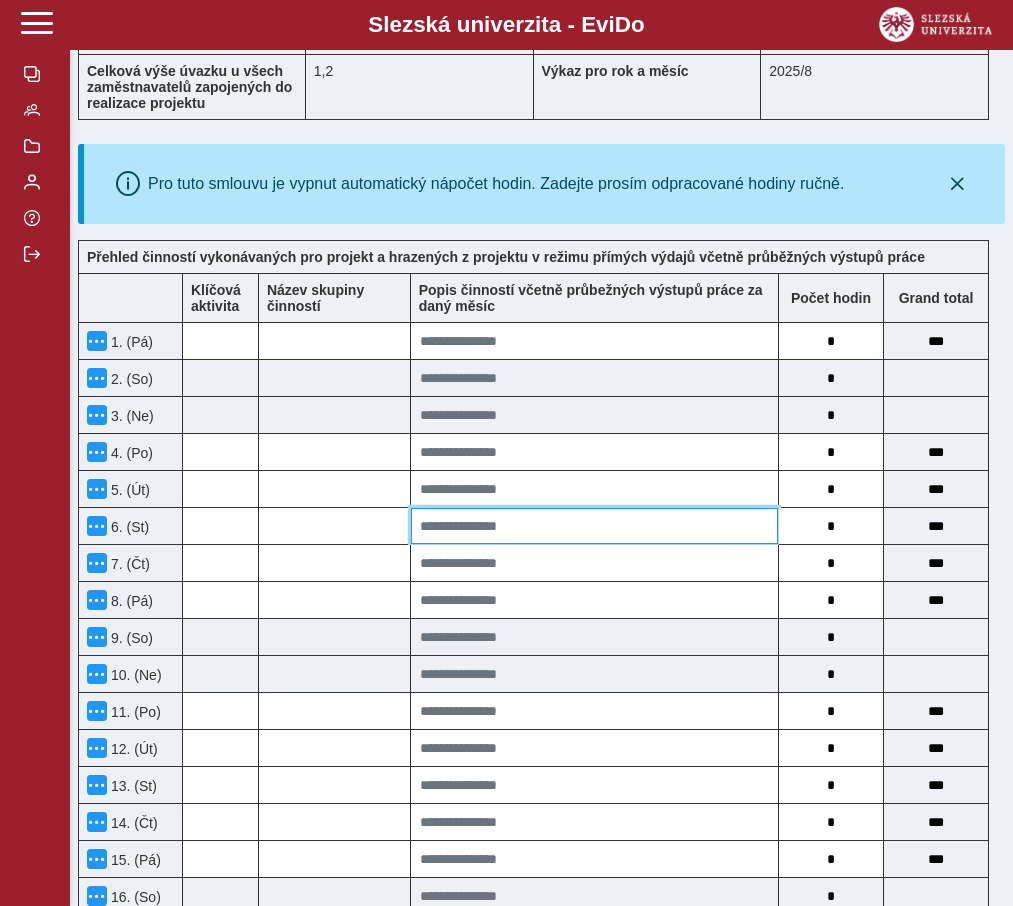 click at bounding box center [594, 526] 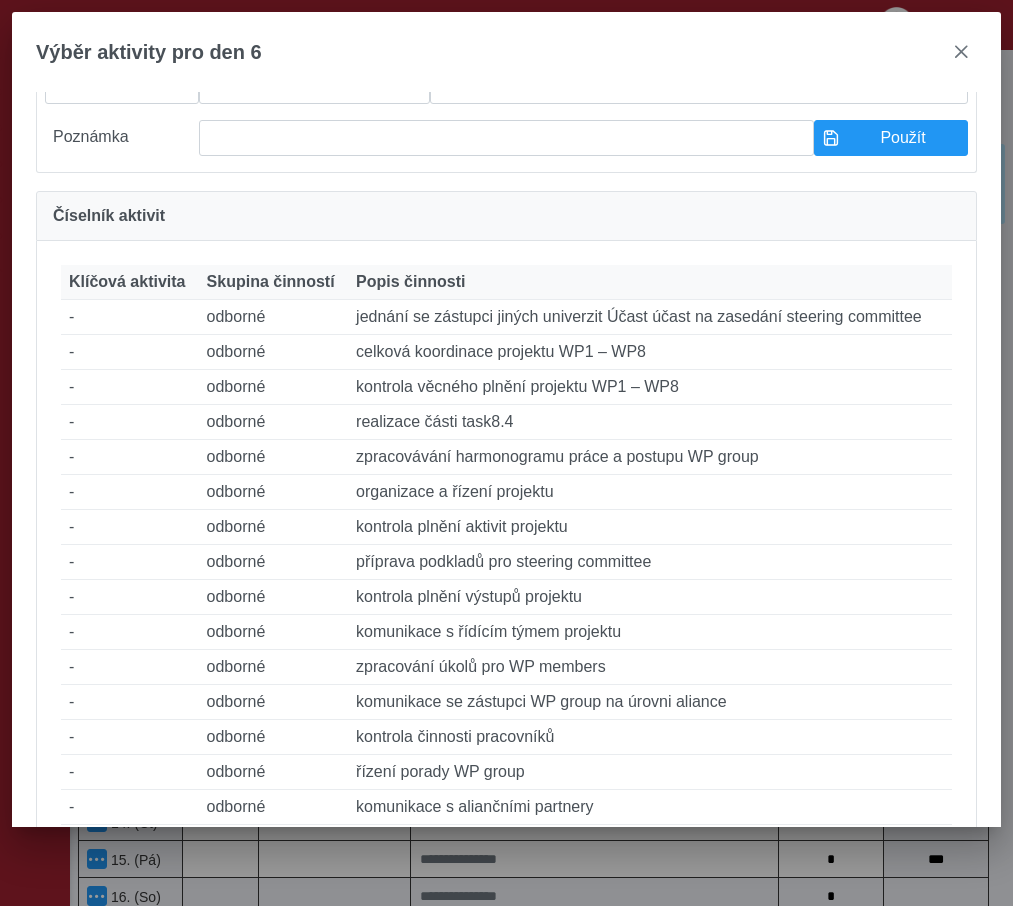 scroll, scrollTop: 0, scrollLeft: 0, axis: both 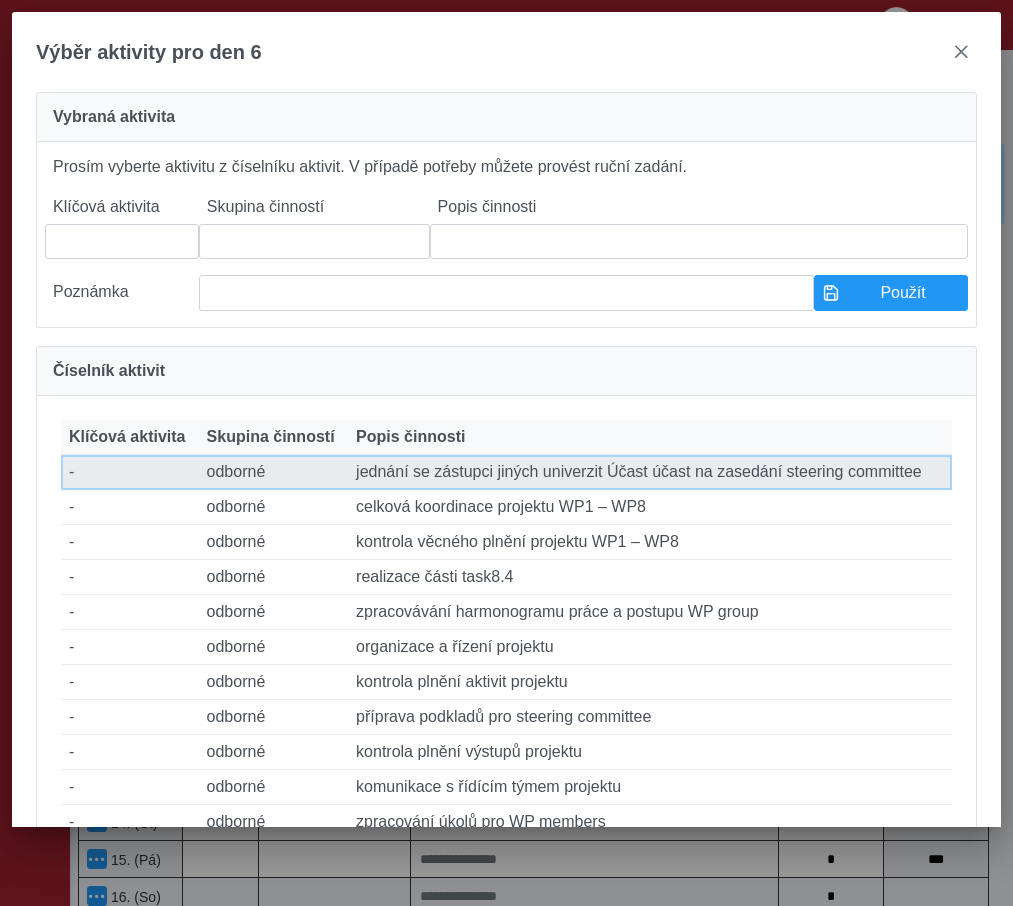 click on "Popis činnosti jednání se zástupci jiných univerzit Účast účast na zasedání steering committee" at bounding box center (650, 472) 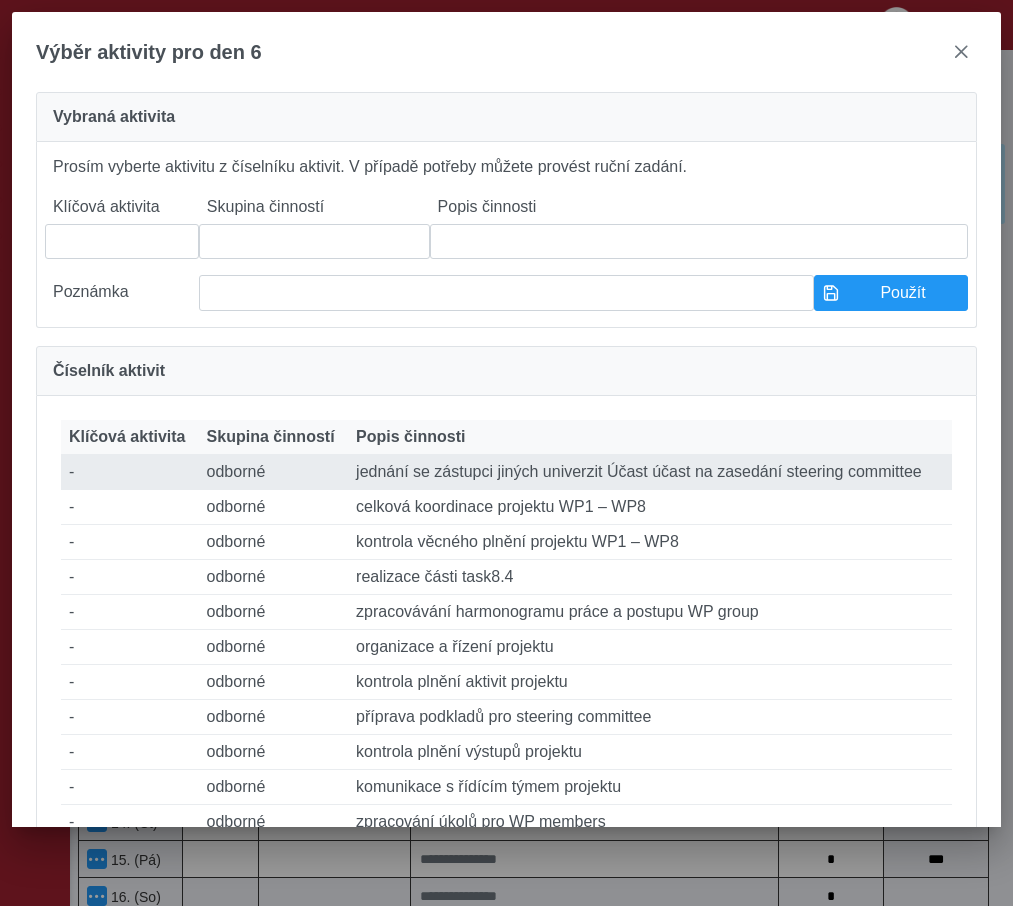 type on "*" 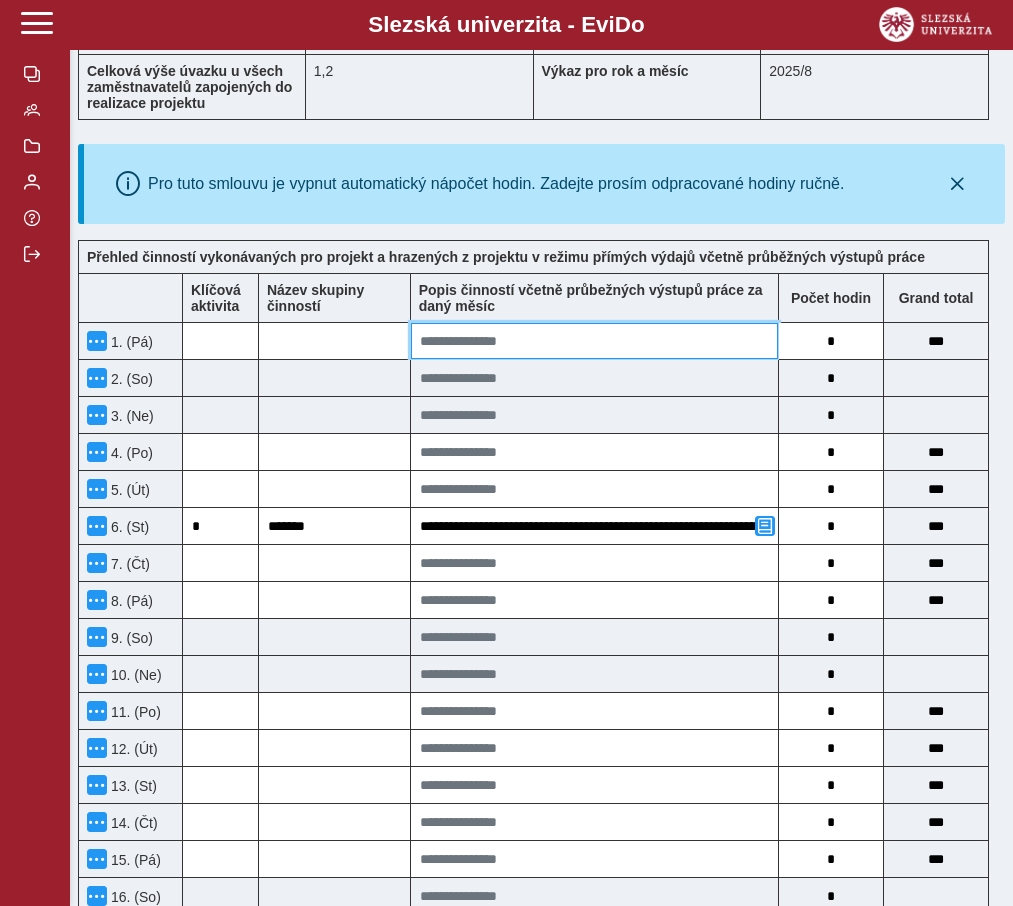 click at bounding box center [594, 341] 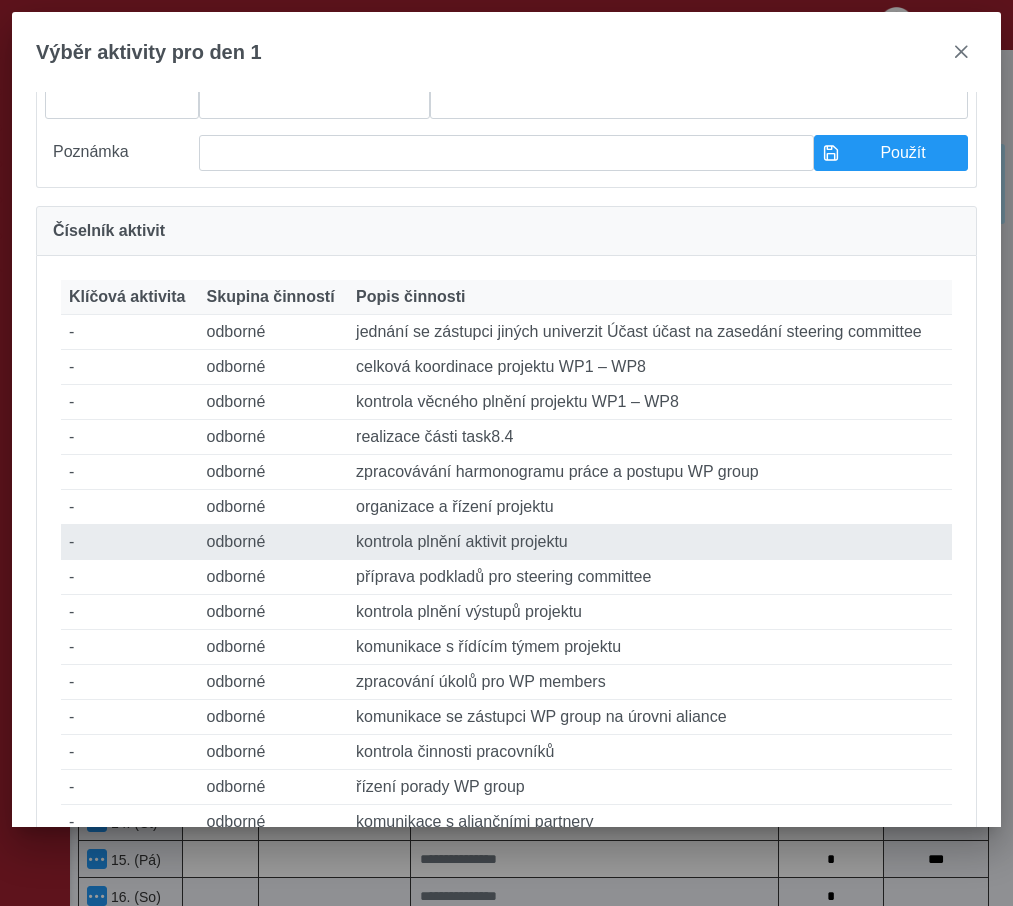 scroll, scrollTop: 157, scrollLeft: 0, axis: vertical 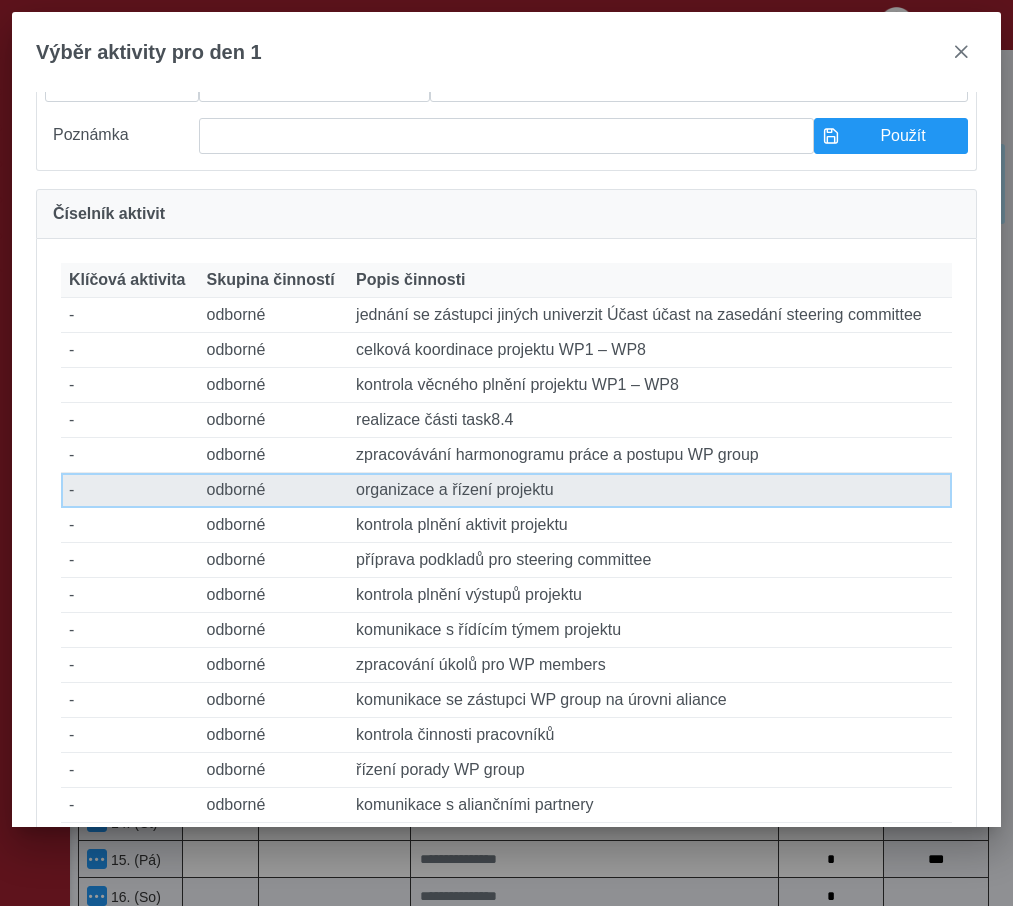 click on "Popis činnosti organizace a řízení projektu" at bounding box center (650, 490) 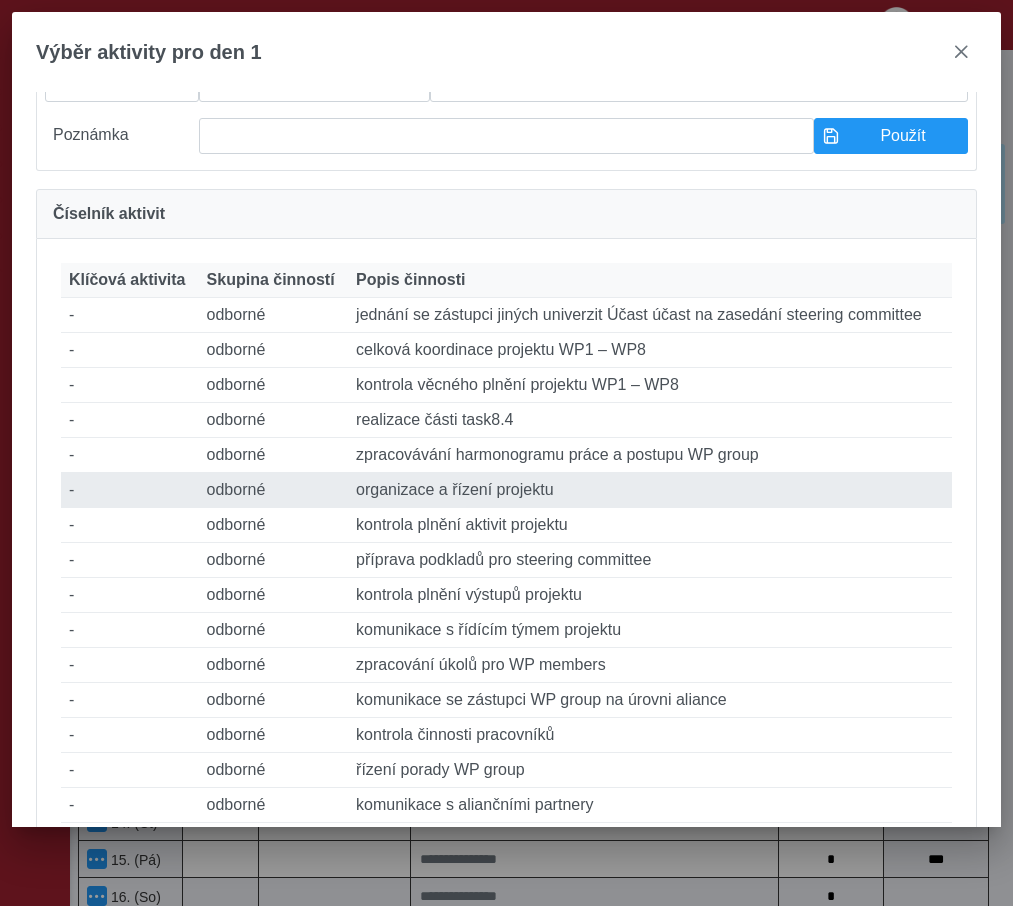 type on "*" 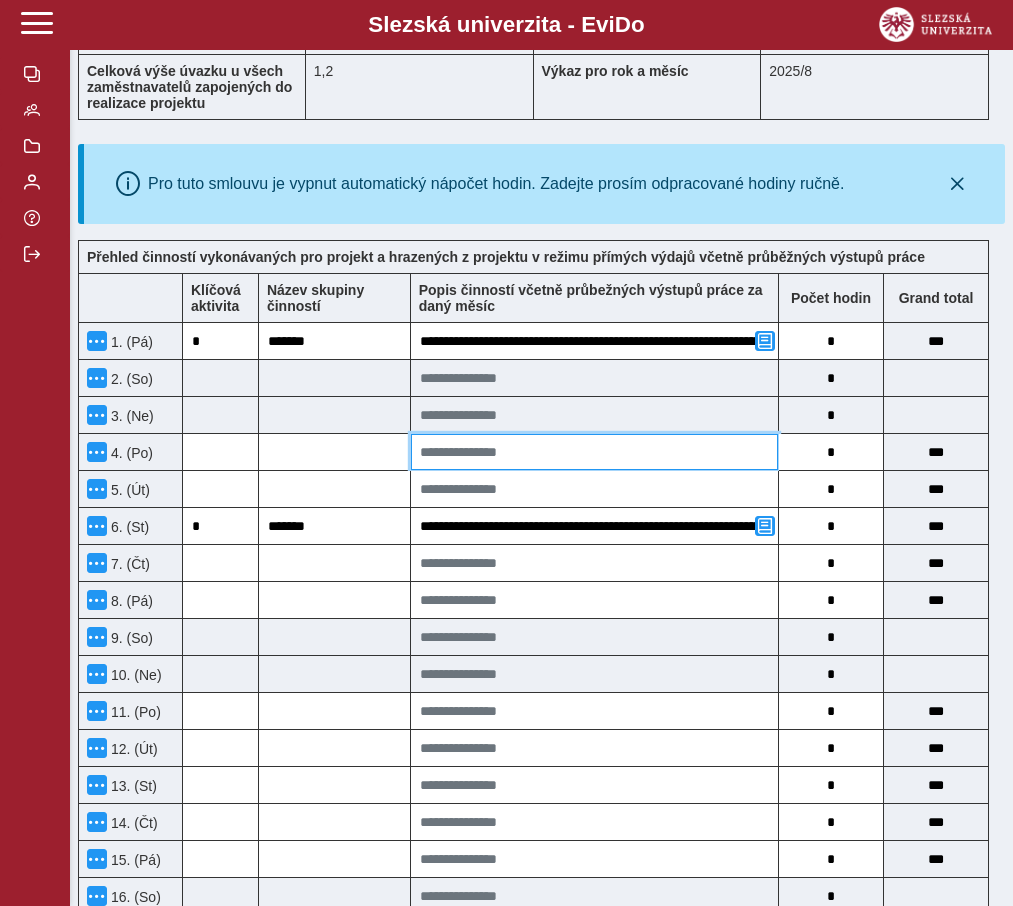 click at bounding box center (594, 452) 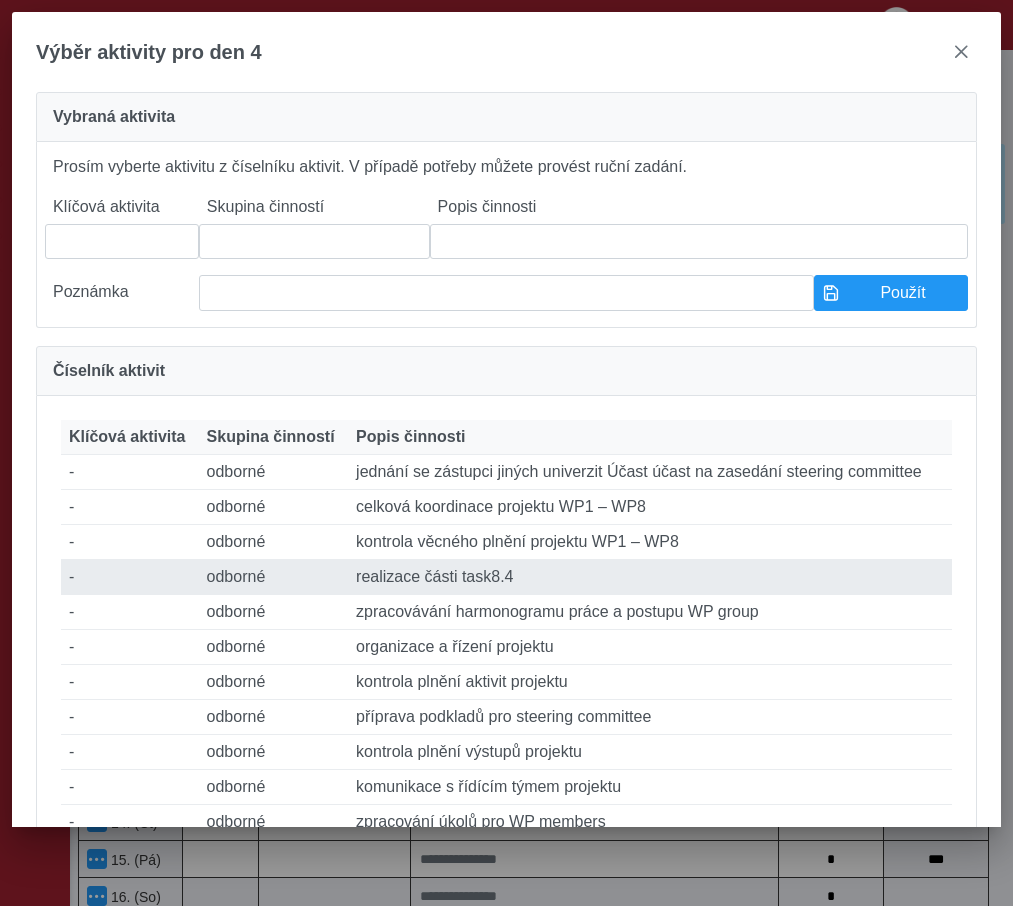 scroll, scrollTop: 48, scrollLeft: 0, axis: vertical 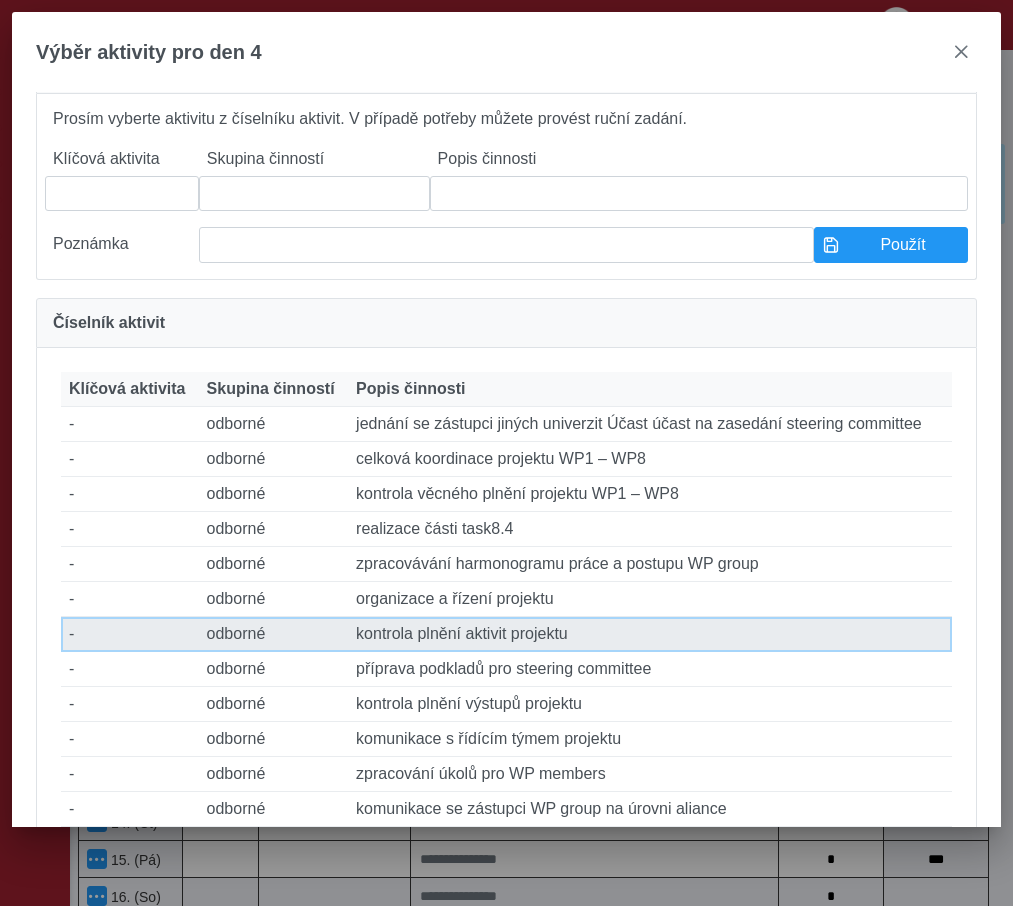 click on "Popis činnosti kontrola plnění aktivit projektu" at bounding box center [650, 634] 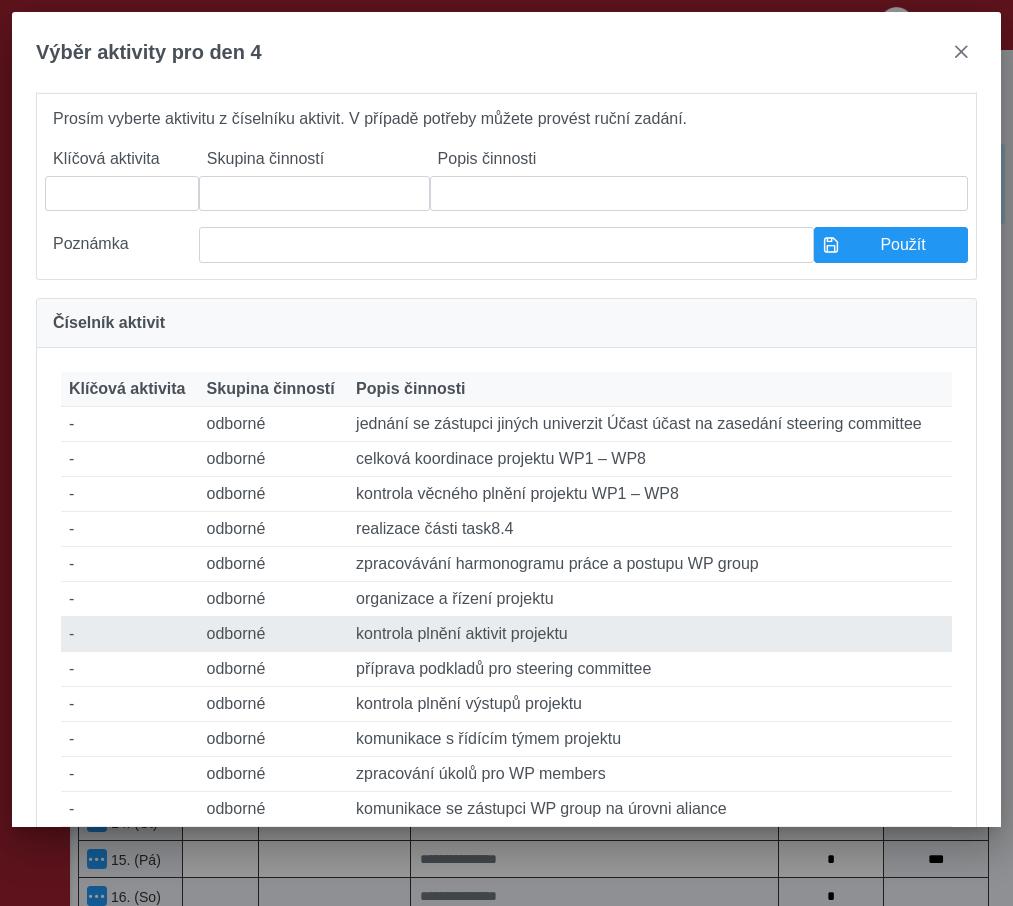 type on "*" 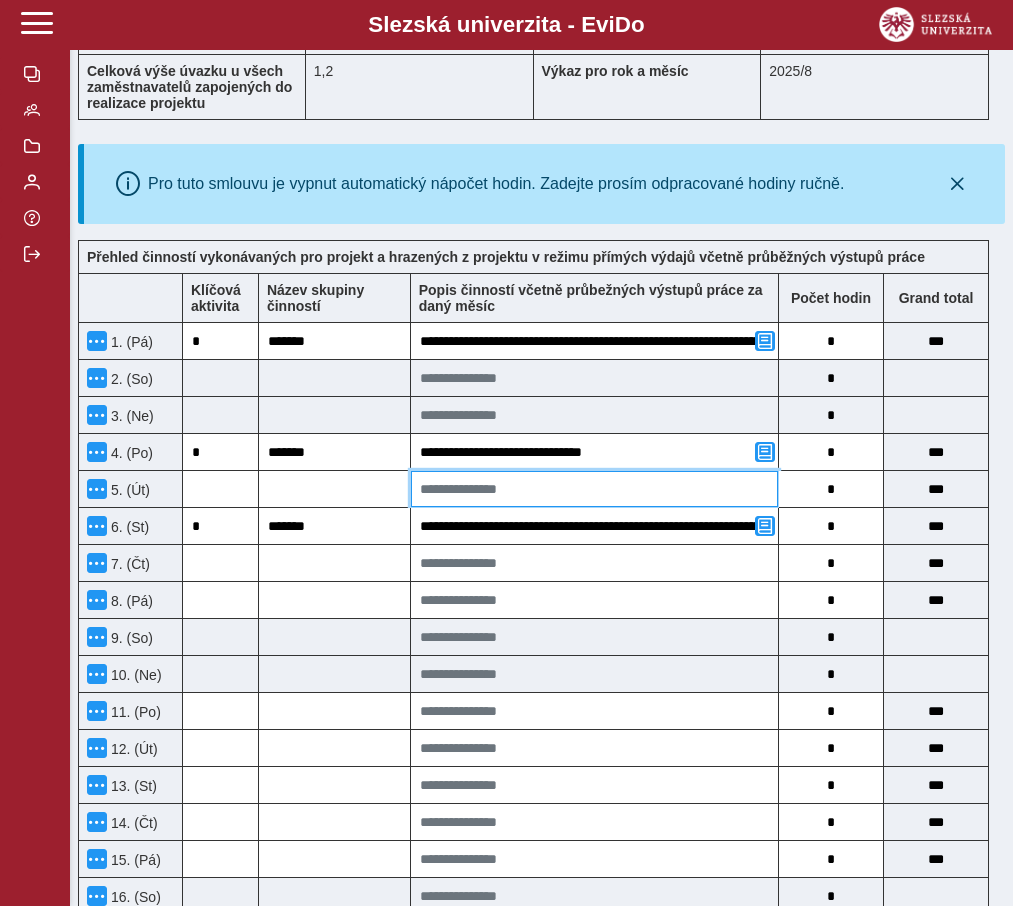 click at bounding box center [594, 489] 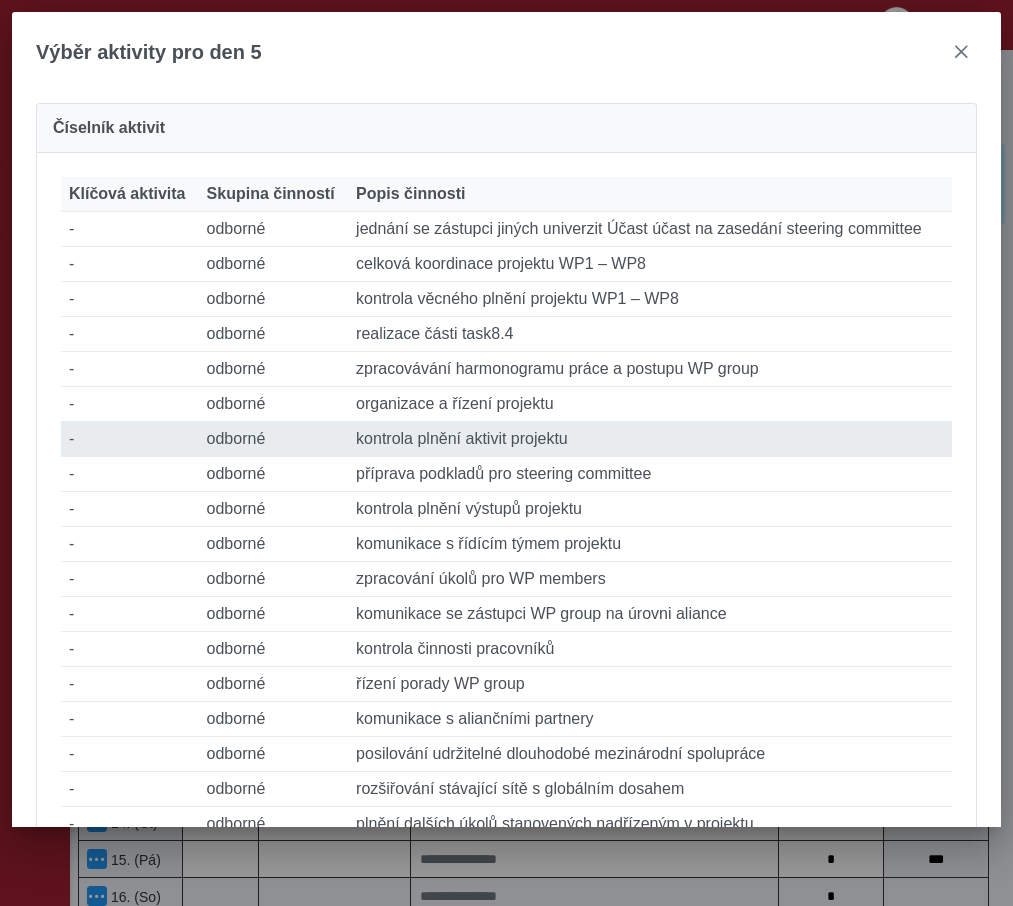 scroll, scrollTop: 252, scrollLeft: 0, axis: vertical 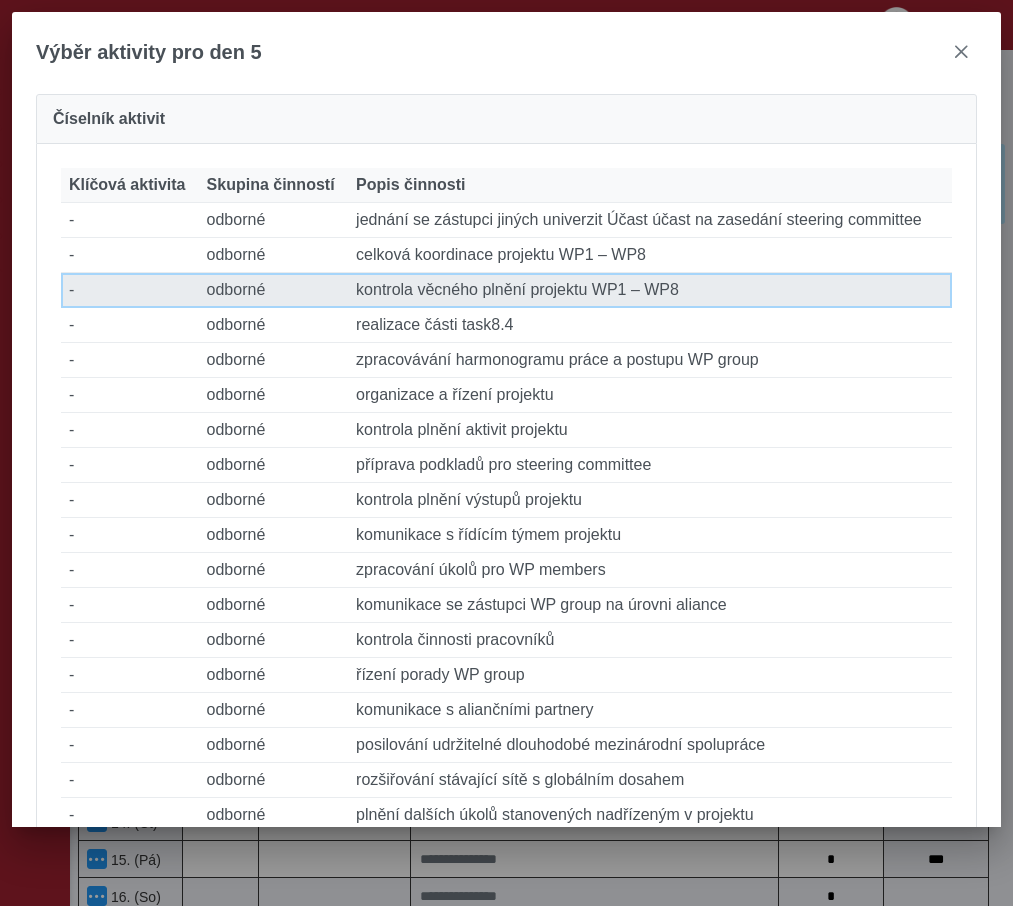 click on "Popis činnosti kontrola věcného plnění projektu WP1 – WP8" at bounding box center (650, 290) 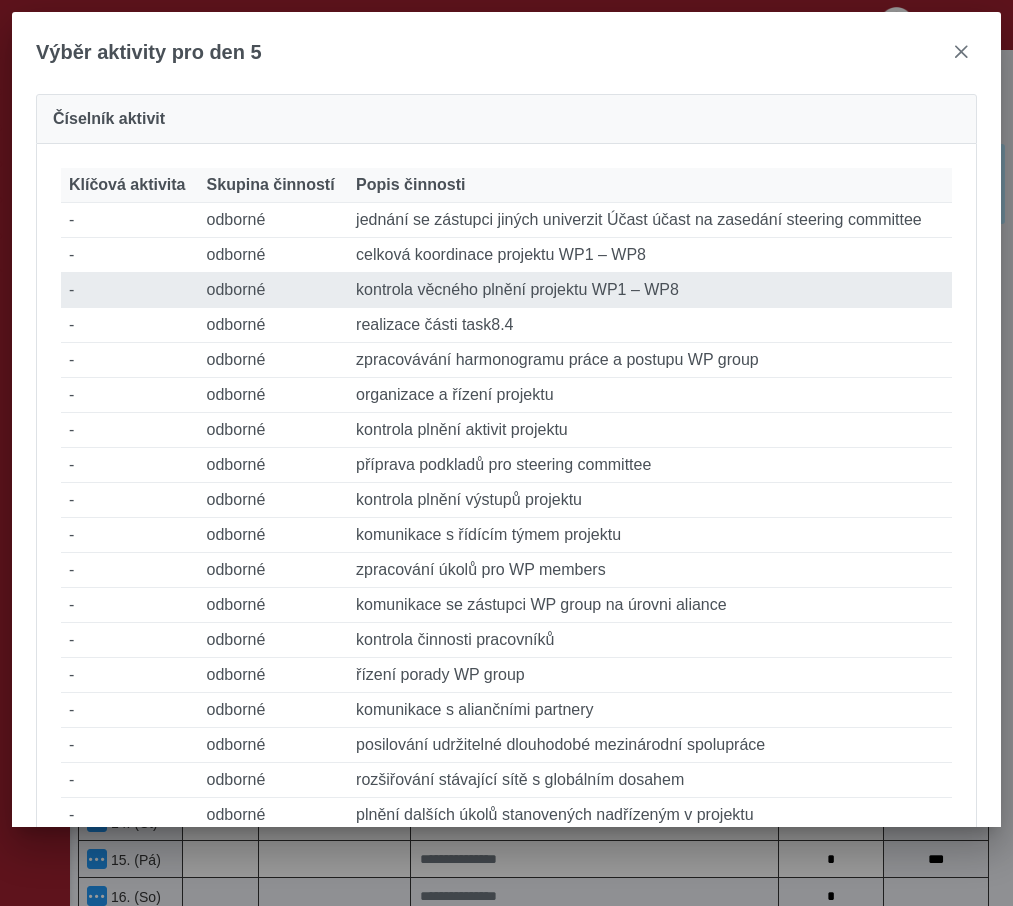 type on "*" 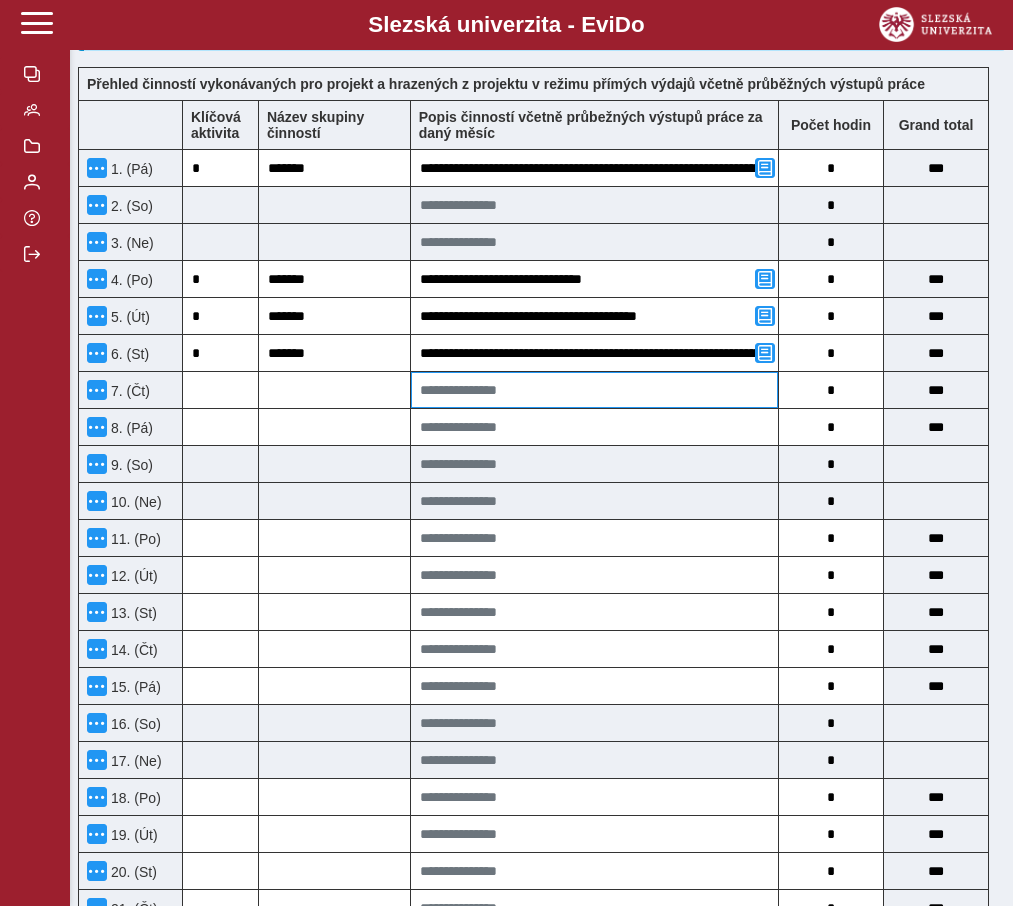 scroll, scrollTop: 628, scrollLeft: 0, axis: vertical 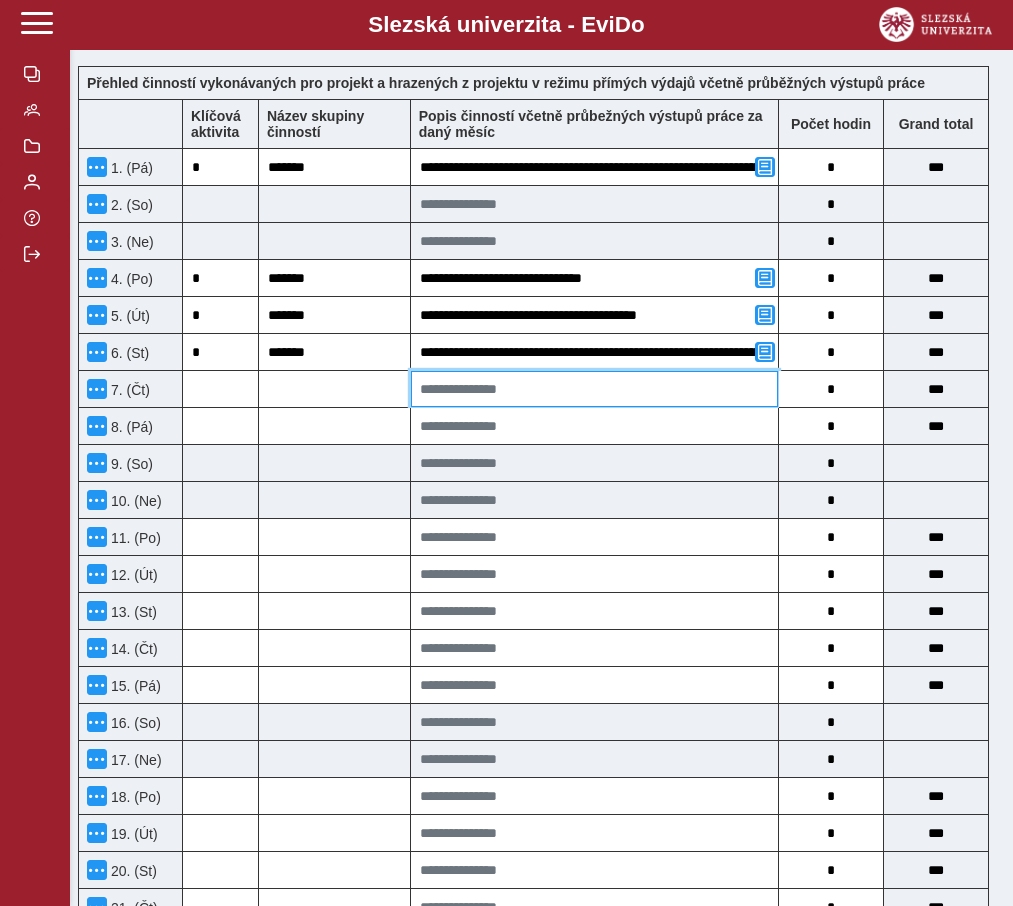 click at bounding box center (594, 389) 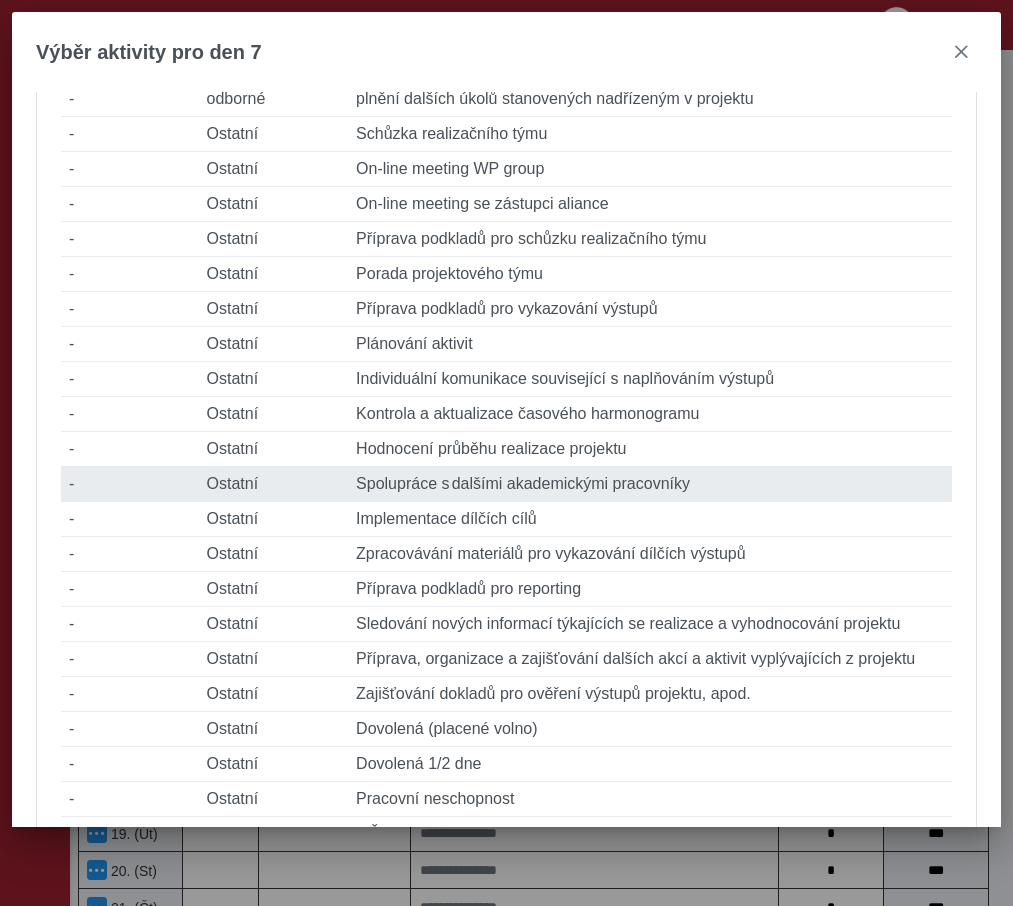 scroll, scrollTop: 1003, scrollLeft: 0, axis: vertical 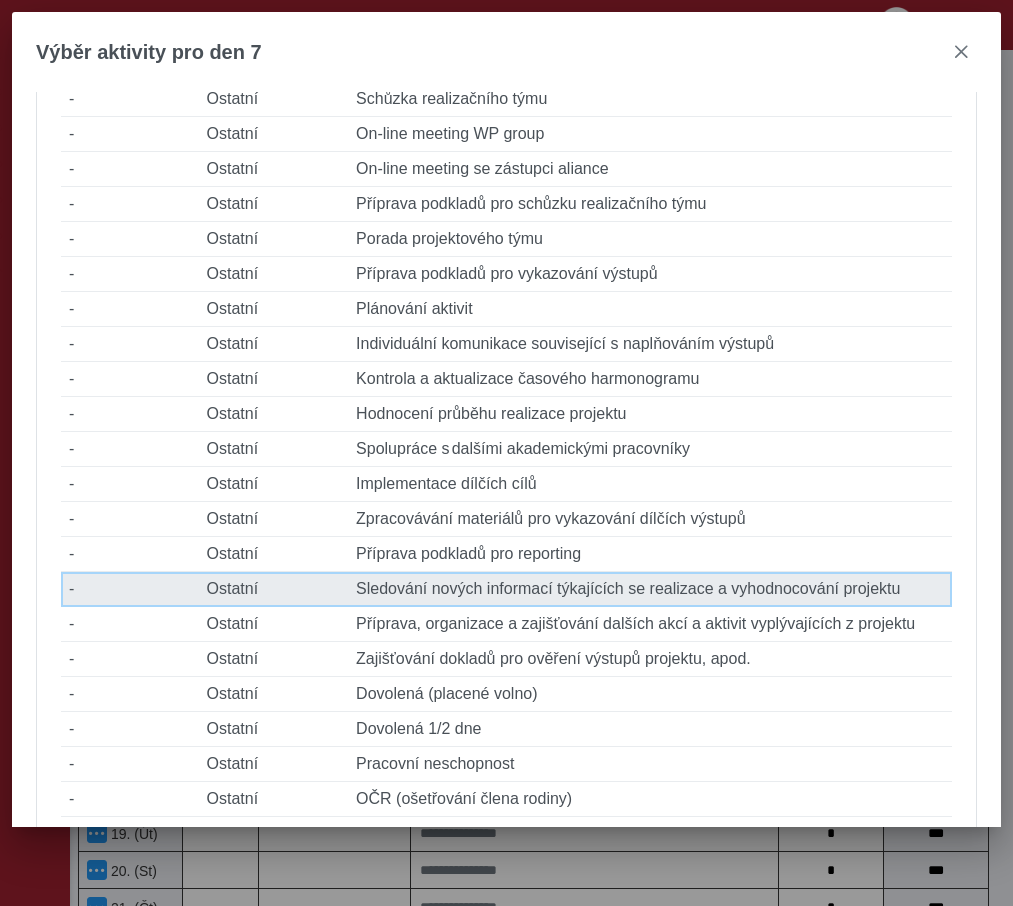 click on "Popis činnosti Sledování nových informací týkajících se realizace a vyhodnocování projektu" at bounding box center [650, 589] 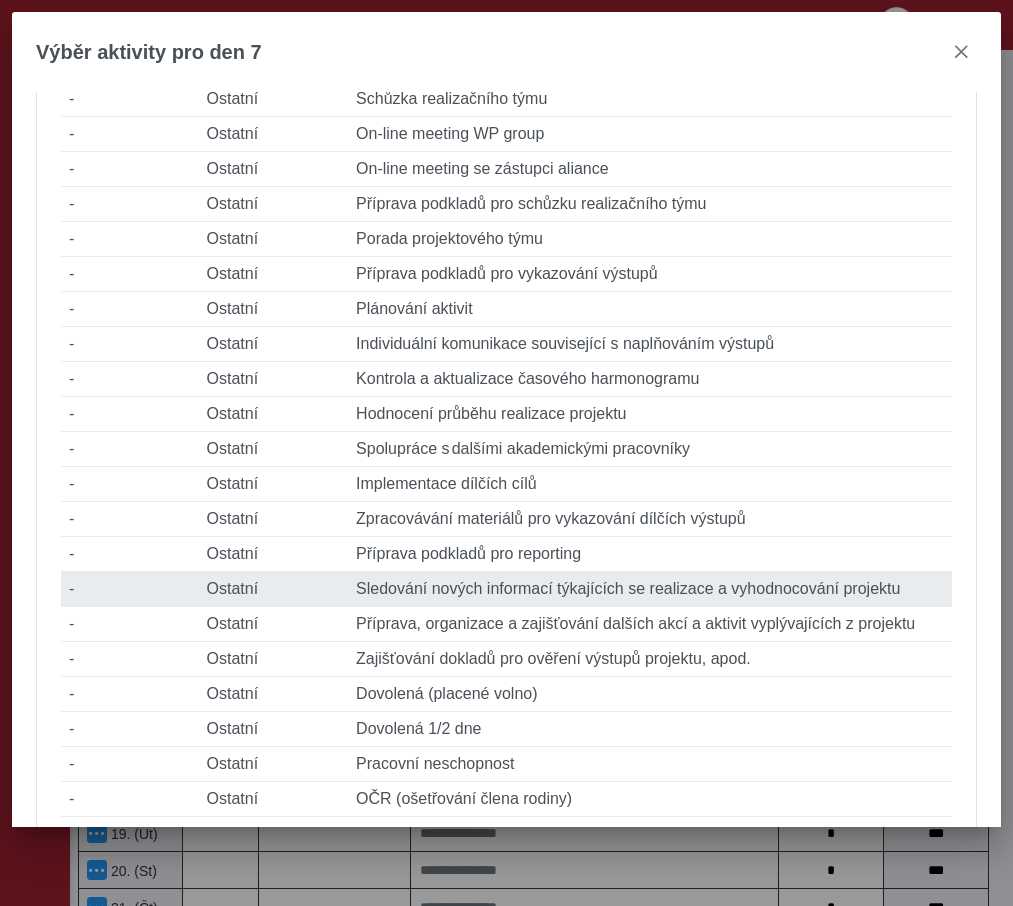 type on "*" 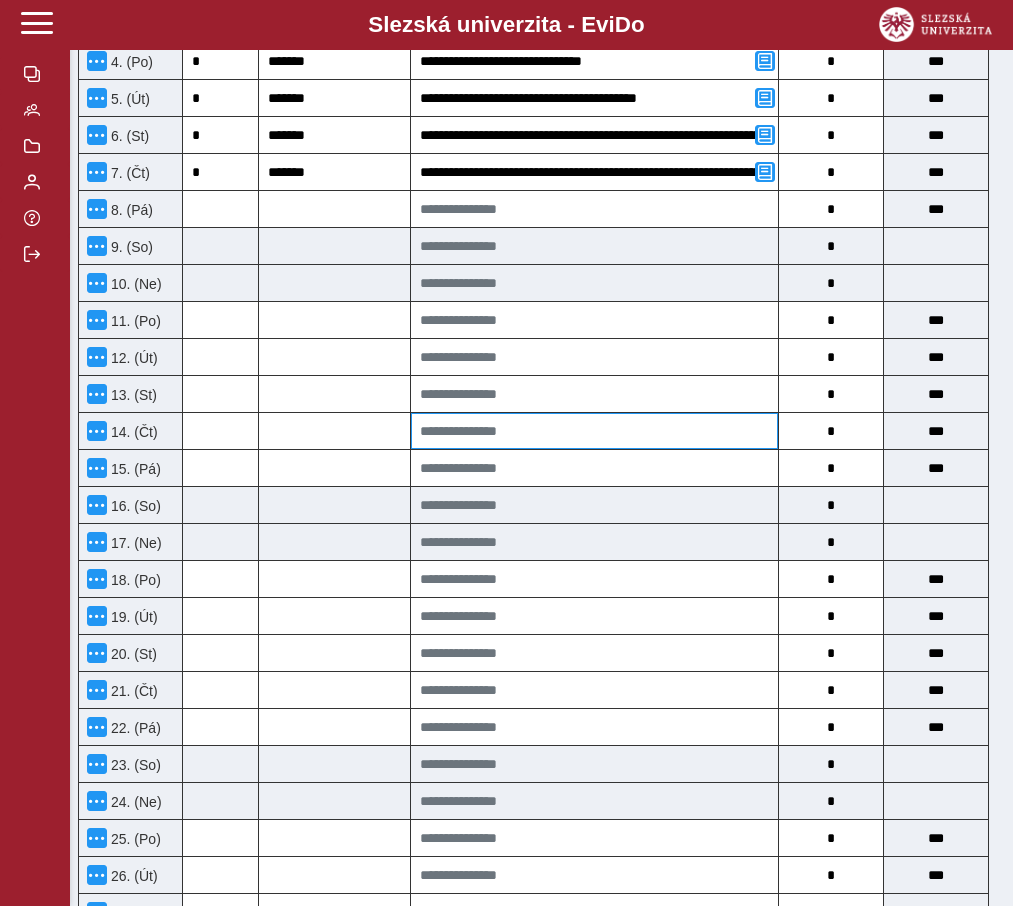 scroll, scrollTop: 847, scrollLeft: 0, axis: vertical 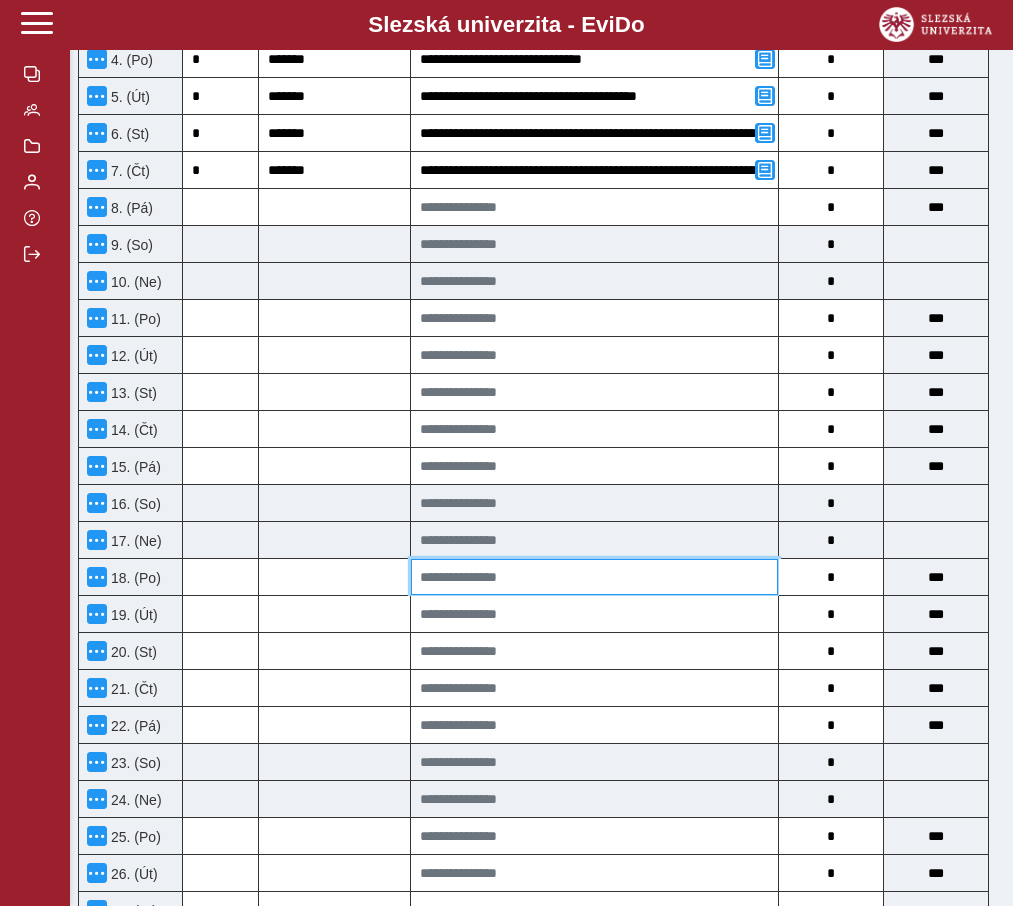 click at bounding box center [594, 577] 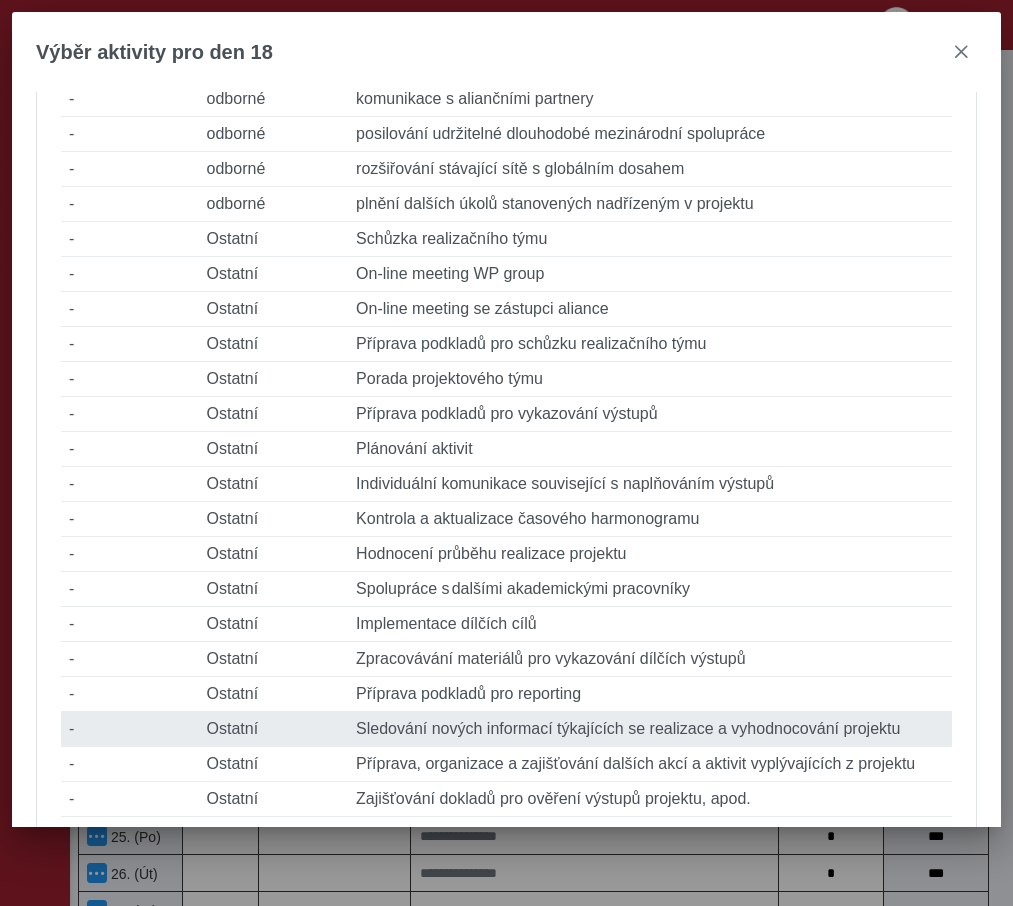scroll, scrollTop: 922, scrollLeft: 0, axis: vertical 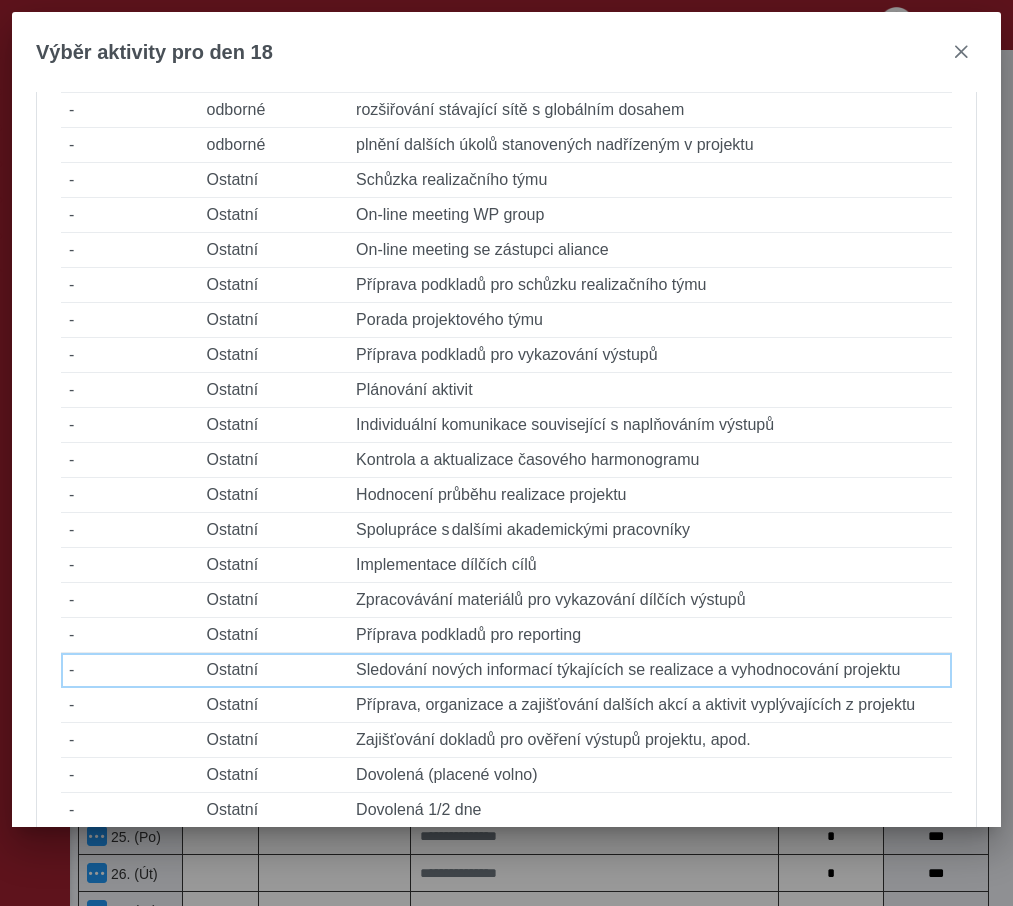 drag, startPoint x: 561, startPoint y: 701, endPoint x: 551, endPoint y: 672, distance: 30.675724 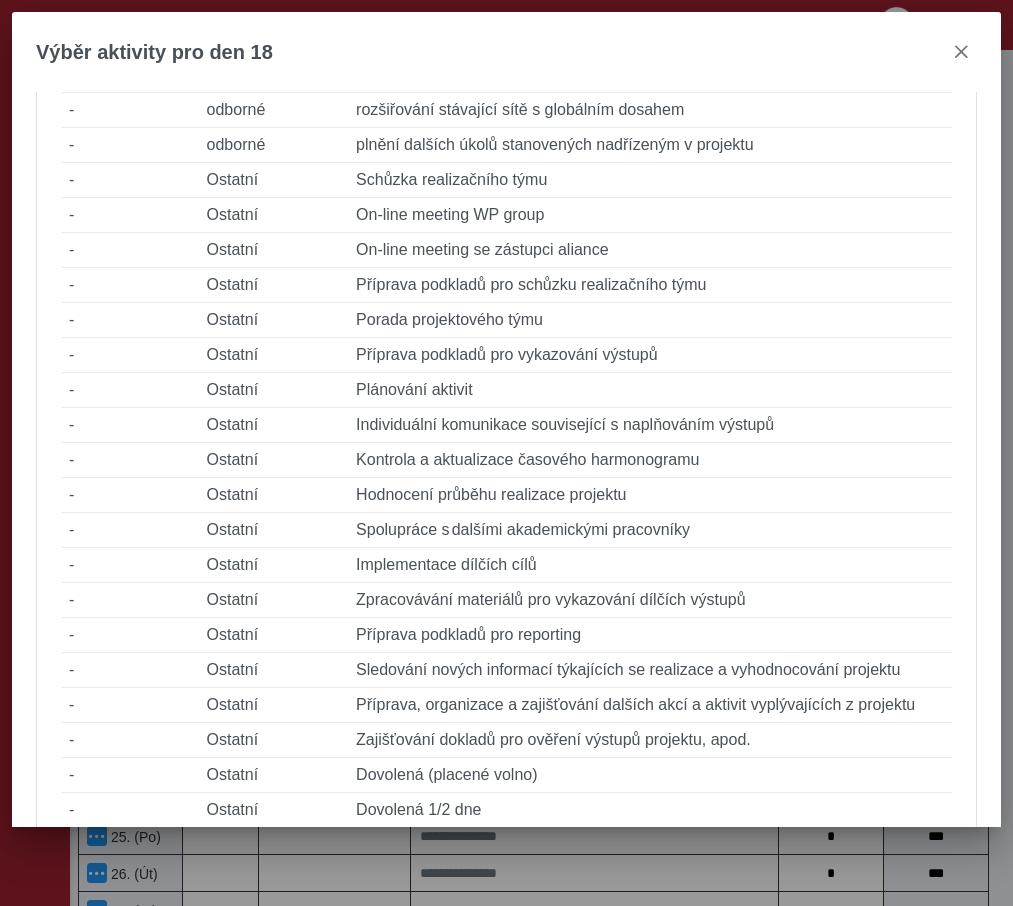 type on "*" 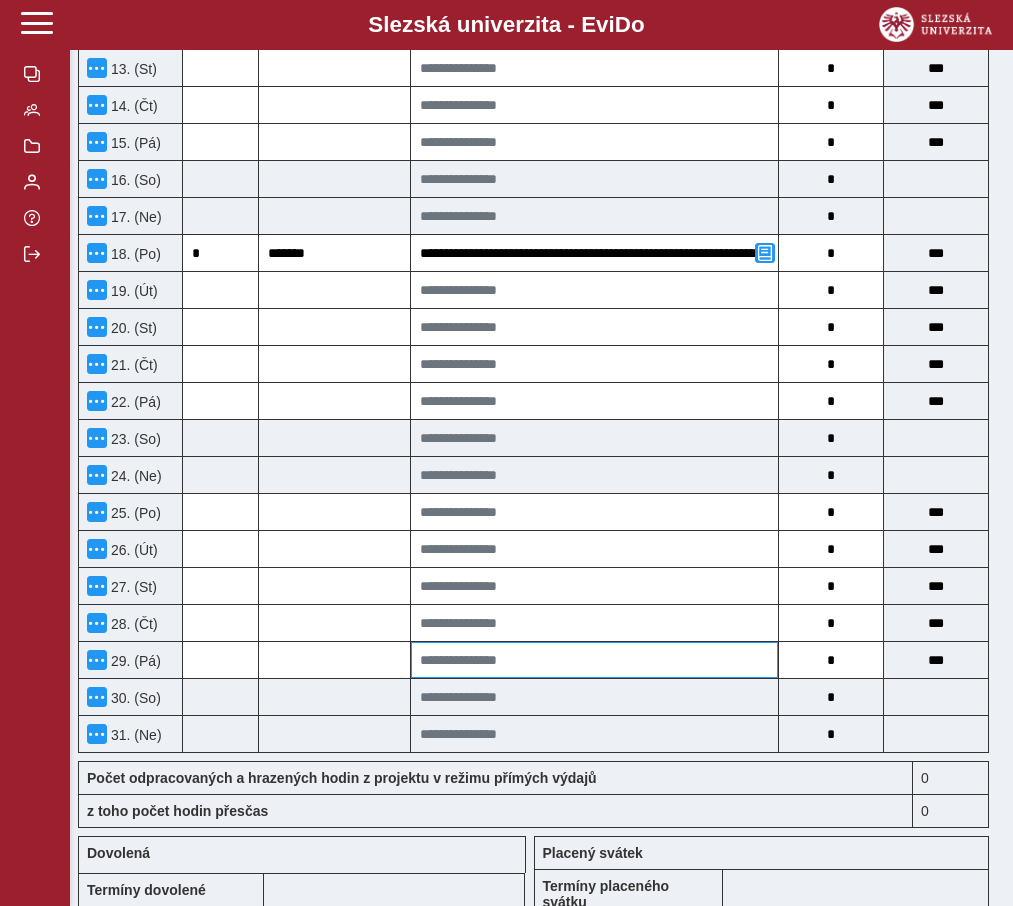 scroll, scrollTop: 1174, scrollLeft: 0, axis: vertical 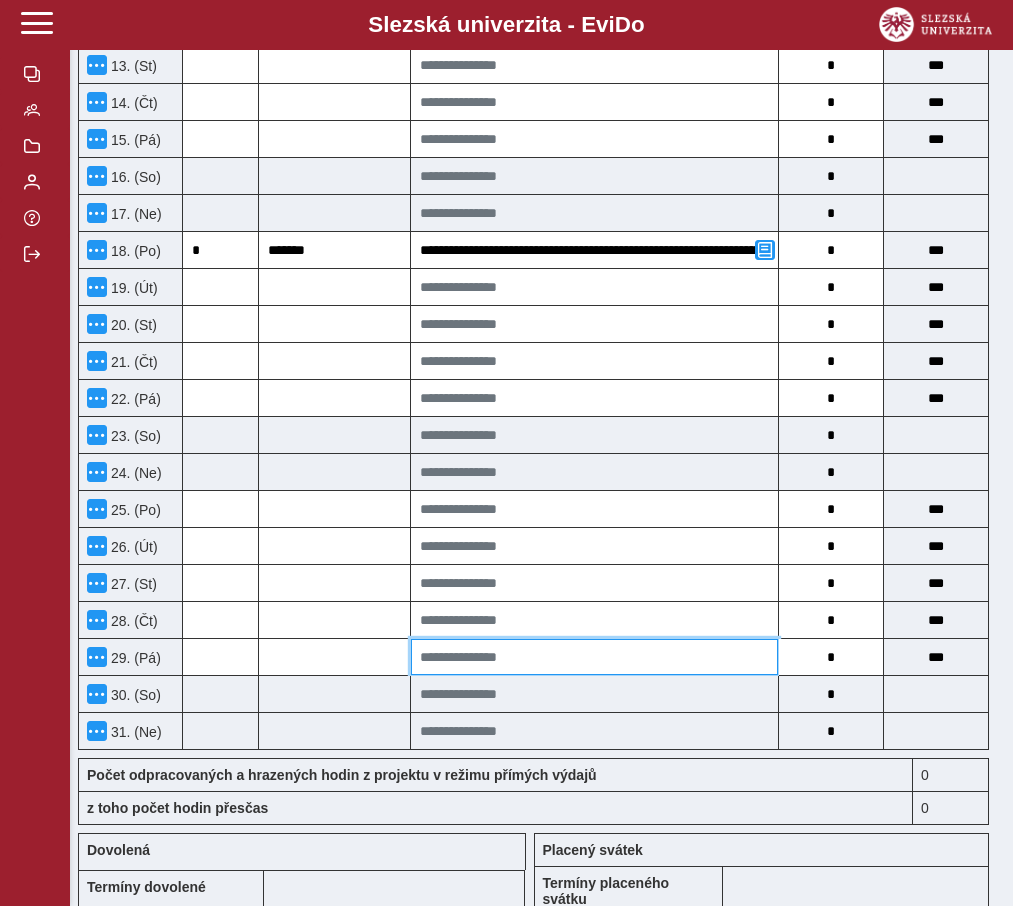 click at bounding box center [594, 657] 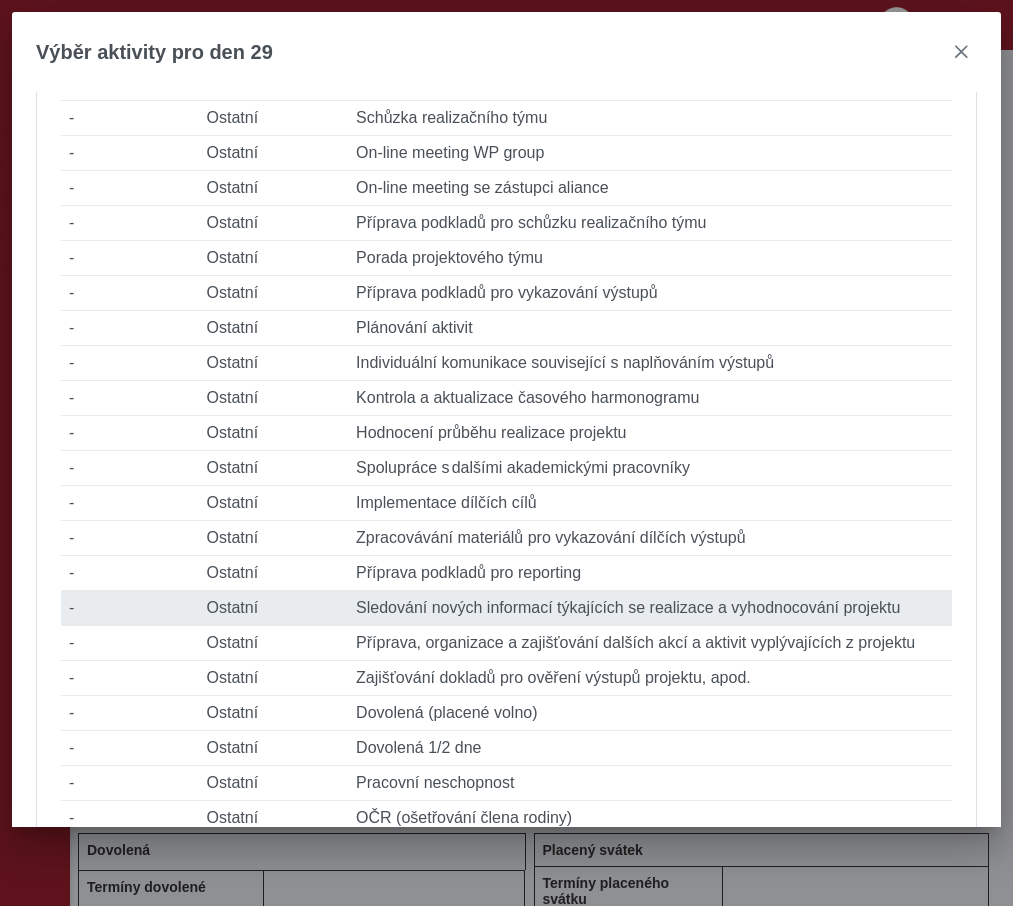 scroll, scrollTop: 986, scrollLeft: 0, axis: vertical 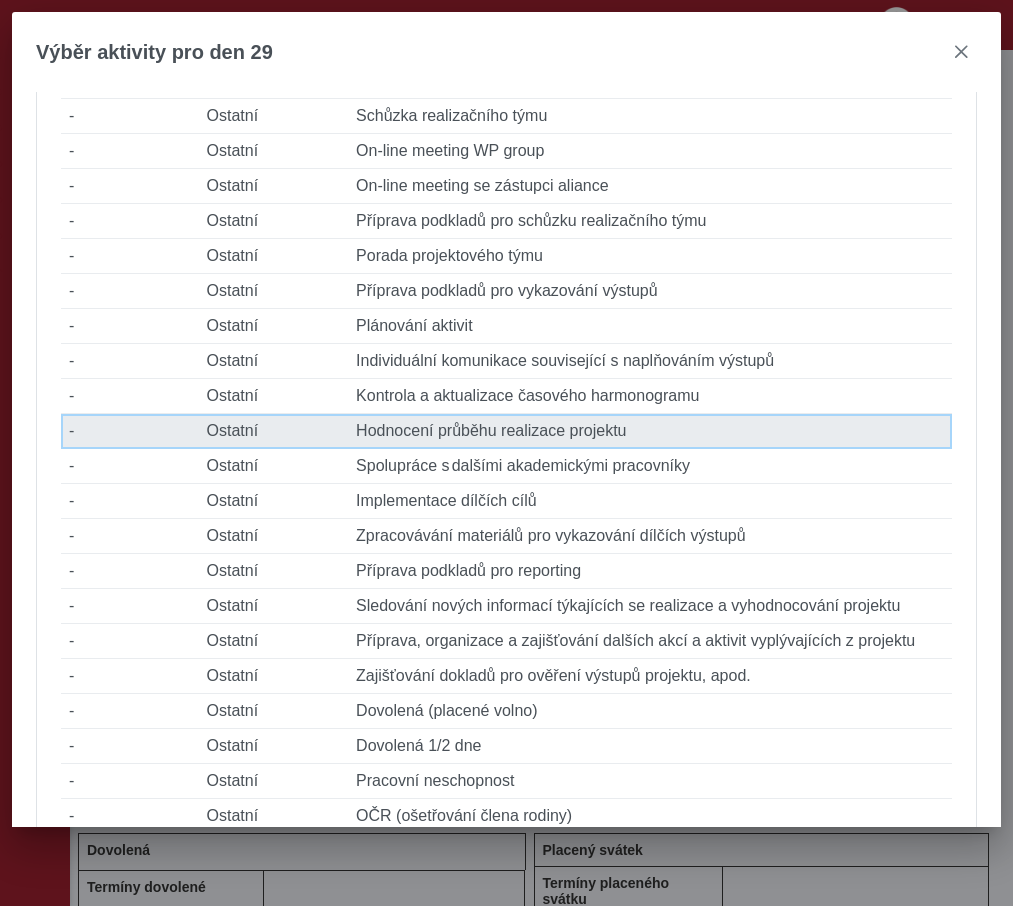 click on "Popis činnosti Hodnocení průběhu realizace projektu" at bounding box center (650, 431) 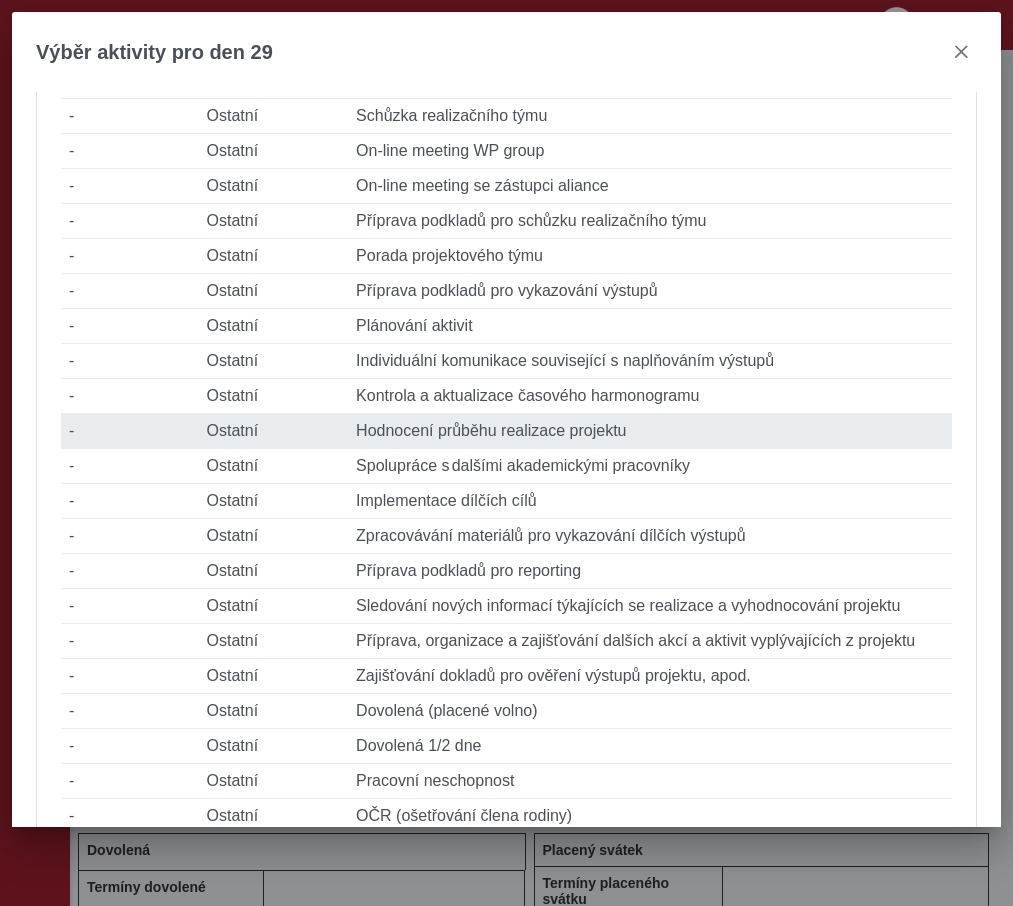 type on "*" 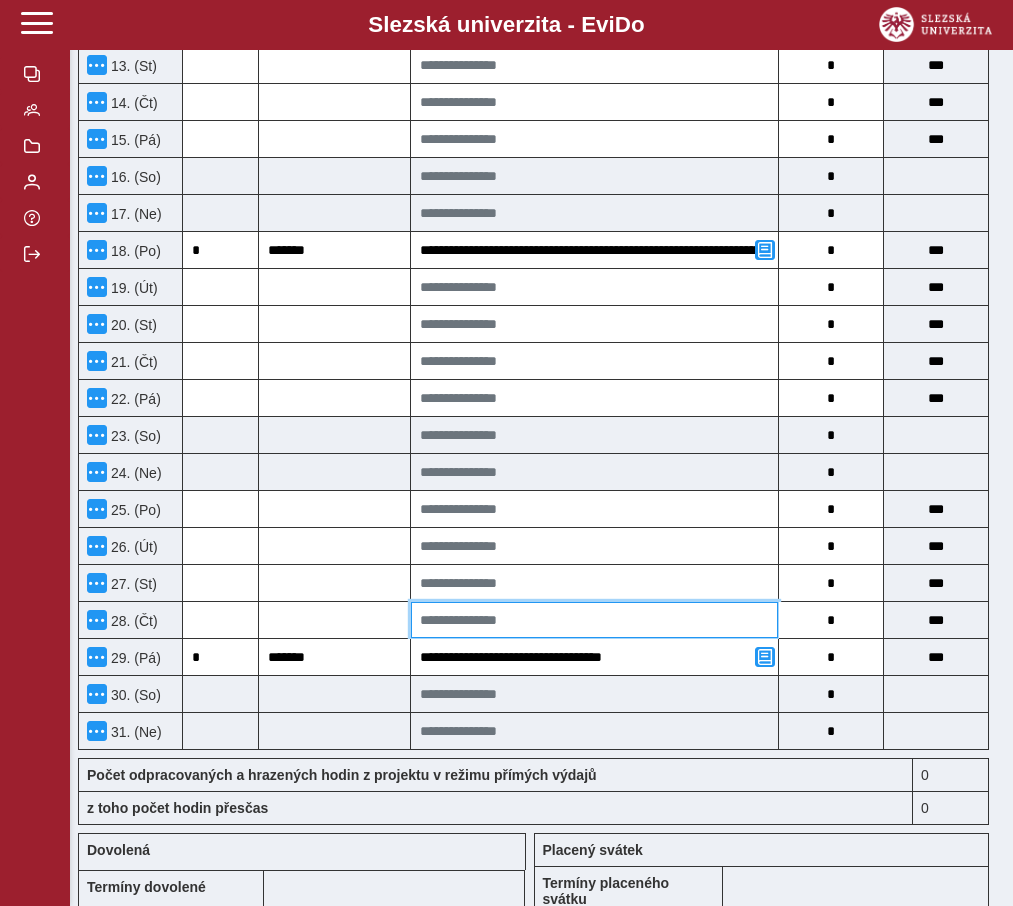 click at bounding box center (594, 620) 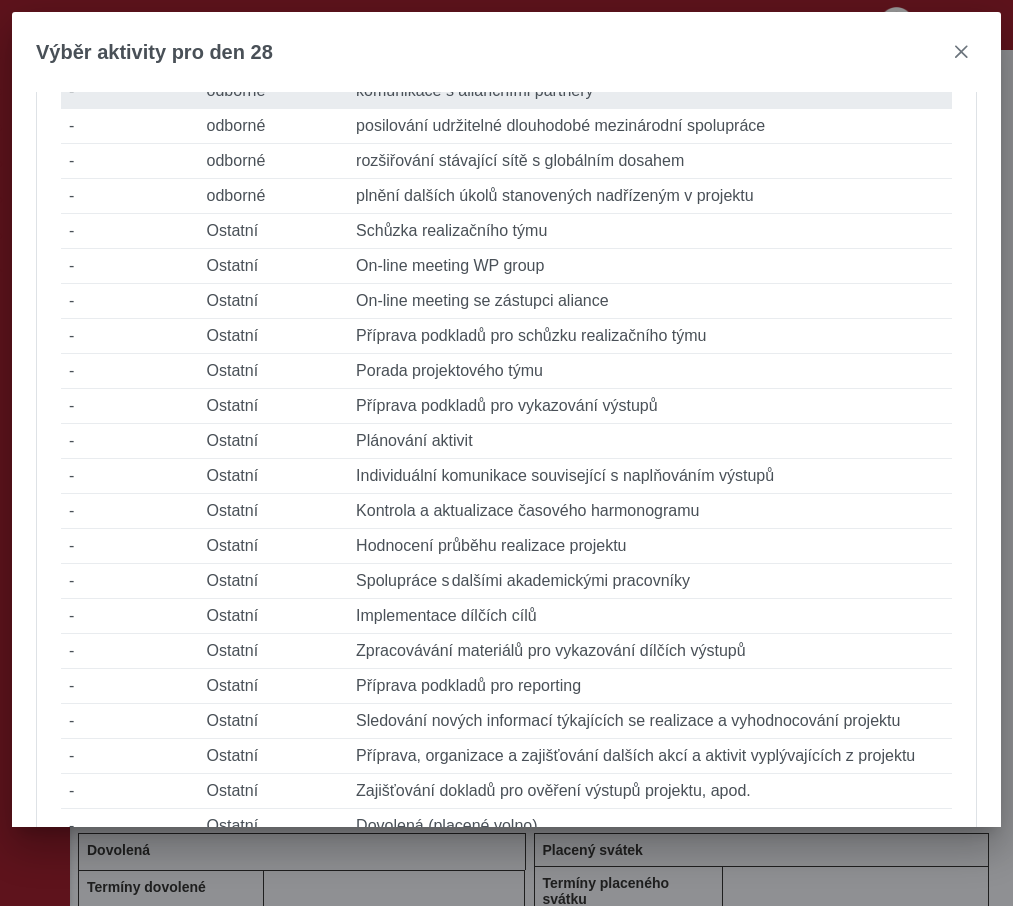 scroll, scrollTop: 899, scrollLeft: 0, axis: vertical 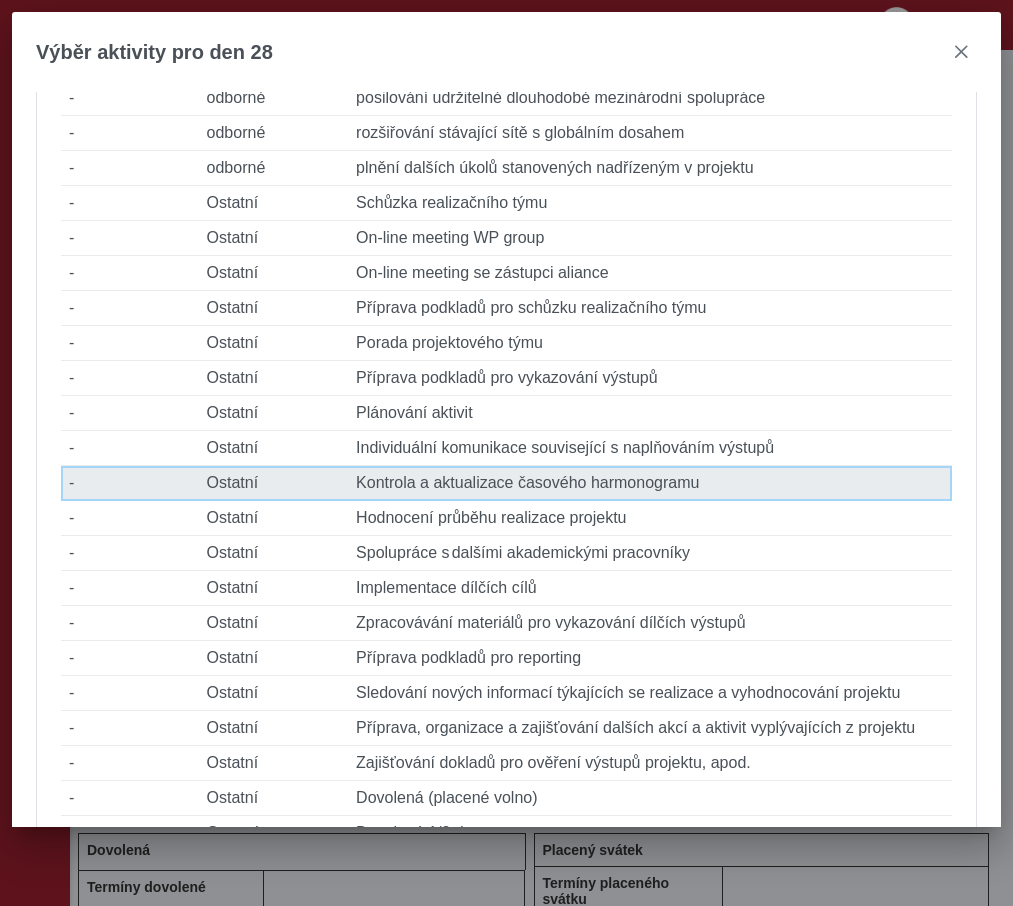 click on "Popis činnosti Kontrola a aktualizace časového harmonogramu" at bounding box center [650, 483] 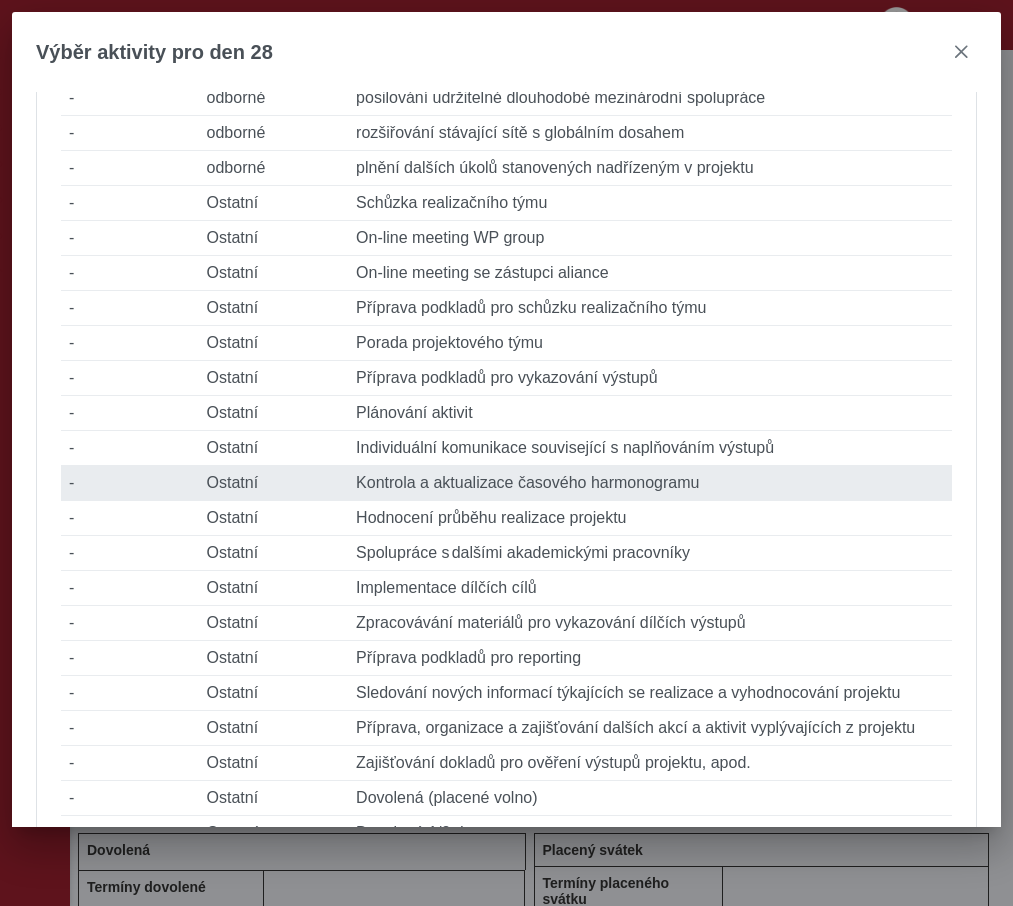 type on "*" 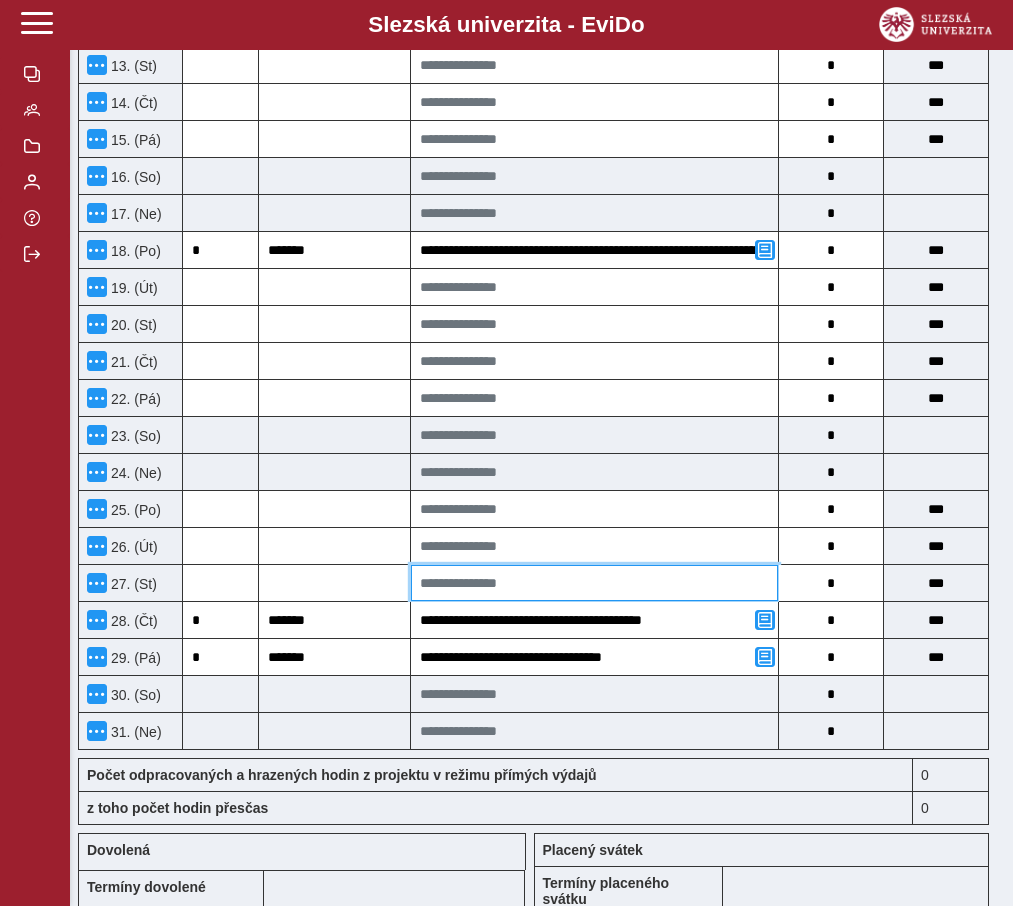 click at bounding box center (594, 583) 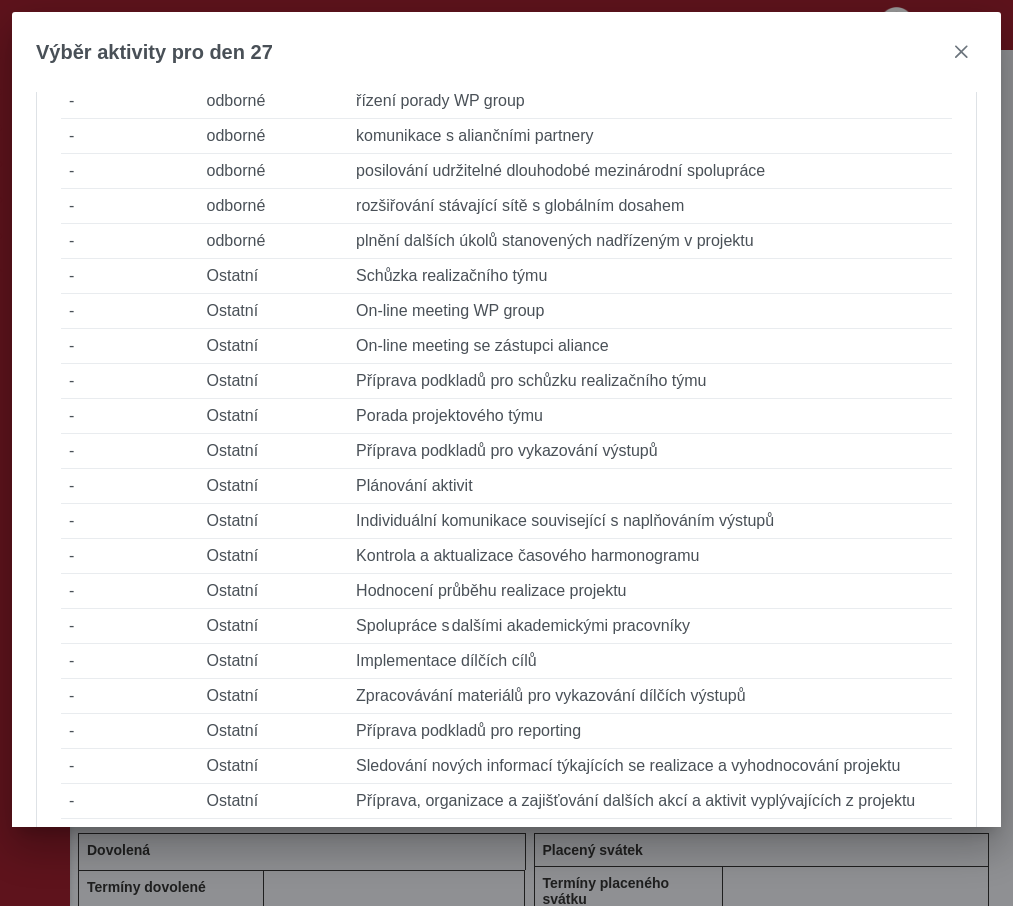 scroll, scrollTop: 840, scrollLeft: 0, axis: vertical 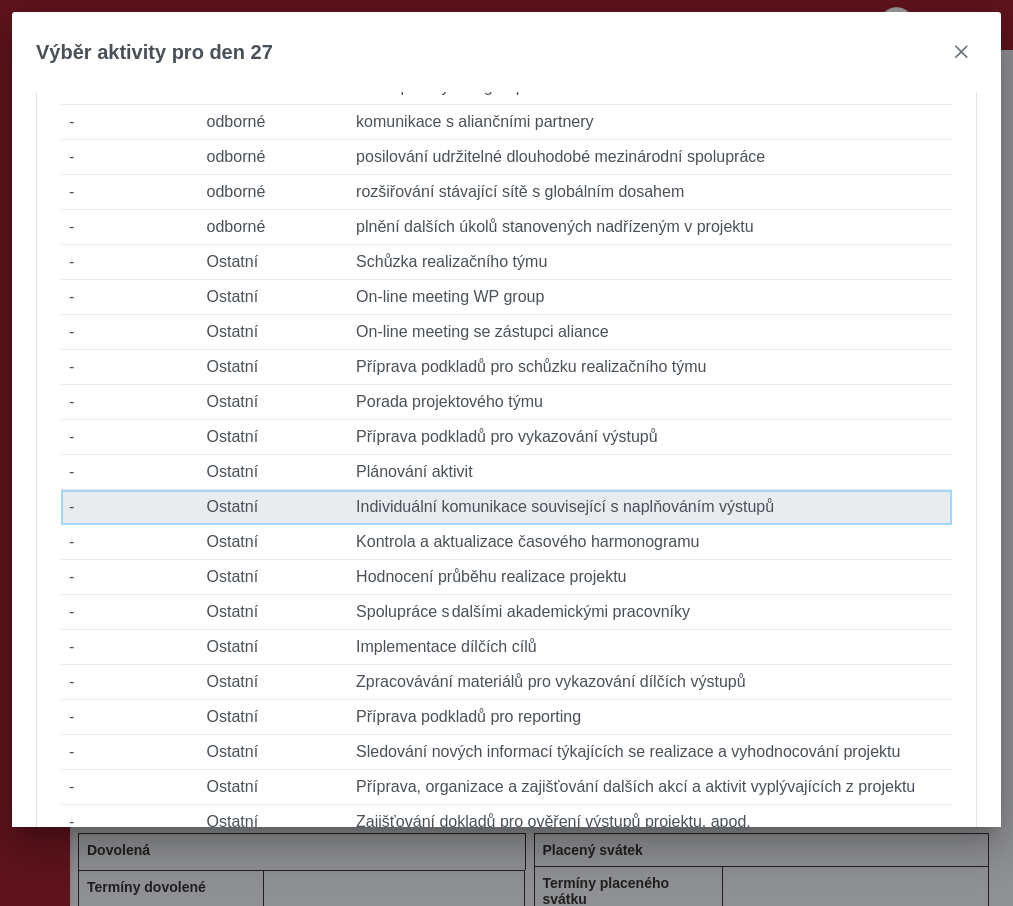 click on "Popis činnosti Individuální komunikace související s naplňováním výstupů" at bounding box center [650, 507] 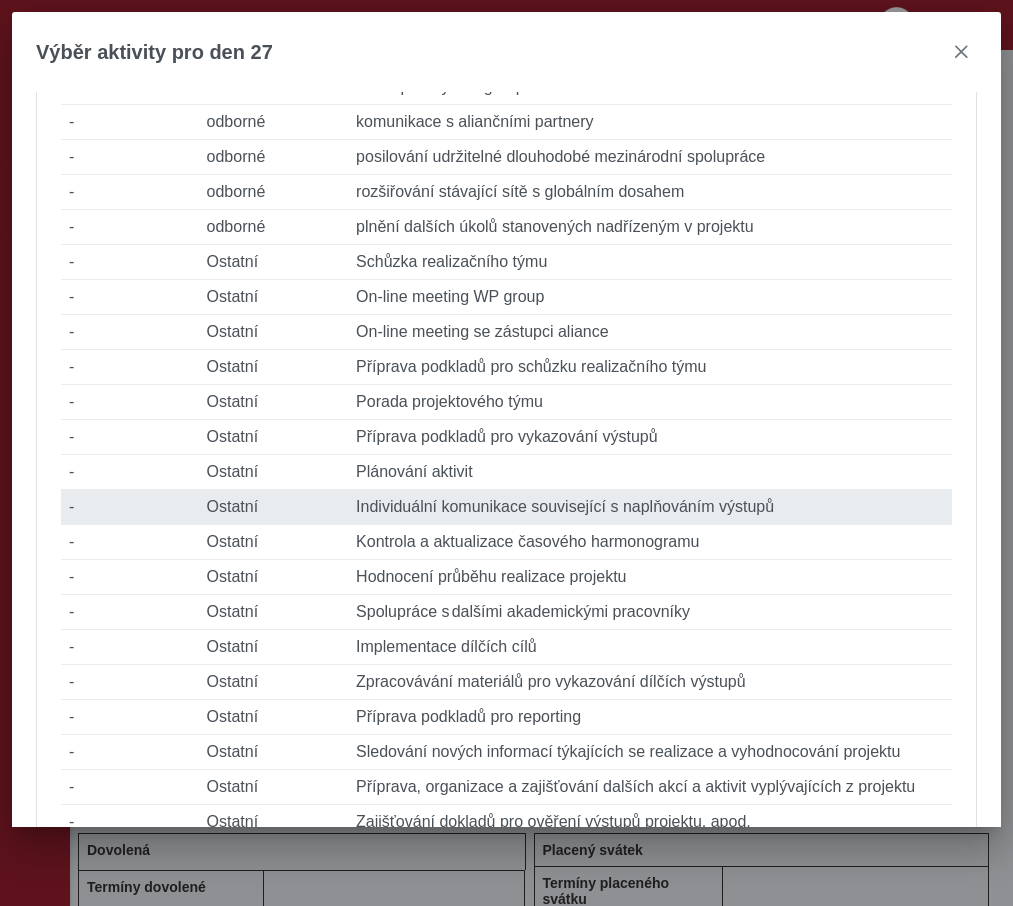type on "*" 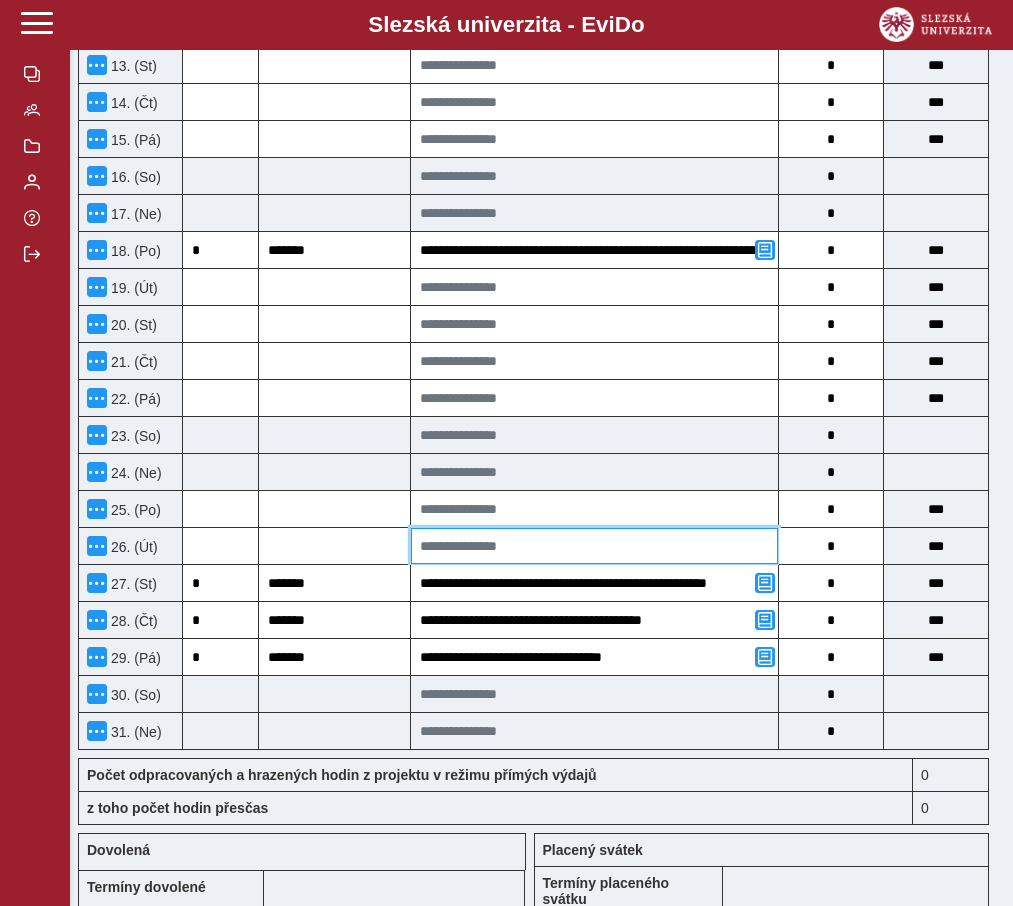 click at bounding box center [594, 546] 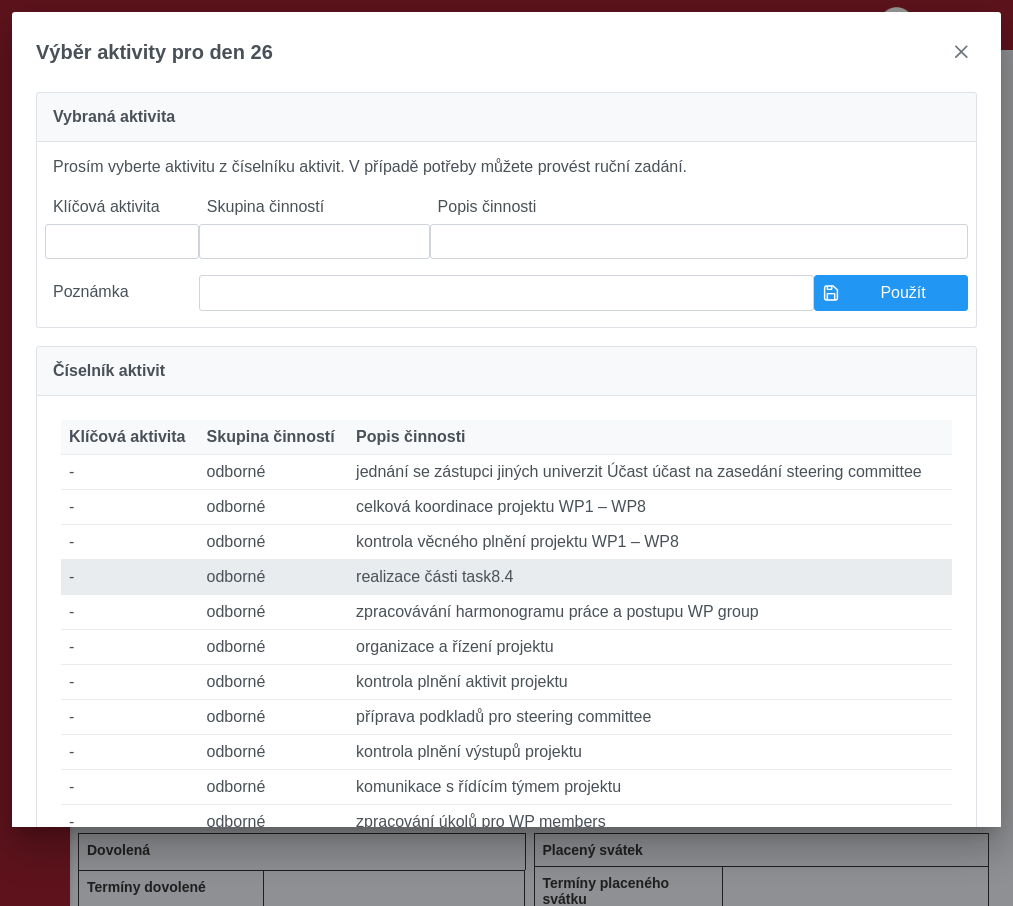 scroll, scrollTop: 184, scrollLeft: 0, axis: vertical 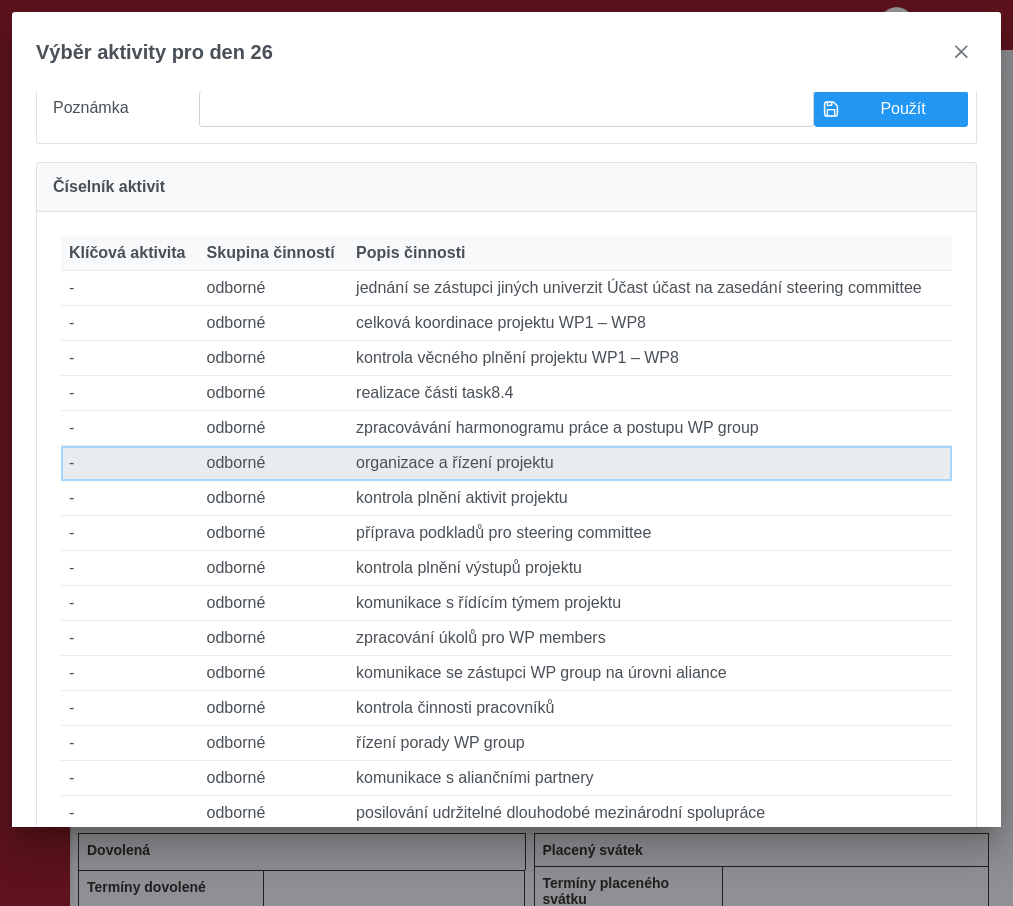 click on "Popis činnosti organizace a řízení projektu" at bounding box center [650, 463] 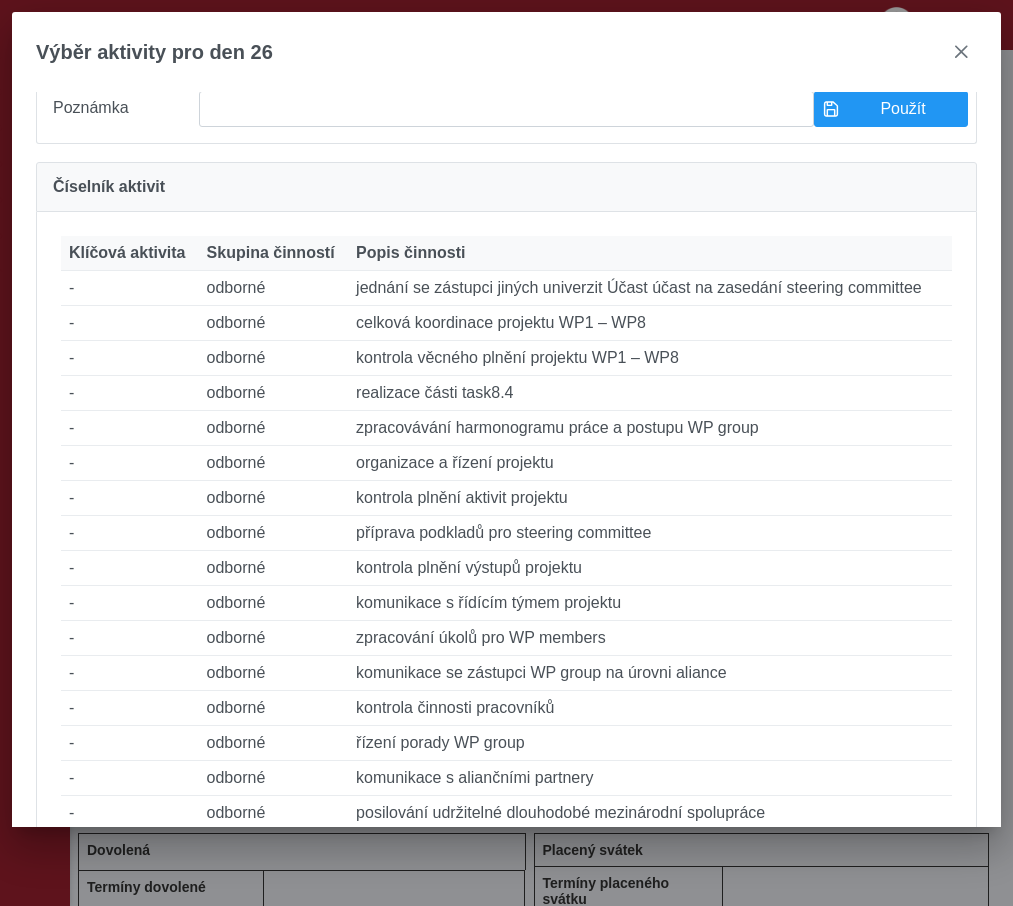 type on "*" 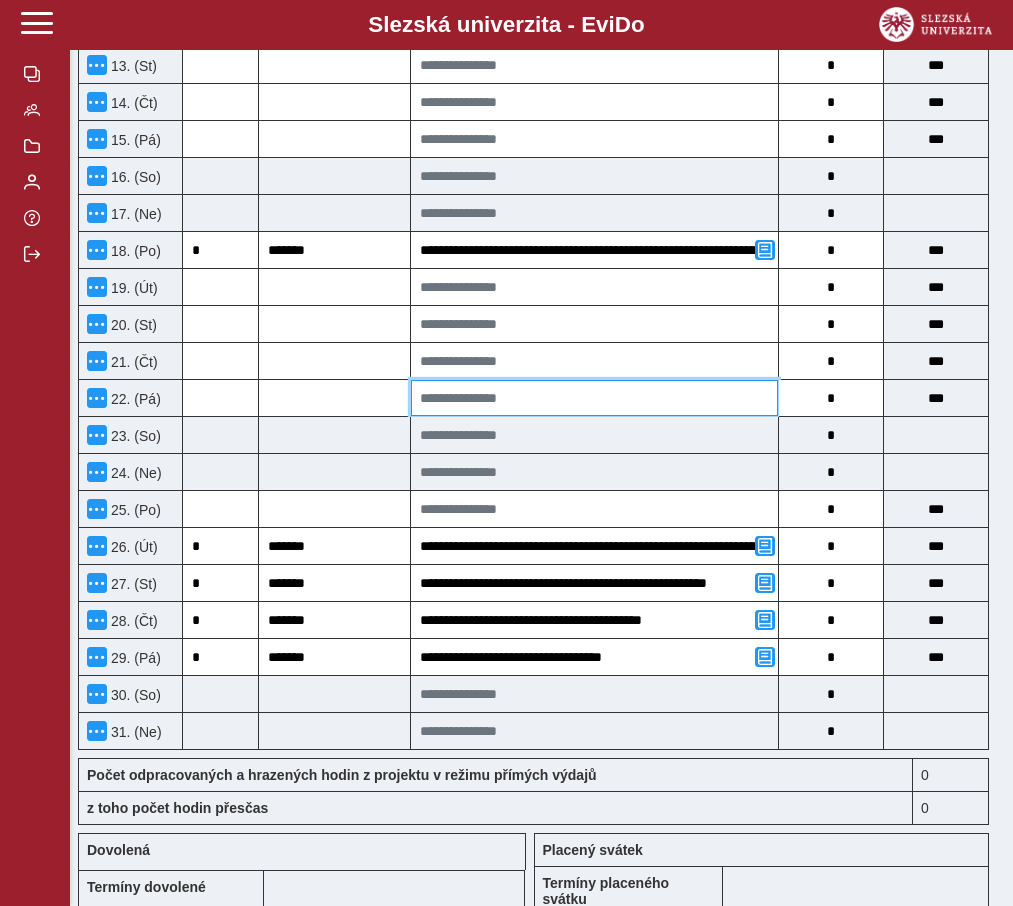 click at bounding box center (594, 398) 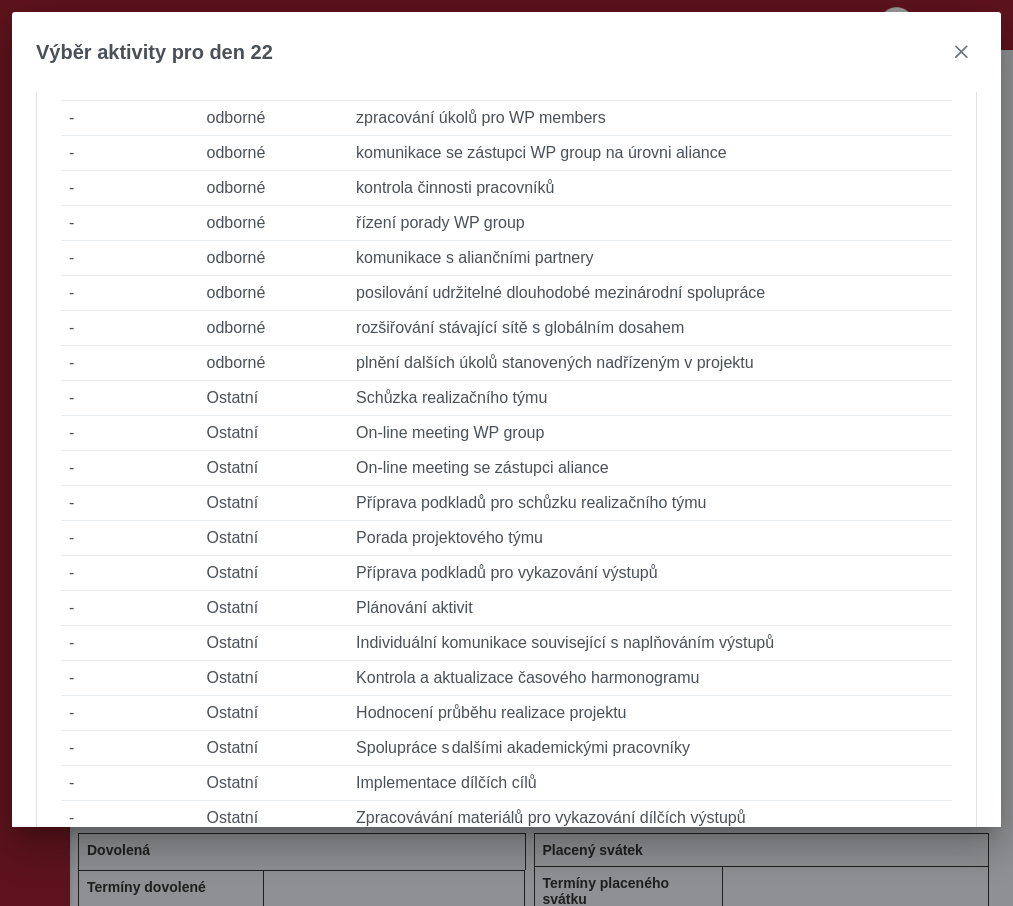 scroll, scrollTop: 926, scrollLeft: 0, axis: vertical 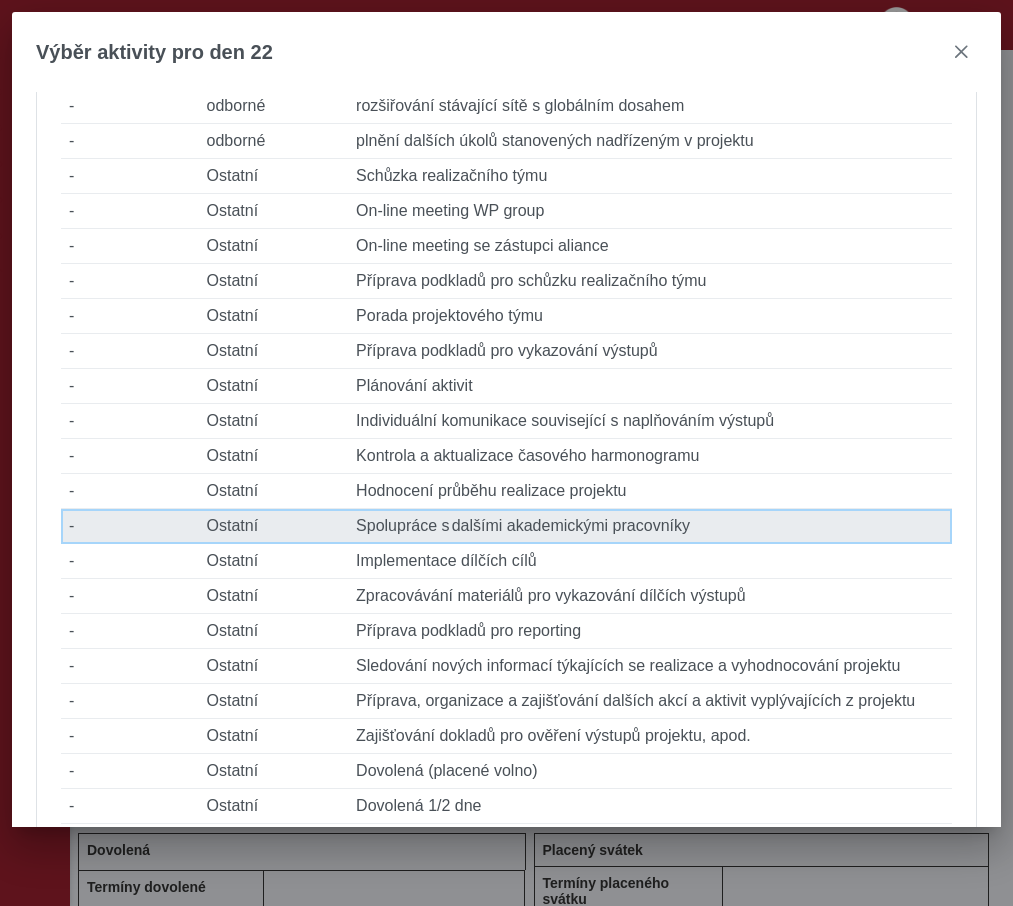 click on "Popis činnosti Spolupráce s dalšími akademickými pracovníky" at bounding box center [650, 526] 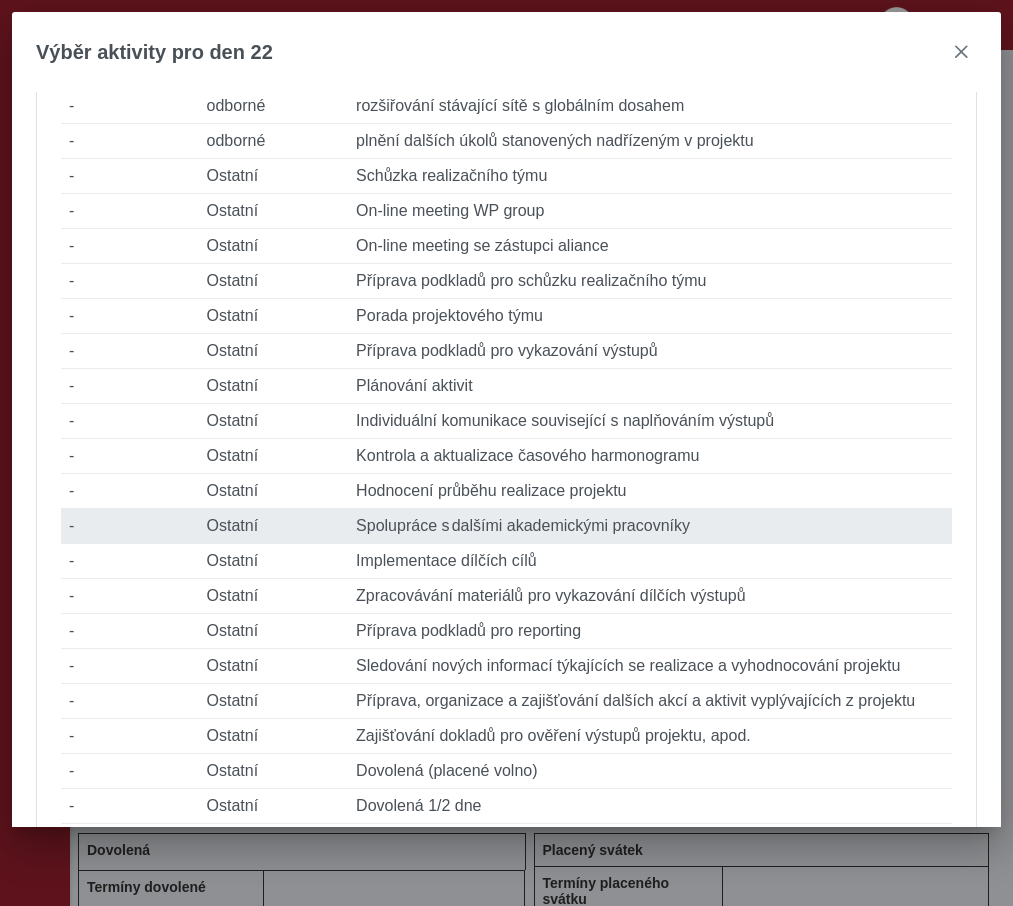 type on "*" 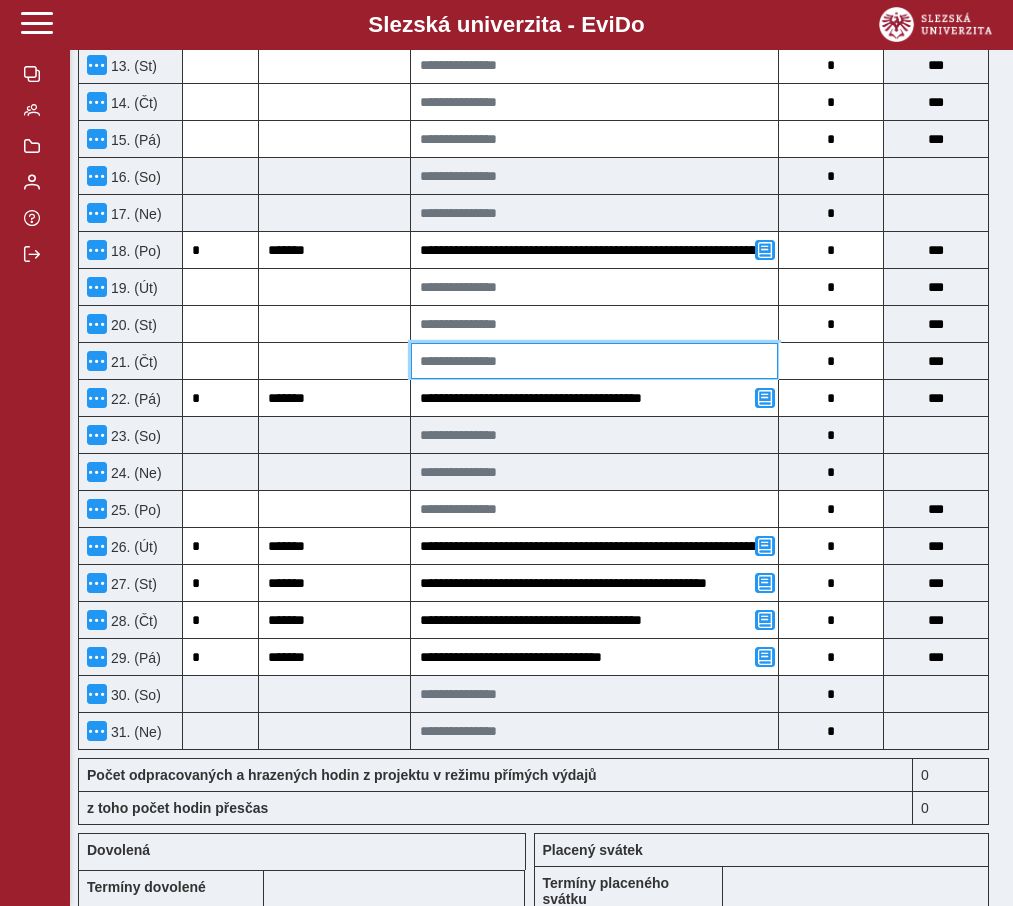 click at bounding box center (594, 361) 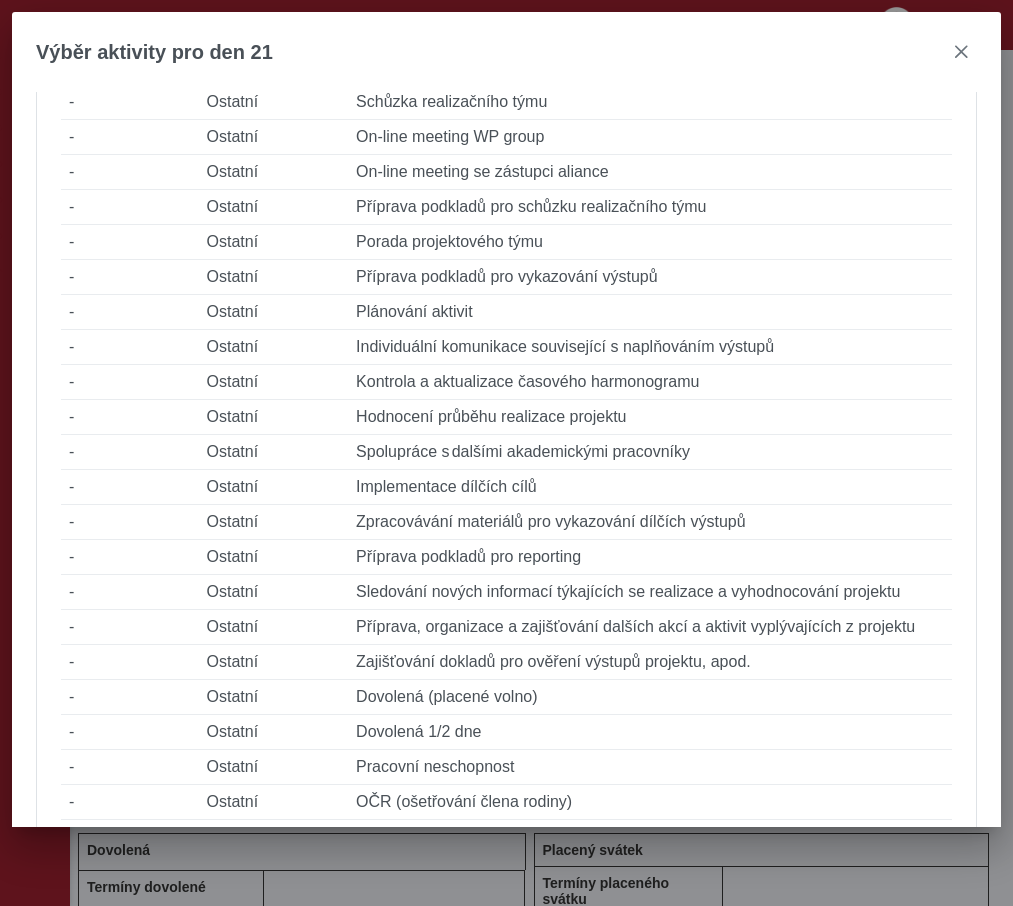 scroll, scrollTop: 1040, scrollLeft: 0, axis: vertical 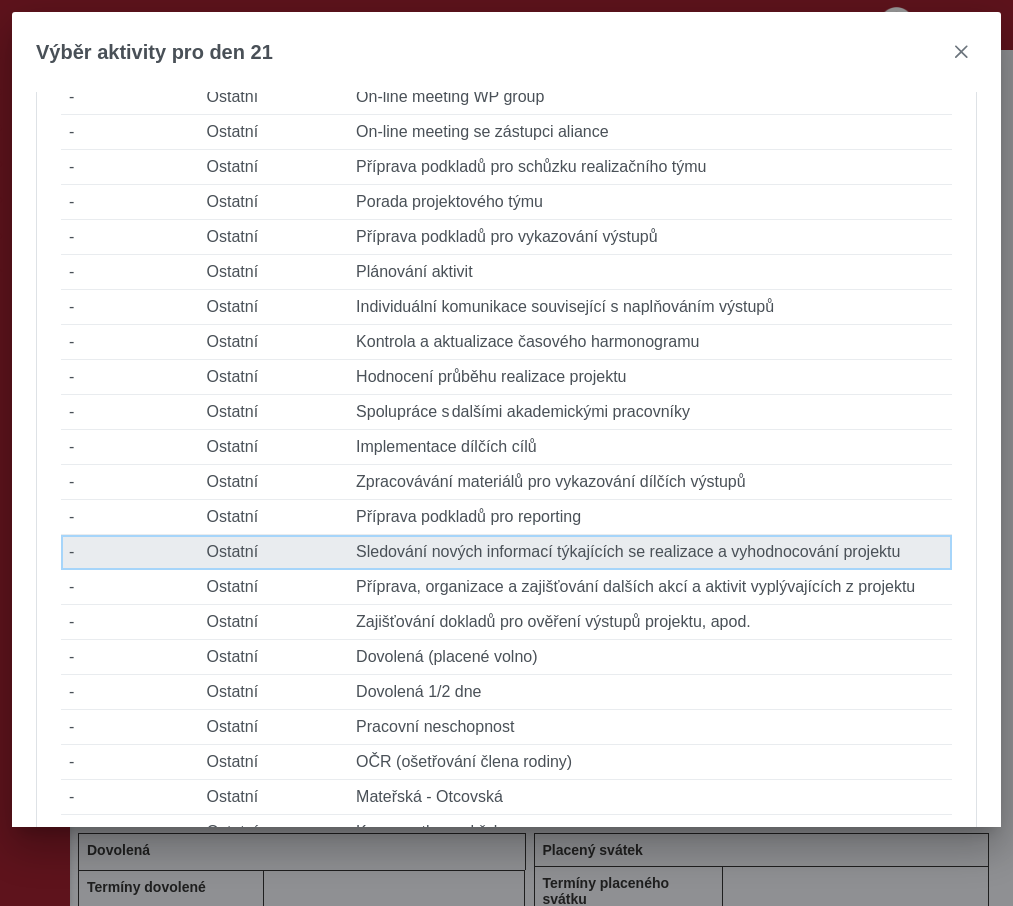 click on "Popis činnosti Sledování nových informací týkajících se realizace a vyhodnocování projektu" at bounding box center (650, 552) 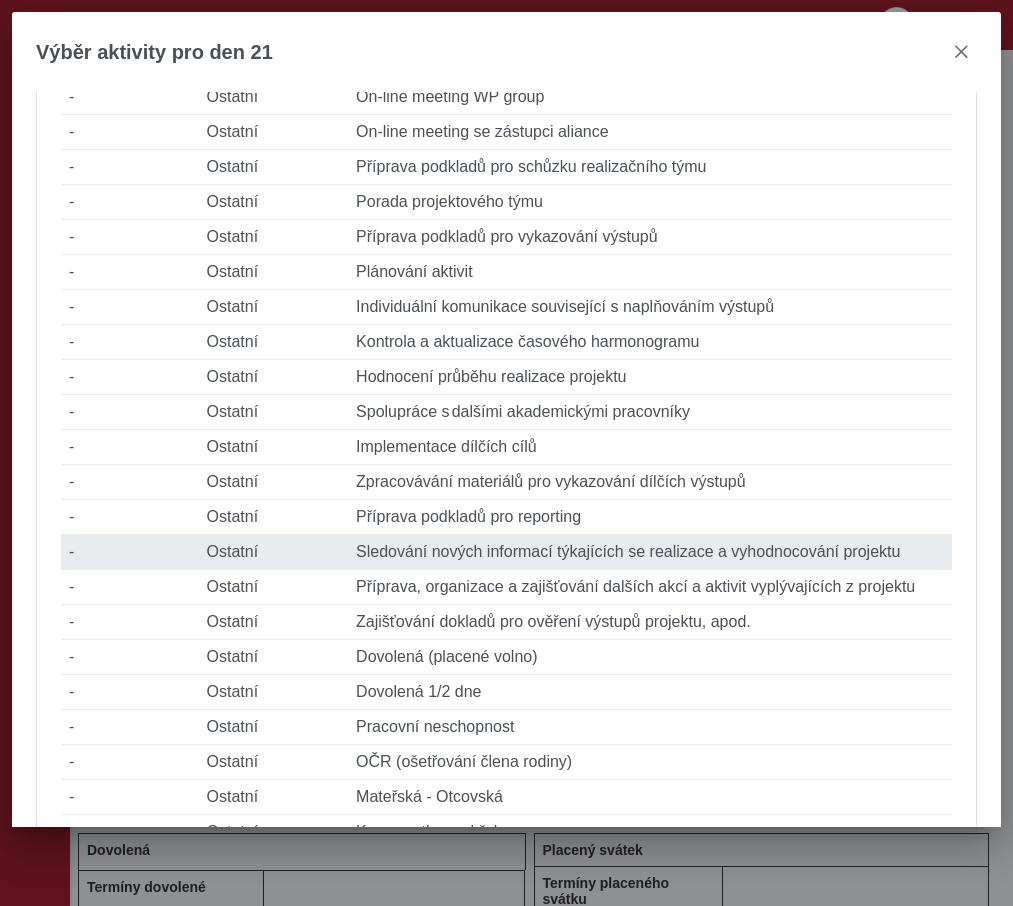 type on "*" 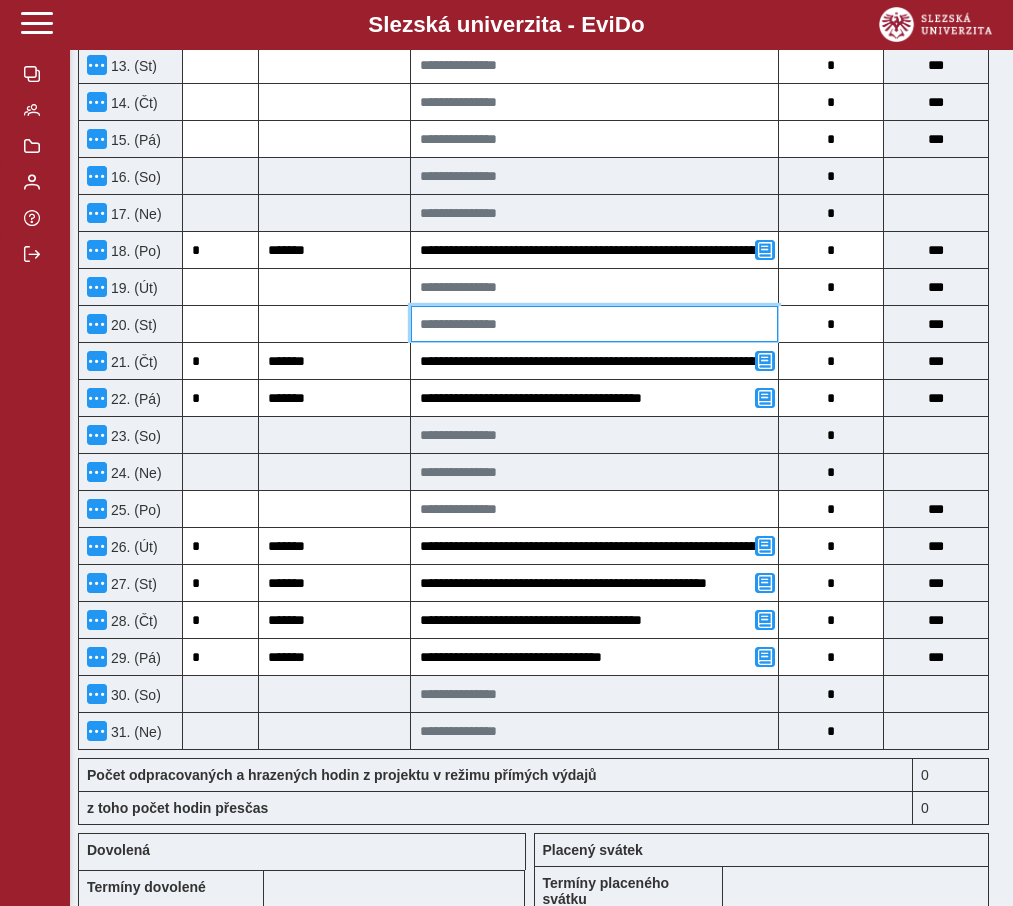 click at bounding box center (594, 324) 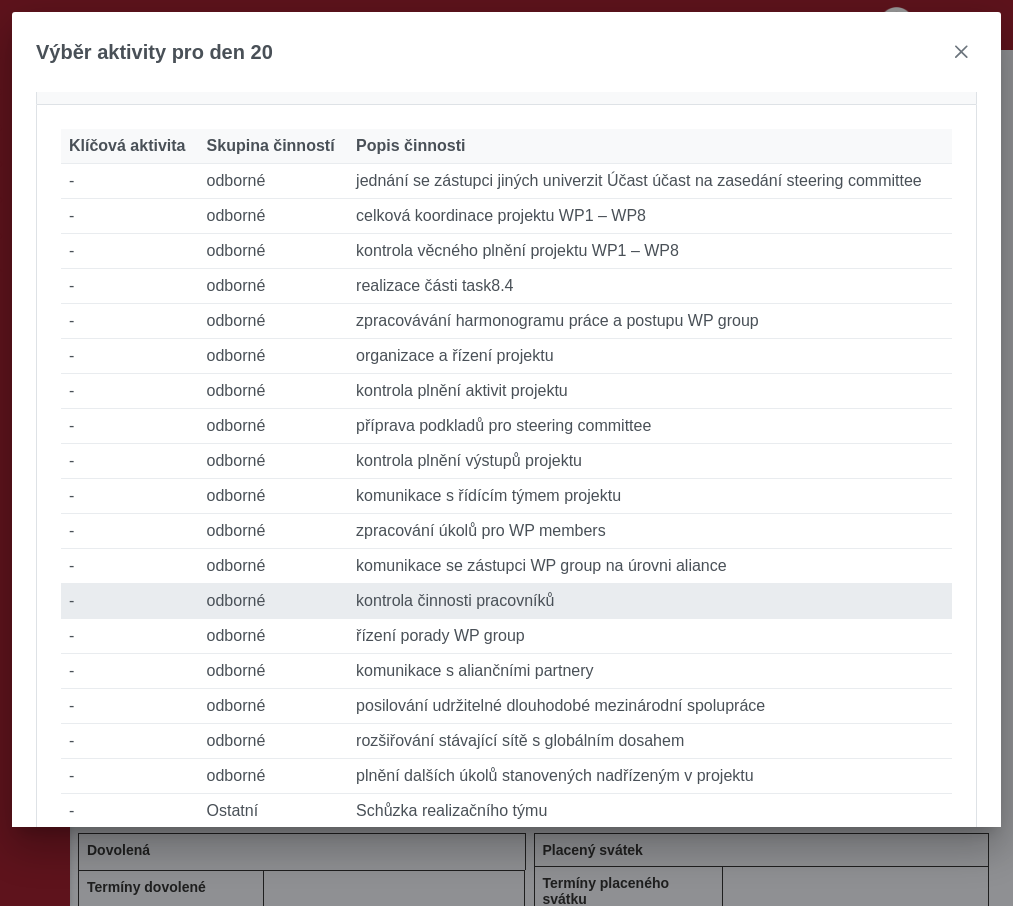 scroll, scrollTop: 245, scrollLeft: 0, axis: vertical 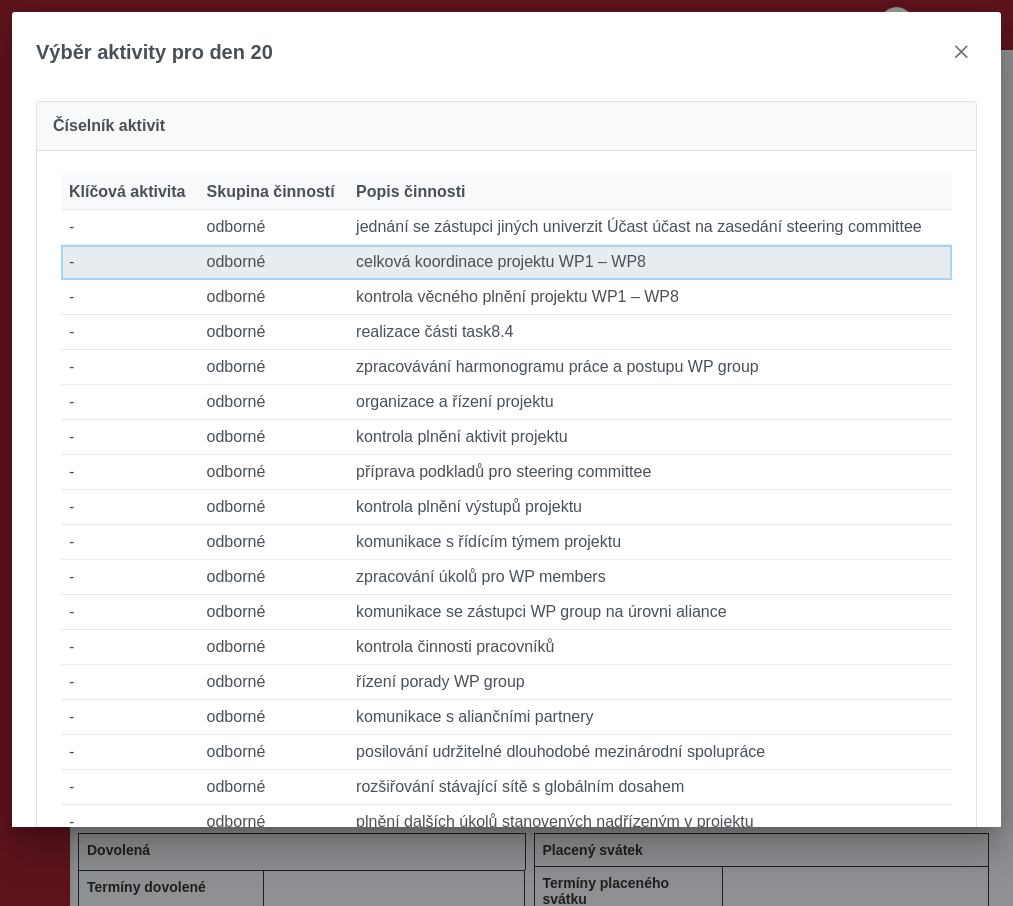 click on "Popis činnosti celková koordinace projektu WP1 – WP8" at bounding box center (650, 262) 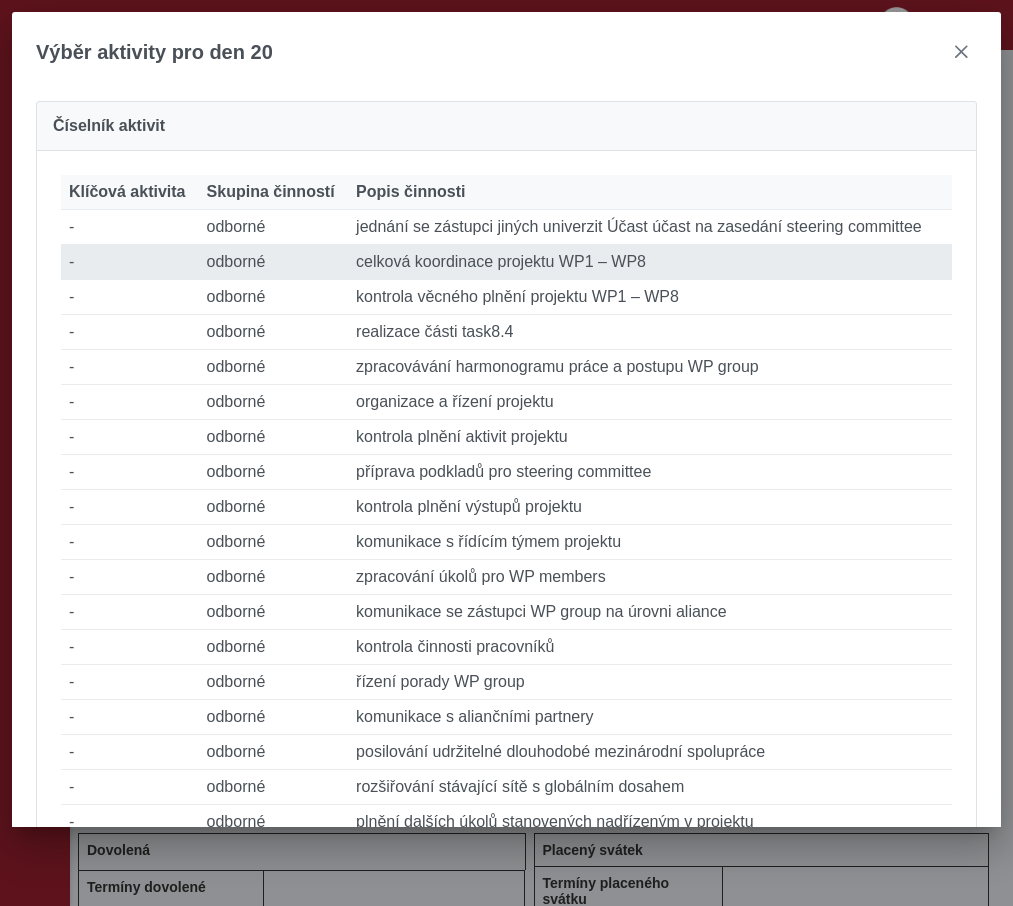 type on "*" 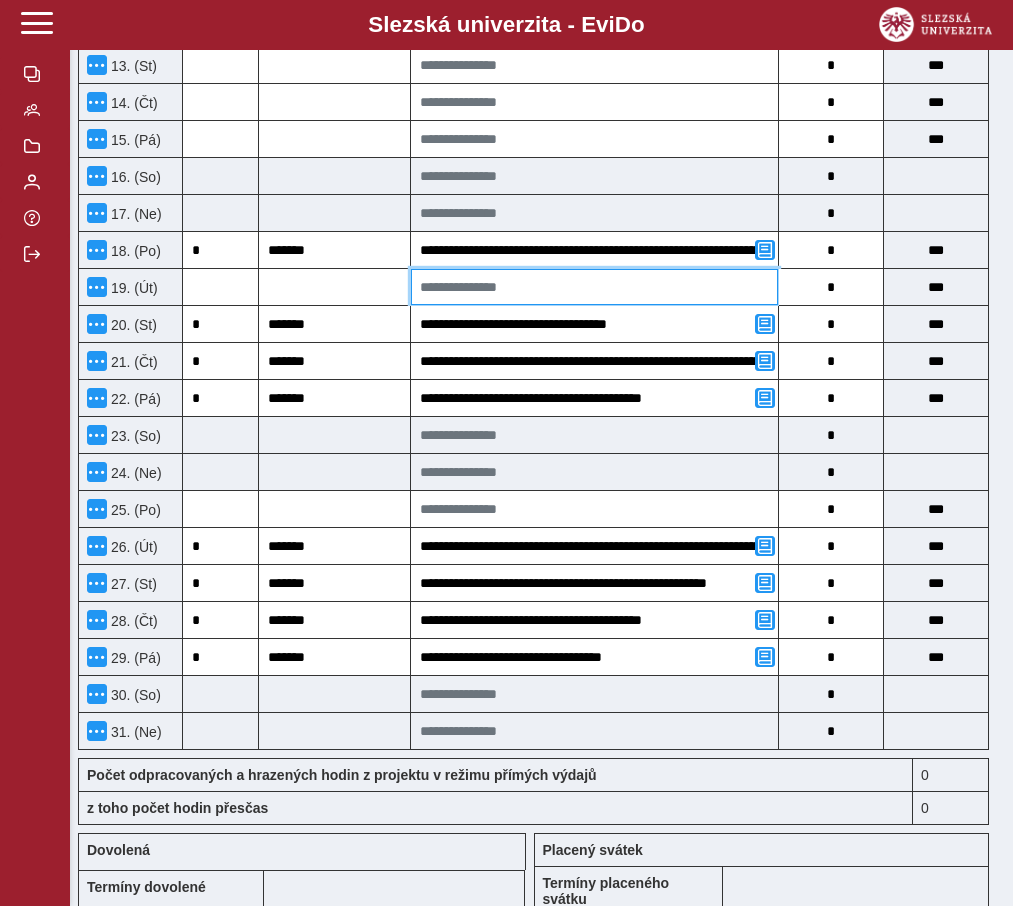 click at bounding box center [594, 287] 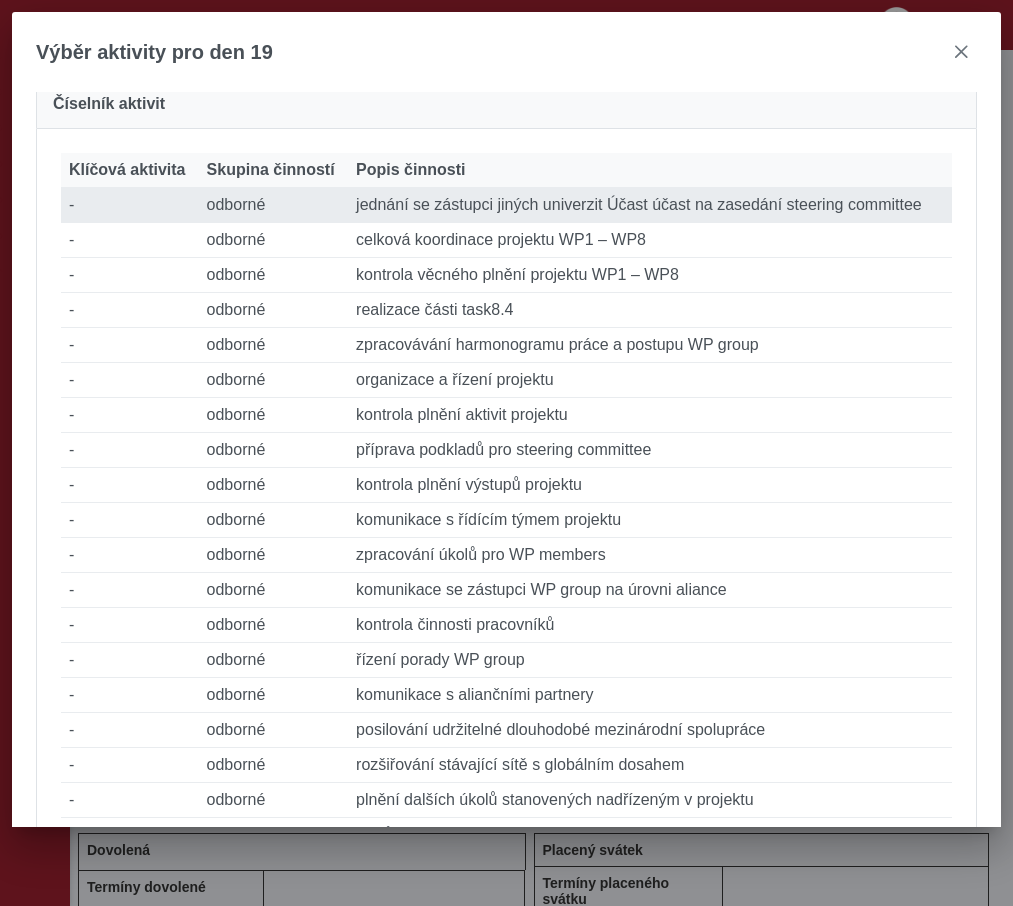 scroll, scrollTop: 325, scrollLeft: 0, axis: vertical 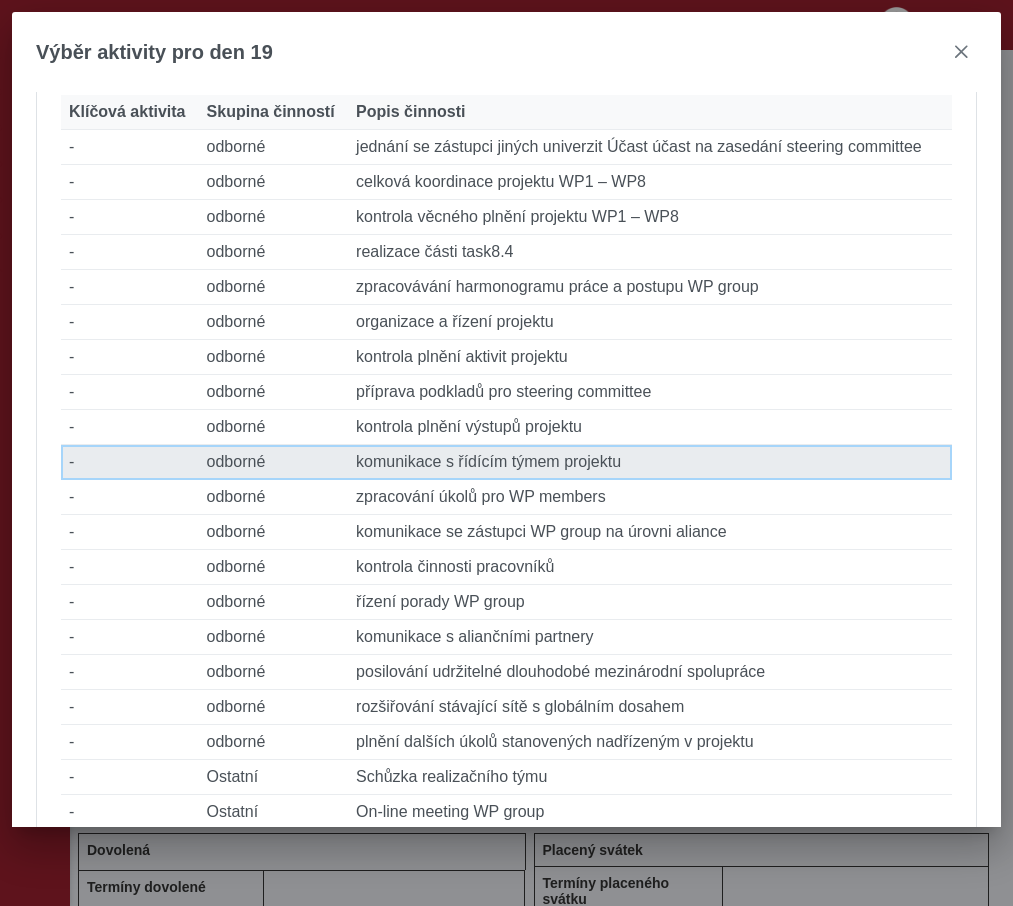 click on "Popis činnosti komunikace s řídícím týmem projektu" at bounding box center (650, 462) 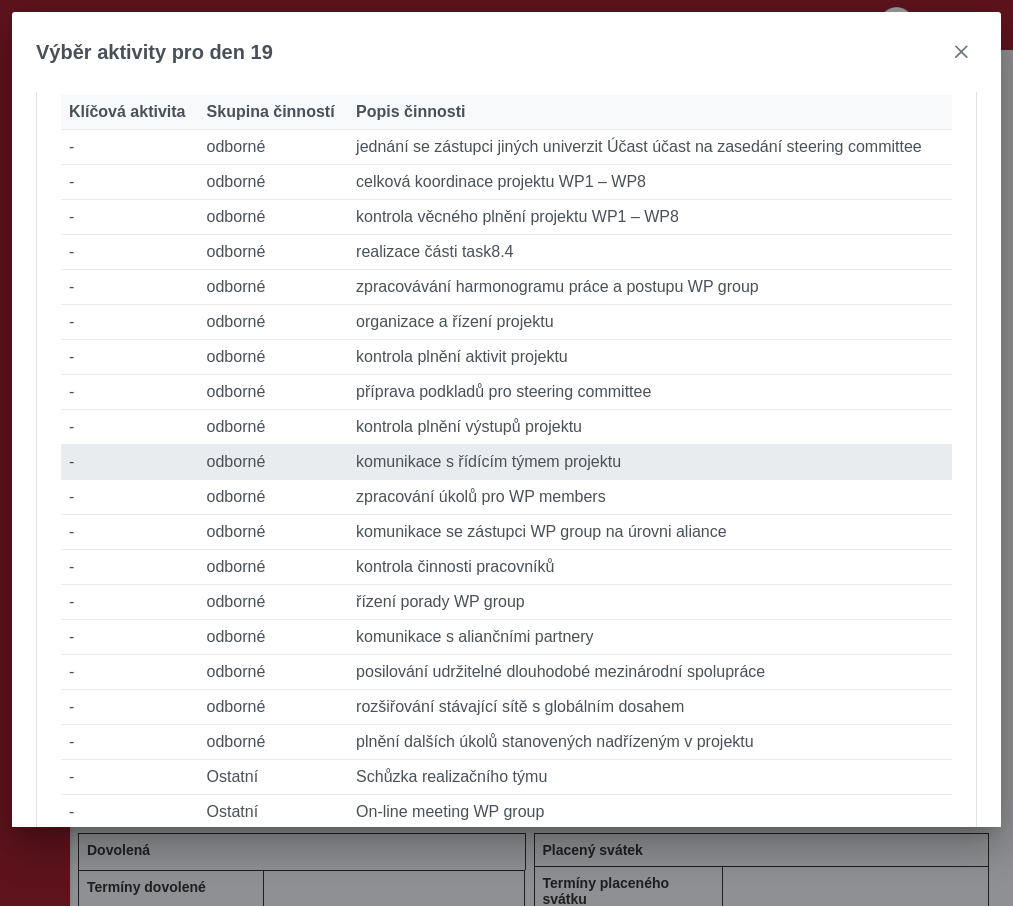 type on "*" 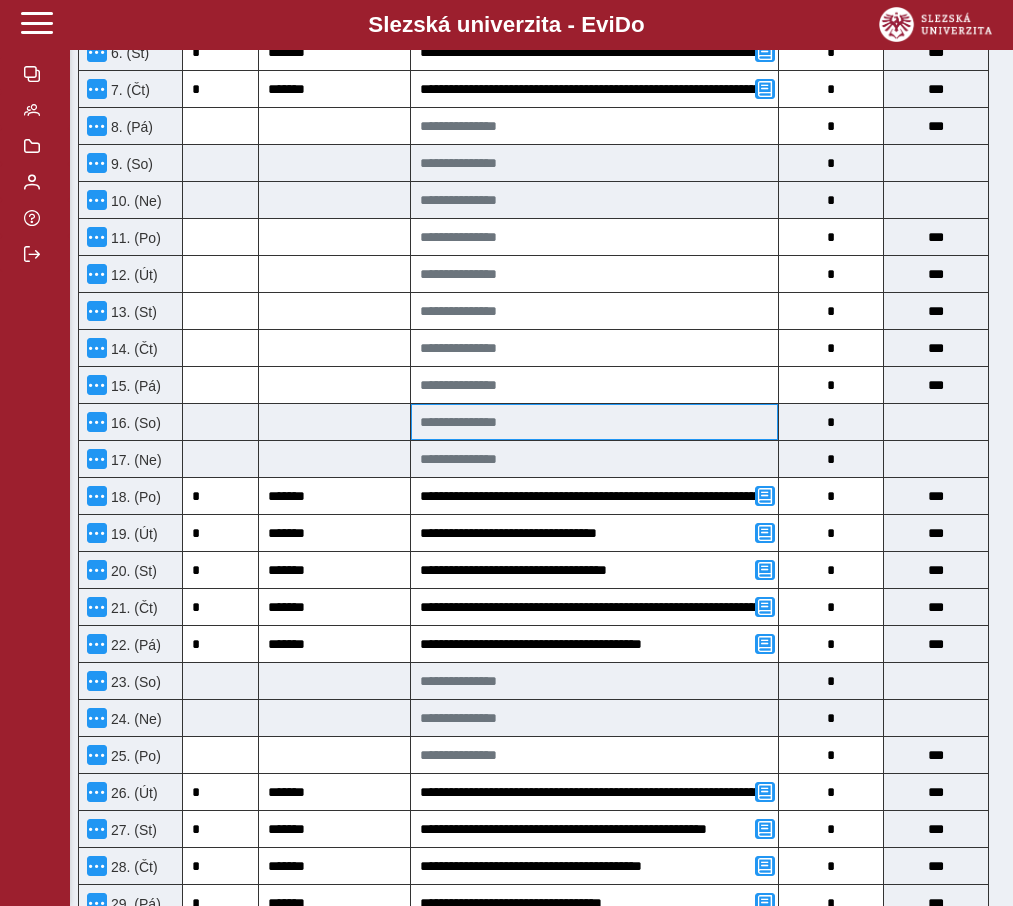 scroll, scrollTop: 918, scrollLeft: 0, axis: vertical 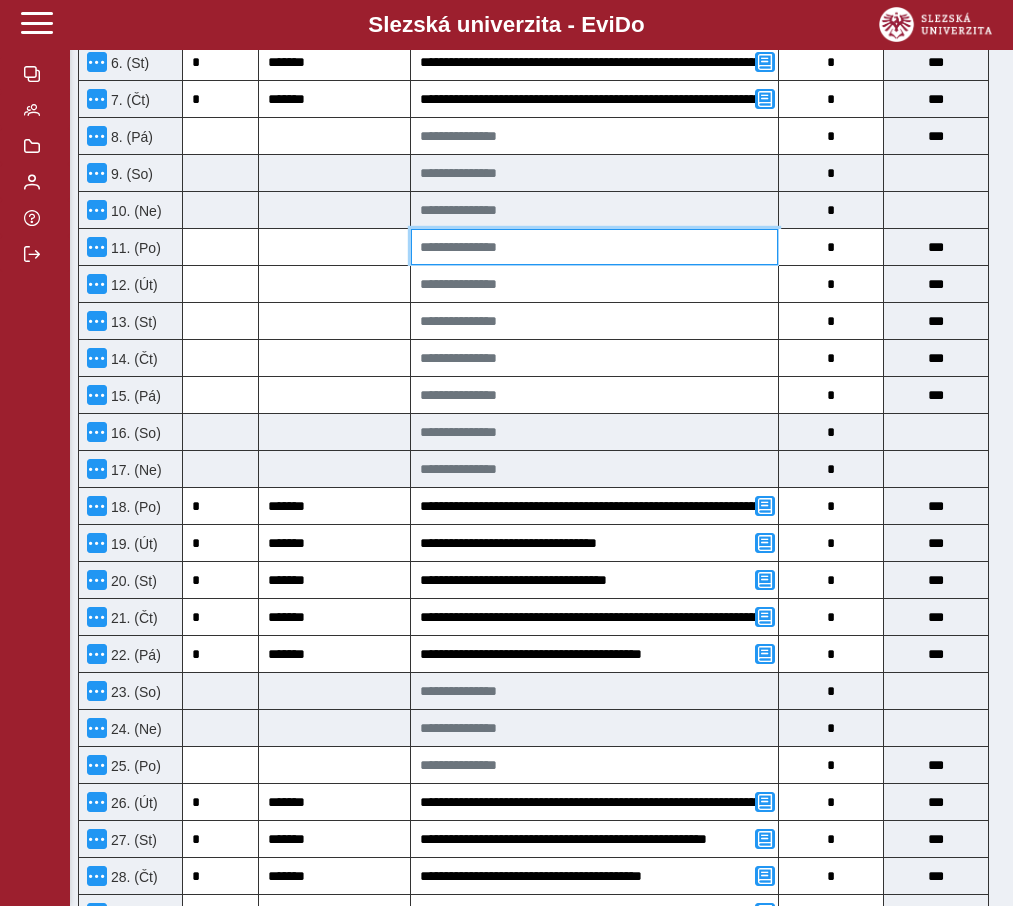 click at bounding box center (594, 247) 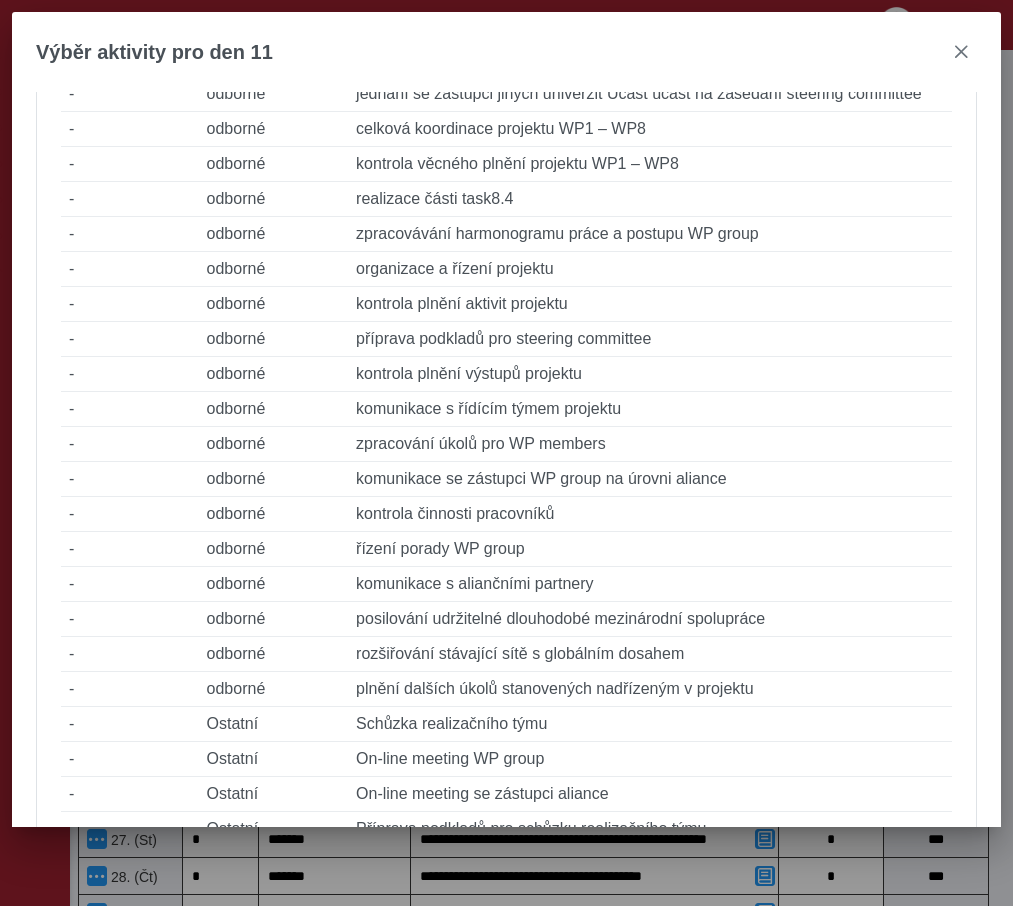 scroll, scrollTop: 409, scrollLeft: 0, axis: vertical 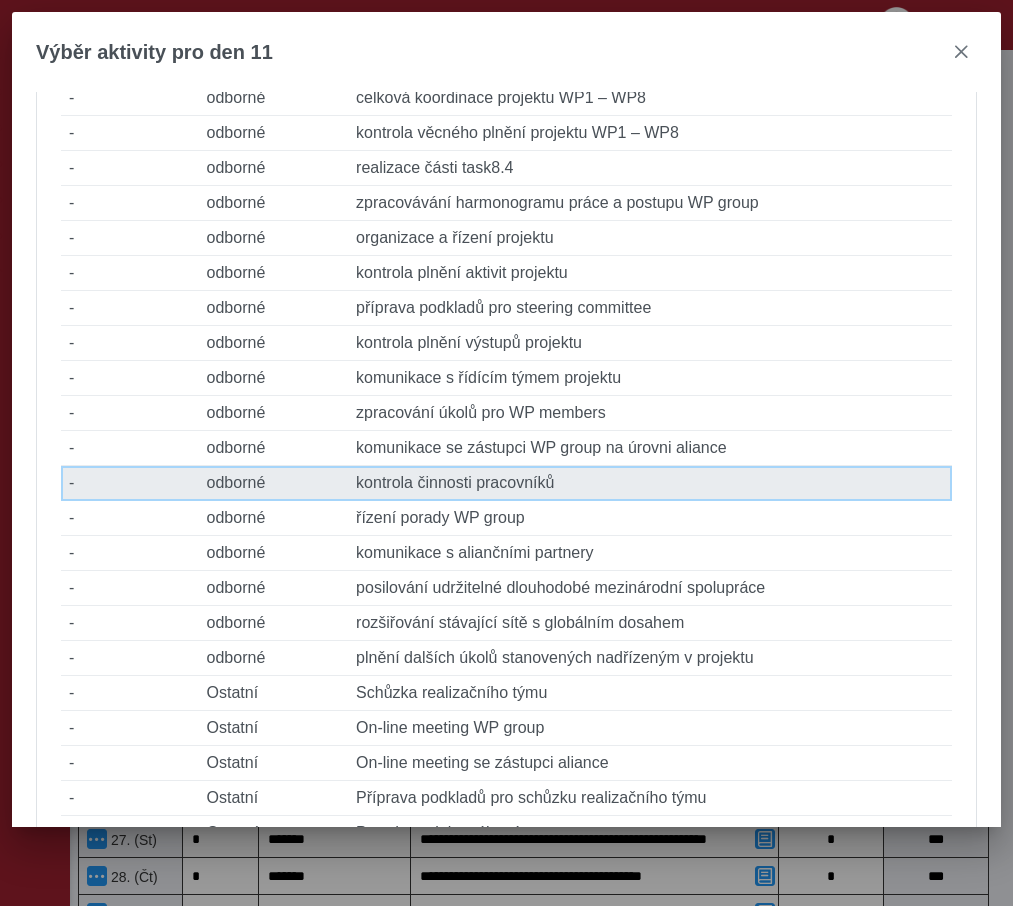 click on "Popis činnosti kontrola činnosti pracovníků" at bounding box center [650, 483] 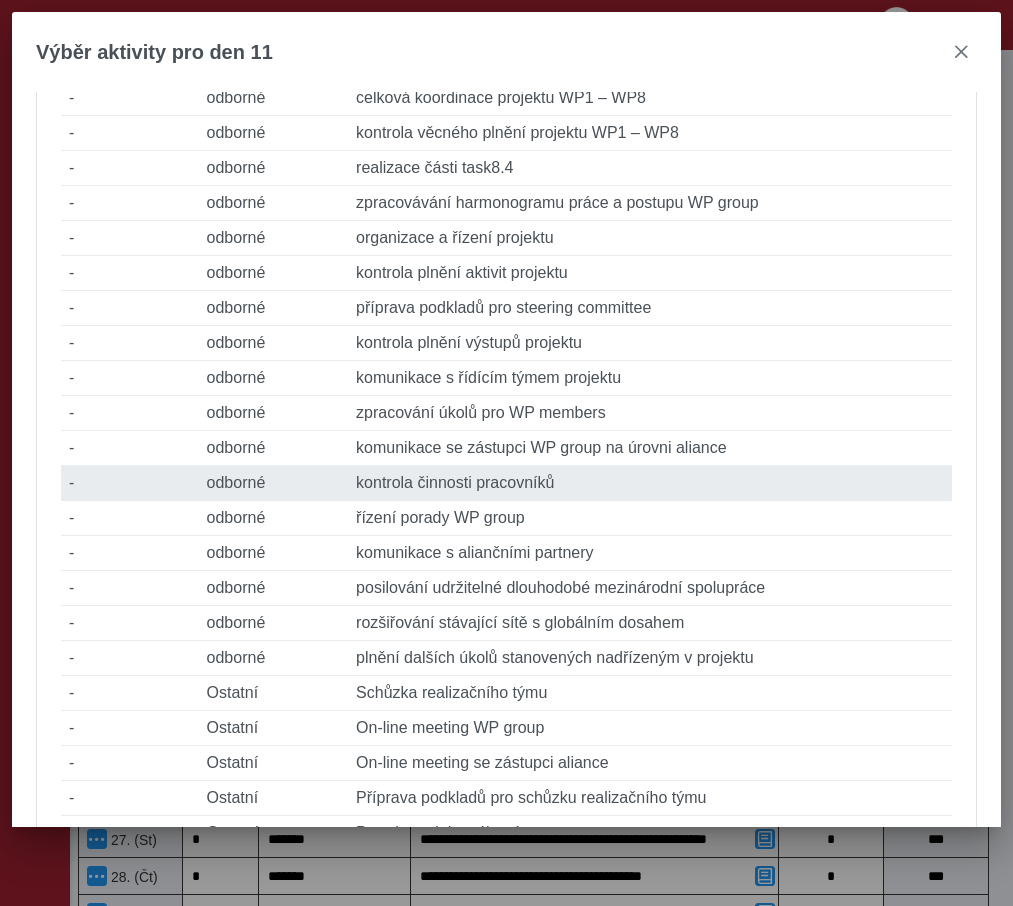 type on "*" 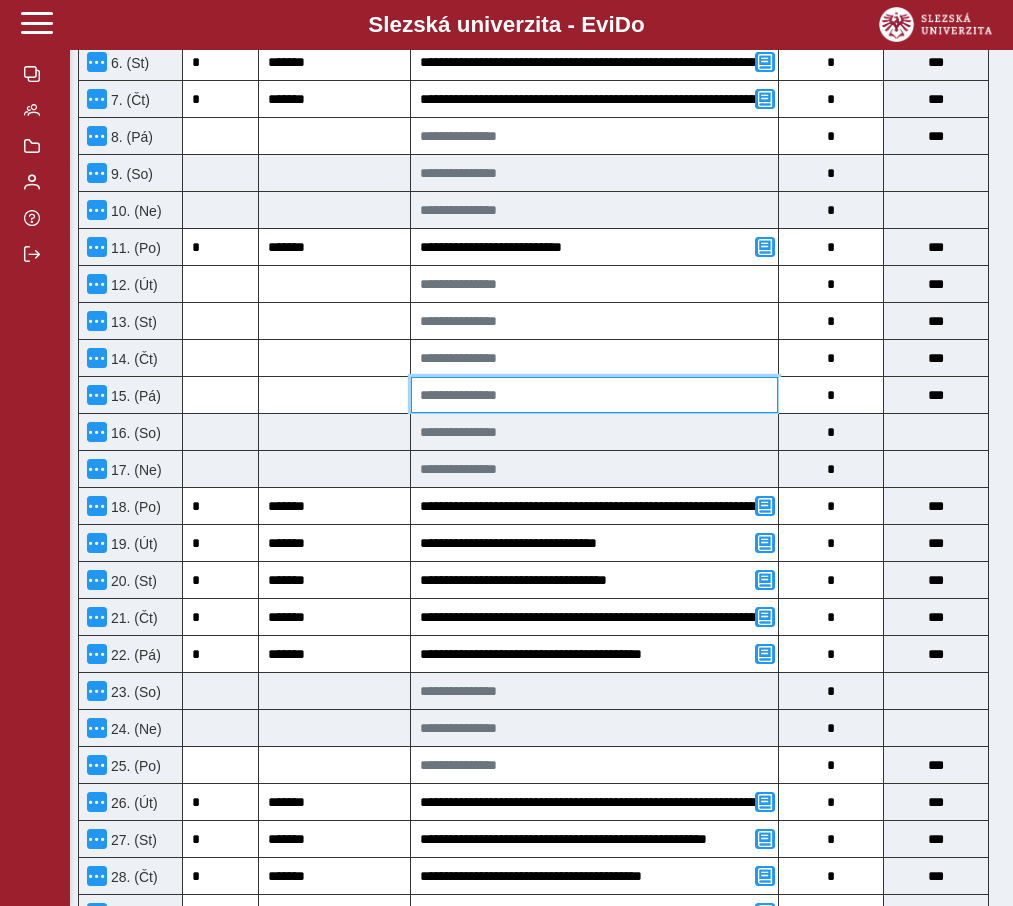 click at bounding box center [594, 395] 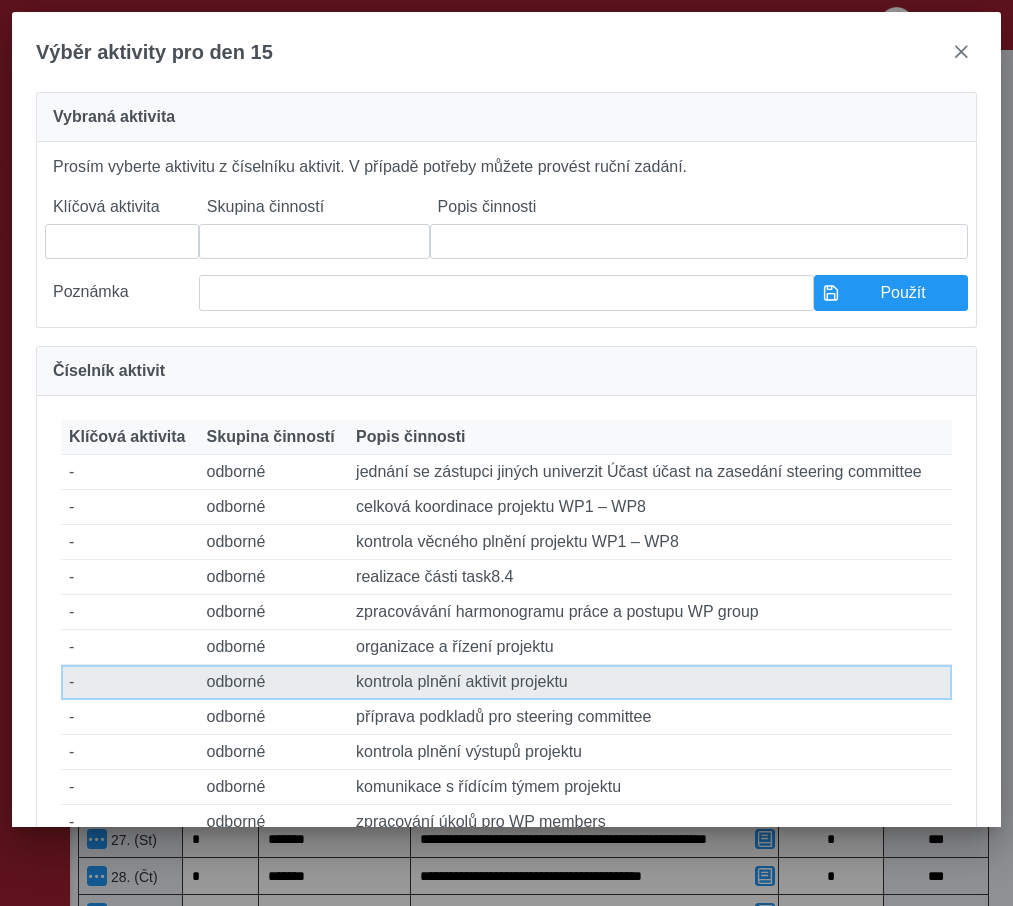click on "Popis činnosti kontrola plnění aktivit projektu" at bounding box center [650, 682] 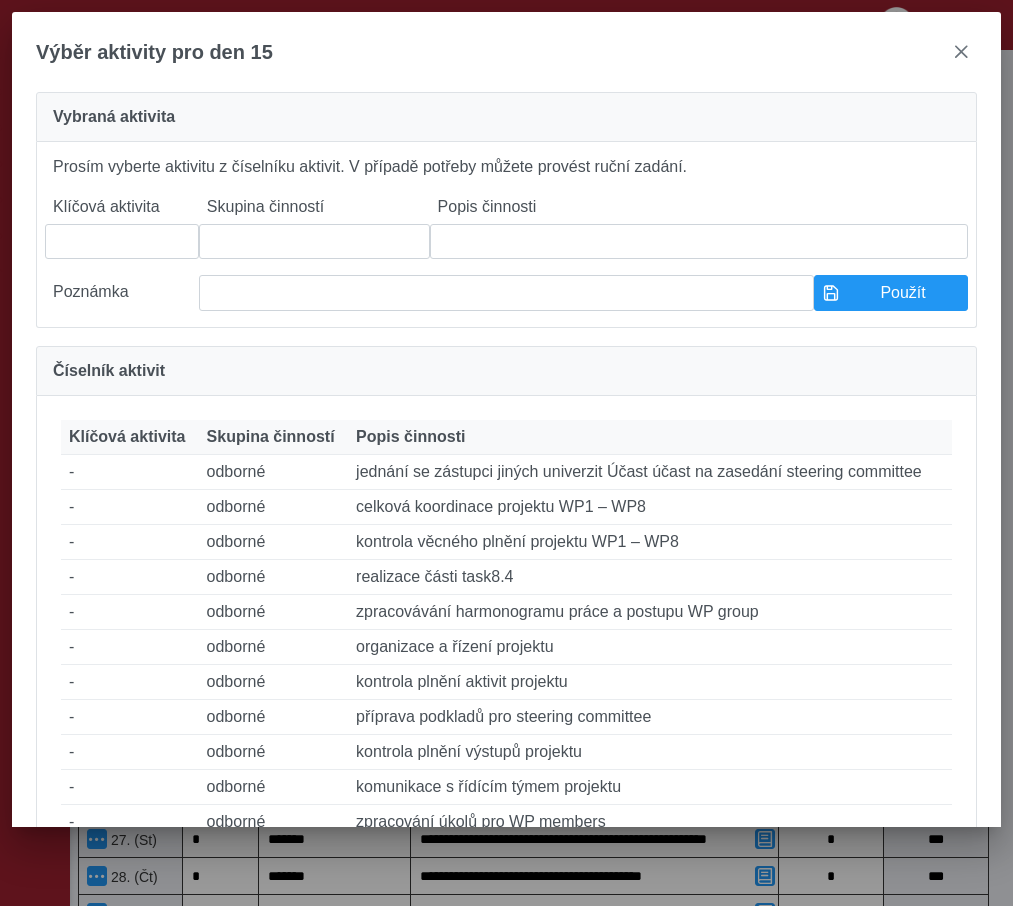 type on "*" 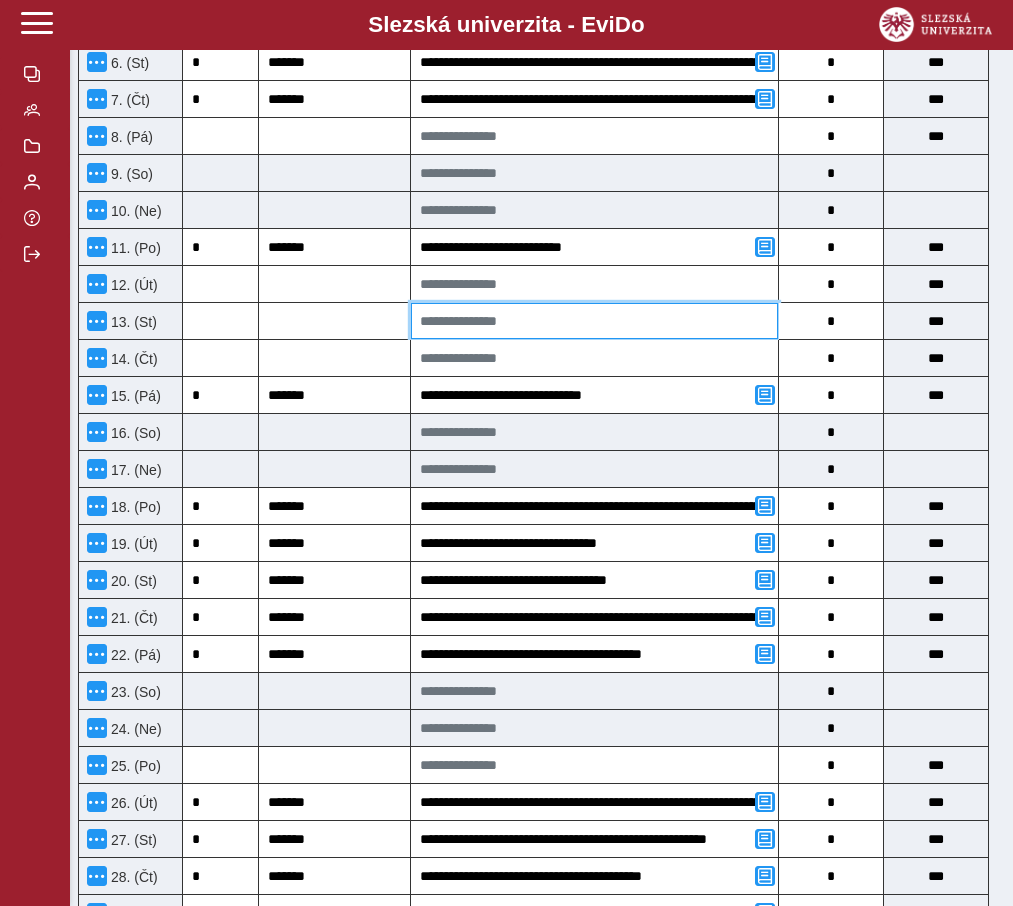 click at bounding box center (594, 321) 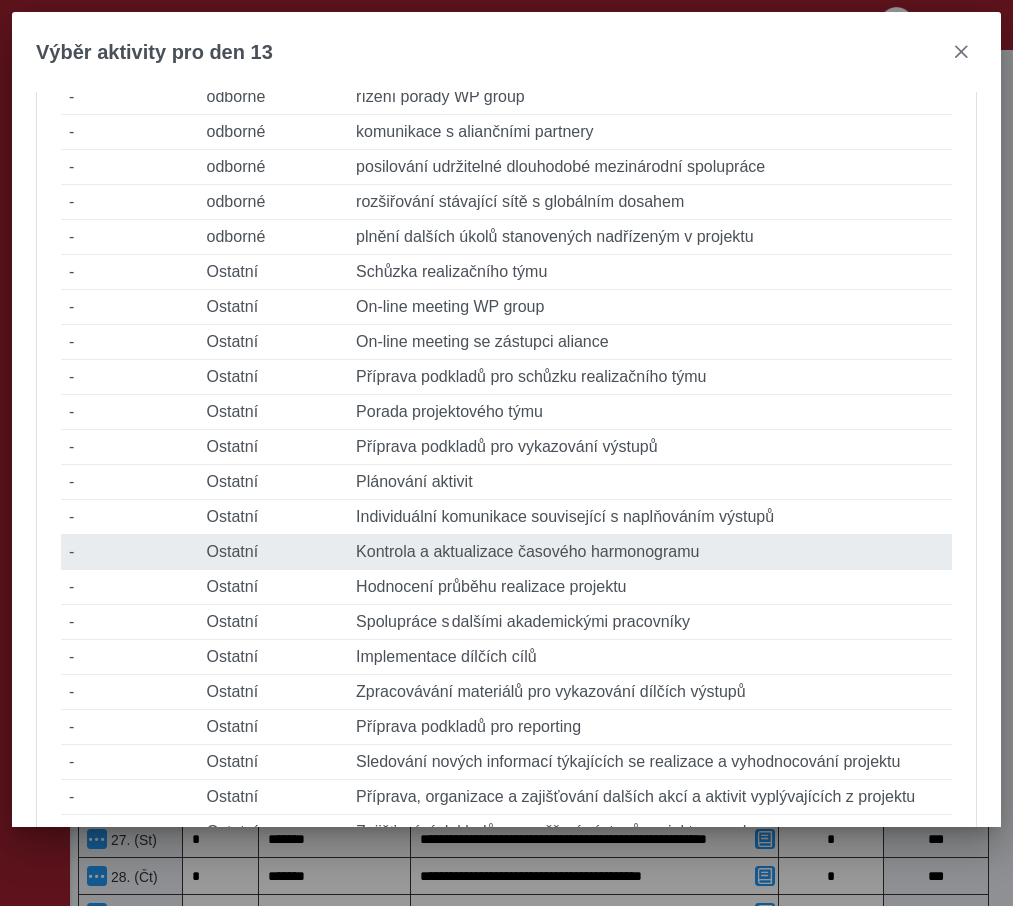 scroll, scrollTop: 835, scrollLeft: 0, axis: vertical 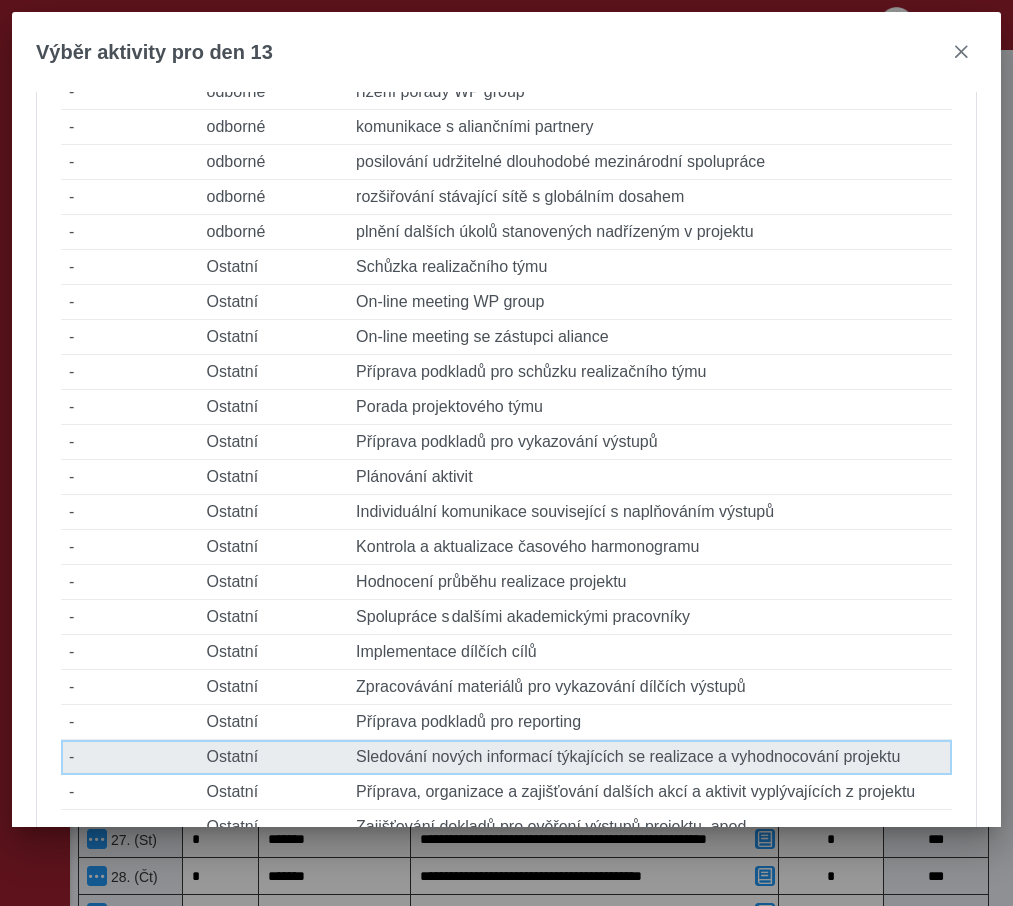 click on "Popis činnosti Sledování nových informací týkajících se realizace a vyhodnocování projektu" at bounding box center [650, 757] 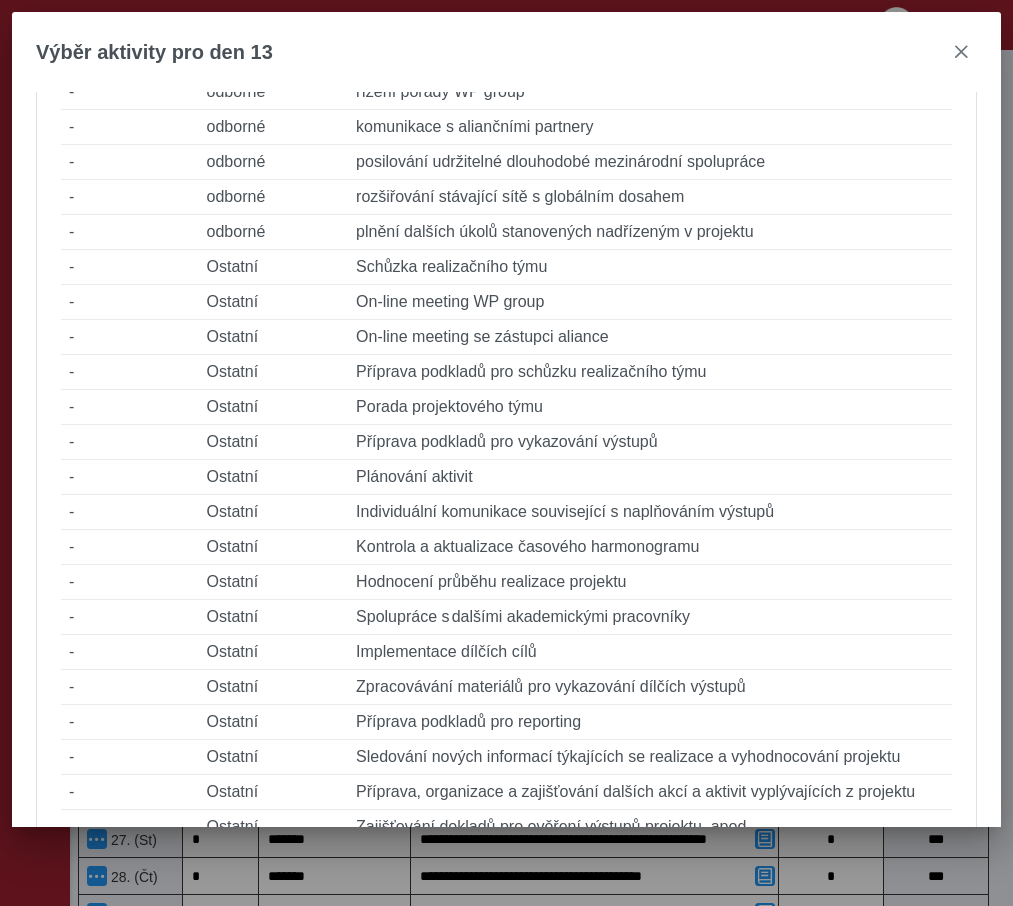 type on "*" 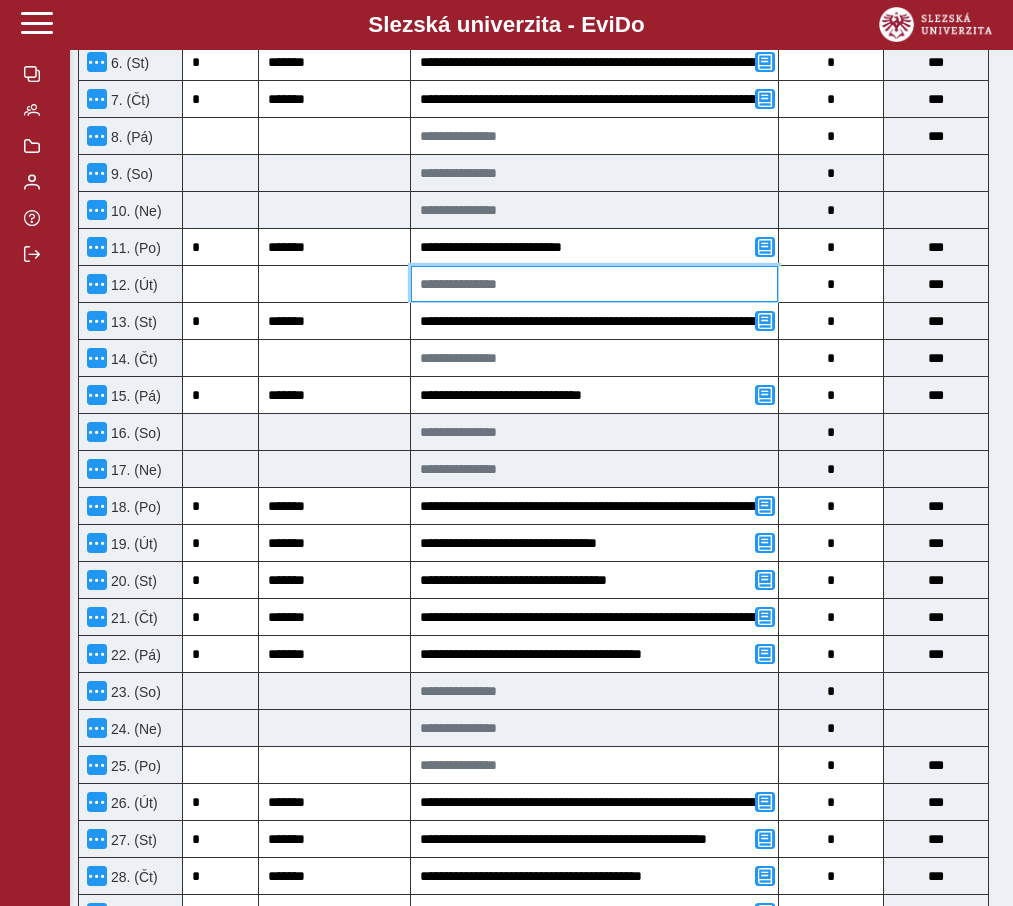 click at bounding box center (594, 284) 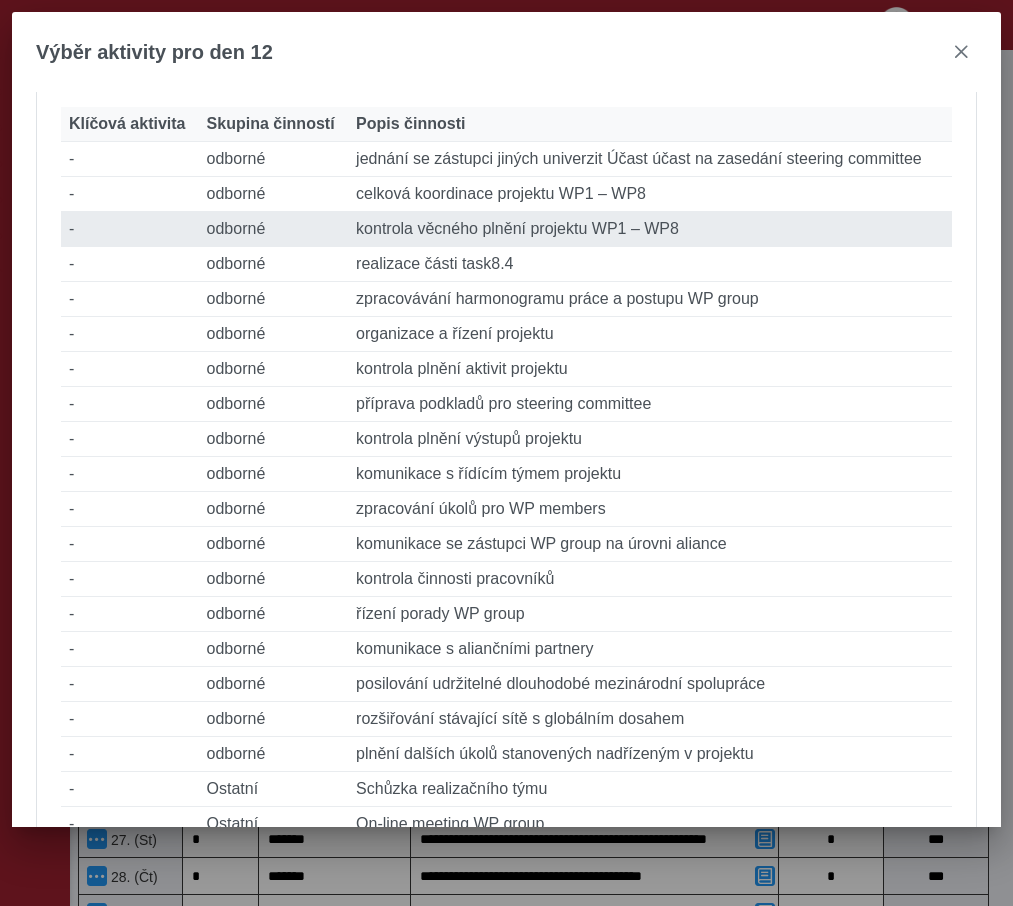 scroll, scrollTop: 314, scrollLeft: 0, axis: vertical 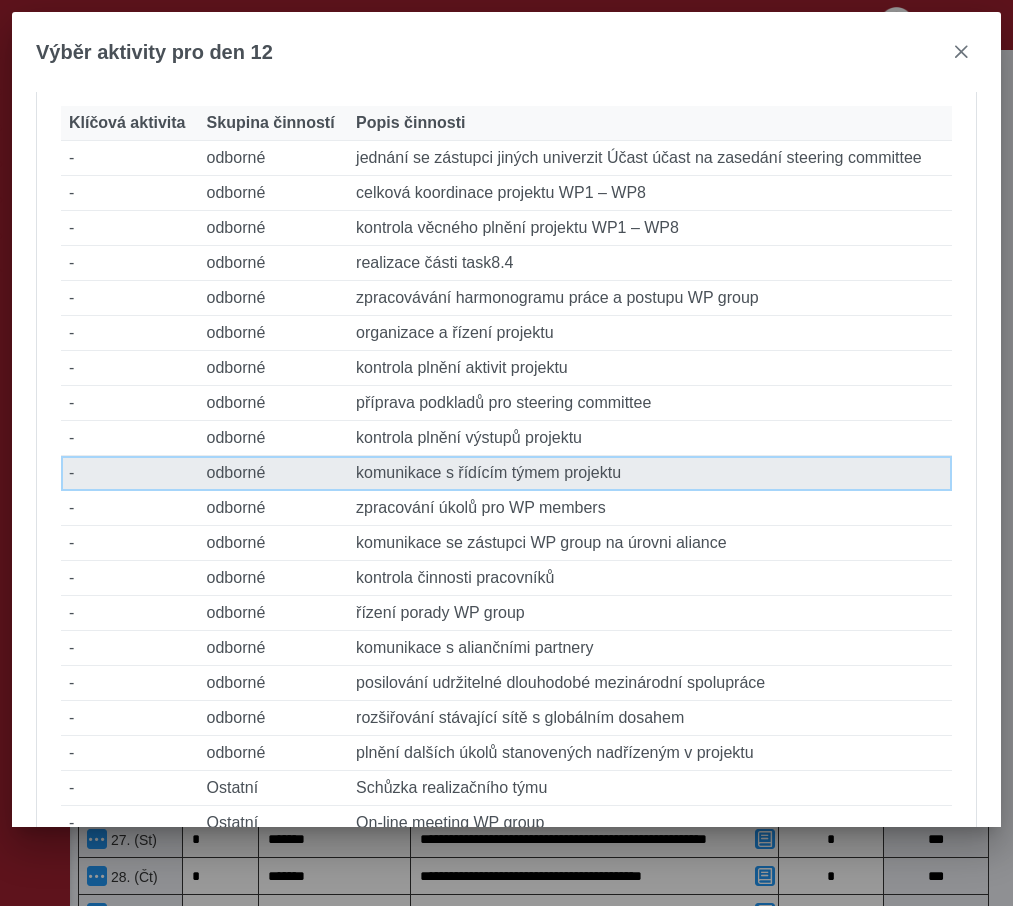 click on "Popis činnosti komunikace s řídícím týmem projektu" at bounding box center (650, 473) 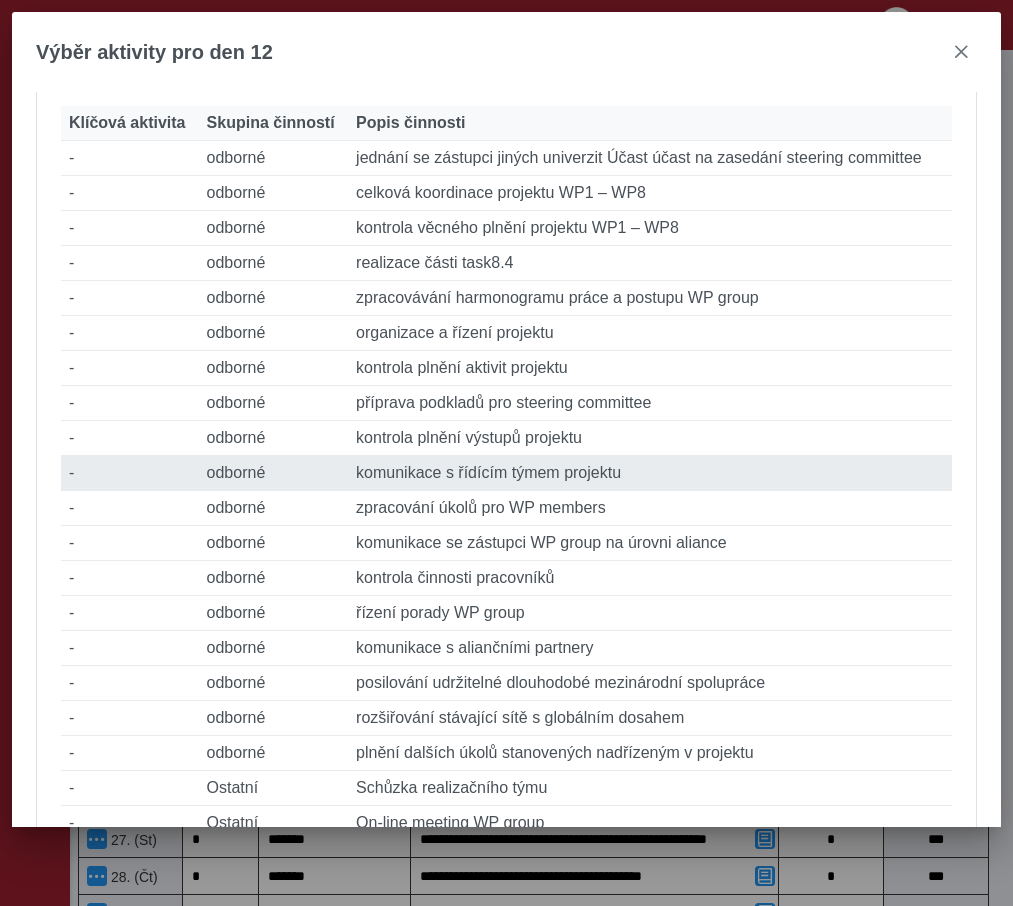 type on "*" 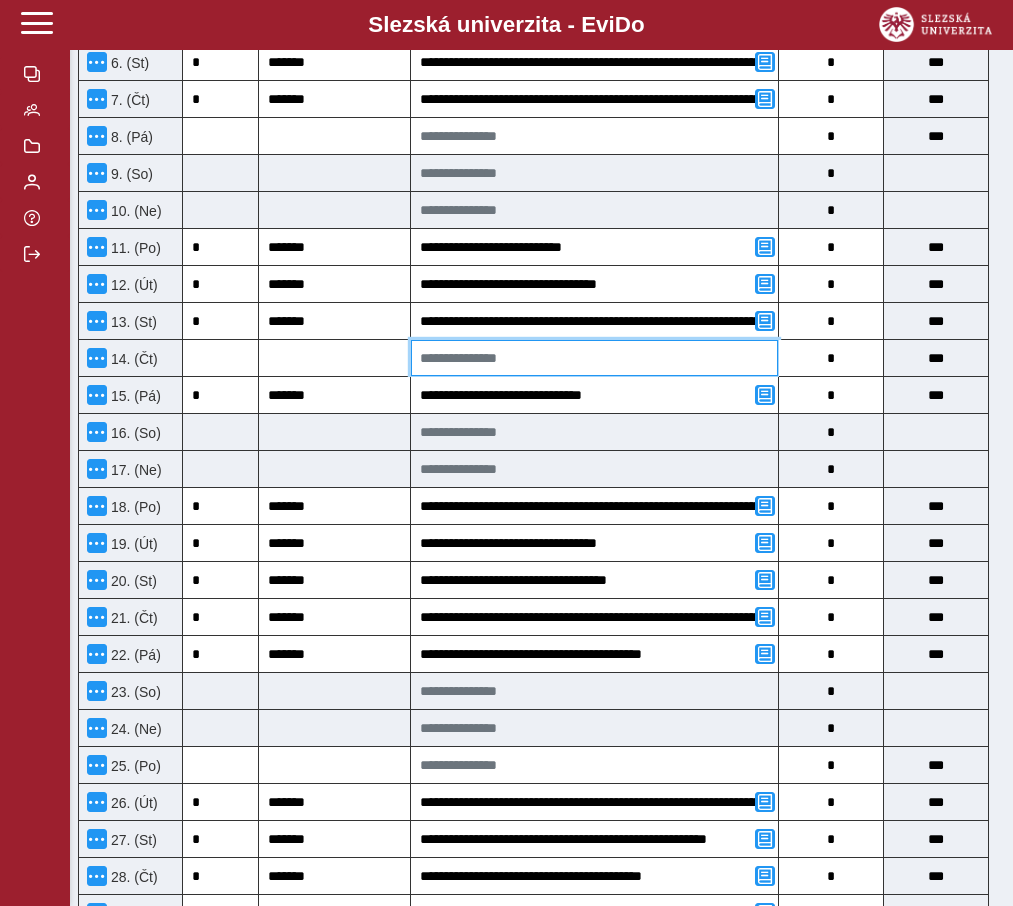 click at bounding box center [594, 358] 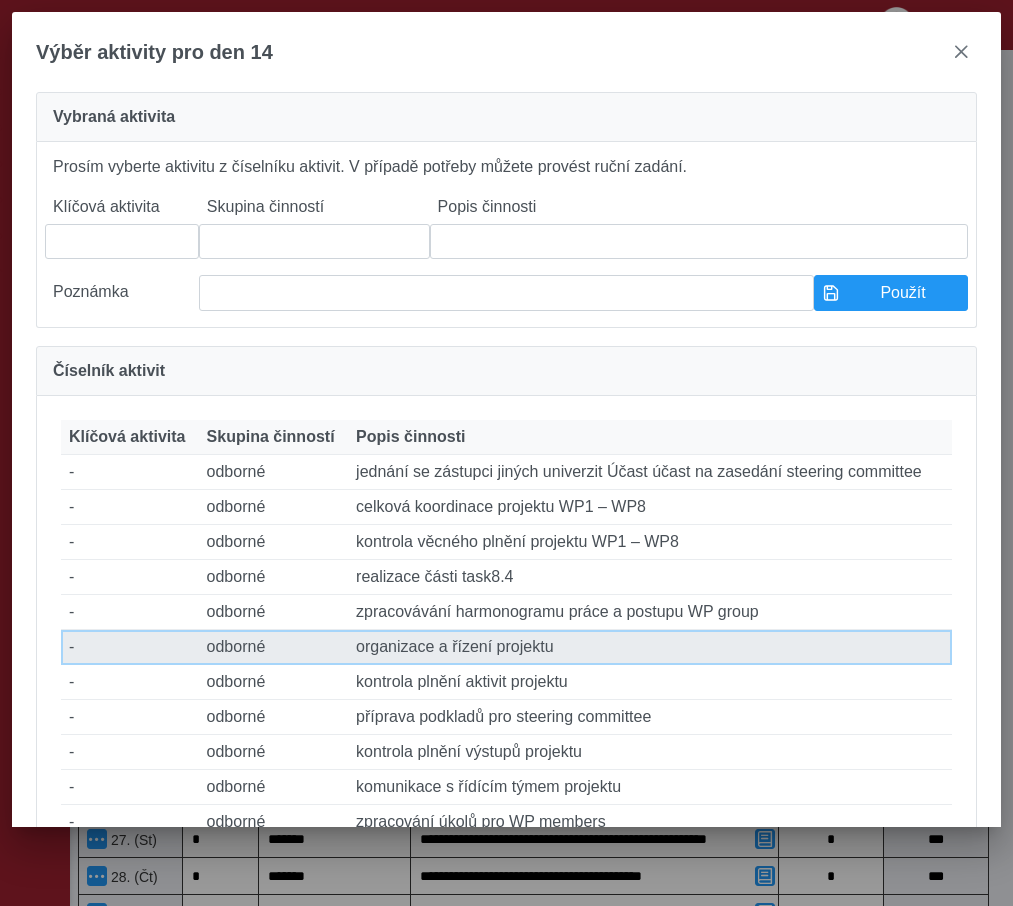 click on "Popis činnosti organizace a řízení projektu" at bounding box center [650, 647] 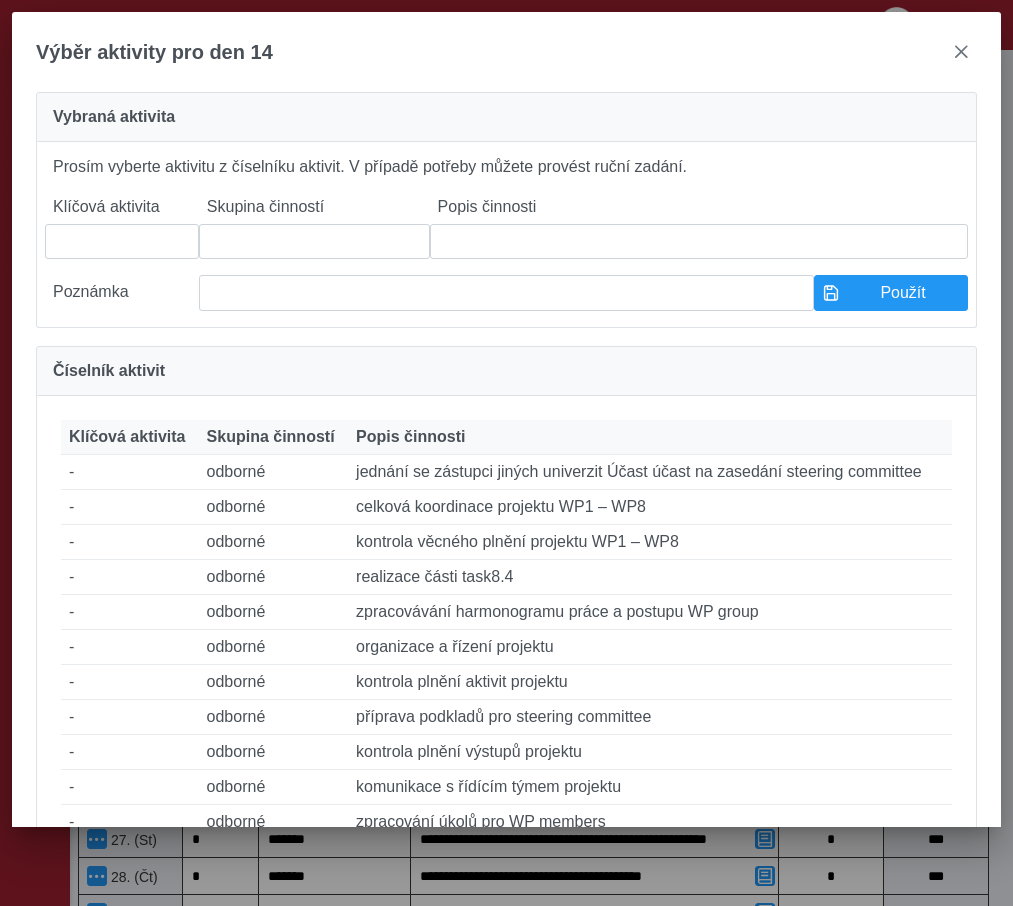 type on "*" 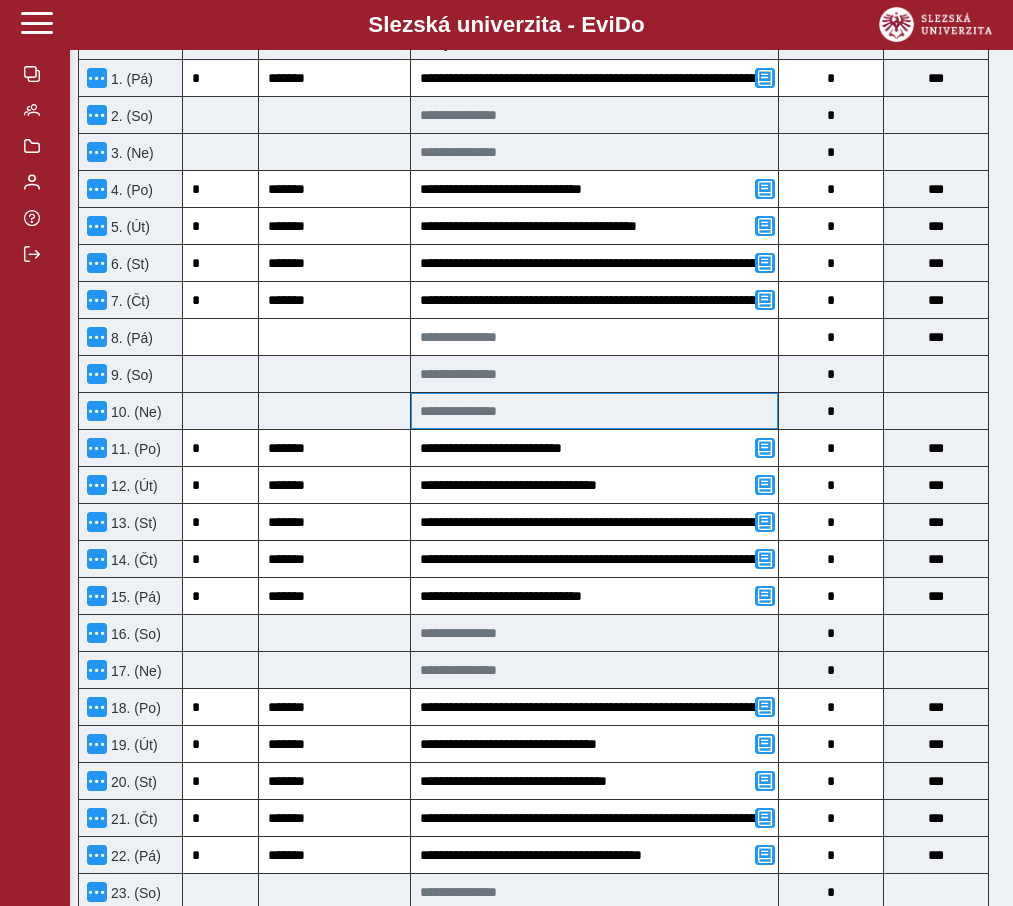 scroll, scrollTop: 712, scrollLeft: 0, axis: vertical 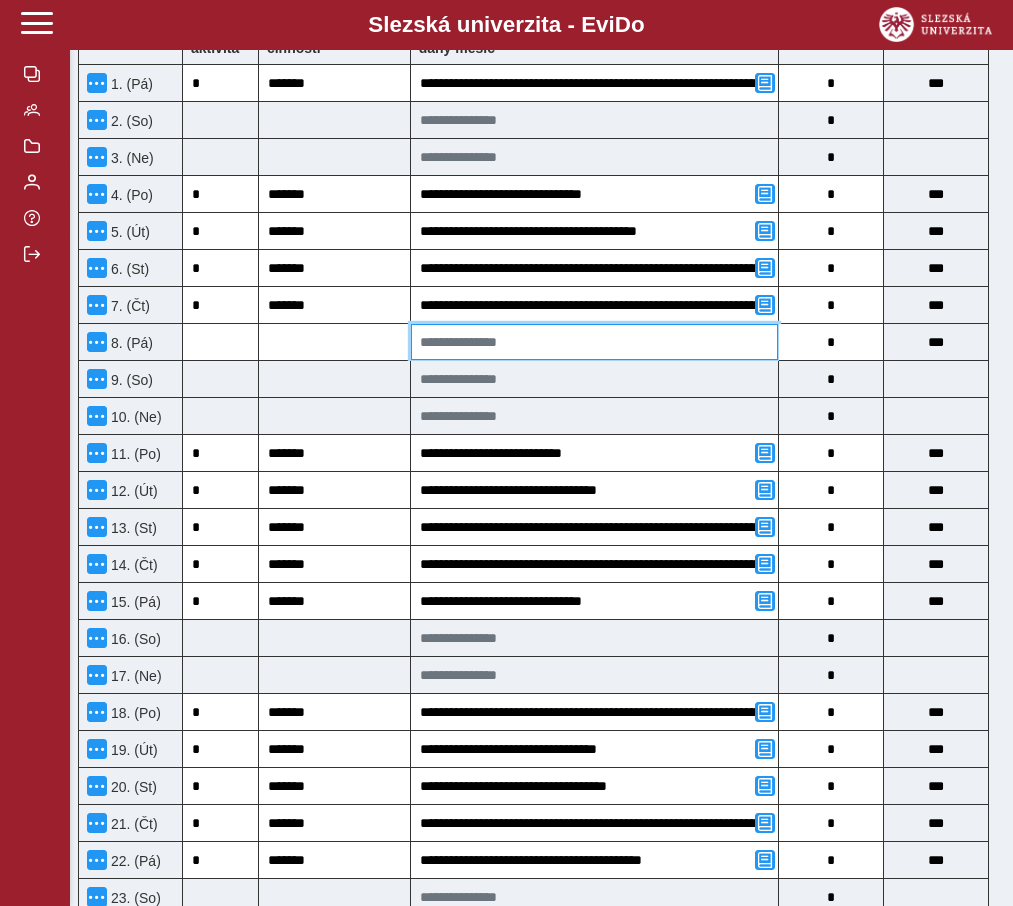 click at bounding box center [594, 342] 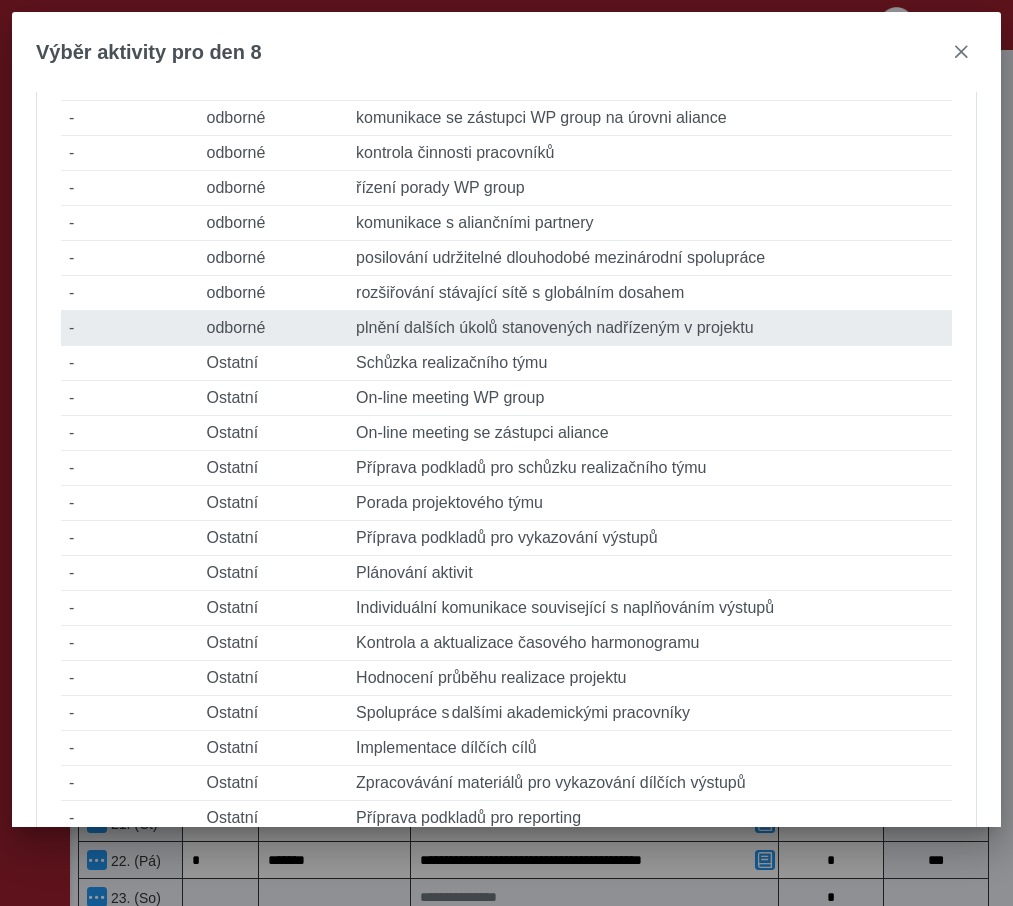 scroll, scrollTop: 740, scrollLeft: 0, axis: vertical 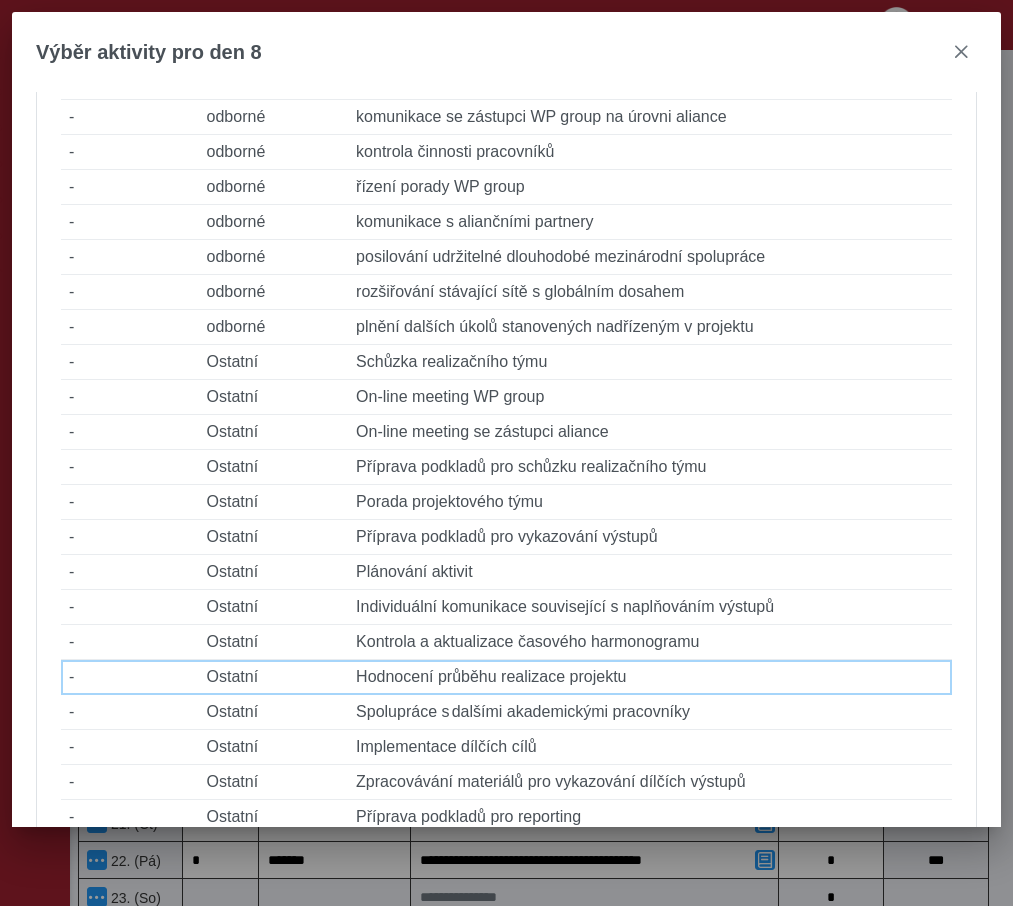 click on "Popis činnosti Hodnocení průběhu realizace projektu" at bounding box center (650, 677) 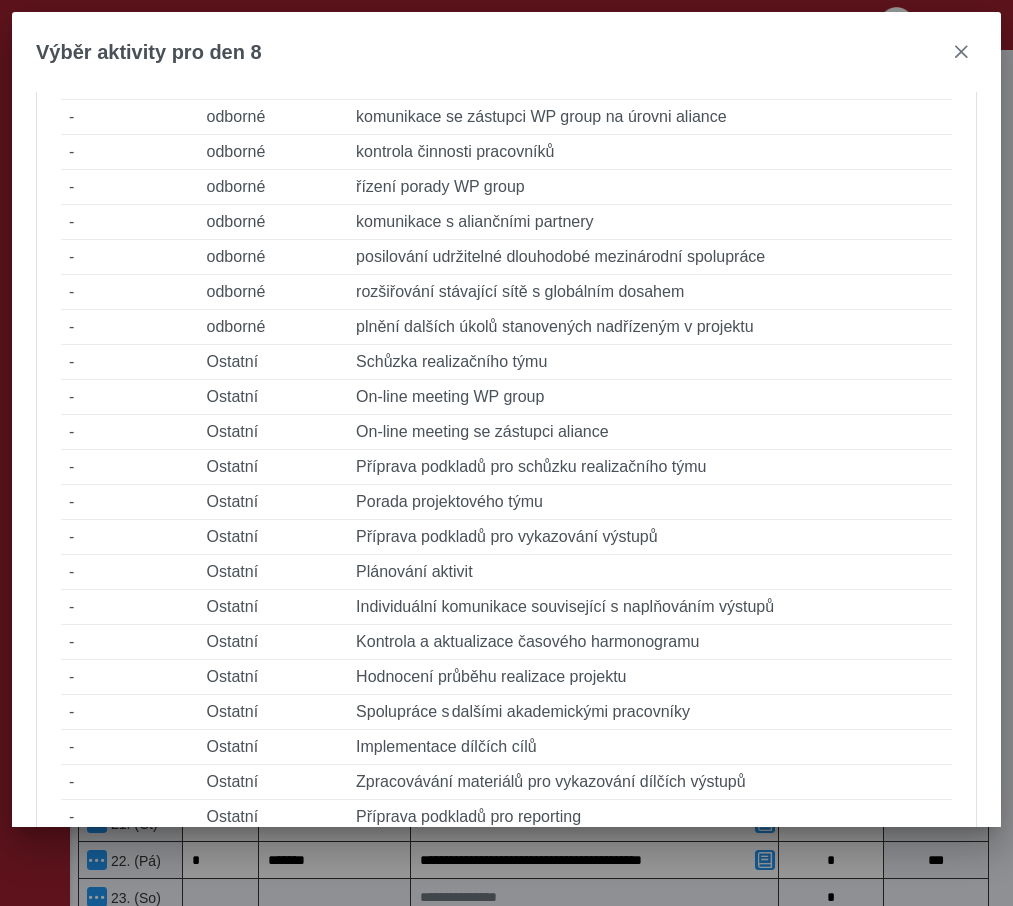 type on "*" 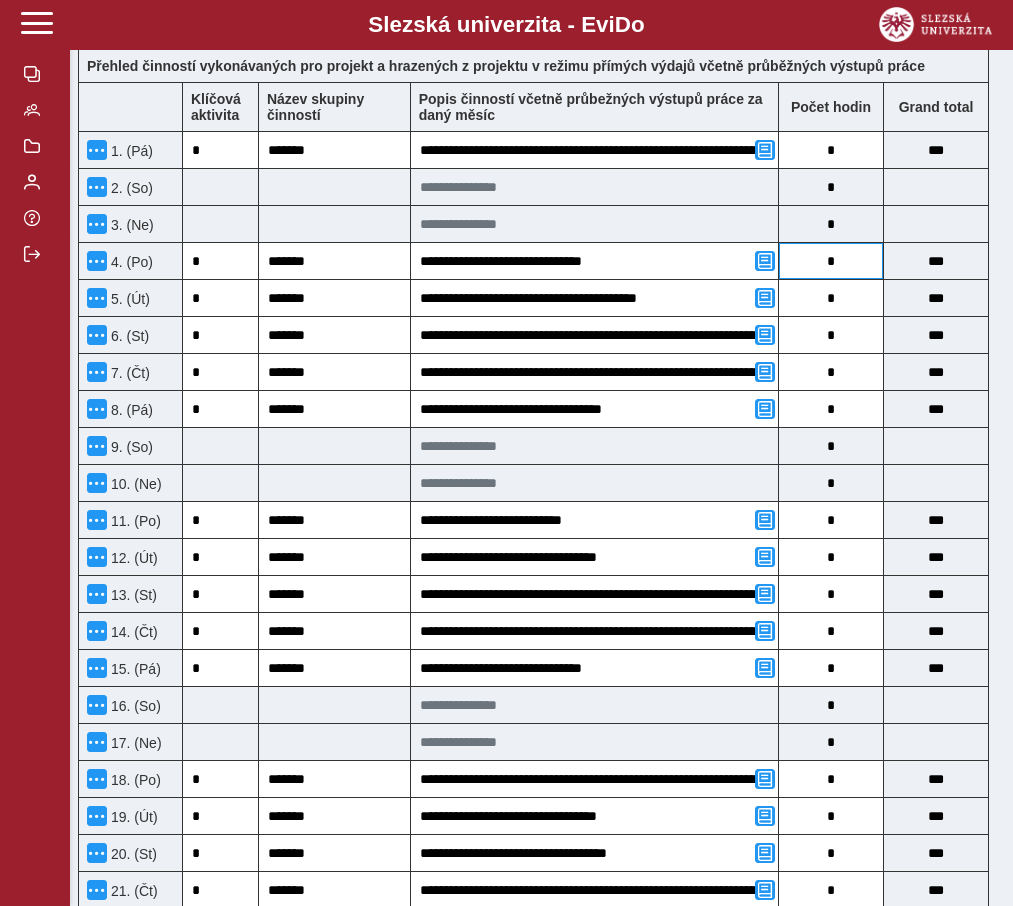 scroll, scrollTop: 630, scrollLeft: 0, axis: vertical 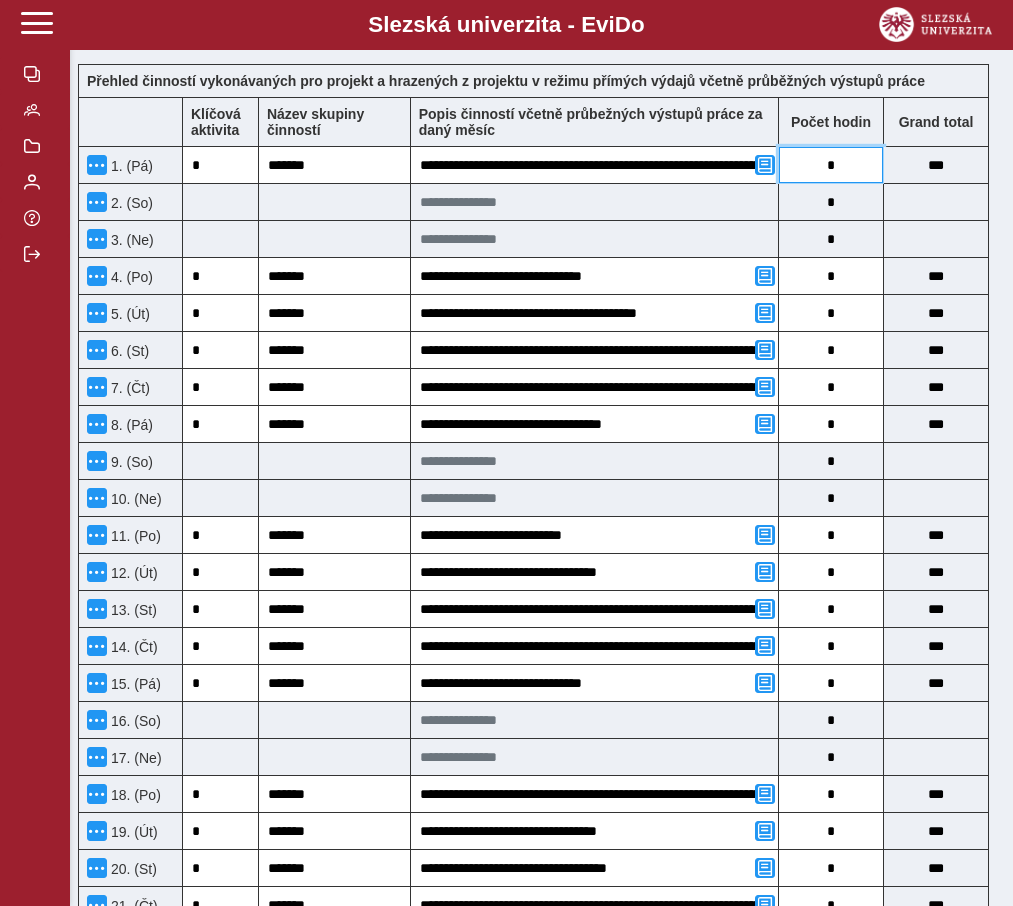 click on "*" at bounding box center (831, 165) 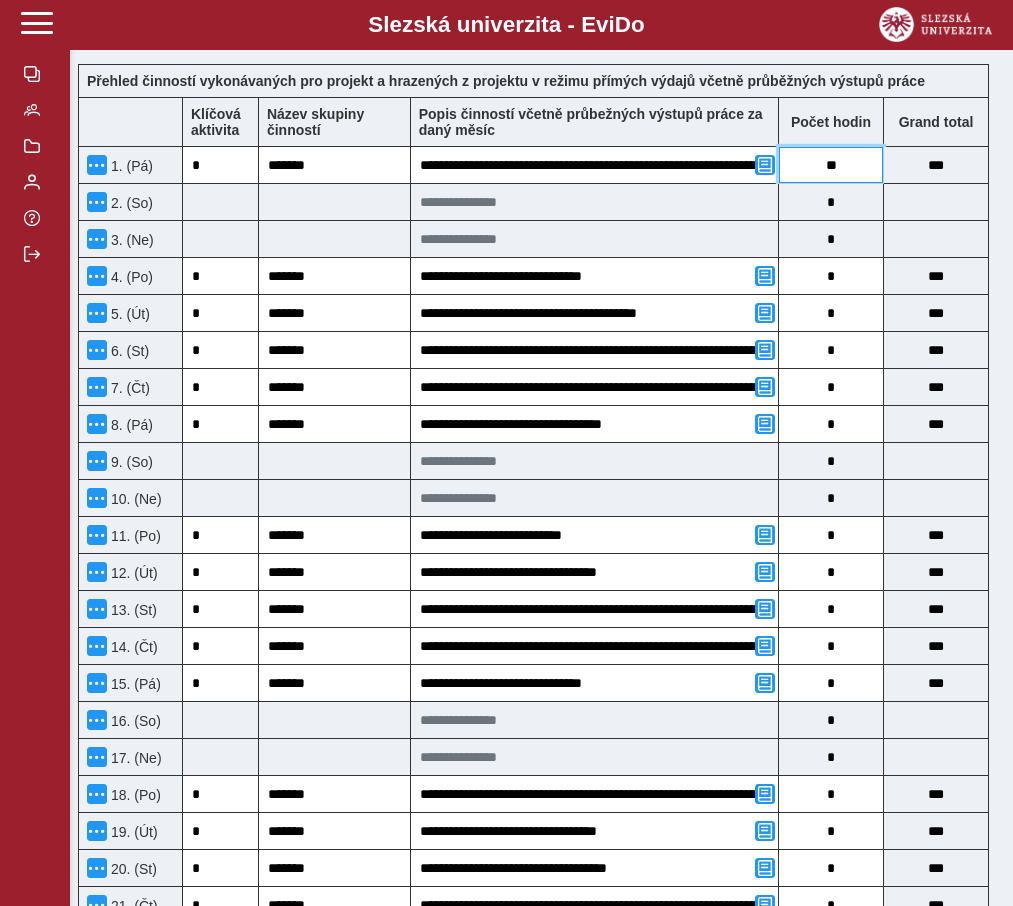 type on "***" 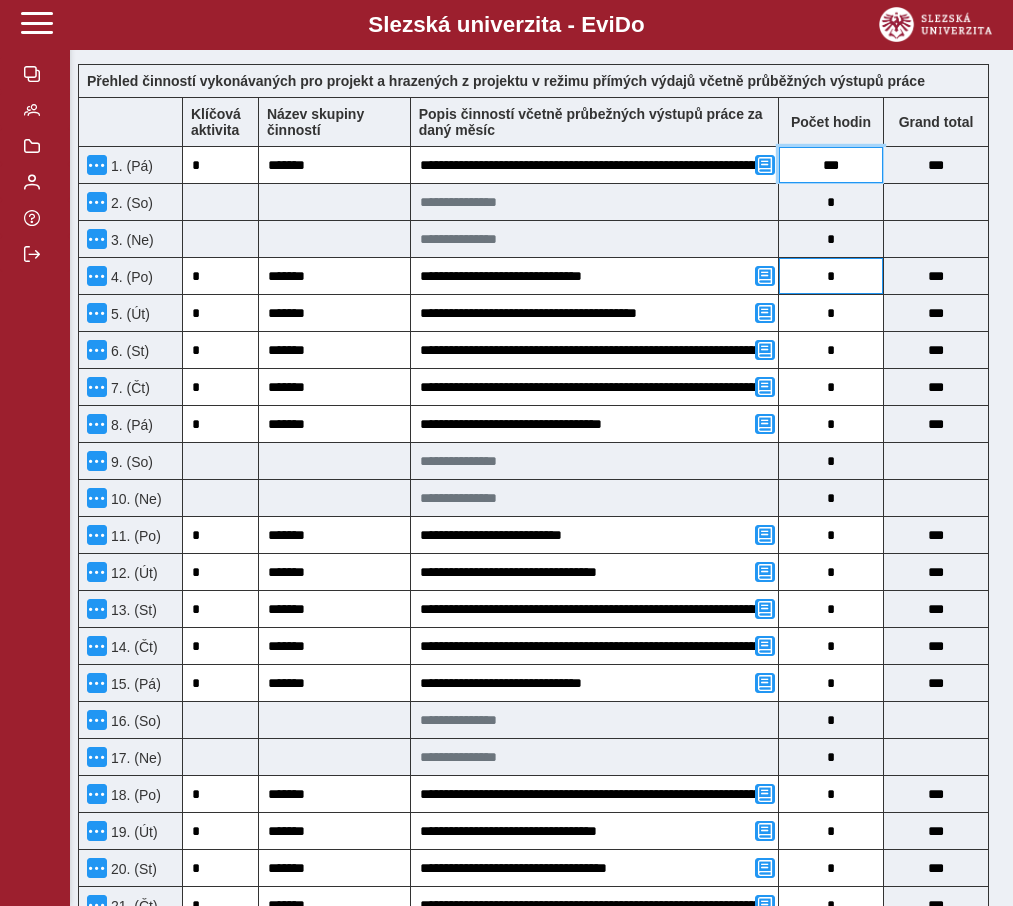 type on "***" 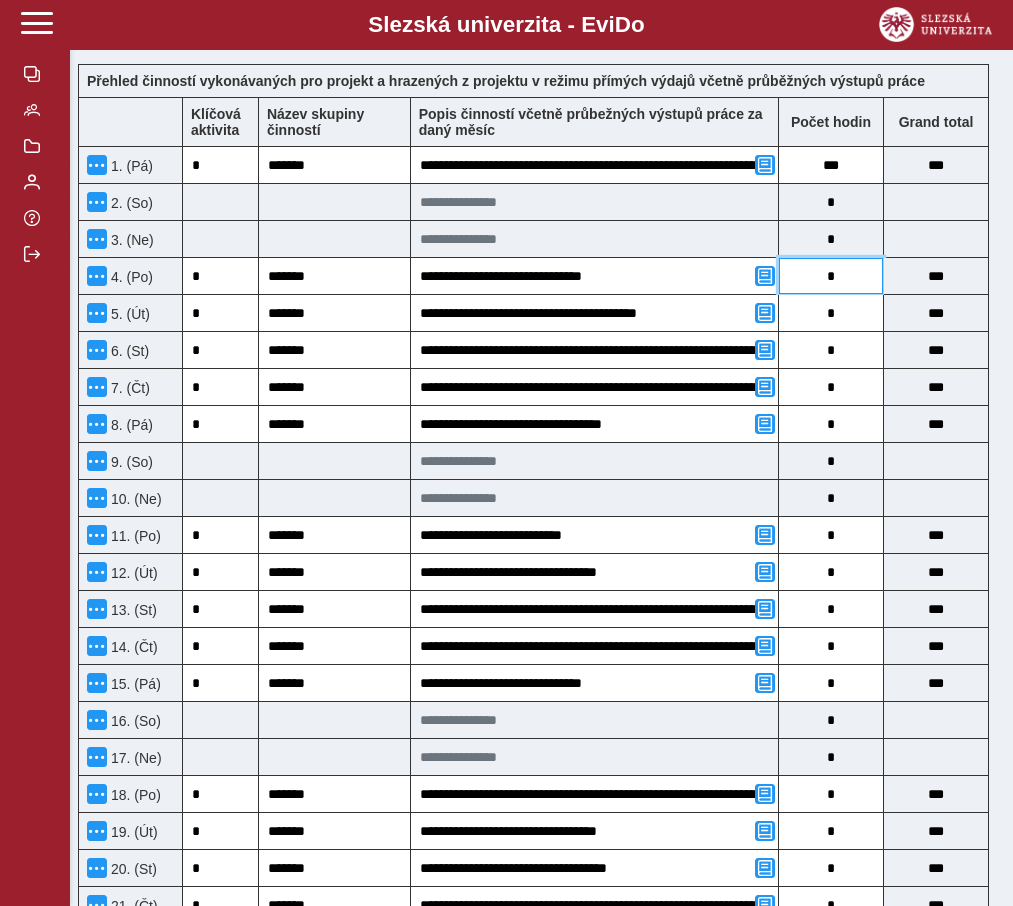 click on "*" at bounding box center [831, 276] 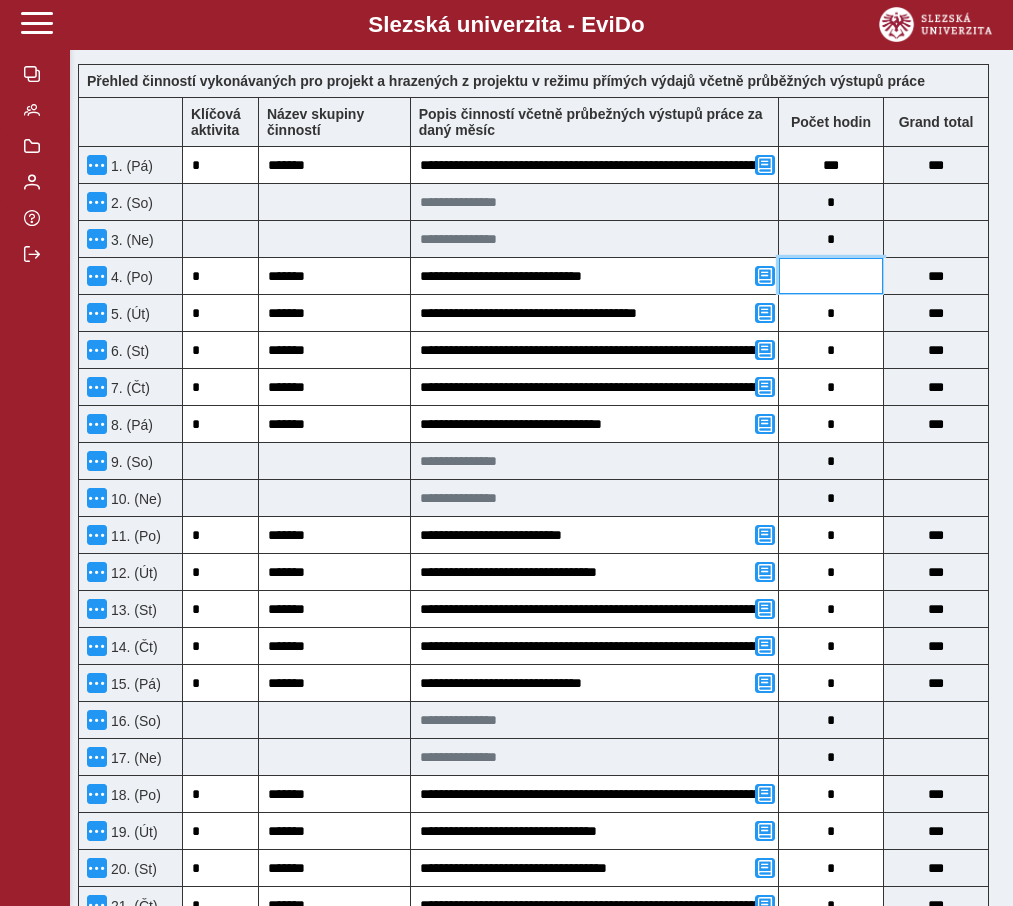type on "*" 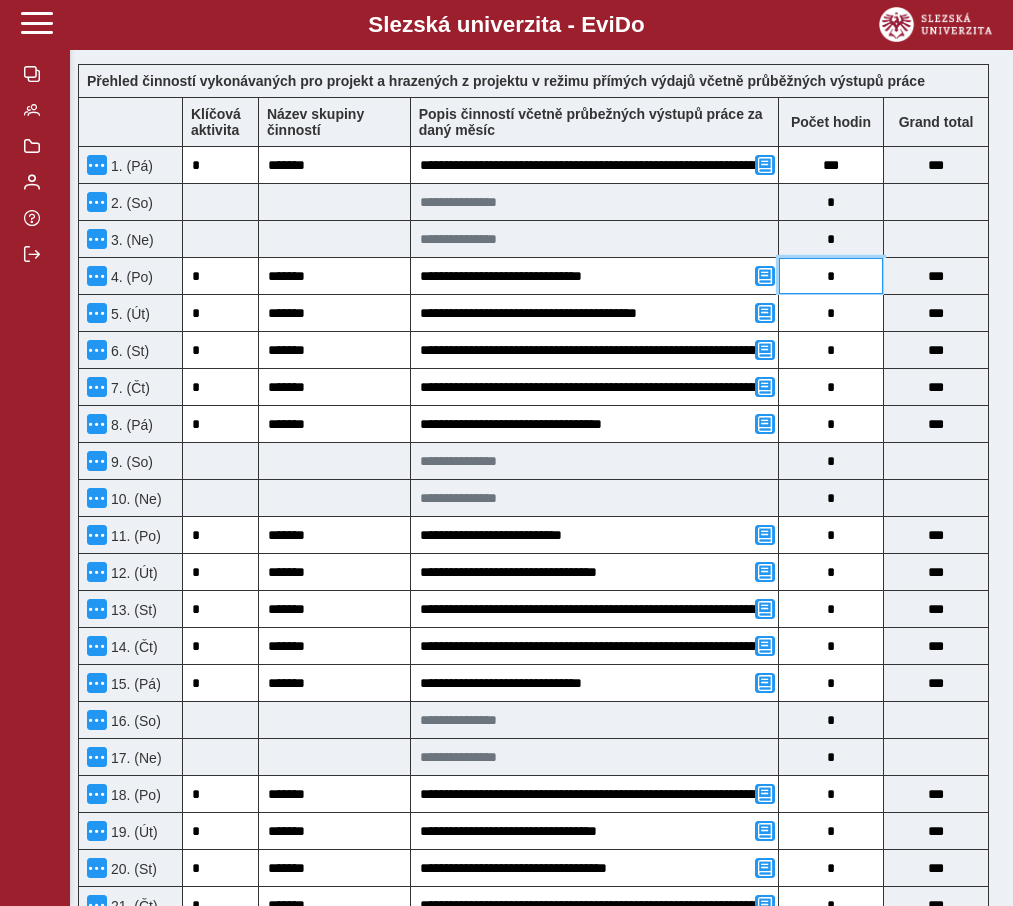 type on "****" 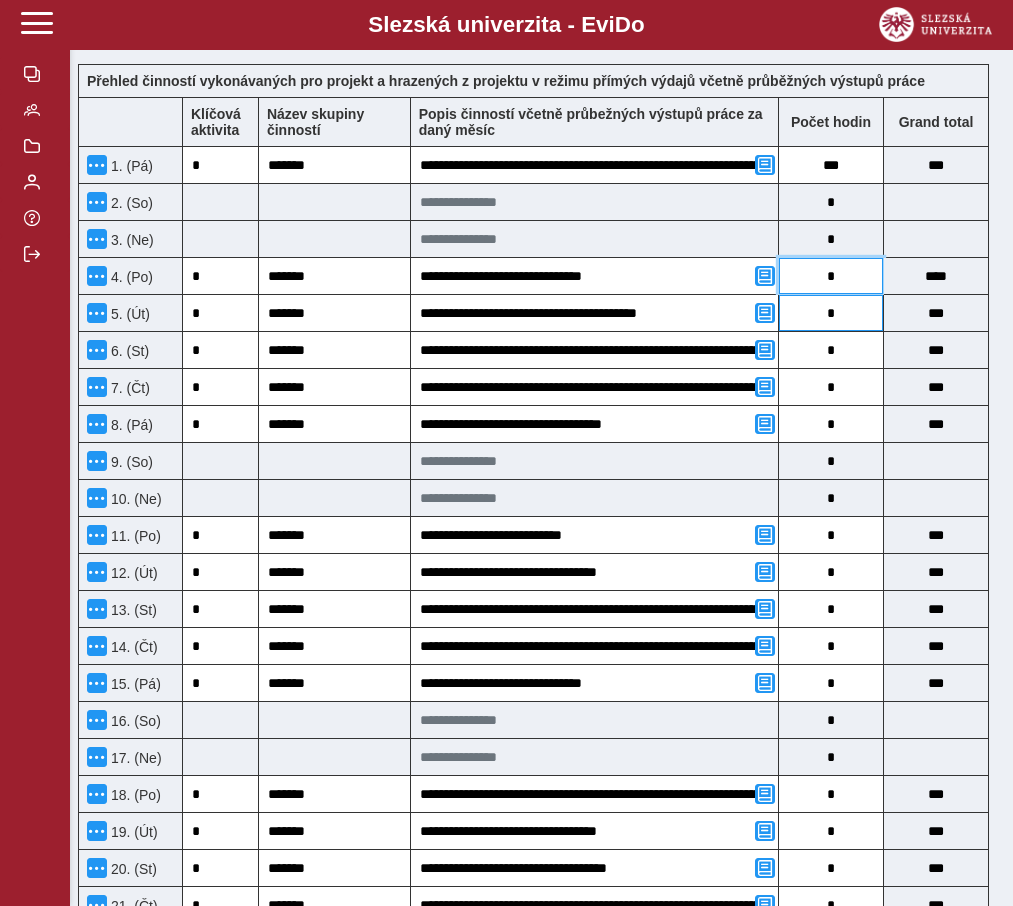 type on "*" 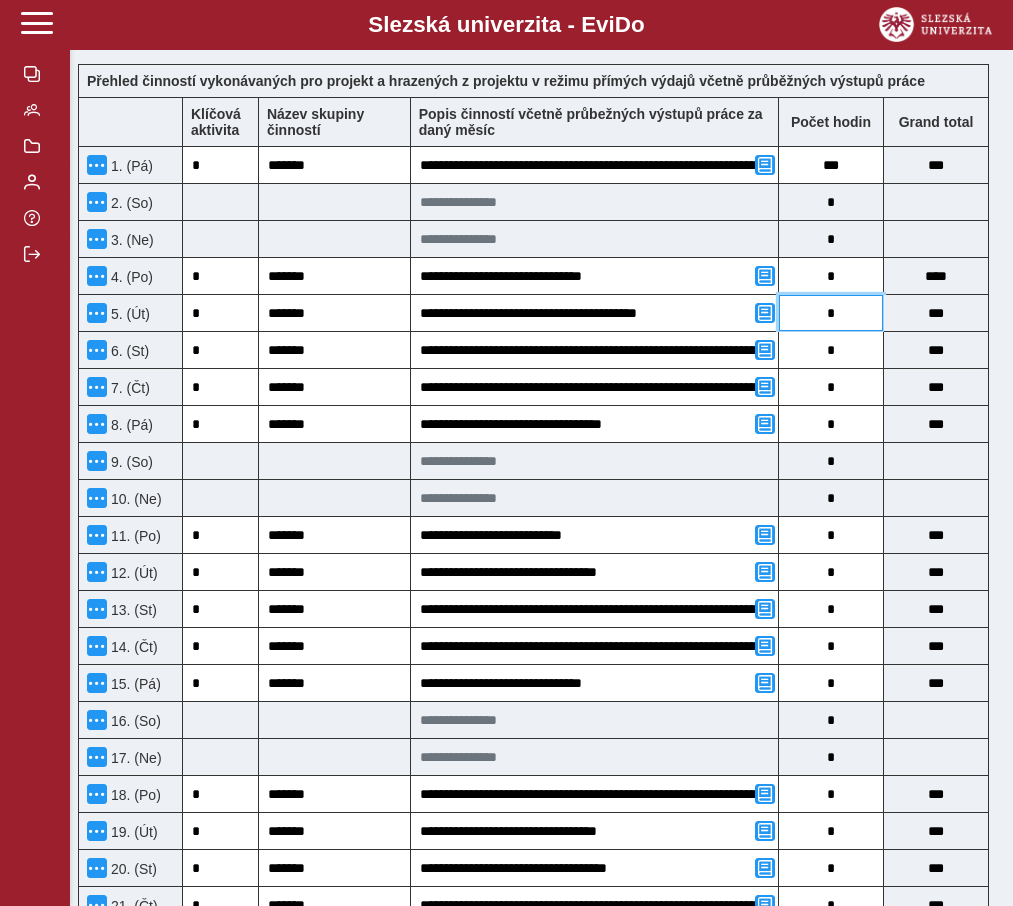 click on "*" at bounding box center (831, 313) 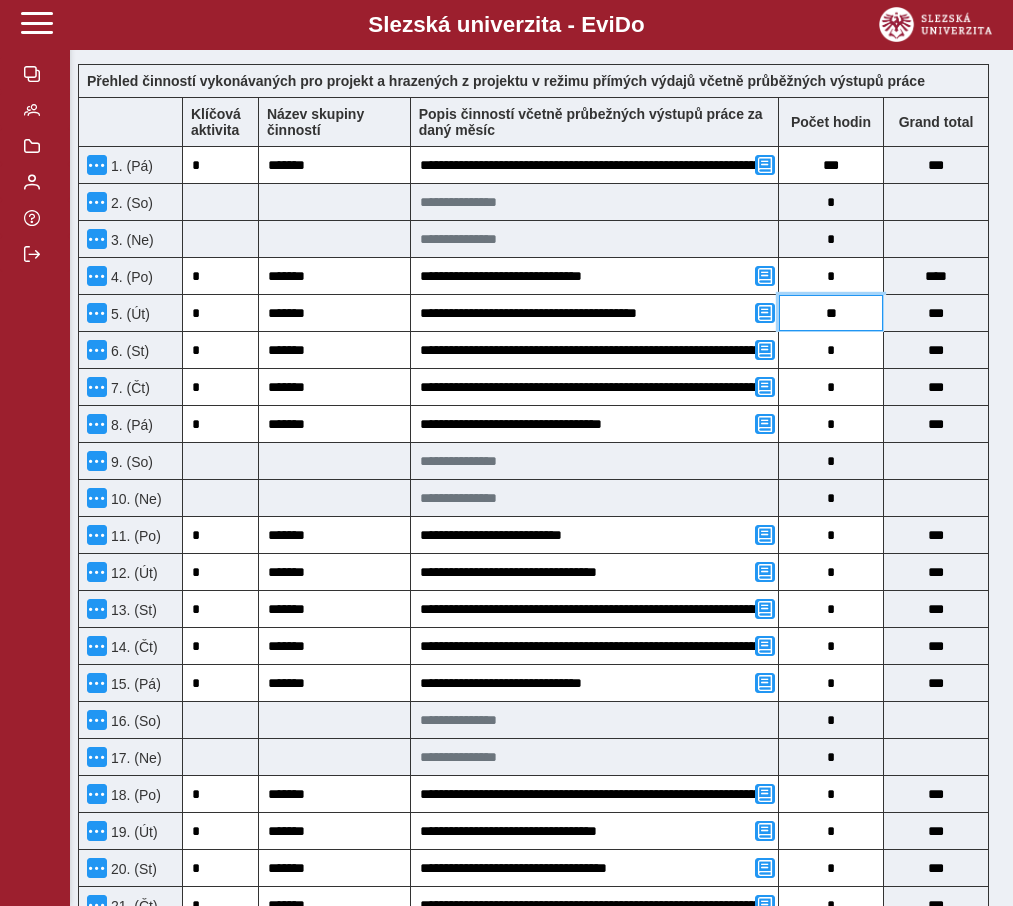 type on "***" 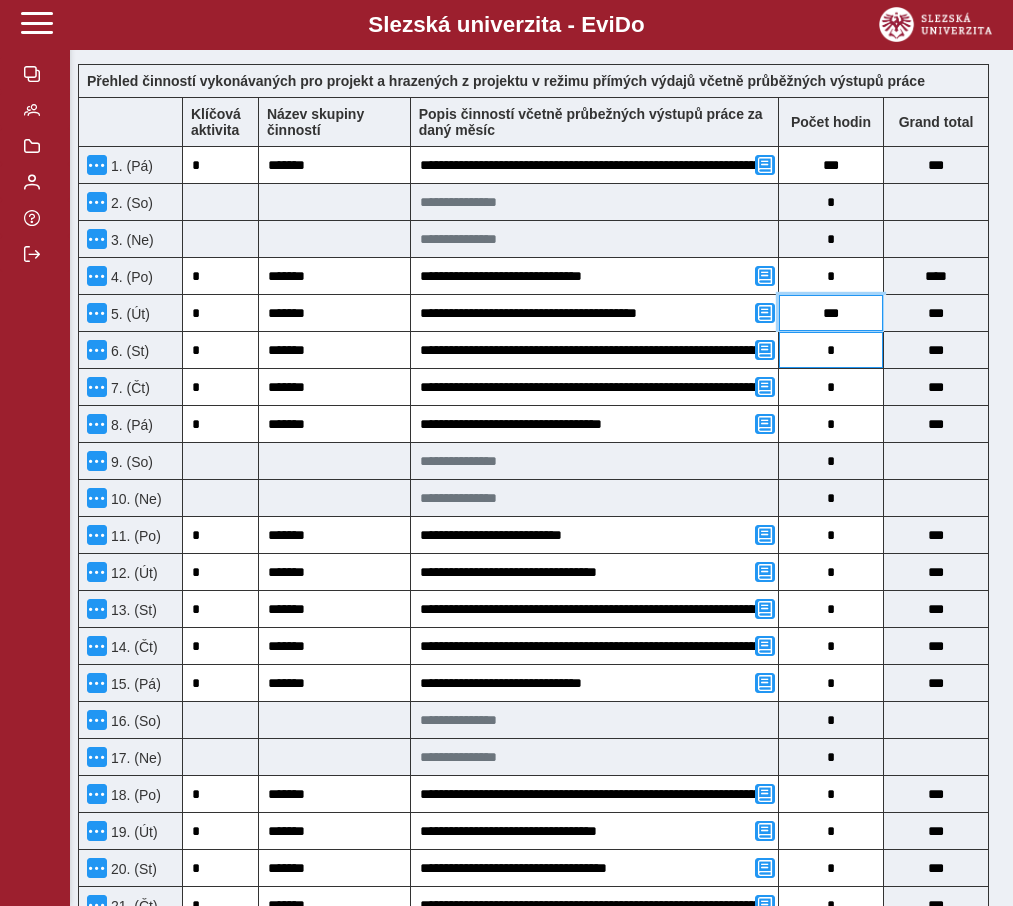 type on "***" 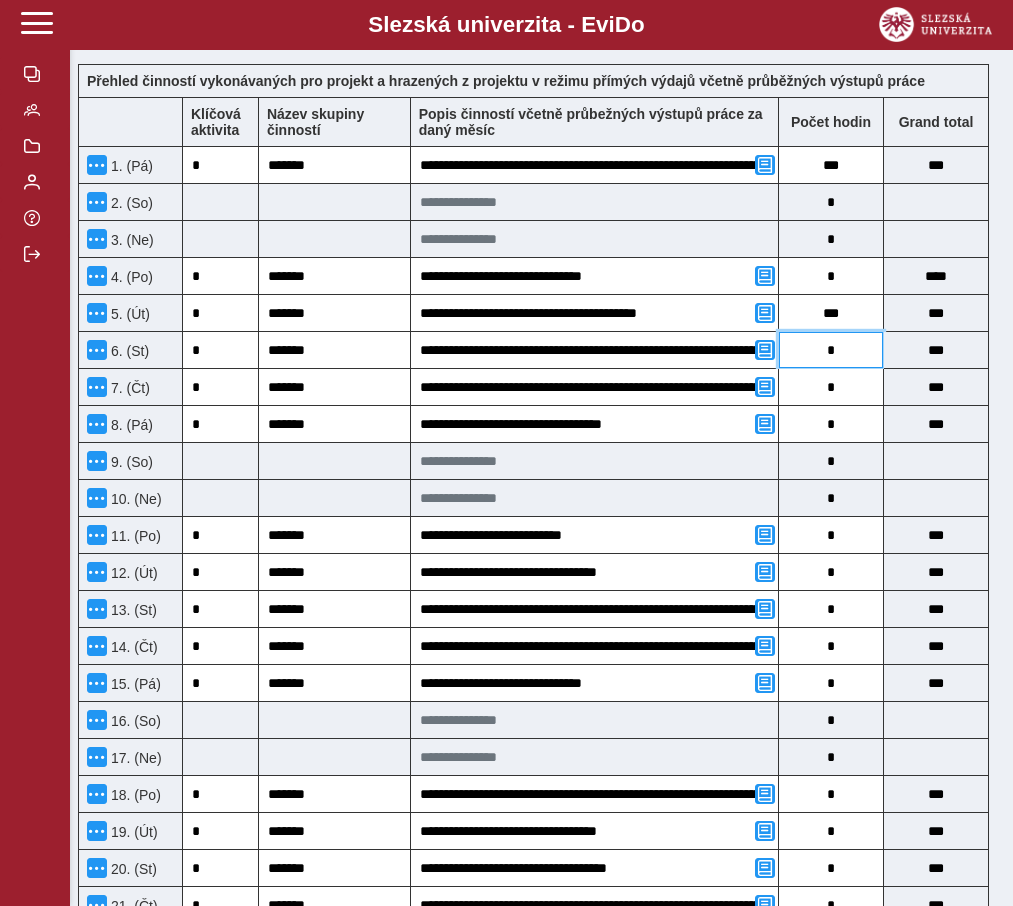 click on "*" at bounding box center (831, 350) 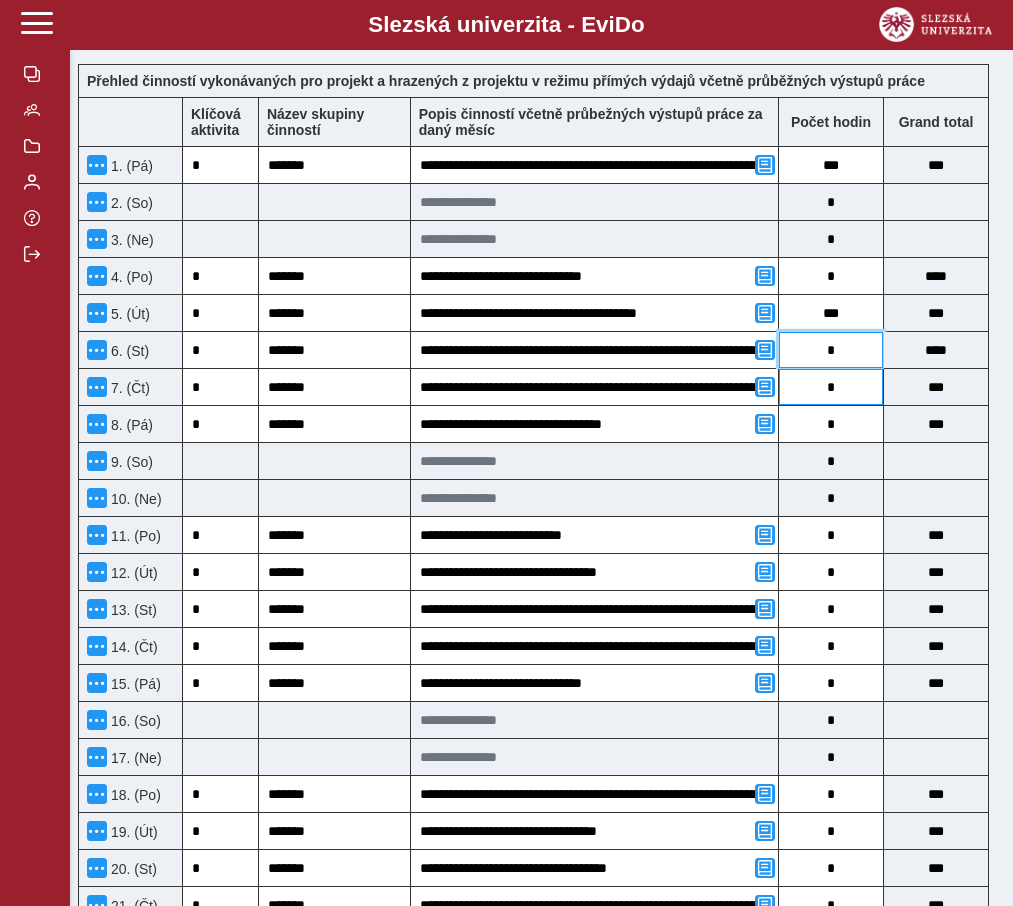 type on "*" 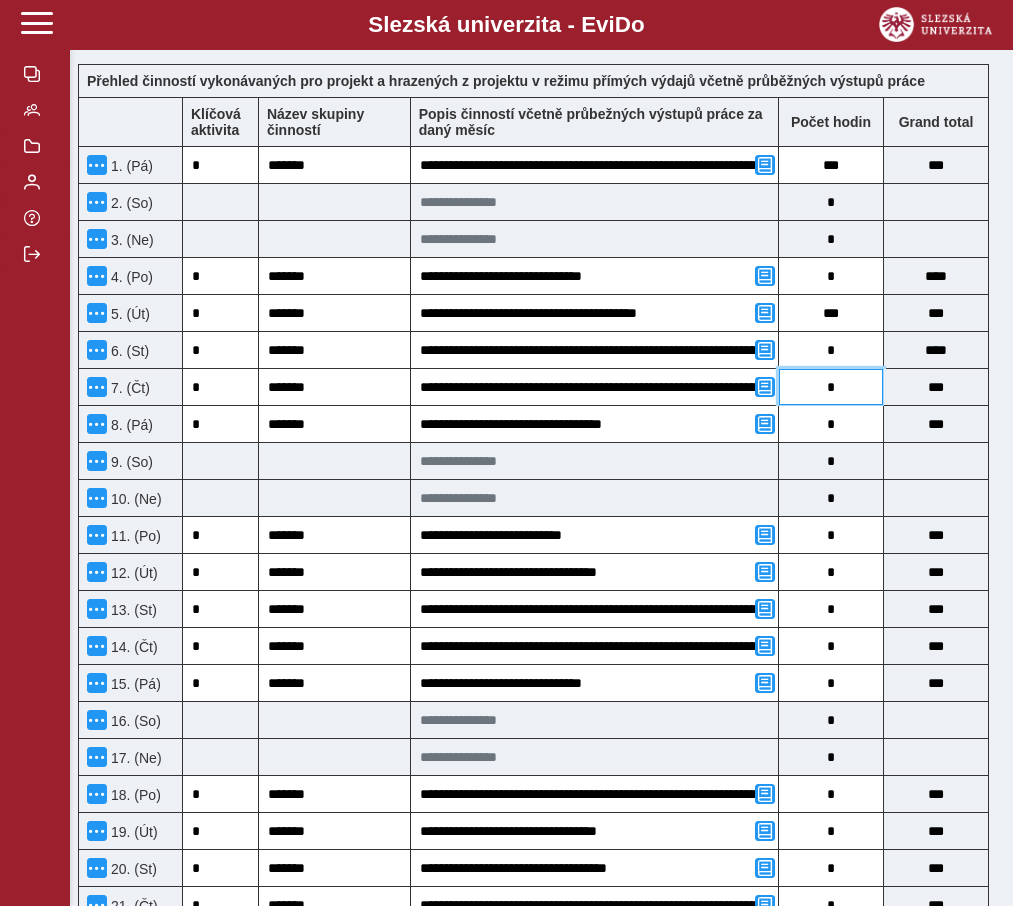 click on "*" at bounding box center (831, 387) 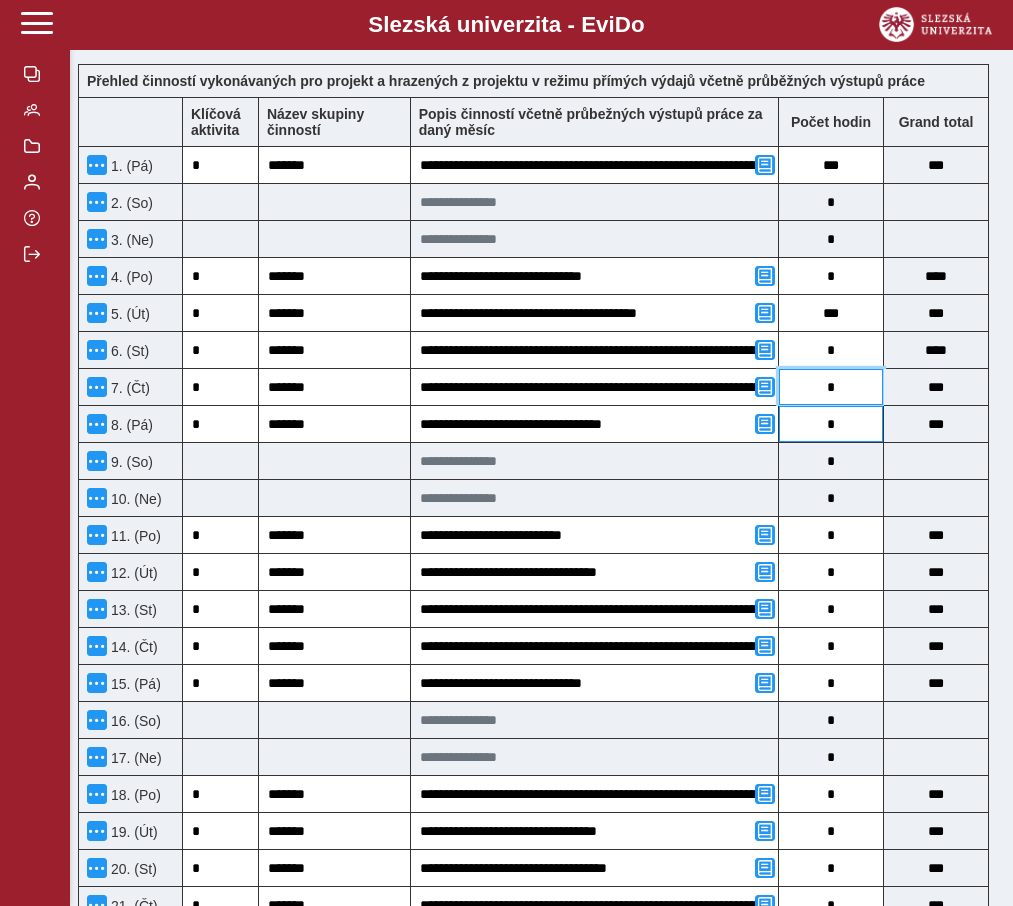 type on "*" 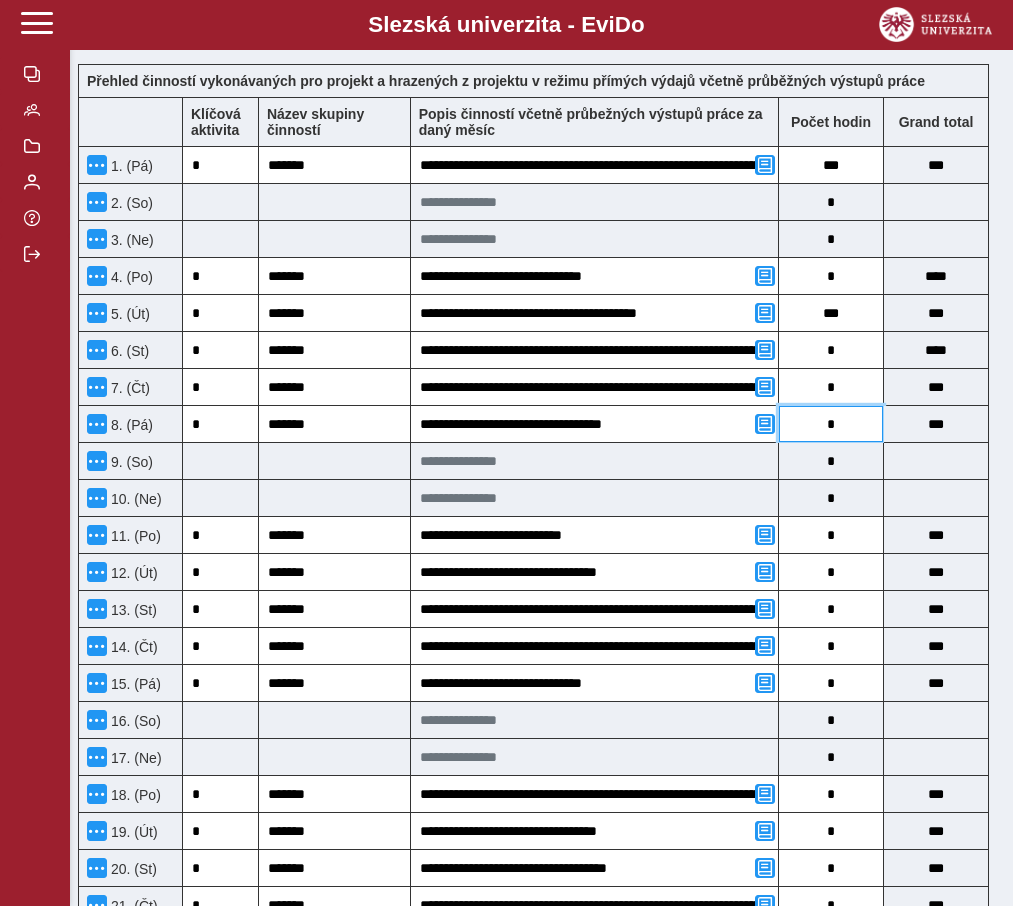 click on "*" at bounding box center [831, 424] 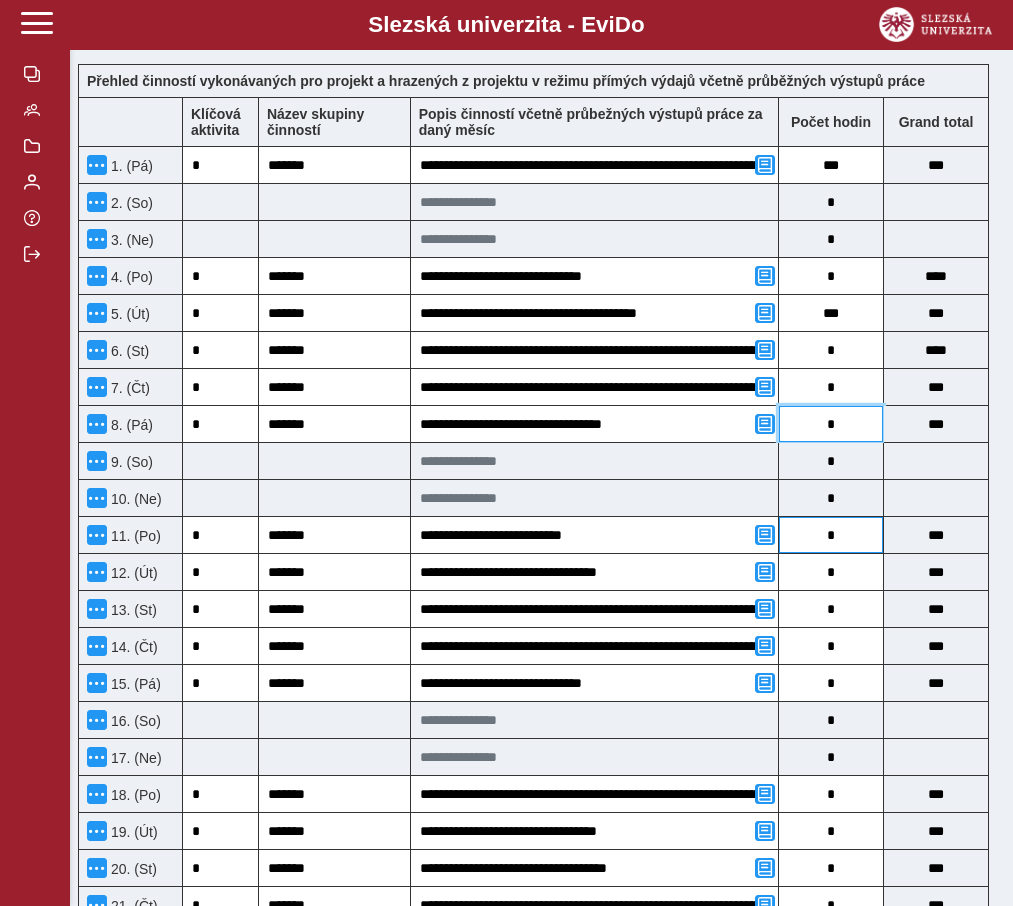 type on "*" 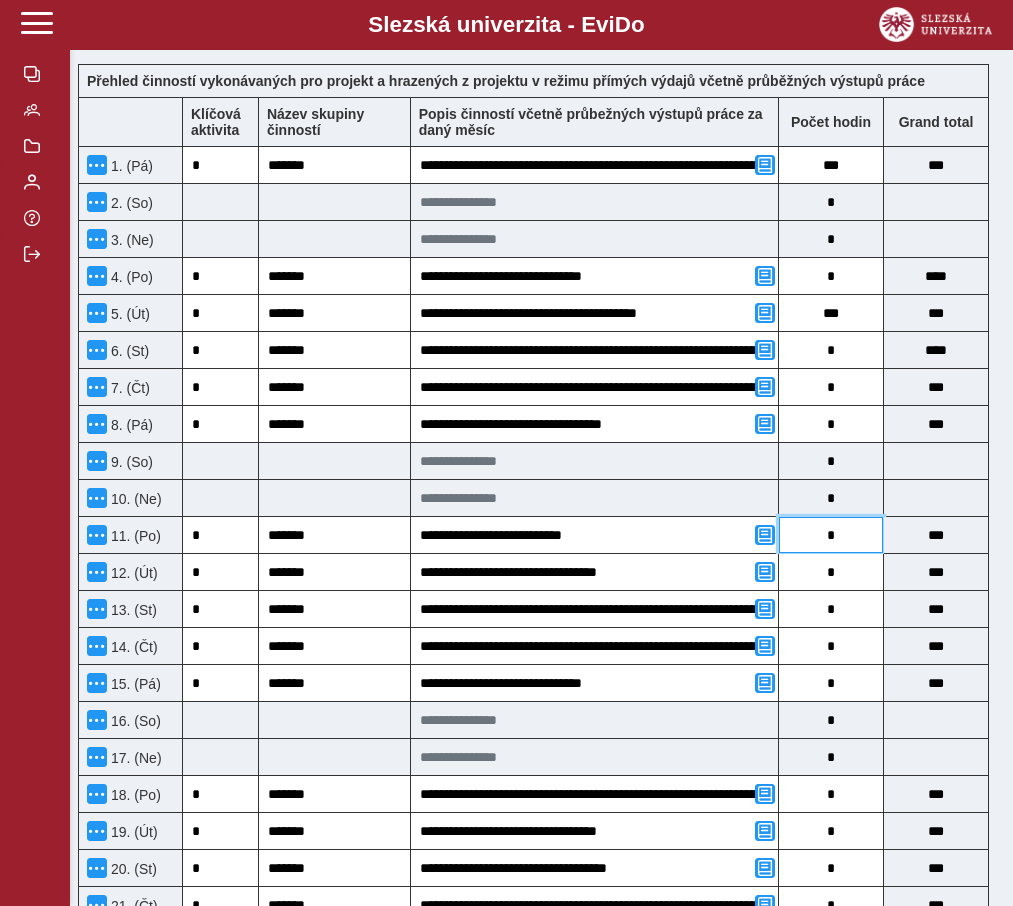 click on "*" at bounding box center [831, 535] 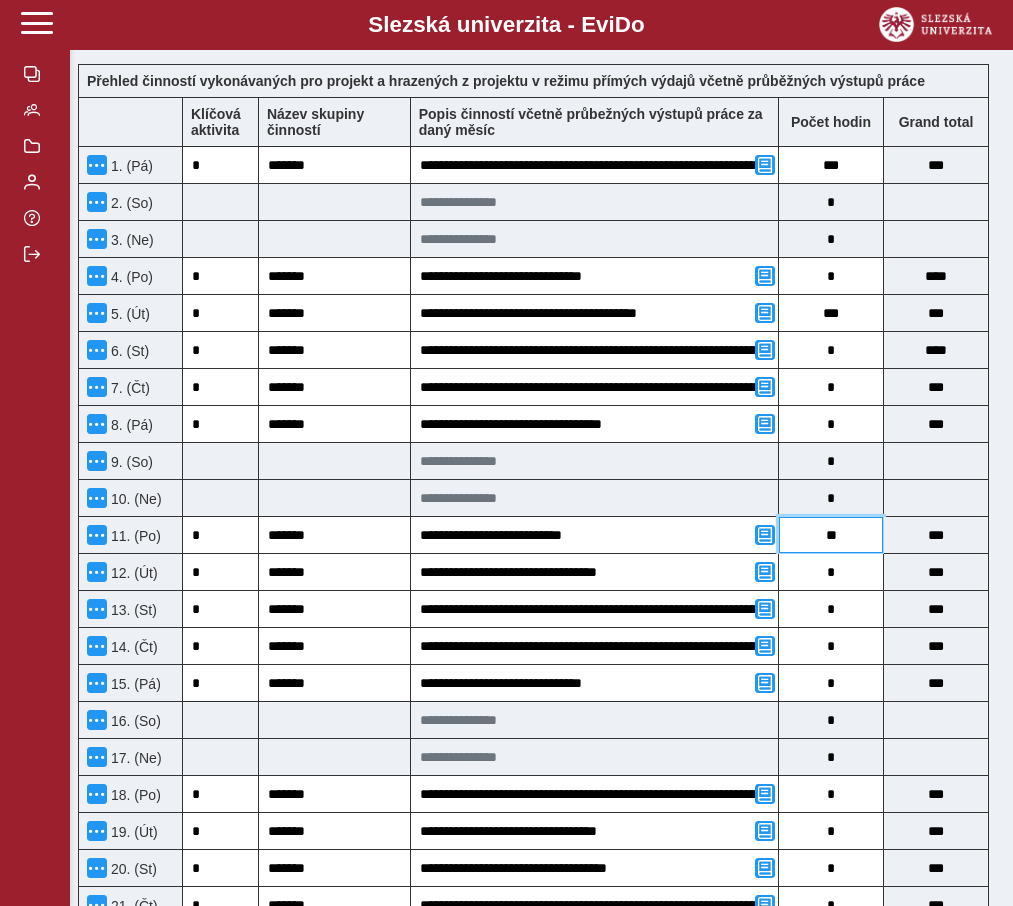 type on "***" 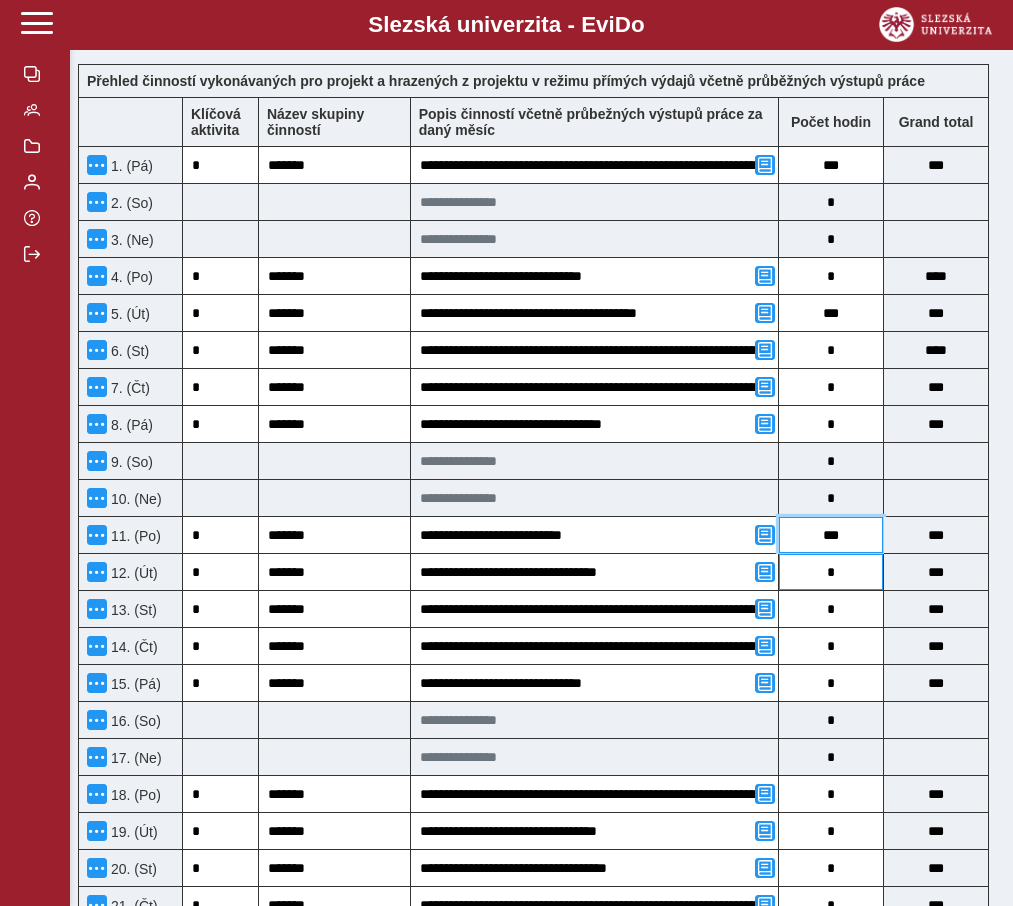 type on "***" 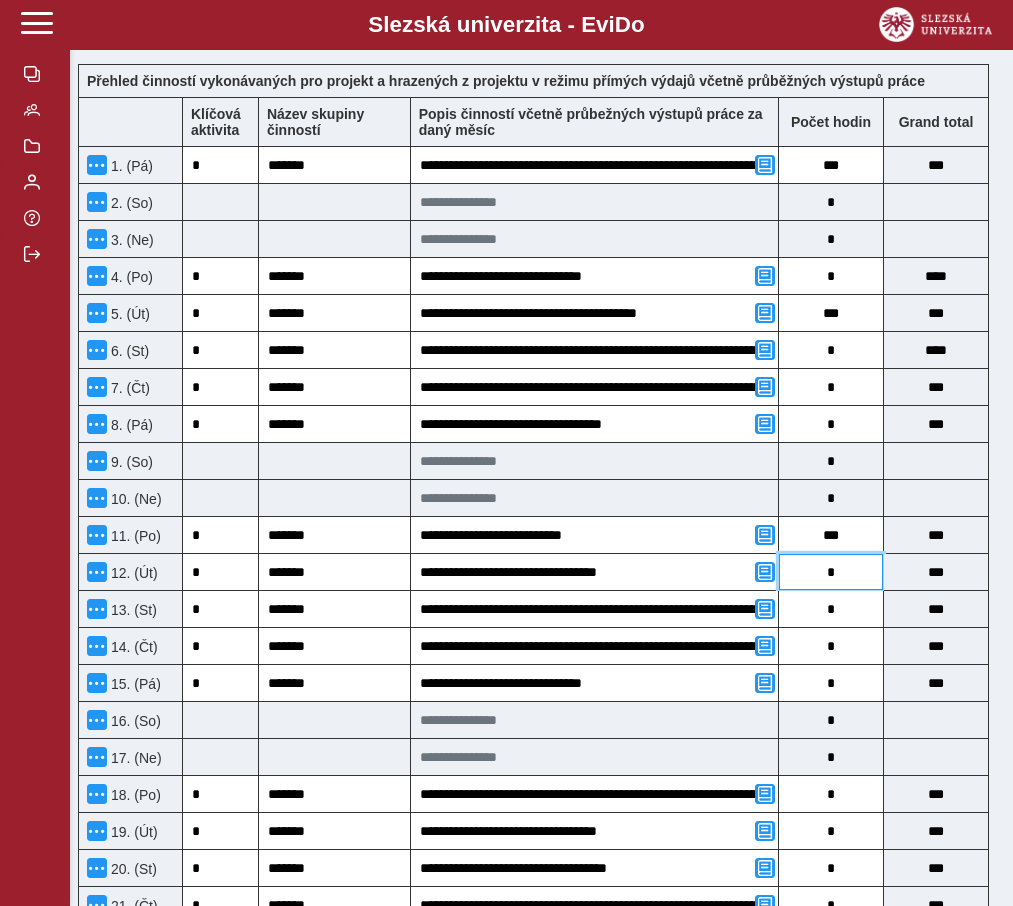 click on "*" at bounding box center (831, 572) 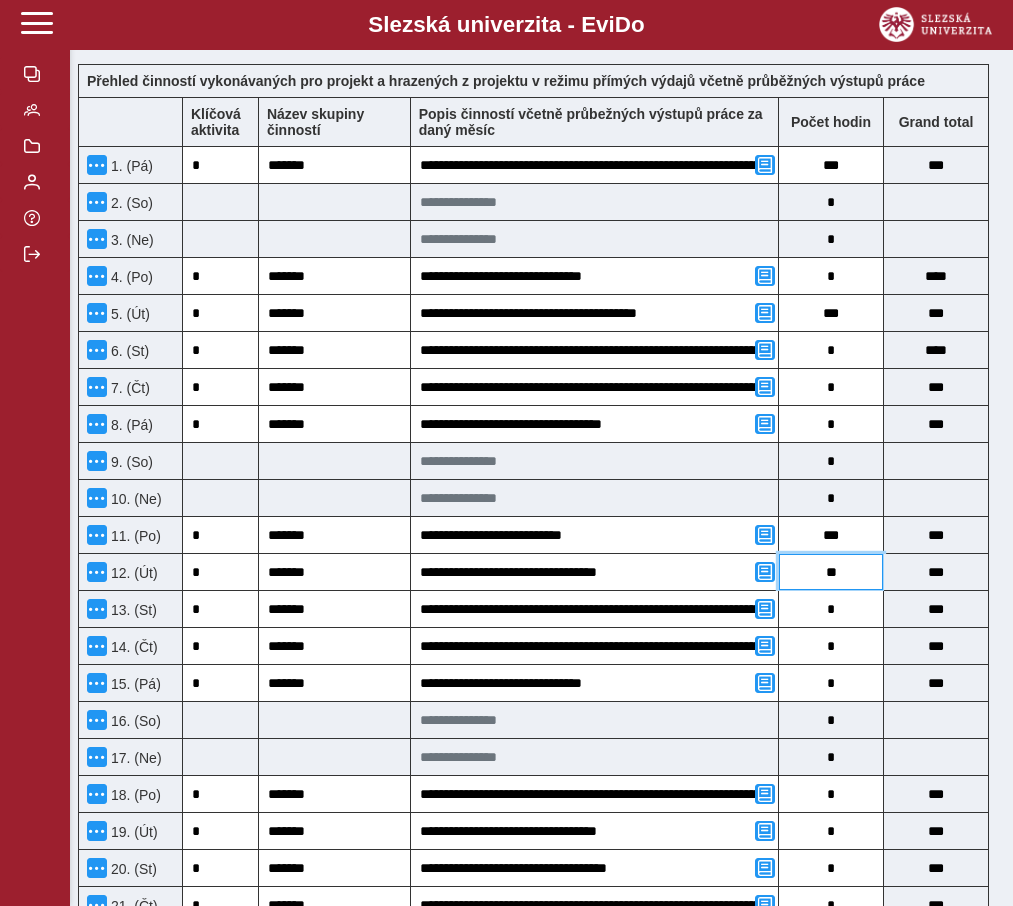 type on "***" 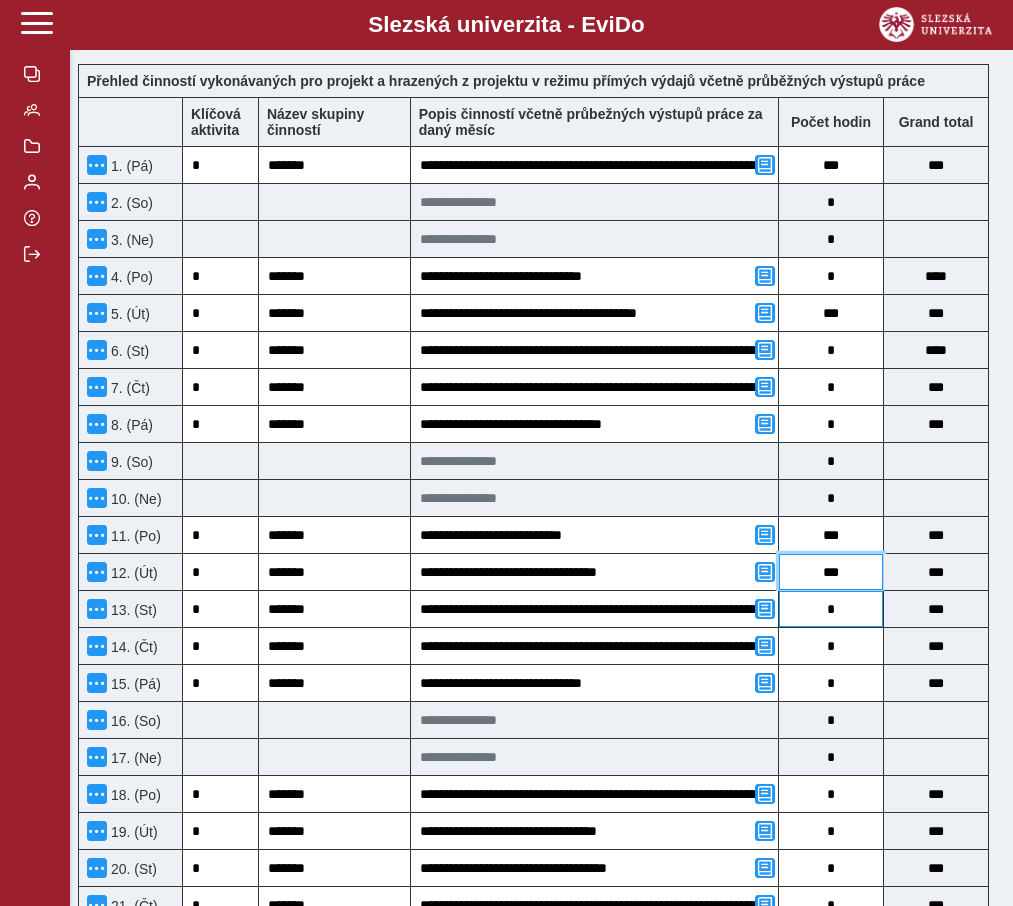 type on "***" 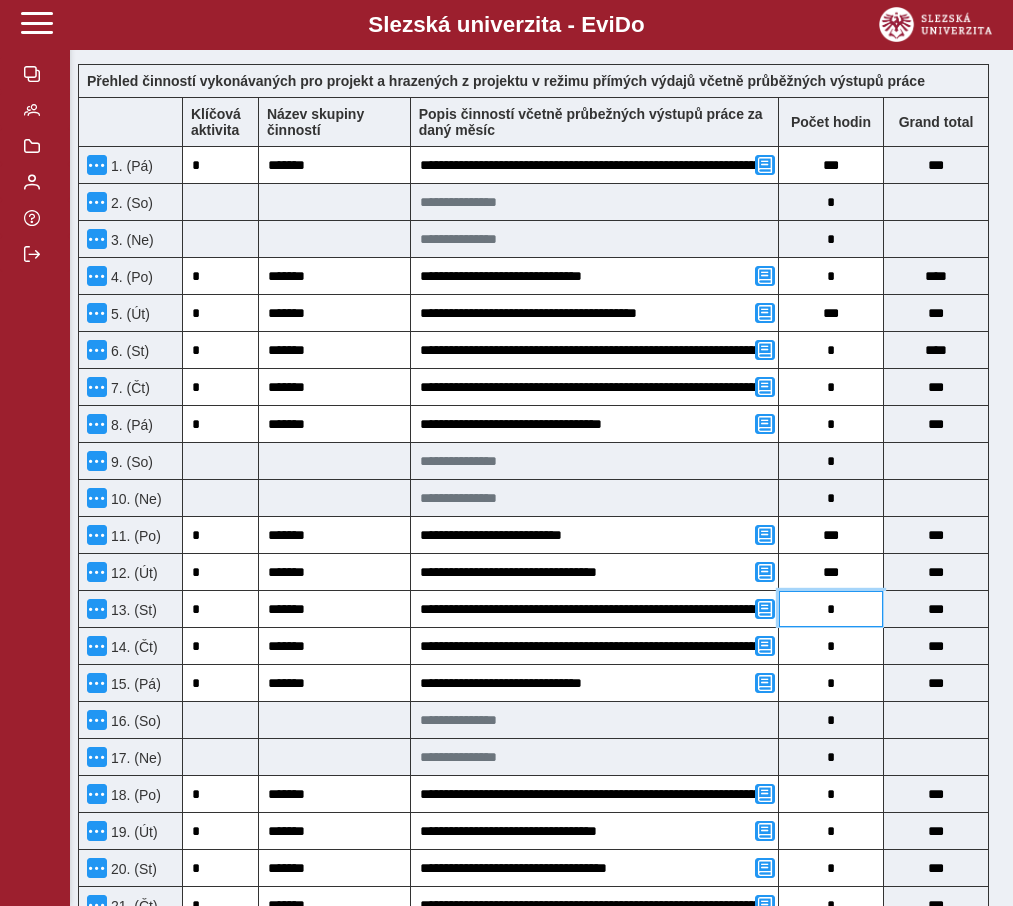 click on "*" at bounding box center [831, 609] 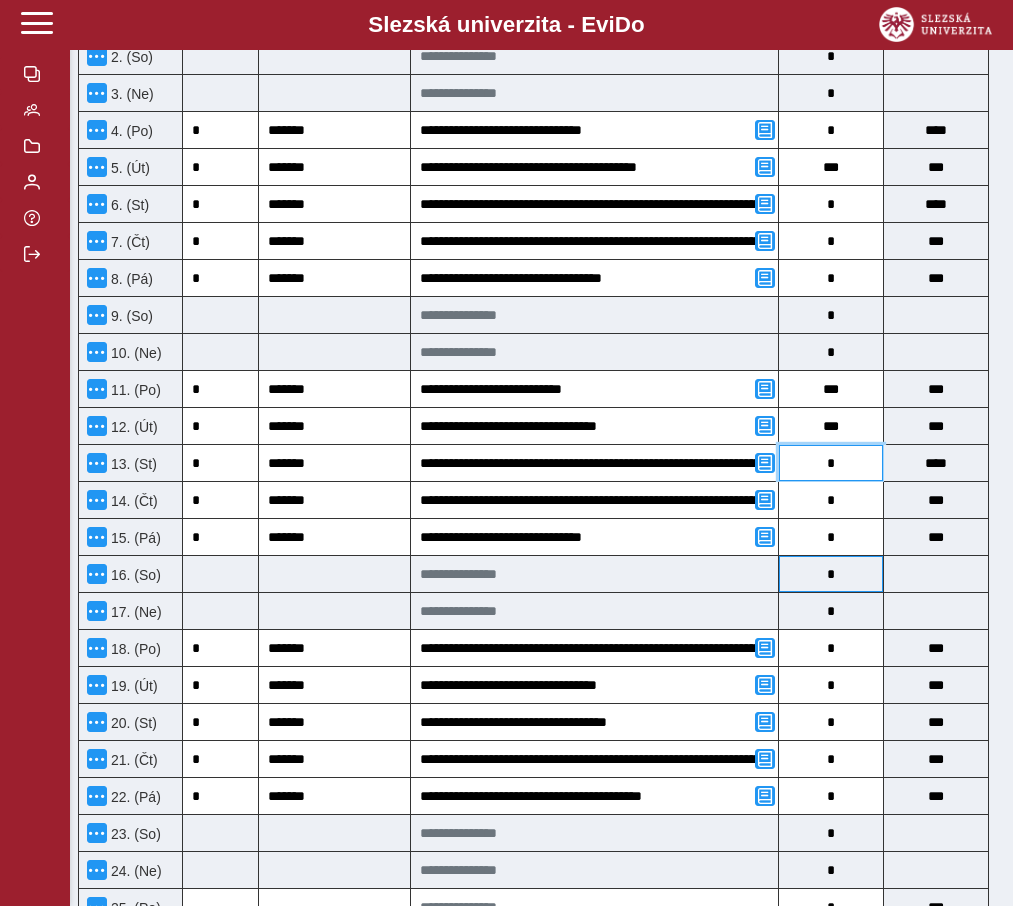 scroll, scrollTop: 778, scrollLeft: 0, axis: vertical 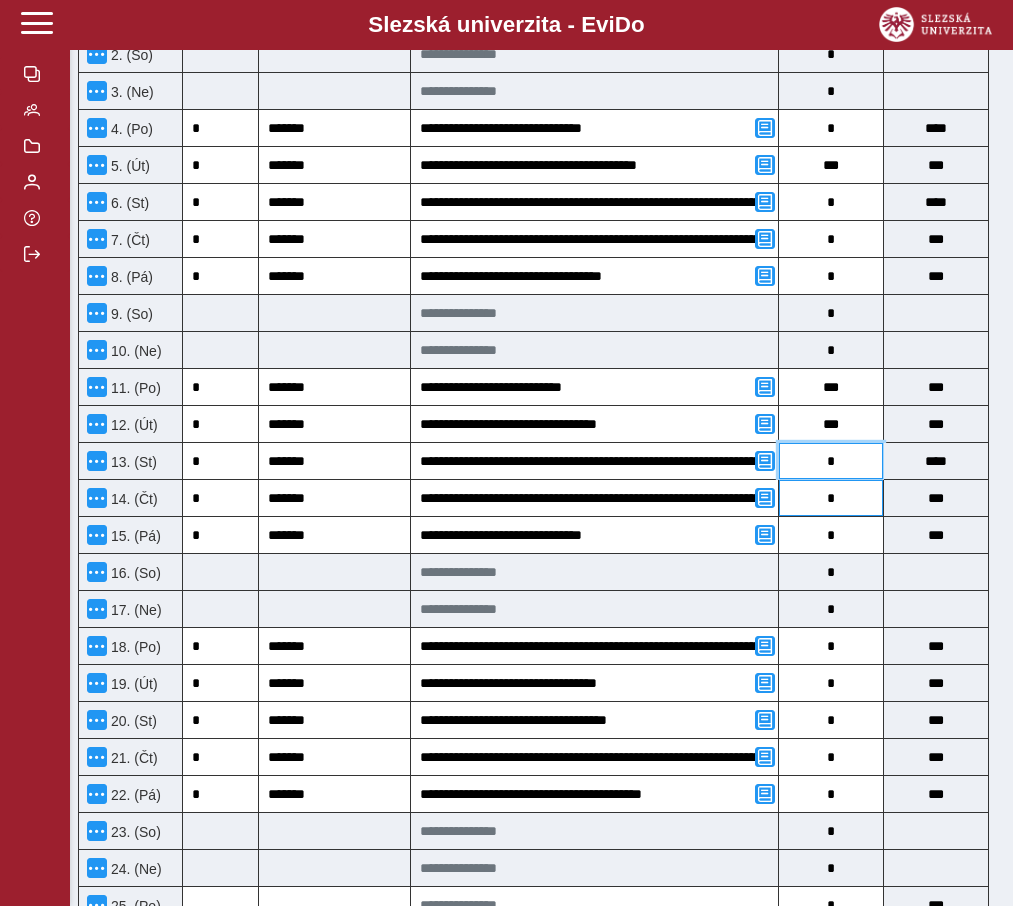 type on "*" 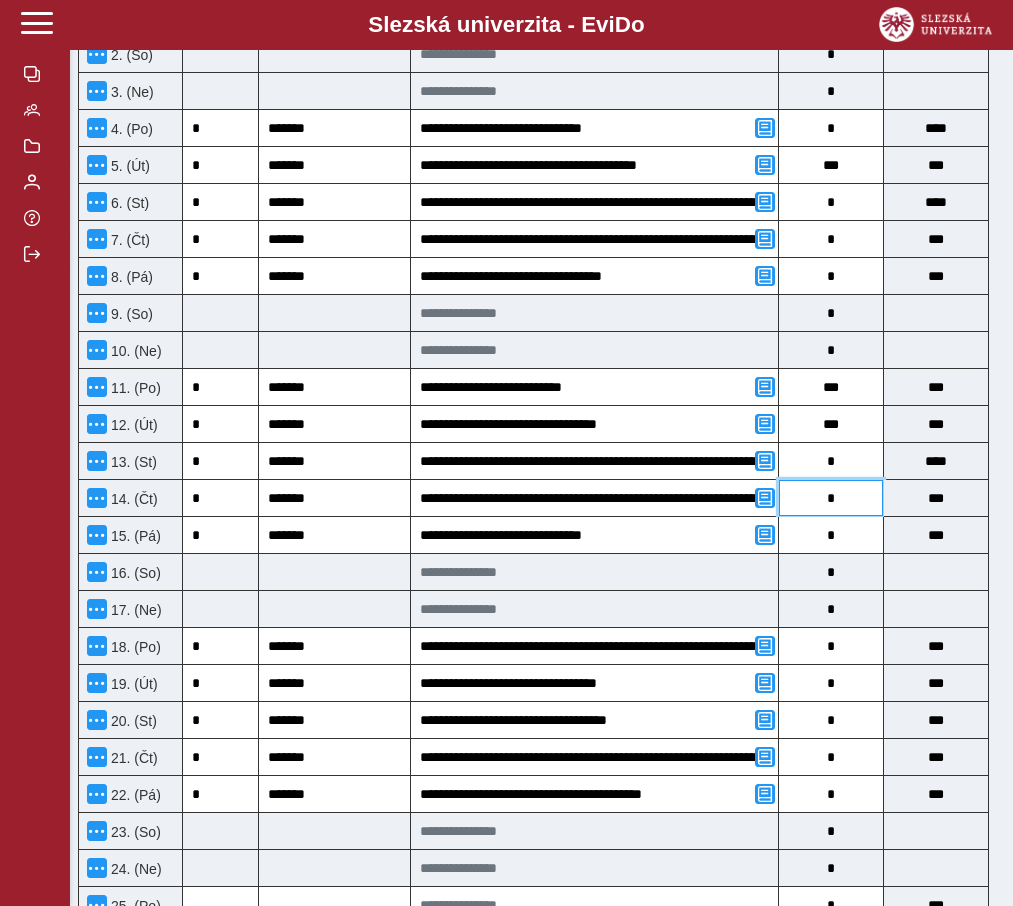 click on "*" at bounding box center [831, 498] 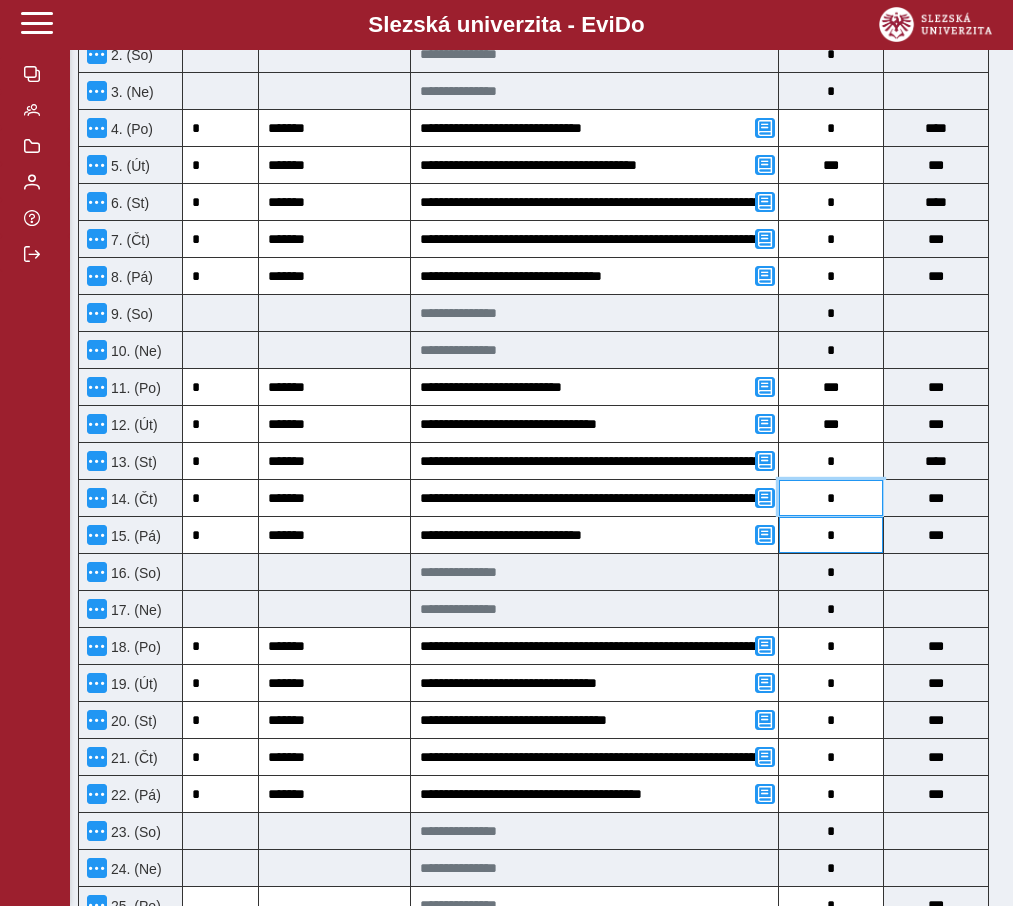 type on "*" 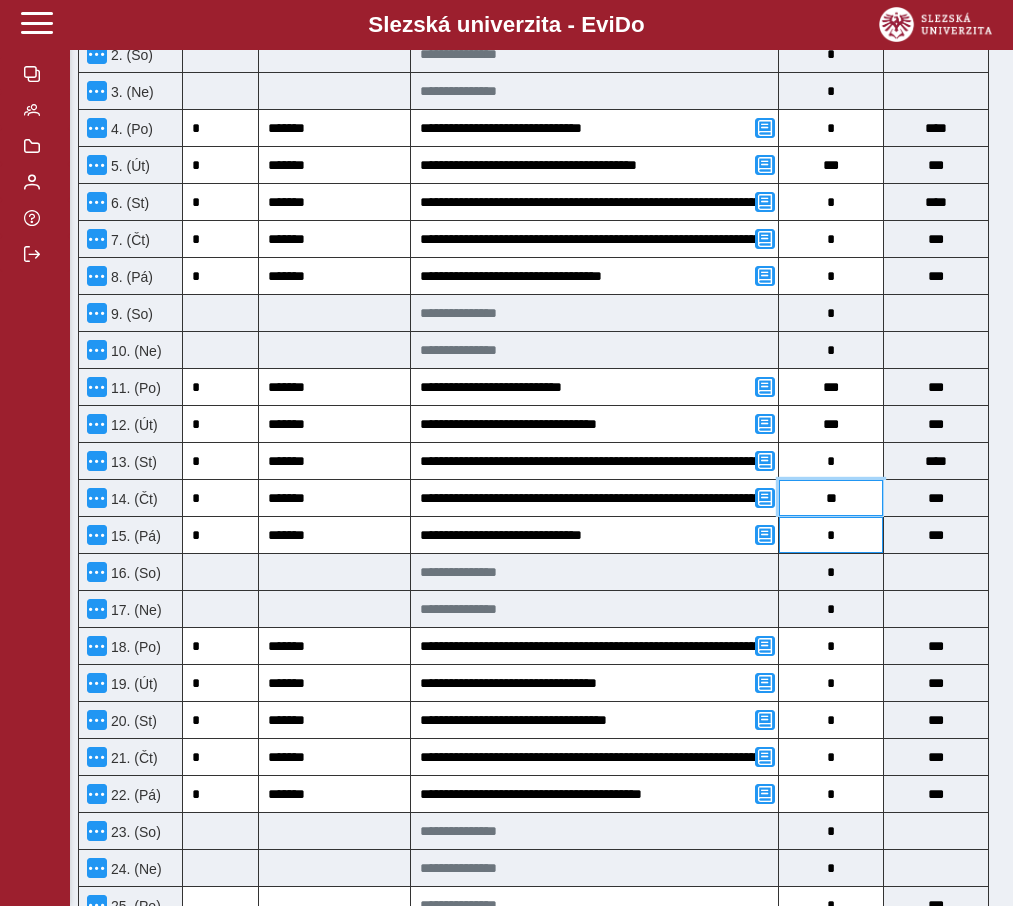 type on "***" 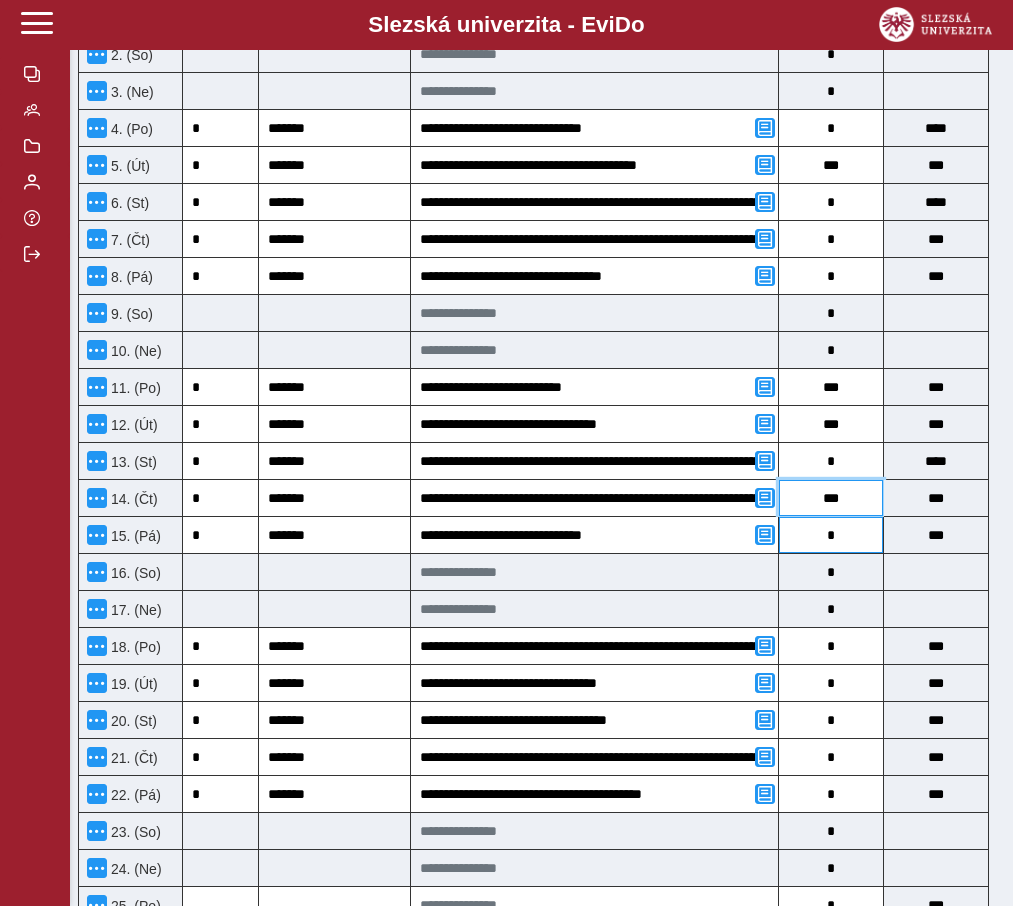 type on "**" 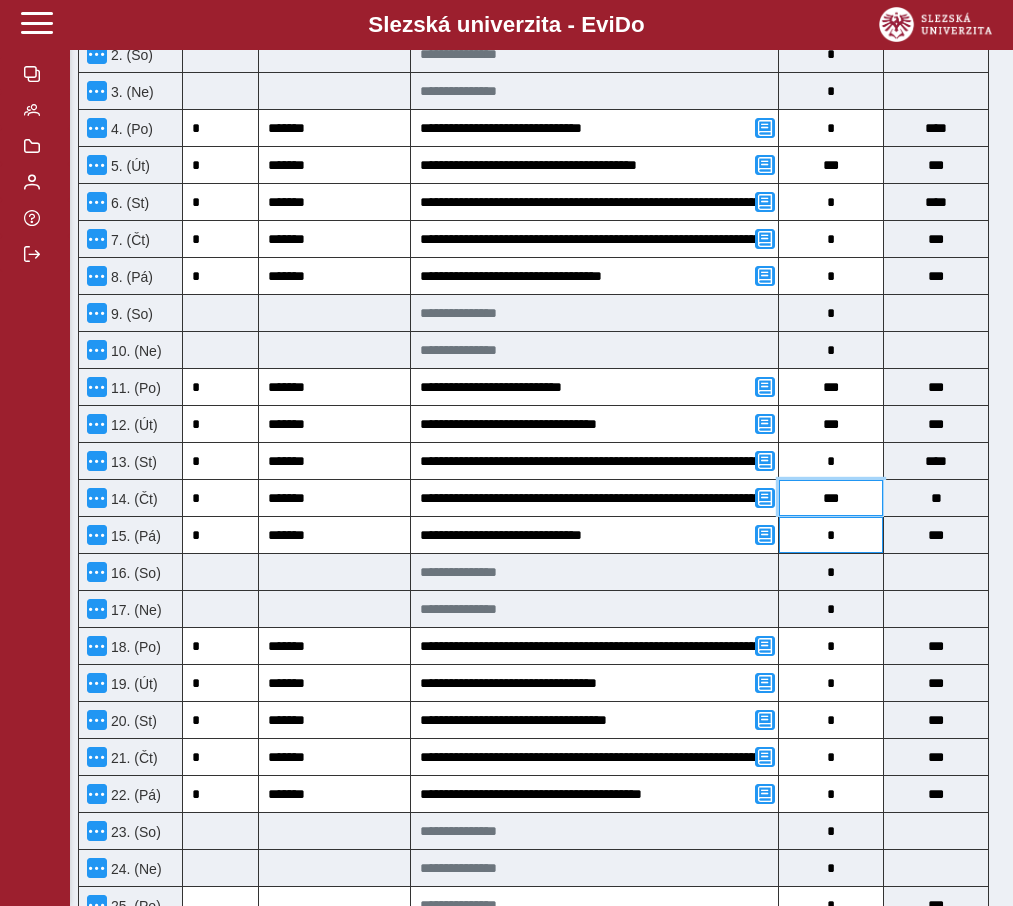 type on "**" 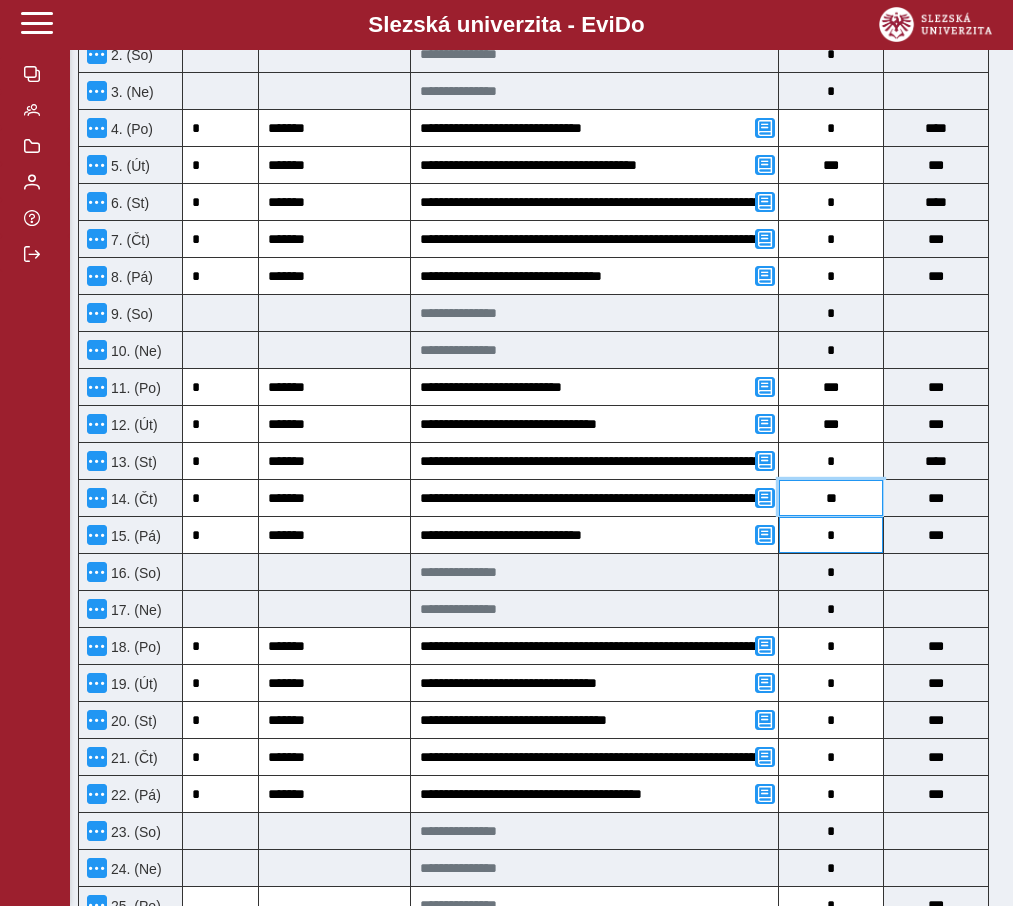 type on "***" 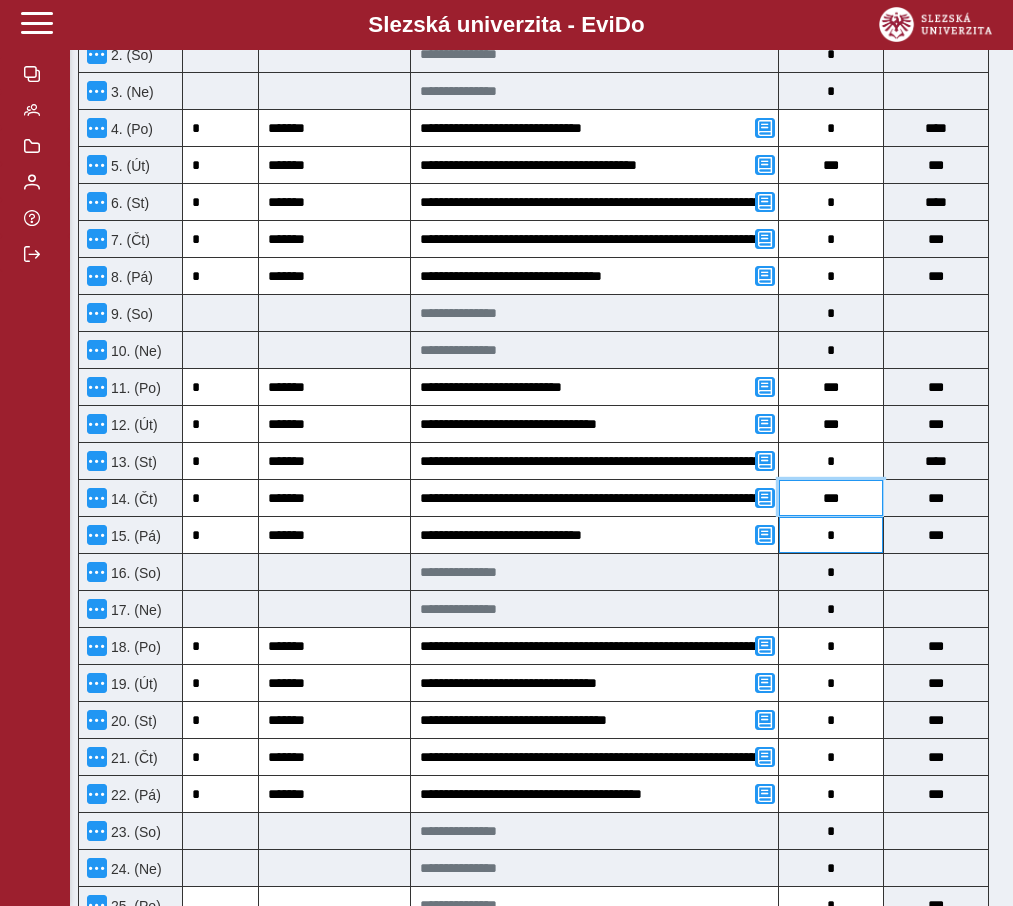 type on "***" 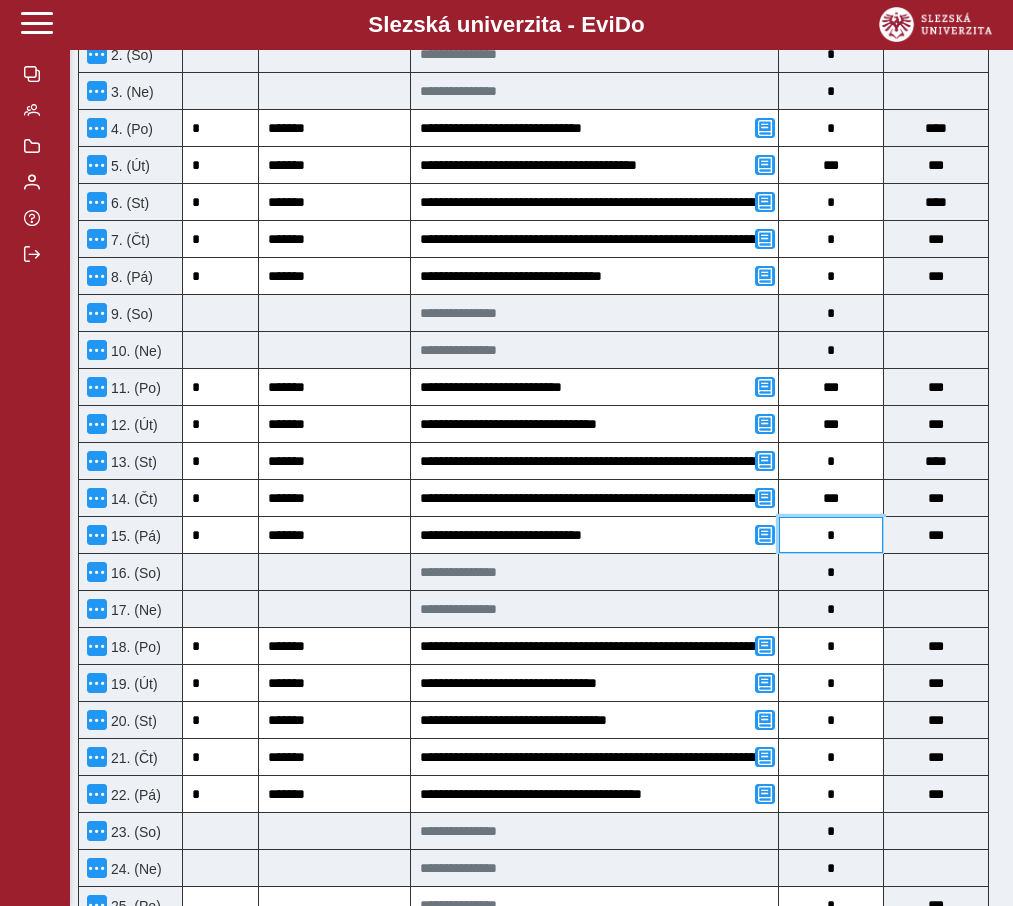 click on "*" at bounding box center (831, 535) 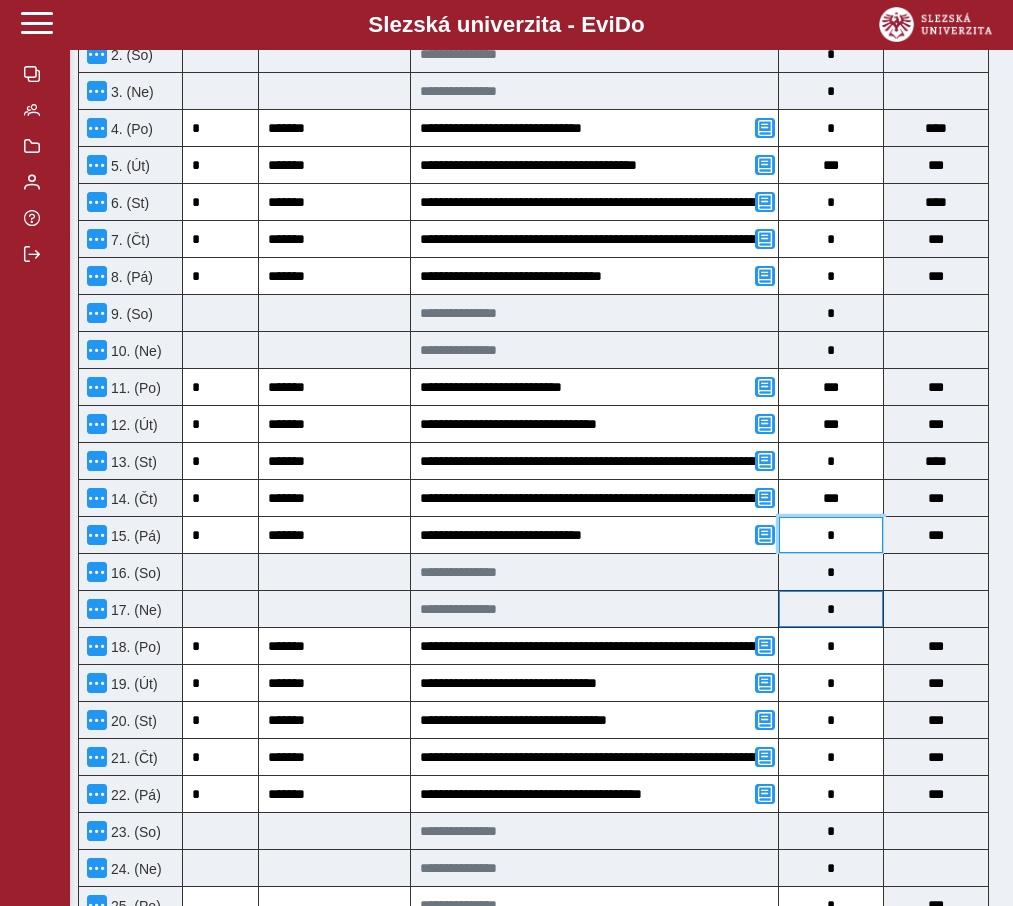 scroll, scrollTop: 936, scrollLeft: 0, axis: vertical 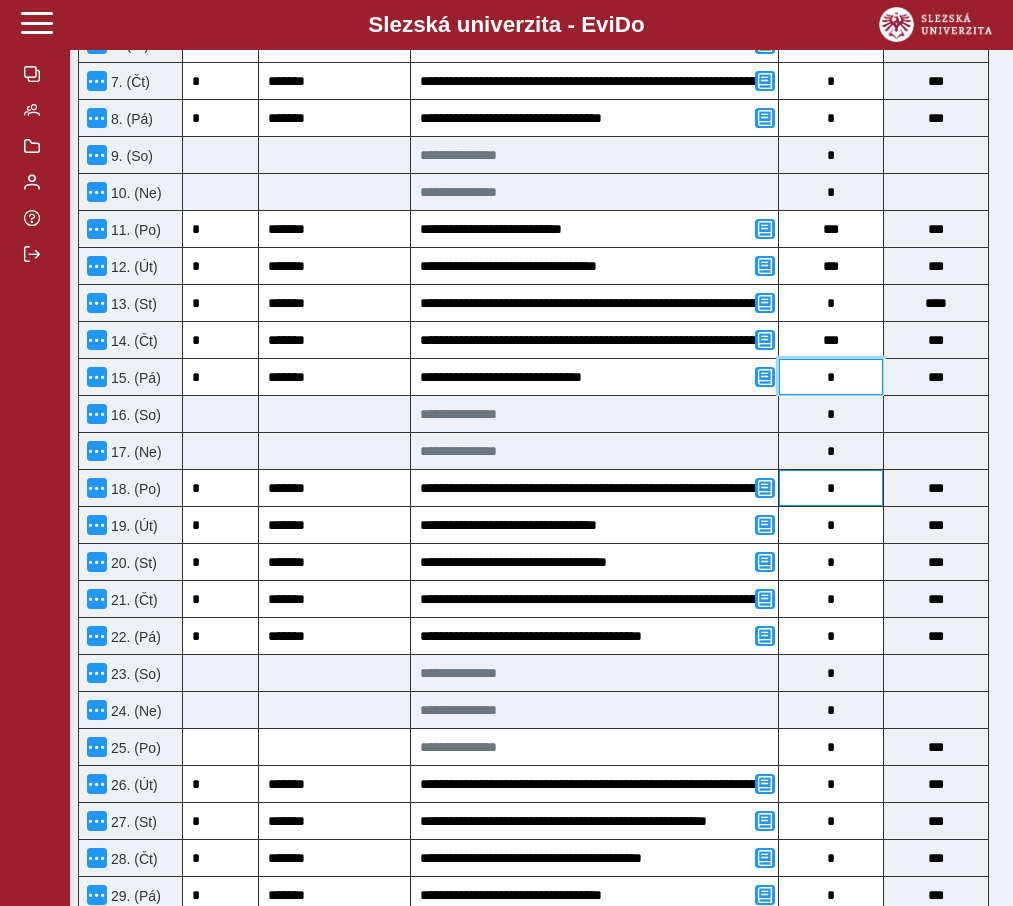 type on "*" 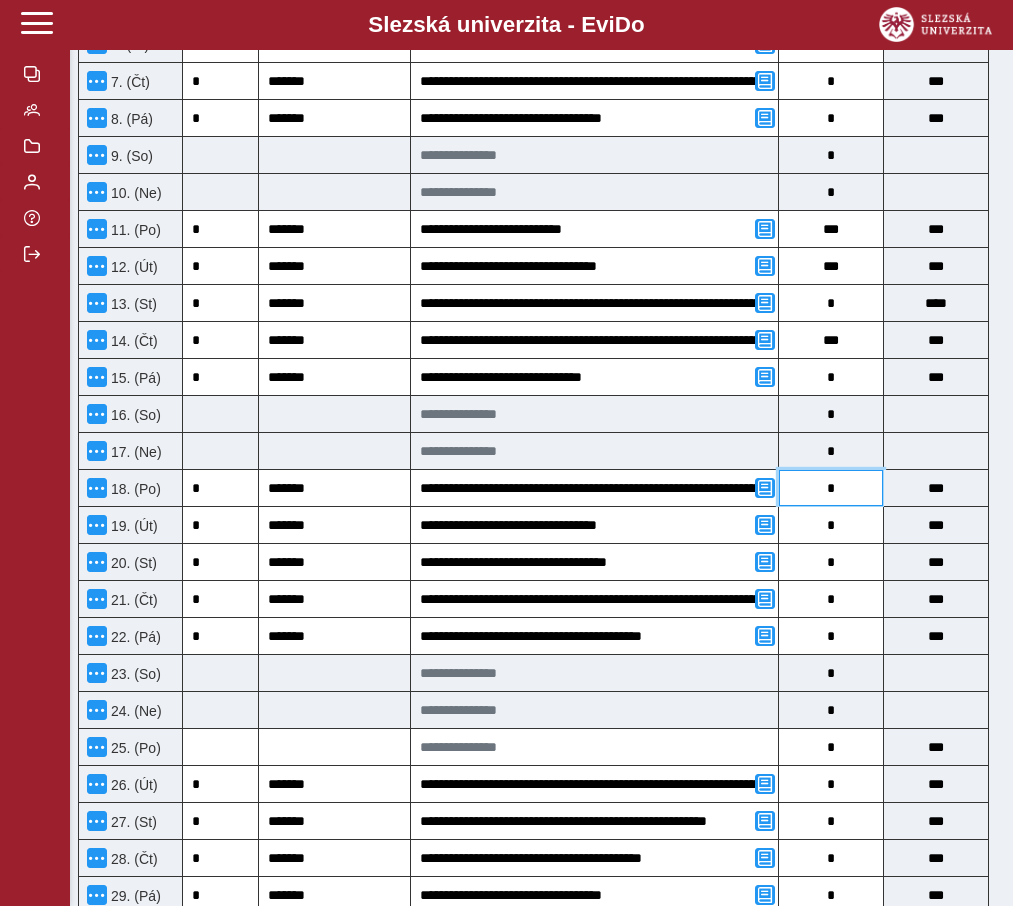 click on "*" at bounding box center [831, 488] 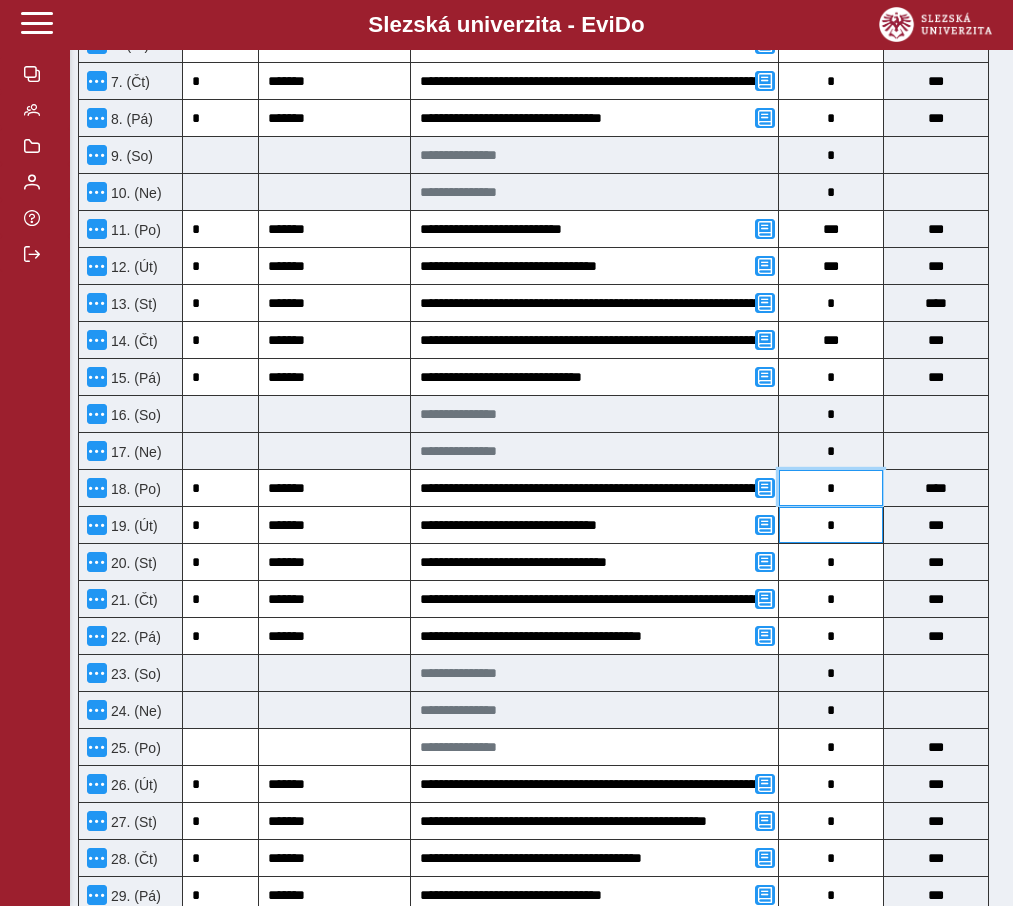 type on "*" 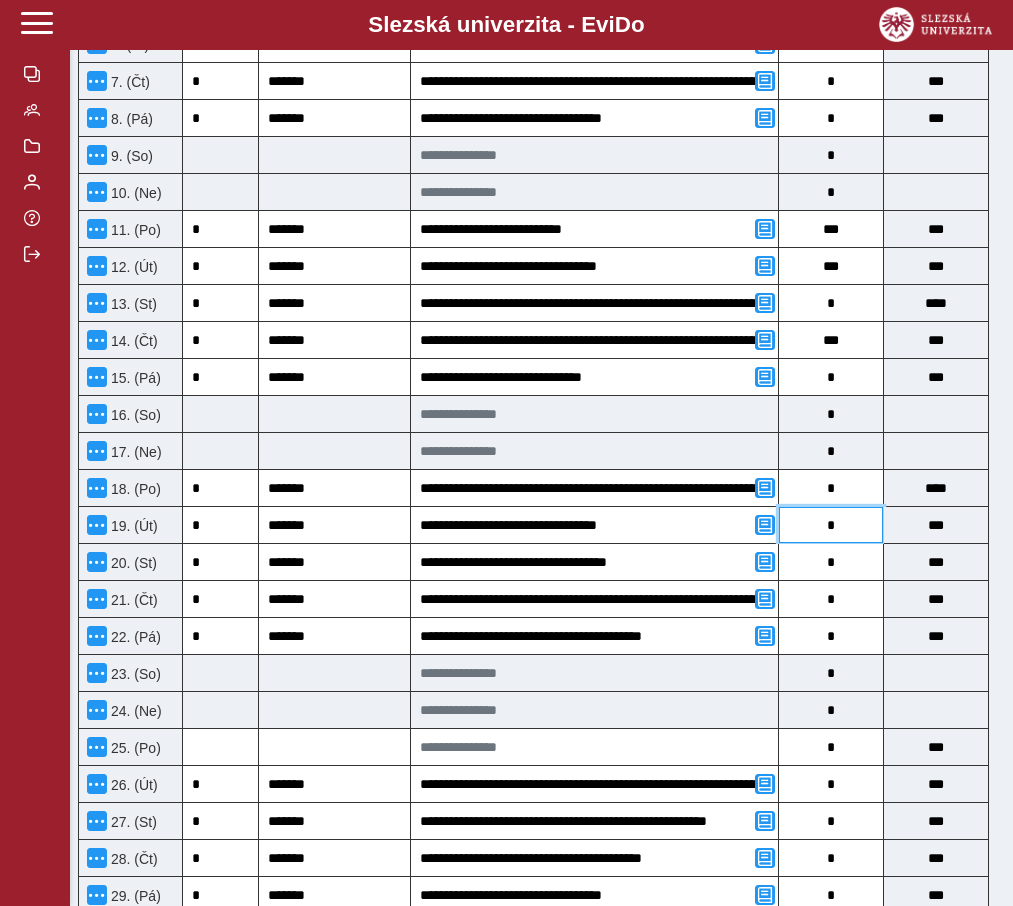 click on "*" at bounding box center [831, 525] 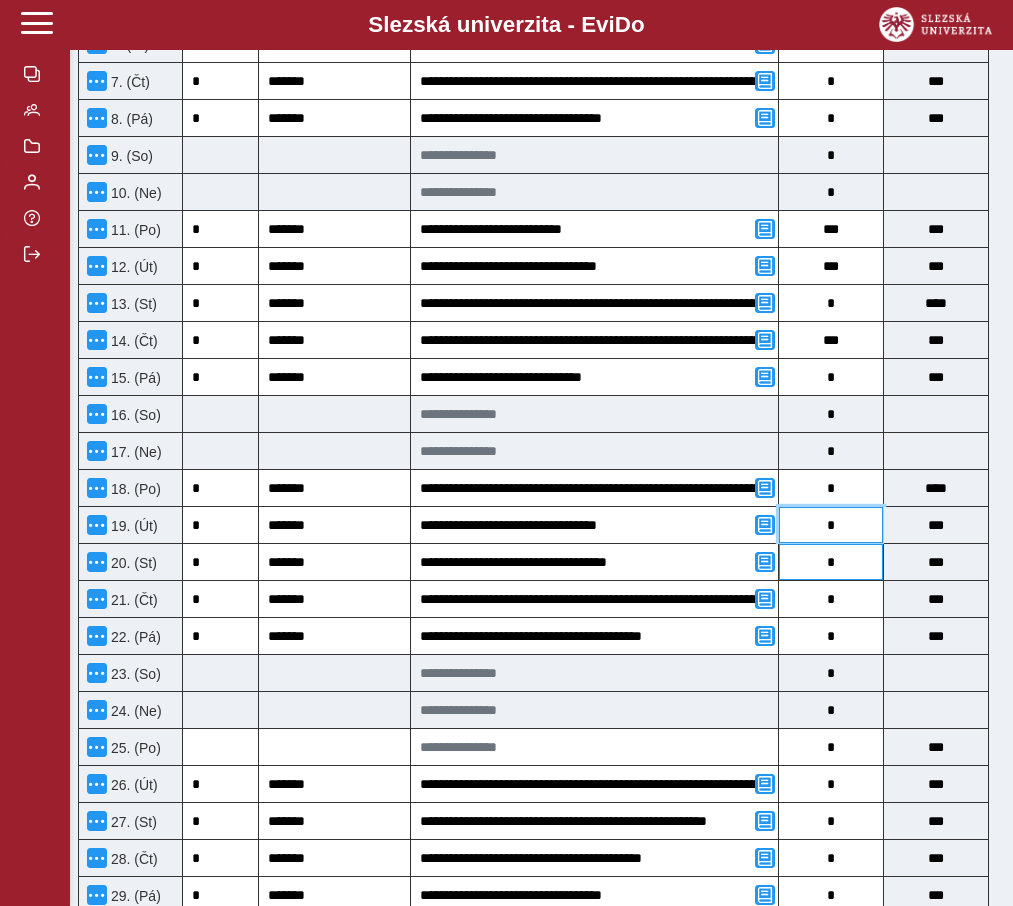 type on "*" 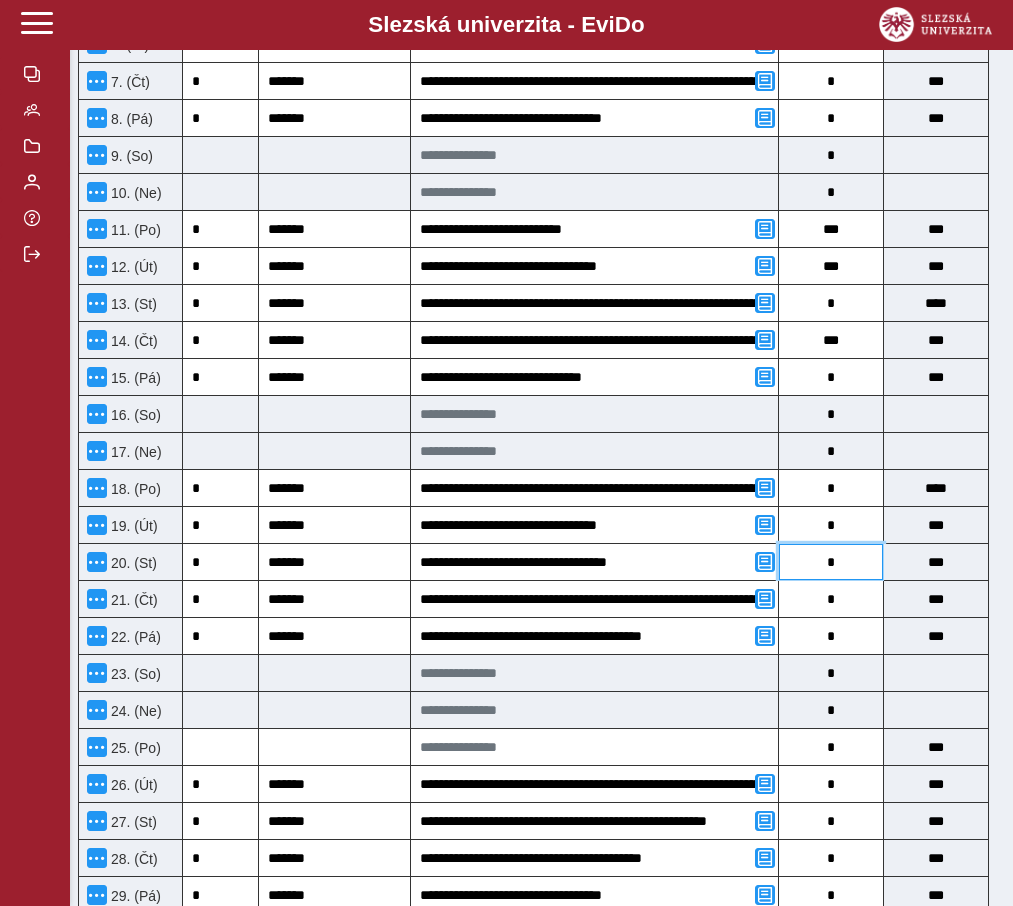 click on "*" at bounding box center [831, 562] 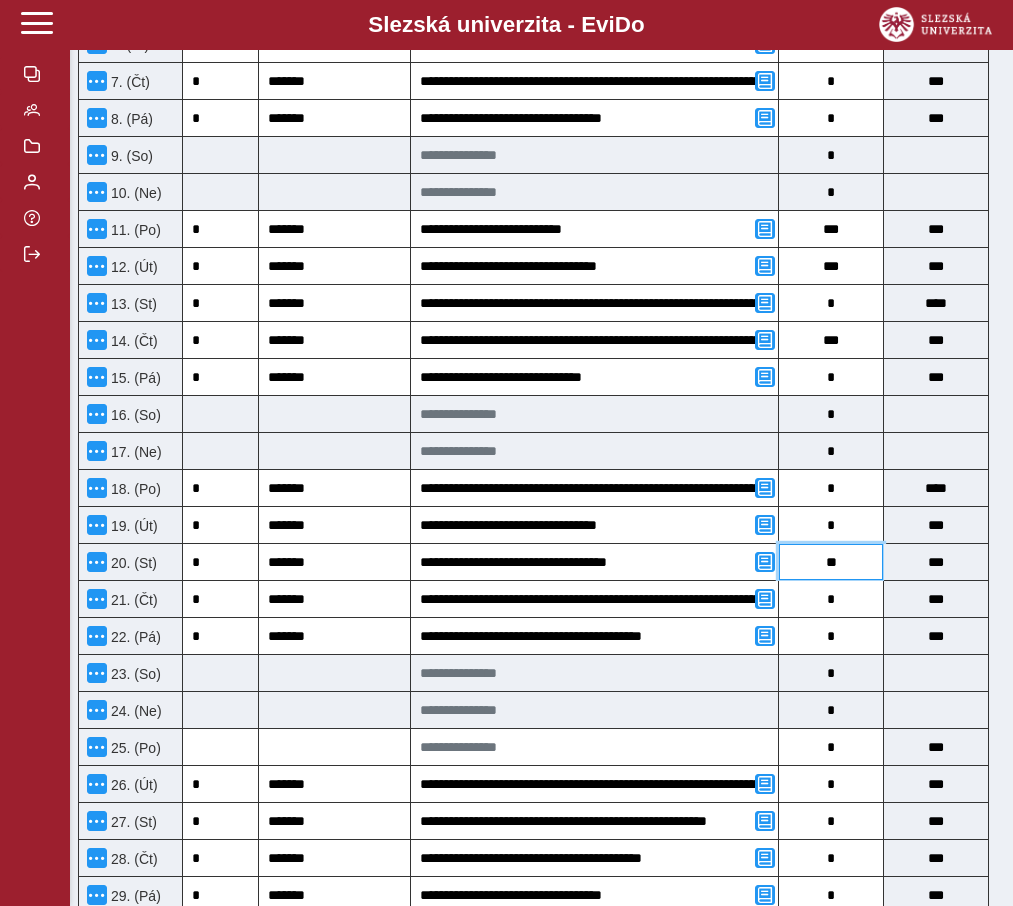 type on "***" 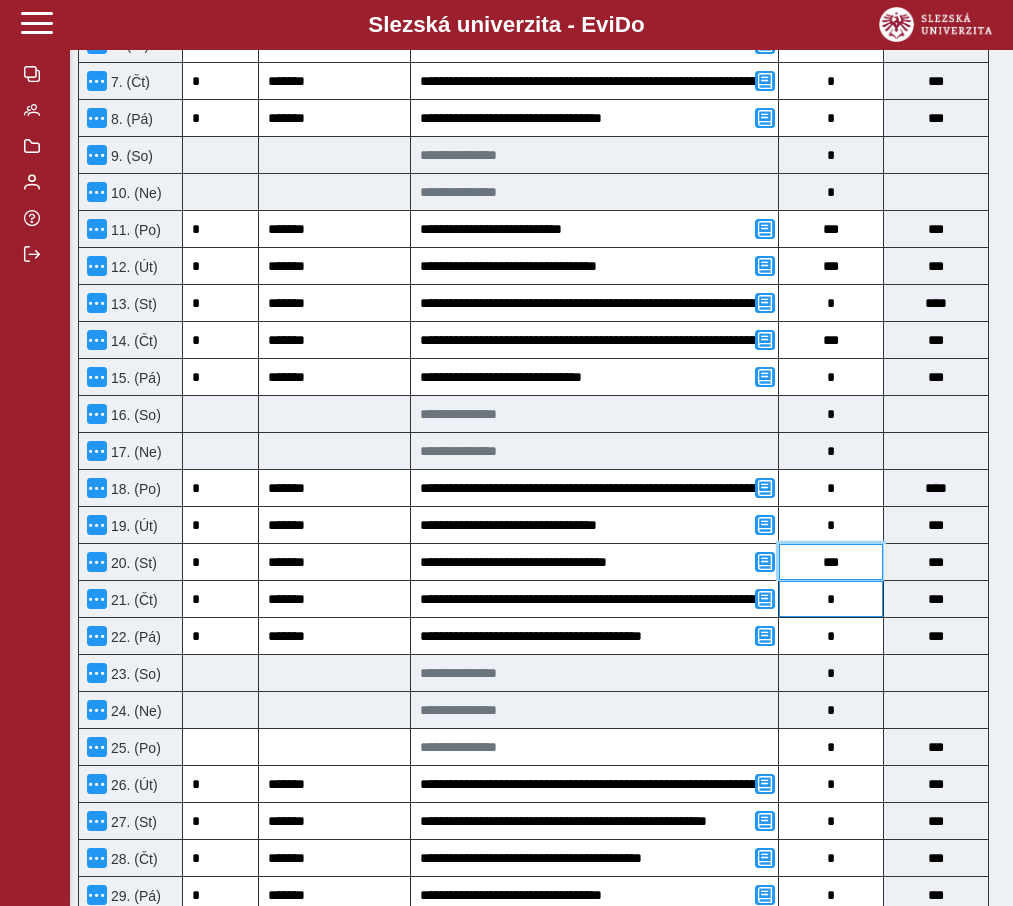 type on "***" 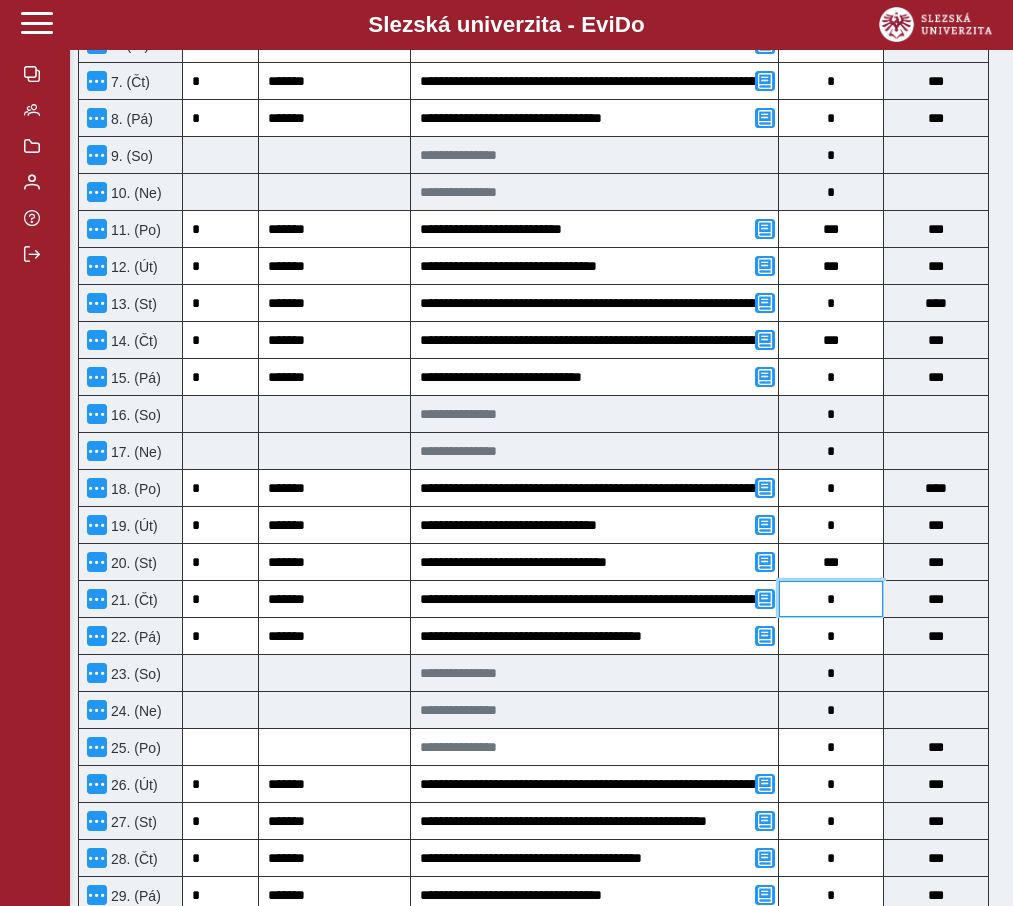 click on "*" at bounding box center [831, 599] 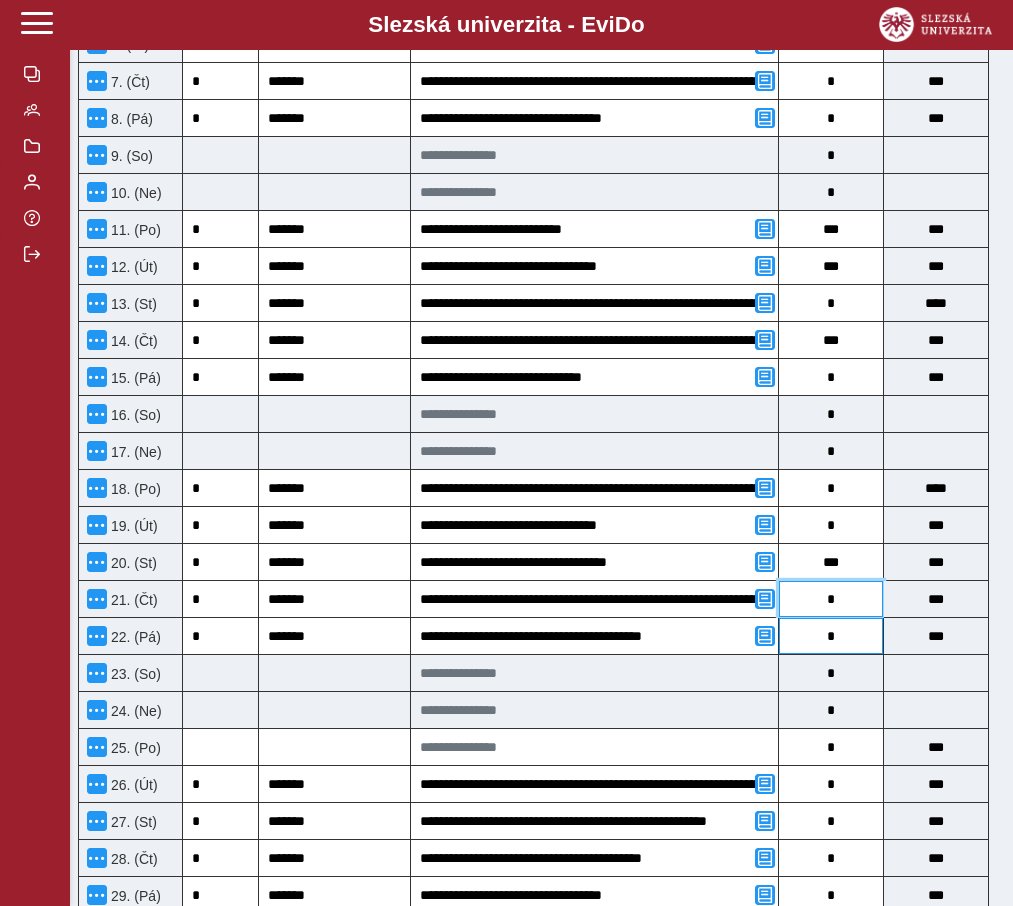 type on "*" 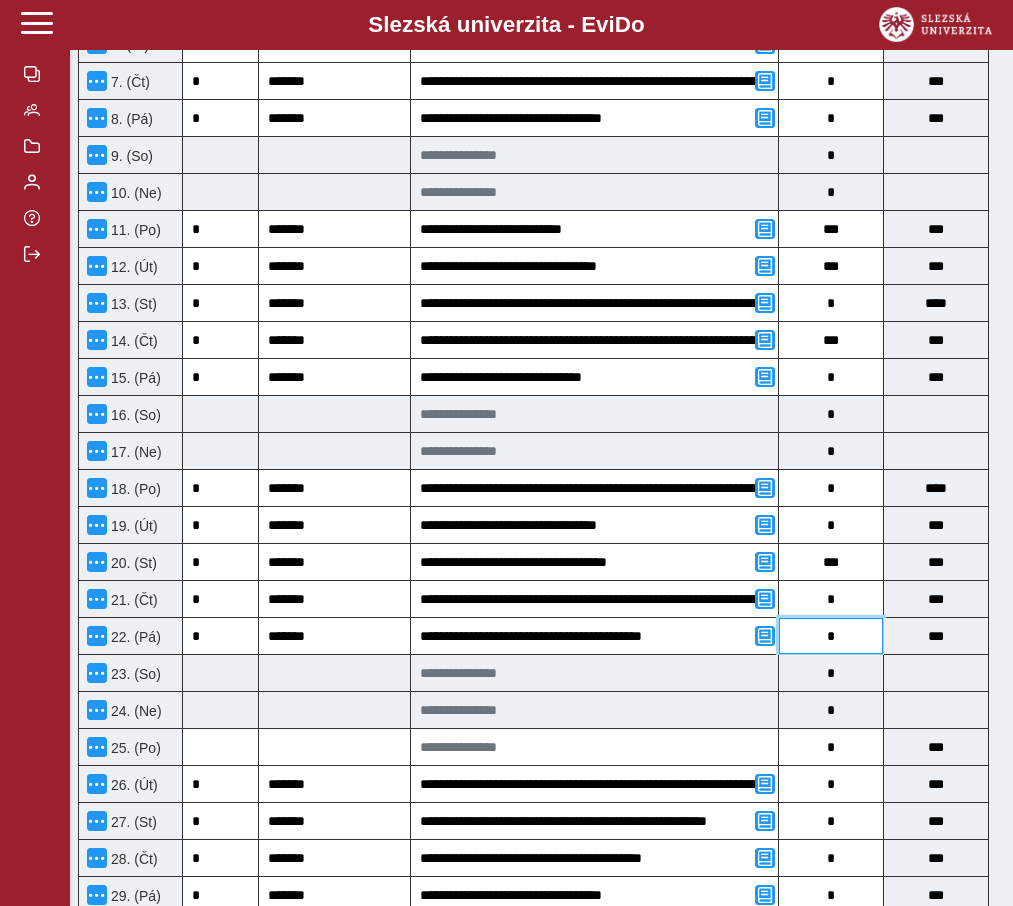 click on "*" at bounding box center (831, 636) 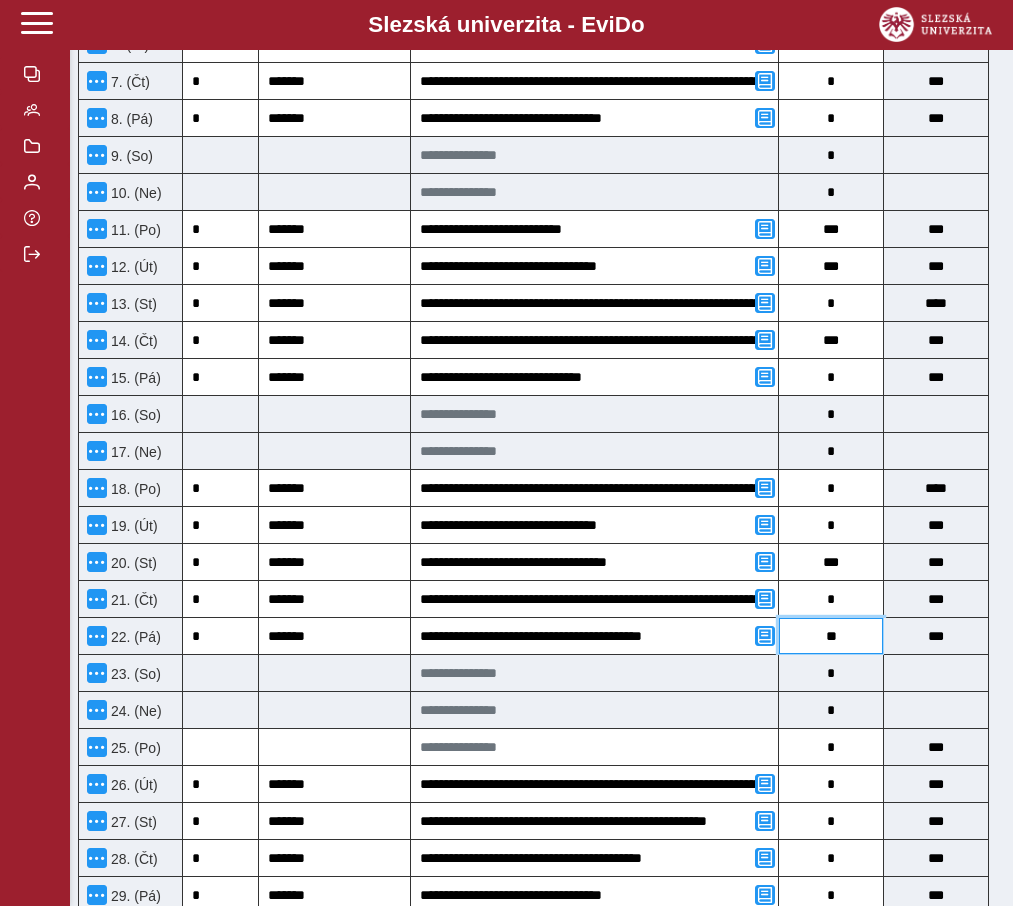 type on "***" 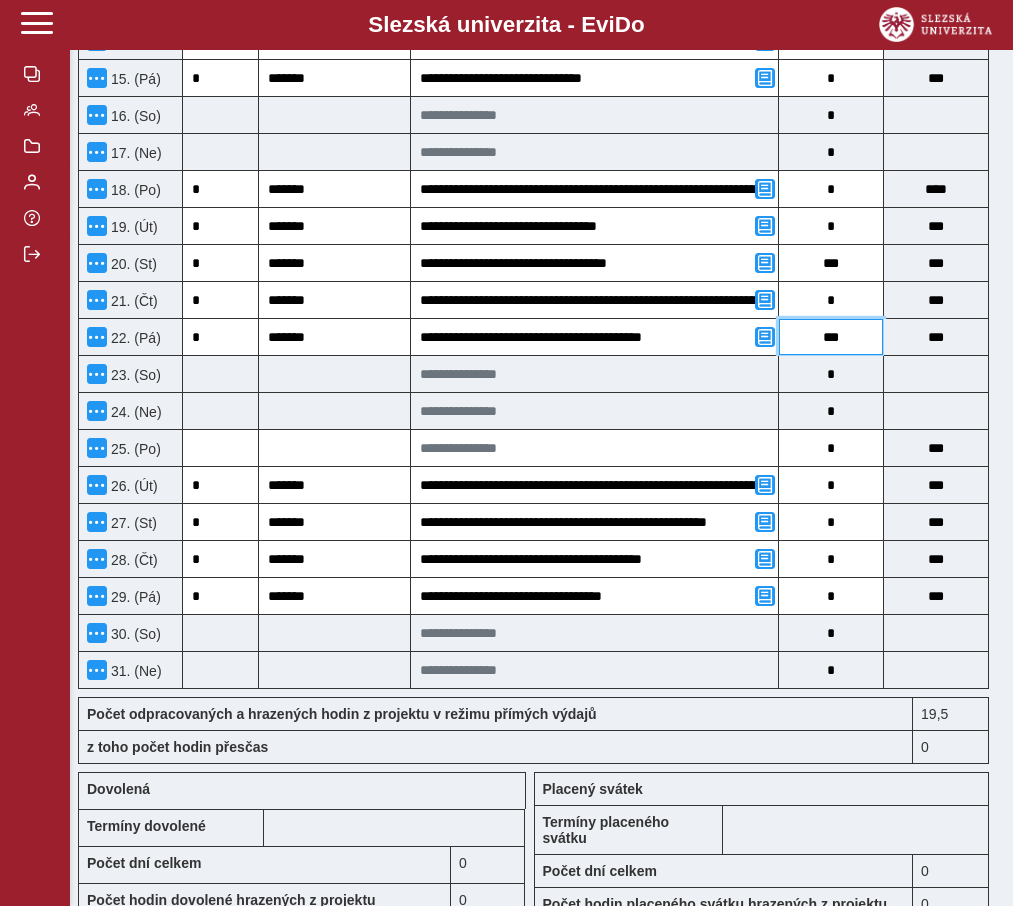scroll, scrollTop: 1236, scrollLeft: 0, axis: vertical 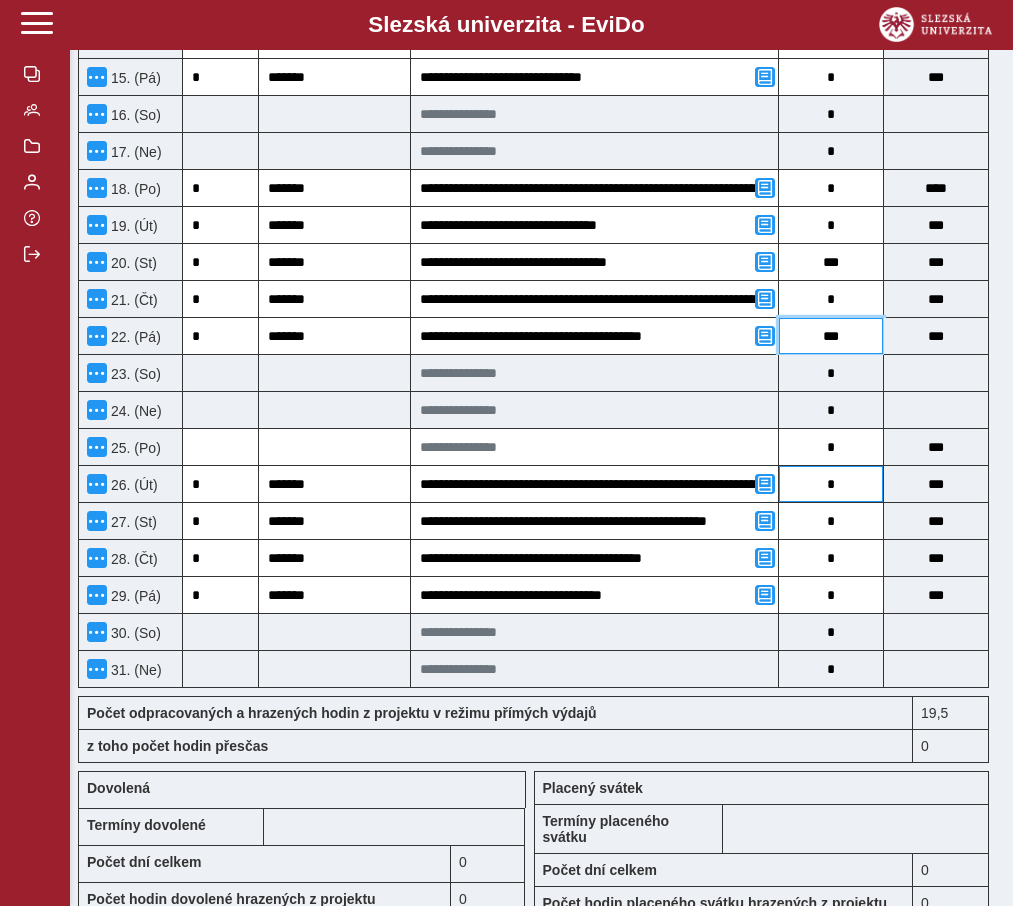 type on "***" 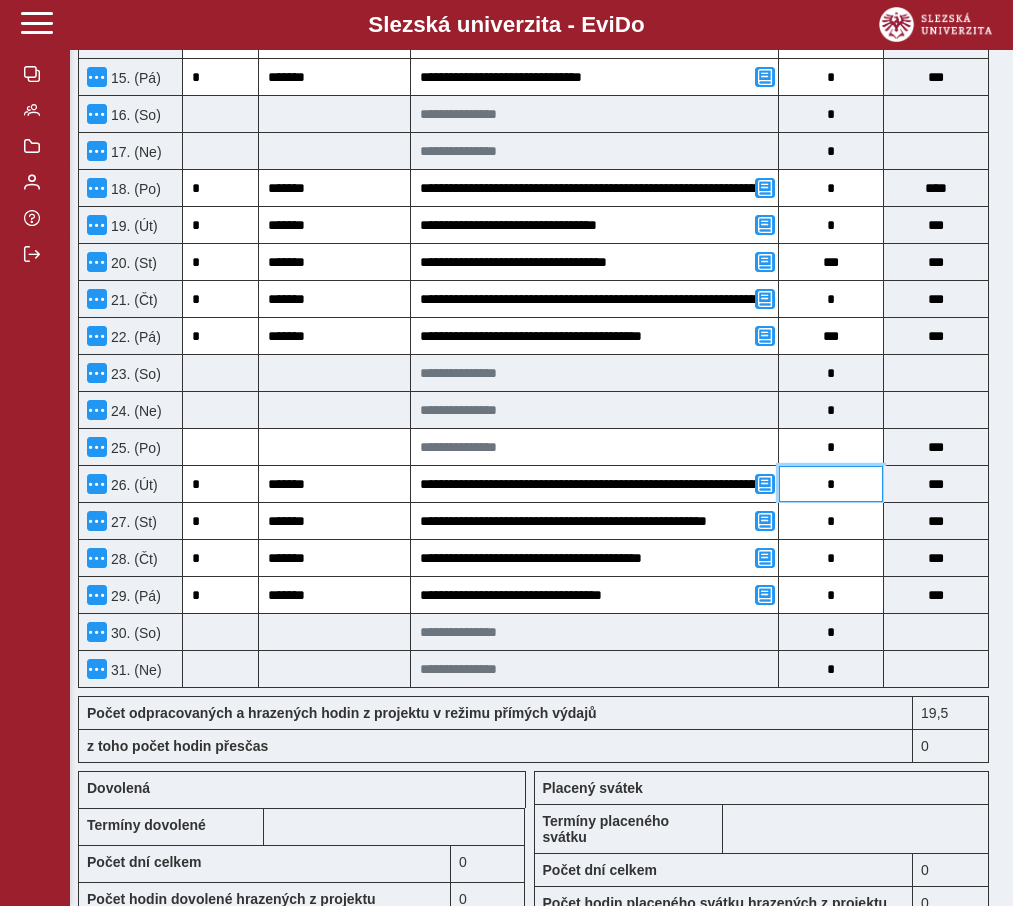 click on "*" at bounding box center (831, 484) 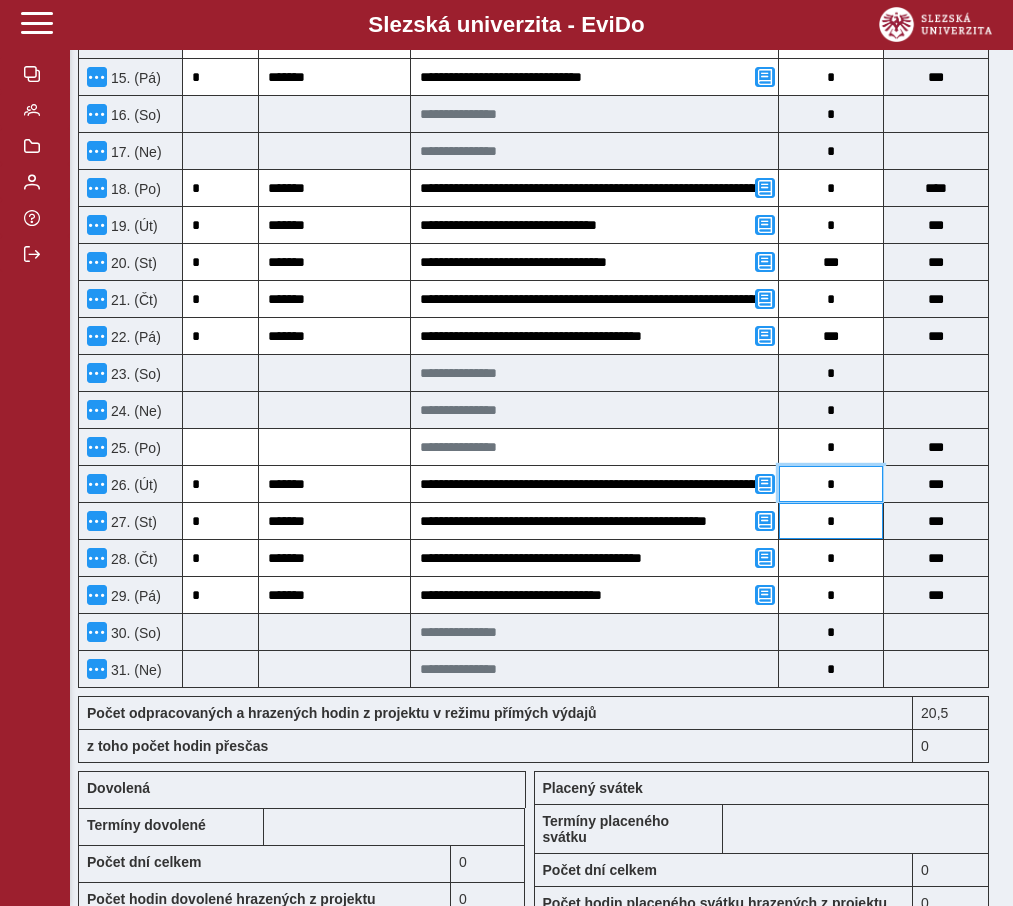 type on "*" 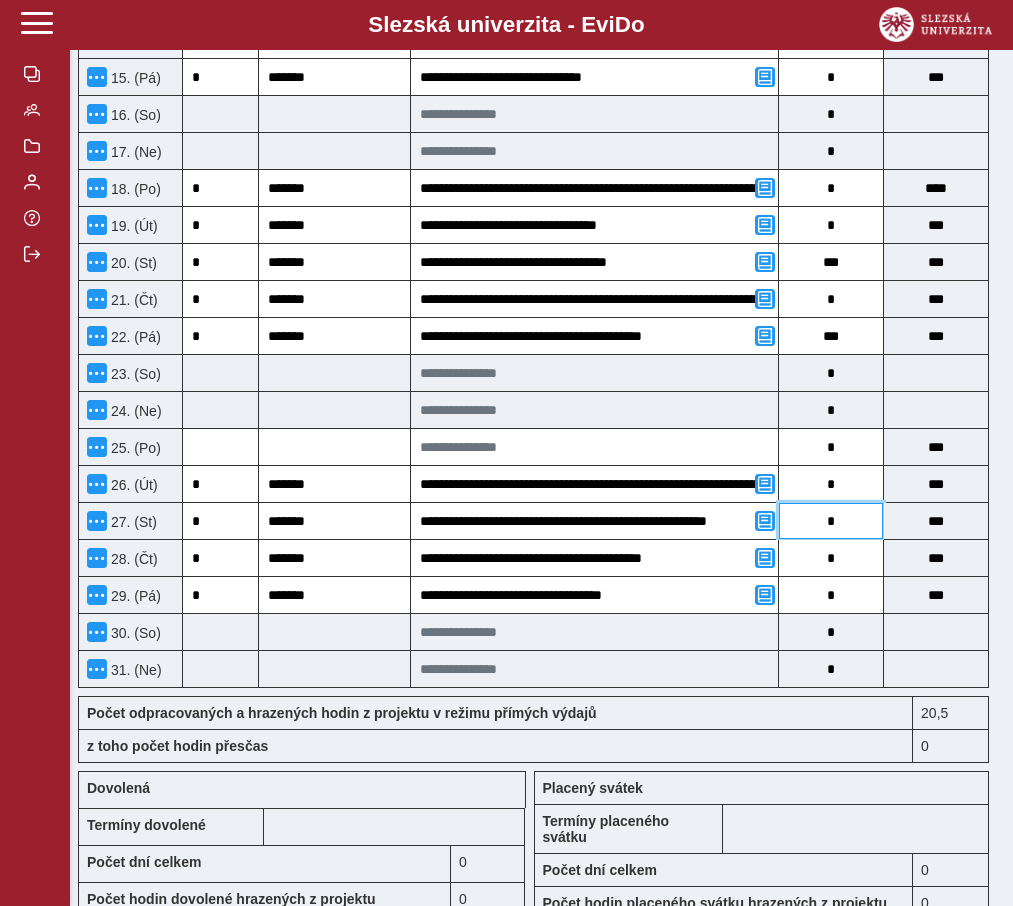click on "*" at bounding box center [831, 521] 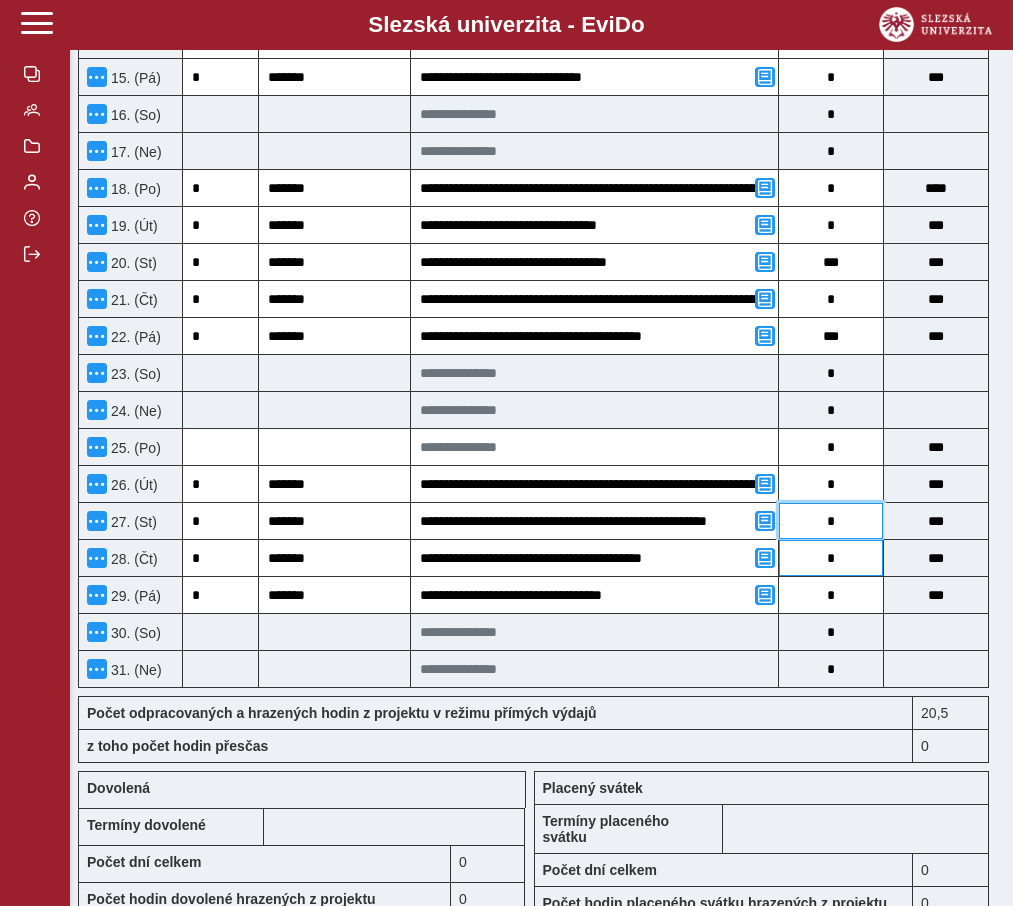 type on "*" 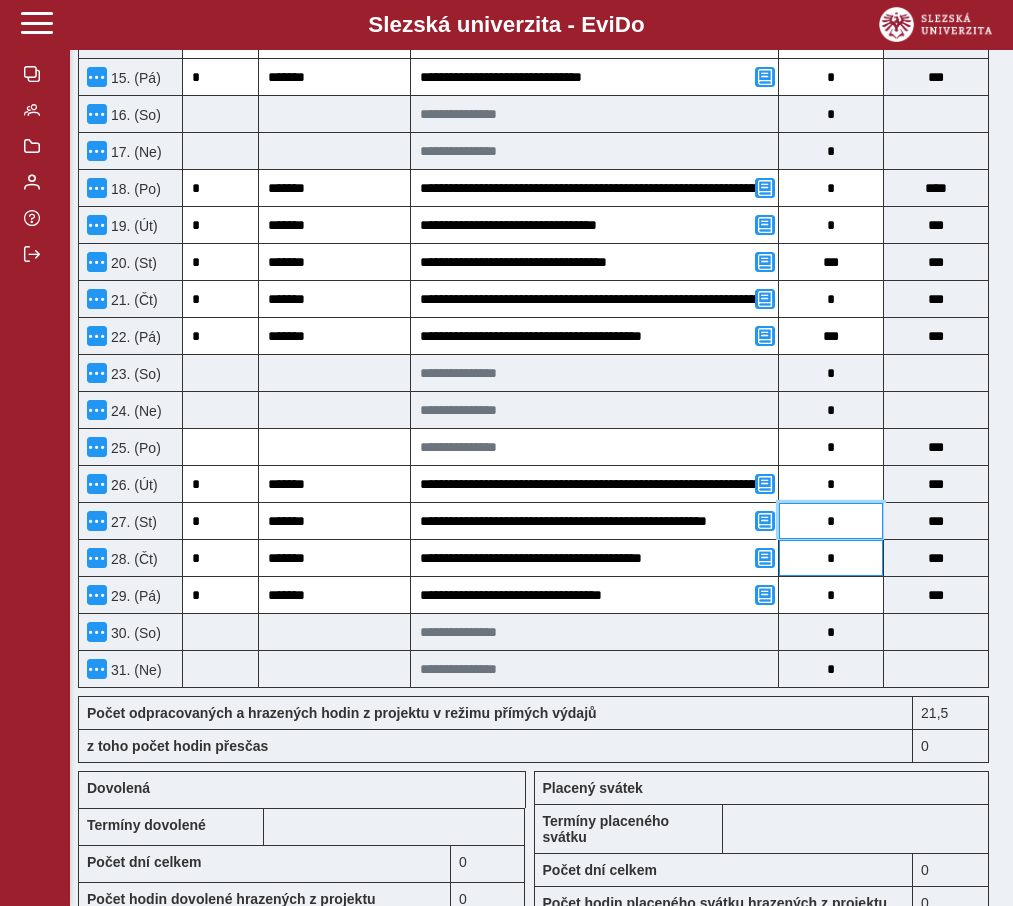 type on "*" 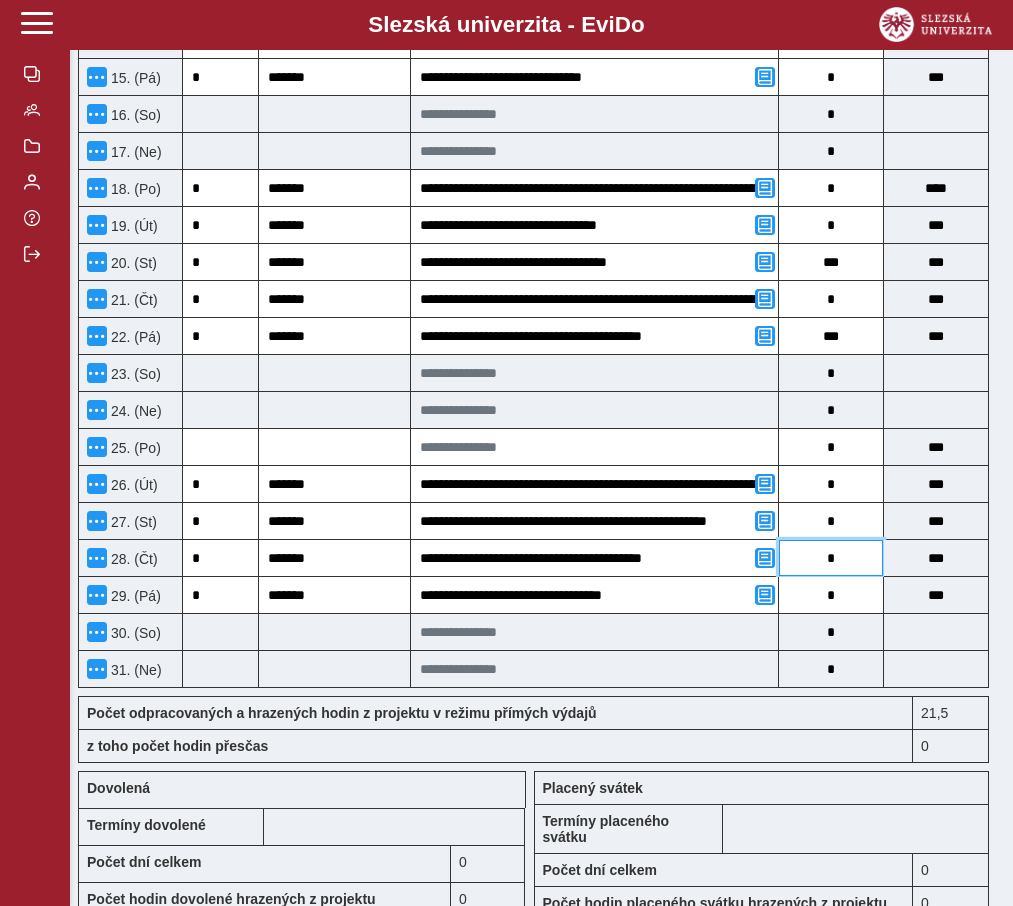click on "*" at bounding box center [831, 558] 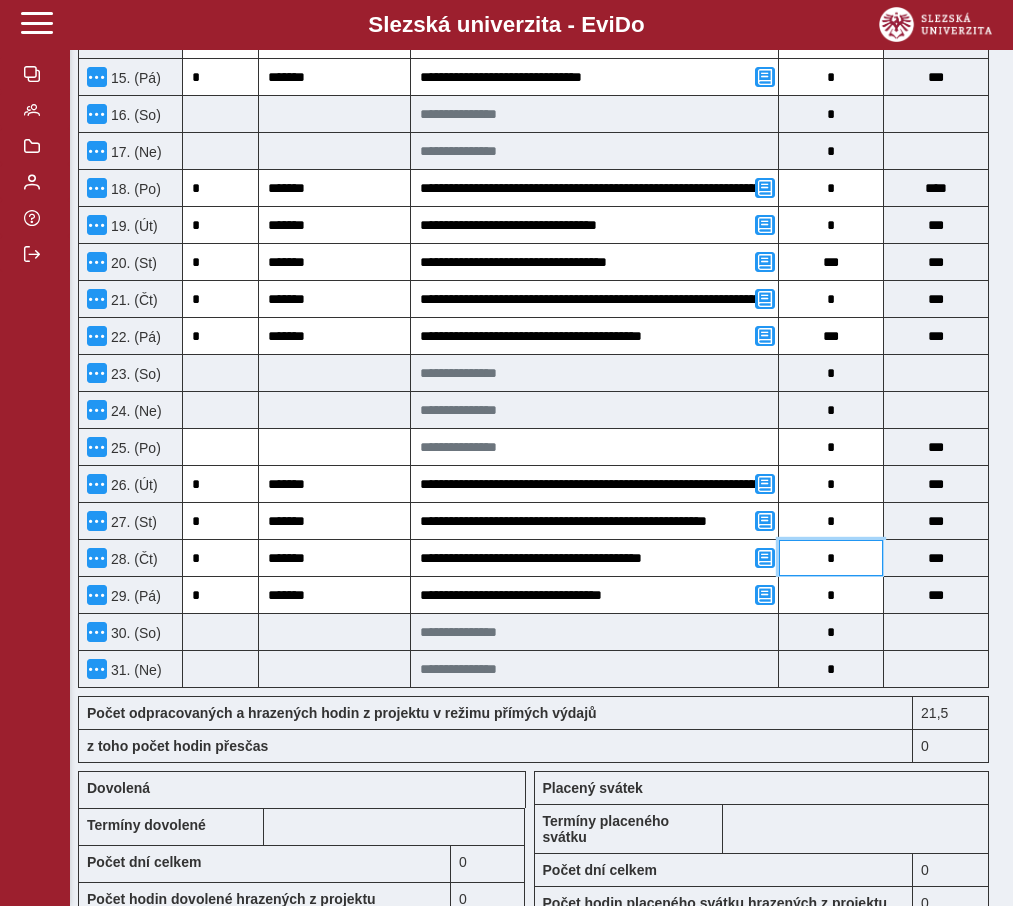 type on "*" 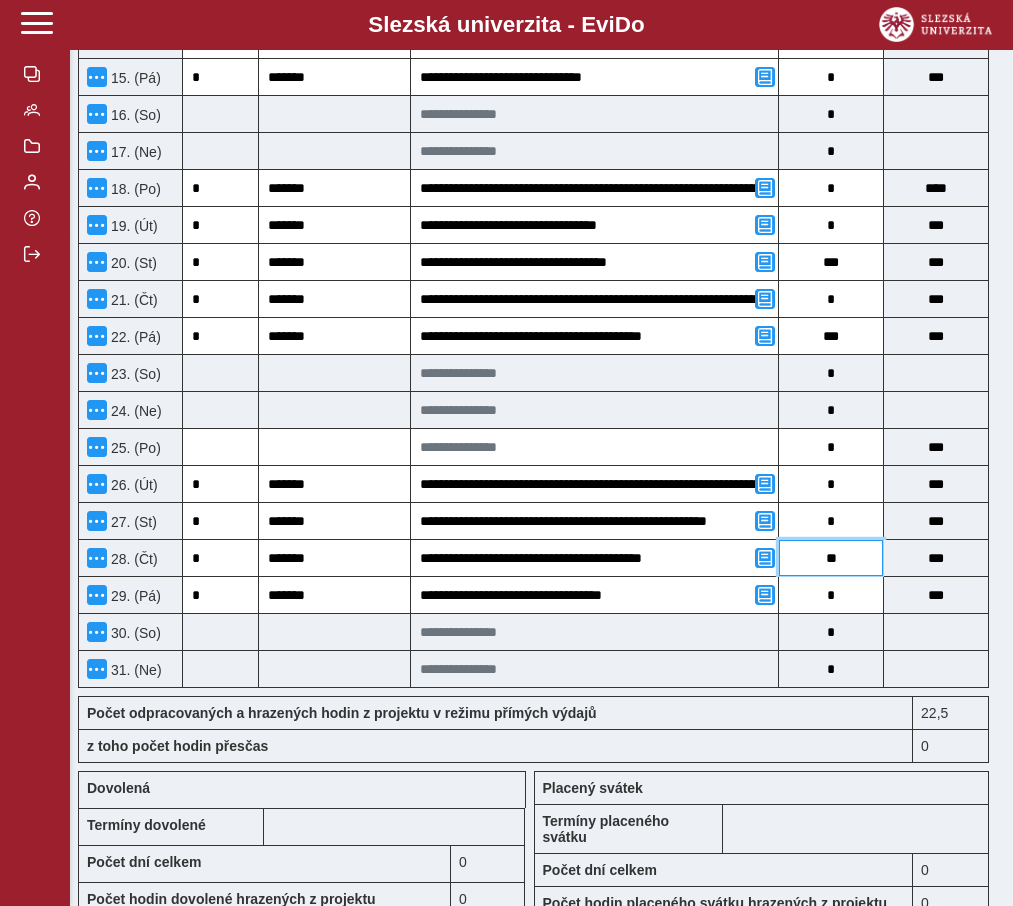 type on "***" 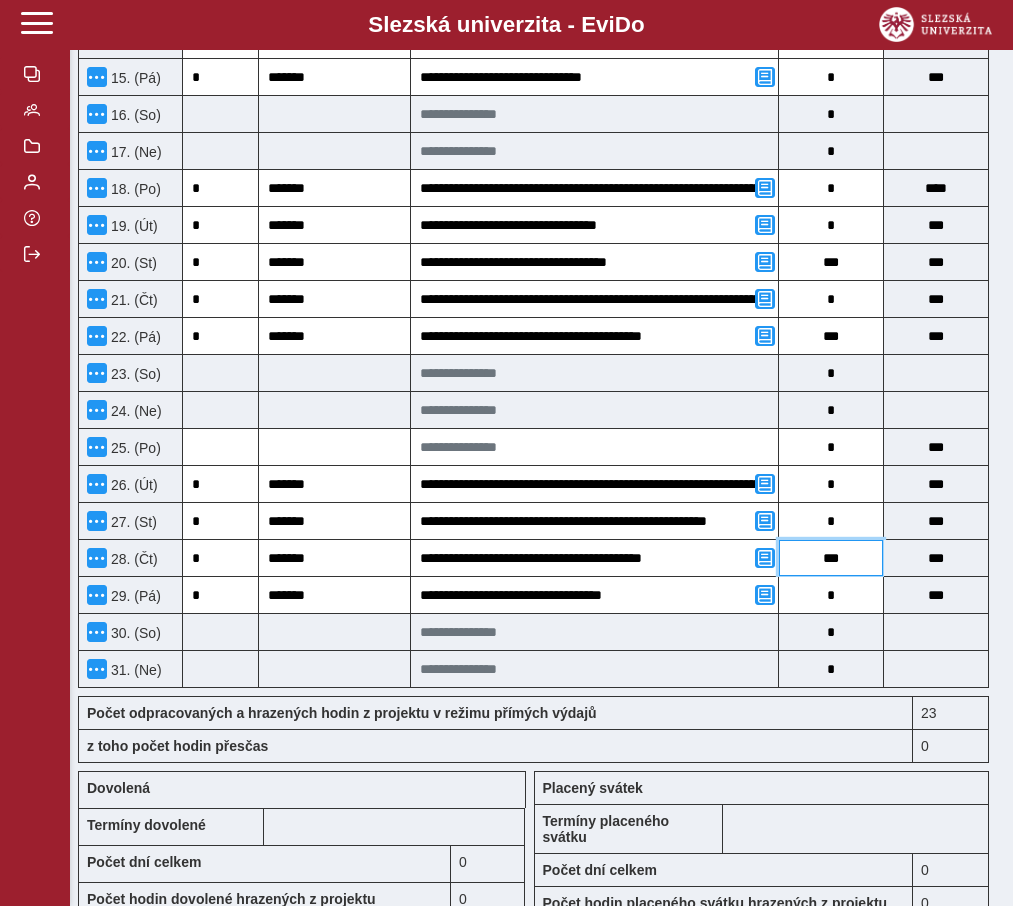 scroll, scrollTop: 1384, scrollLeft: 0, axis: vertical 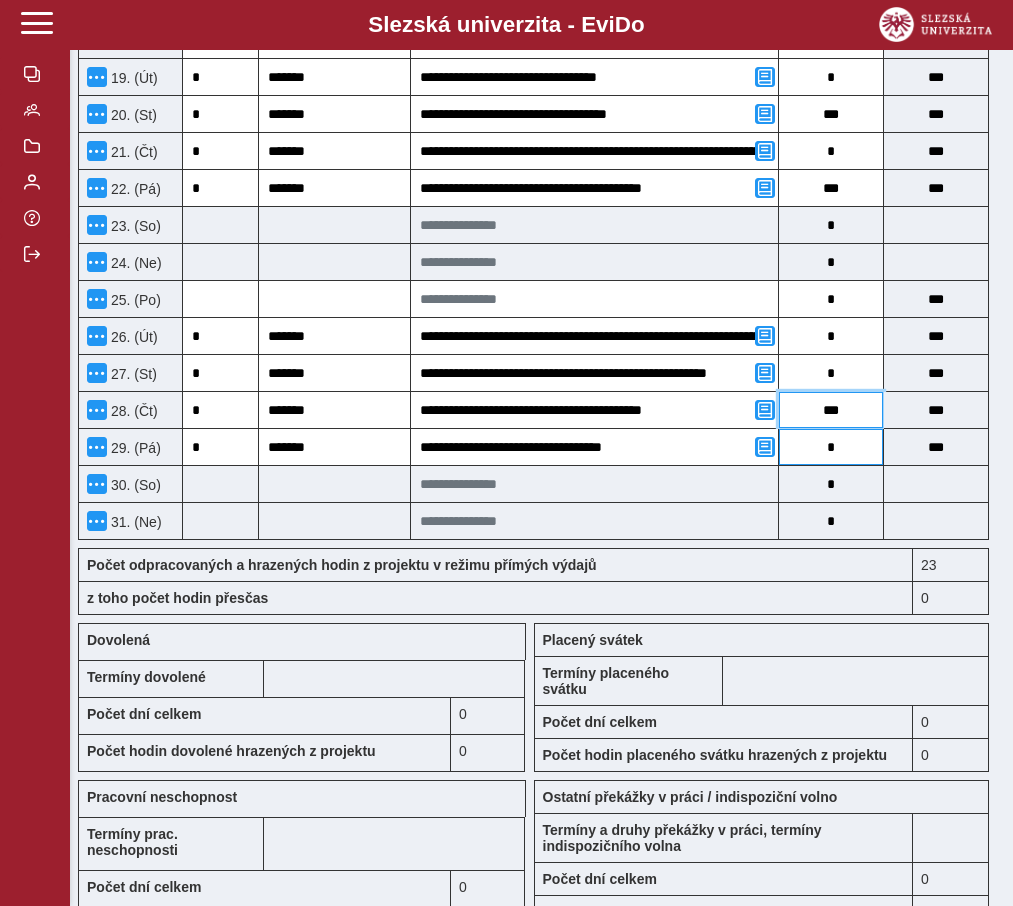 type on "***" 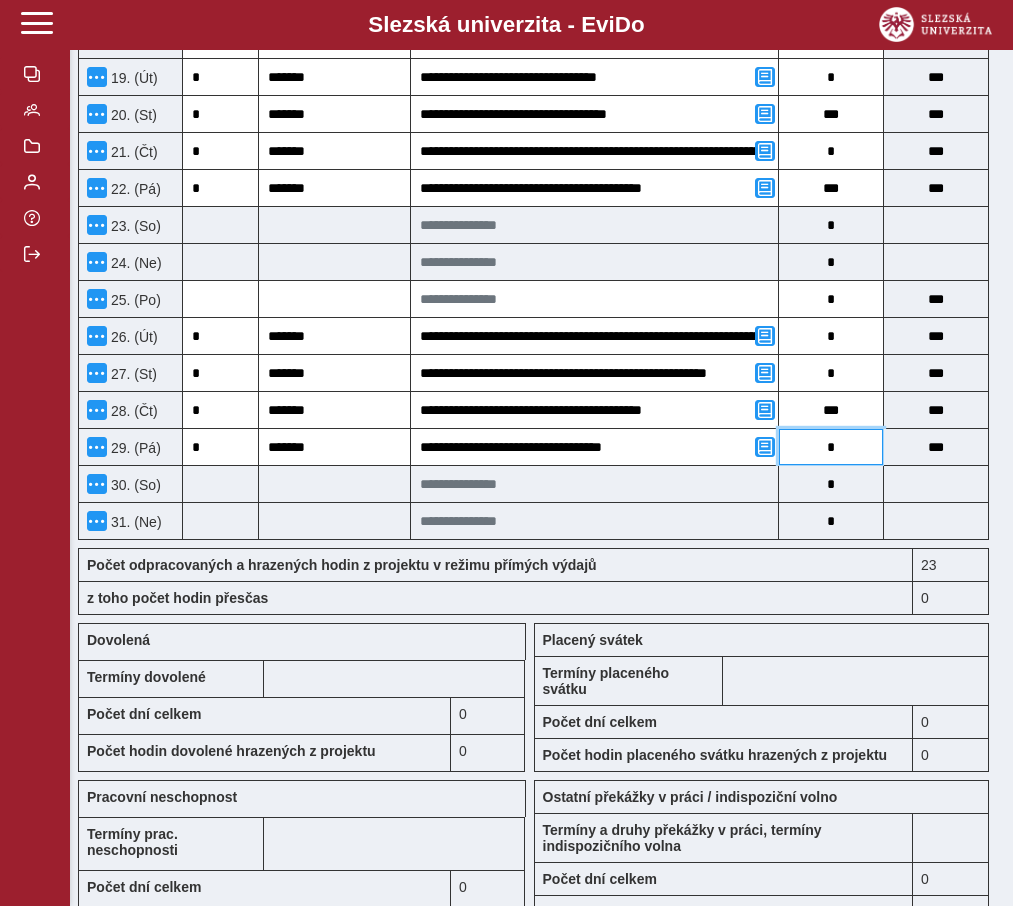 click on "*" at bounding box center (831, 447) 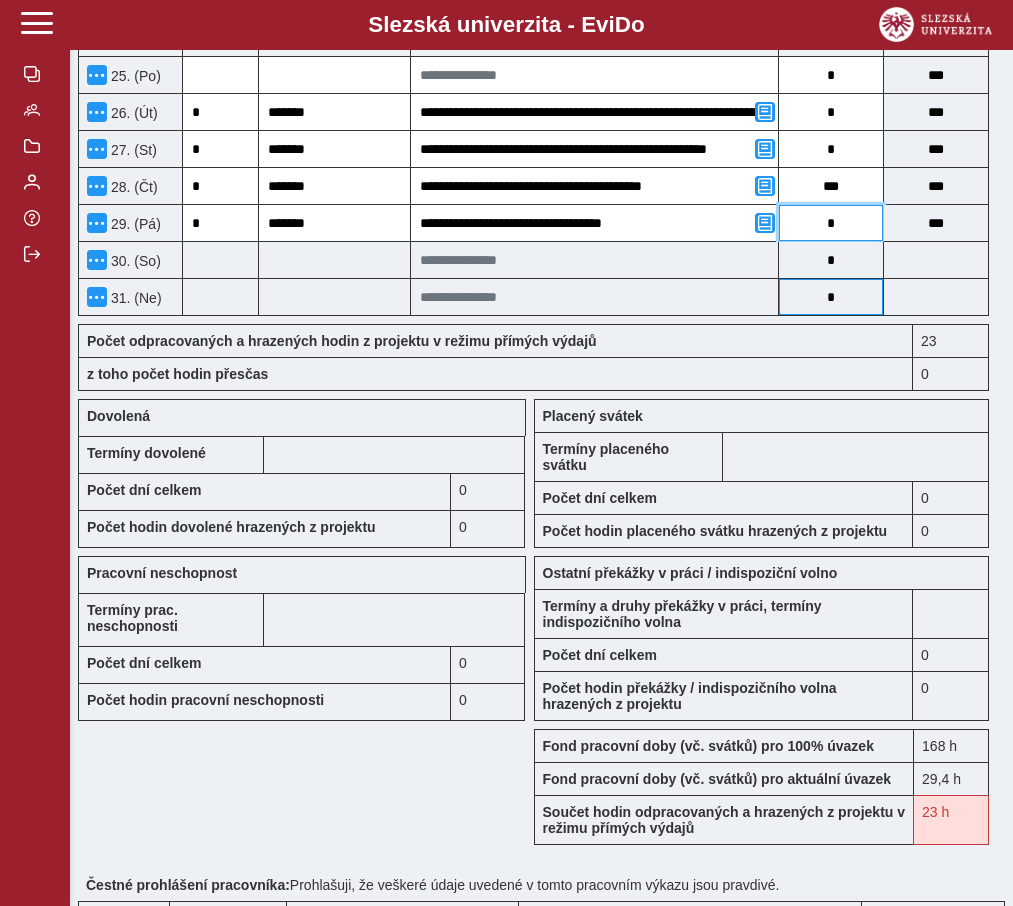 scroll, scrollTop: 1651, scrollLeft: 0, axis: vertical 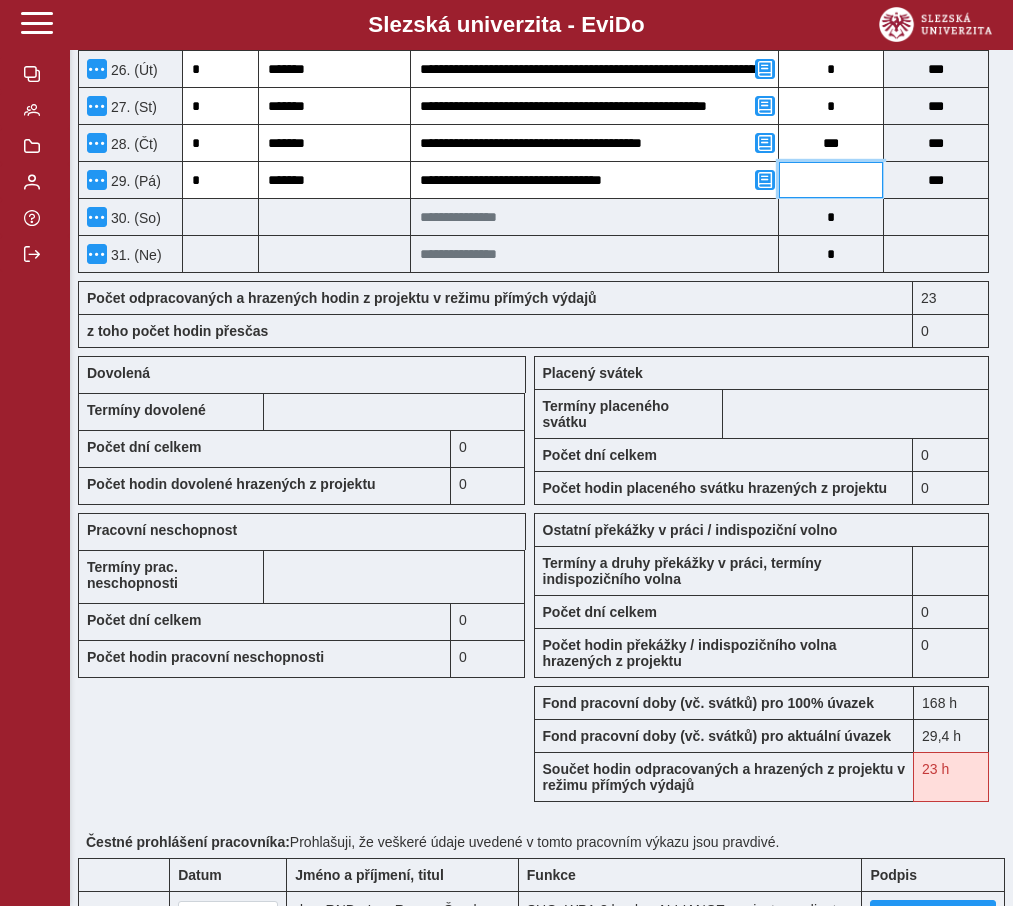 type on "*" 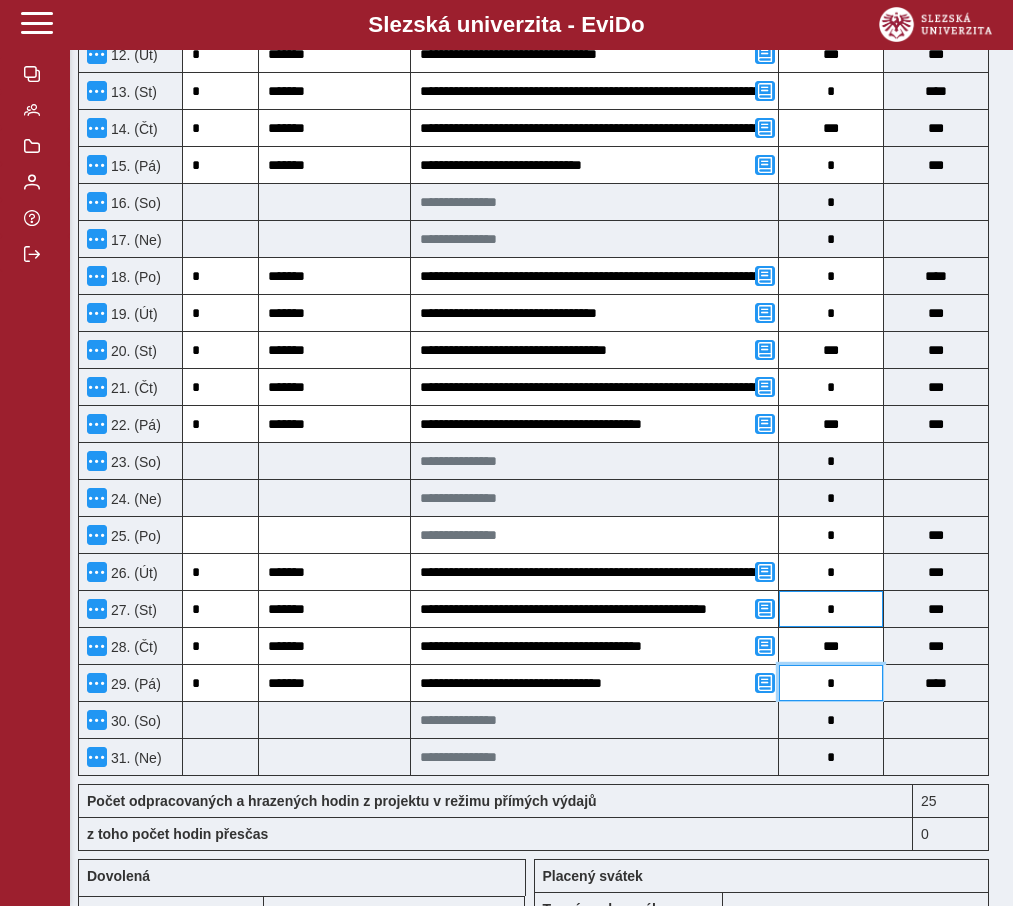 scroll, scrollTop: 1134, scrollLeft: 0, axis: vertical 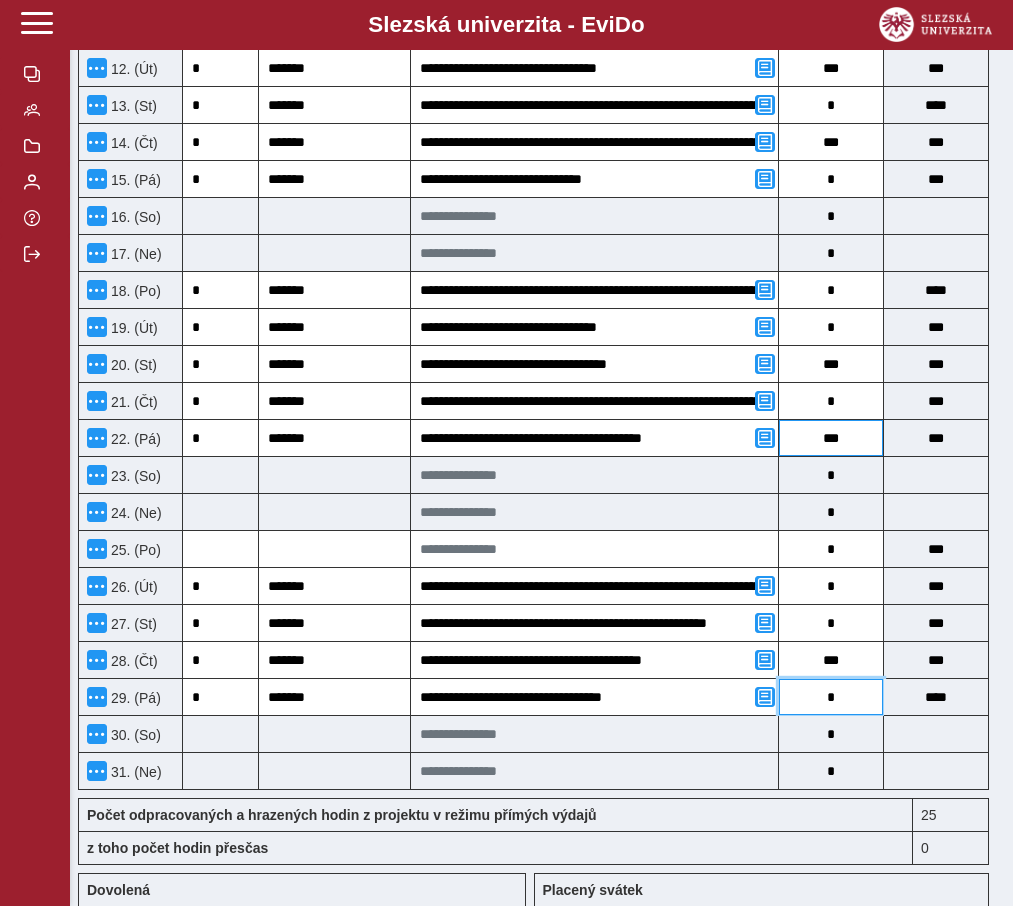 type on "*" 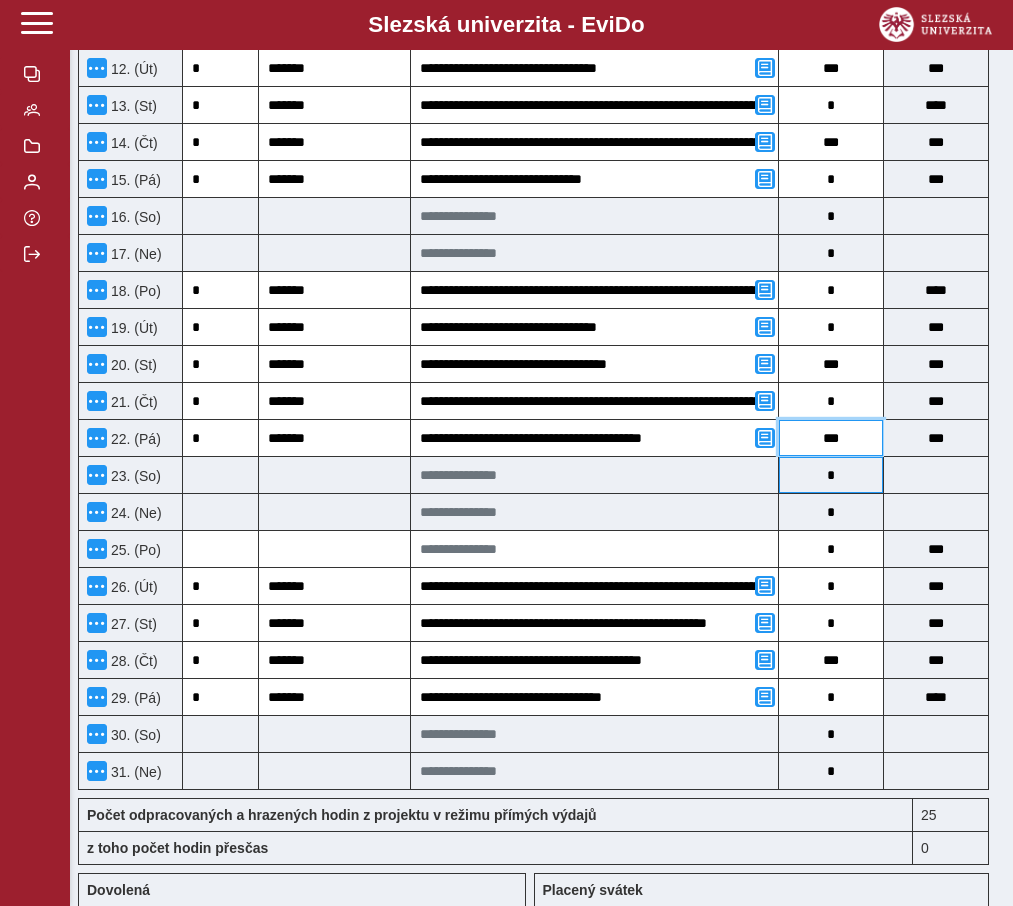 drag, startPoint x: 822, startPoint y: 455, endPoint x: 825, endPoint y: 509, distance: 54.08327 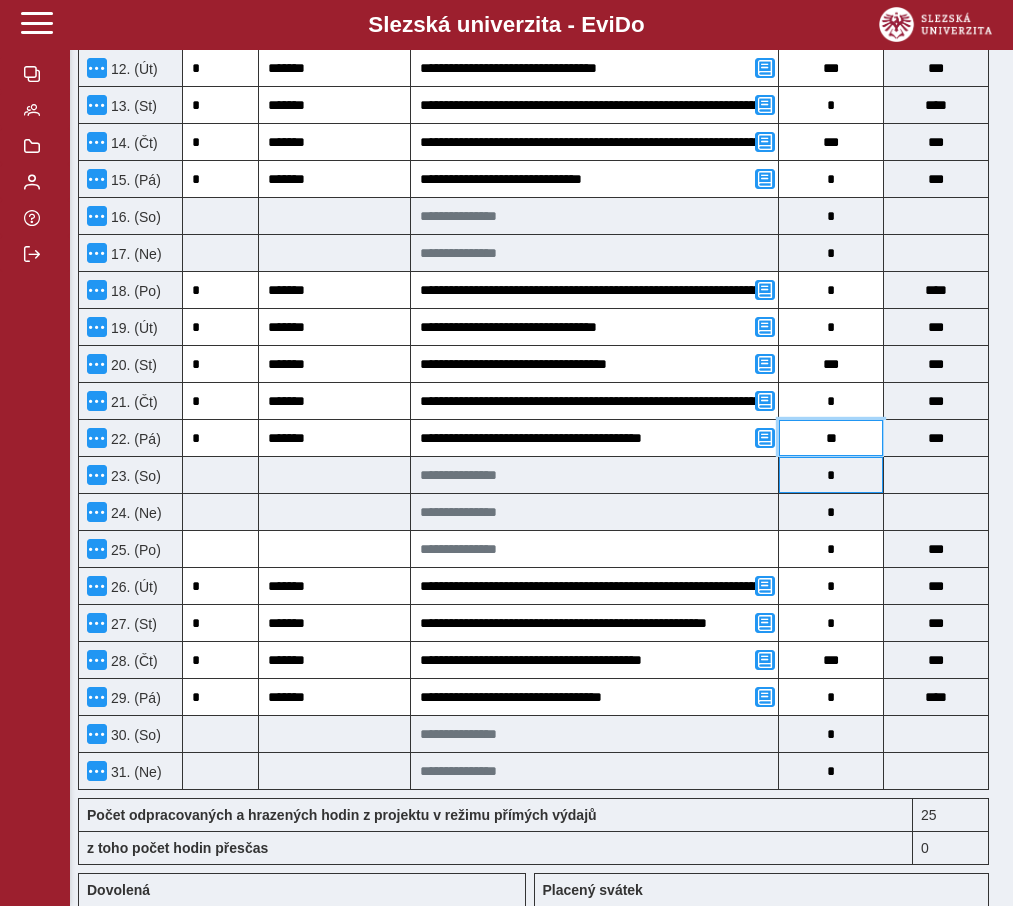 type on "***" 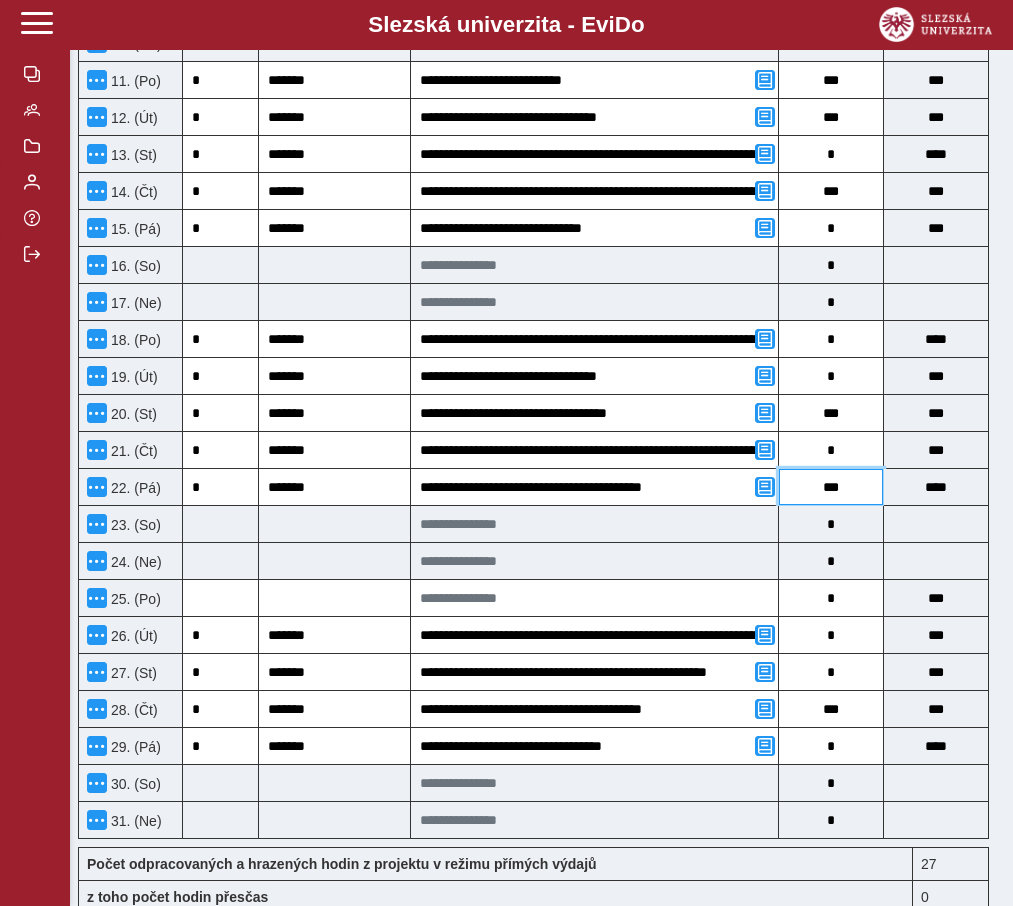 scroll, scrollTop: 1078, scrollLeft: 0, axis: vertical 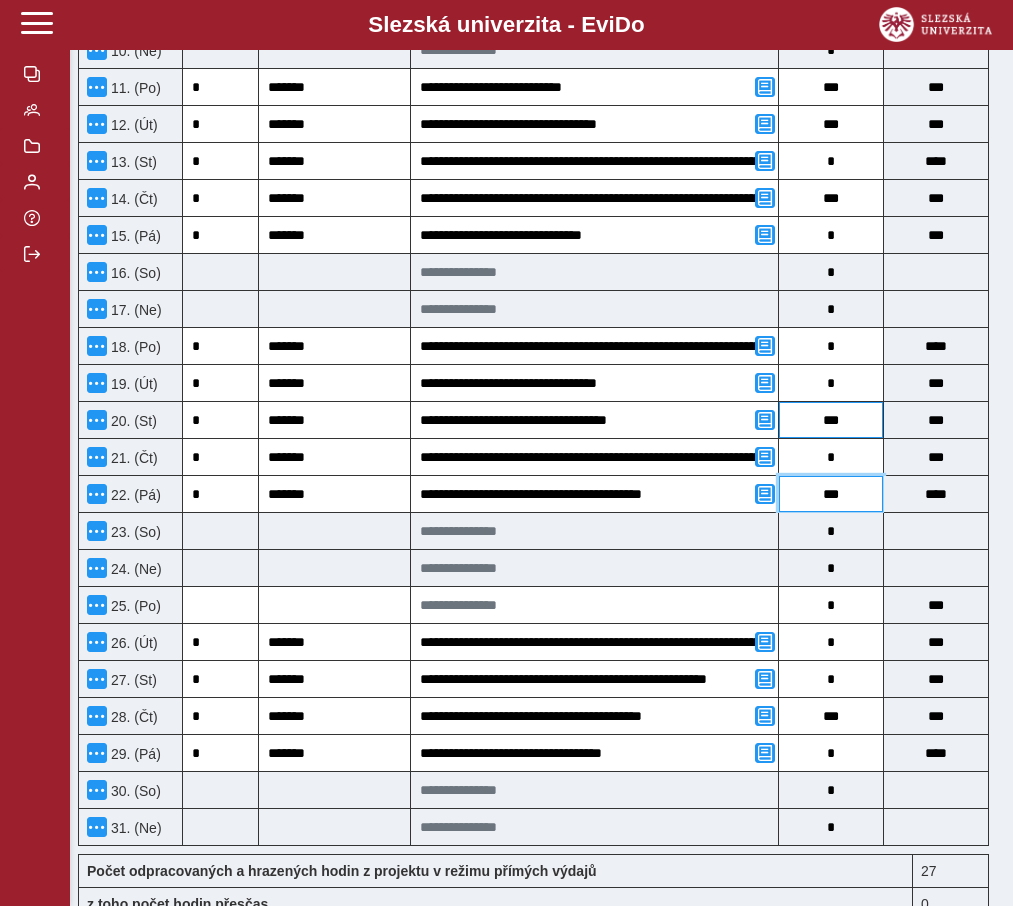 type on "***" 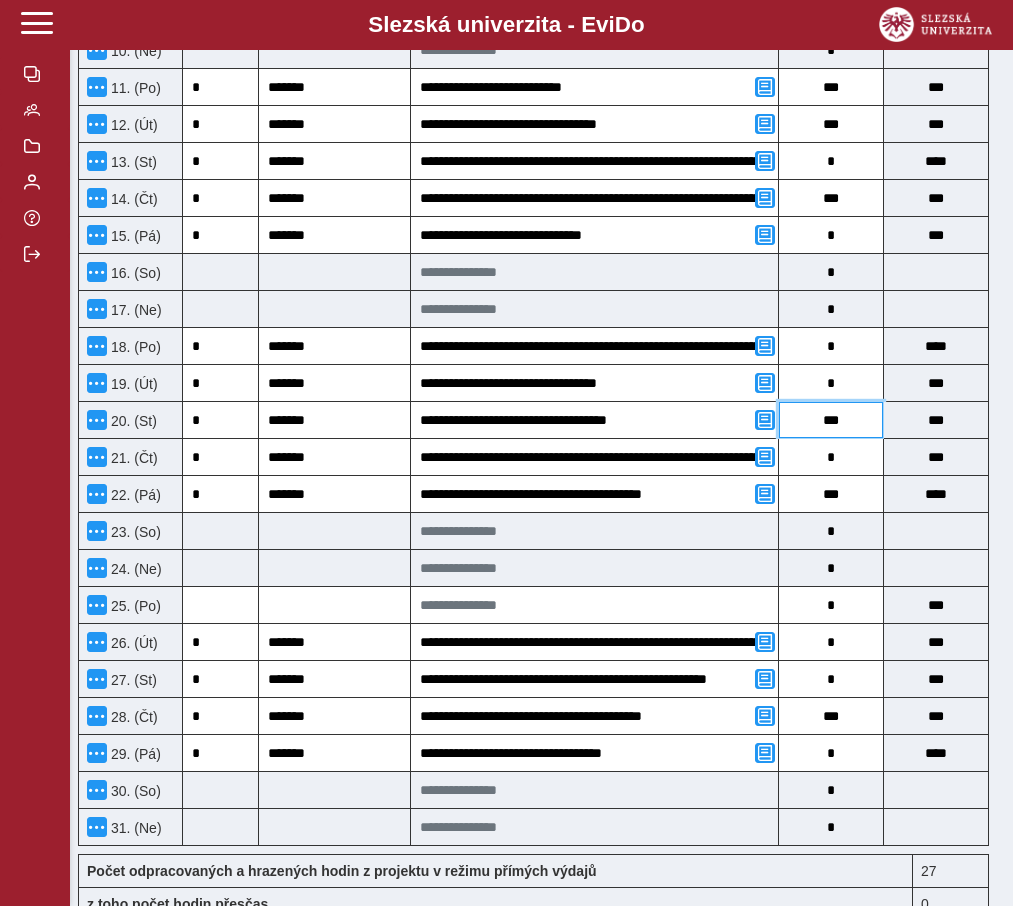 drag, startPoint x: 822, startPoint y: 433, endPoint x: 820, endPoint y: 453, distance: 20.09975 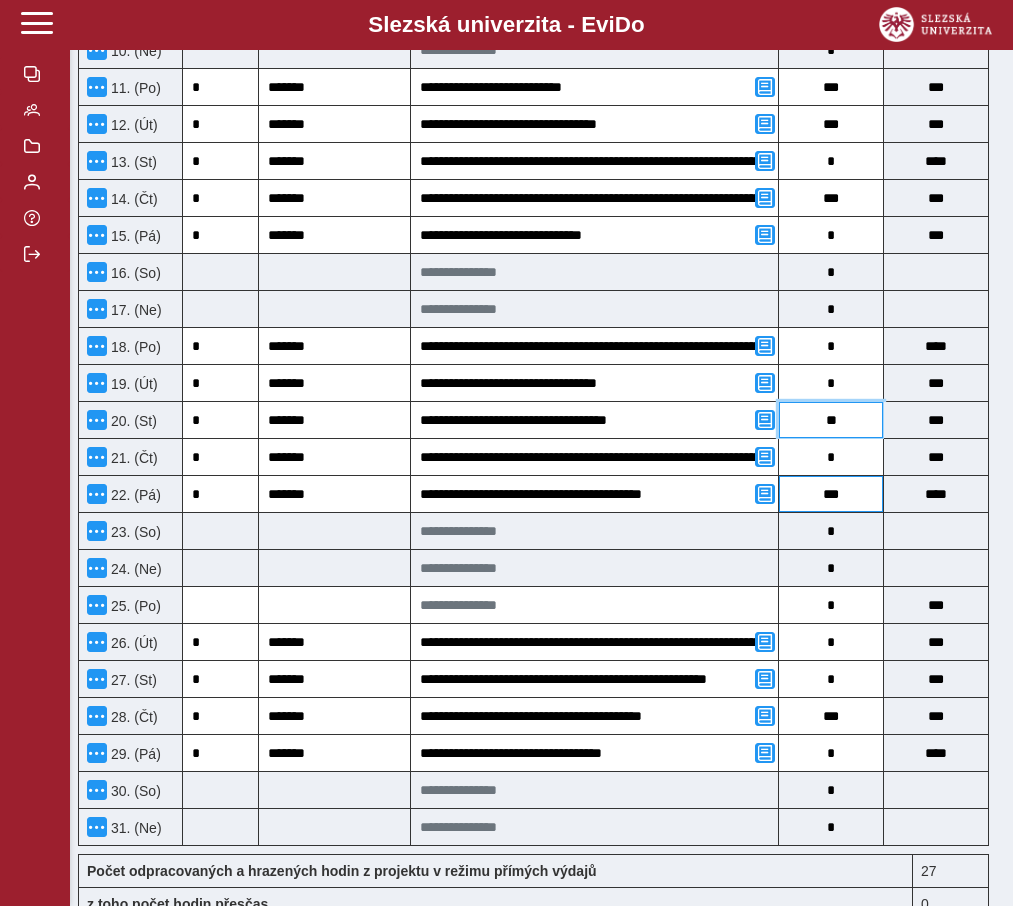type on "***" 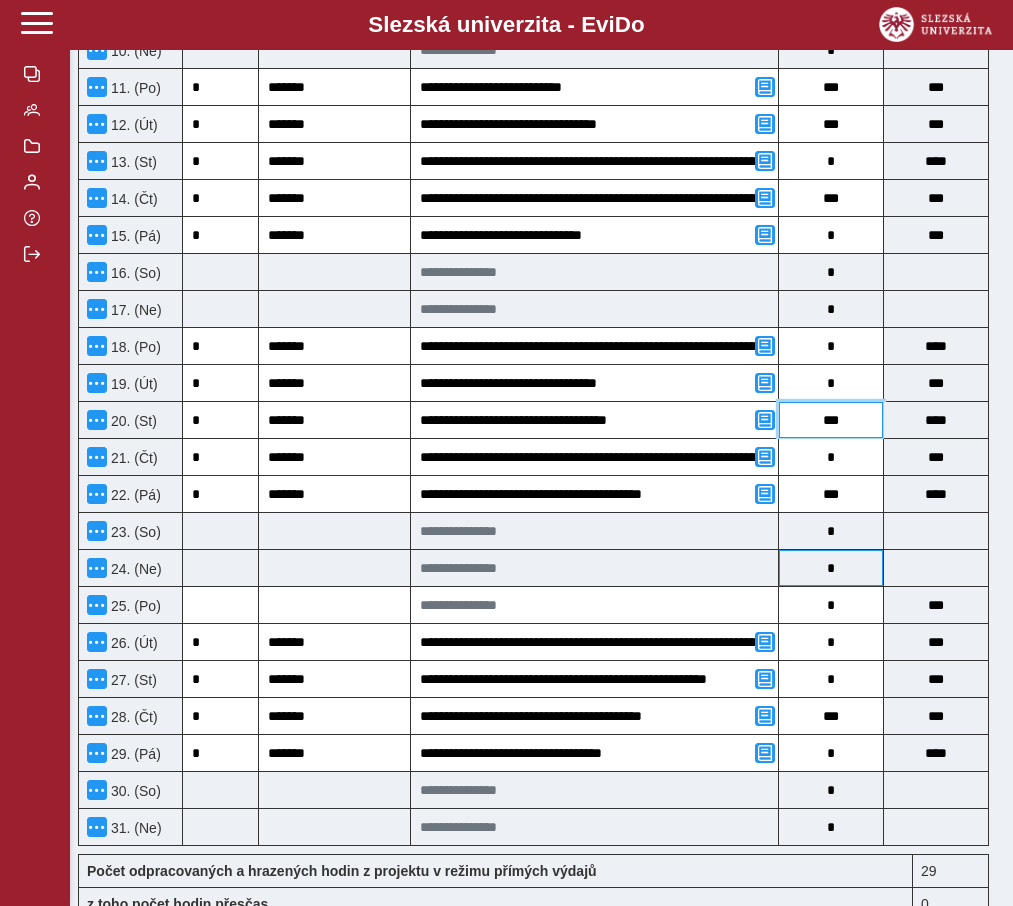 type on "***" 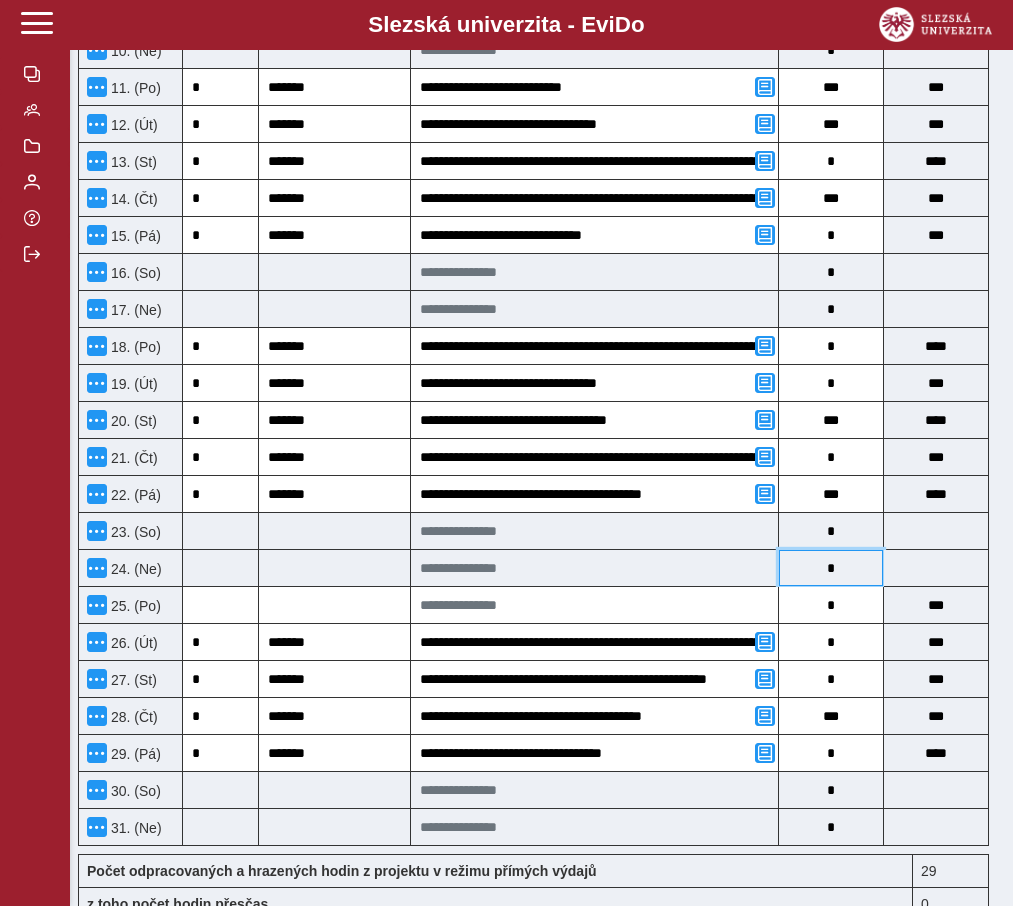 click on "*" at bounding box center [831, 568] 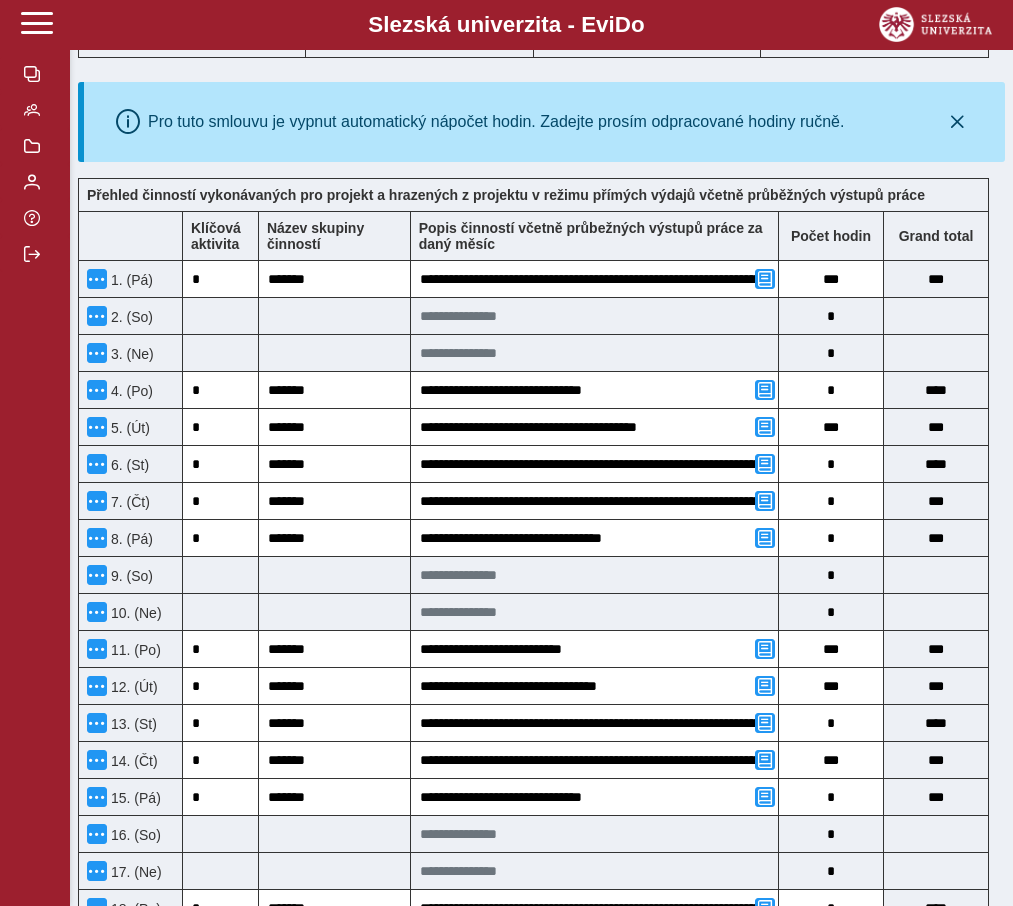 scroll, scrollTop: 515, scrollLeft: 0, axis: vertical 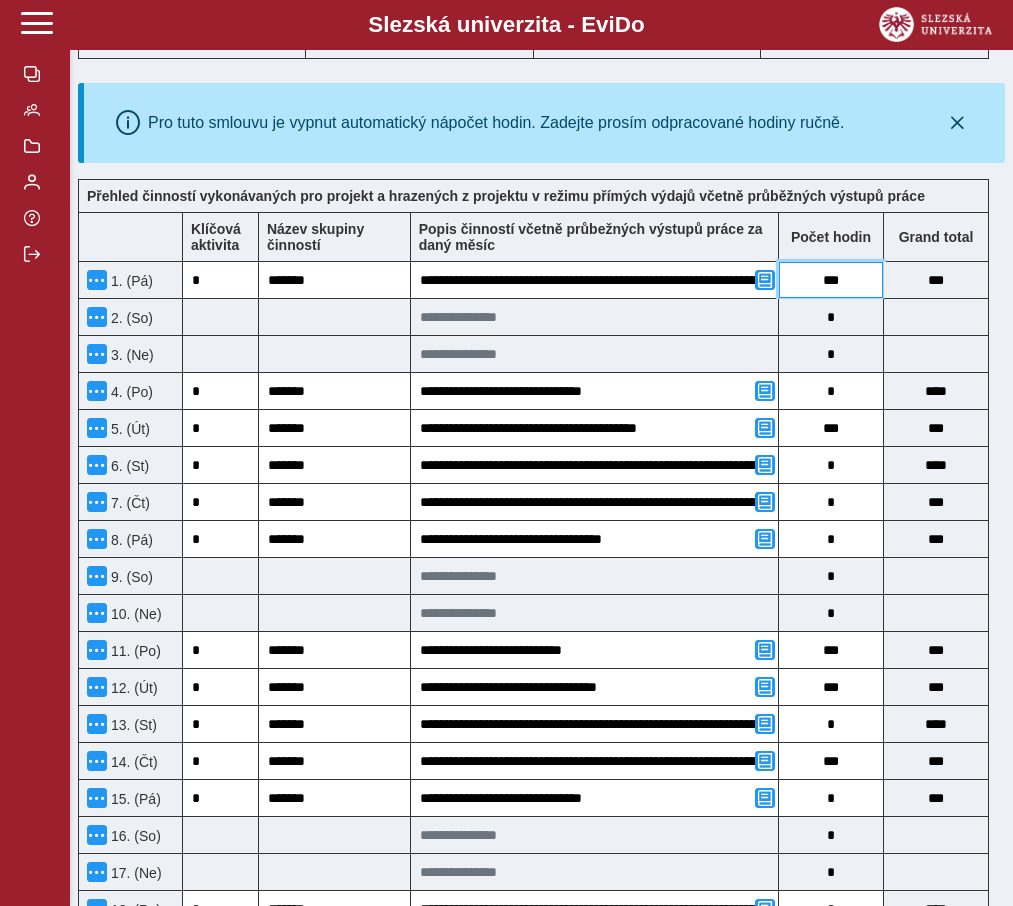 click on "***" at bounding box center (831, 280) 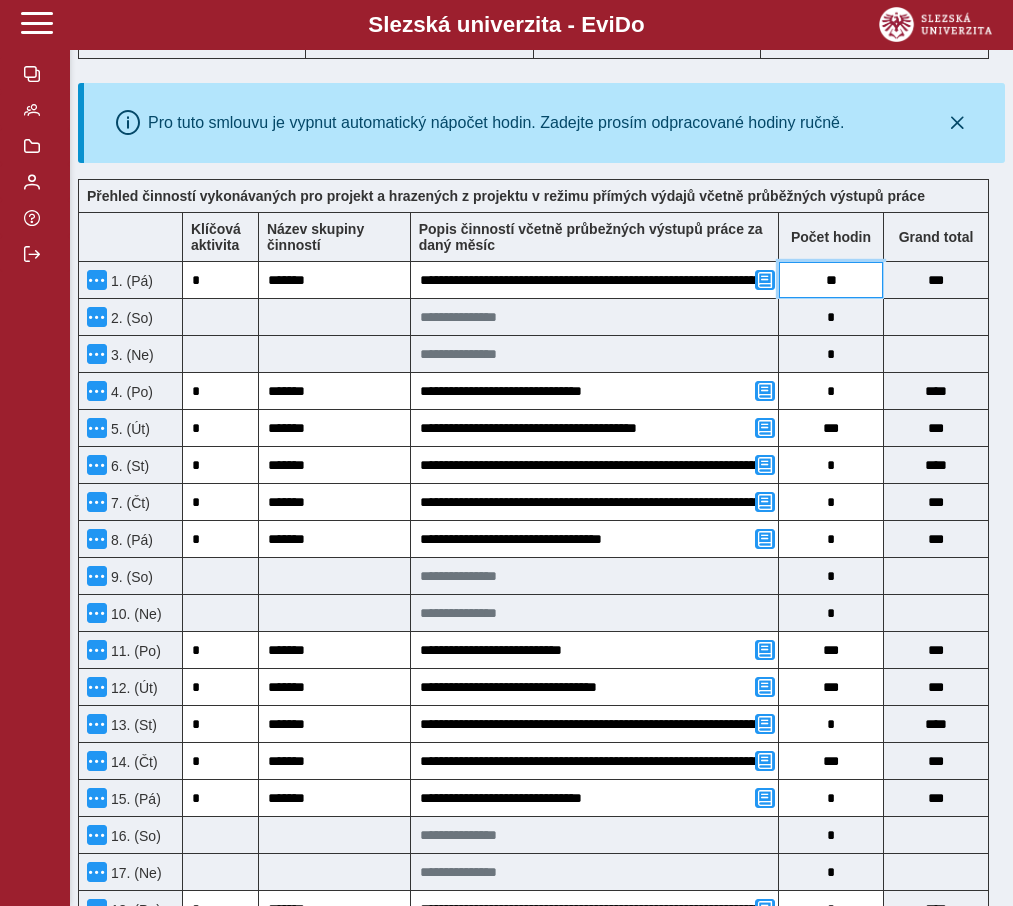 type on "***" 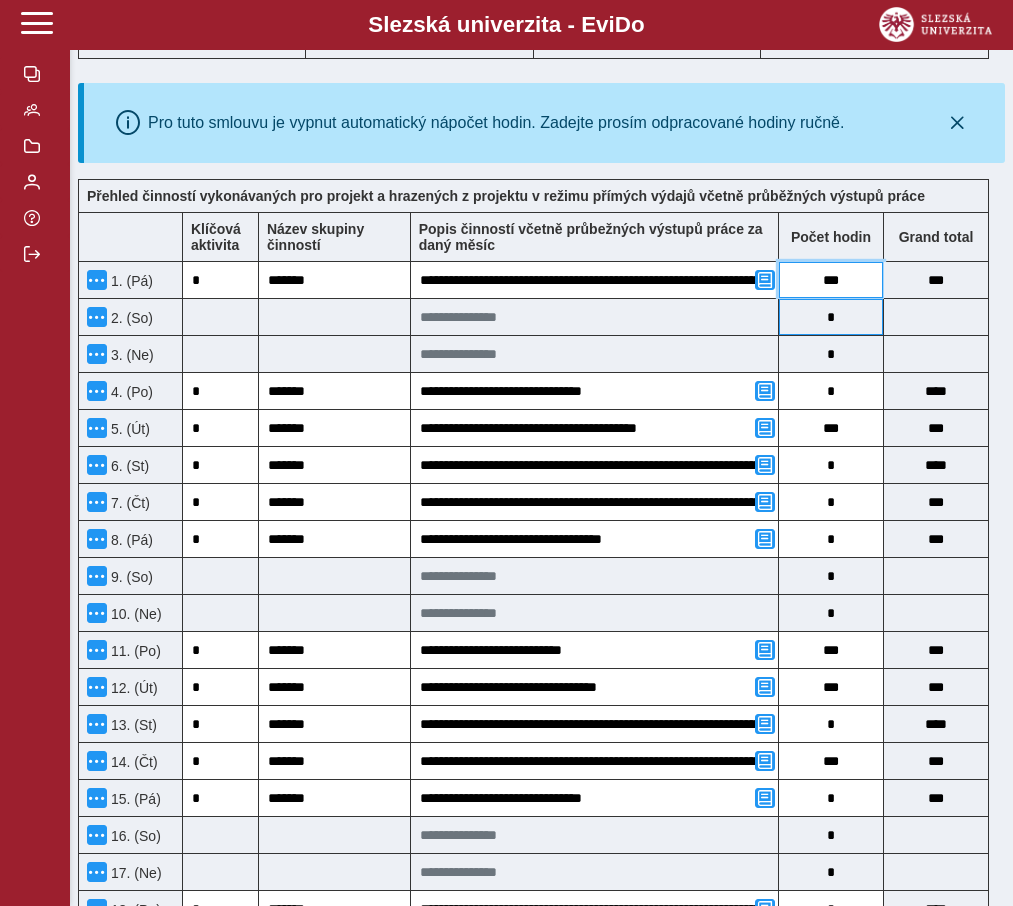 type on "***" 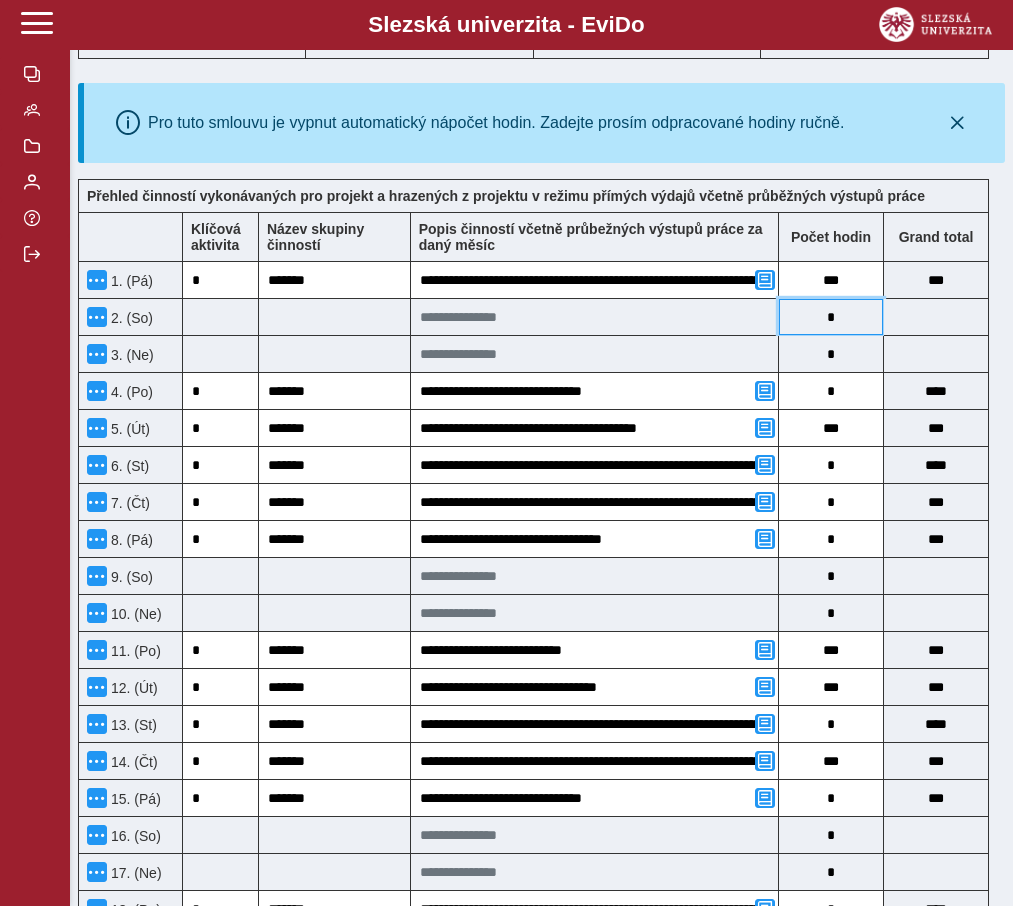 click on "*" at bounding box center (831, 317) 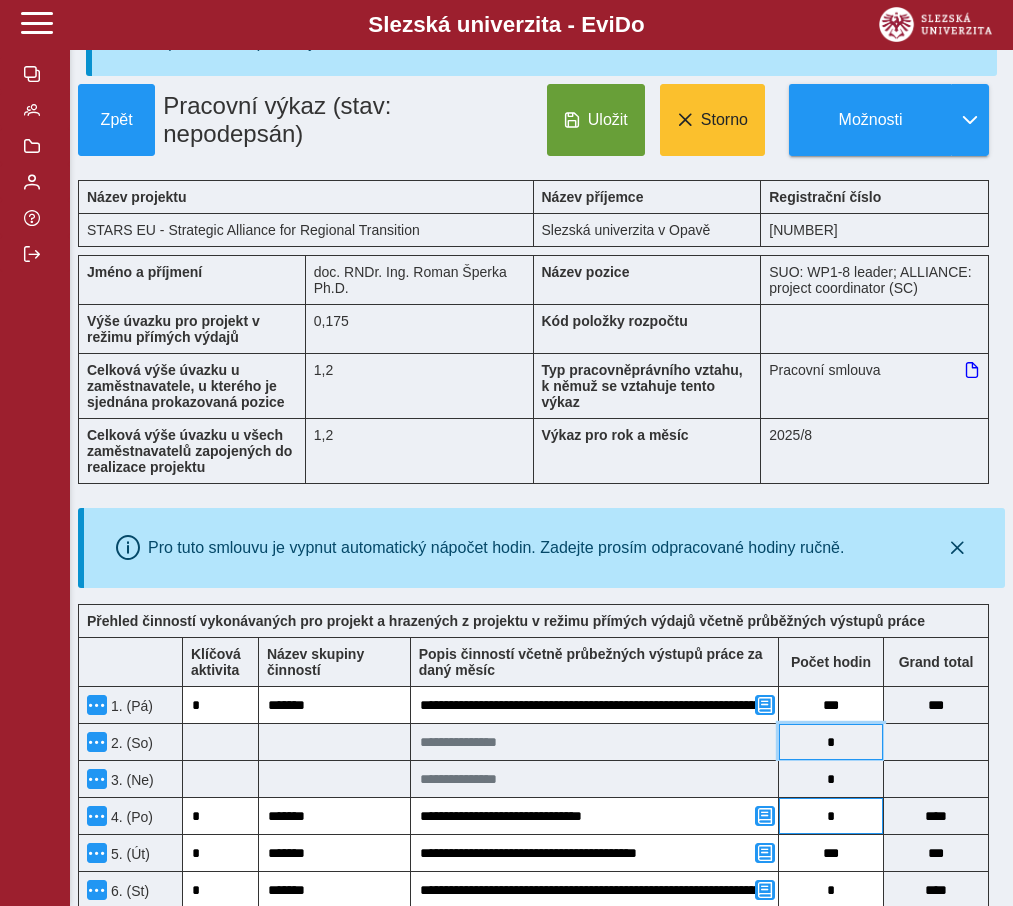 scroll, scrollTop: 0, scrollLeft: 0, axis: both 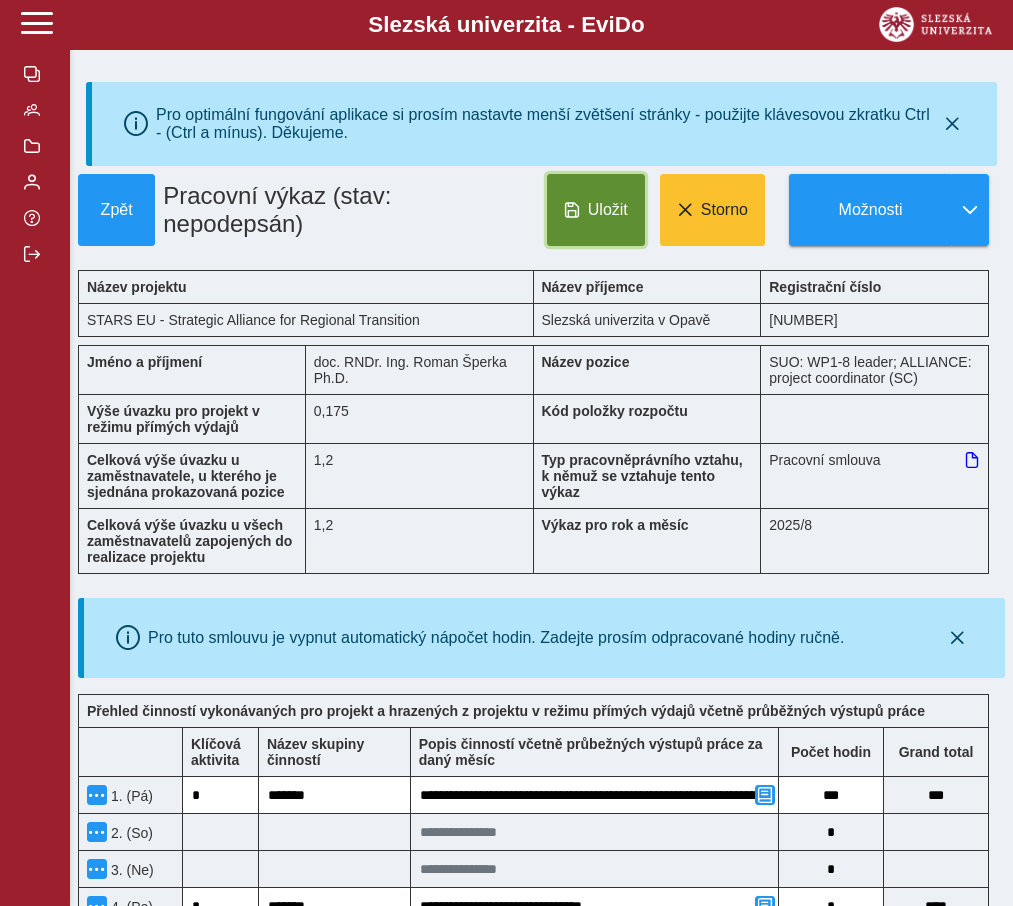 click on "Uložit" at bounding box center (608, 210) 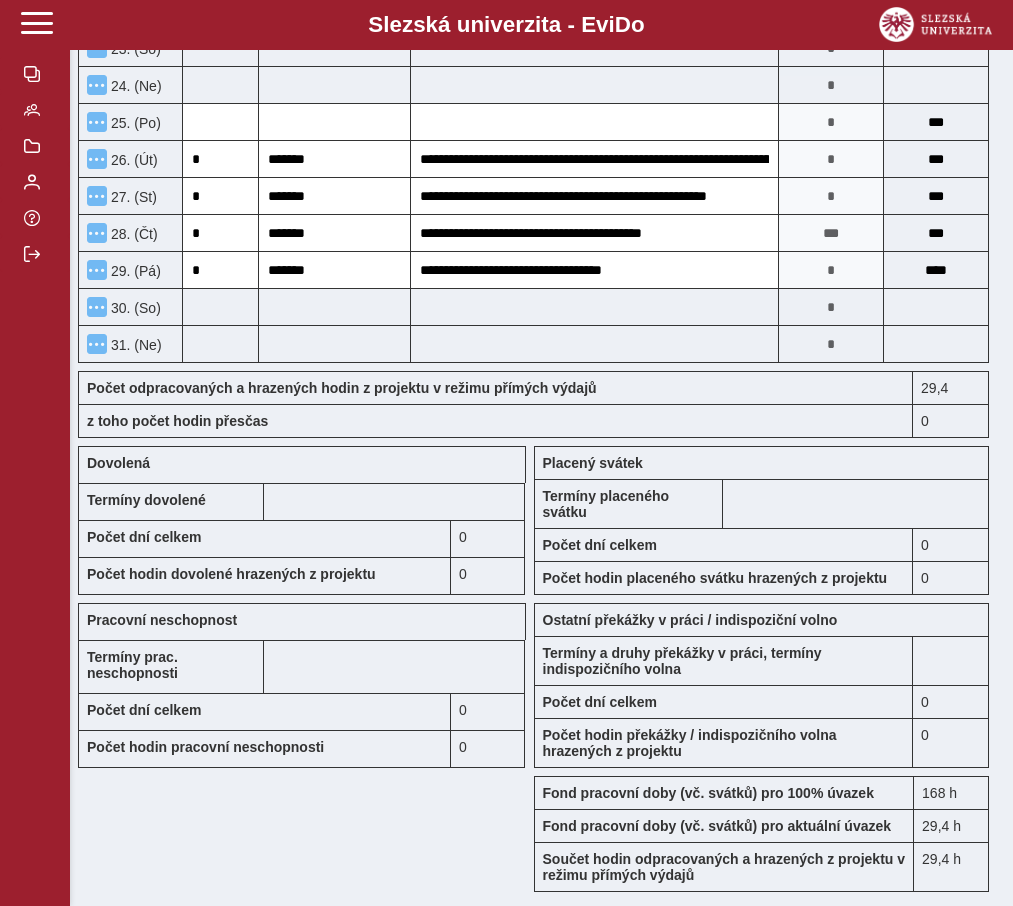 scroll, scrollTop: 1800, scrollLeft: 0, axis: vertical 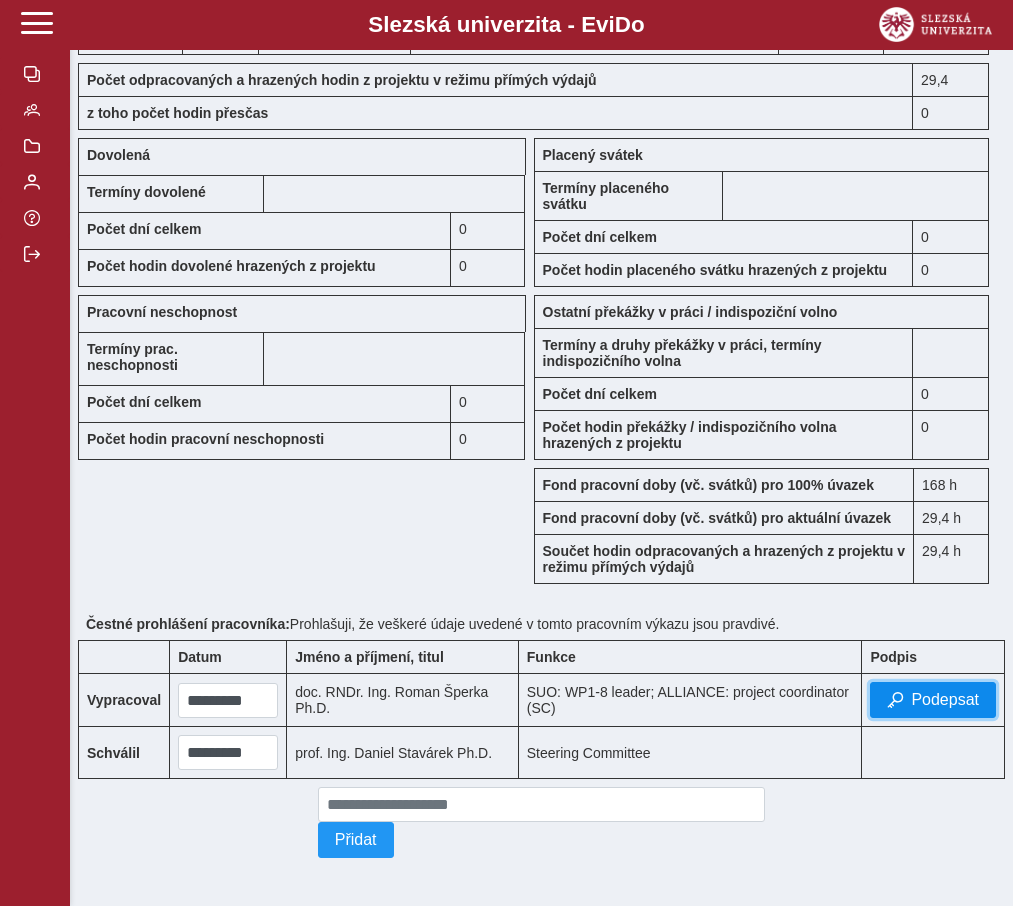 click on "Podepsat" at bounding box center [945, 700] 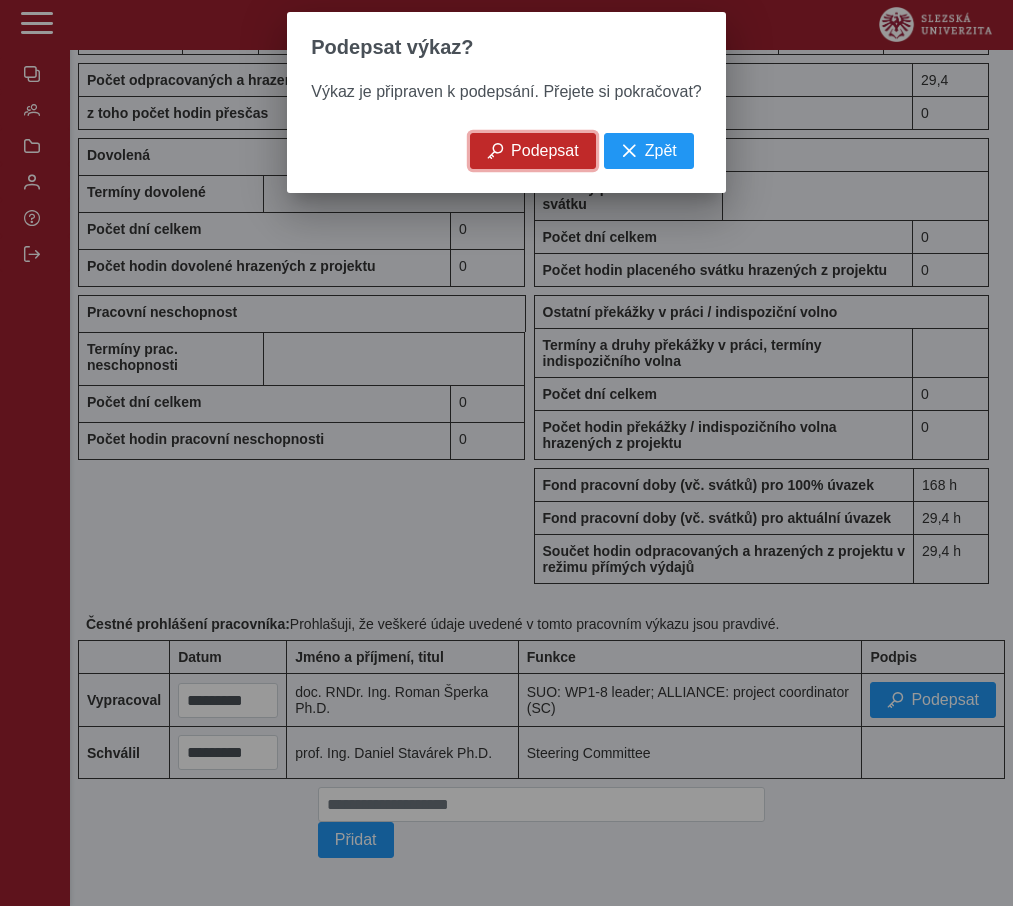 click on "Podepsat" at bounding box center [545, 151] 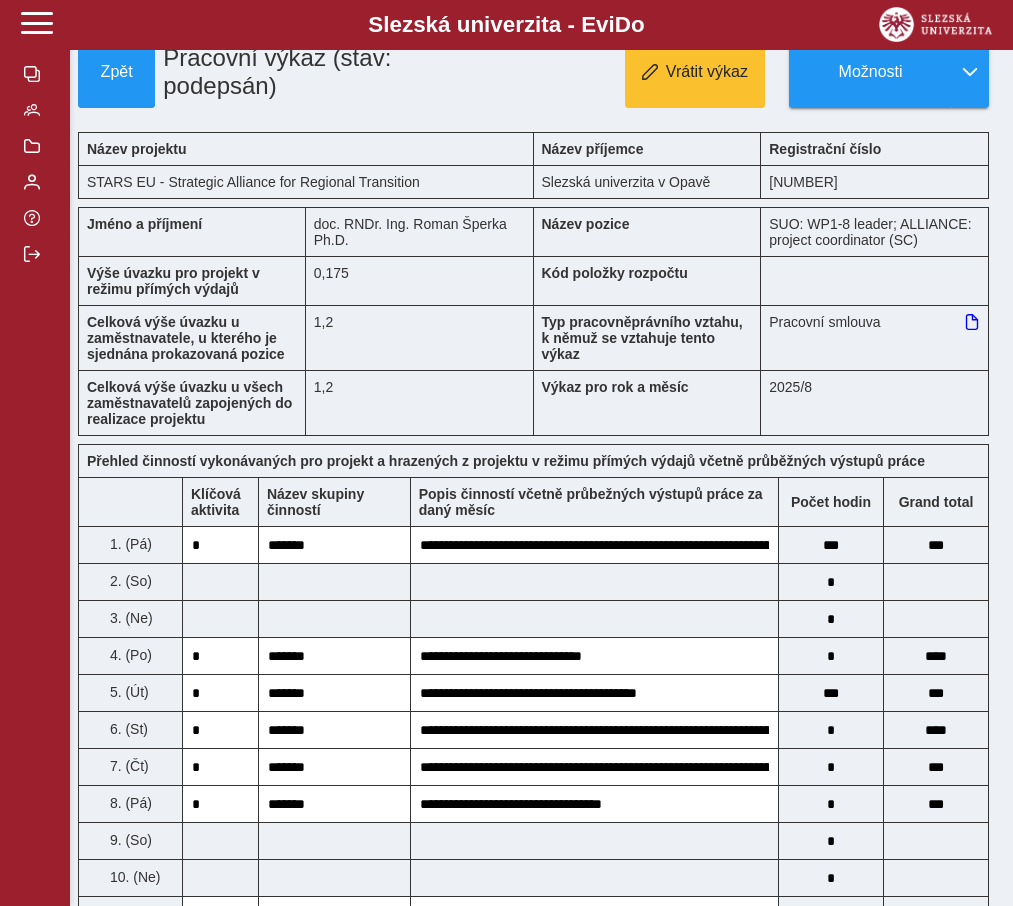 scroll, scrollTop: 0, scrollLeft: 0, axis: both 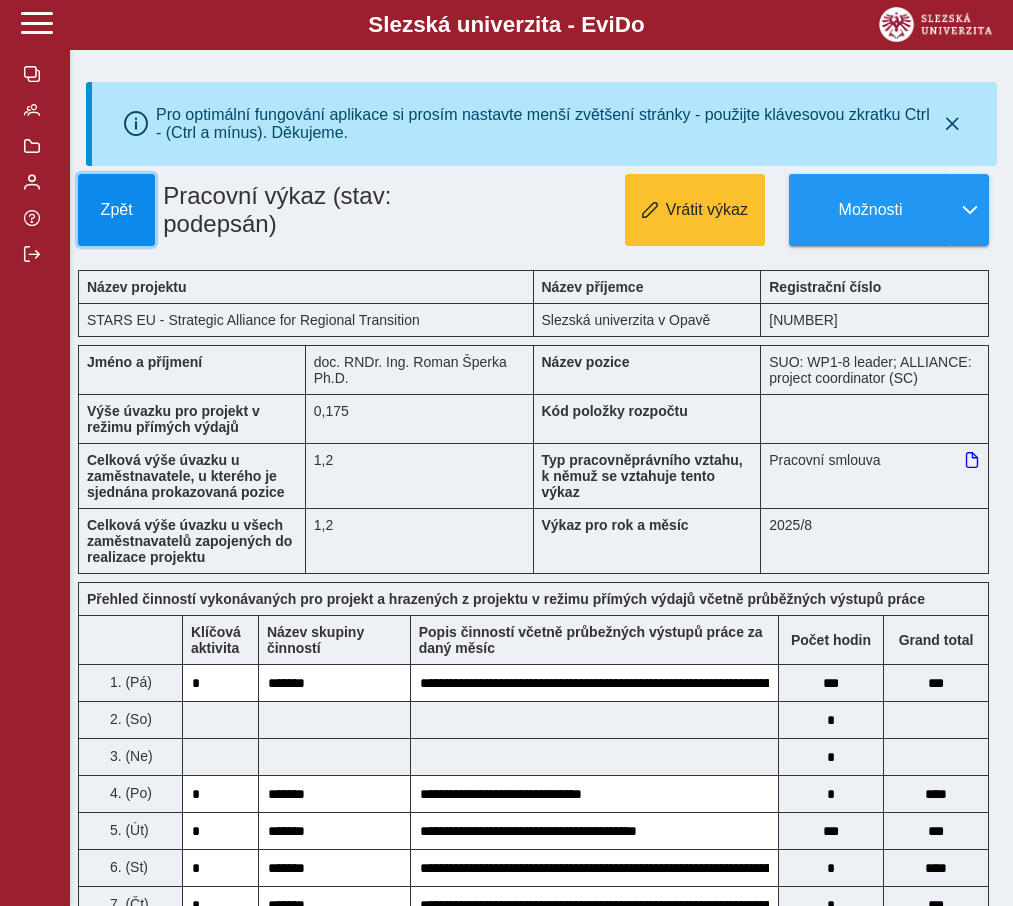 click on "Zpět" at bounding box center [116, 210] 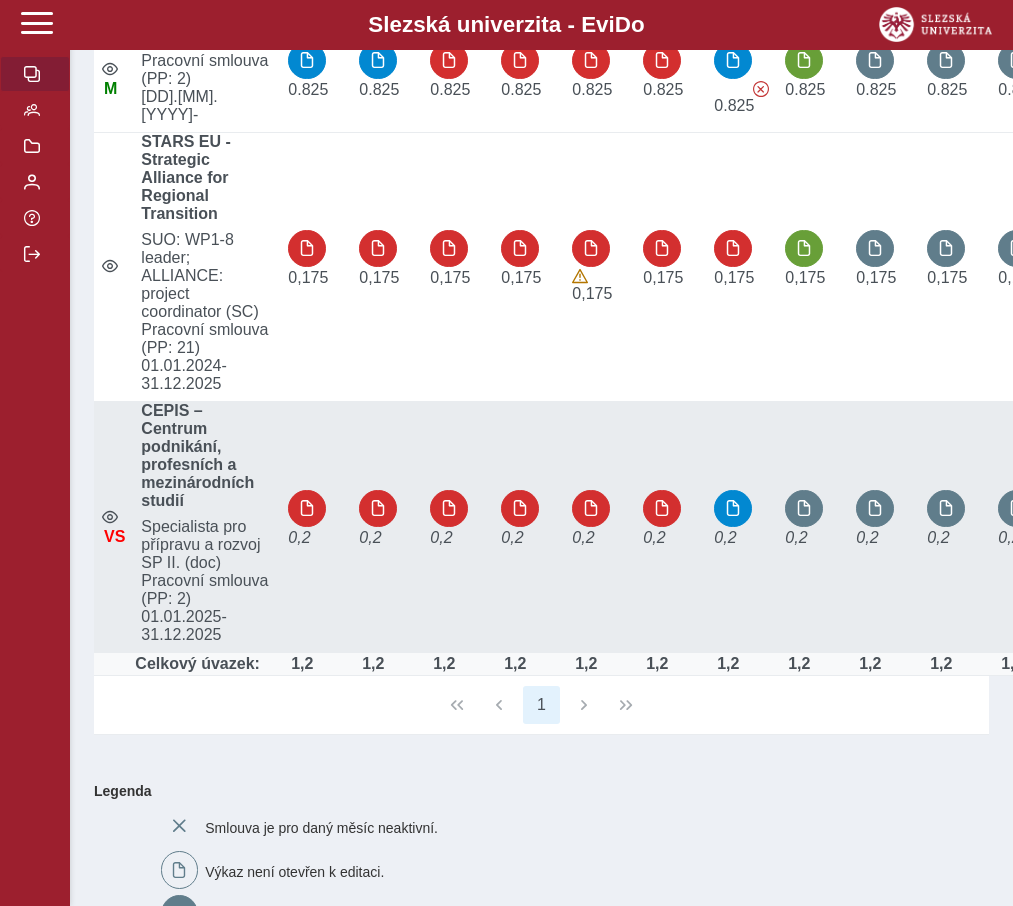 scroll, scrollTop: 373, scrollLeft: 0, axis: vertical 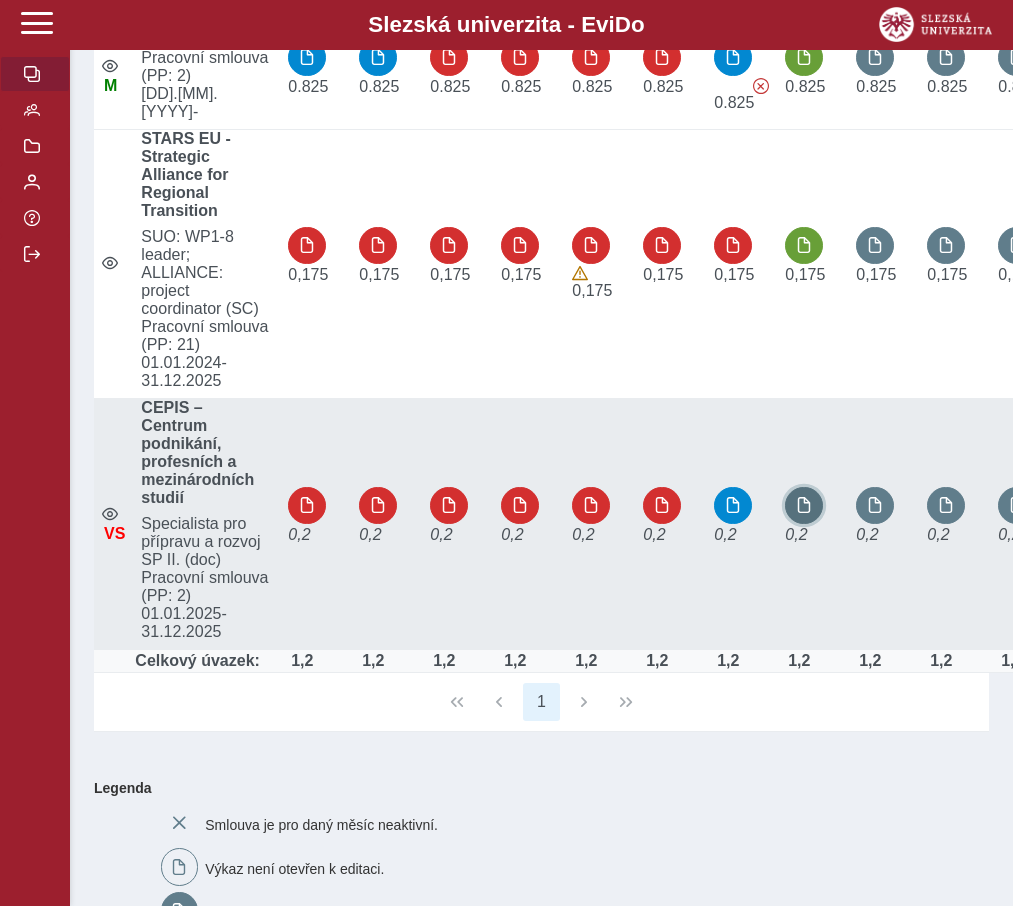 click at bounding box center [804, 505] 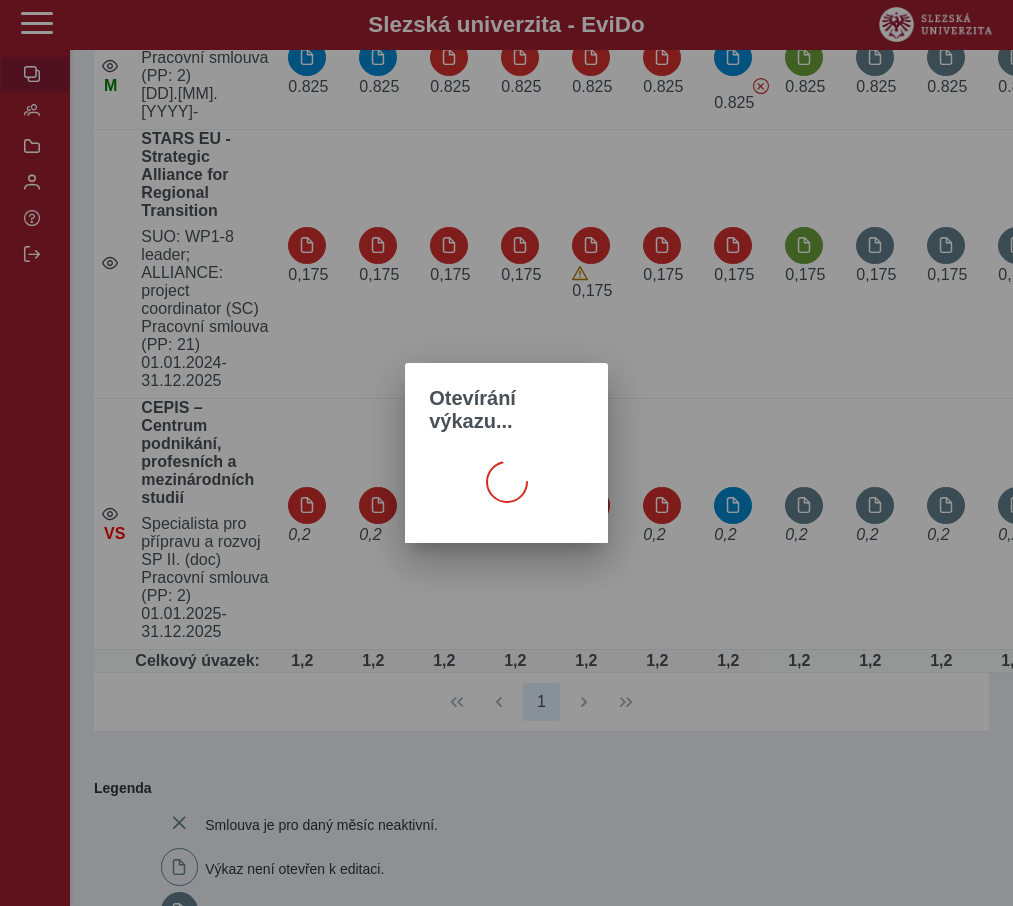 scroll, scrollTop: 0, scrollLeft: 0, axis: both 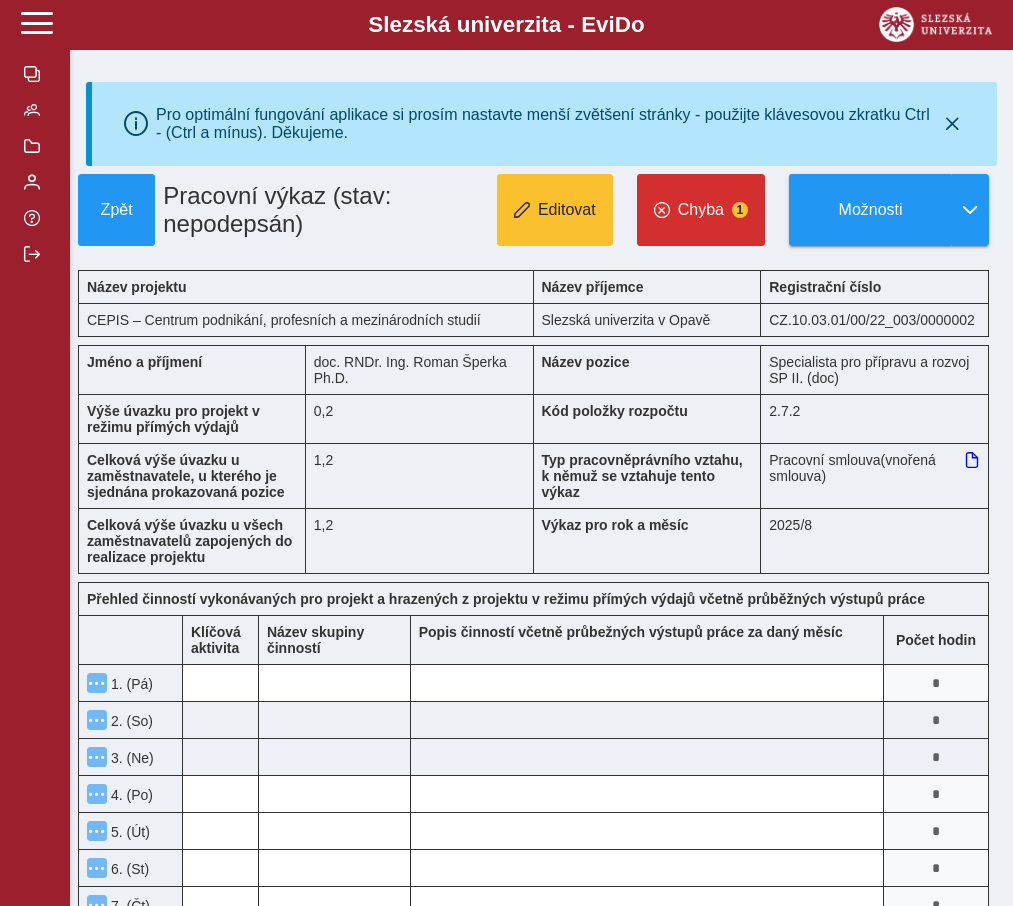 type 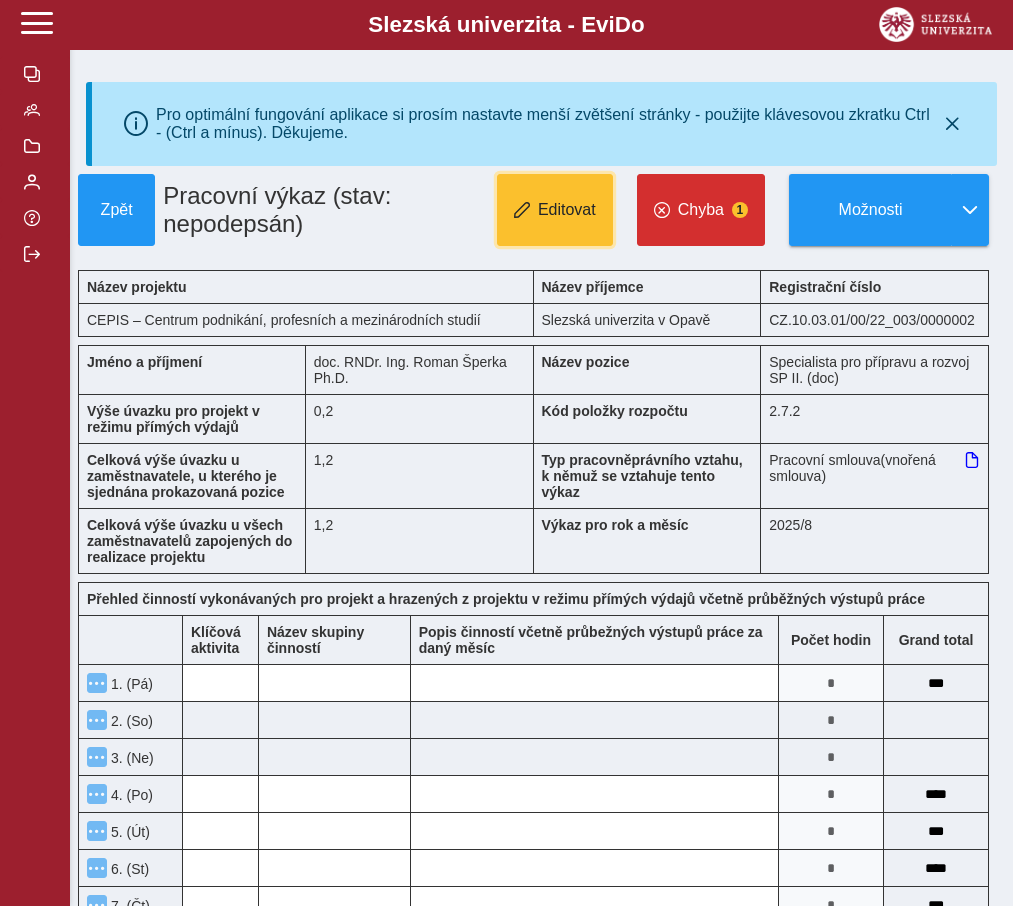 drag, startPoint x: 540, startPoint y: 207, endPoint x: 573, endPoint y: 239, distance: 45.96738 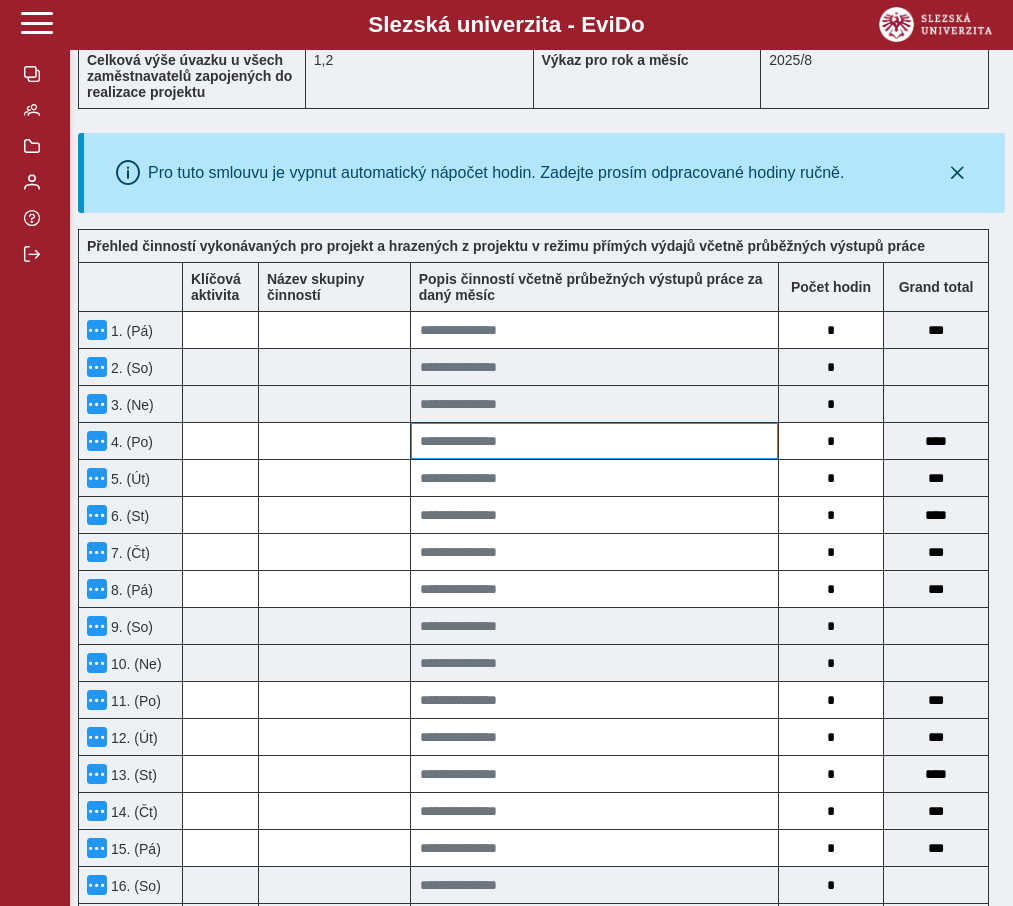 scroll, scrollTop: 467, scrollLeft: 0, axis: vertical 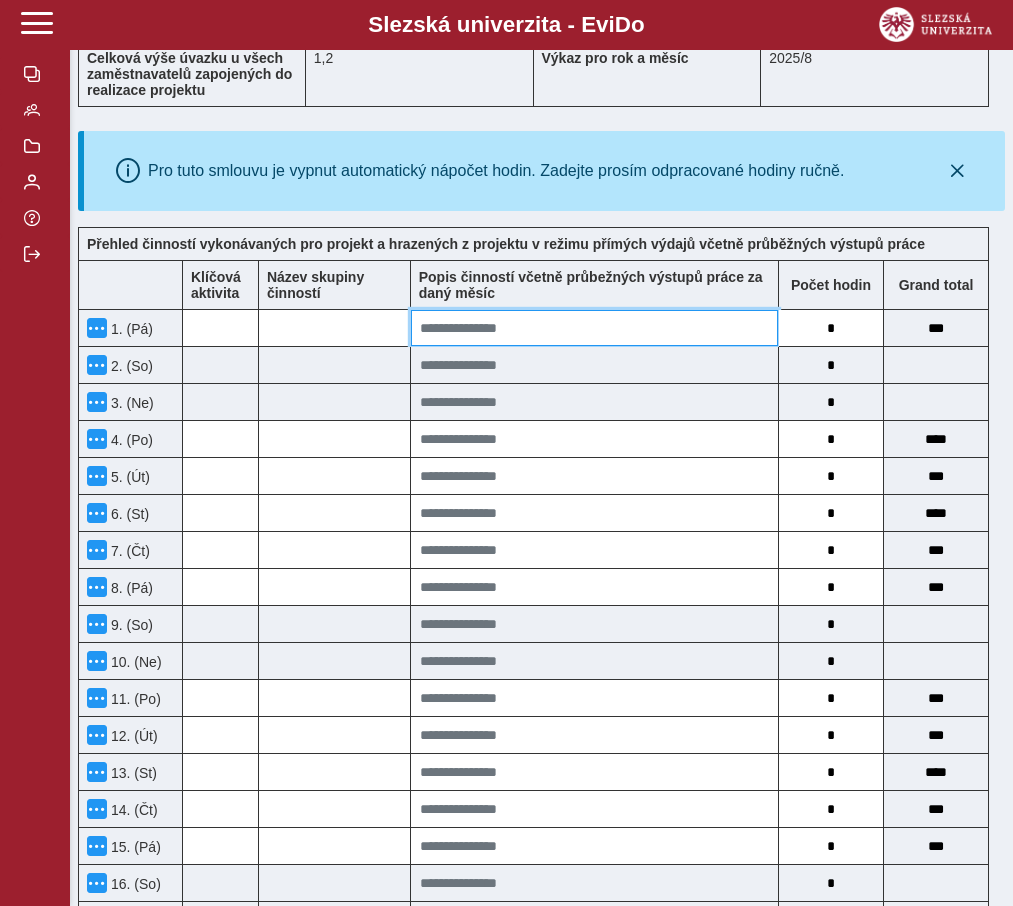 click at bounding box center (594, 328) 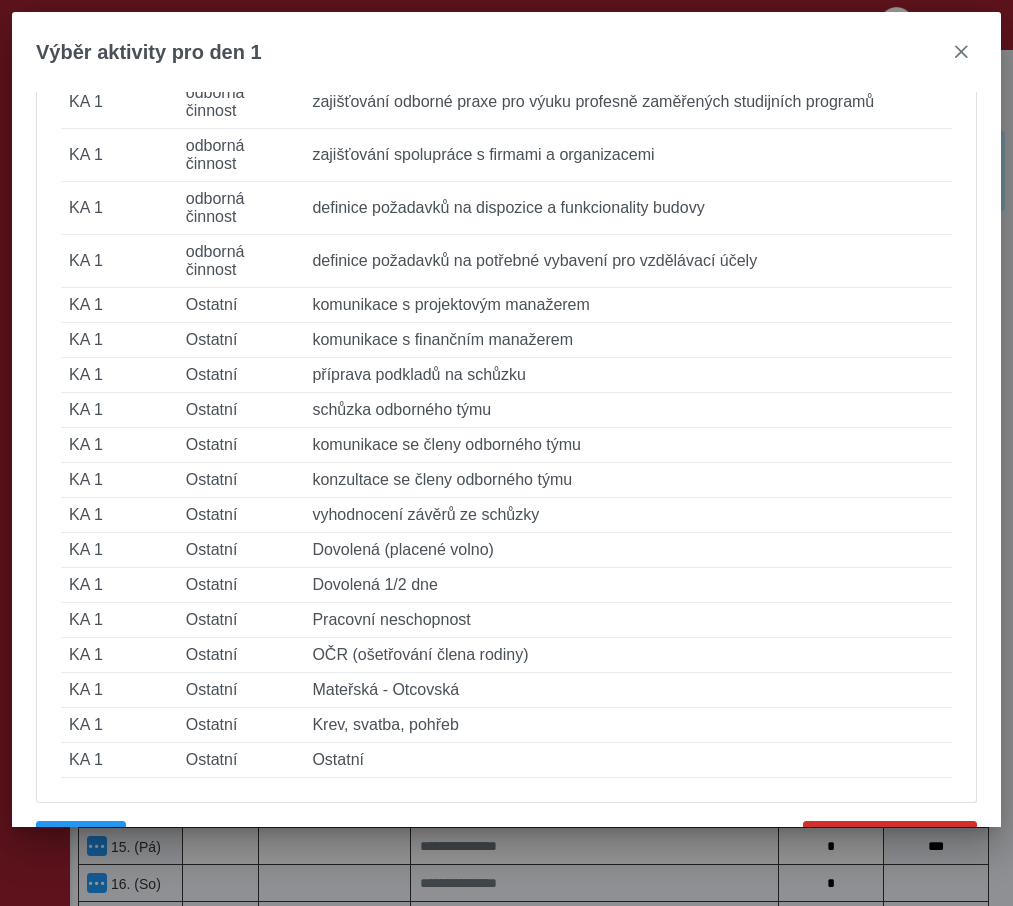 scroll, scrollTop: 710, scrollLeft: 0, axis: vertical 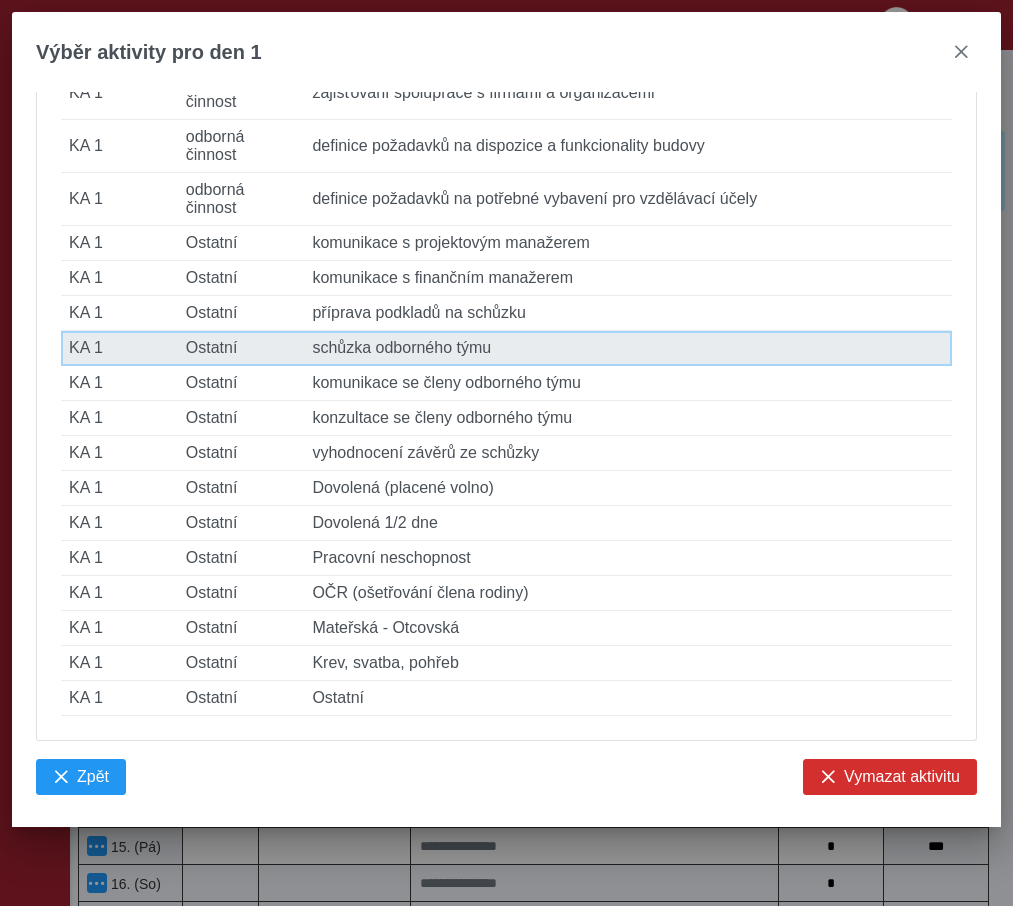 click on "Popis činnosti schůzka odborného týmu" at bounding box center (628, 348) 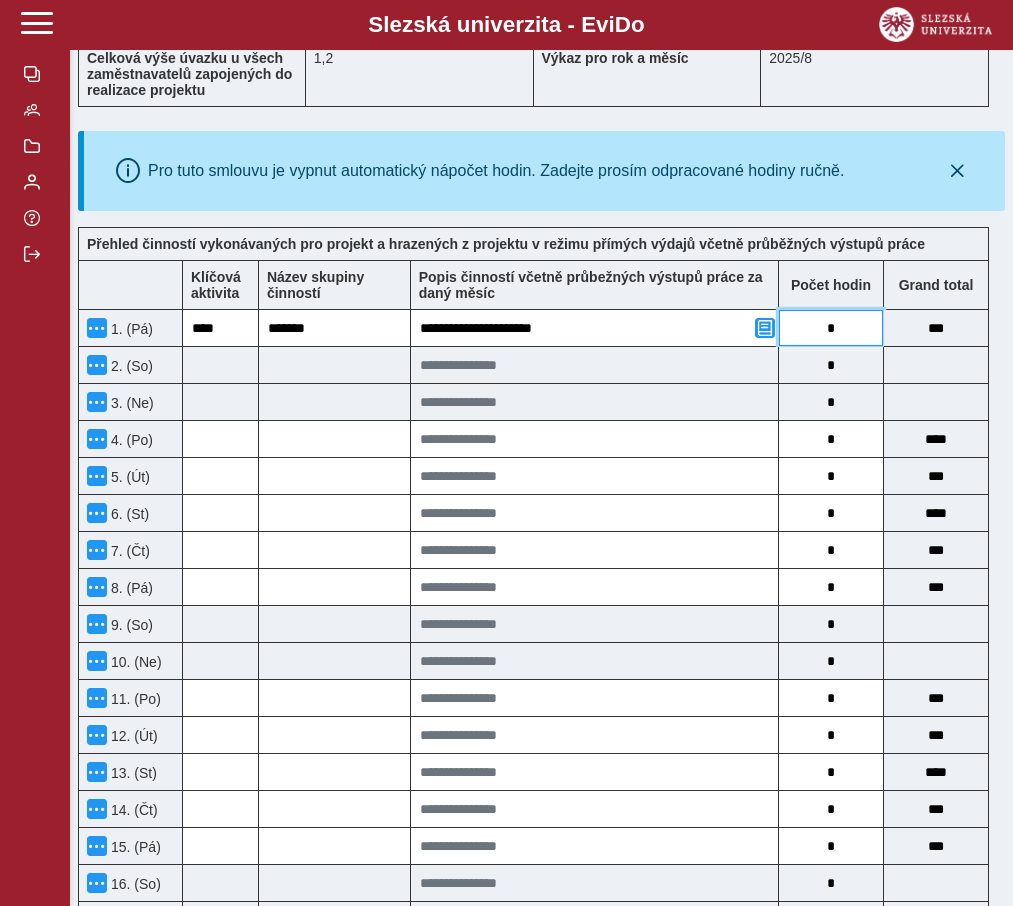 click on "*" at bounding box center (831, 328) 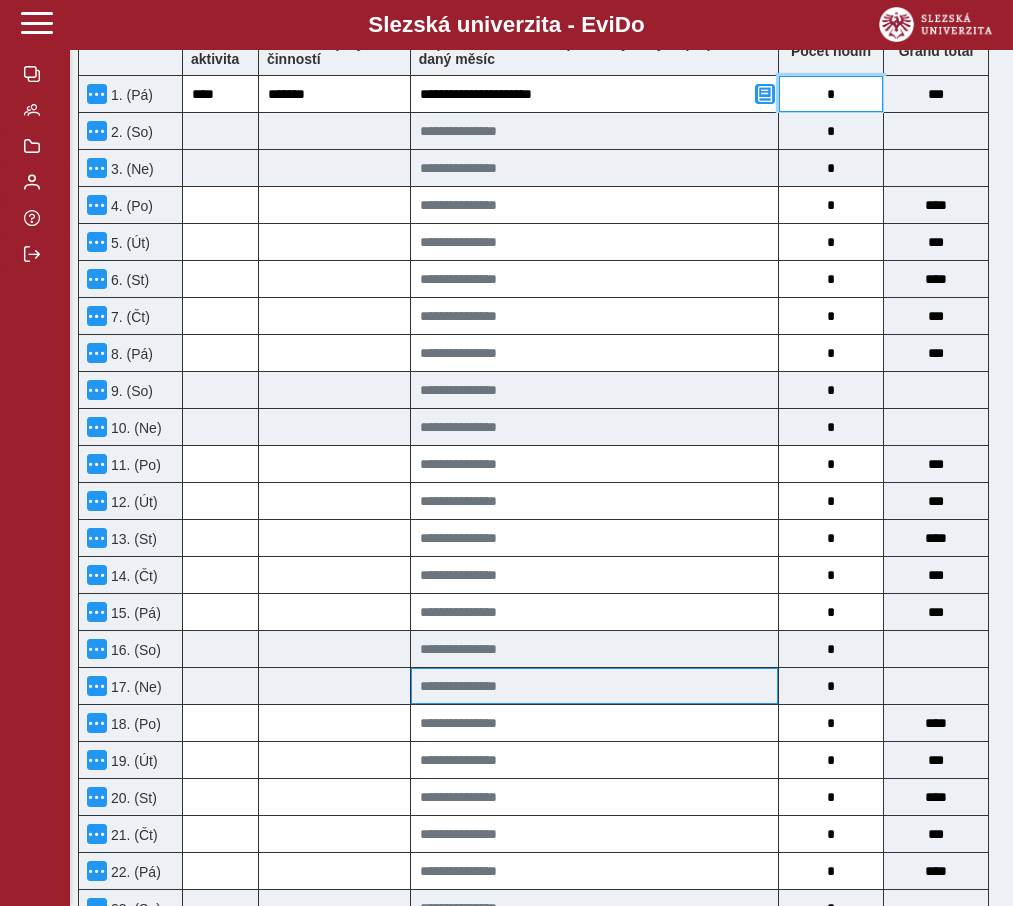 scroll, scrollTop: 810, scrollLeft: 0, axis: vertical 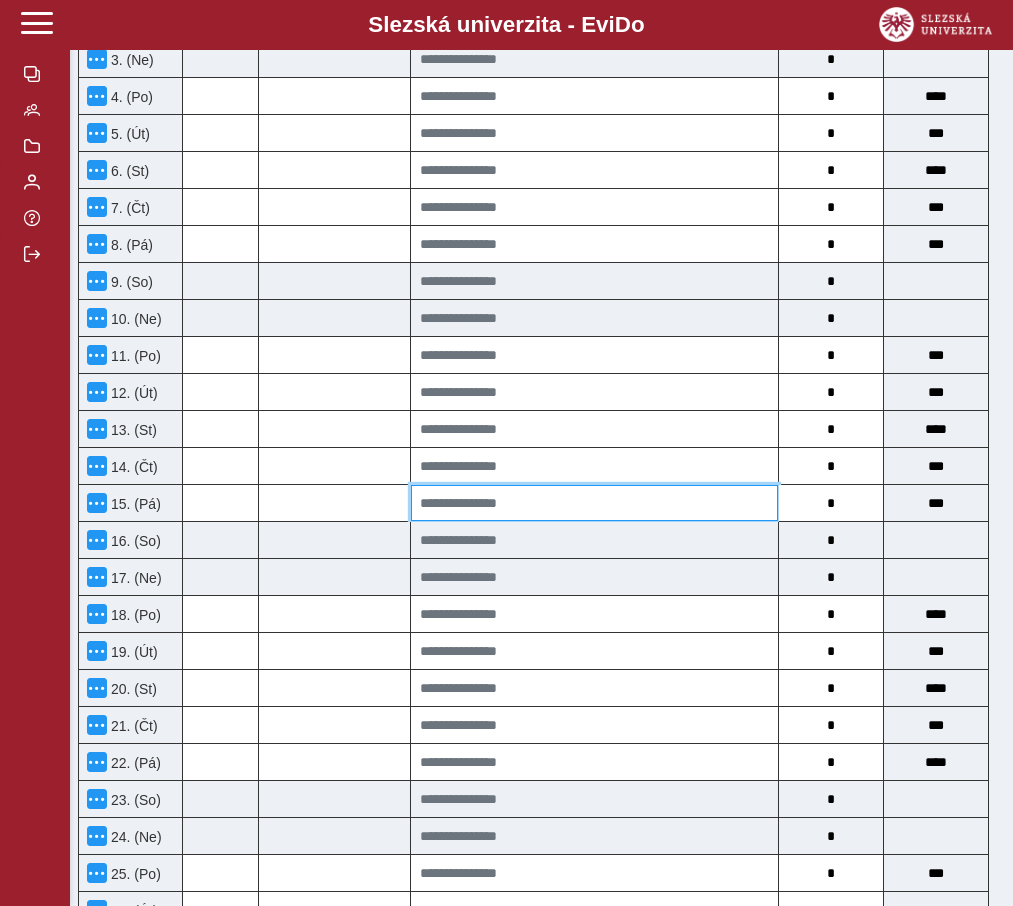 click at bounding box center [594, 503] 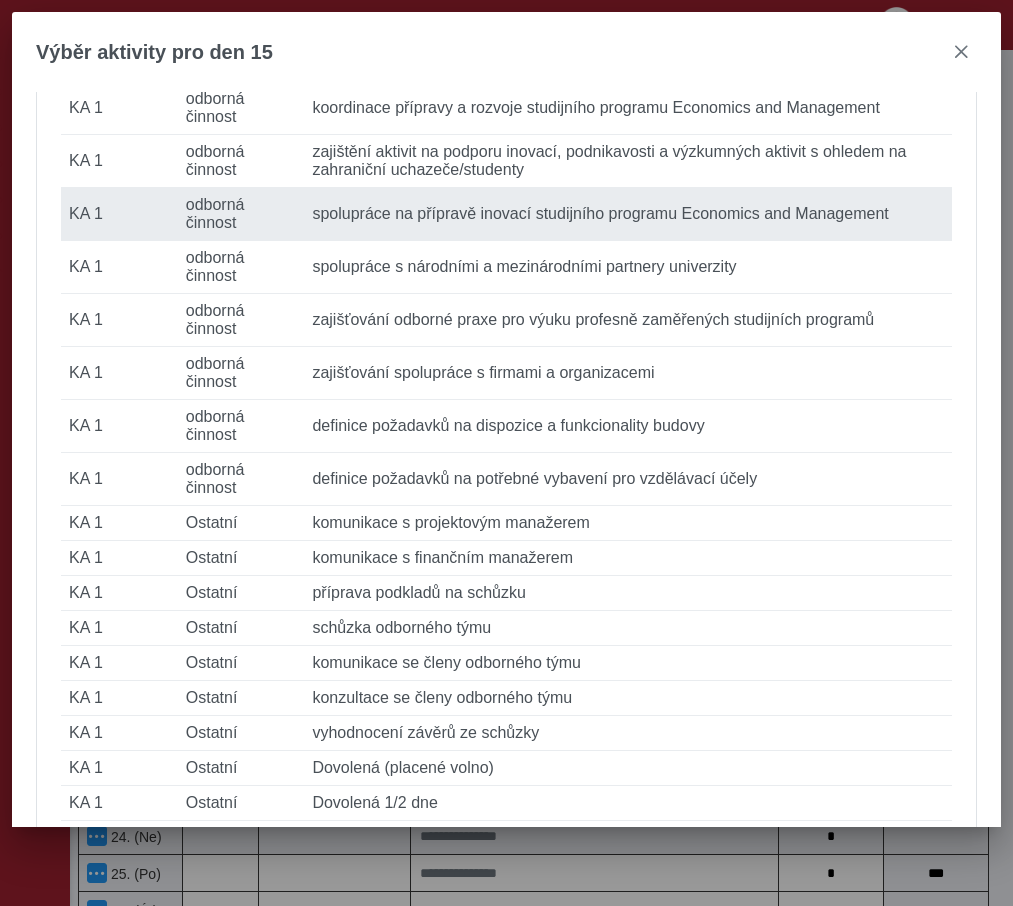 scroll, scrollTop: 395, scrollLeft: 0, axis: vertical 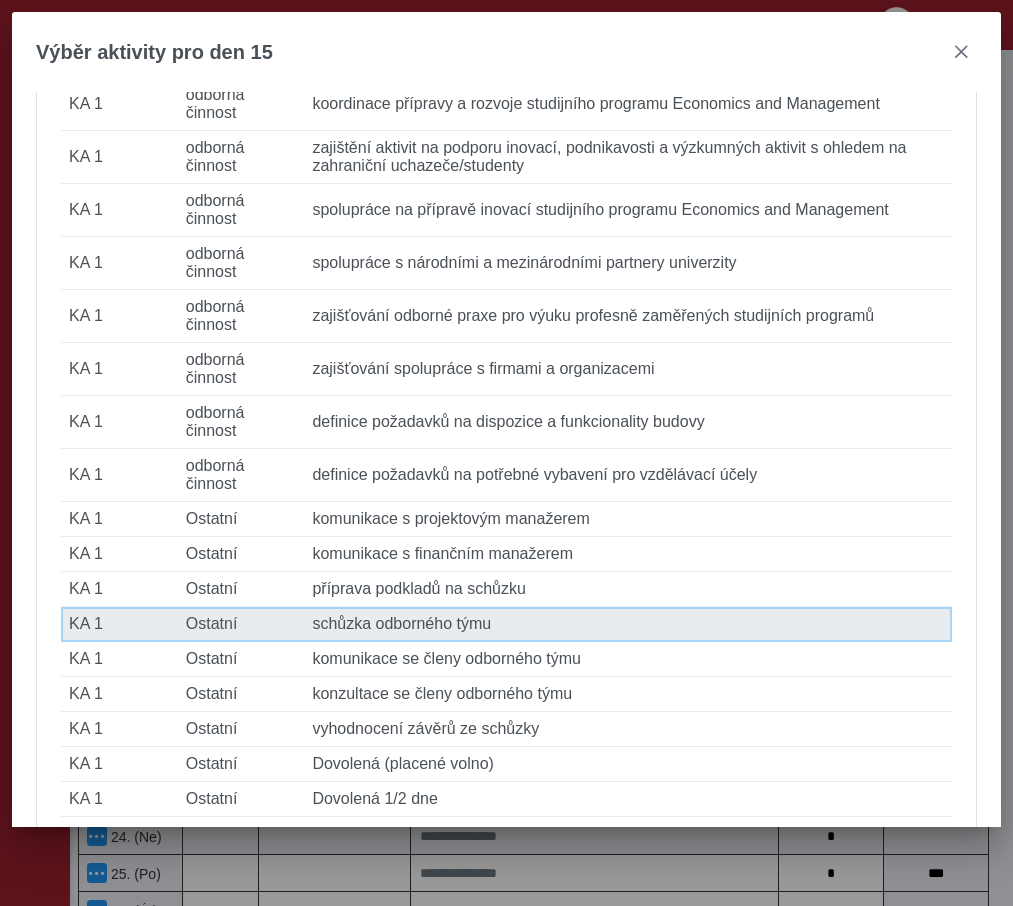 click on "Popis činnosti schůzka odborného týmu" at bounding box center [628, 624] 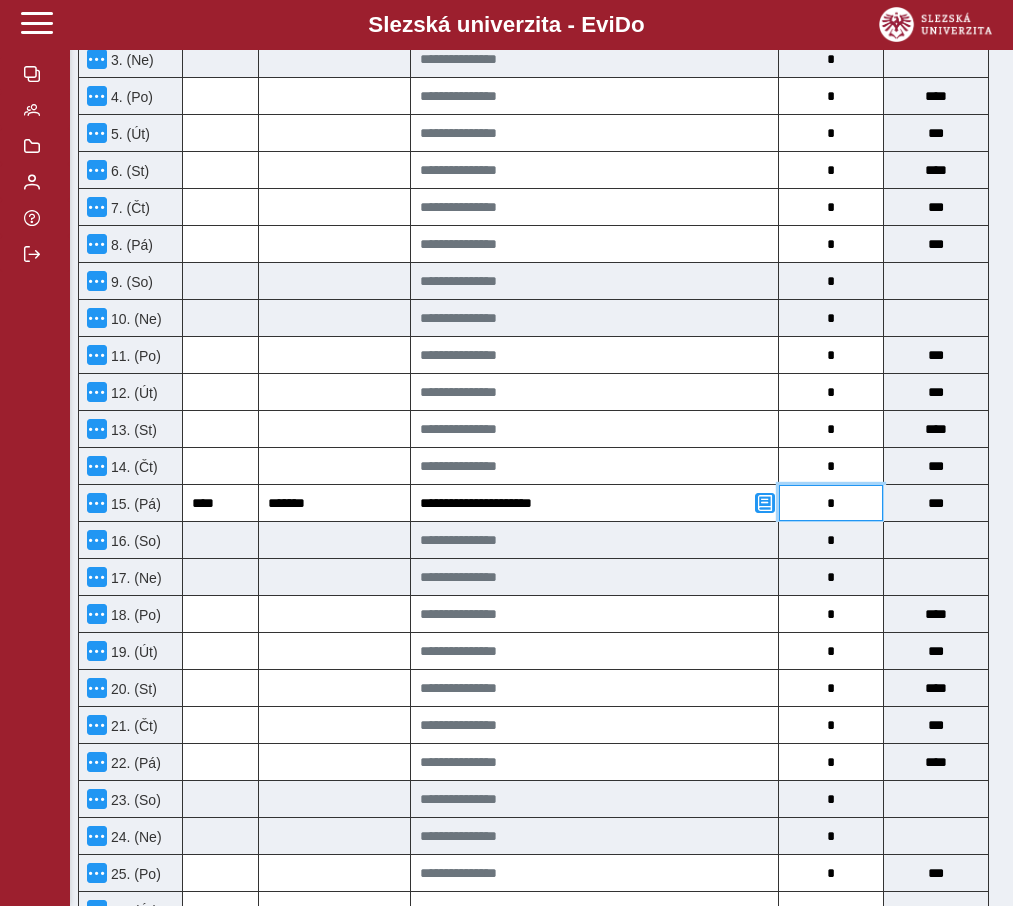 click on "*" at bounding box center [831, 503] 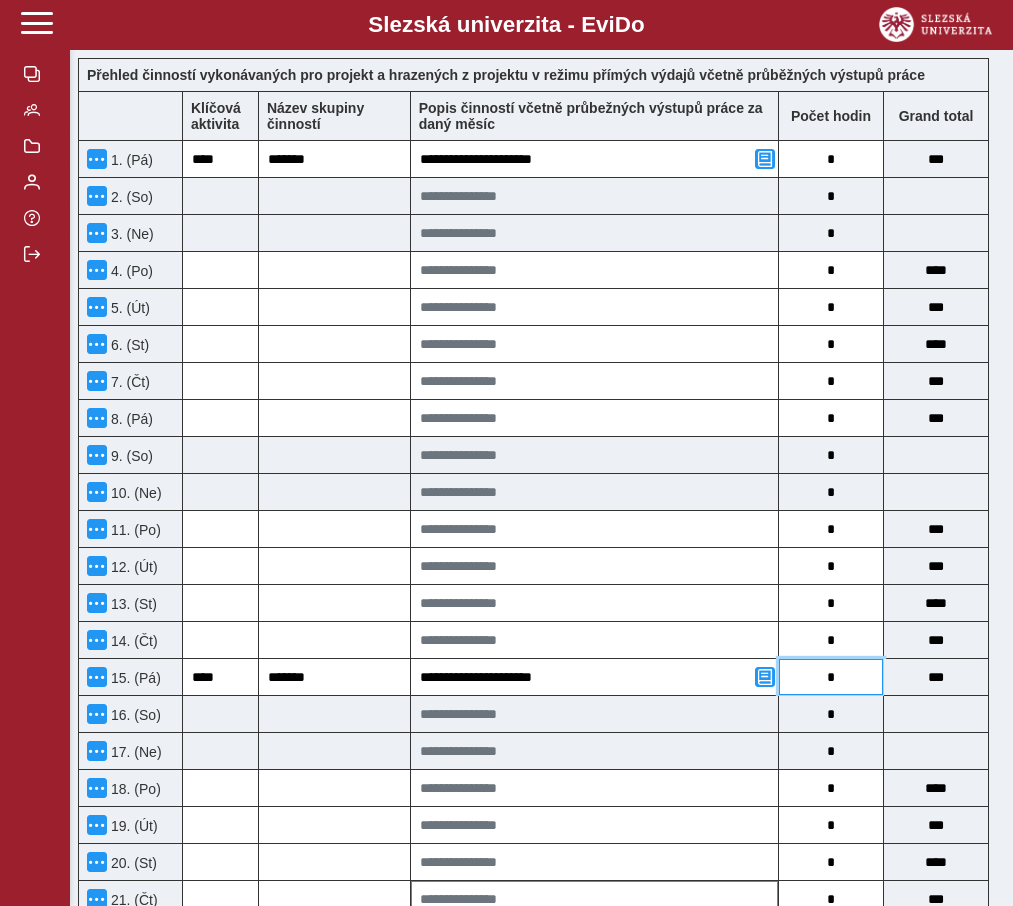 scroll, scrollTop: 621, scrollLeft: 0, axis: vertical 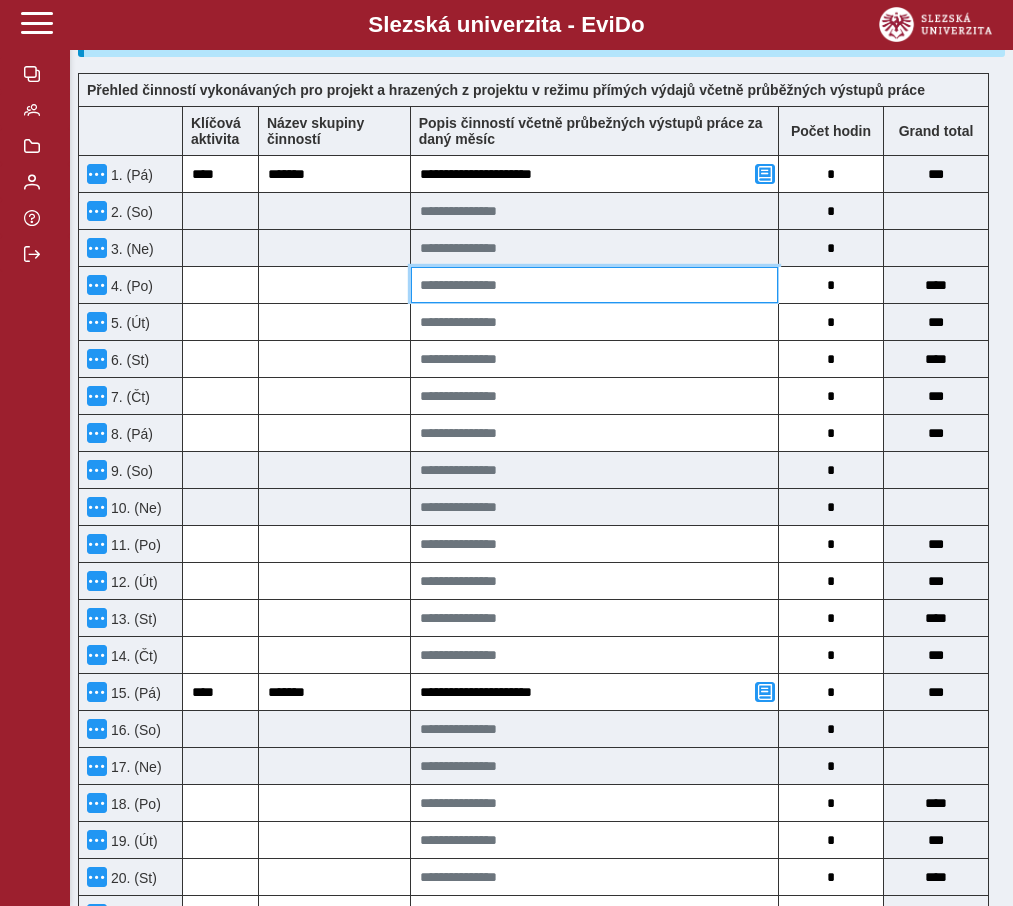 click at bounding box center [594, 285] 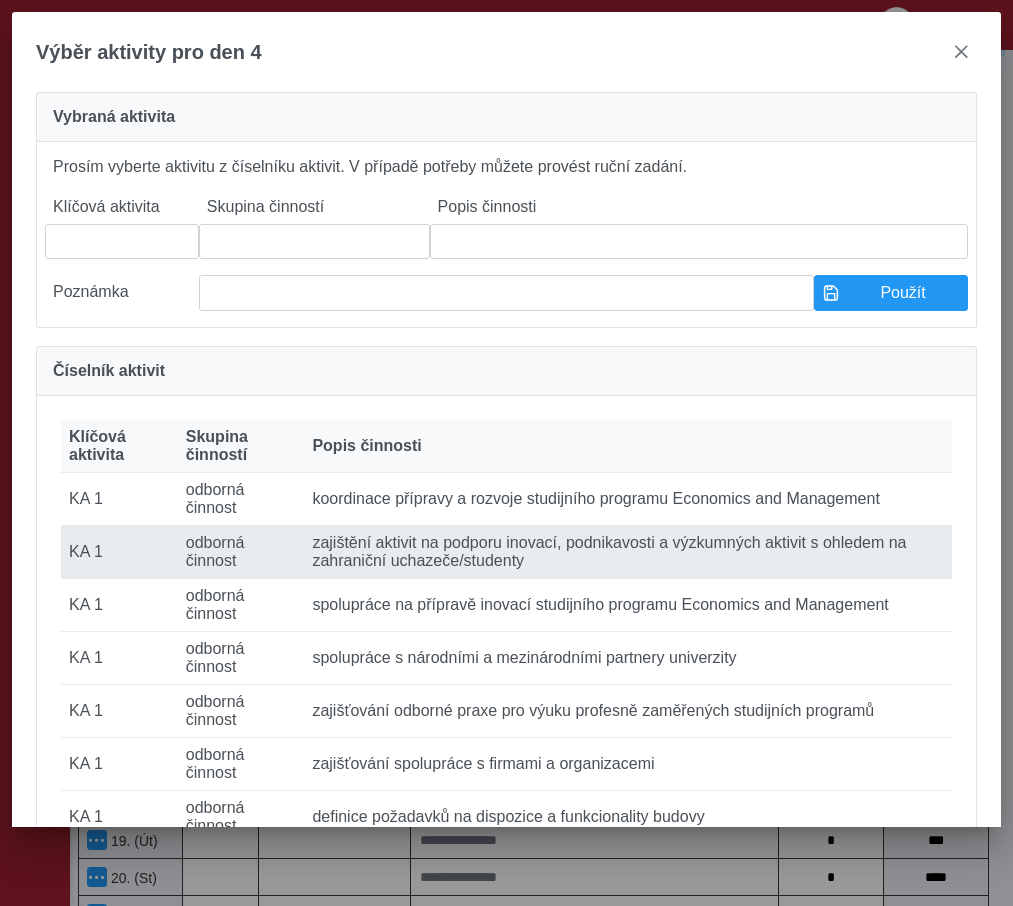 scroll, scrollTop: 181, scrollLeft: 0, axis: vertical 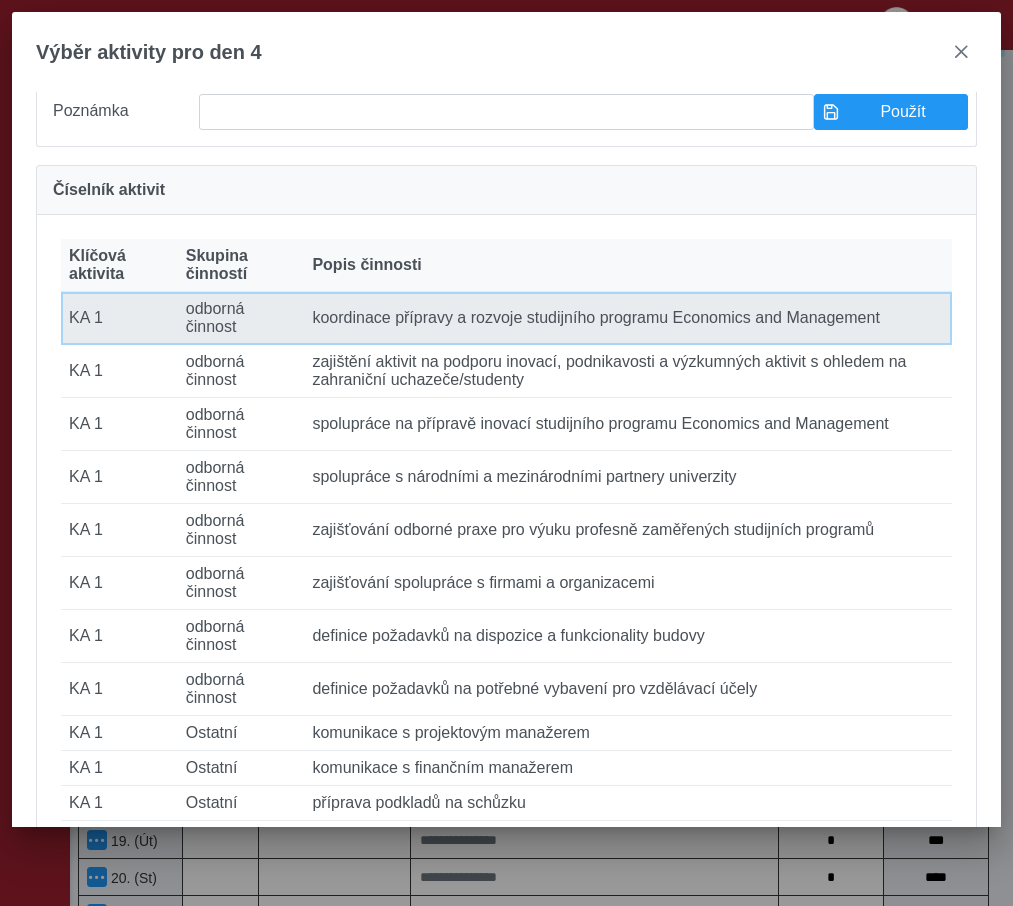 click on "Popis činnosti koordinace přípravy a rozvoje studijního programu Economics and Management" at bounding box center [628, 318] 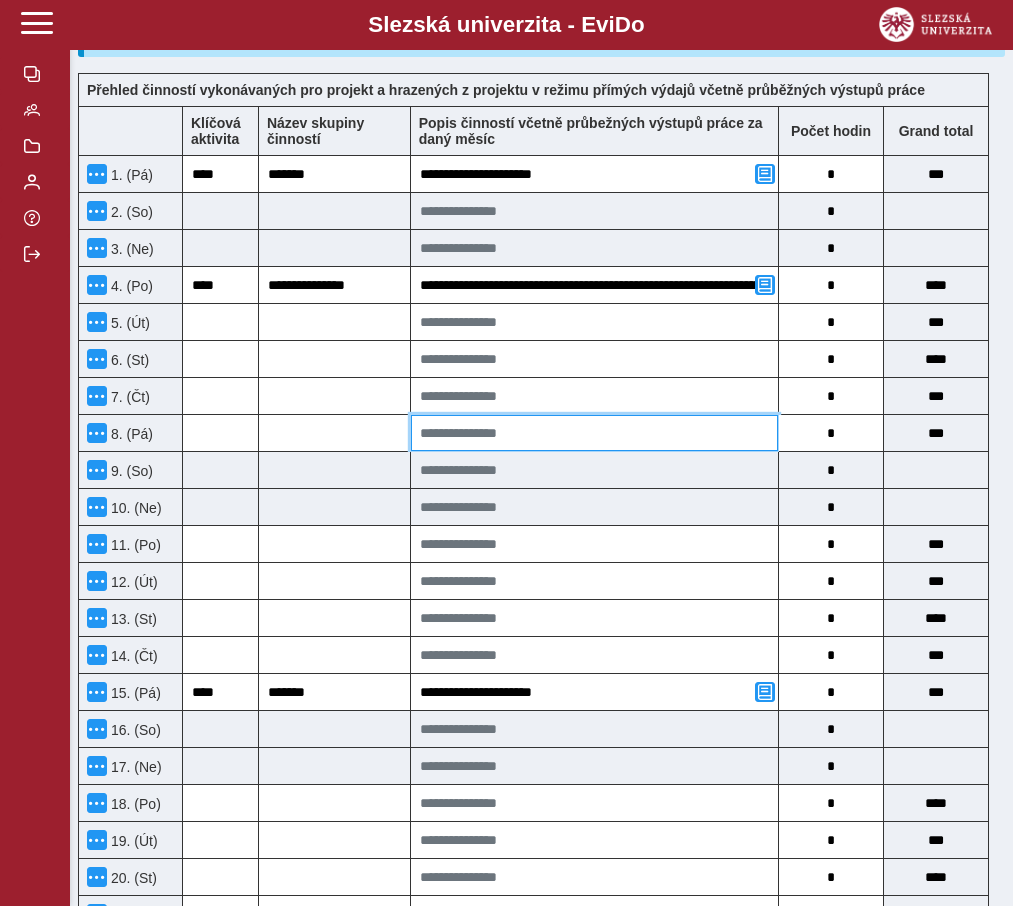 click at bounding box center (594, 433) 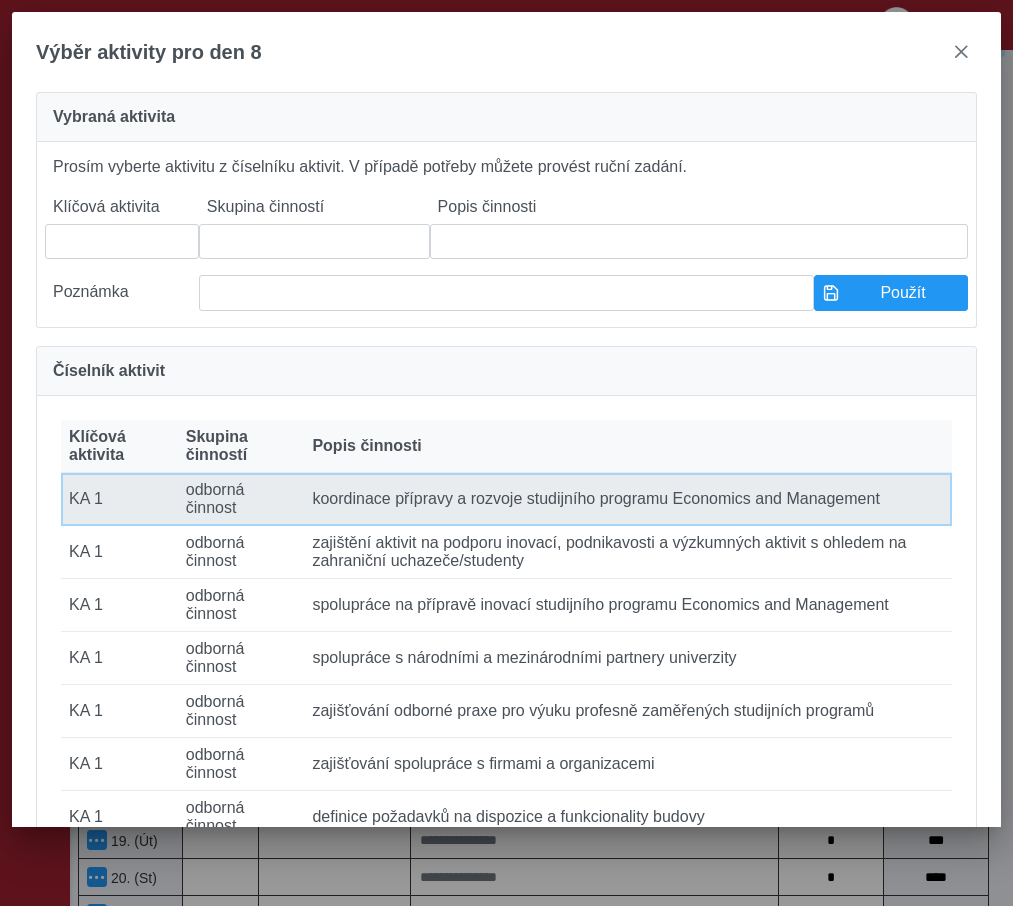 click on "Popis činnosti koordinace přípravy a rozvoje studijního programu Economics and Management" at bounding box center (628, 499) 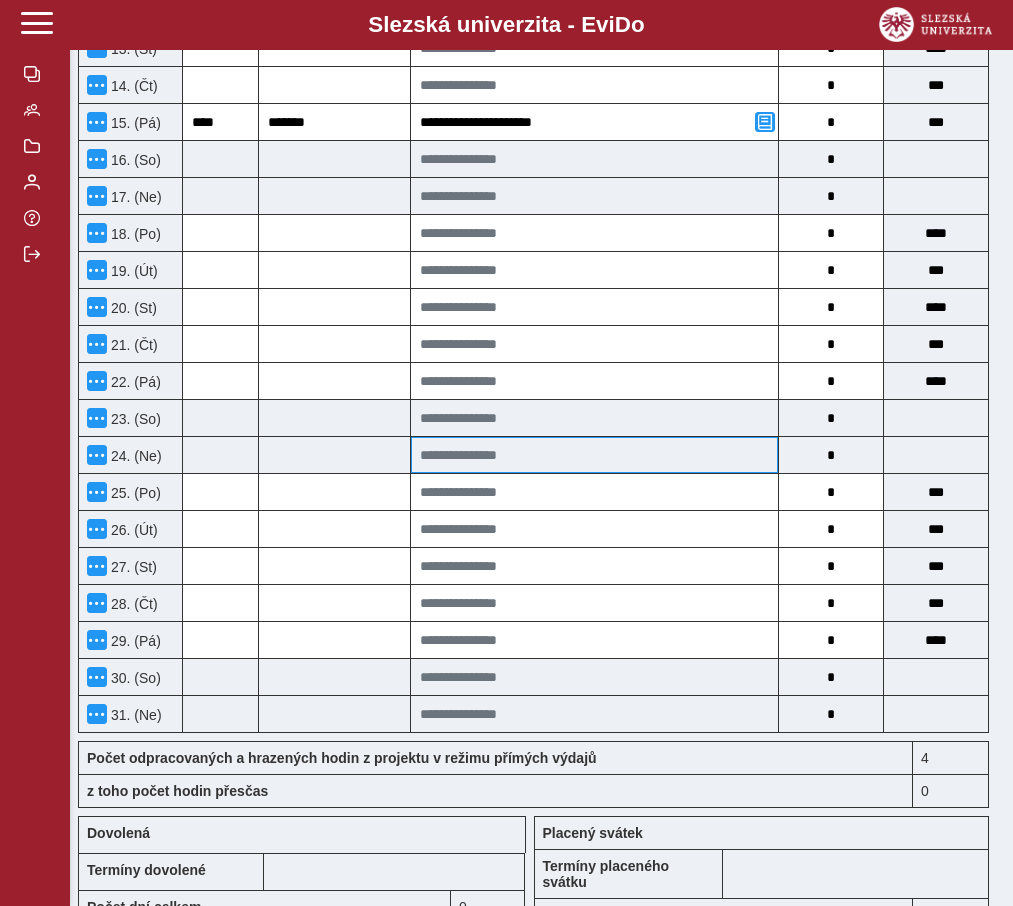 scroll, scrollTop: 1213, scrollLeft: 0, axis: vertical 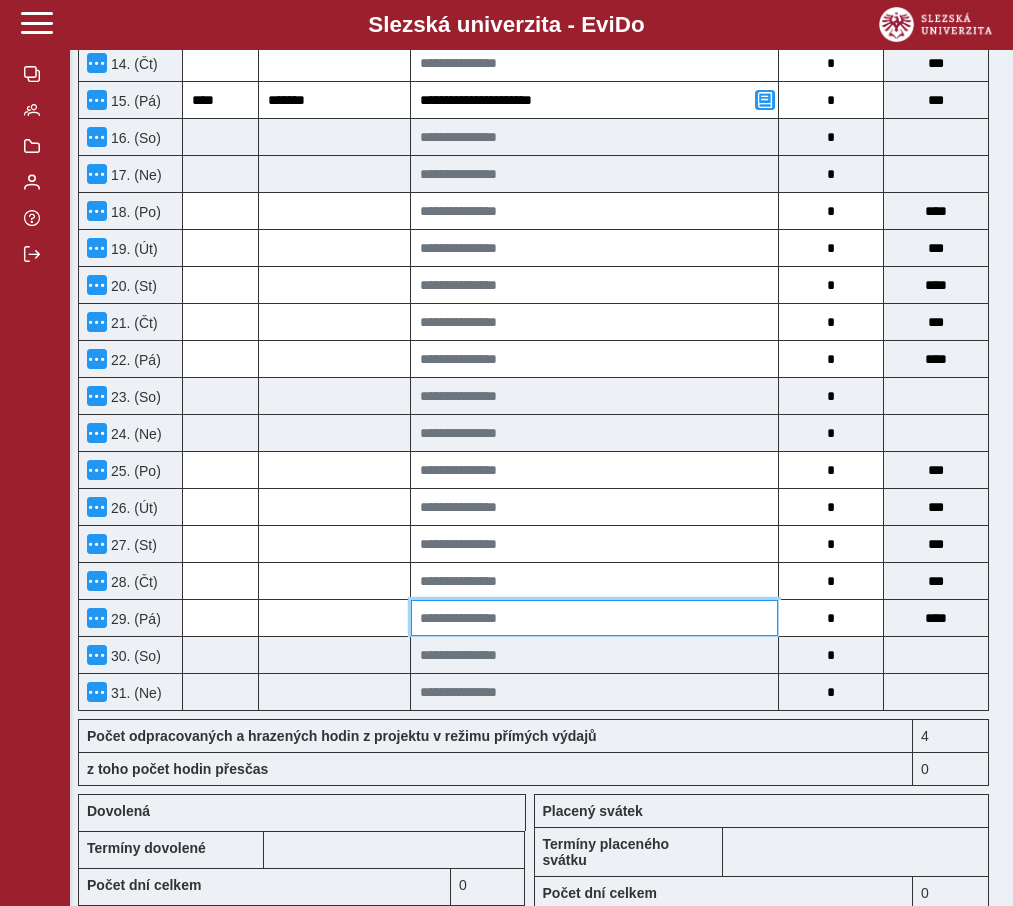 click at bounding box center (594, 618) 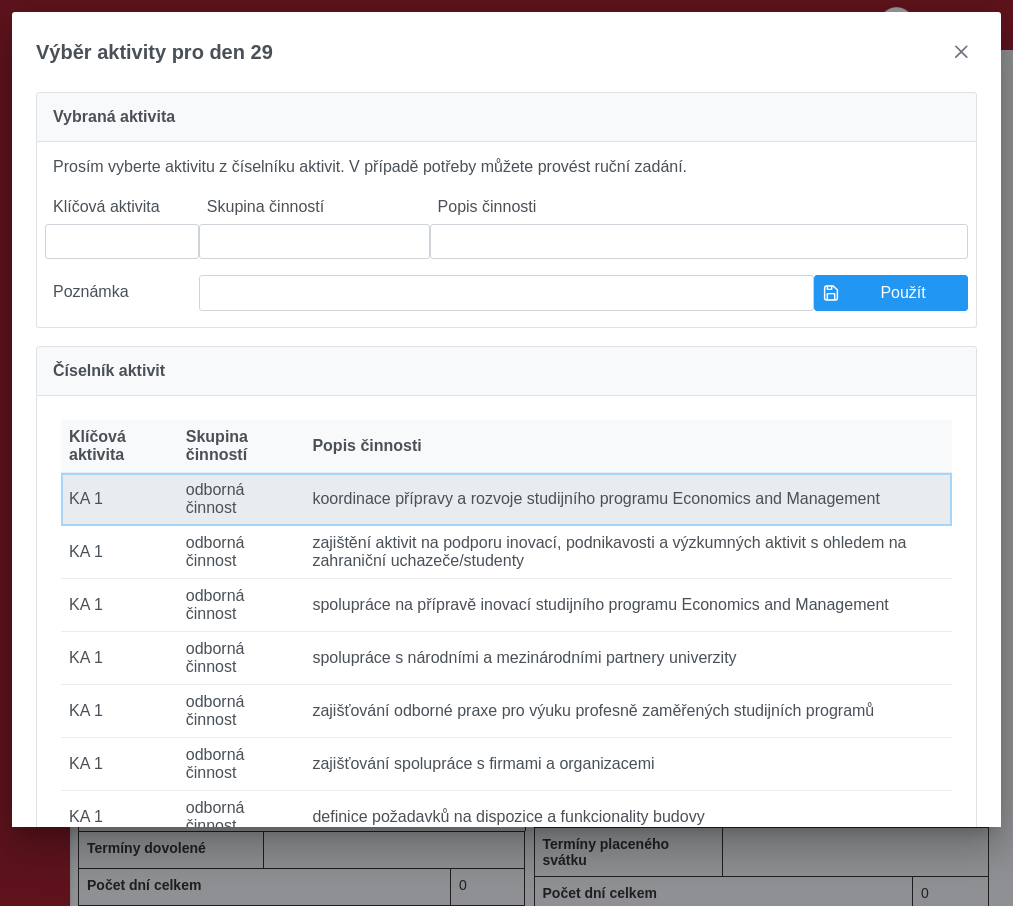 click on "Popis činnosti koordinace přípravy a rozvoje studijního programu Economics and Management" at bounding box center [628, 499] 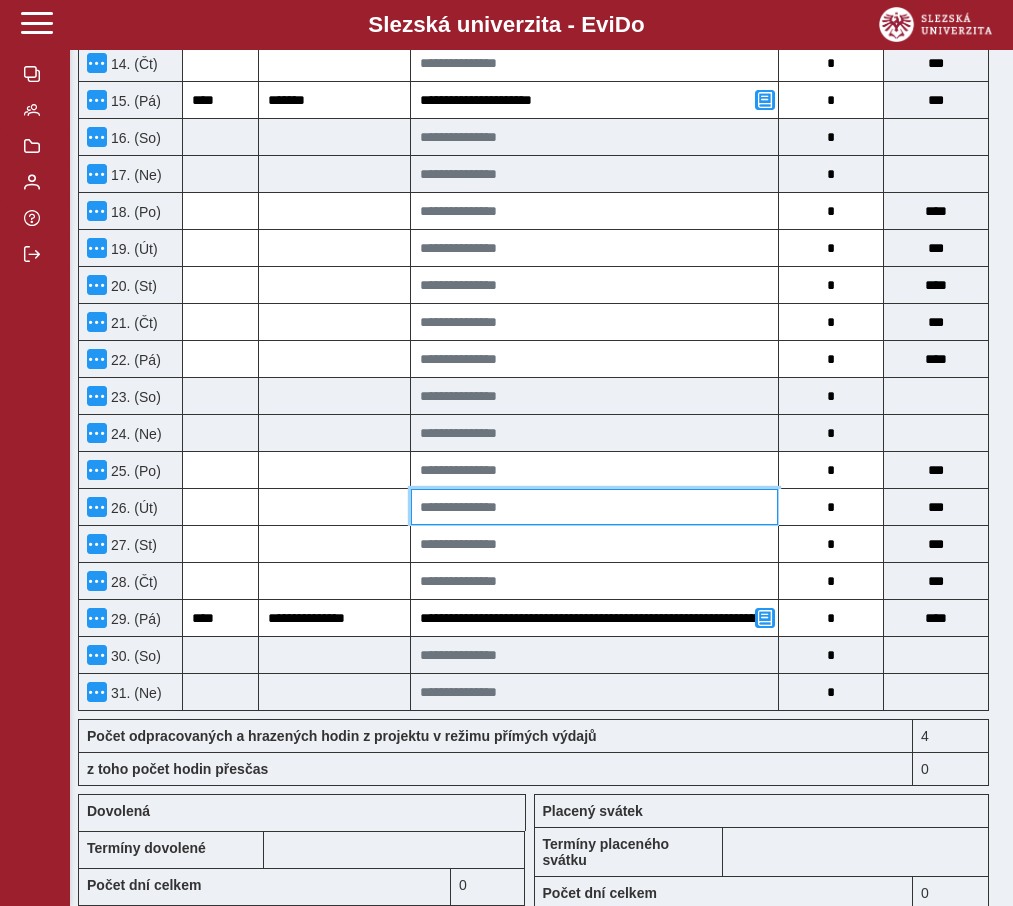 click at bounding box center (594, 507) 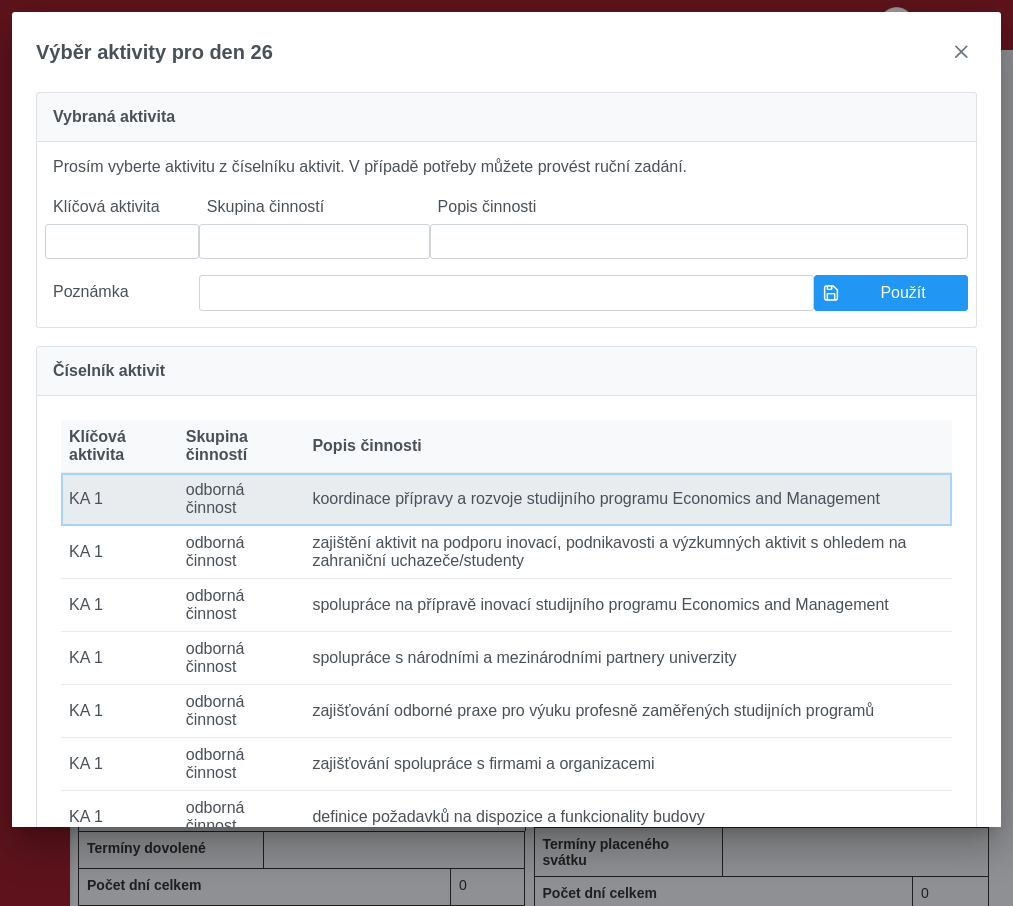 click on "Popis činnosti koordinace přípravy a rozvoje studijního programu Economics and Management" at bounding box center [628, 499] 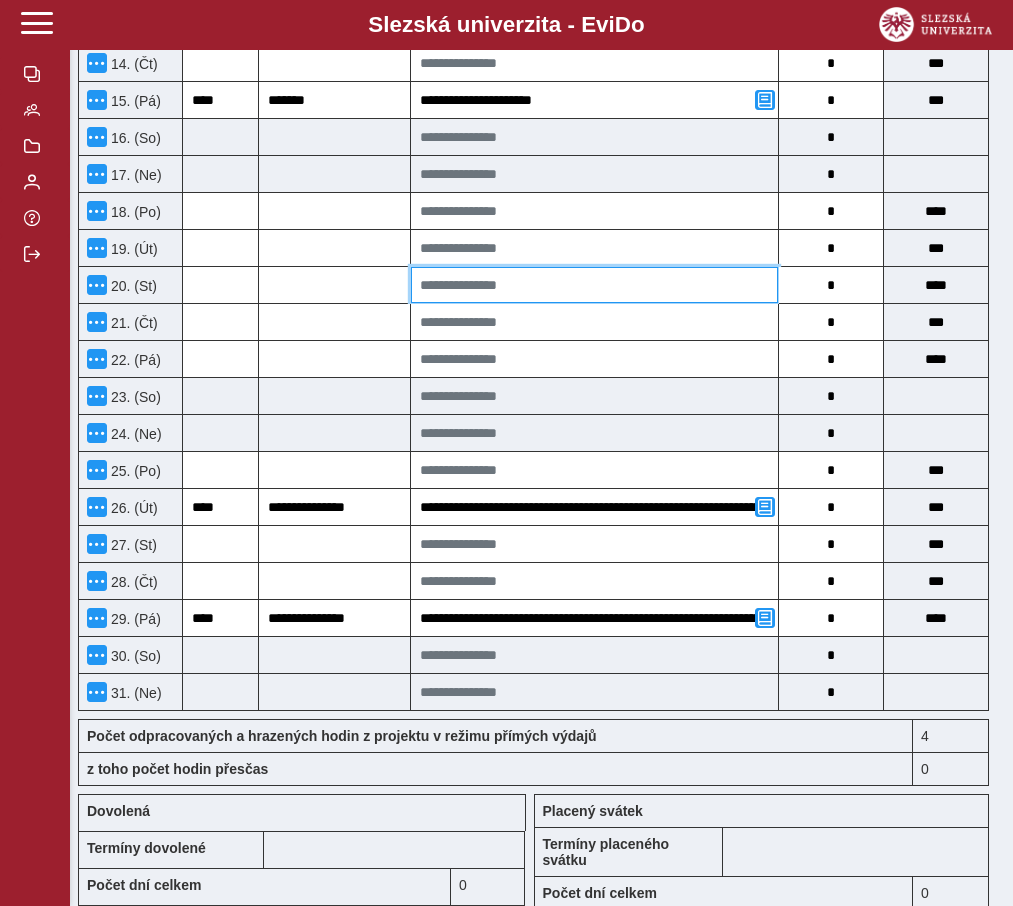 click at bounding box center [594, 285] 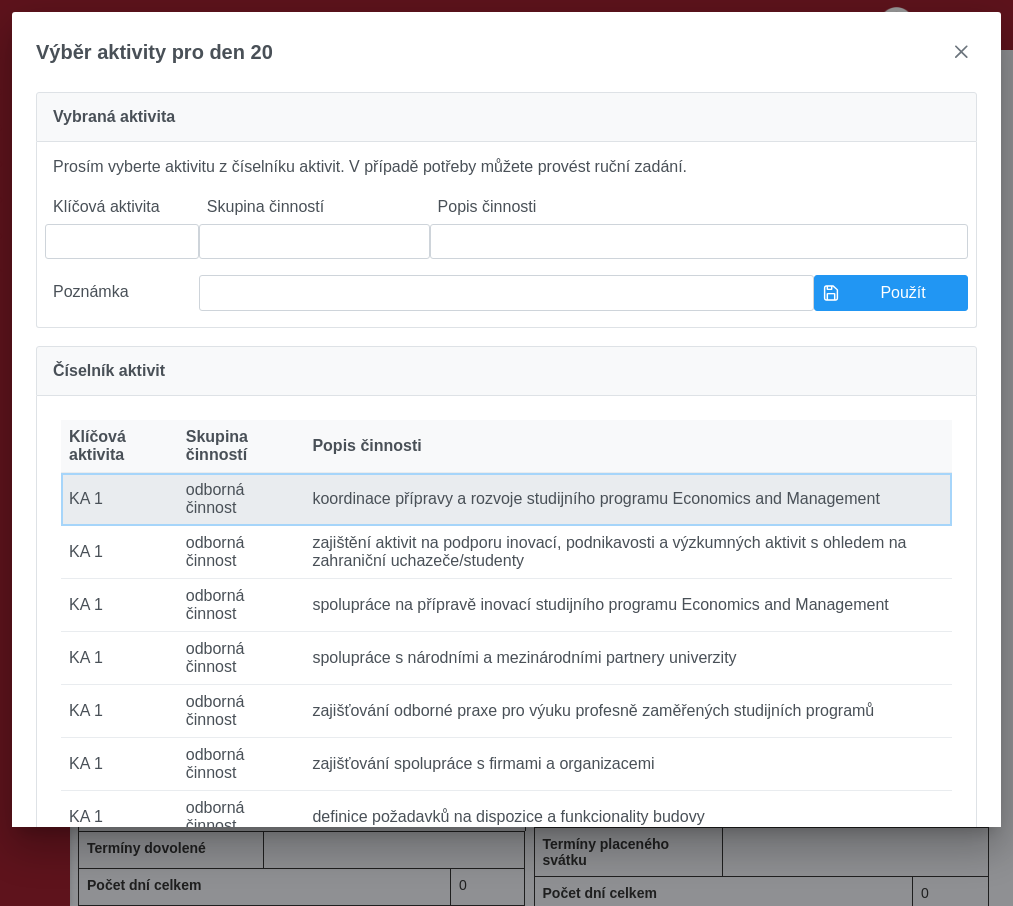click on "Popis činnosti koordinace přípravy a rozvoje studijního programu Economics and Management" at bounding box center (628, 499) 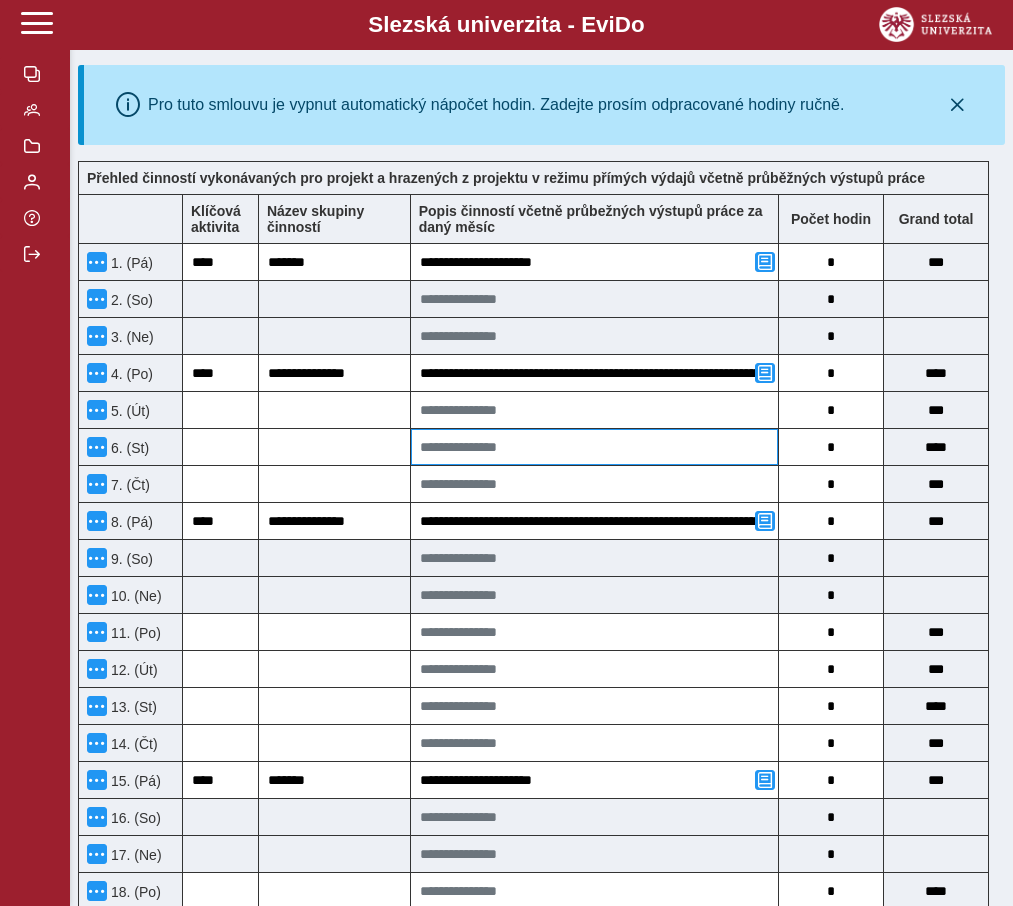 scroll, scrollTop: 532, scrollLeft: 0, axis: vertical 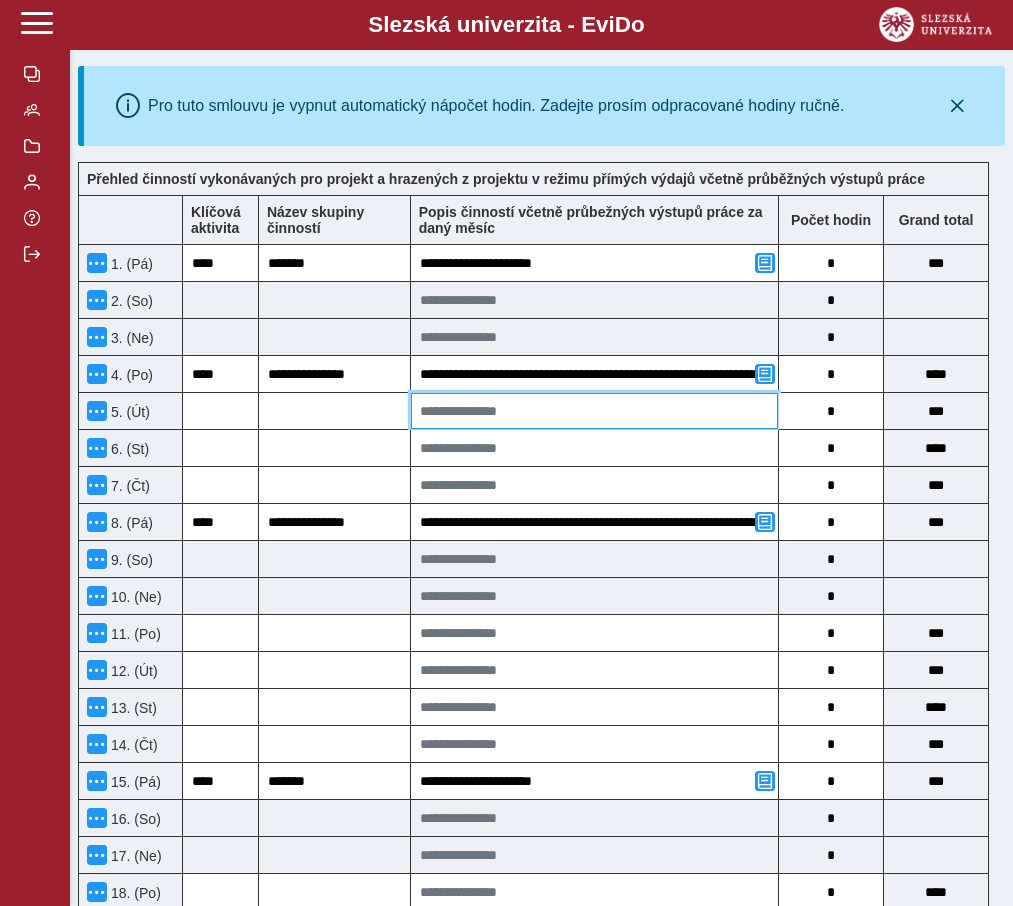 click at bounding box center [594, 411] 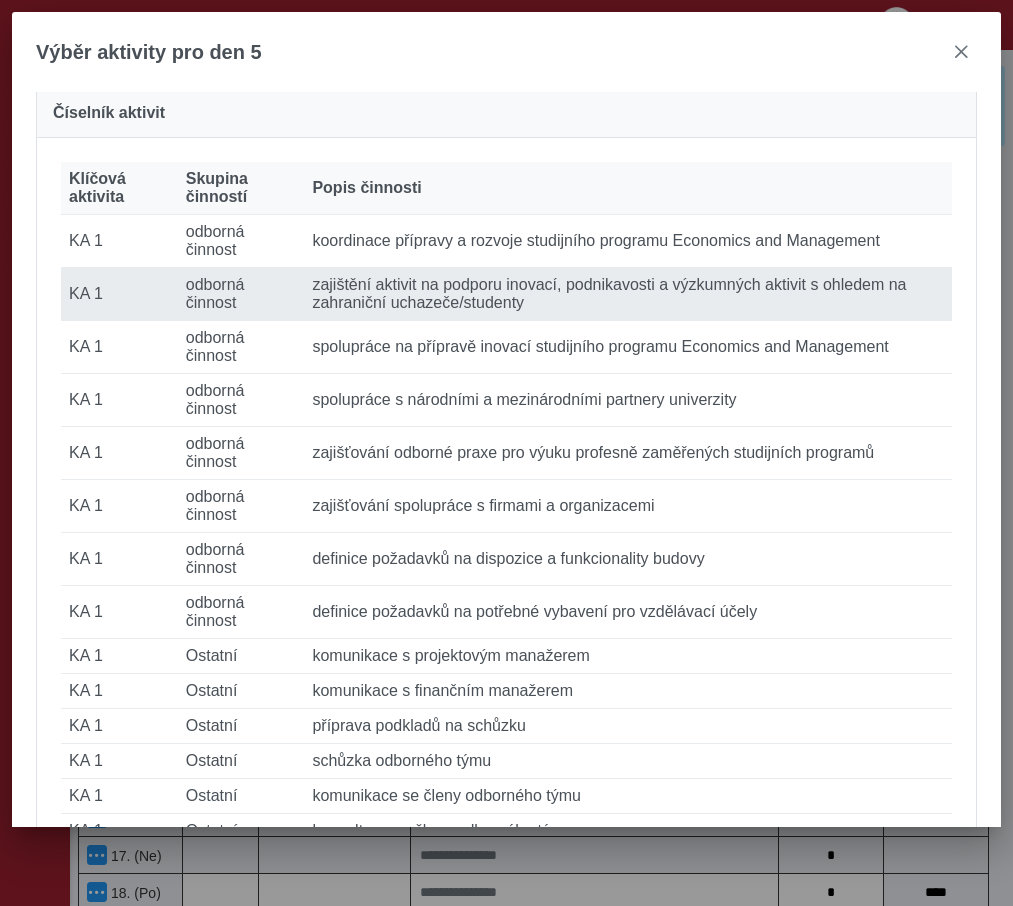 scroll, scrollTop: 264, scrollLeft: 0, axis: vertical 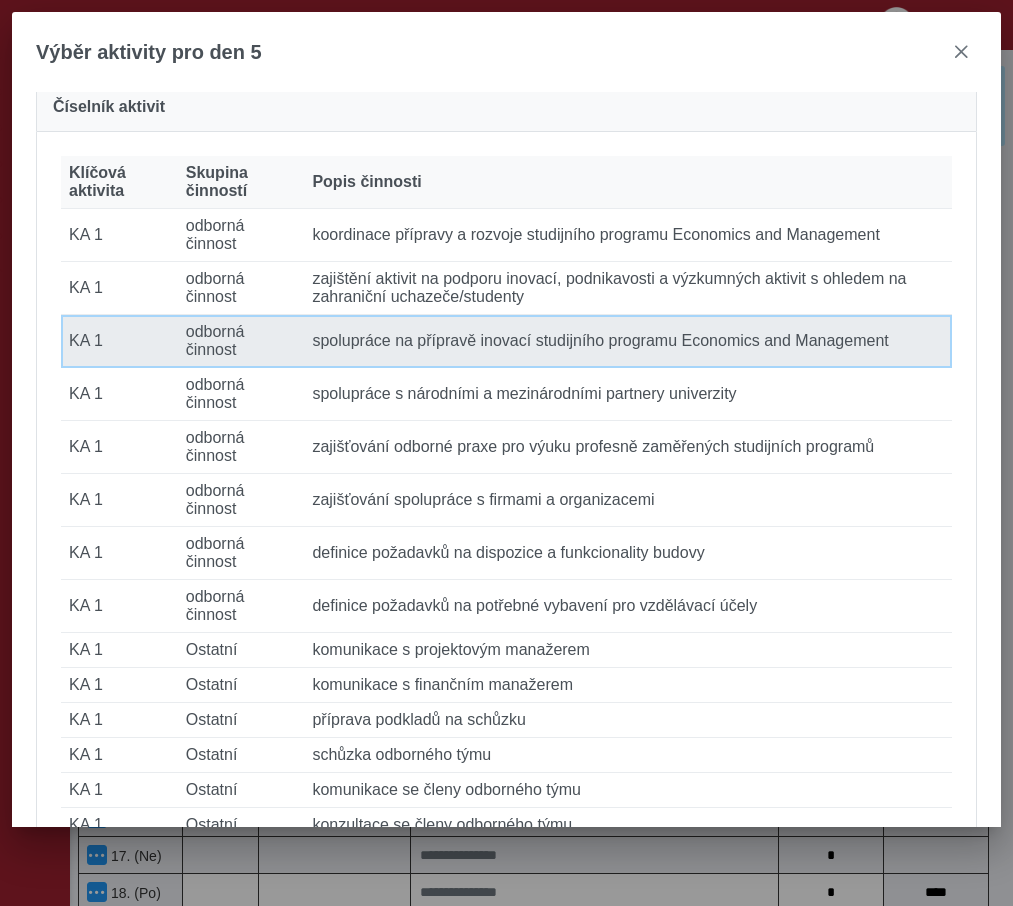 click on "Popis činnosti spolupráce na přípravě inovací studijního programu Economics and Management" at bounding box center (628, 341) 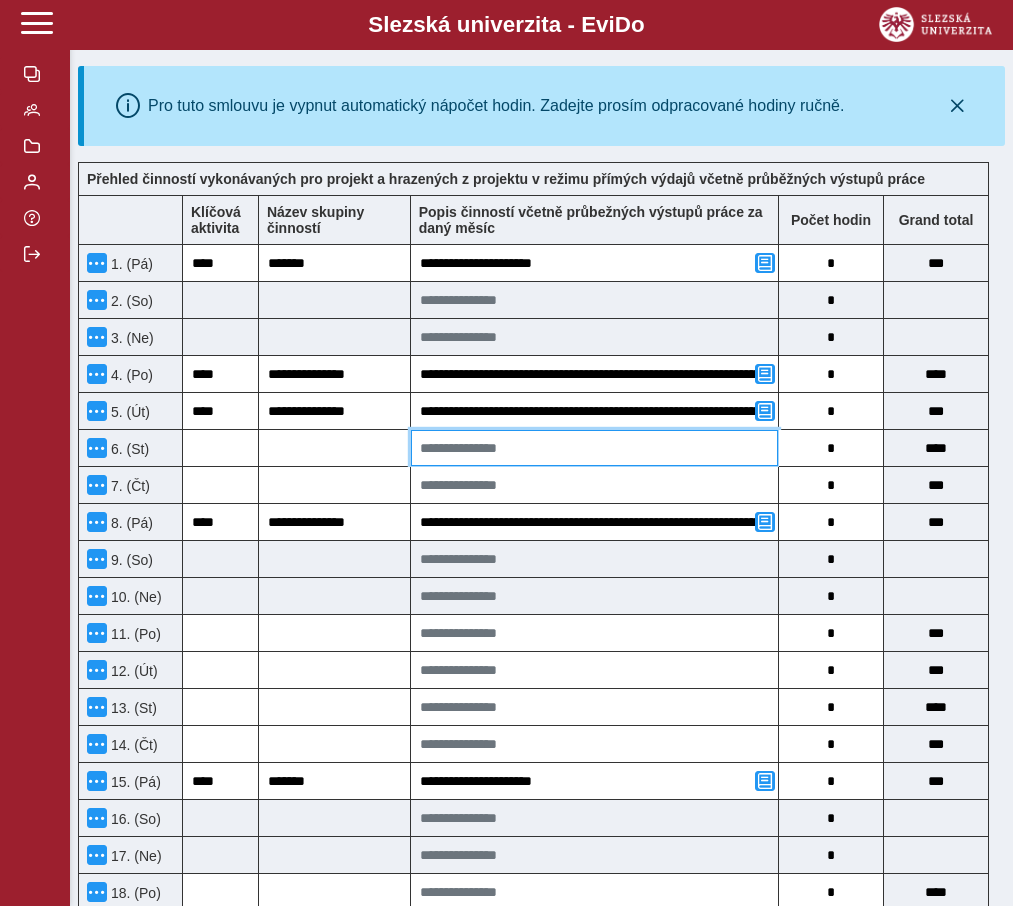 click at bounding box center [594, 448] 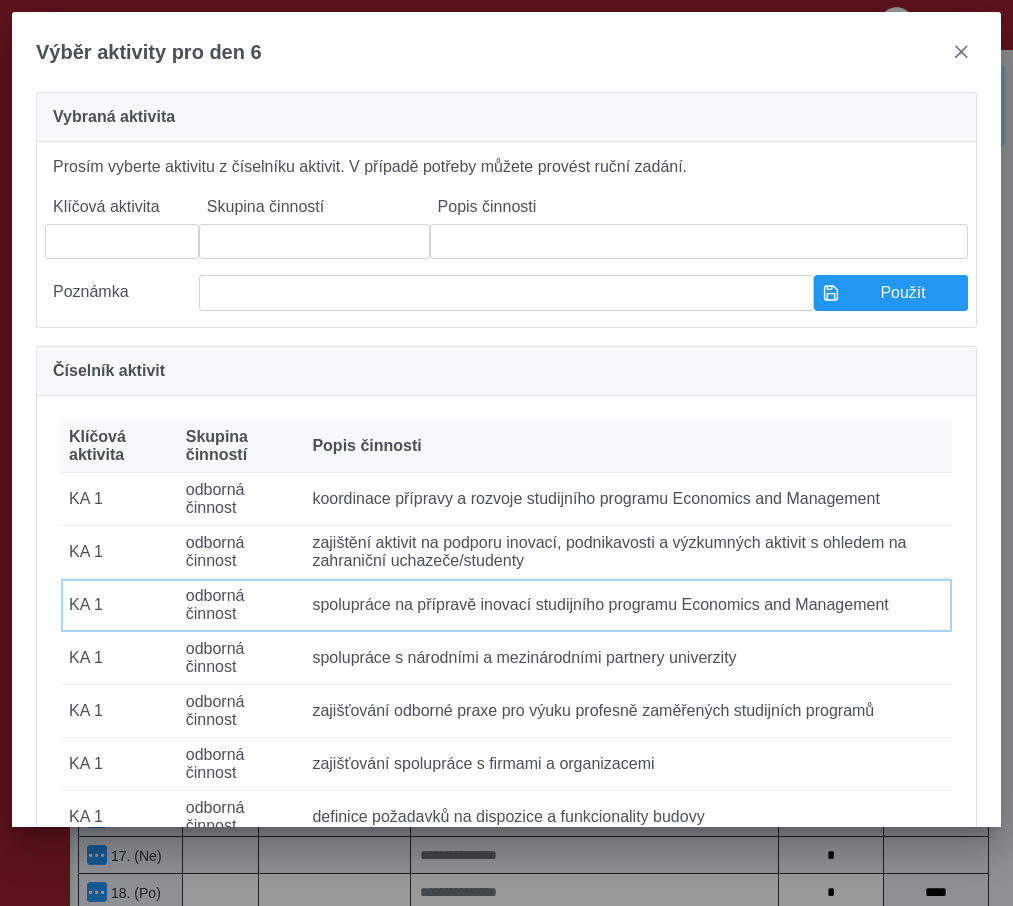 drag, startPoint x: 549, startPoint y: 622, endPoint x: 534, endPoint y: 588, distance: 37.161808 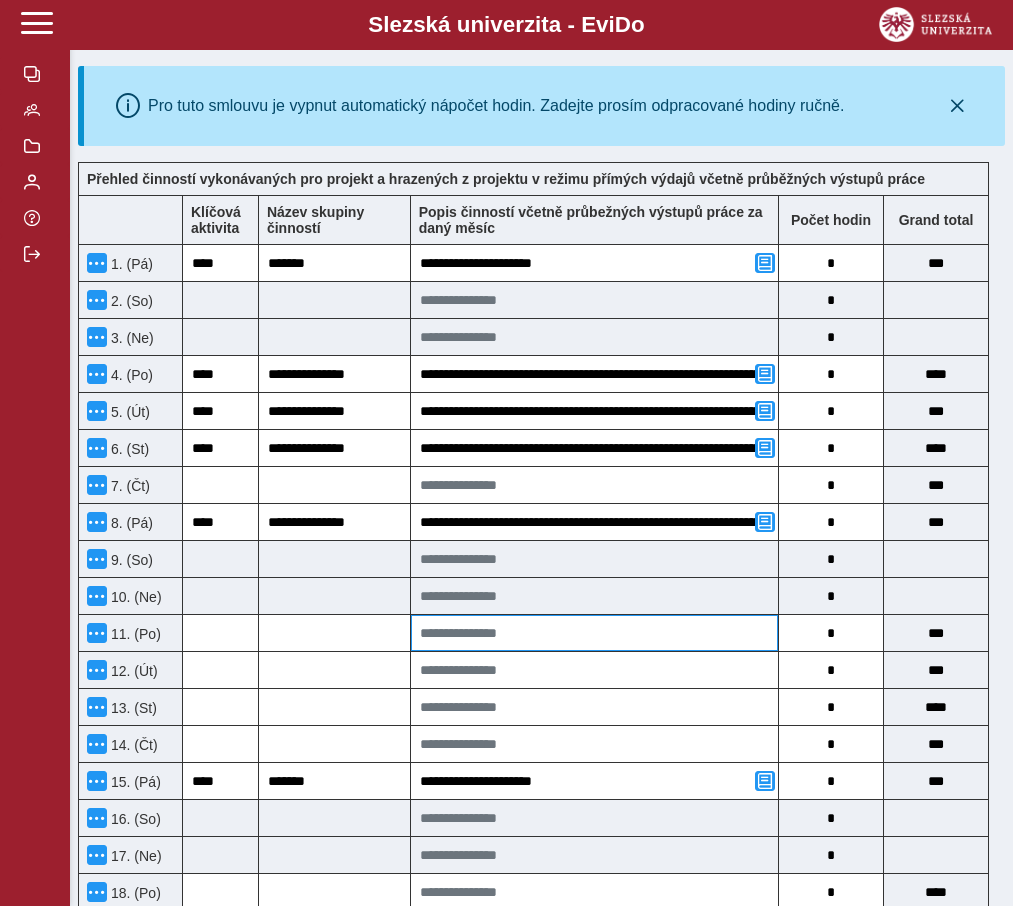 scroll, scrollTop: 696, scrollLeft: 0, axis: vertical 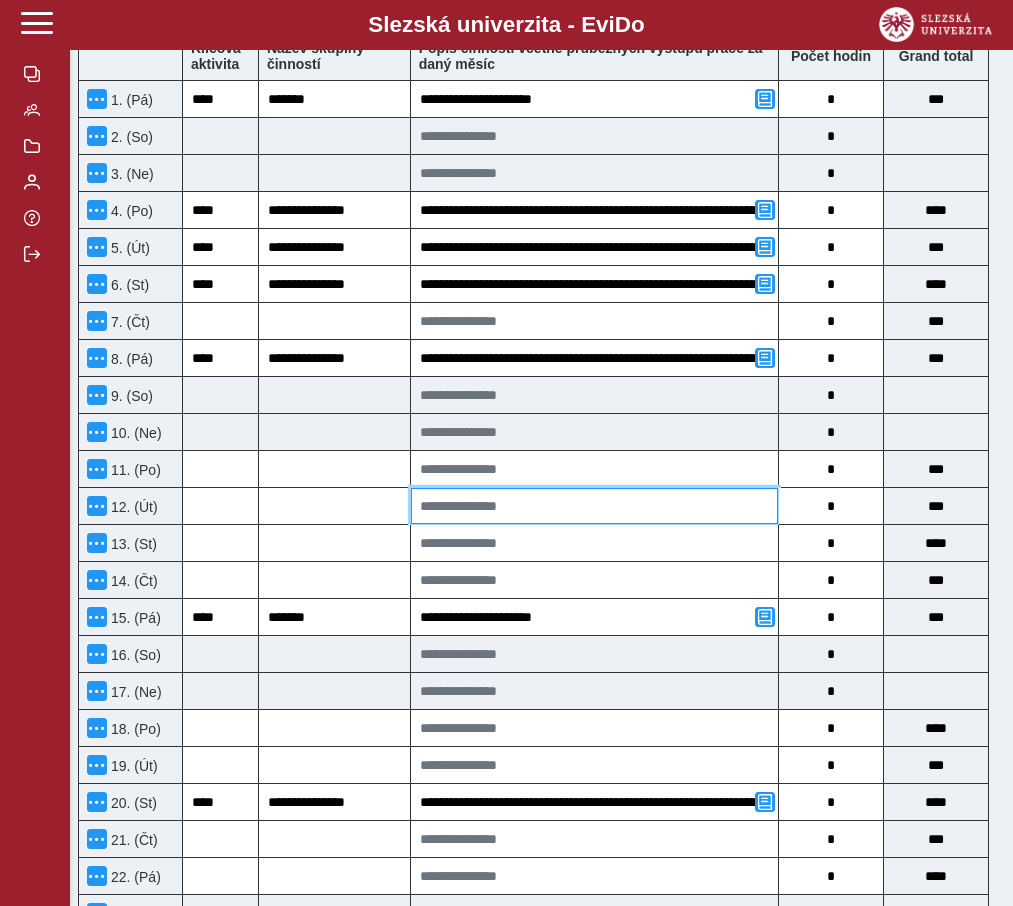click at bounding box center (594, 506) 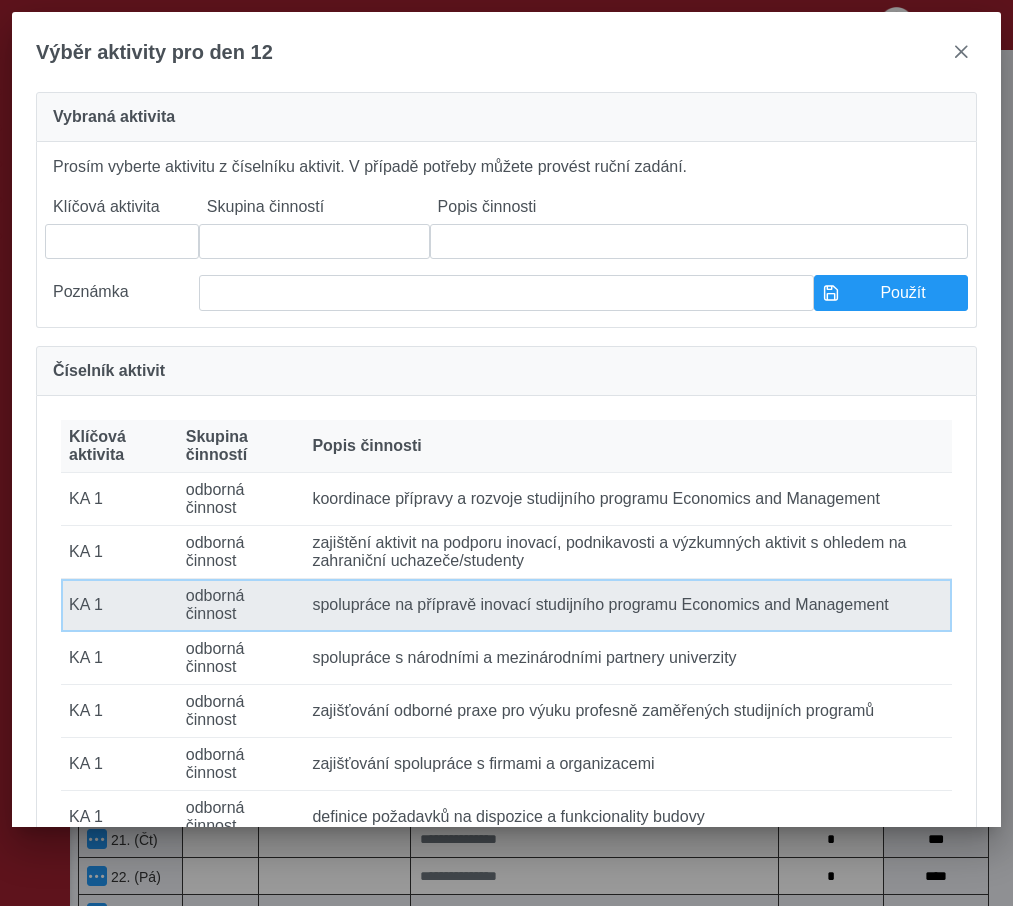 click on "Popis činnosti spolupráce na přípravě inovací studijního programu Economics and Management" at bounding box center (628, 605) 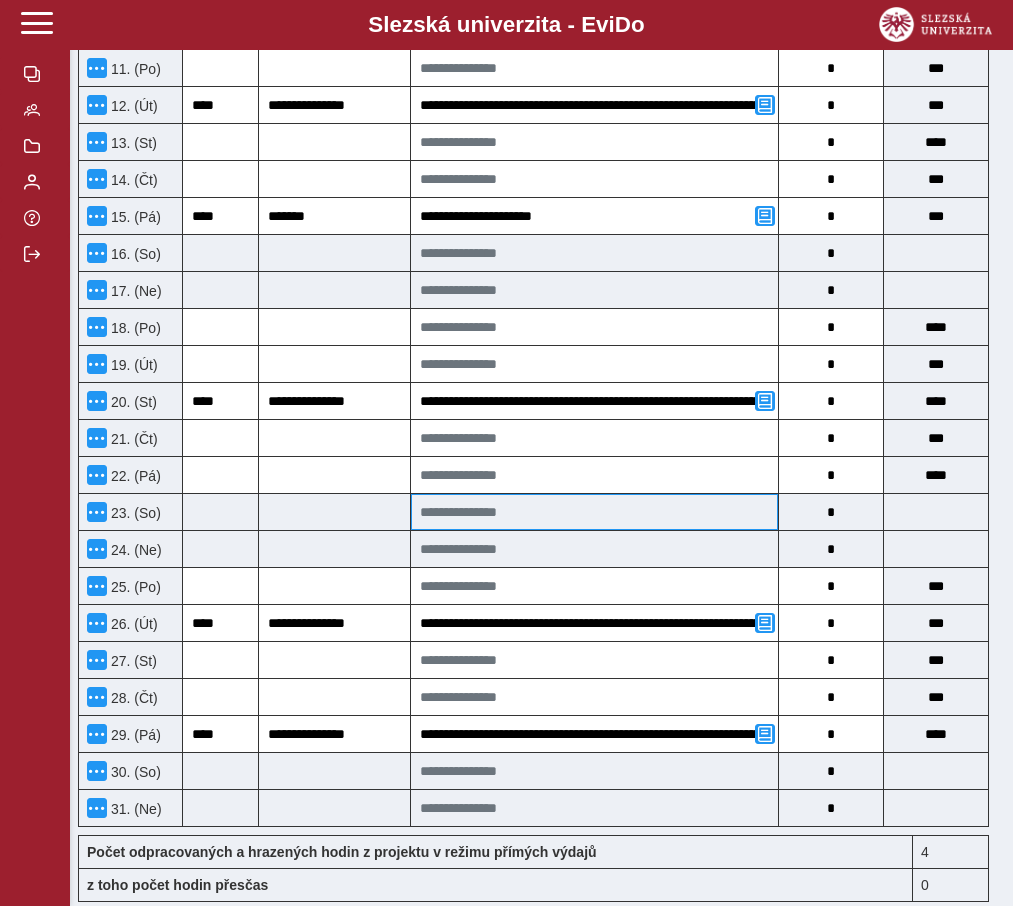 scroll, scrollTop: 1099, scrollLeft: 0, axis: vertical 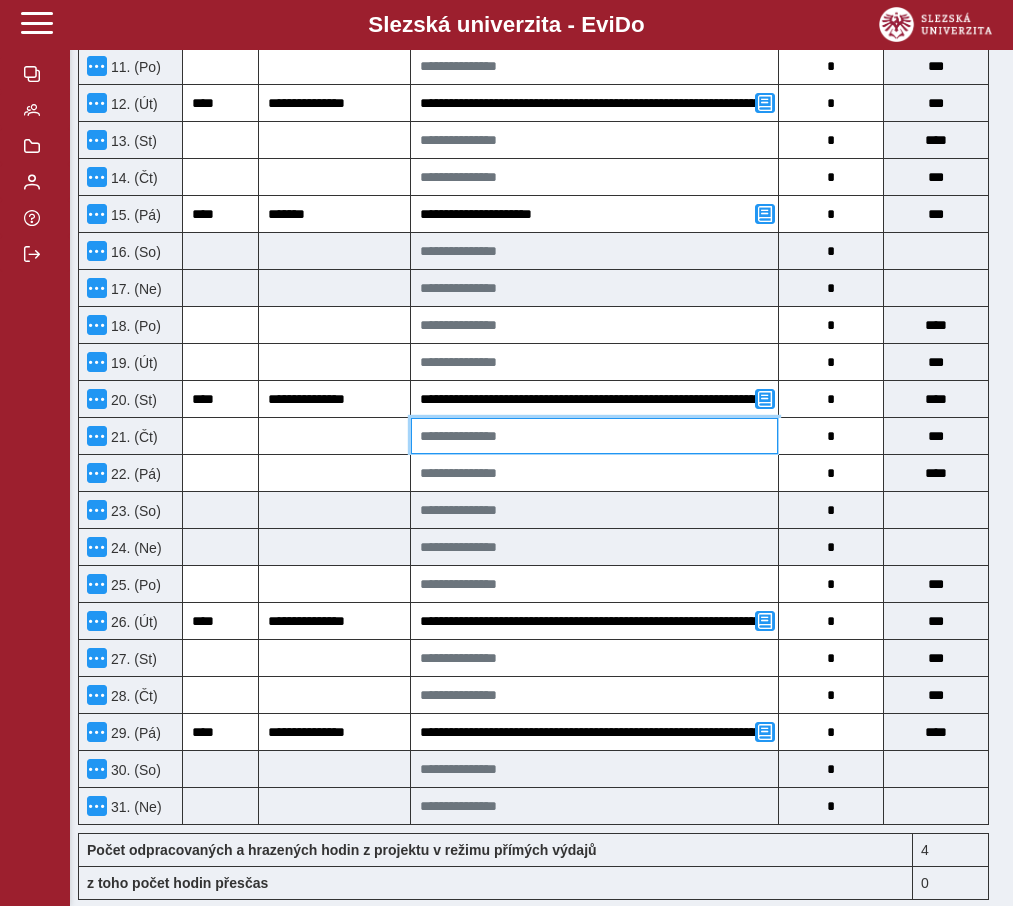 click at bounding box center [594, 436] 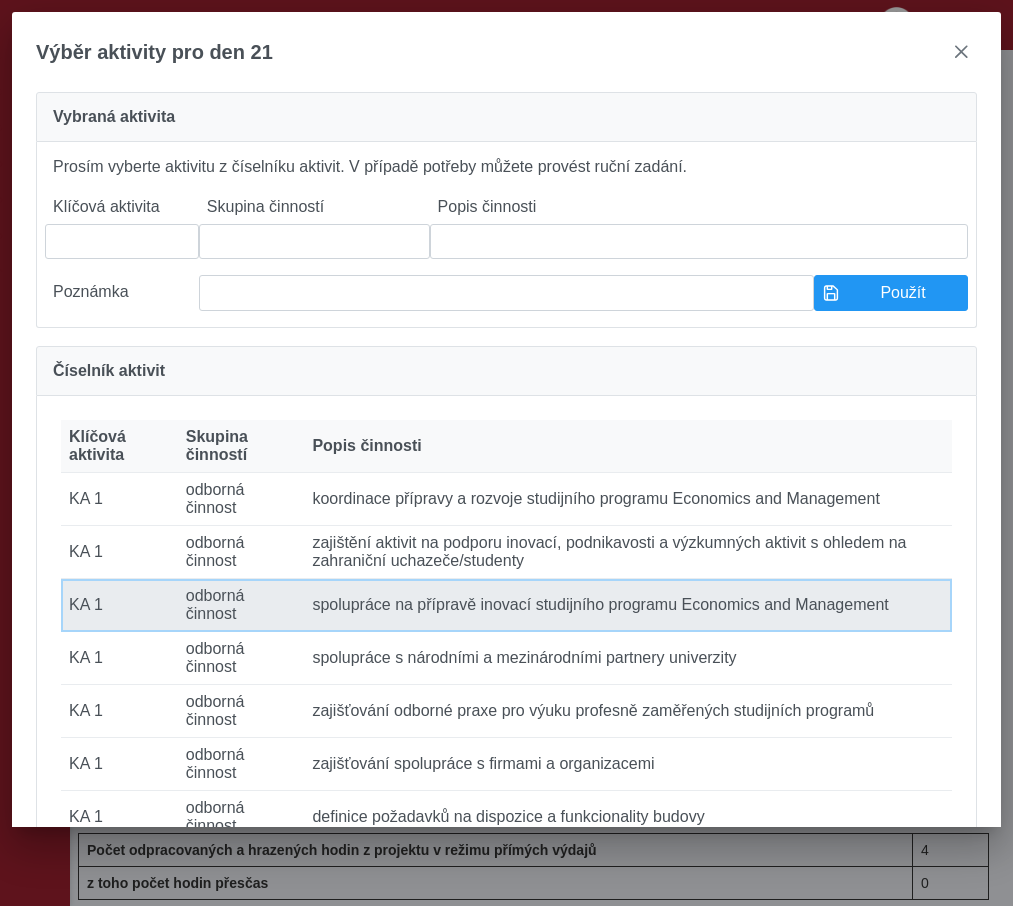 click on "Popis činnosti spolupráce na přípravě inovací studijního programu Economics and Management" at bounding box center [628, 605] 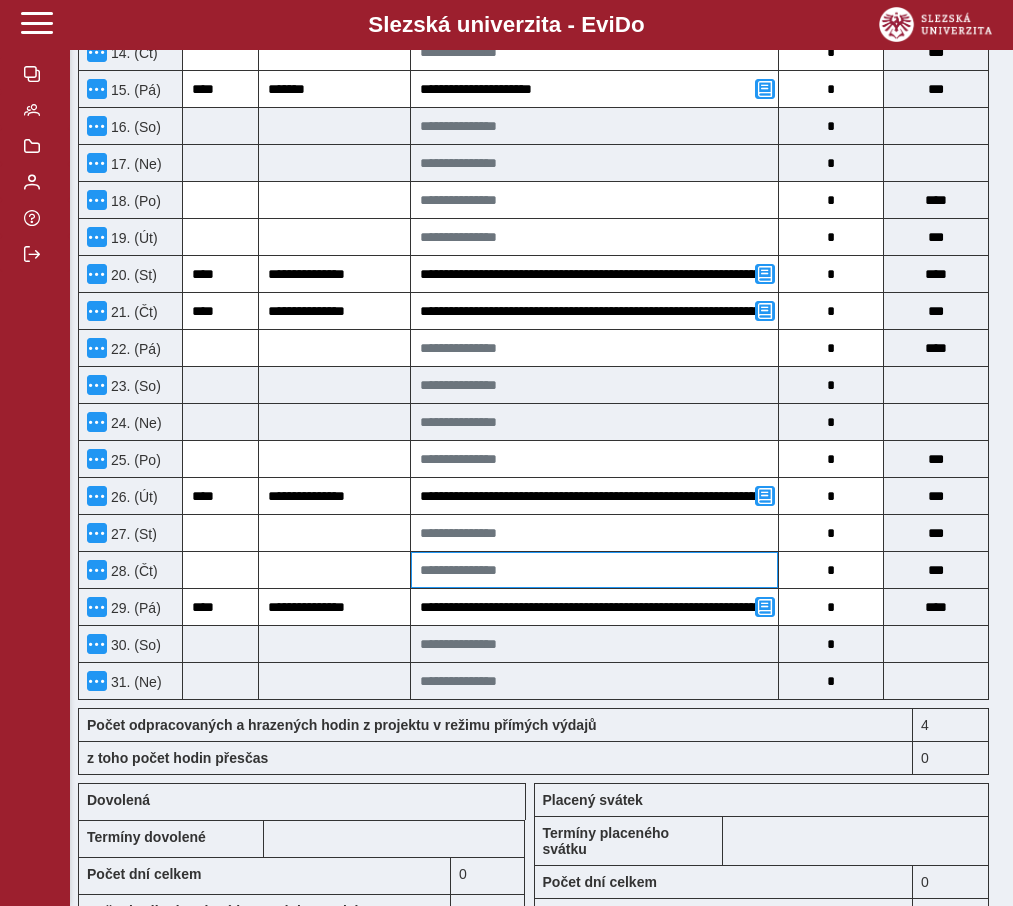 scroll, scrollTop: 1228, scrollLeft: 0, axis: vertical 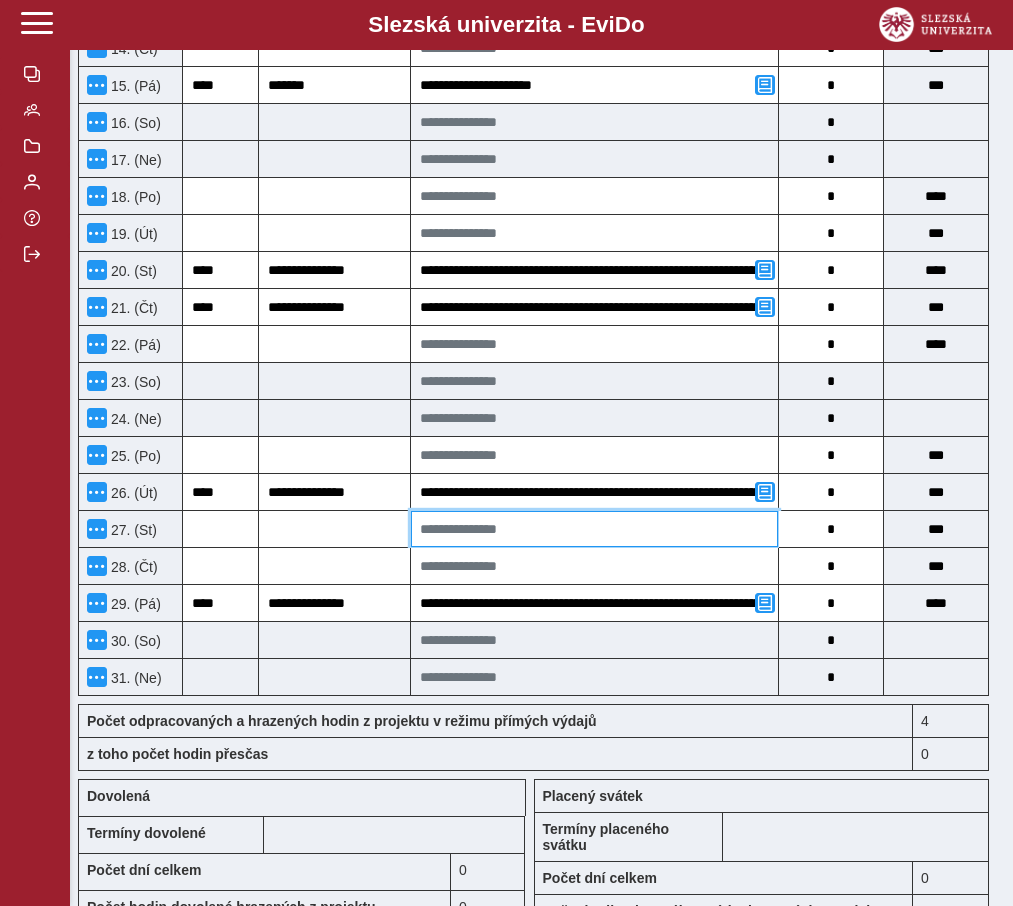 click at bounding box center [594, 529] 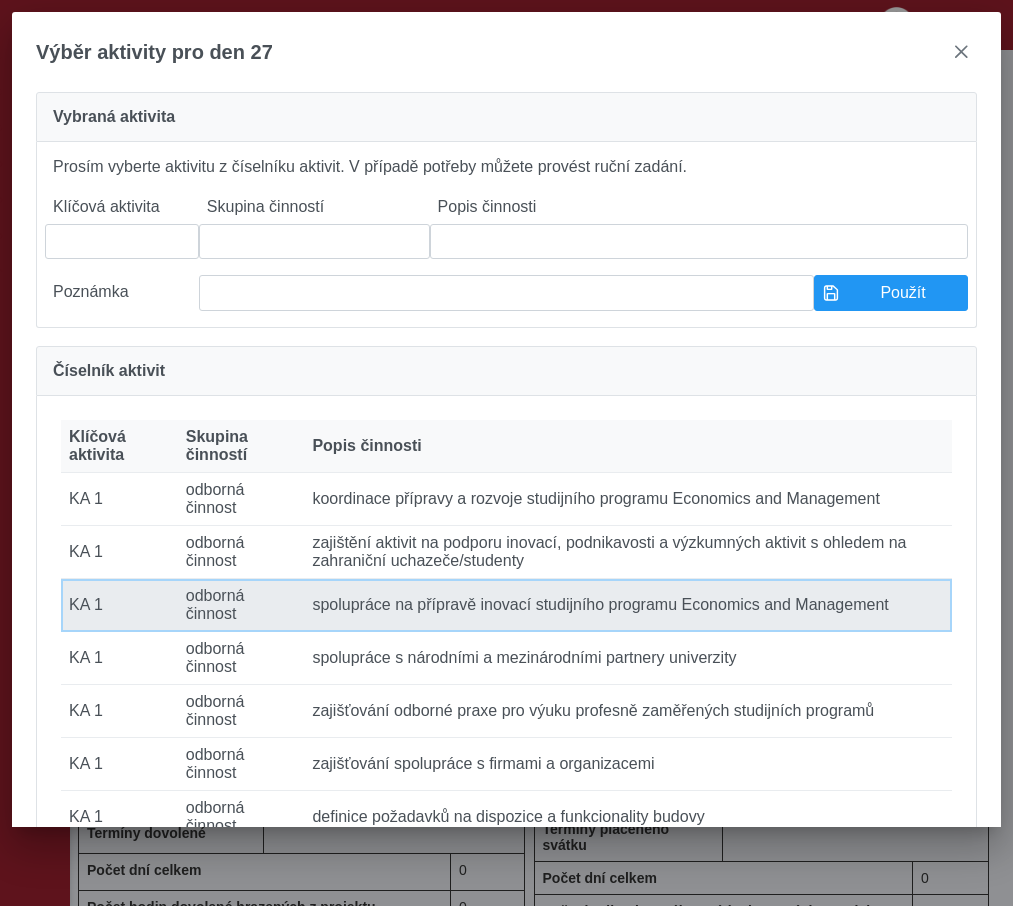 click on "Popis činnosti spolupráce na přípravě inovací studijního programu Economics and Management" at bounding box center (628, 605) 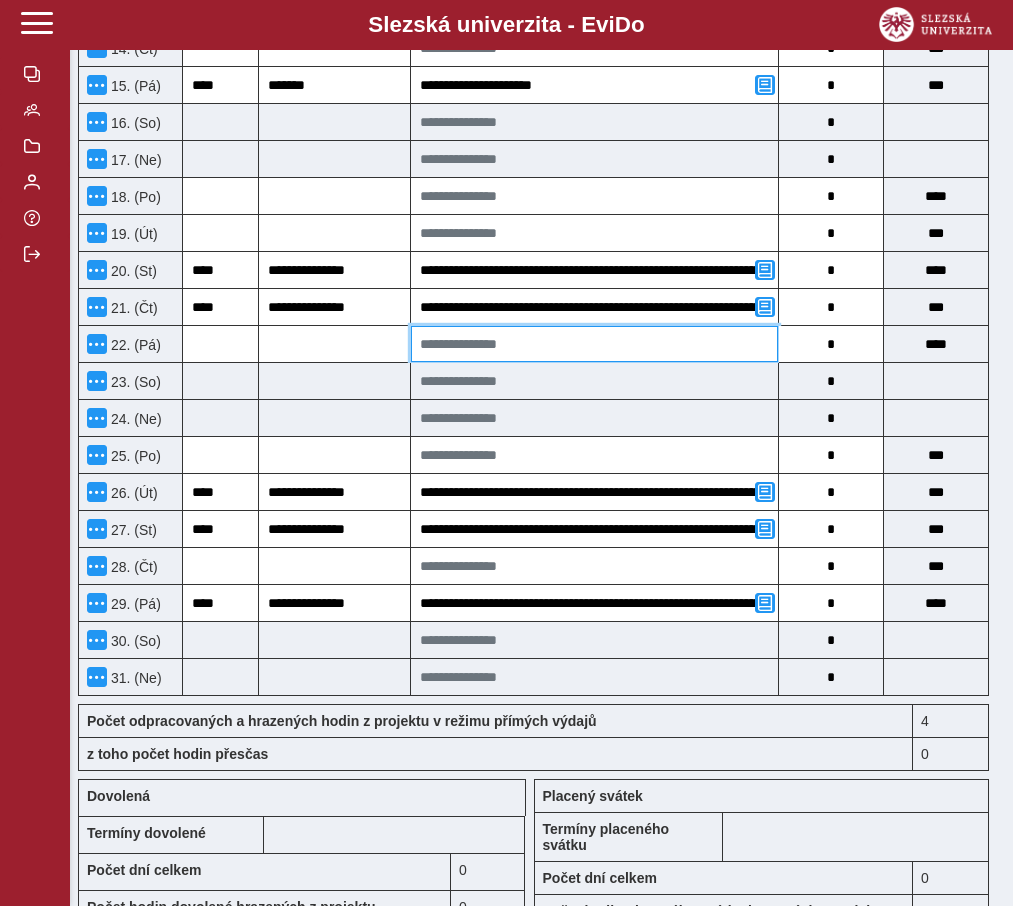click at bounding box center (594, 344) 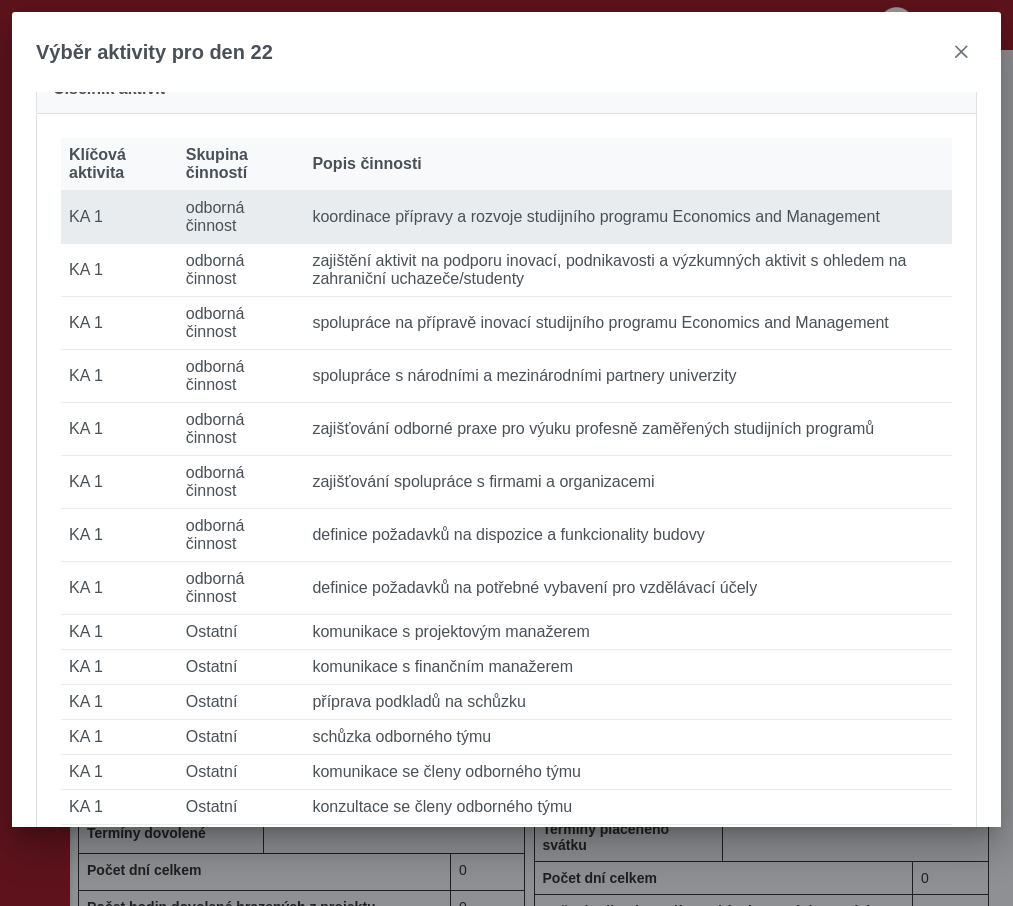 scroll, scrollTop: 338, scrollLeft: 0, axis: vertical 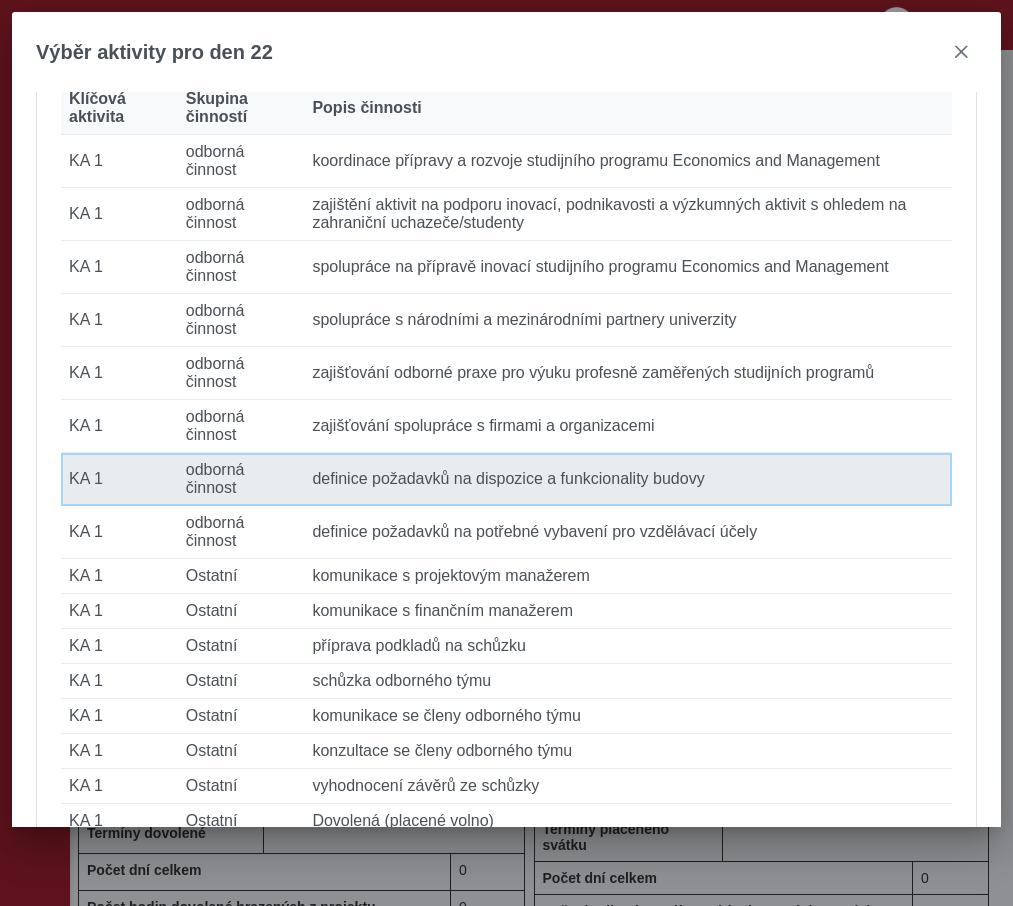 click on "Popis činnosti definice požadavků na dispozice a funkcionality budovy" at bounding box center [628, 479] 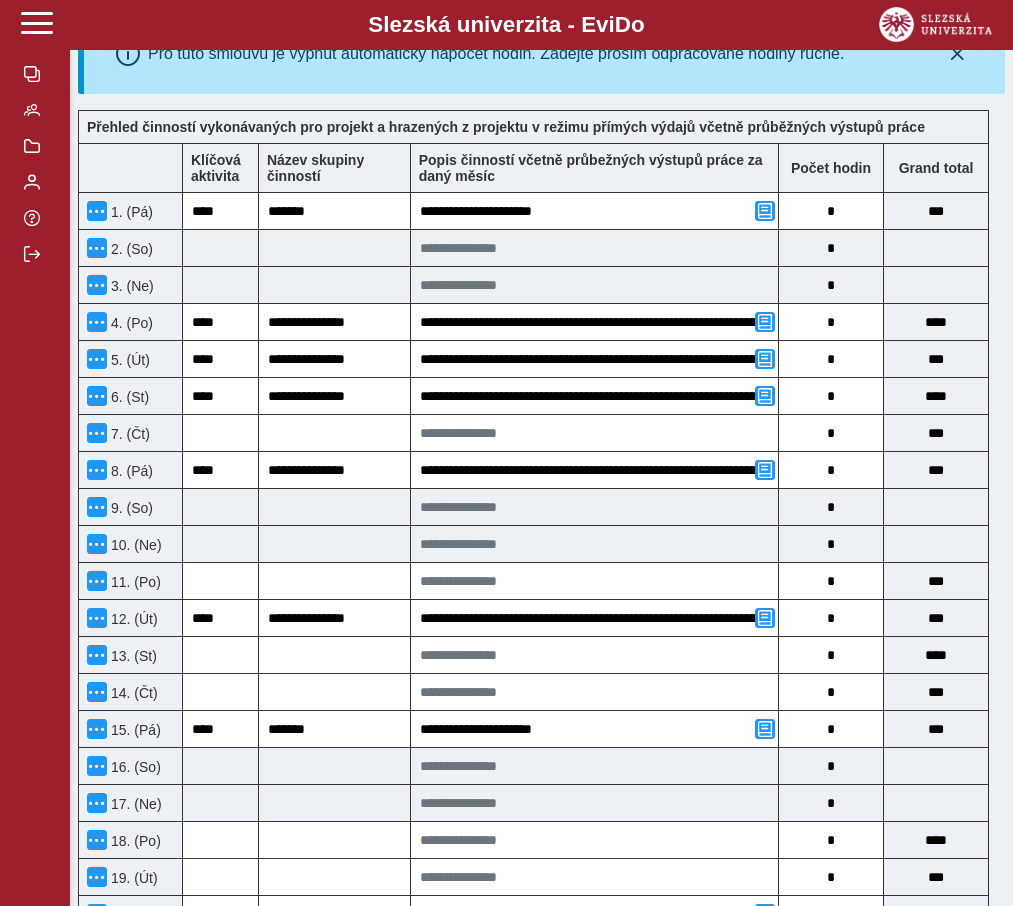 scroll, scrollTop: 581, scrollLeft: 0, axis: vertical 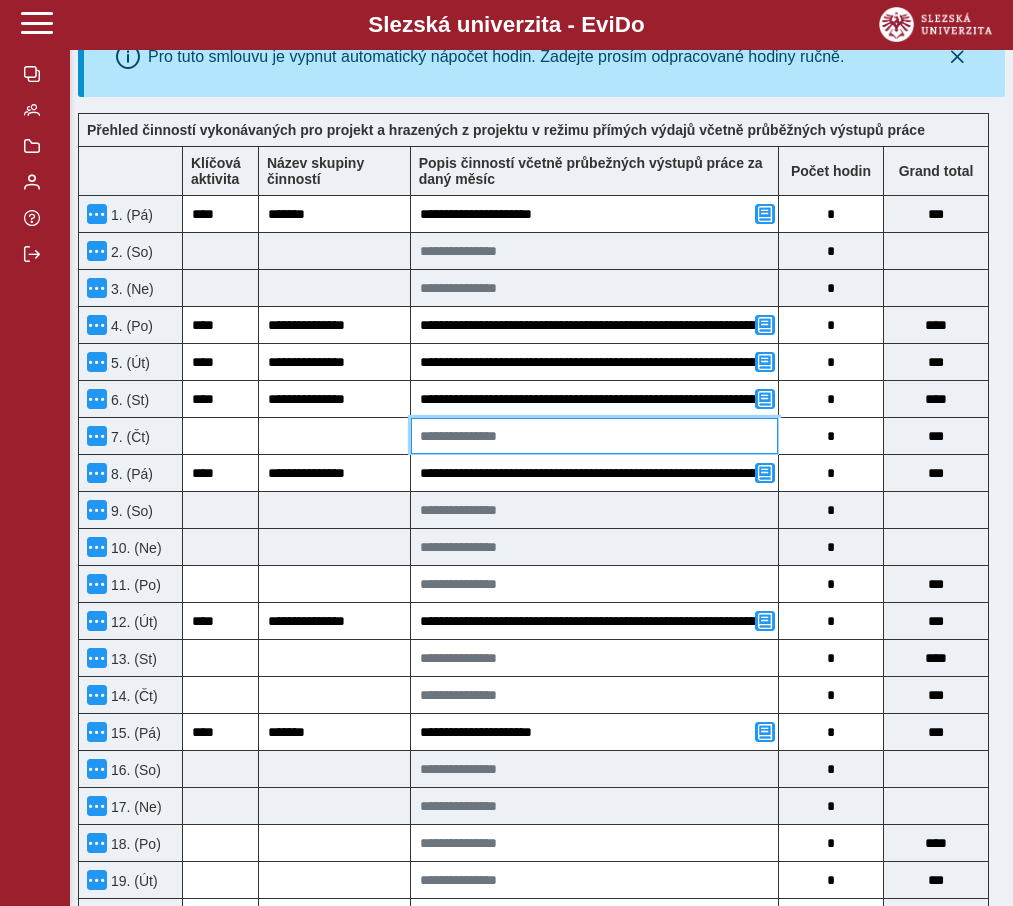 click at bounding box center (594, 436) 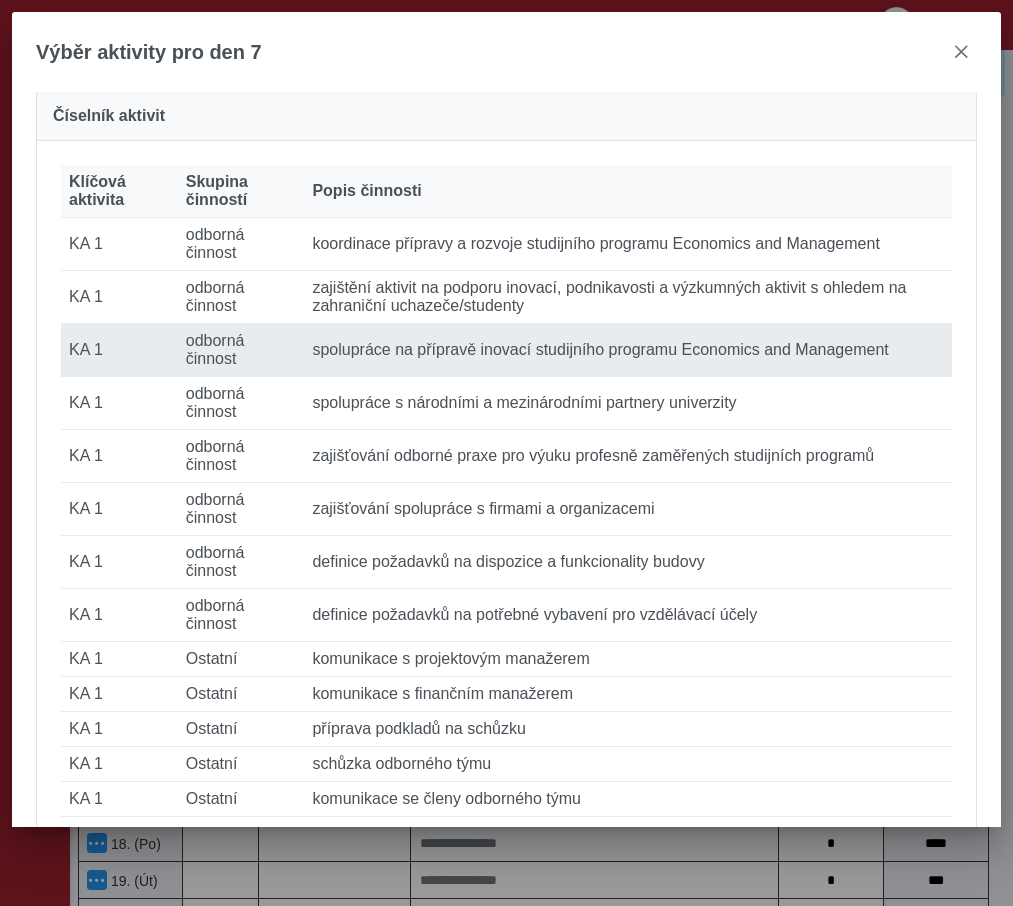 scroll, scrollTop: 273, scrollLeft: 0, axis: vertical 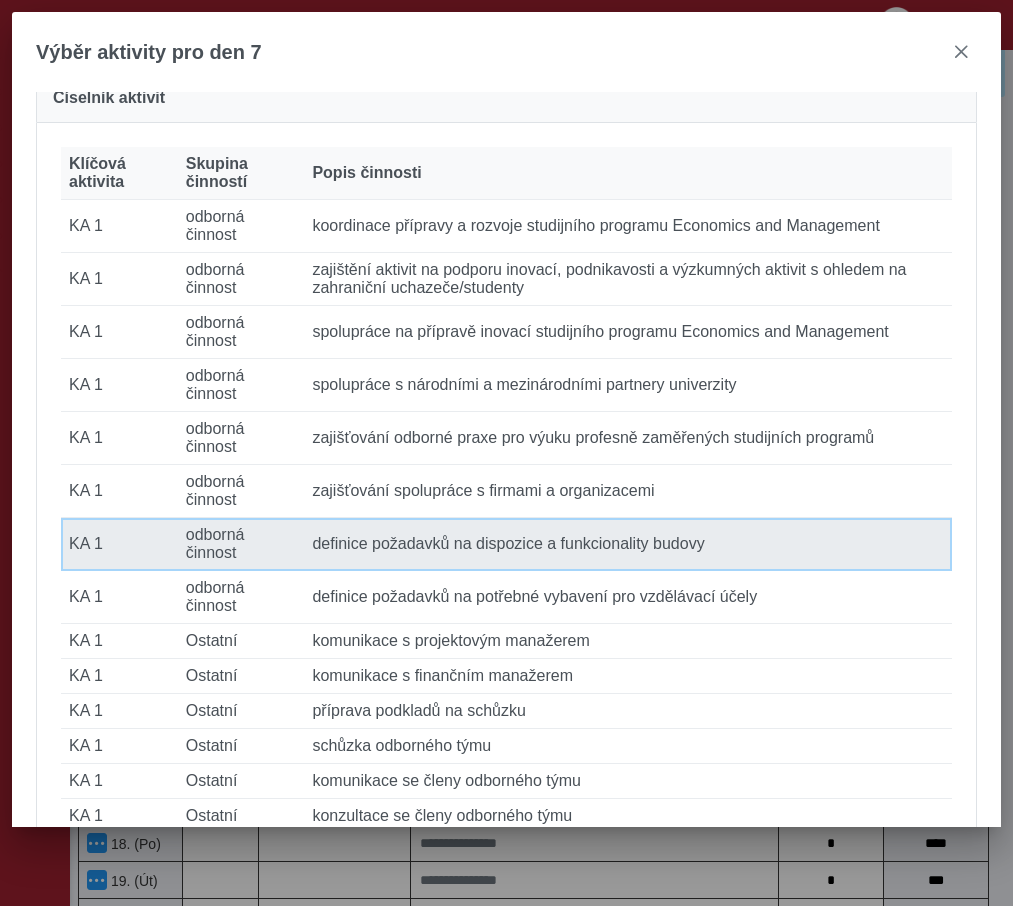 click on "Popis činnosti definice požadavků na dispozice a funkcionality budovy" at bounding box center (628, 544) 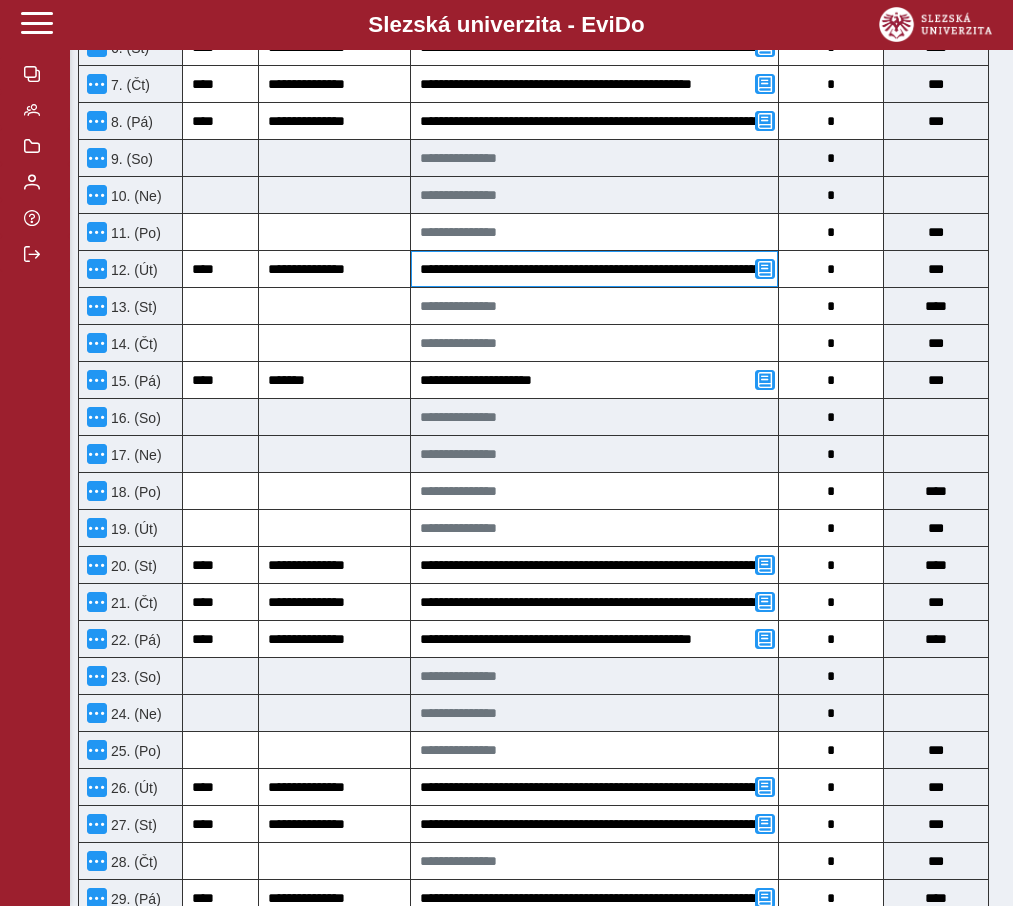 scroll, scrollTop: 934, scrollLeft: 0, axis: vertical 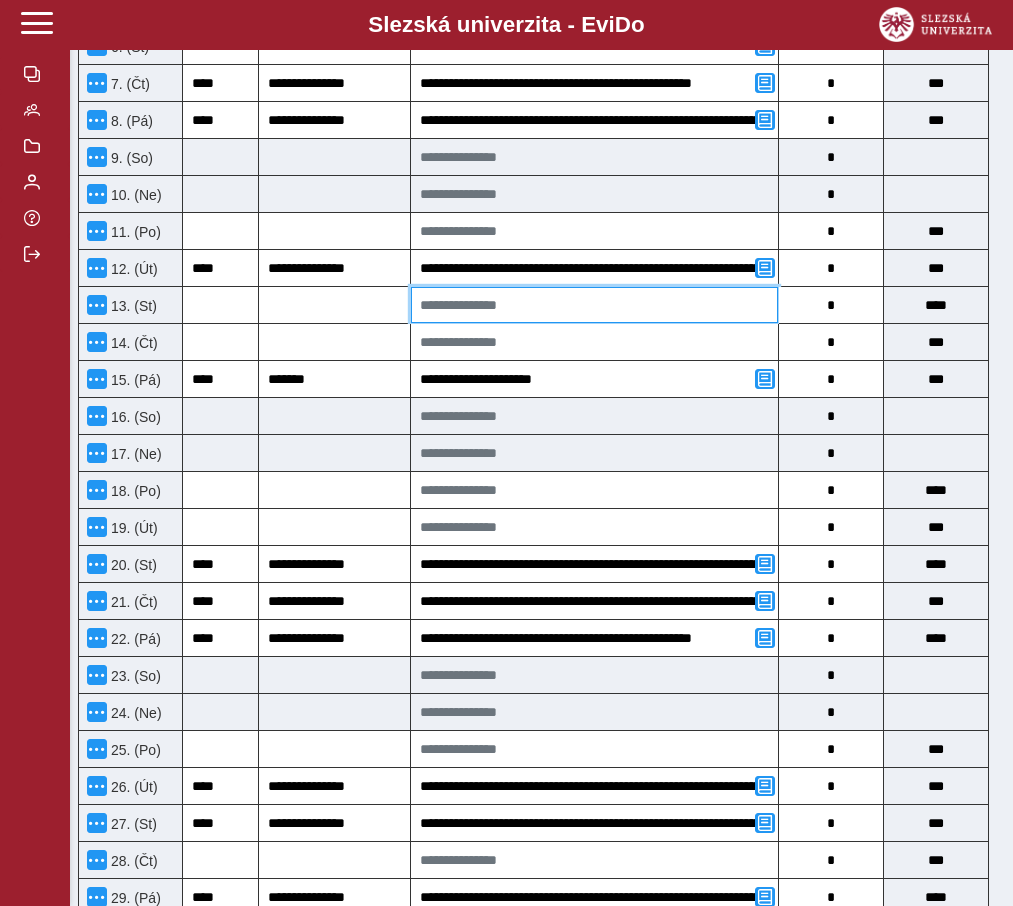 click at bounding box center (594, 305) 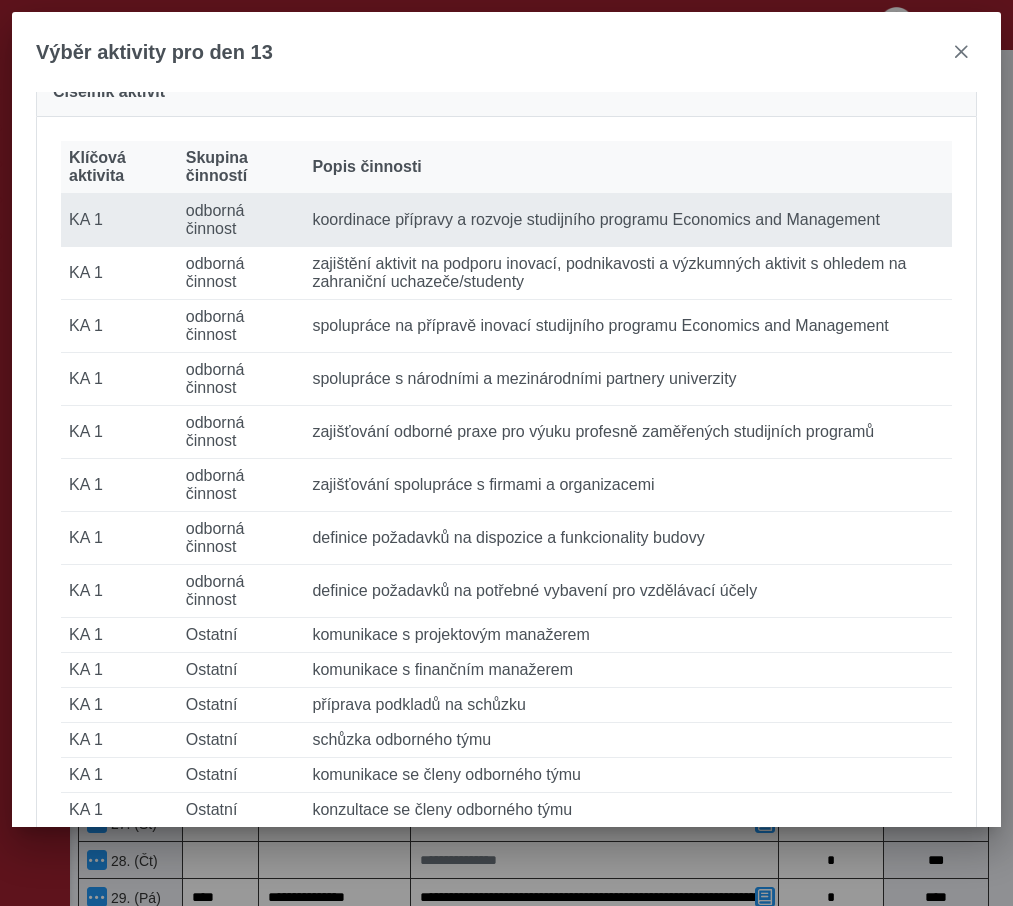 scroll, scrollTop: 280, scrollLeft: 0, axis: vertical 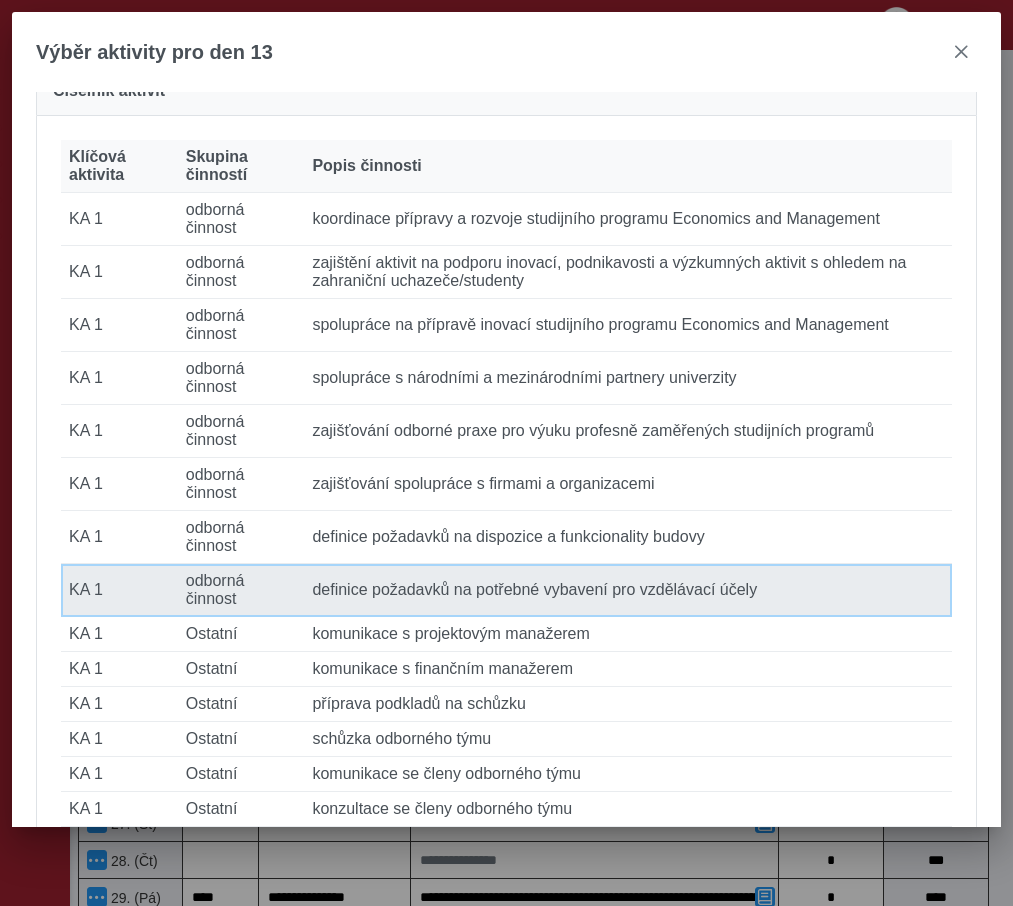 click on "Popis činnosti definice požadavků na potřebné vybavení pro vzdělávací účely" at bounding box center [628, 590] 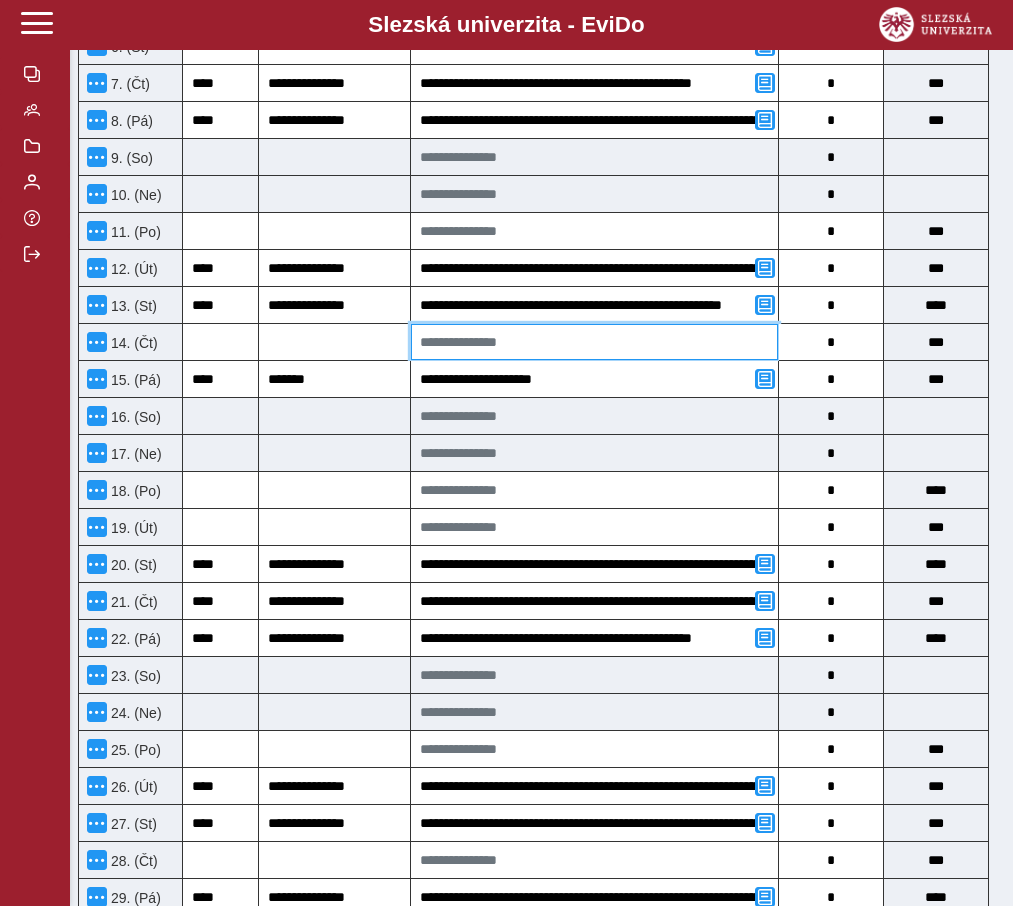 click at bounding box center (594, 342) 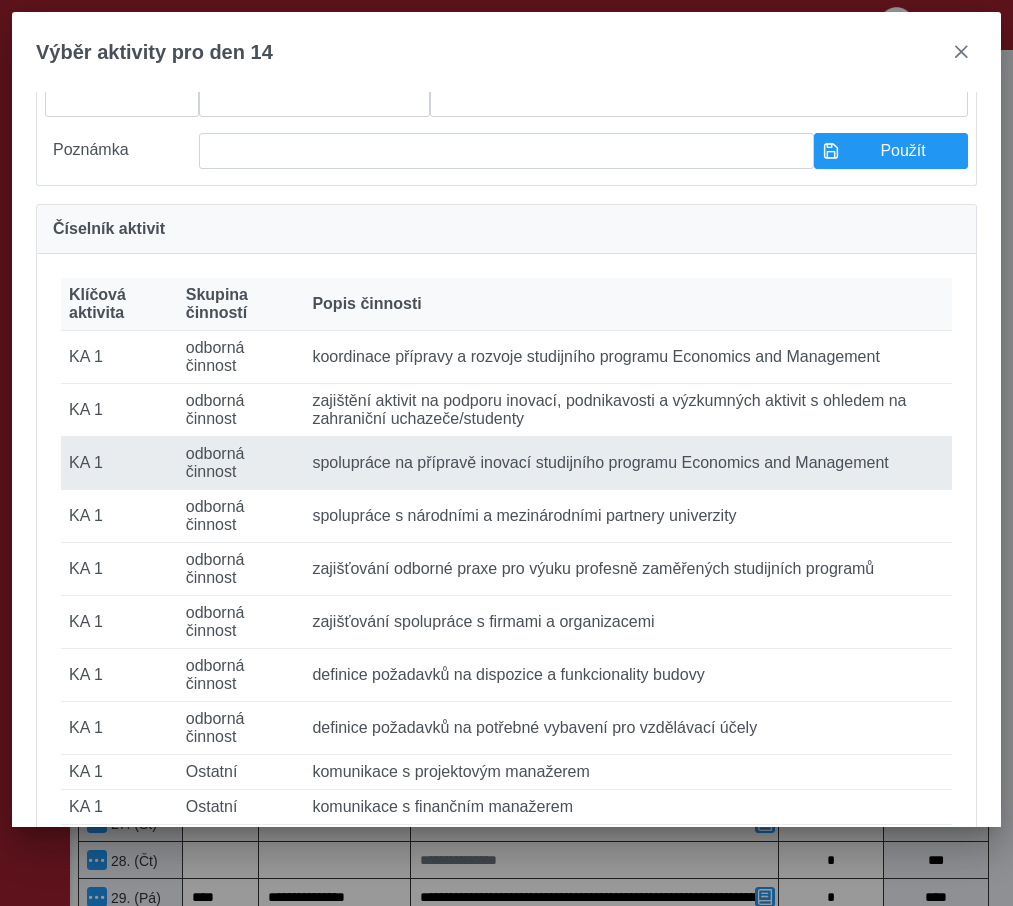 scroll, scrollTop: 203, scrollLeft: 0, axis: vertical 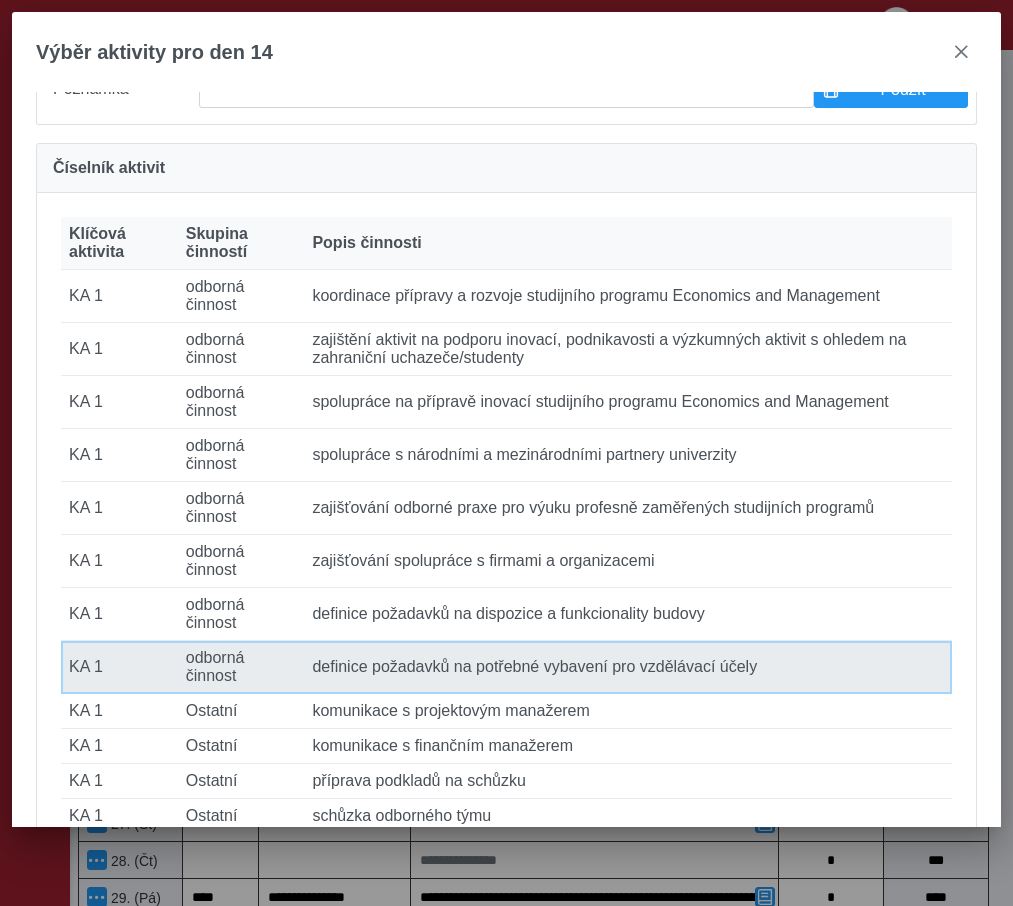 click on "Popis činnosti definice požadavků na potřebné vybavení pro vzdělávací účely" at bounding box center (628, 667) 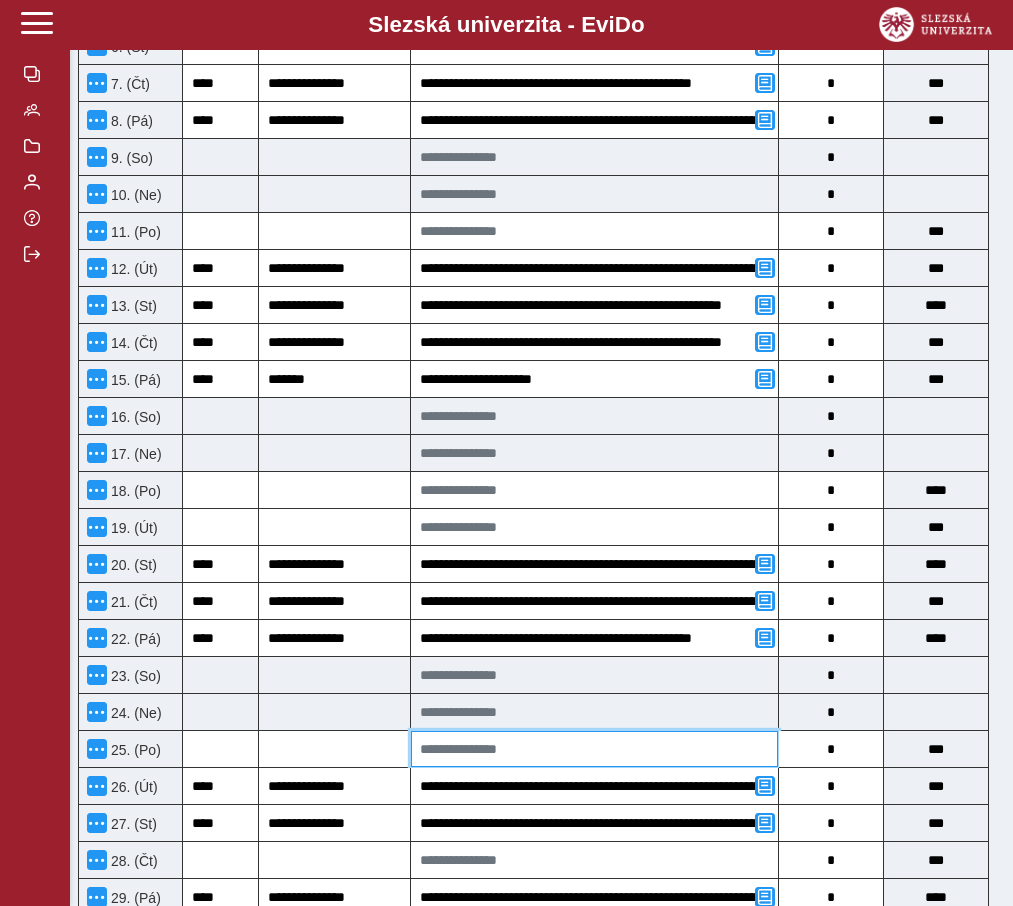 click at bounding box center [594, 749] 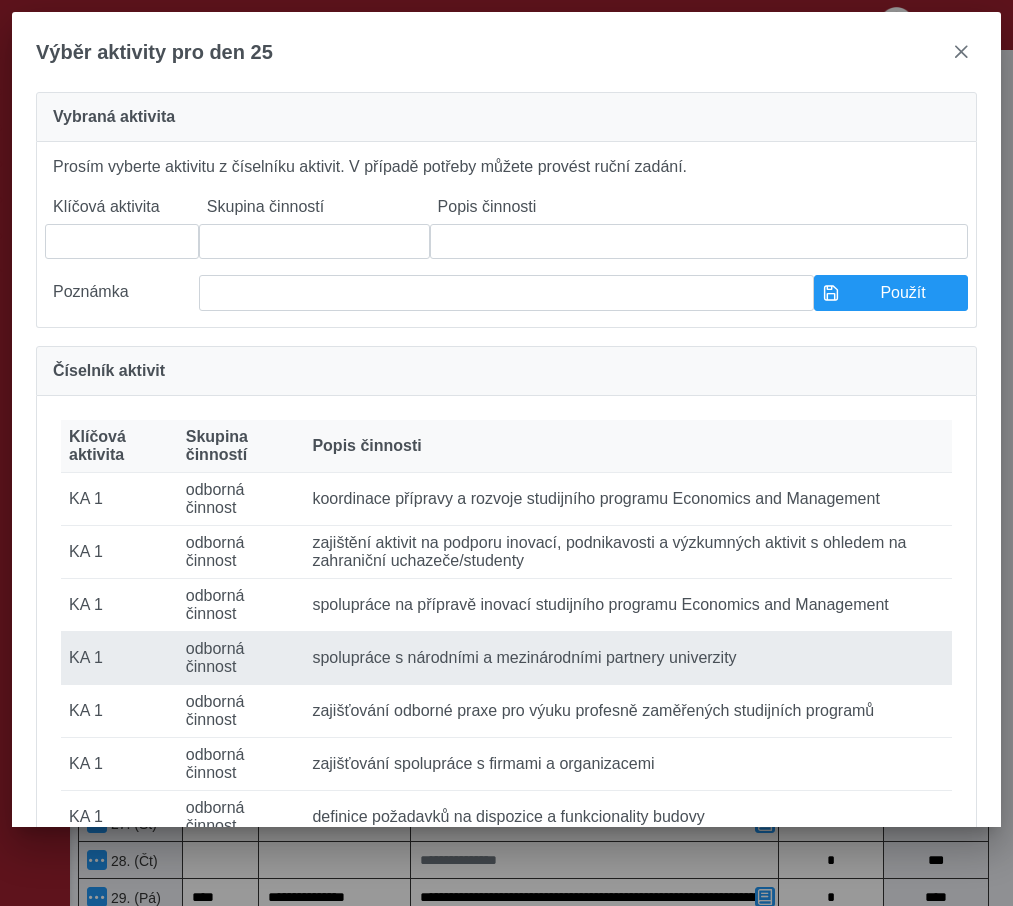 scroll, scrollTop: 274, scrollLeft: 0, axis: vertical 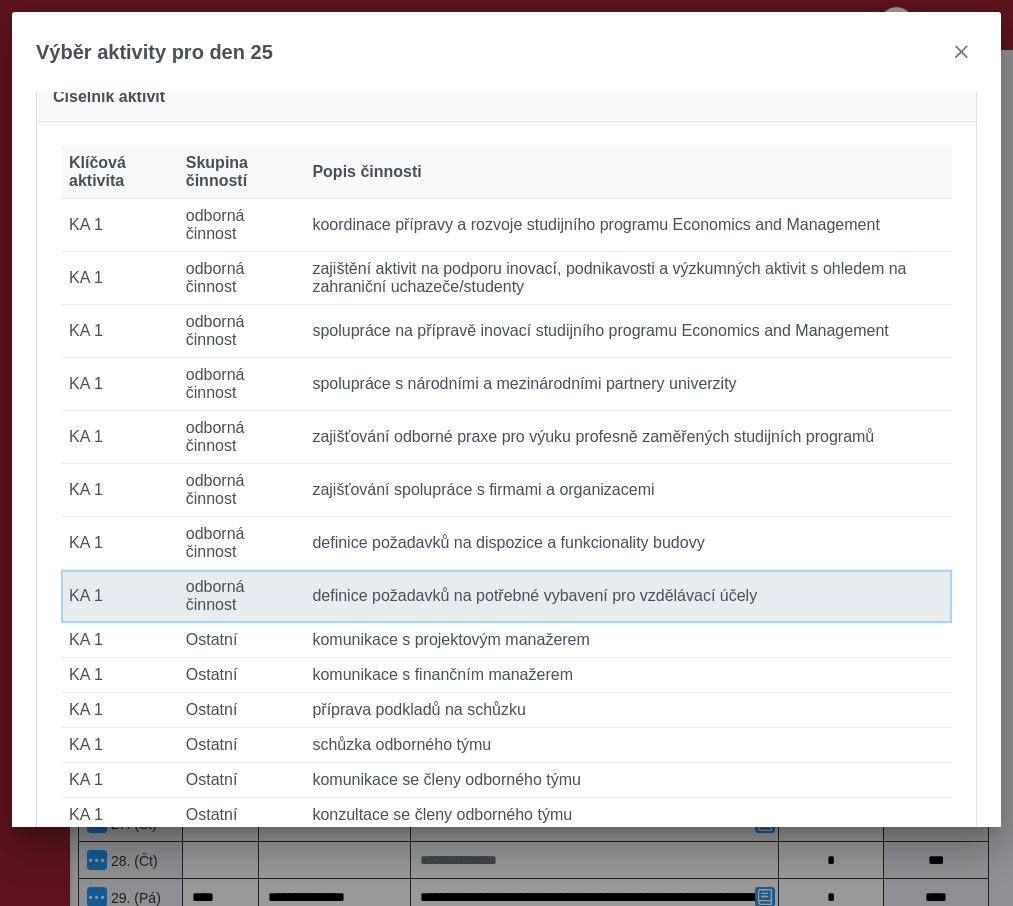 click on "Popis činnosti definice požadavků na potřebné vybavení pro vzdělávací účely" at bounding box center [628, 596] 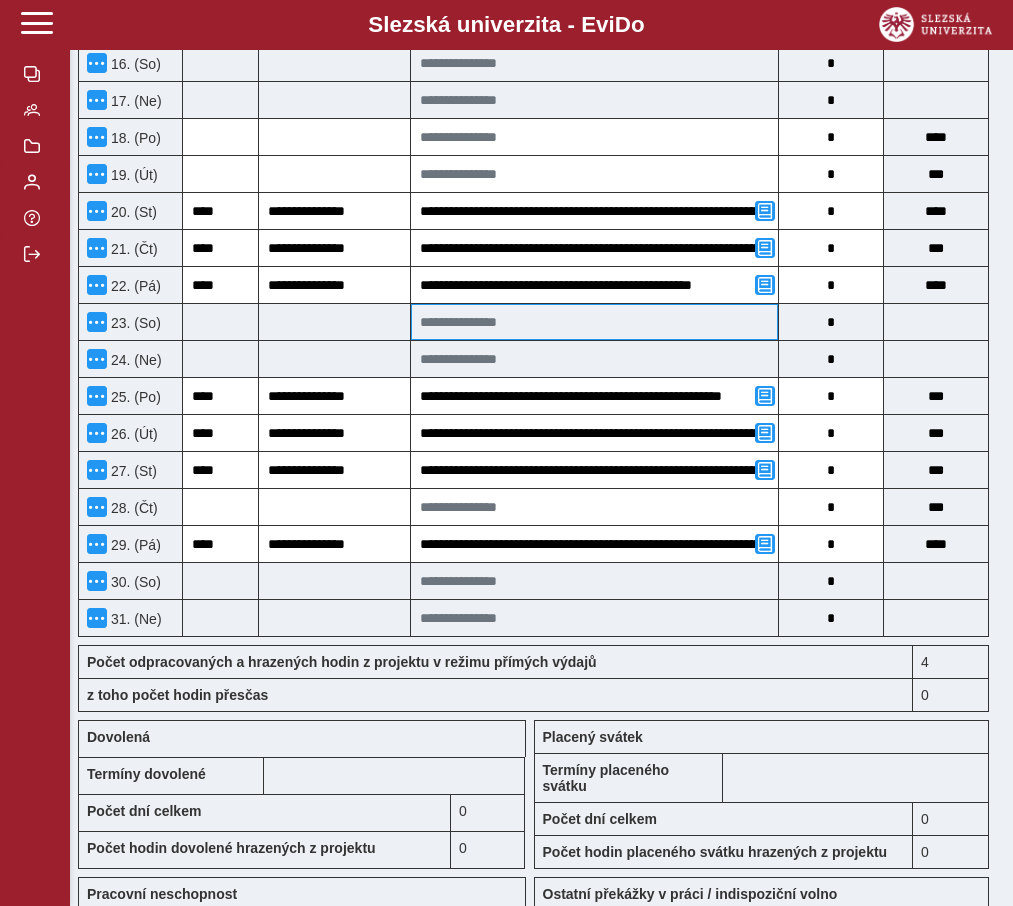 scroll, scrollTop: 1290, scrollLeft: 0, axis: vertical 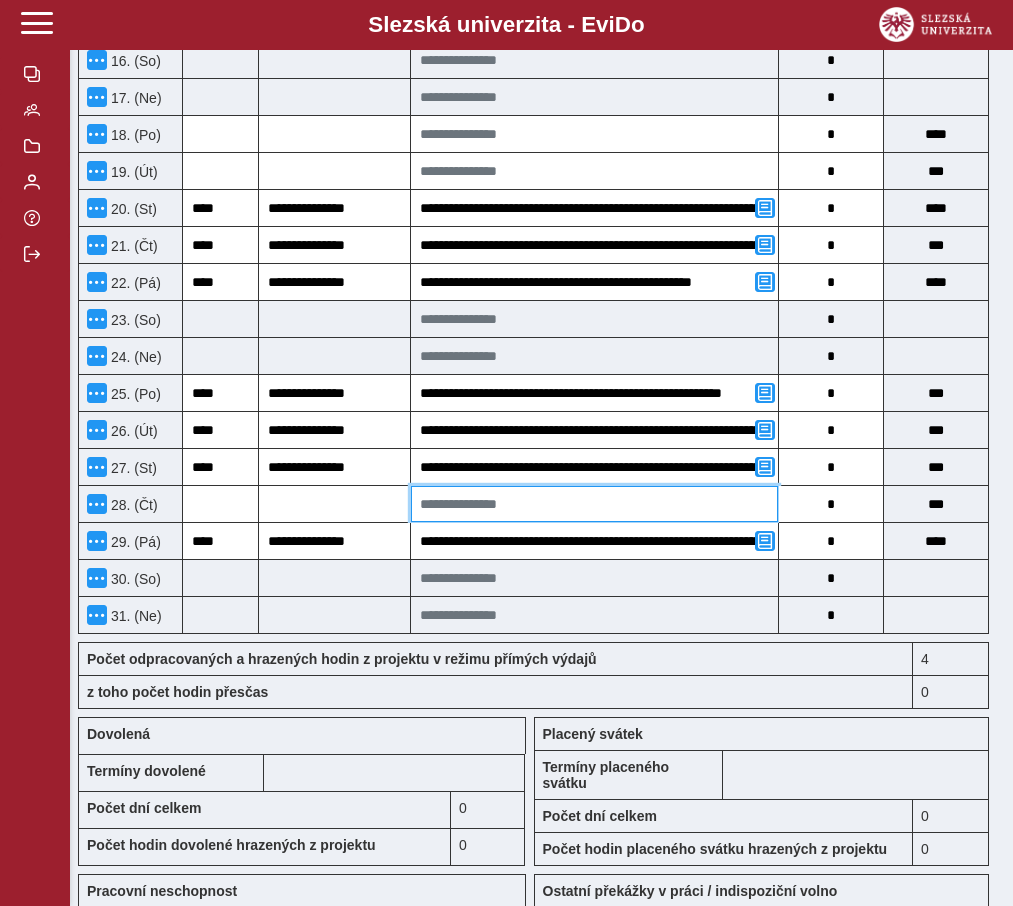 click at bounding box center [594, 504] 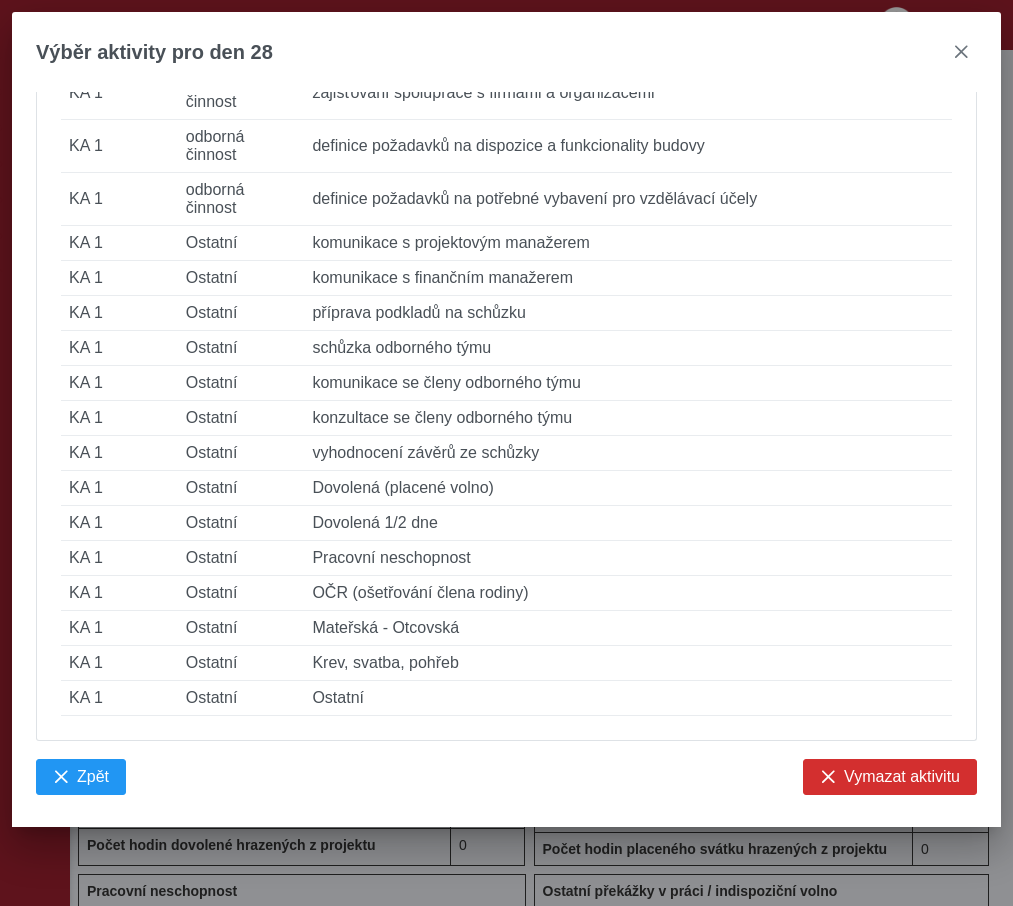 scroll, scrollTop: 693, scrollLeft: 0, axis: vertical 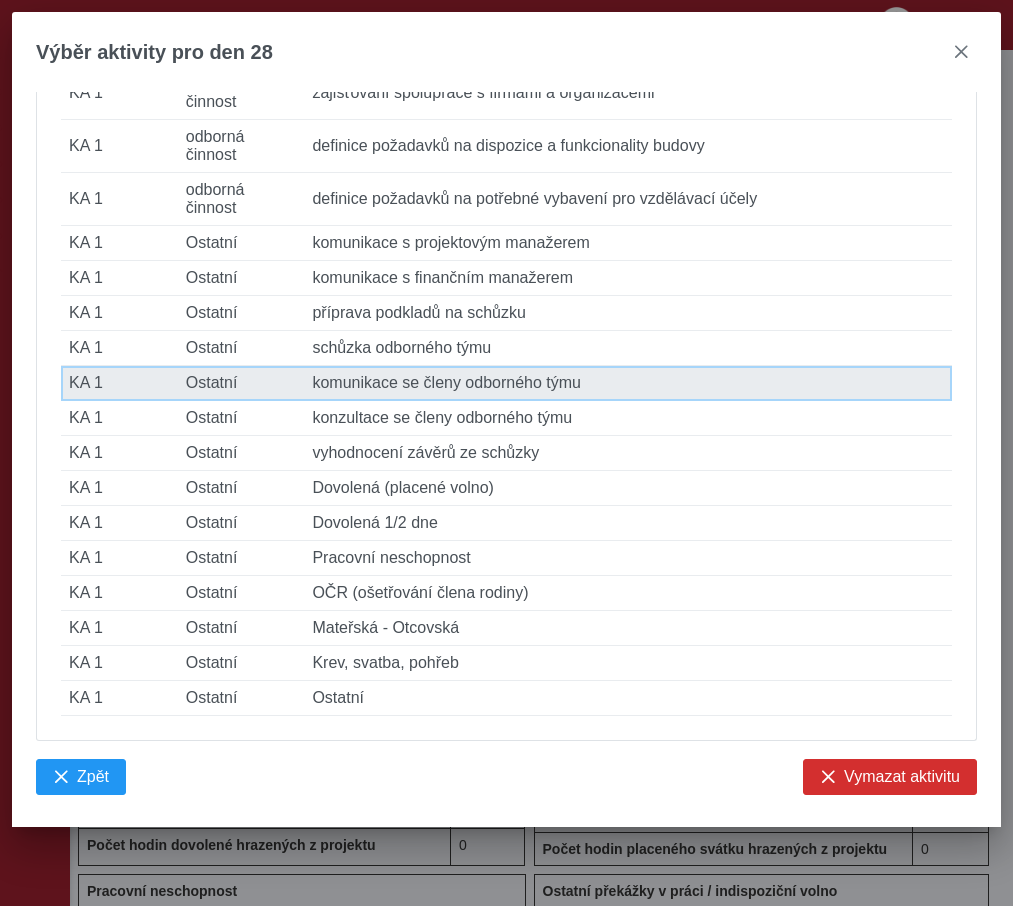 click on "Popis činnosti komunikace se členy odborného týmu" at bounding box center (628, 383) 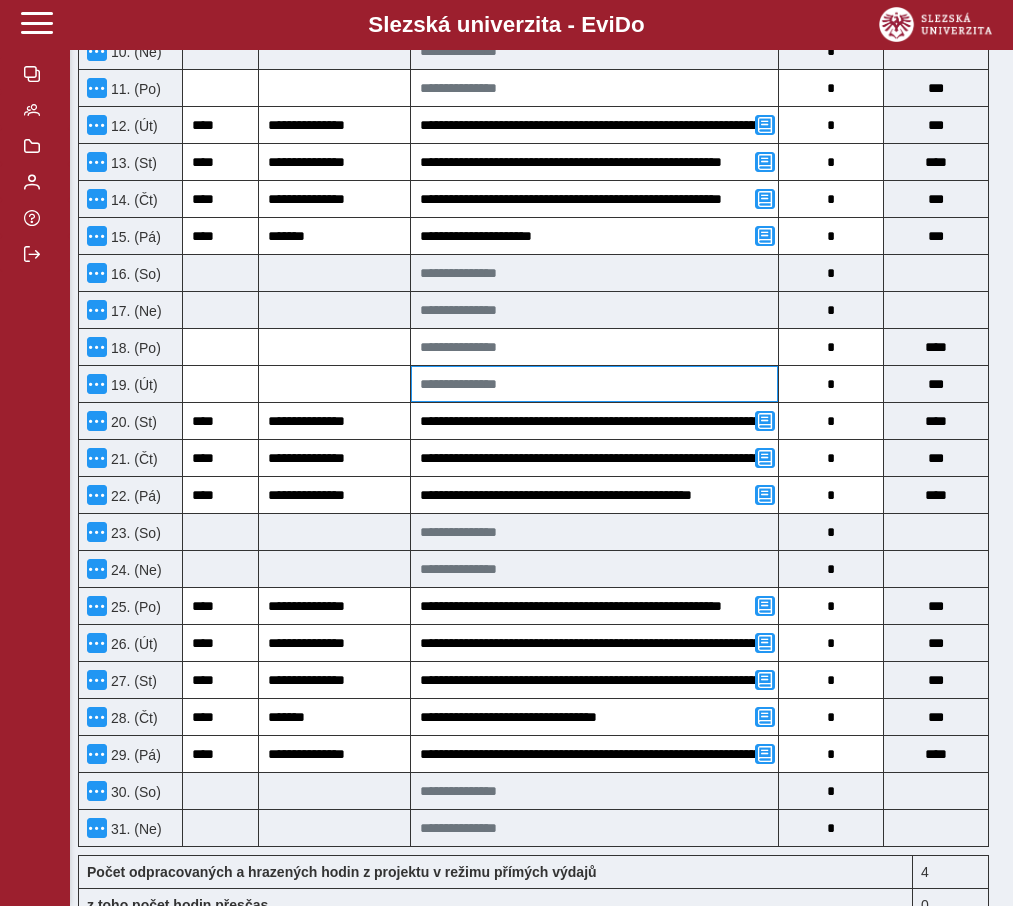 scroll, scrollTop: 1065, scrollLeft: 0, axis: vertical 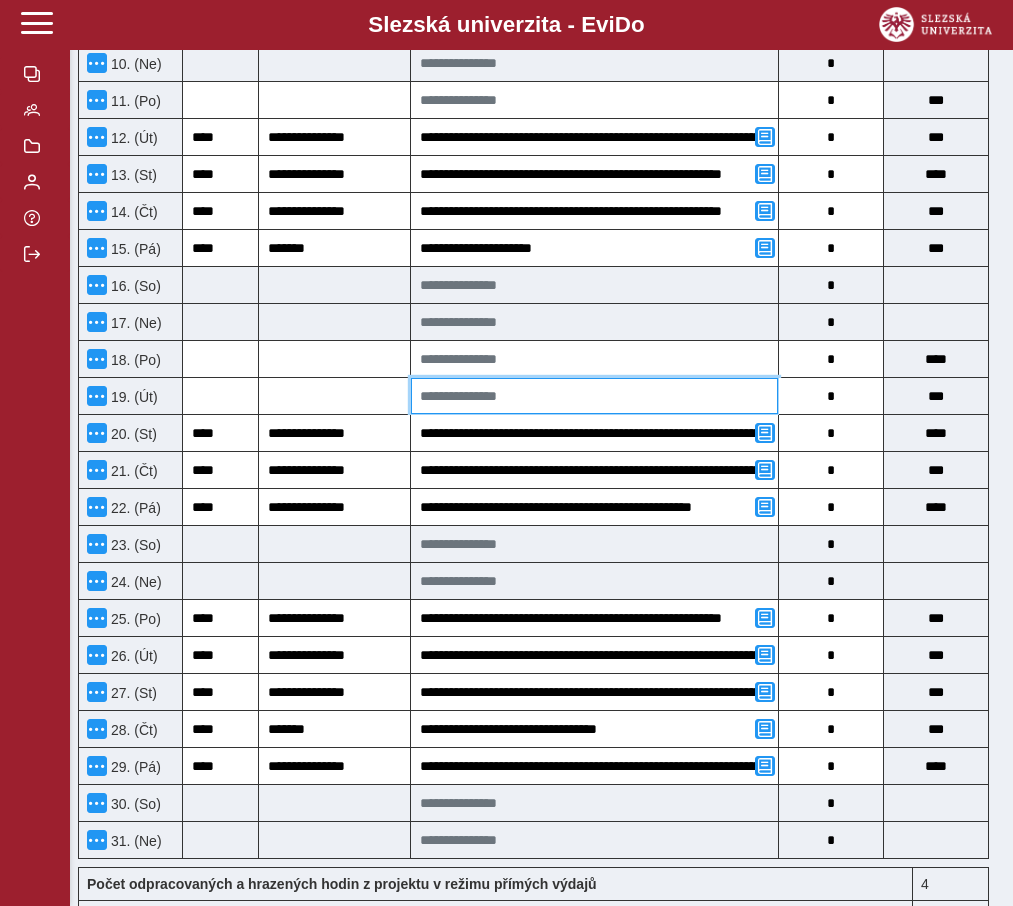 click at bounding box center [594, 396] 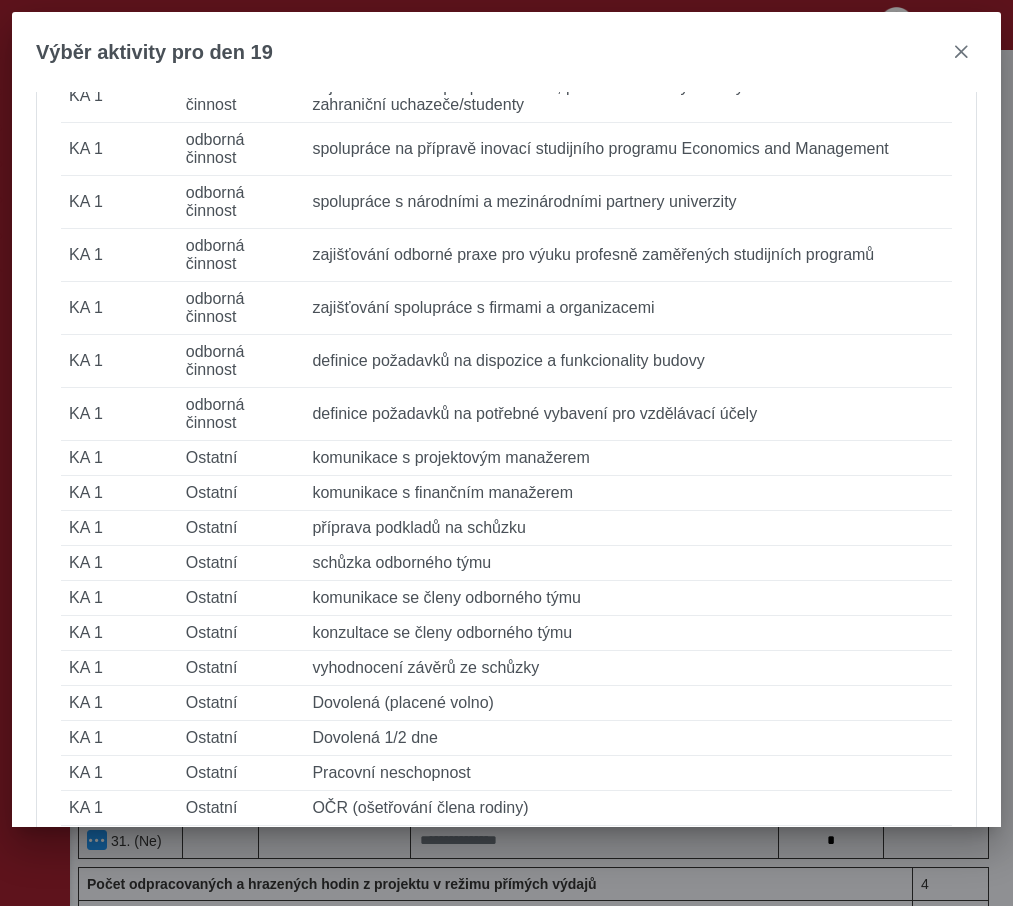 scroll, scrollTop: 462, scrollLeft: 0, axis: vertical 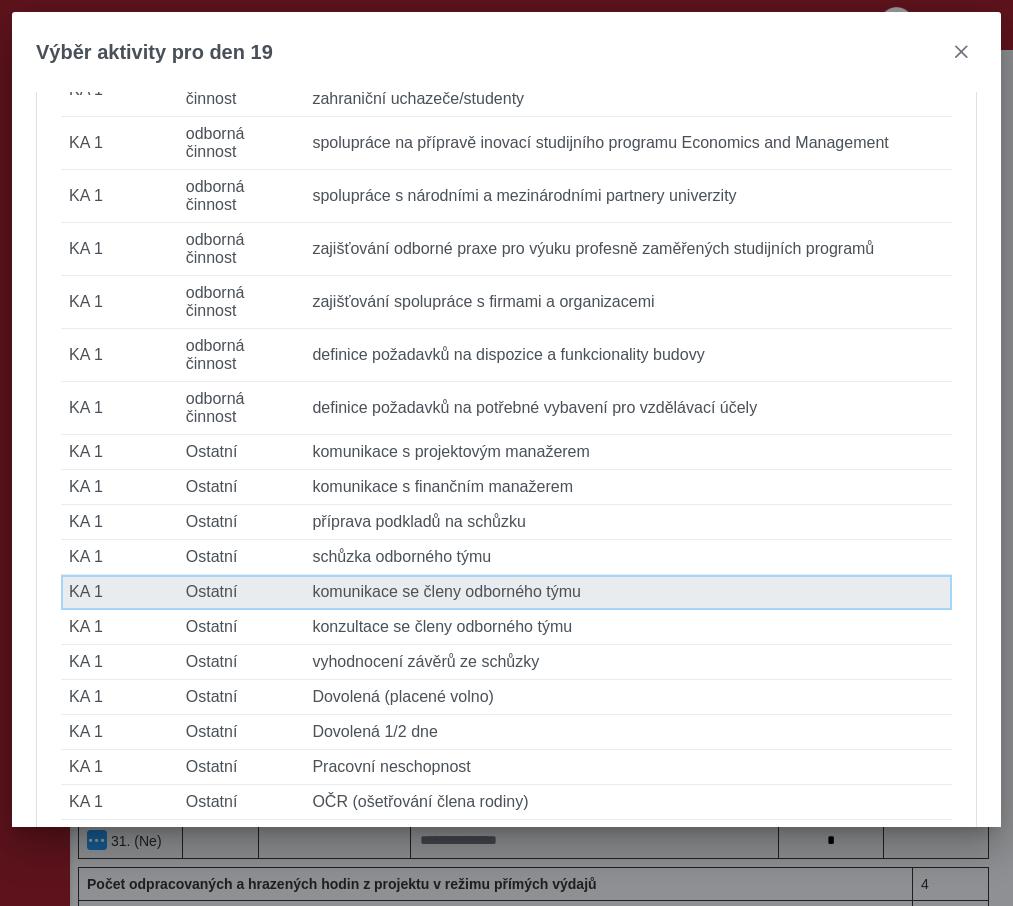 click on "Popis činnosti komunikace se členy odborného týmu" at bounding box center [628, 592] 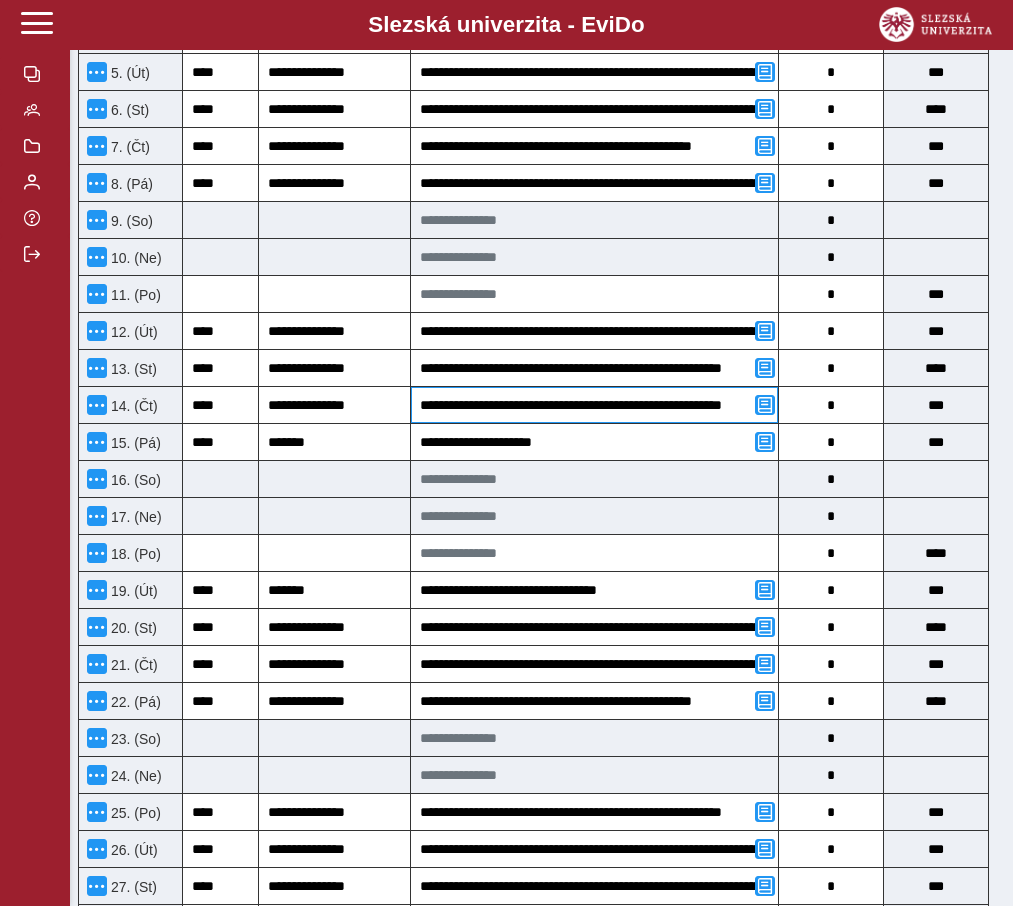 scroll, scrollTop: 856, scrollLeft: 0, axis: vertical 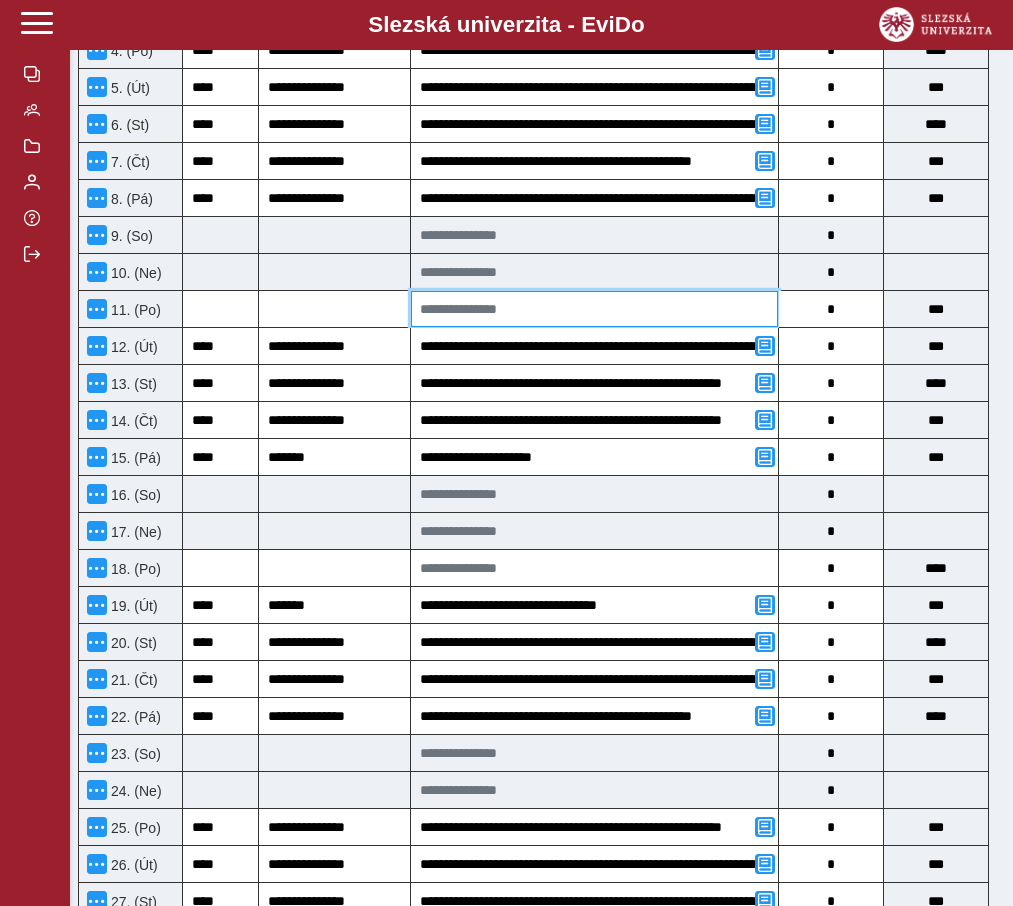 click at bounding box center [594, 309] 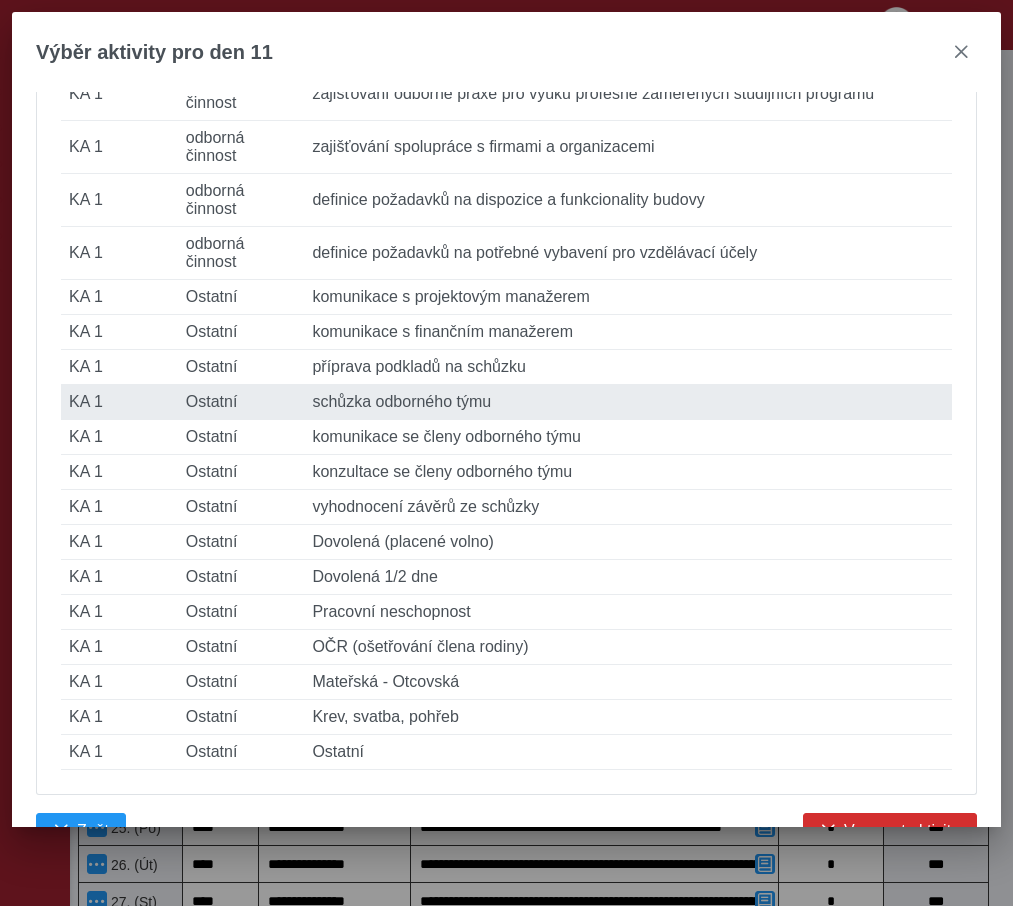 scroll, scrollTop: 703, scrollLeft: 0, axis: vertical 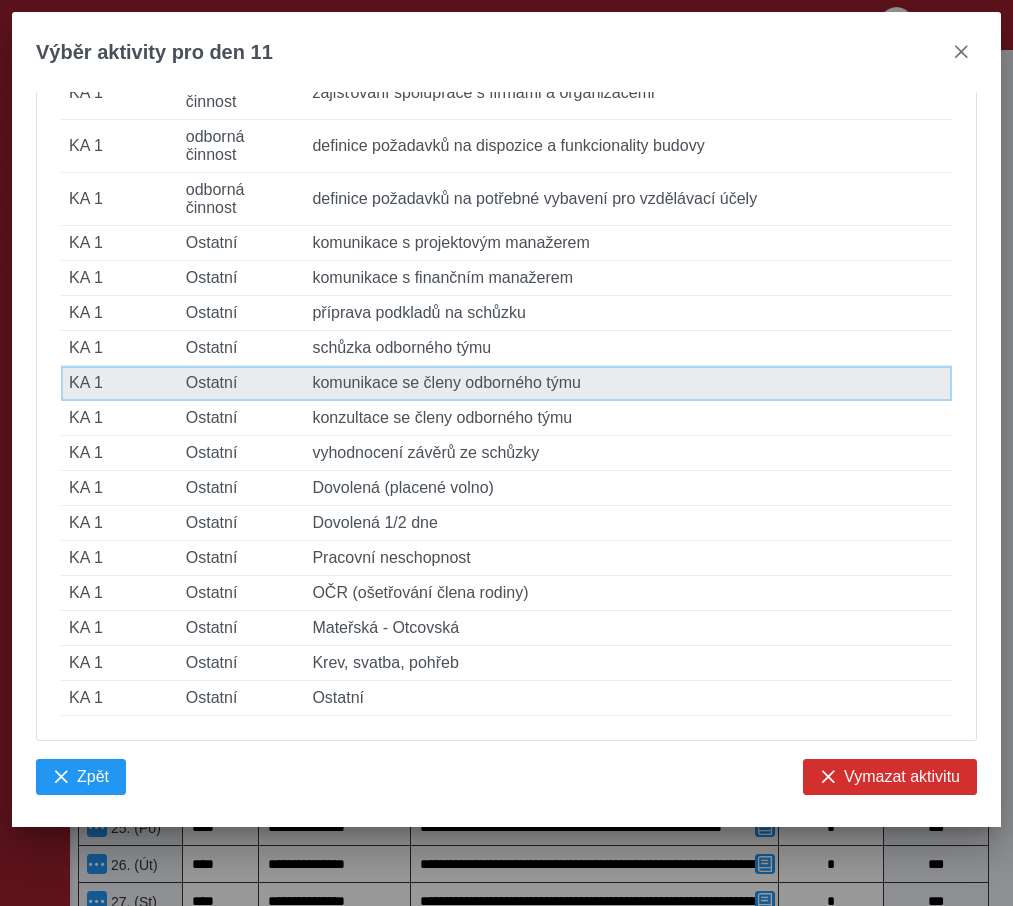 click on "Popis činnosti komunikace se členy odborného týmu" at bounding box center [628, 383] 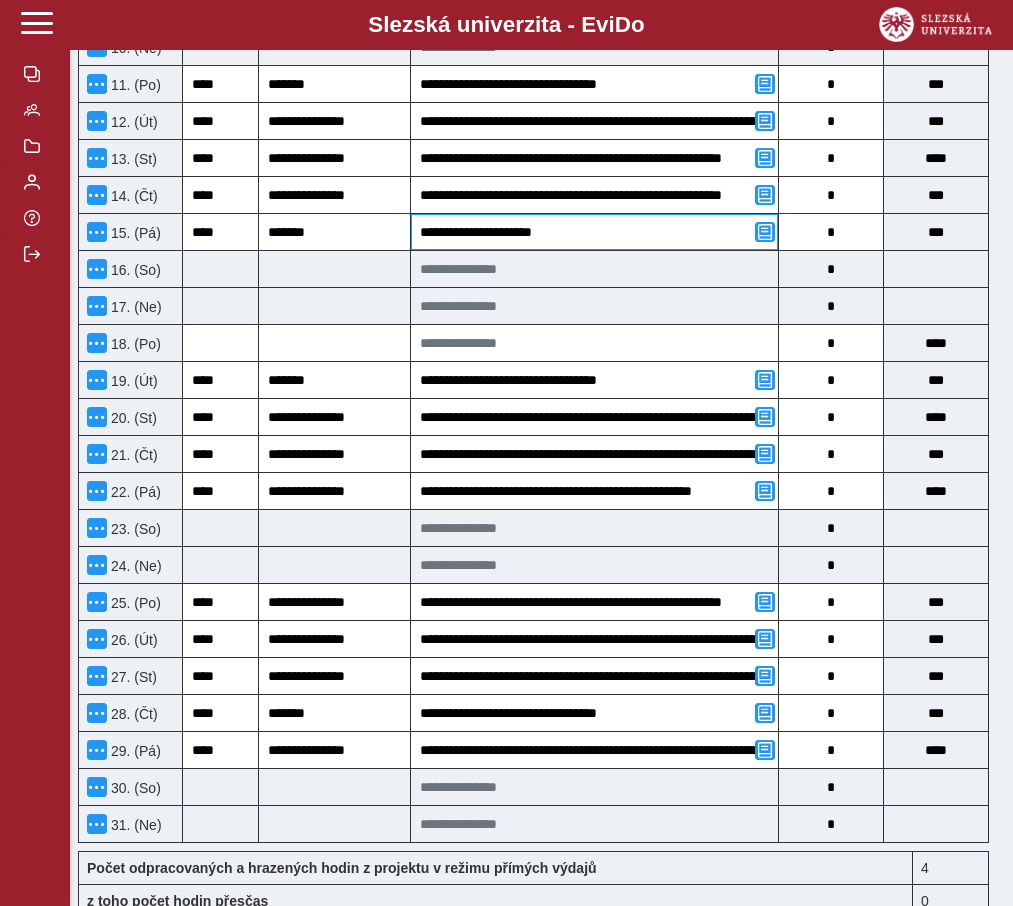 scroll, scrollTop: 1079, scrollLeft: 0, axis: vertical 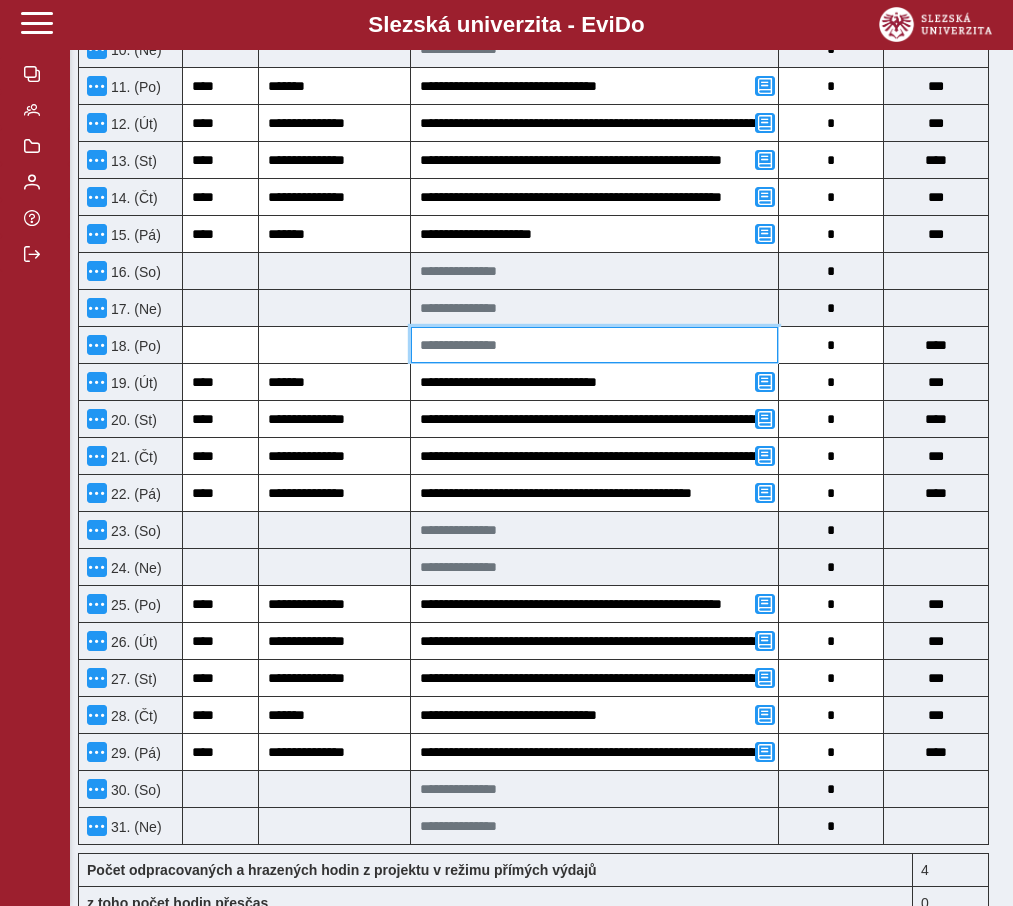 click at bounding box center [594, 345] 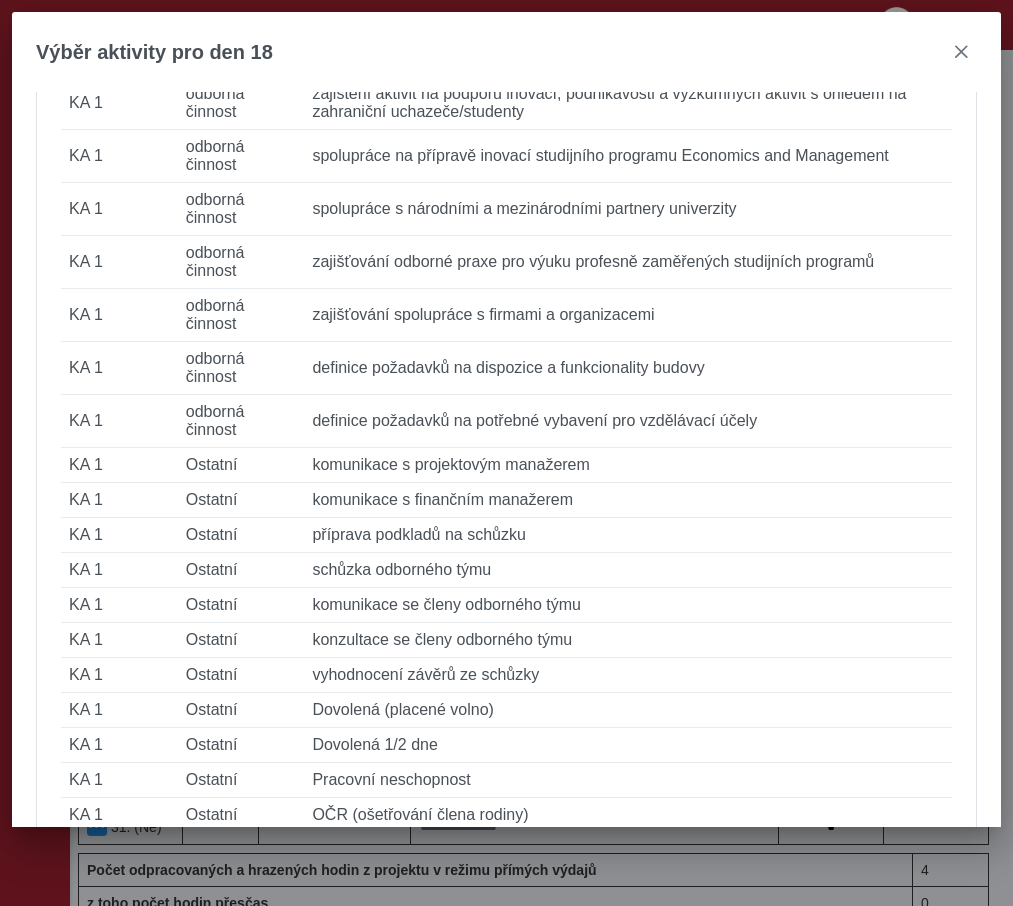 scroll, scrollTop: 478, scrollLeft: 0, axis: vertical 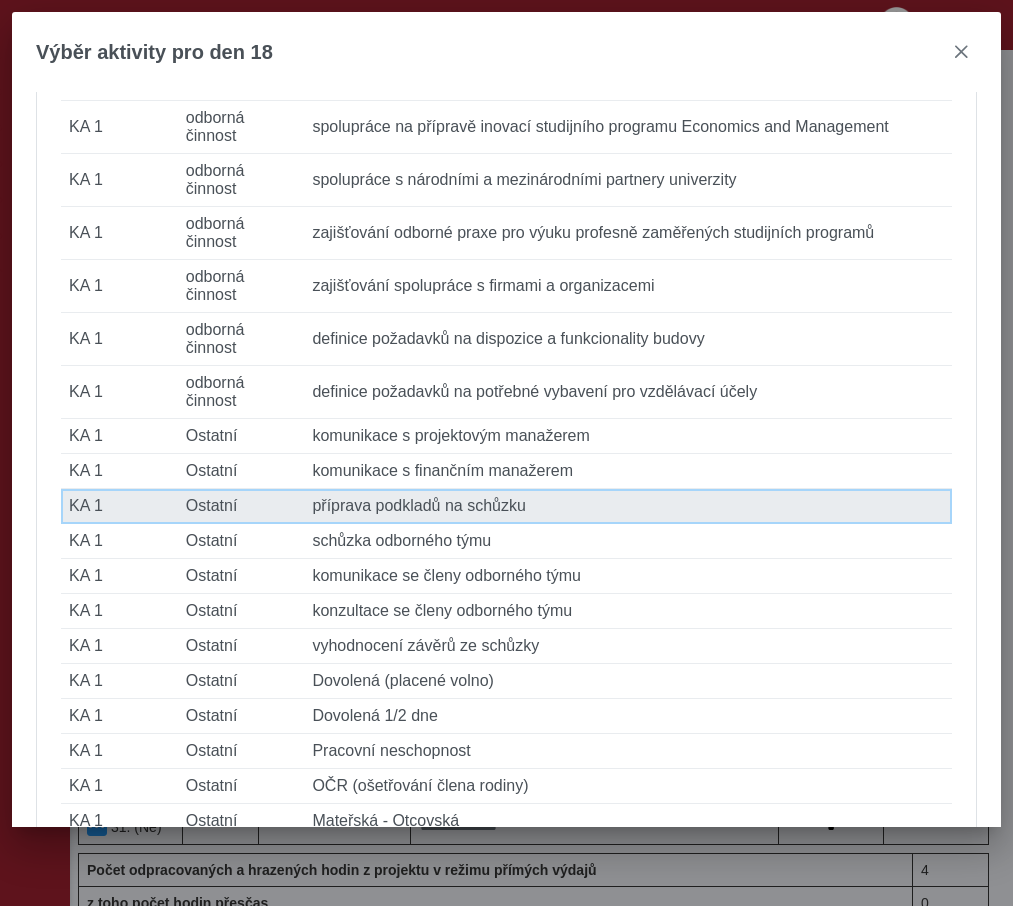 click on "Popis činnosti příprava podkladů na schůzku" at bounding box center (628, 506) 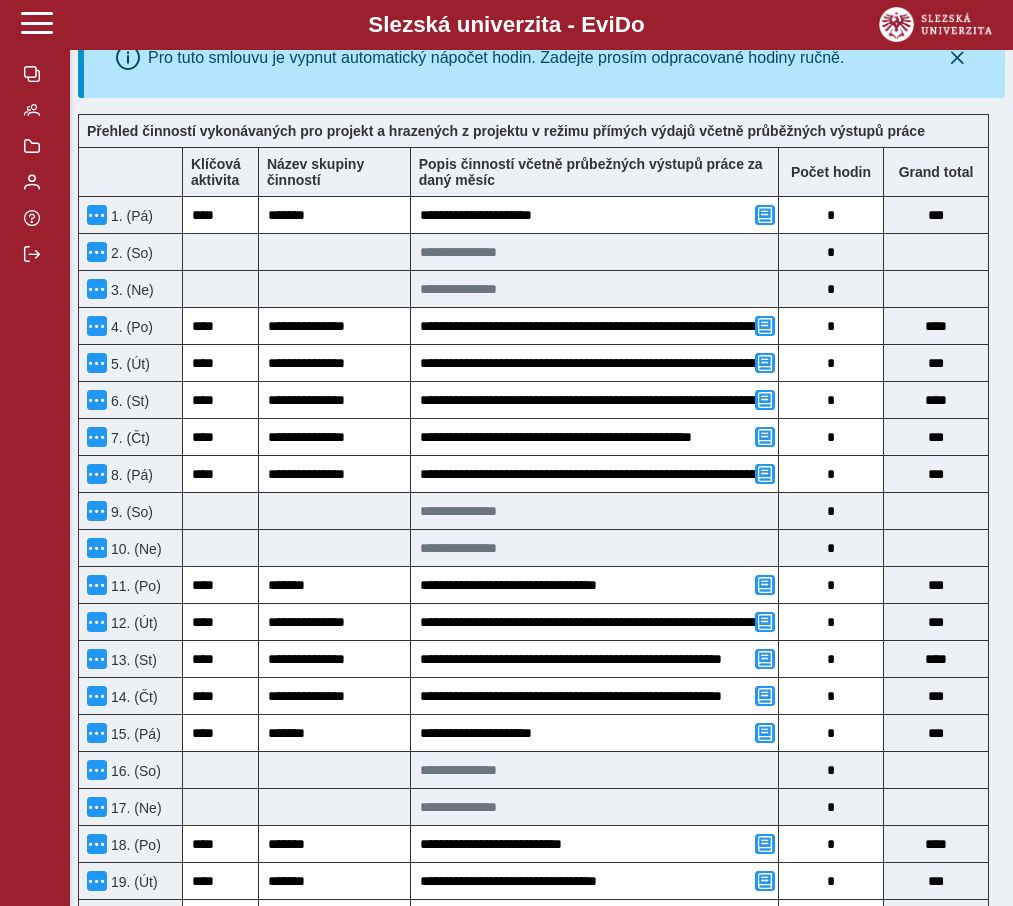 scroll, scrollTop: 589, scrollLeft: 0, axis: vertical 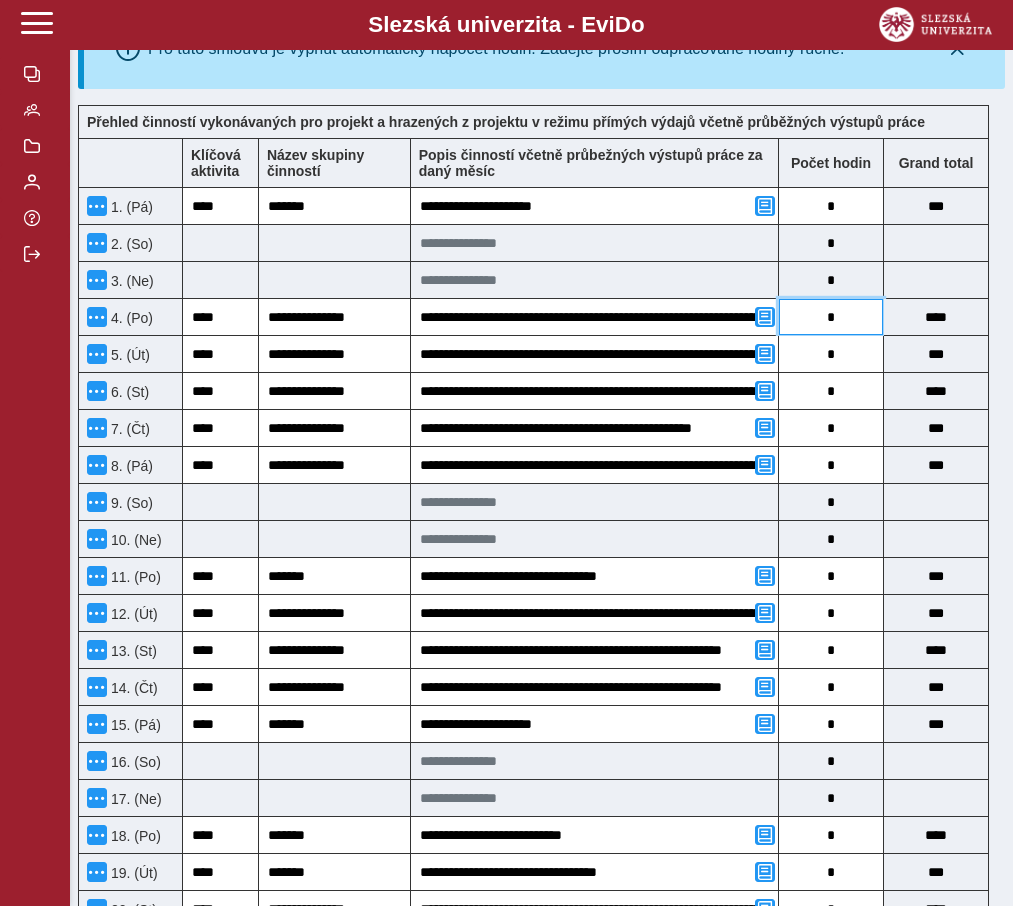 click on "*" at bounding box center (831, 317) 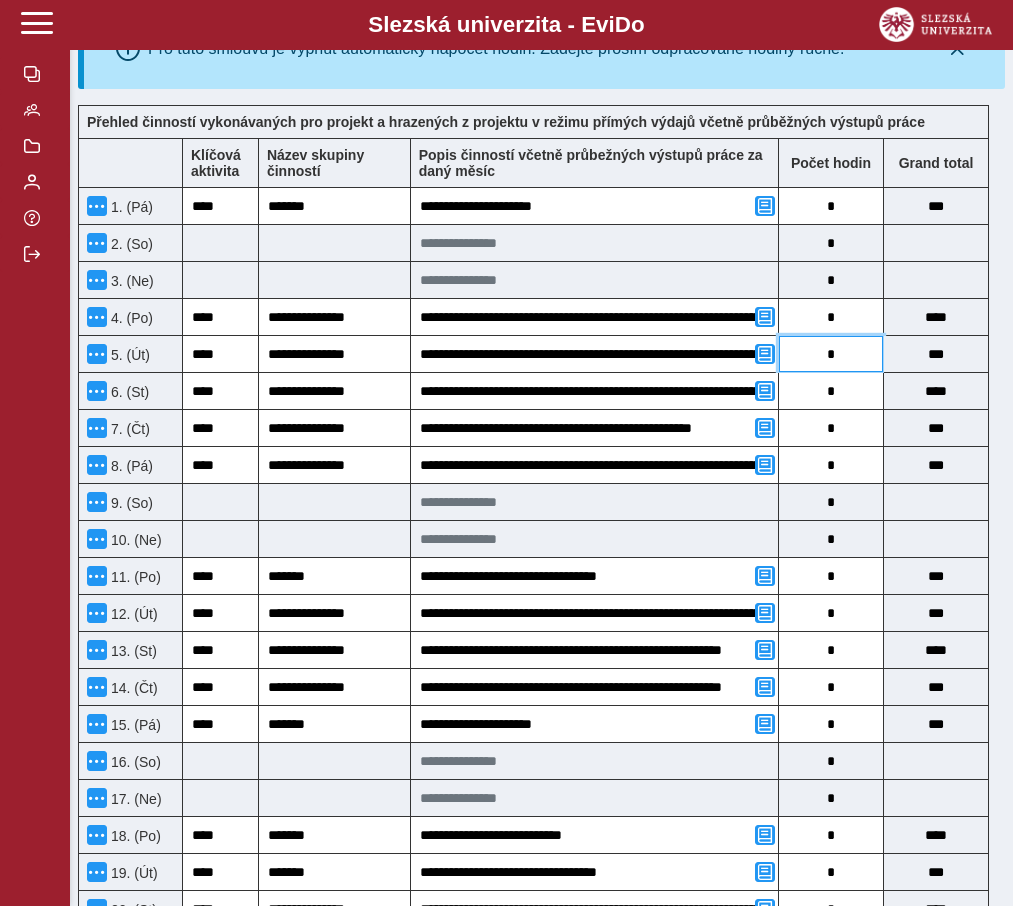 click on "*" at bounding box center (831, 354) 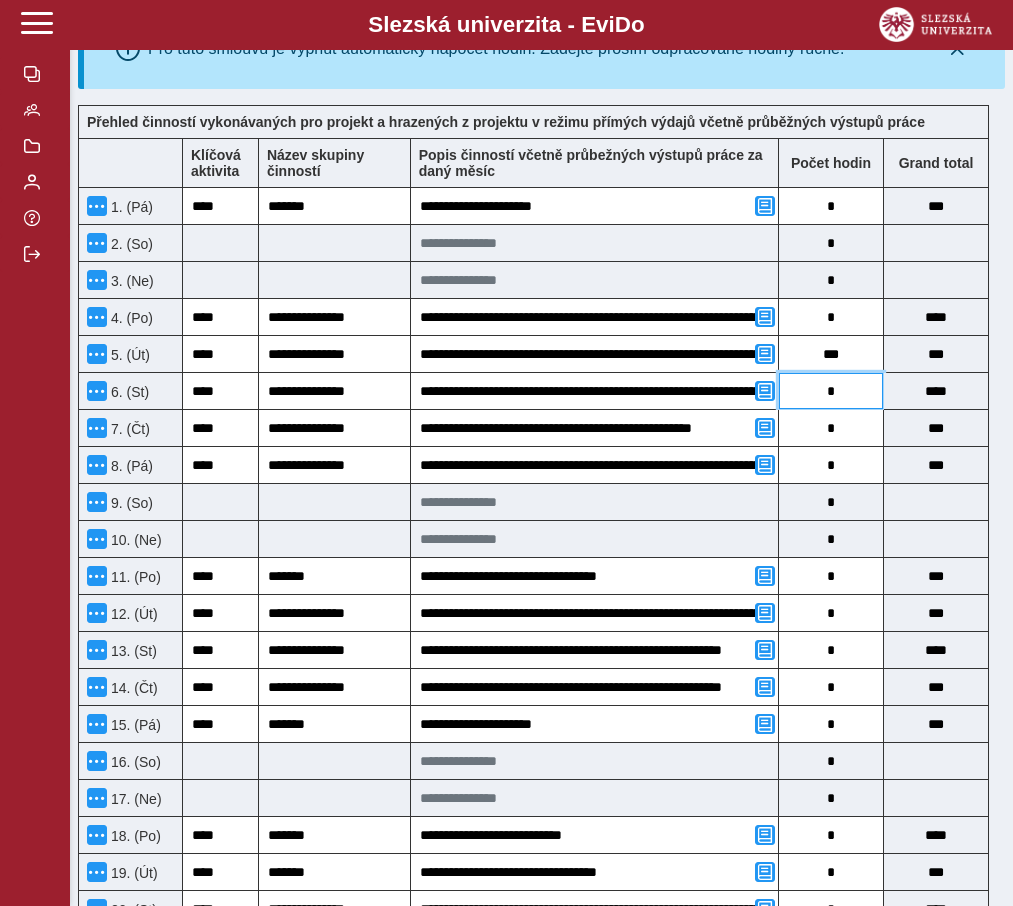 click on "*" at bounding box center (831, 391) 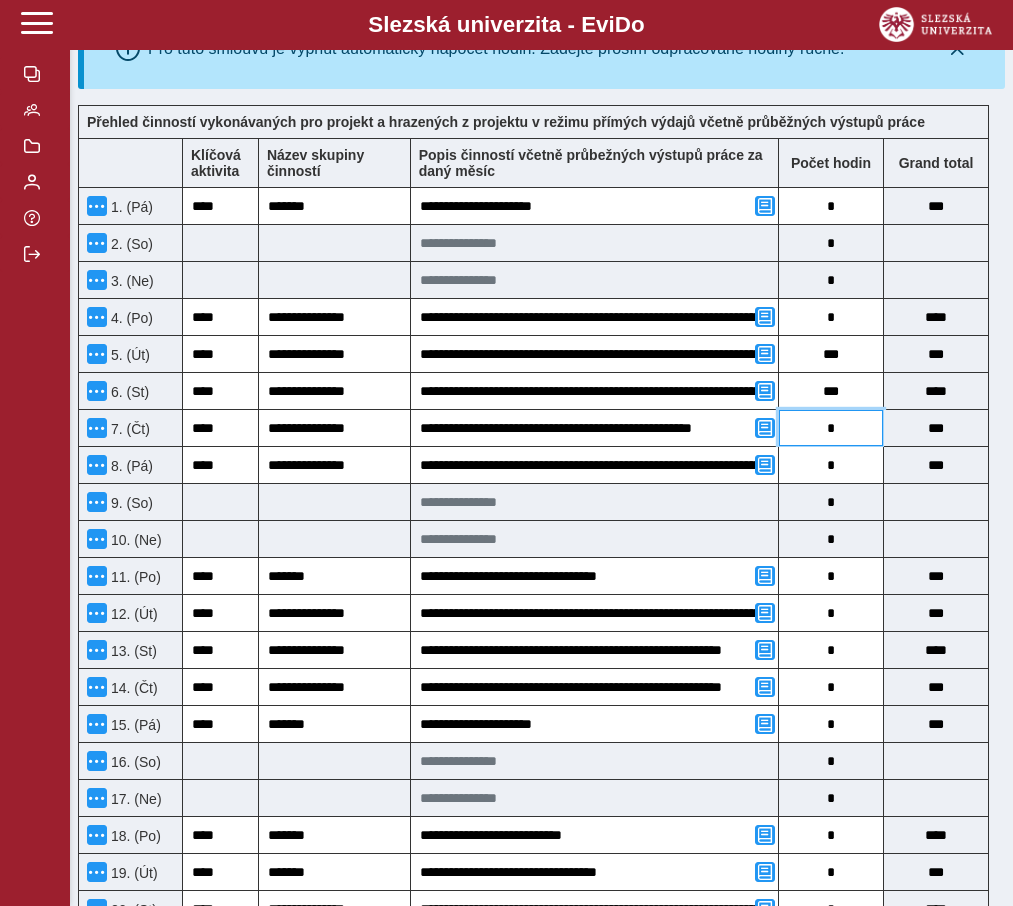 click on "*" at bounding box center (831, 428) 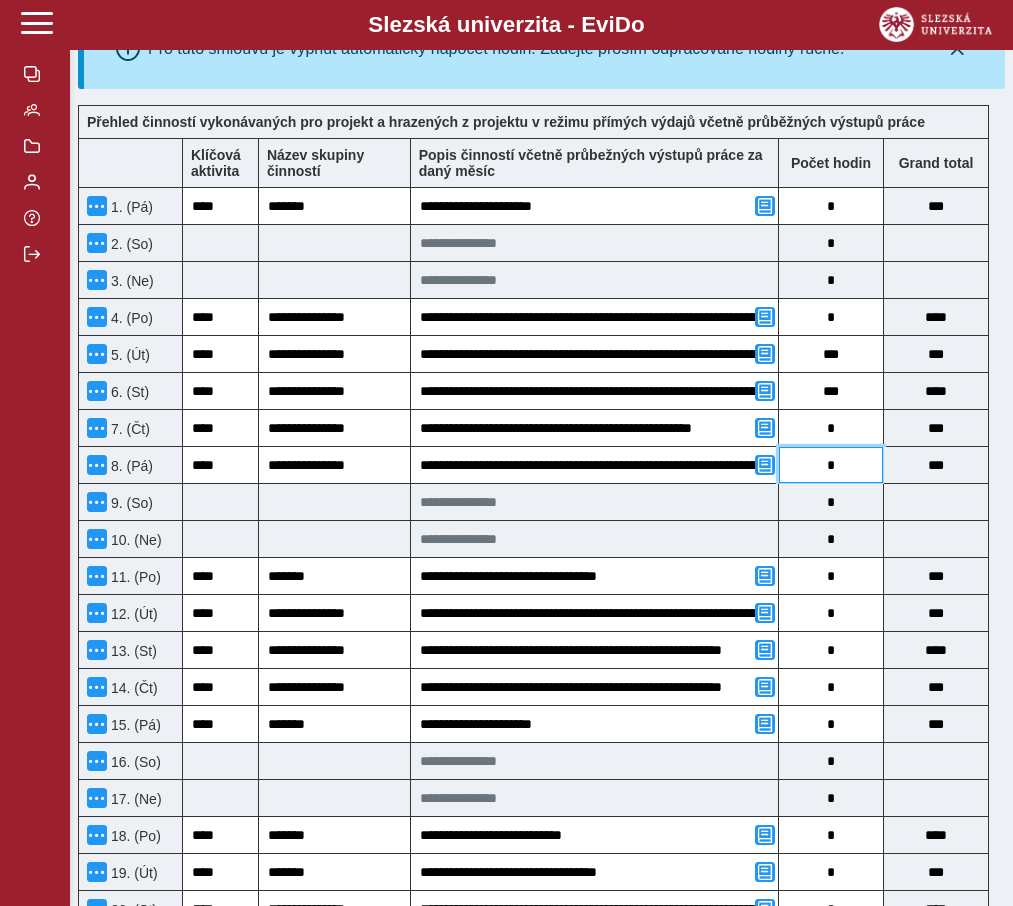 click on "*" at bounding box center (831, 465) 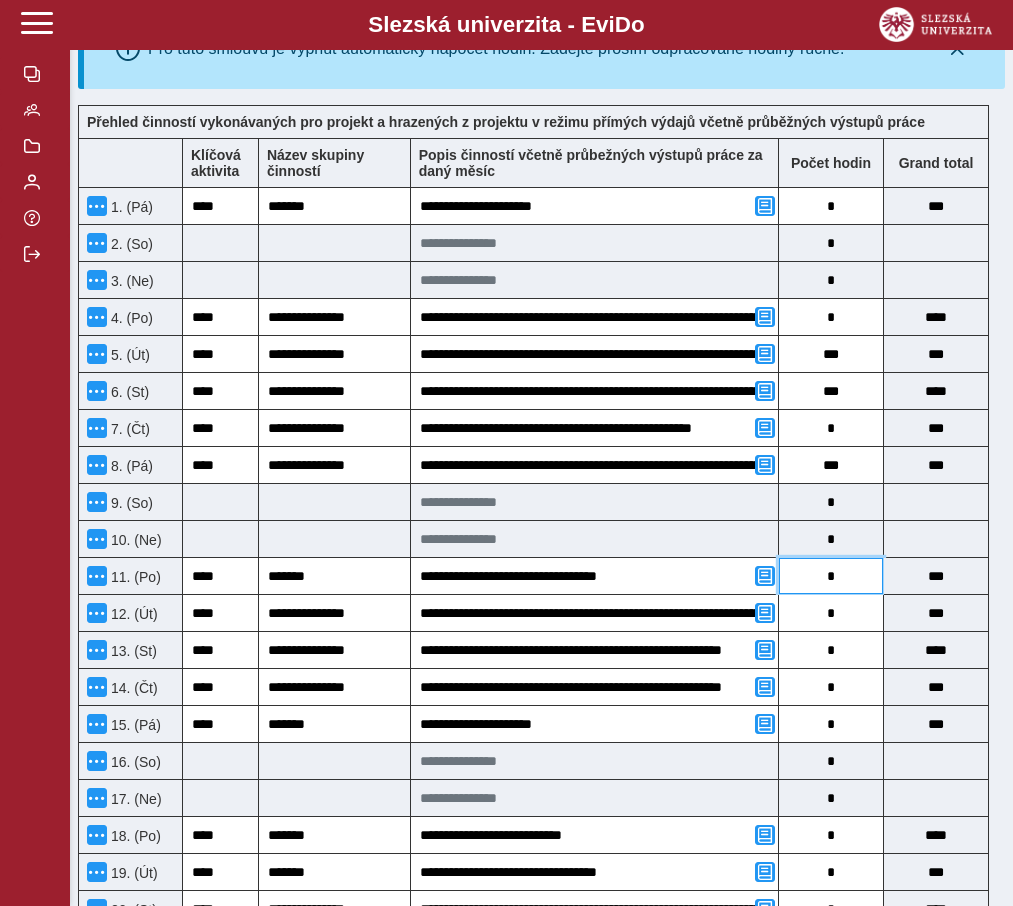click on "*" at bounding box center (831, 576) 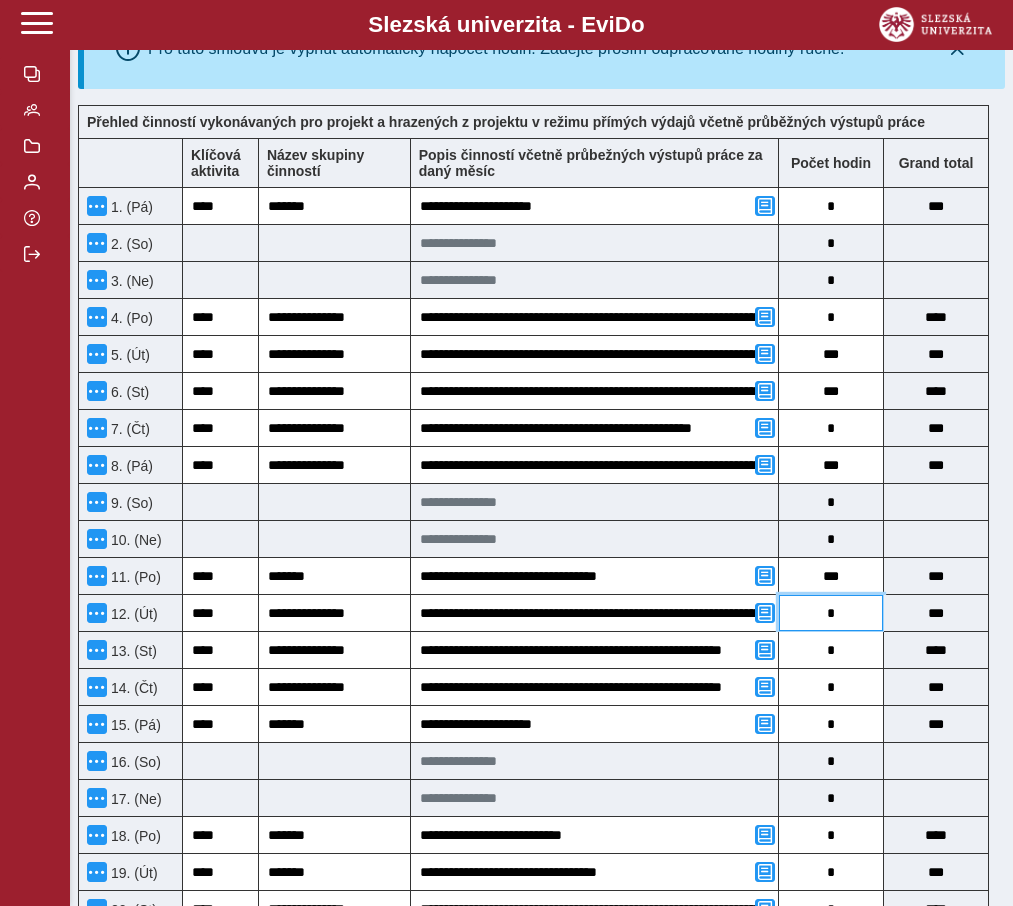 click on "*" at bounding box center (831, 613) 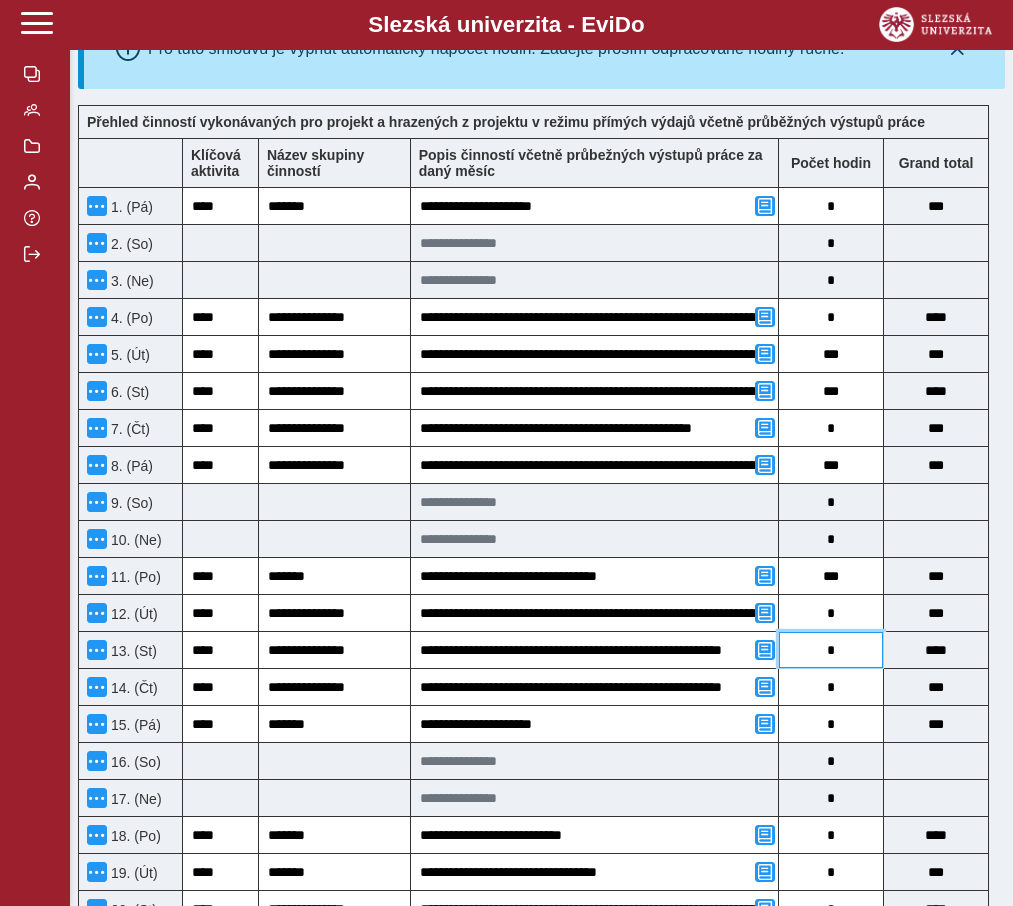 click on "*" at bounding box center [831, 650] 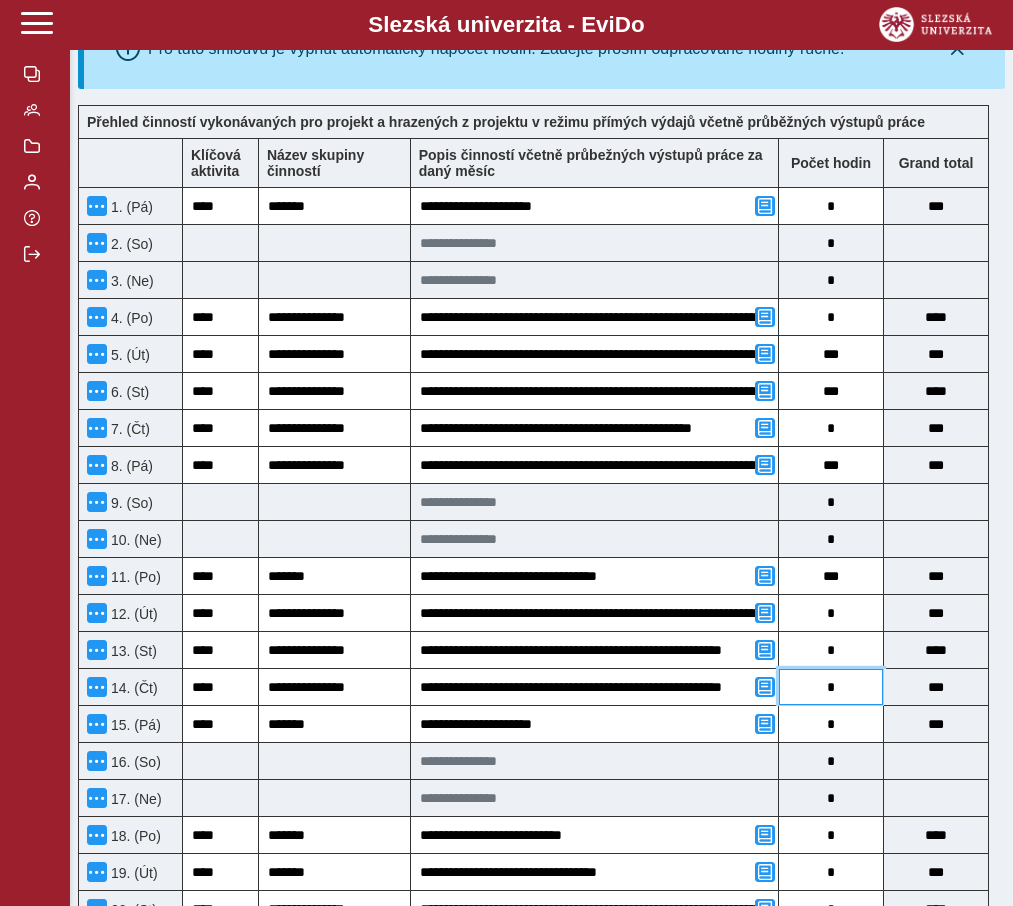 click on "*" at bounding box center (831, 687) 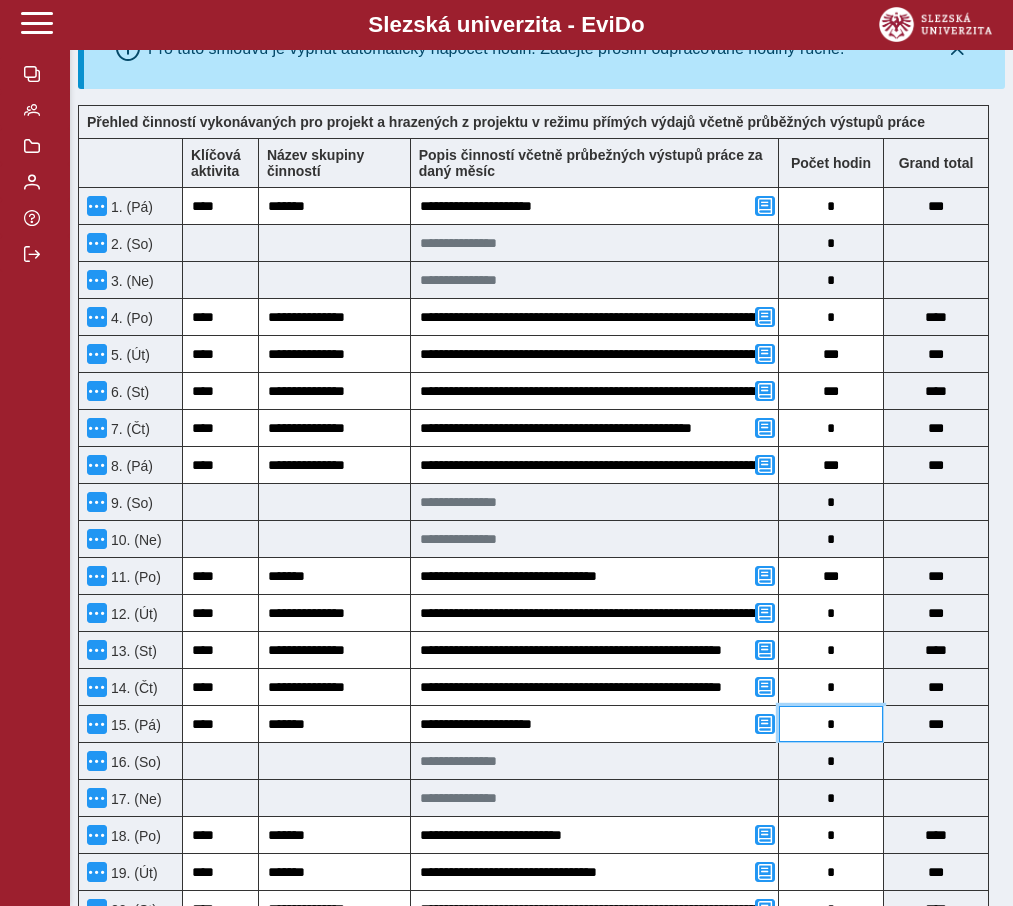 click on "*" at bounding box center [831, 724] 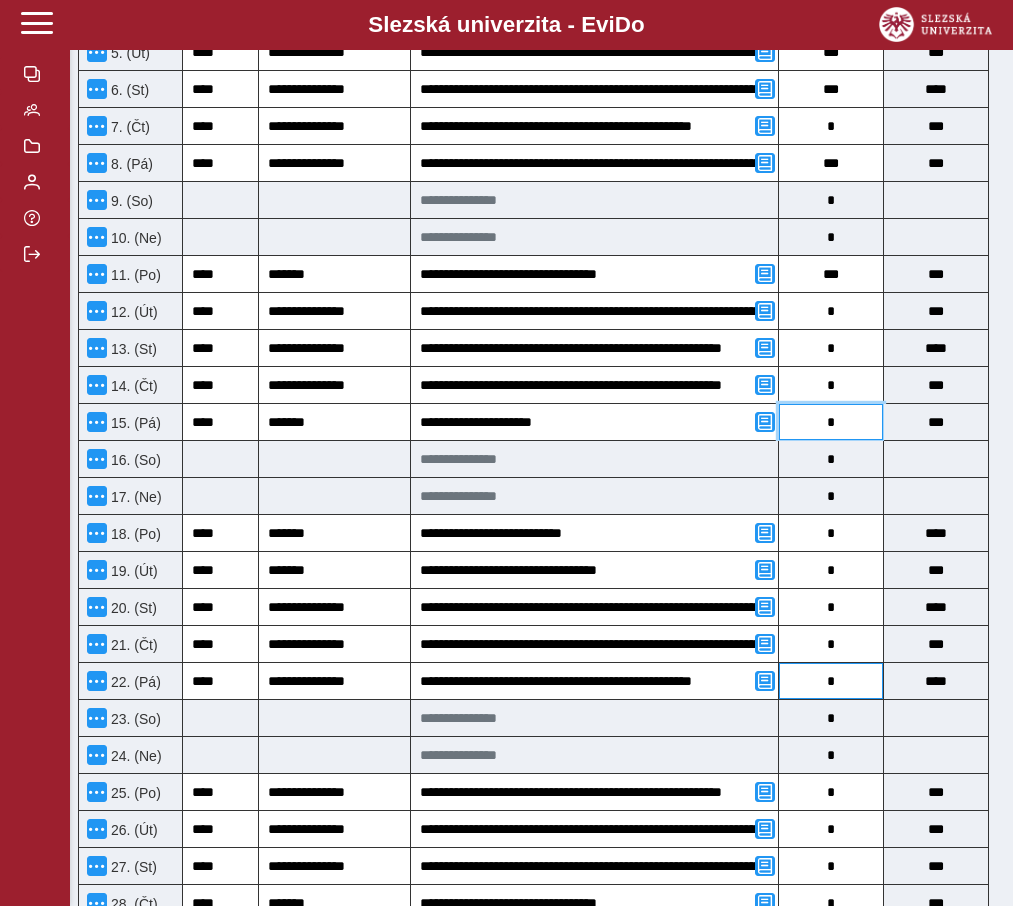 scroll, scrollTop: 904, scrollLeft: 0, axis: vertical 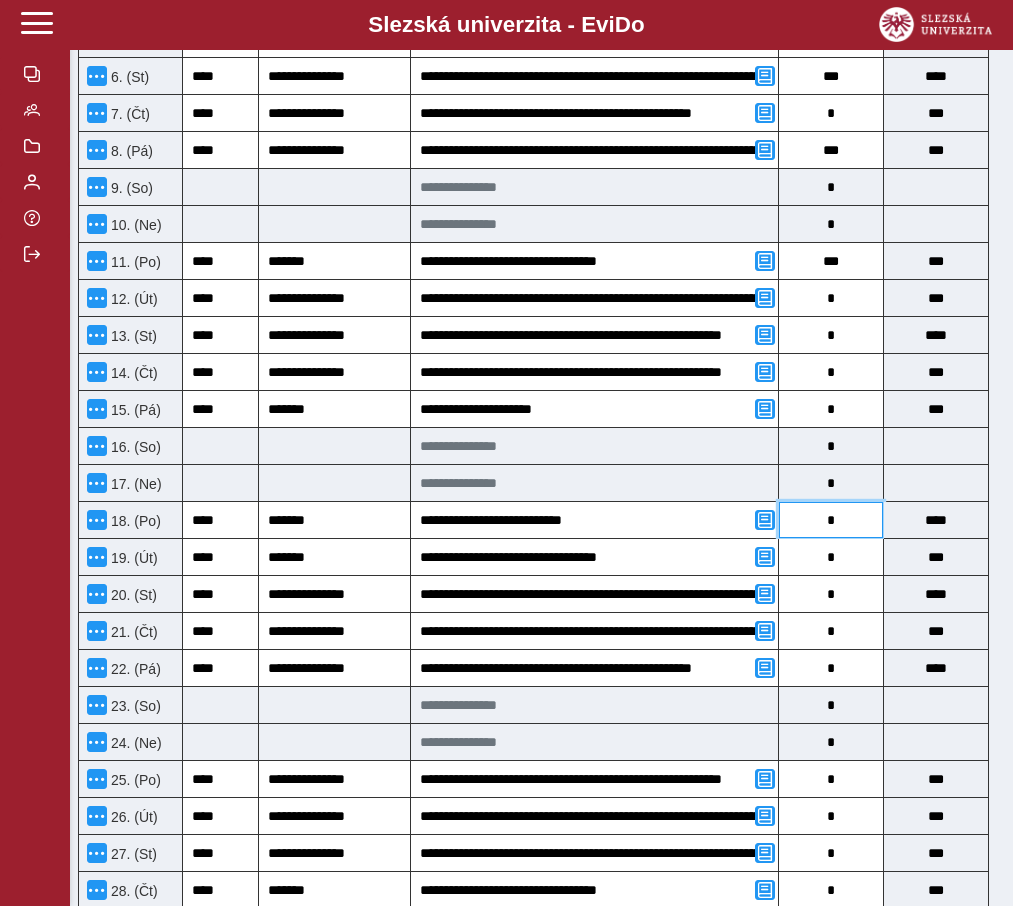 click on "*" at bounding box center (831, 520) 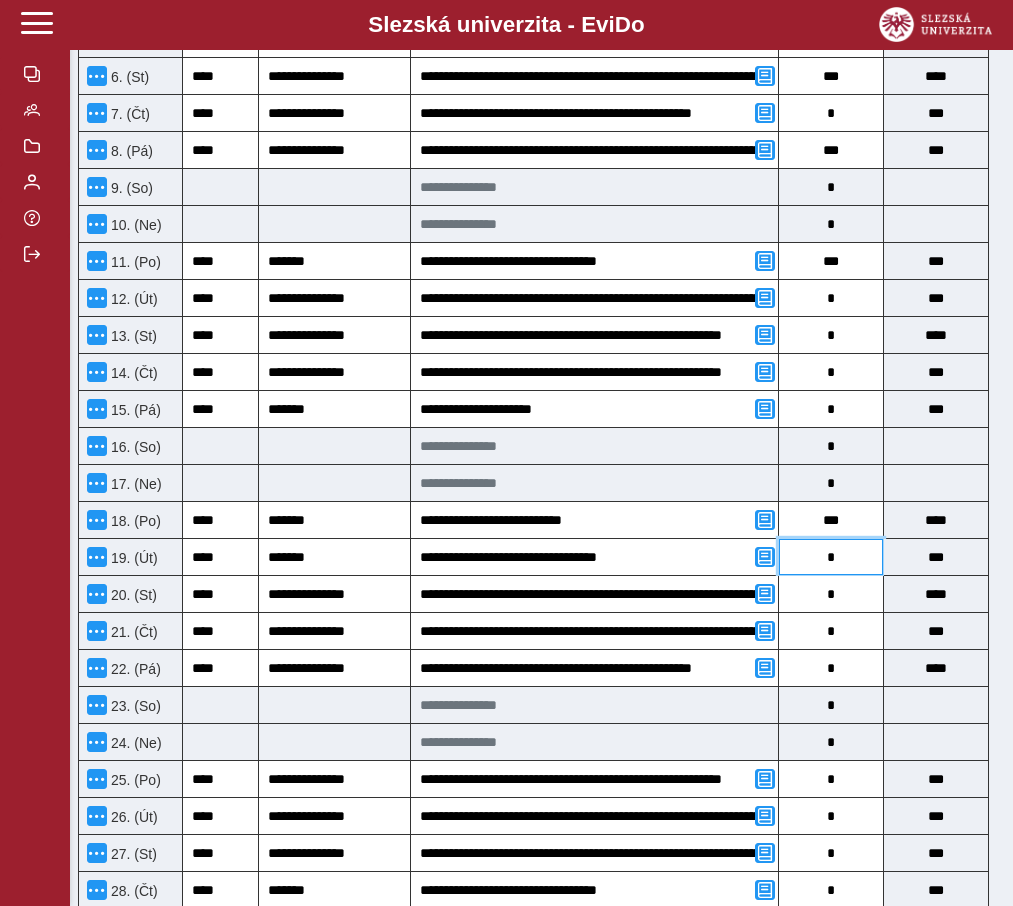 click on "*" at bounding box center (831, 557) 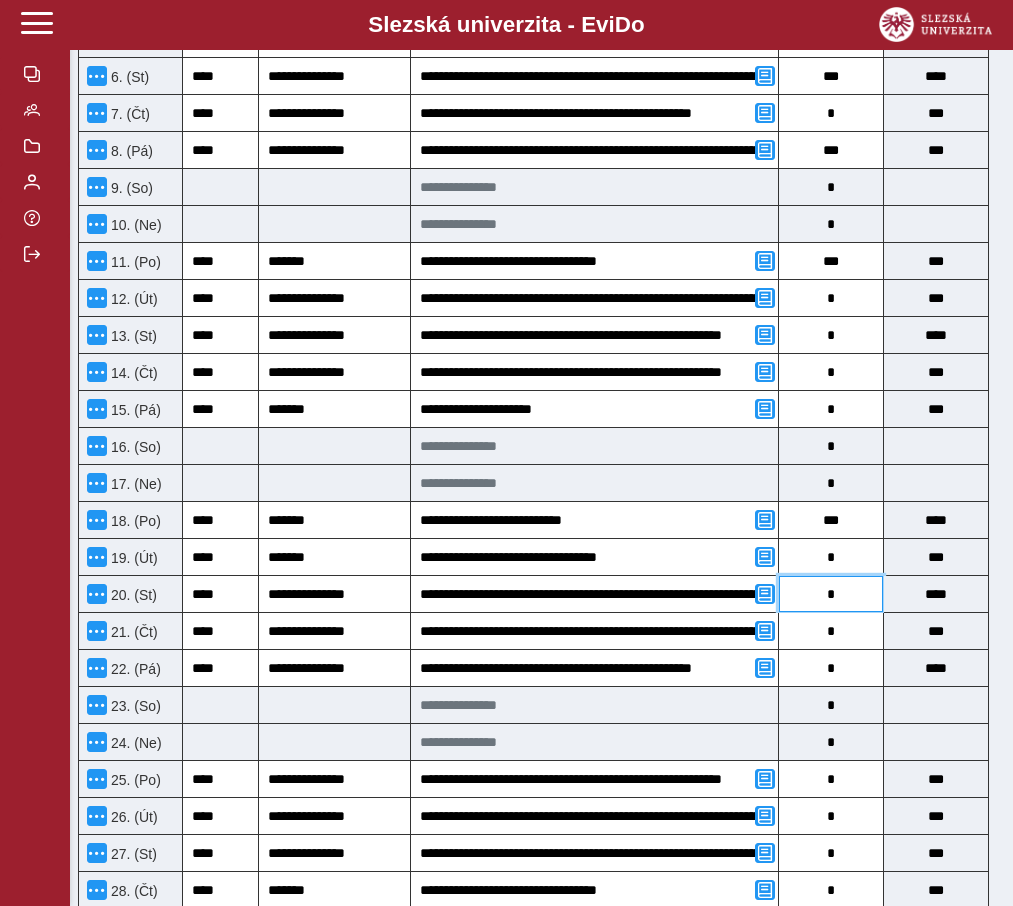 click on "*" at bounding box center [831, 594] 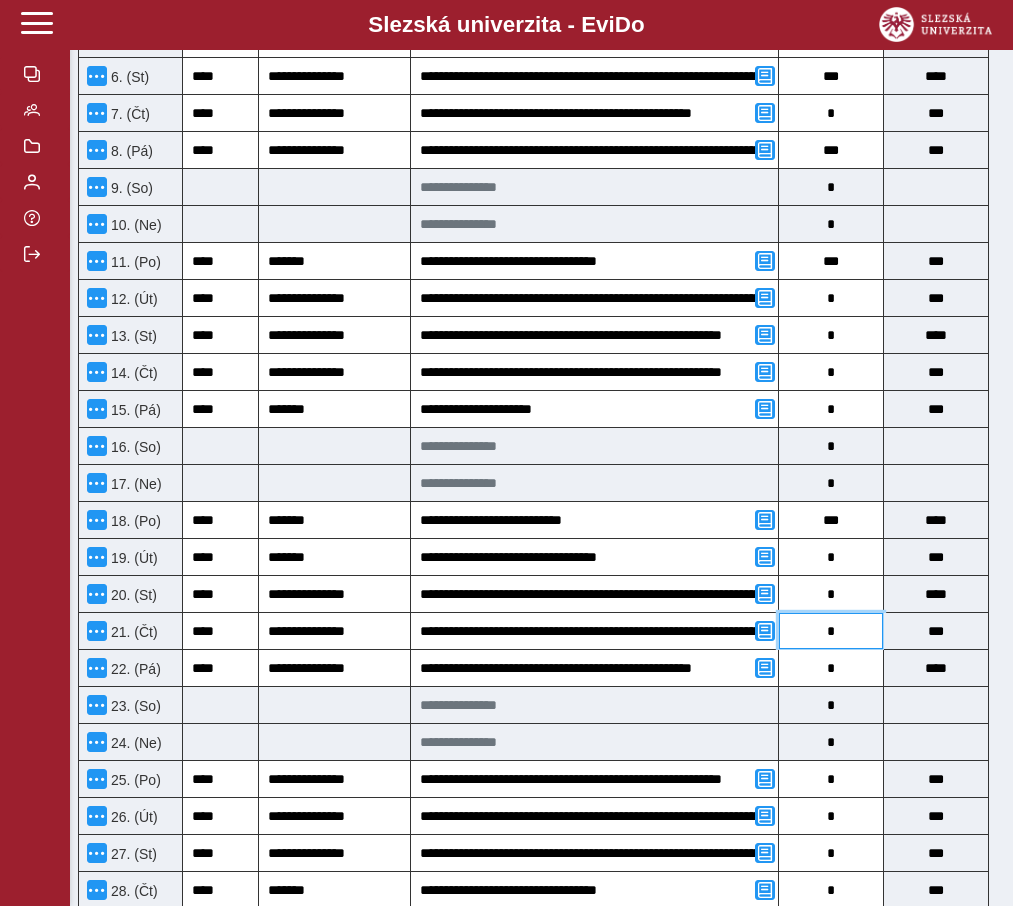 click on "*" at bounding box center [831, 631] 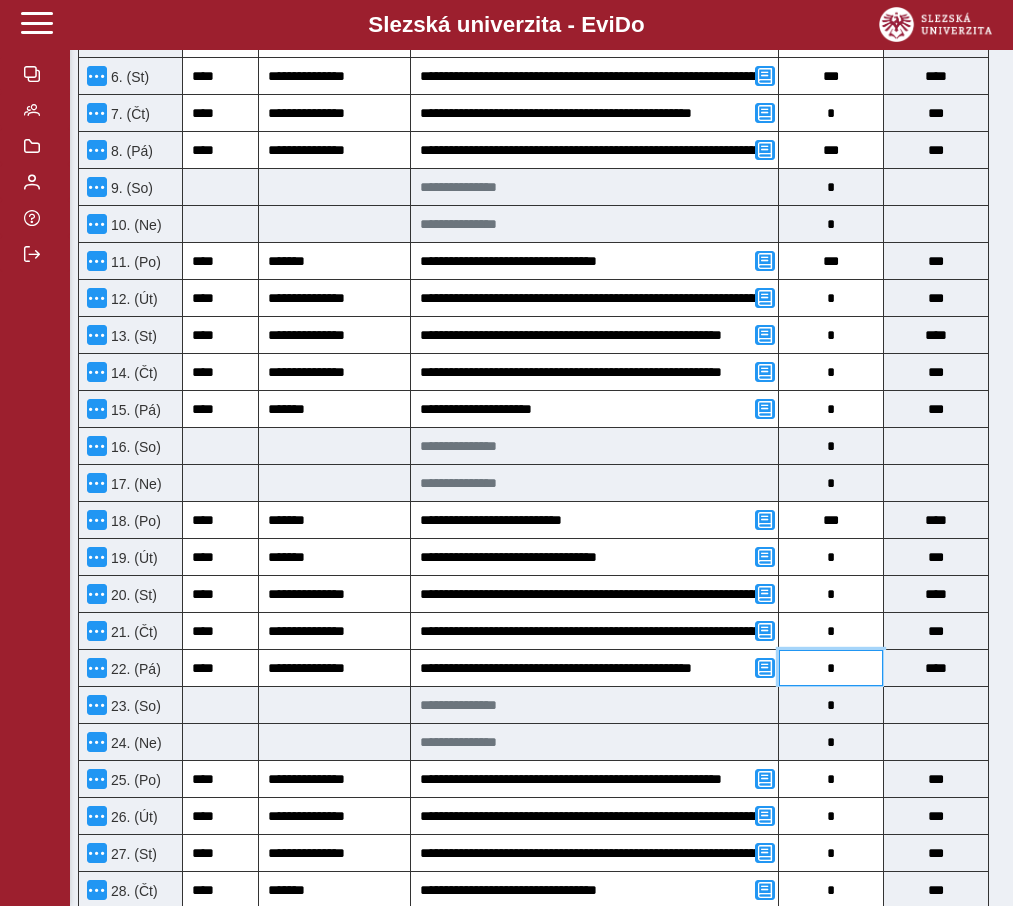 click on "*" at bounding box center [831, 668] 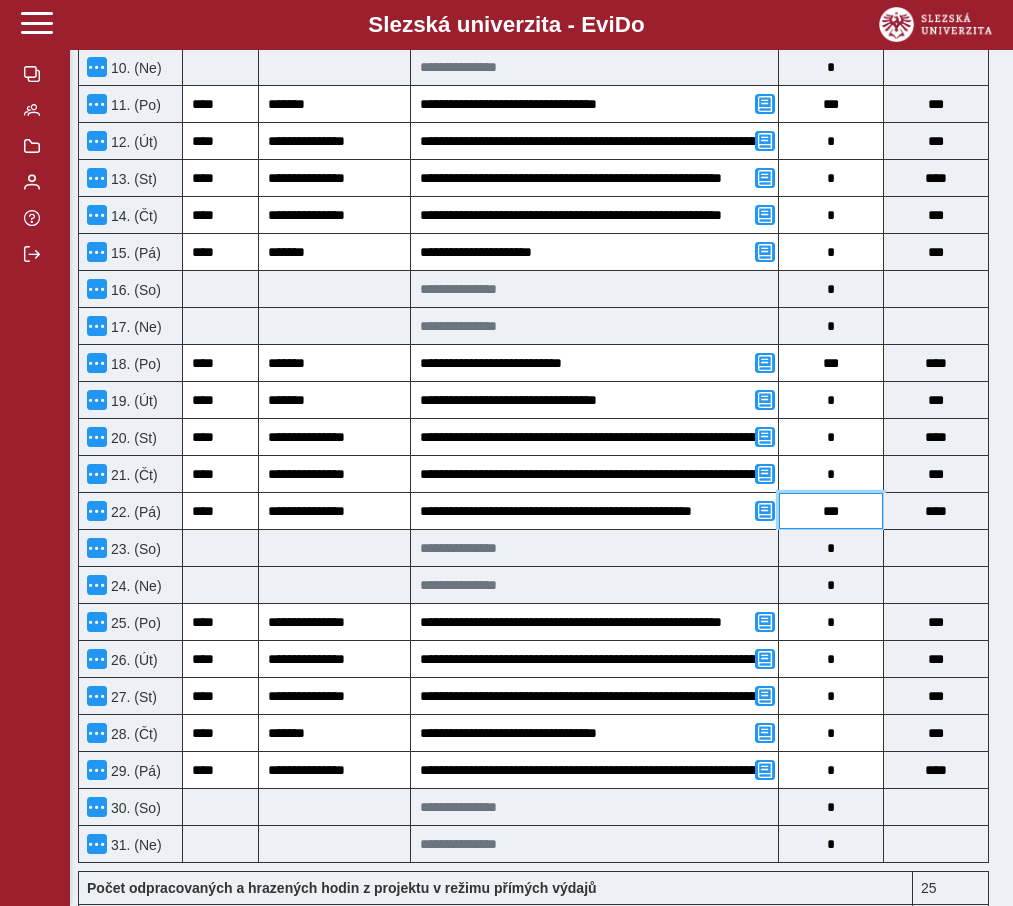 scroll, scrollTop: 1120, scrollLeft: 0, axis: vertical 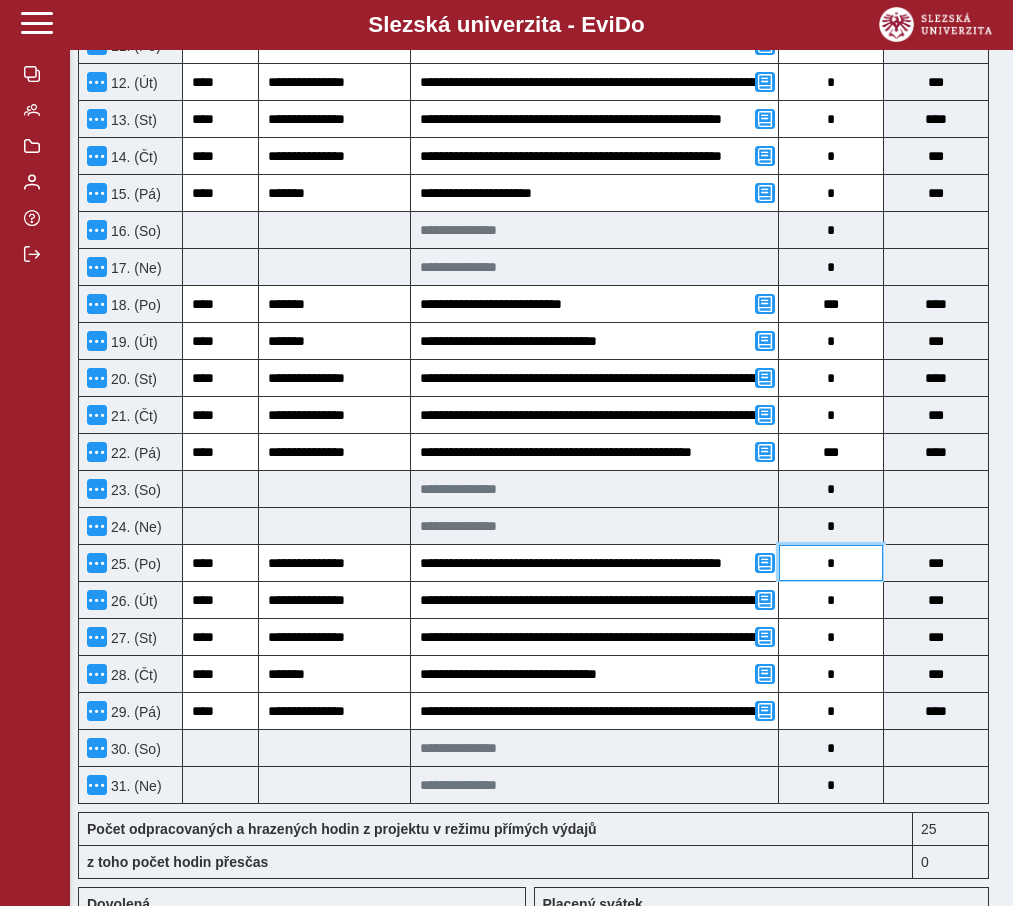click on "*" at bounding box center (831, 563) 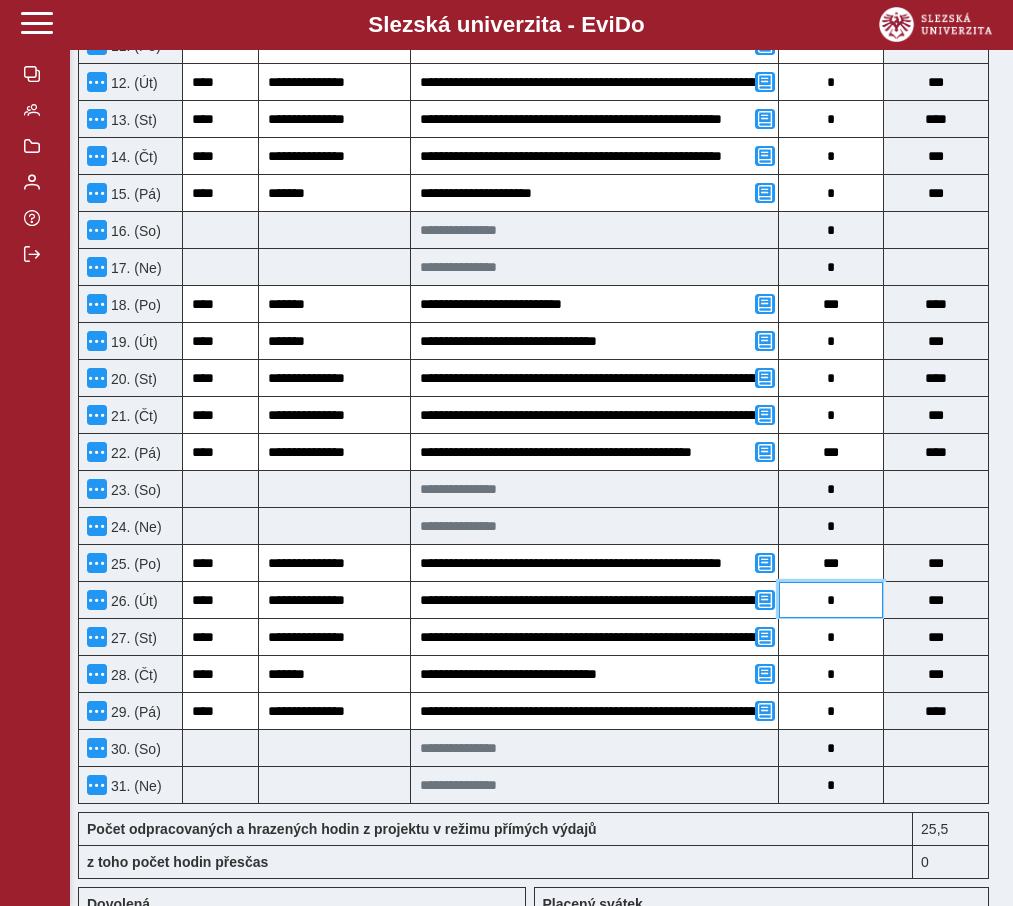 click on "*" at bounding box center [831, 600] 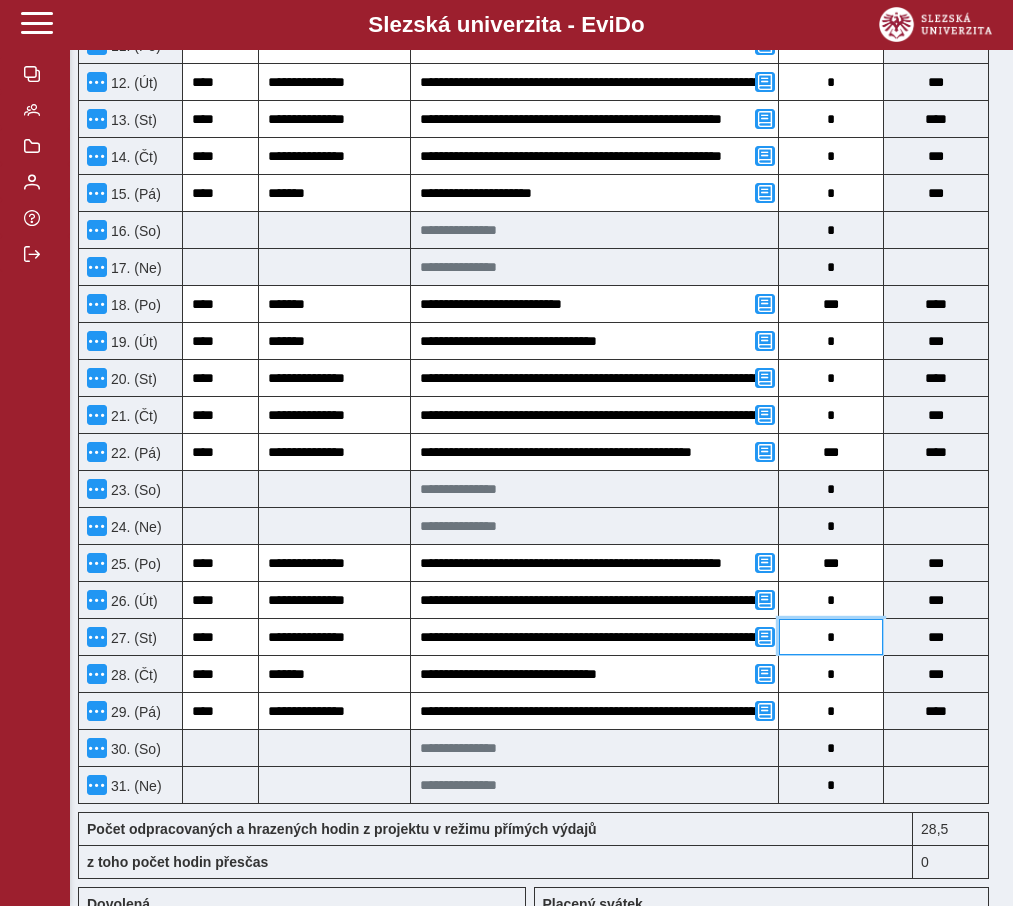 click on "*" at bounding box center [831, 637] 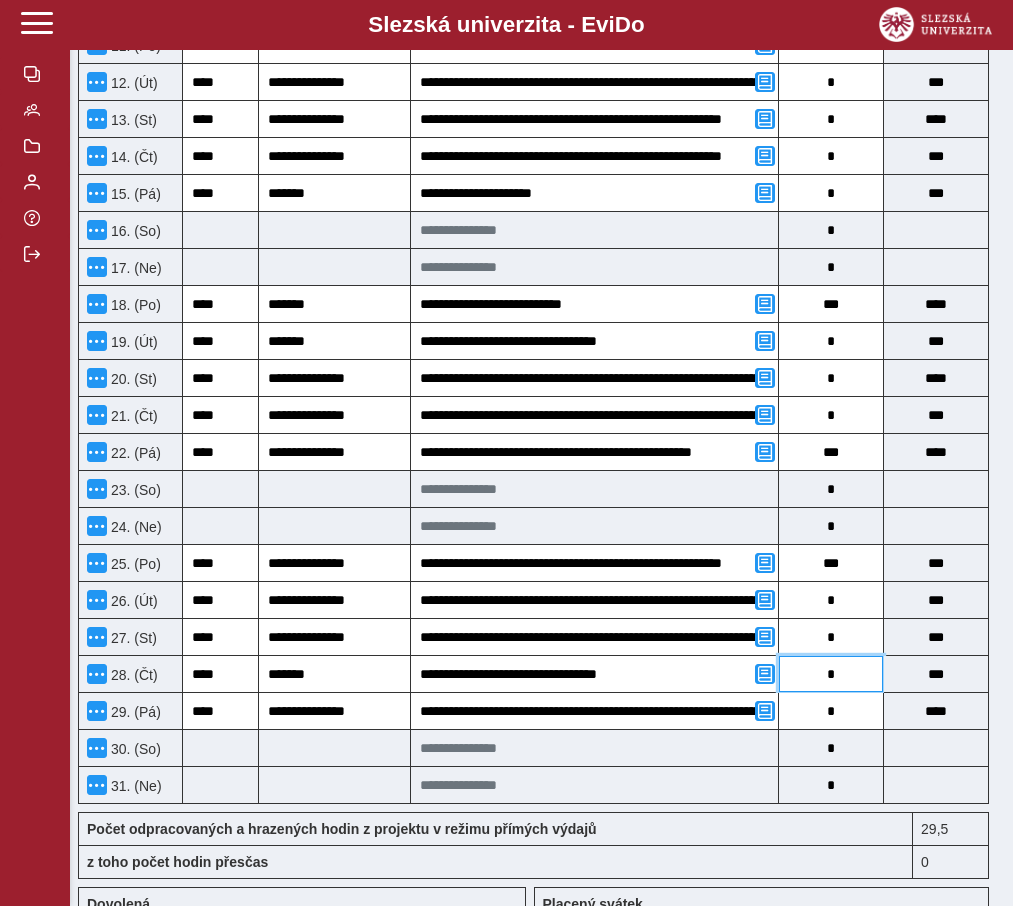 click on "*" at bounding box center (831, 674) 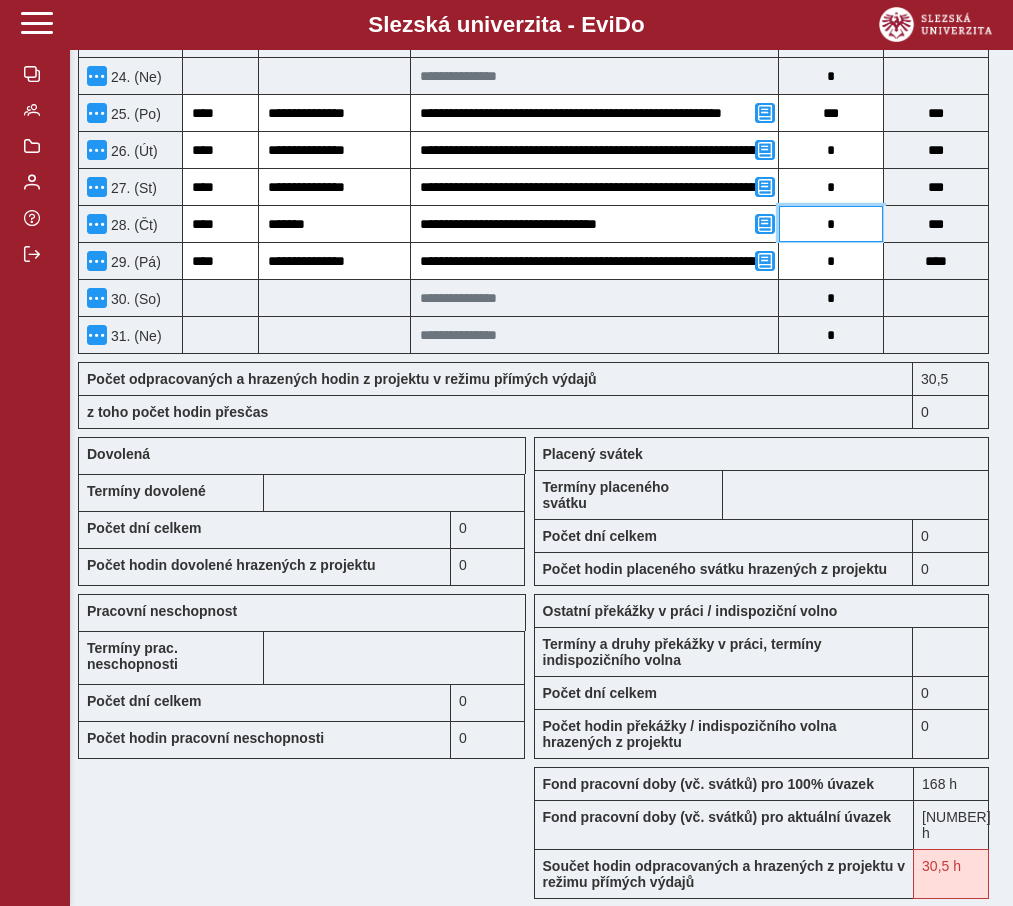 scroll, scrollTop: 1596, scrollLeft: 0, axis: vertical 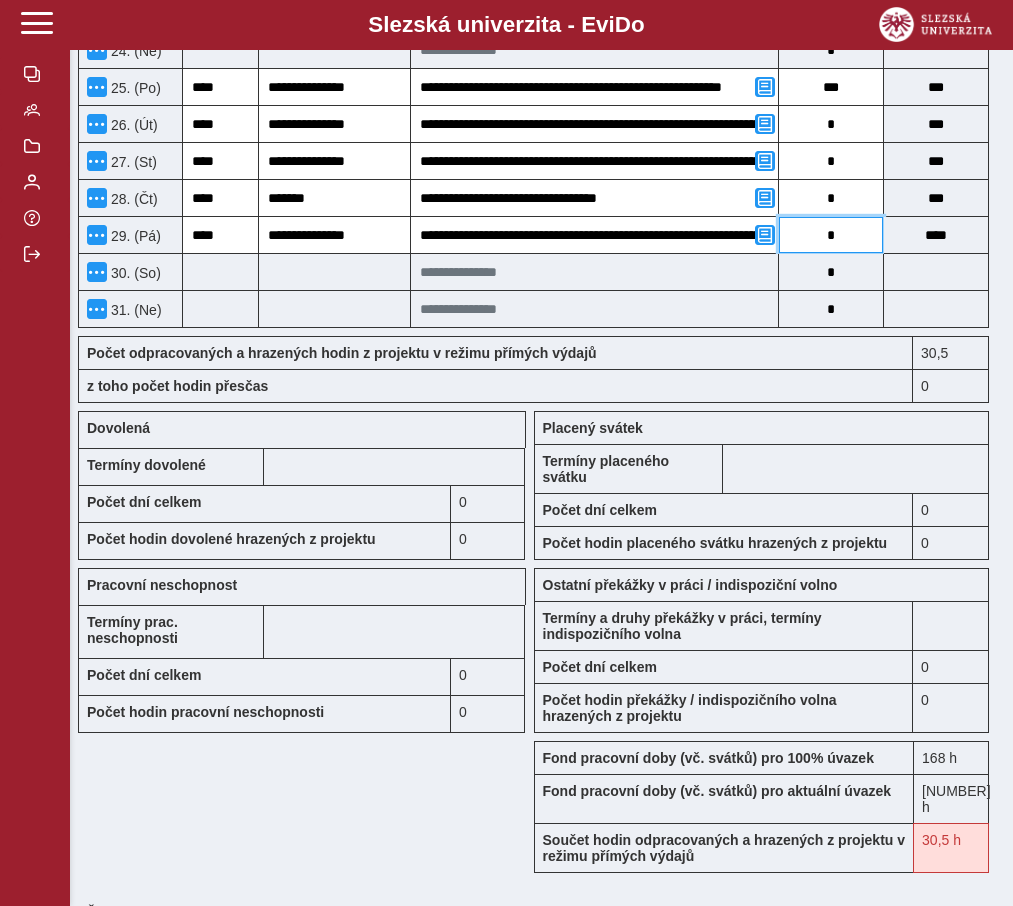 click on "*" at bounding box center (831, 235) 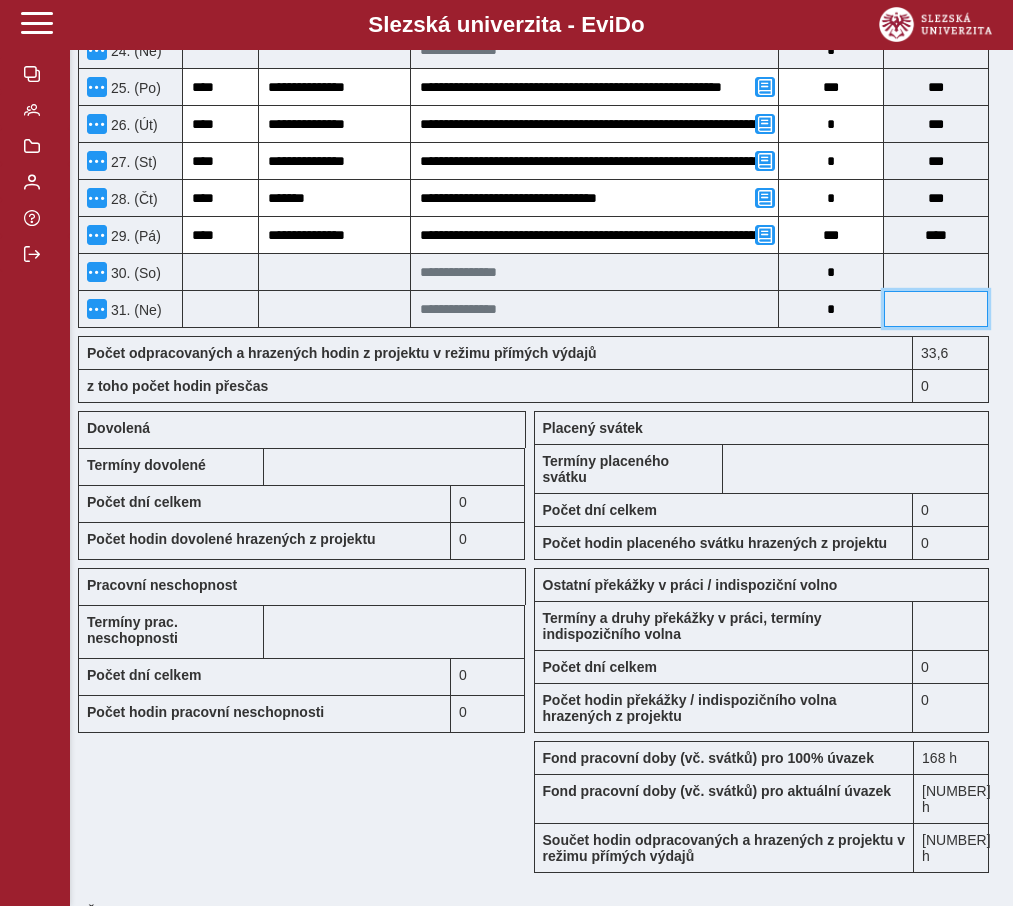 click at bounding box center [936, 309] 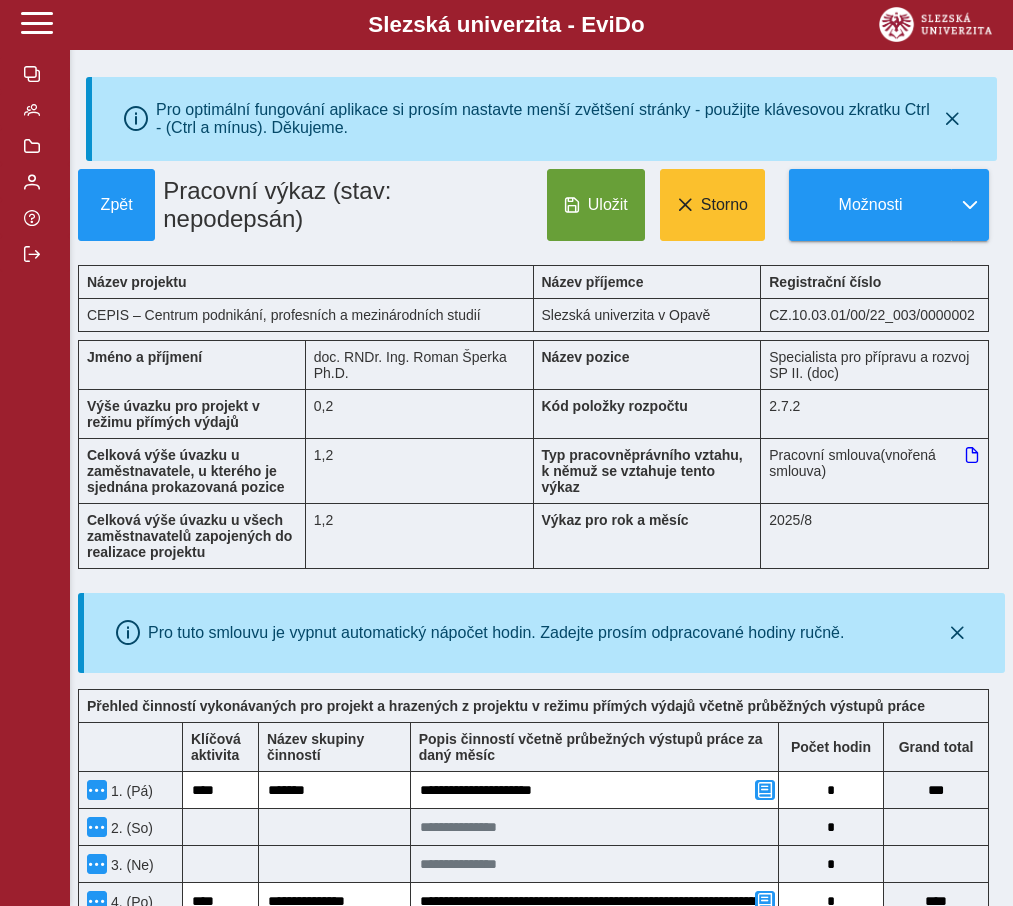 scroll, scrollTop: 0, scrollLeft: 0, axis: both 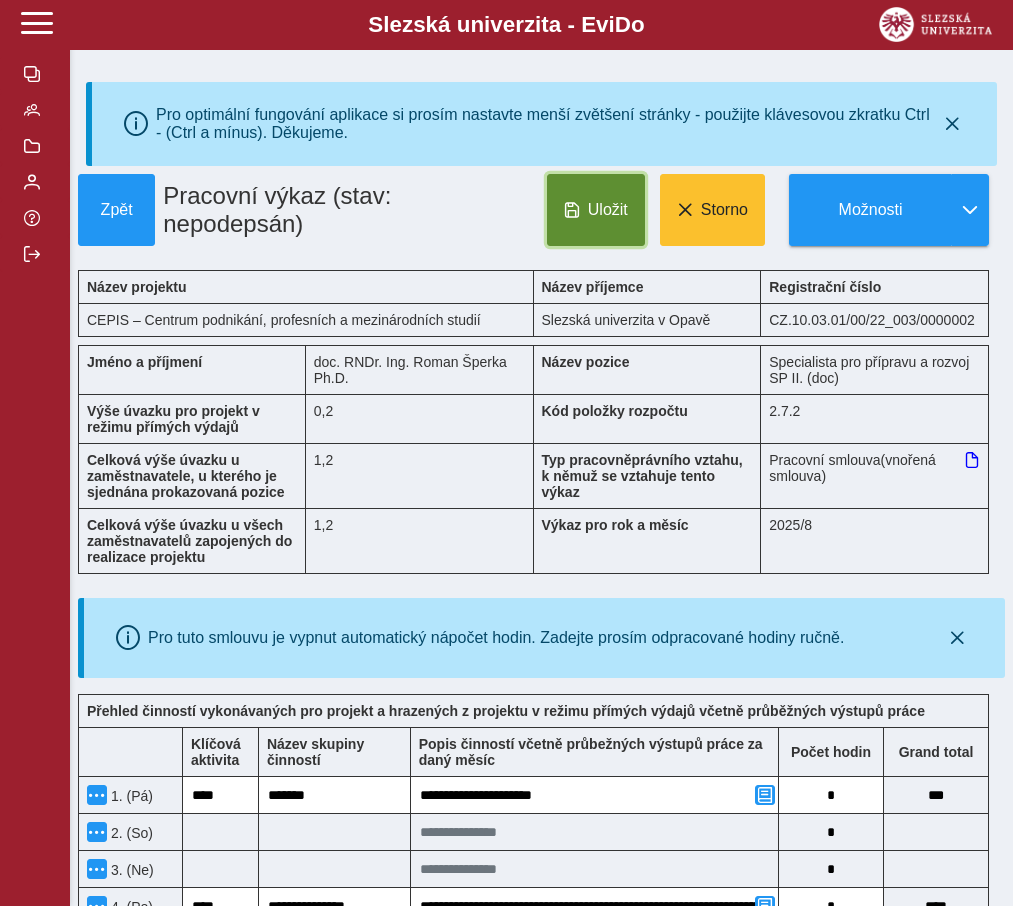 click on "Uložit" at bounding box center (608, 210) 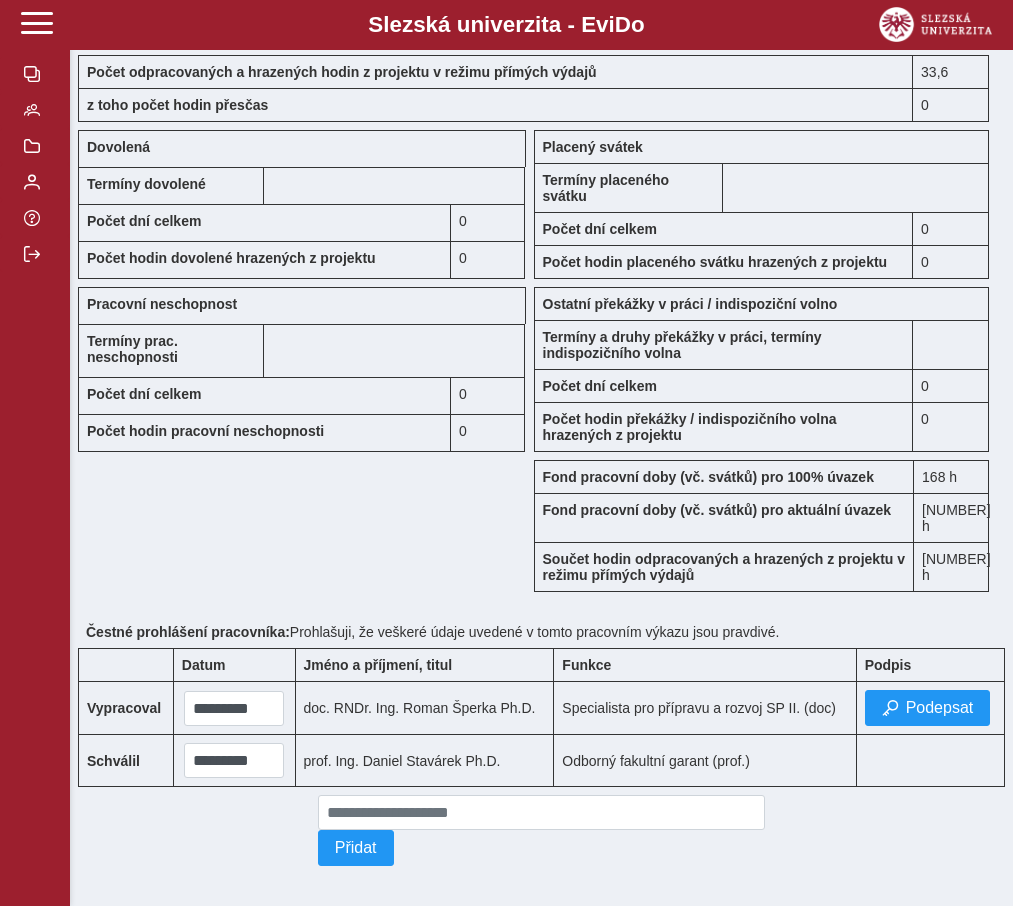 scroll, scrollTop: 1800, scrollLeft: 0, axis: vertical 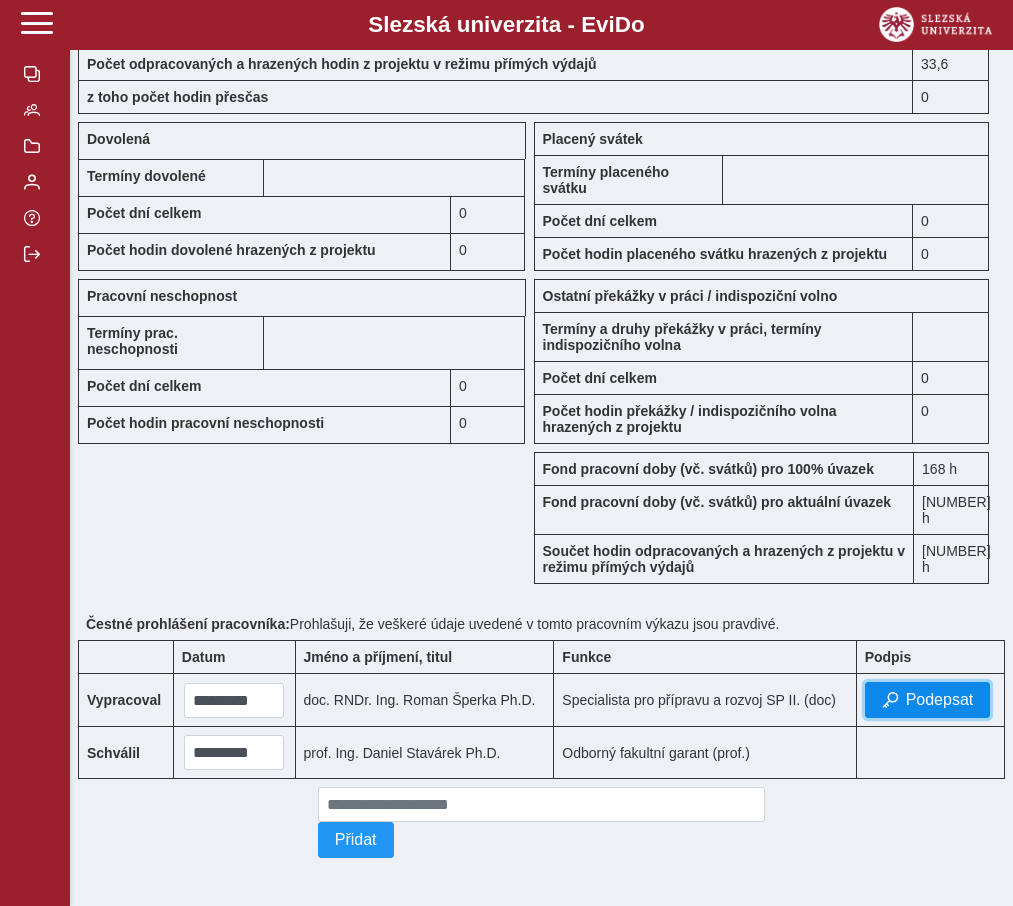 click on "Podepsat" at bounding box center (940, 700) 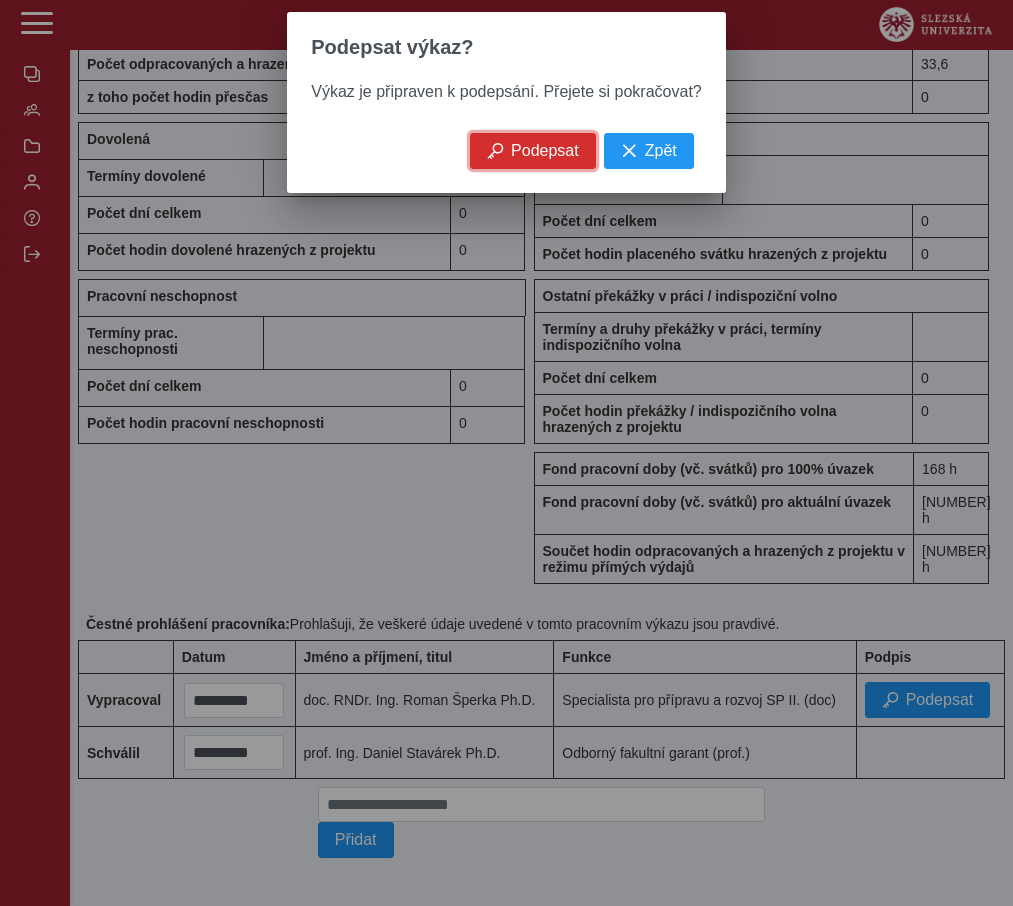 drag, startPoint x: 546, startPoint y: 153, endPoint x: 521, endPoint y: 140, distance: 28.178005 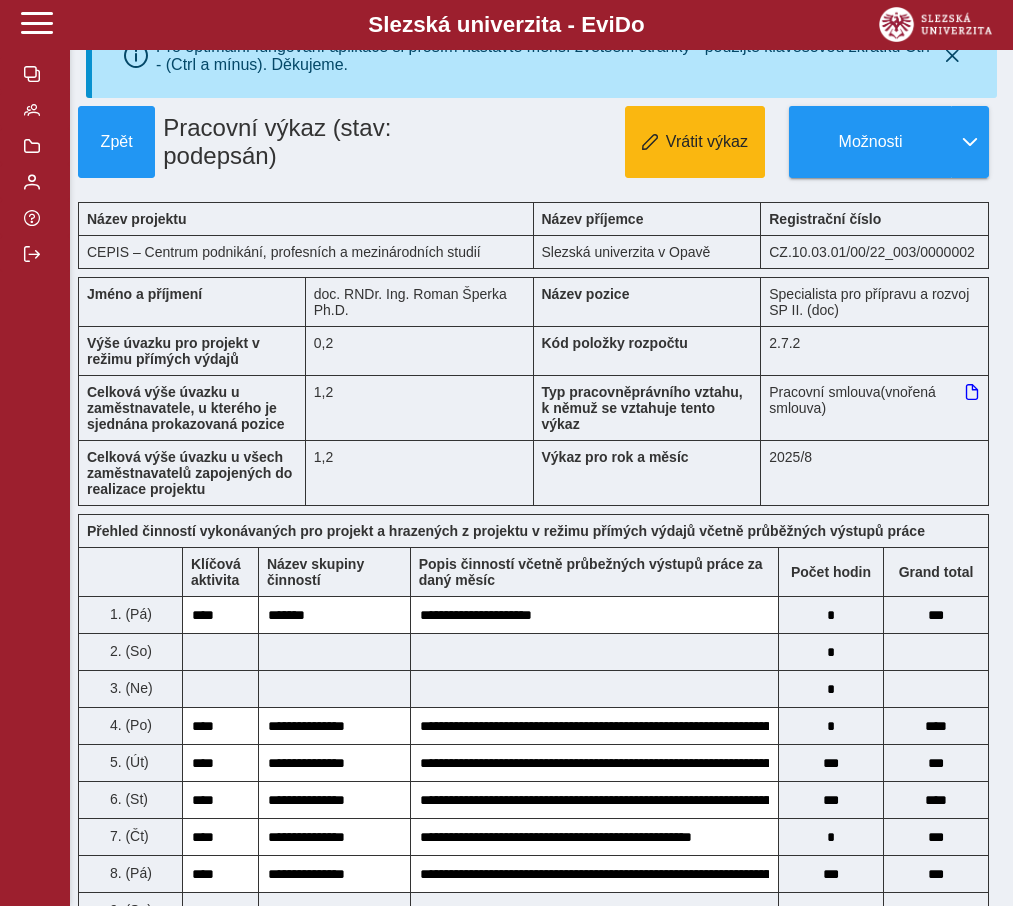 scroll, scrollTop: 0, scrollLeft: 0, axis: both 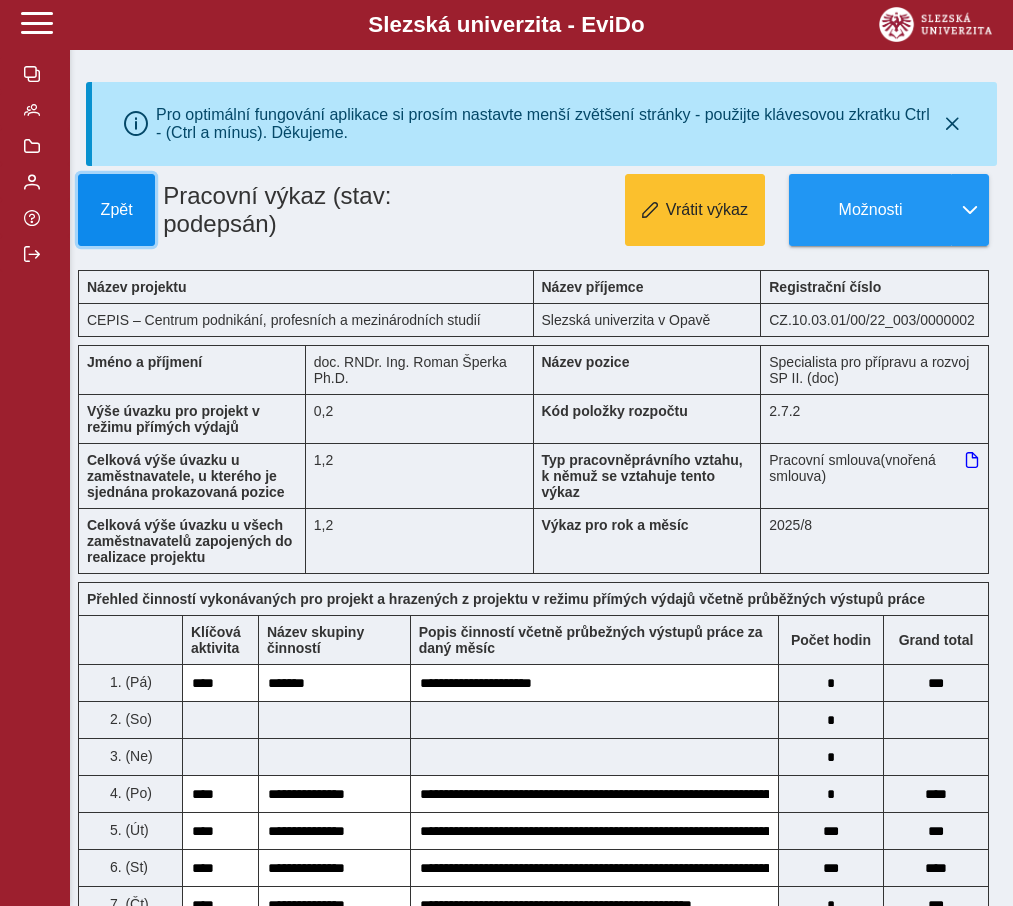 click on "Zpět" at bounding box center (116, 210) 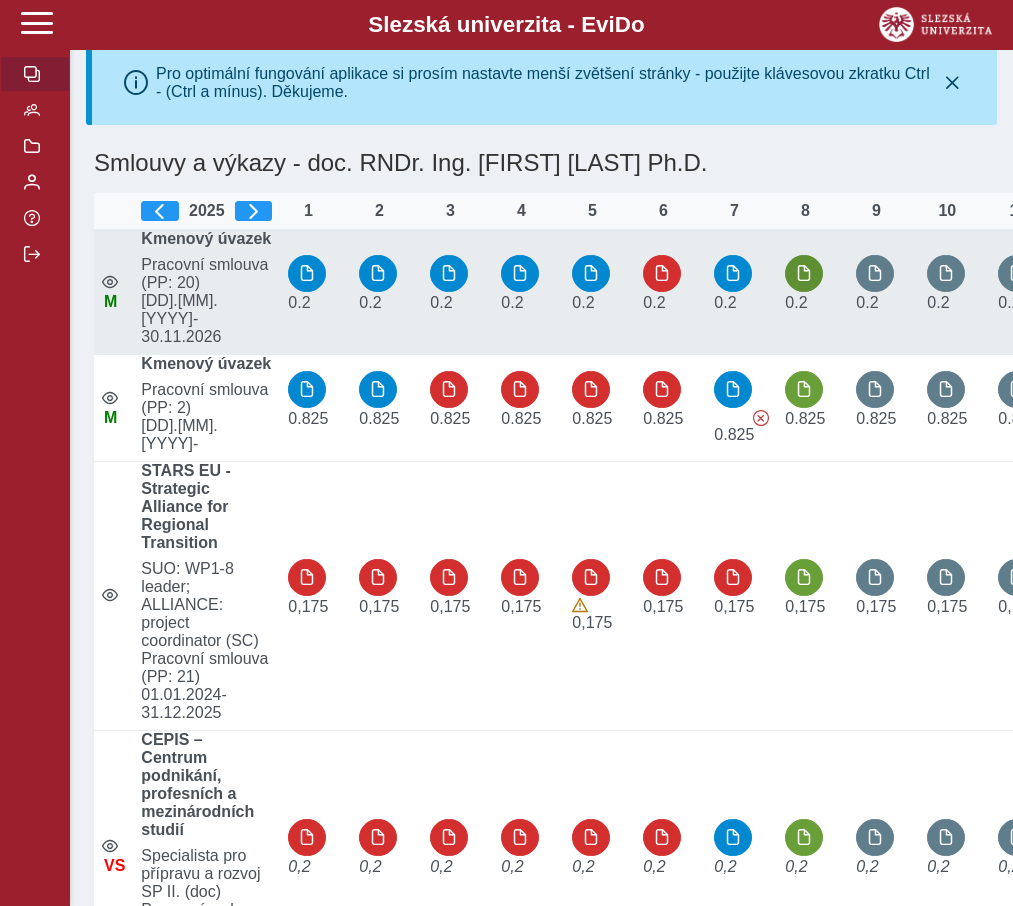 scroll, scrollTop: 0, scrollLeft: 0, axis: both 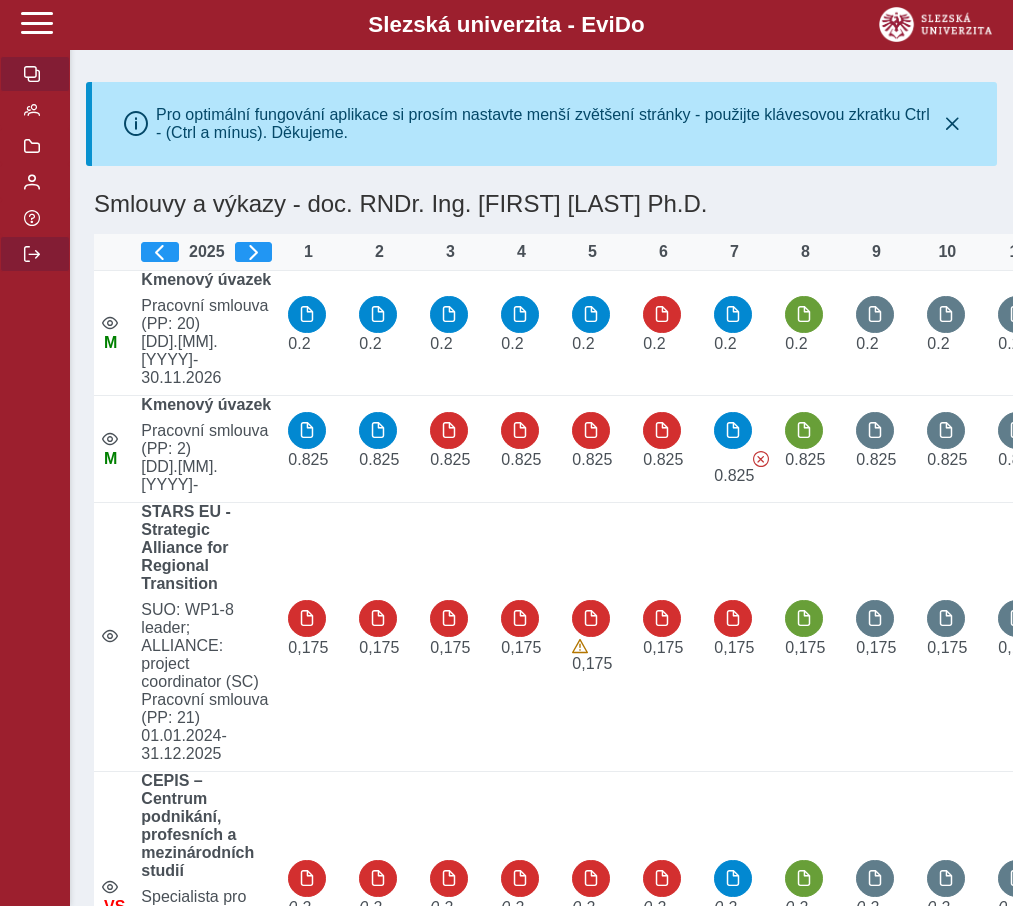 click at bounding box center (32, 254) 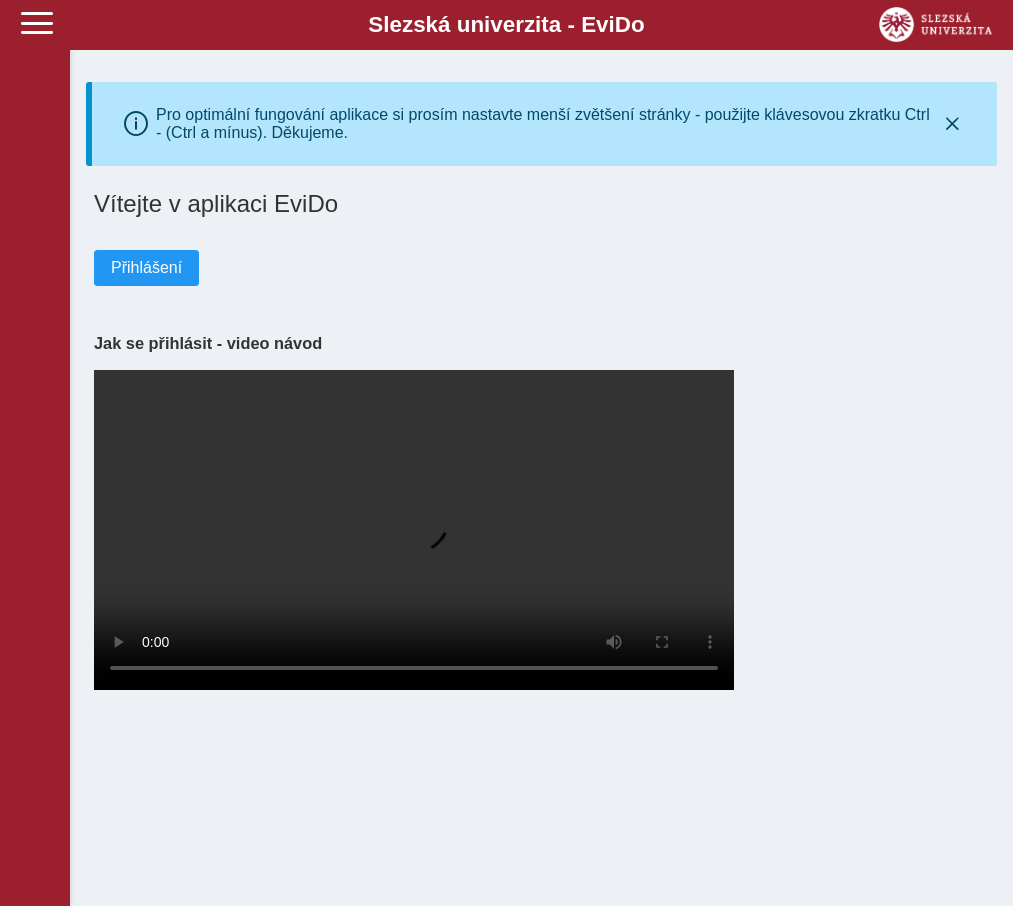 scroll, scrollTop: 0, scrollLeft: 0, axis: both 